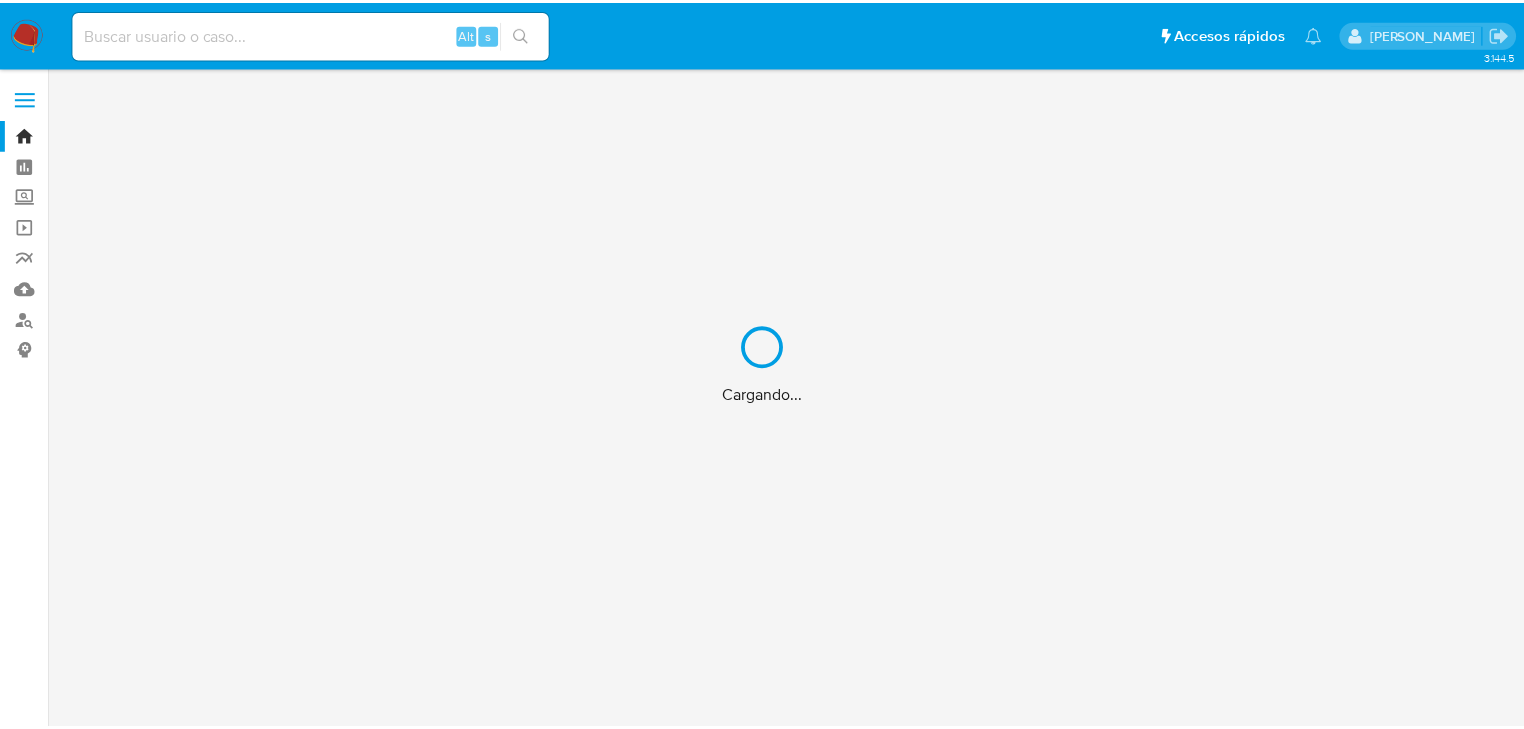 scroll, scrollTop: 0, scrollLeft: 0, axis: both 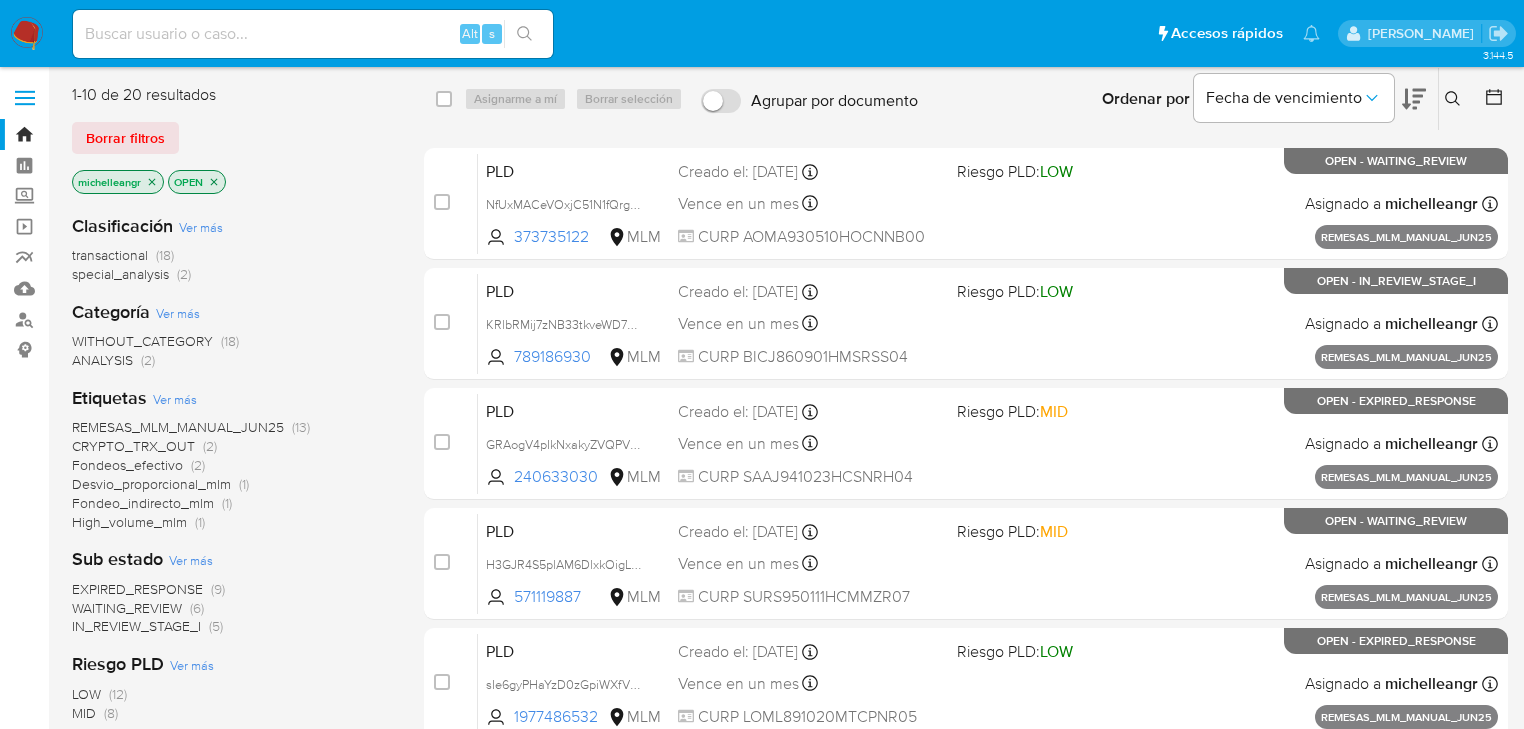 click 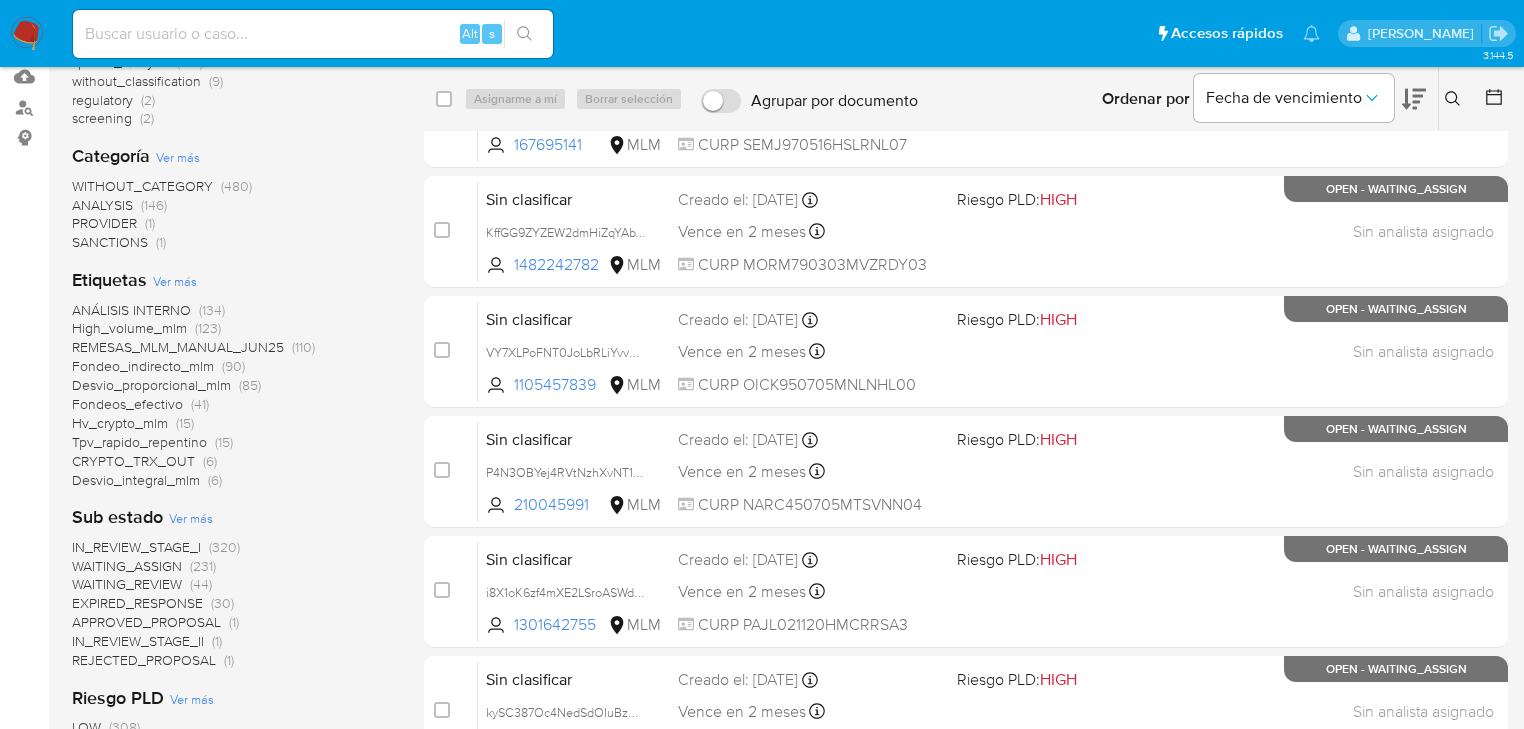 scroll, scrollTop: 240, scrollLeft: 0, axis: vertical 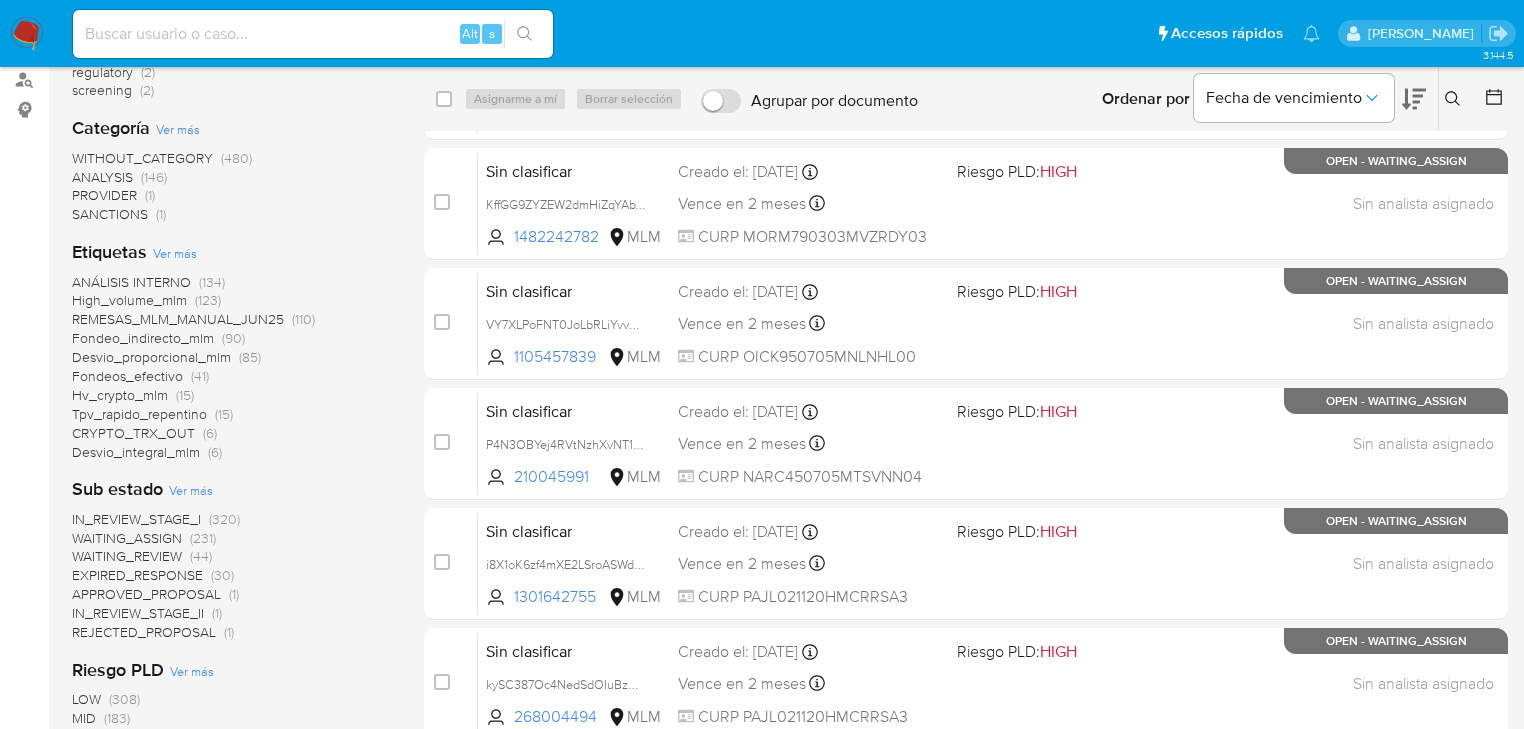 click on "EXPIRED_RESPONSE" at bounding box center (137, 575) 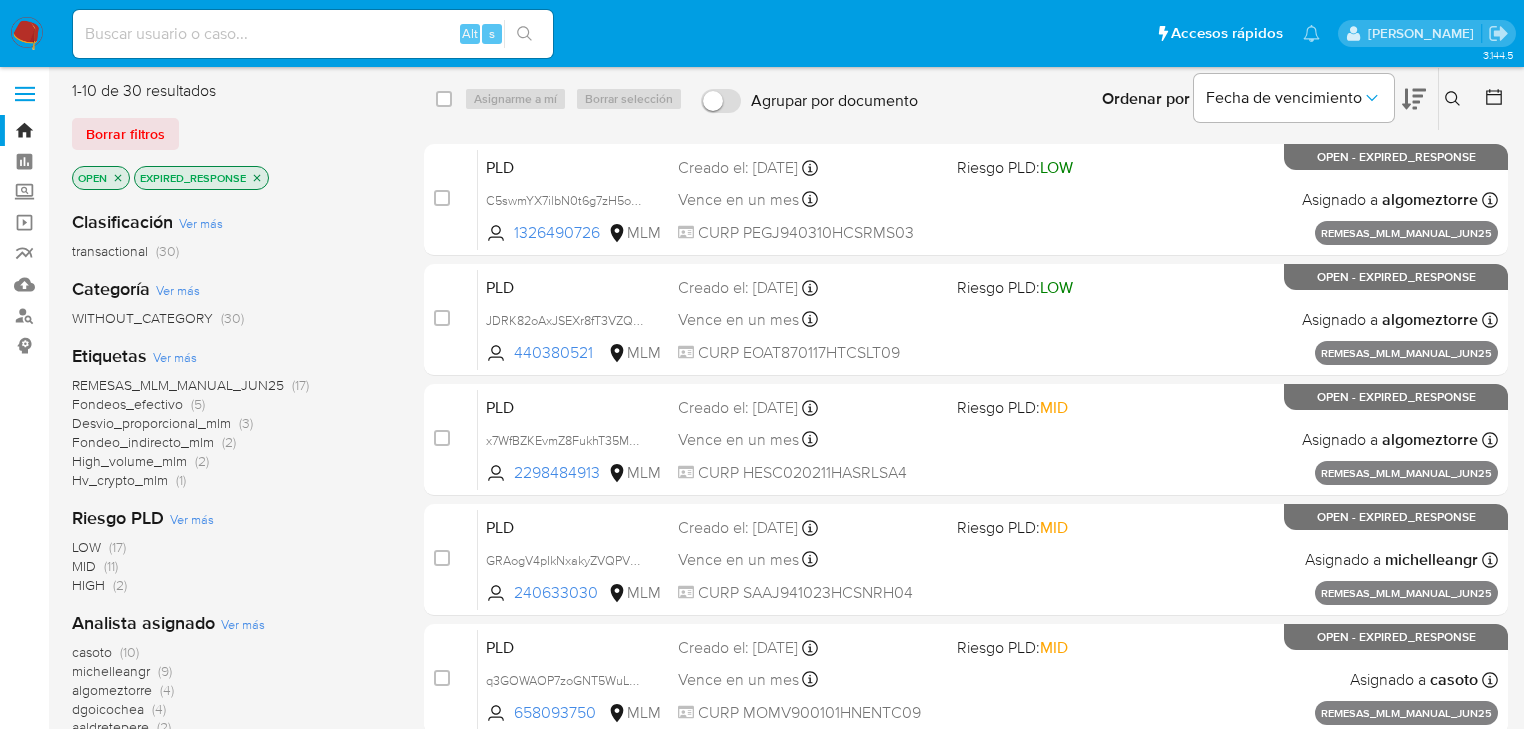 scroll, scrollTop: 0, scrollLeft: 0, axis: both 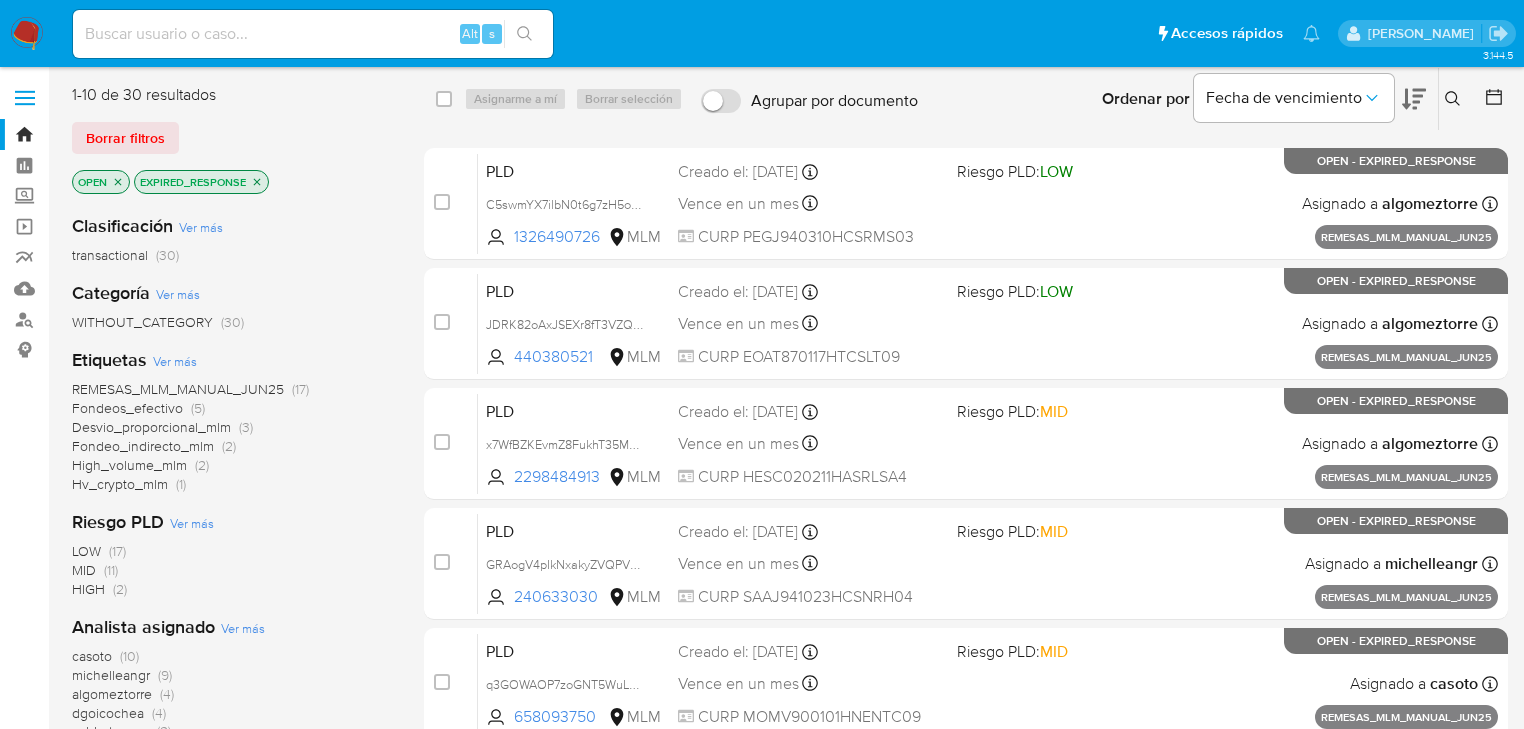 click on "EXPIRED_RESPONSE" at bounding box center (201, 182) 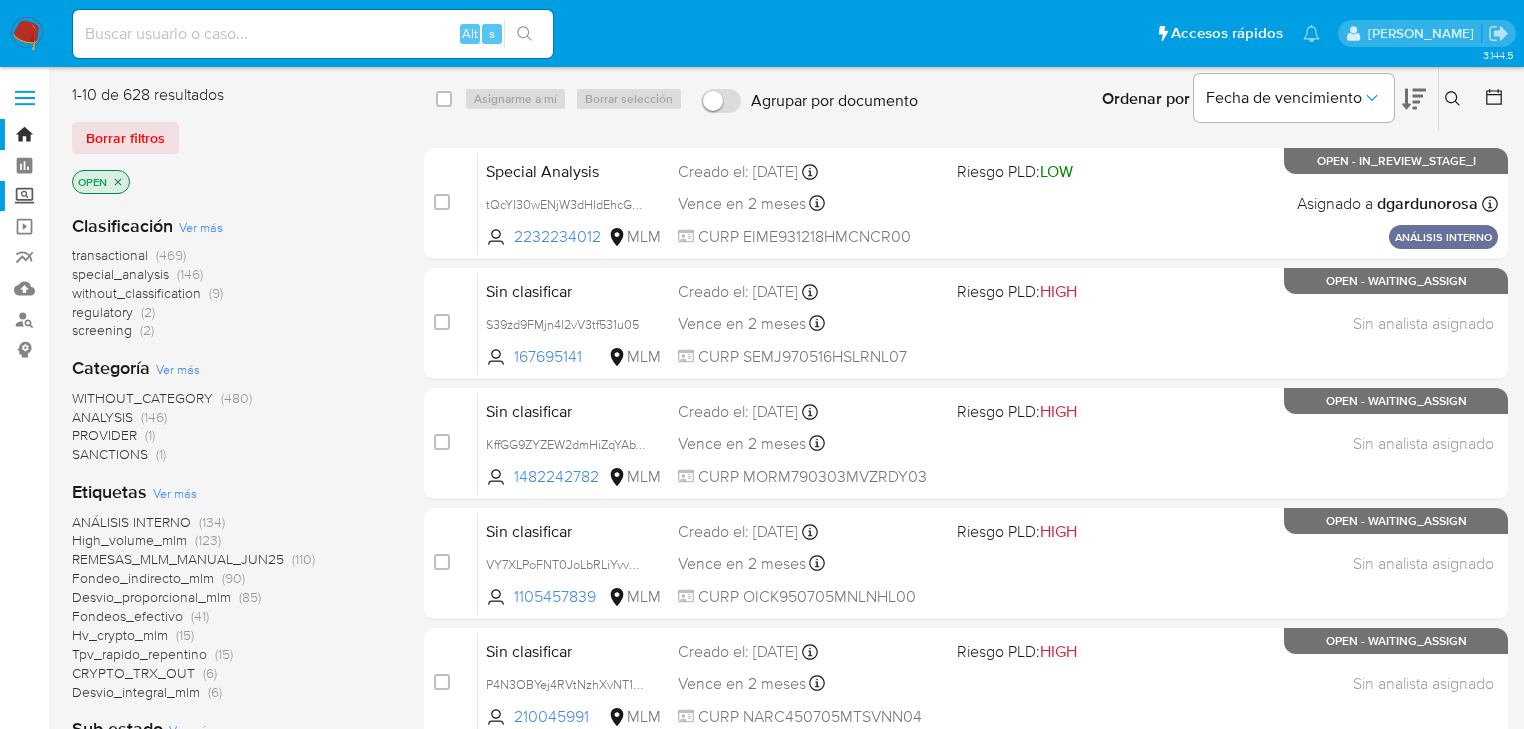 click on "Screening" at bounding box center [119, 196] 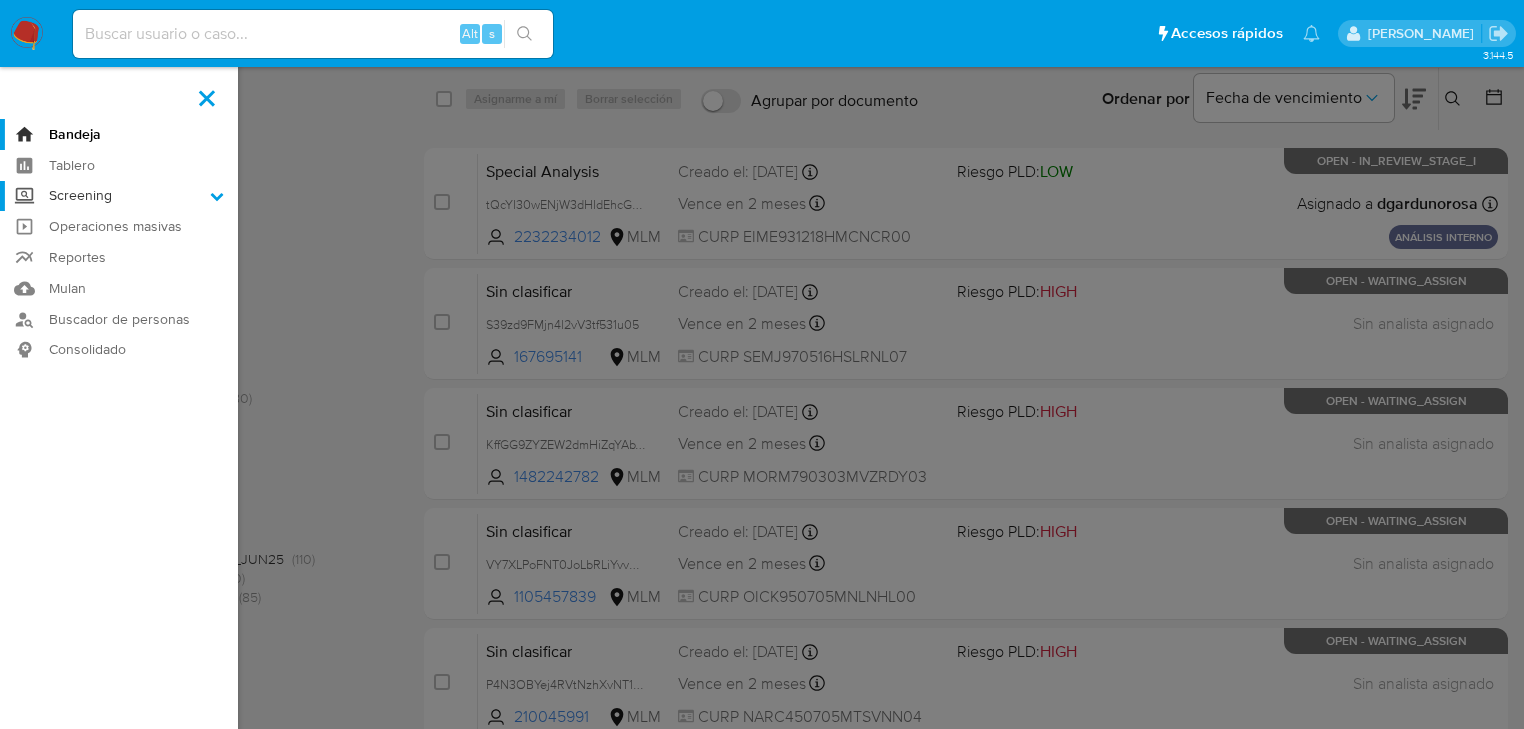 click on "Screening" at bounding box center [0, 0] 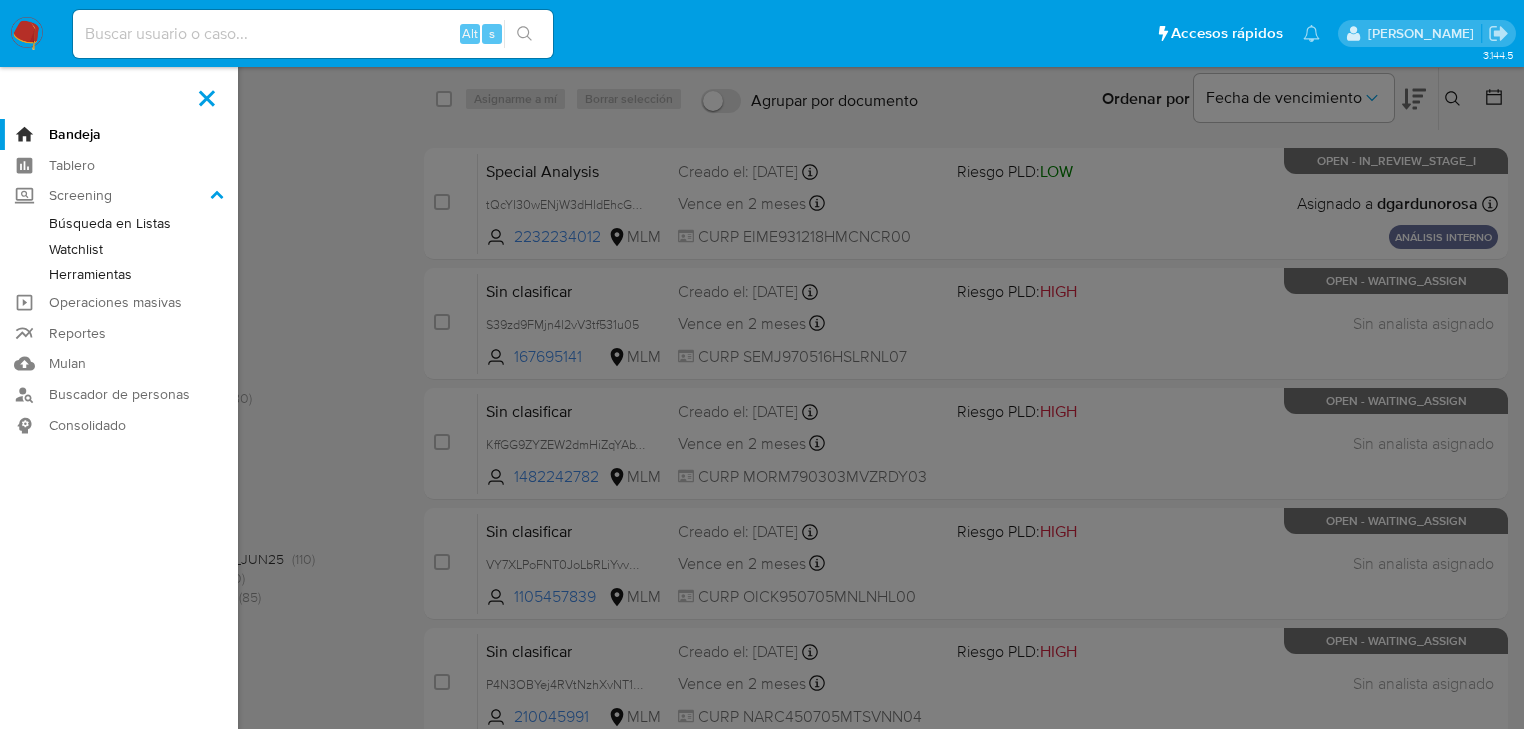 click on "Herramientas" at bounding box center [119, 274] 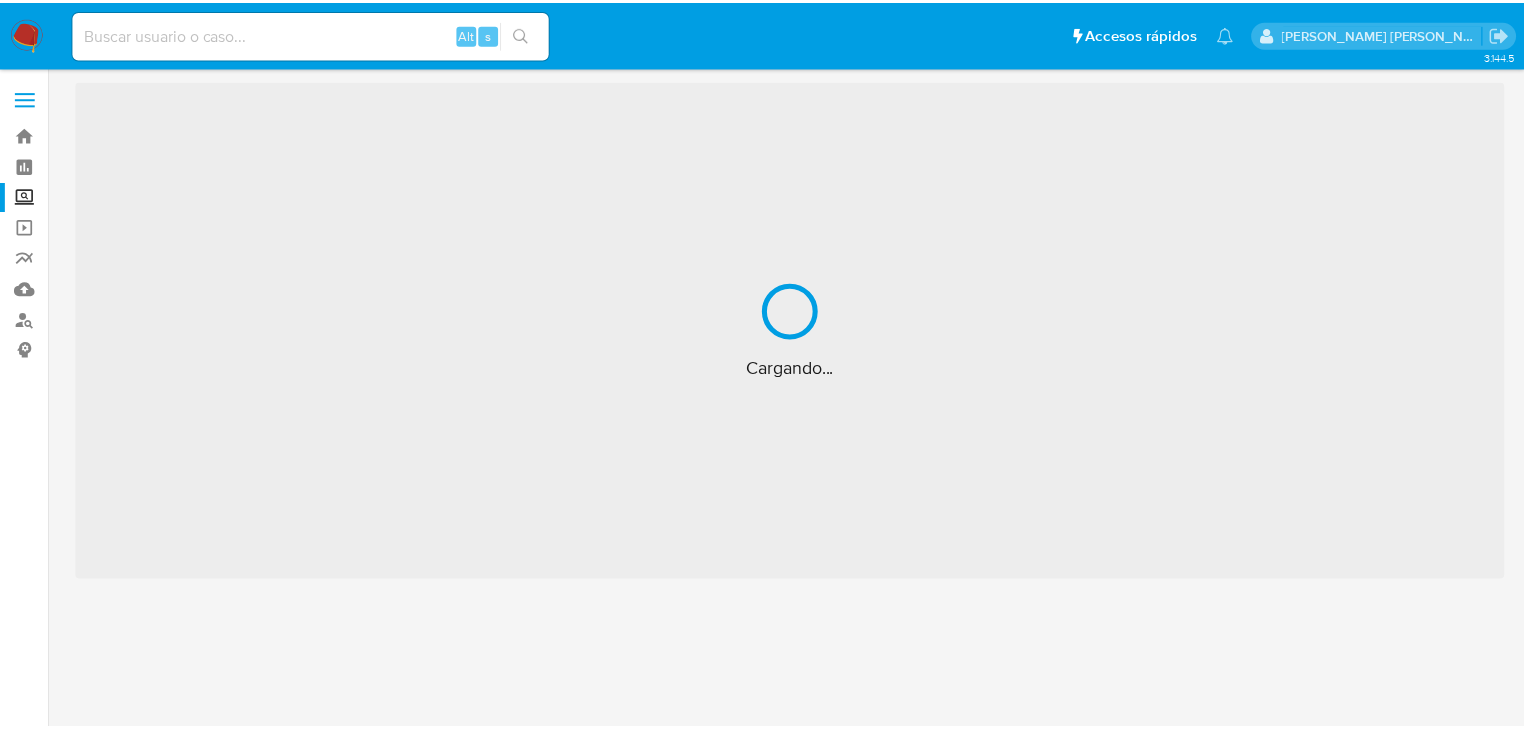 scroll, scrollTop: 0, scrollLeft: 0, axis: both 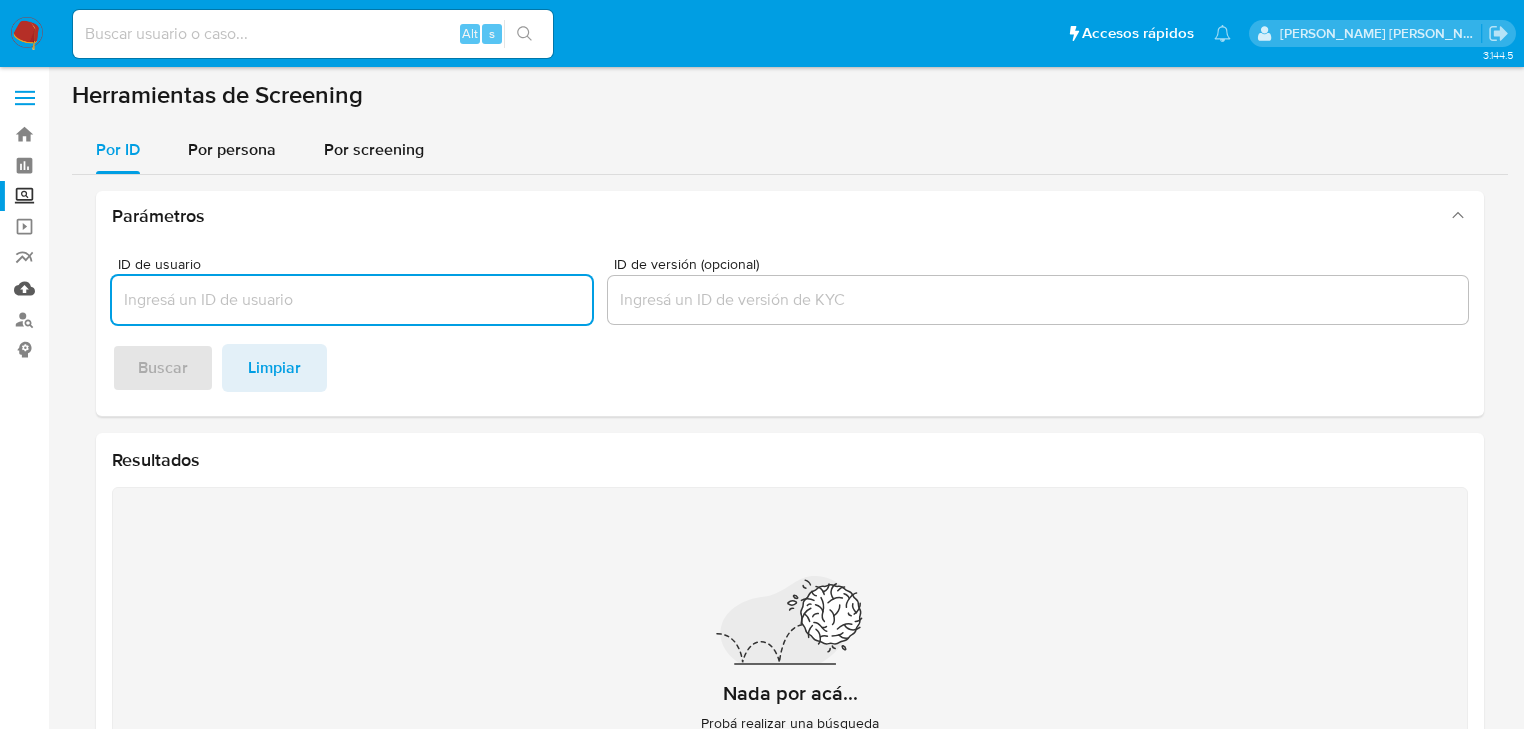 click on "Mulan" at bounding box center [119, 288] 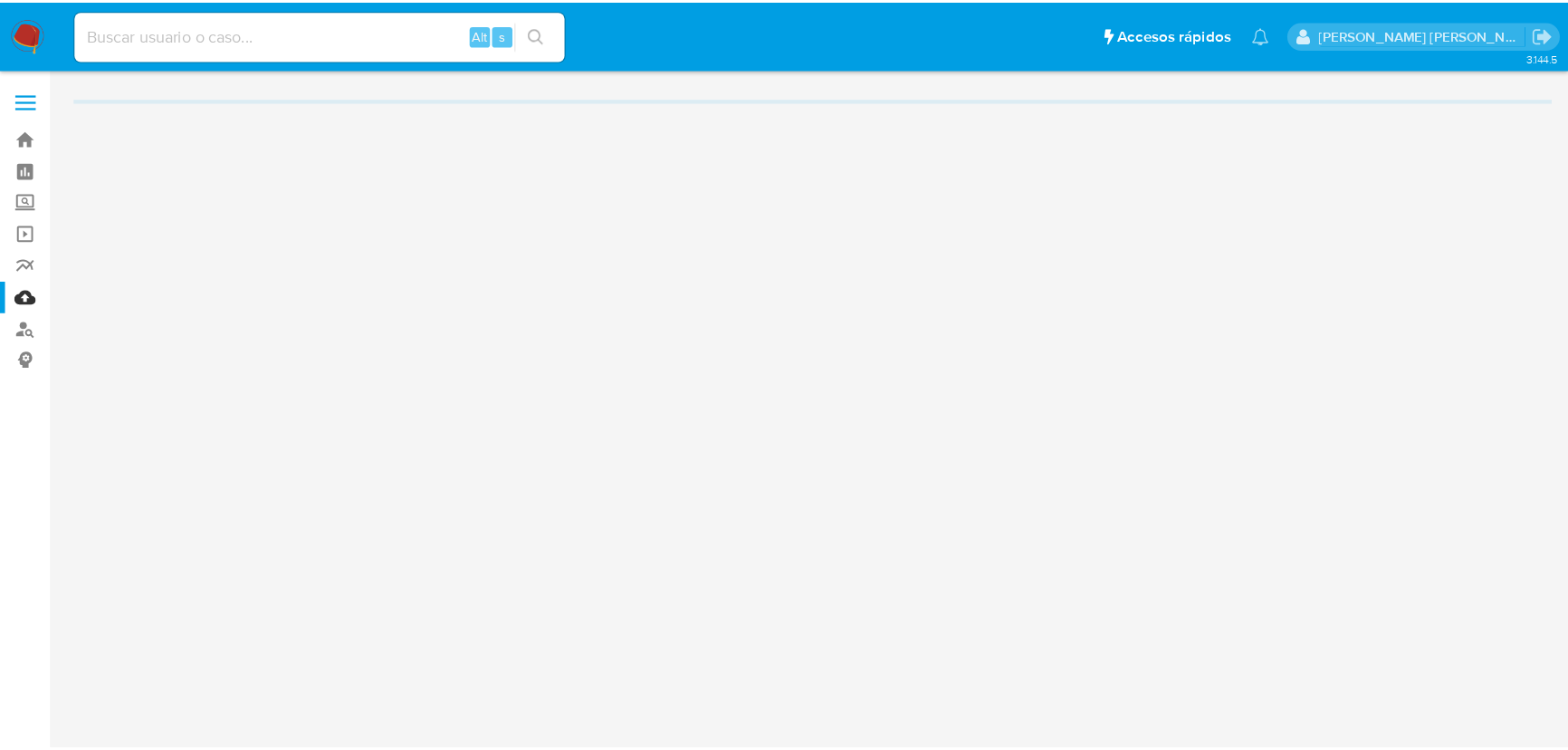 scroll, scrollTop: 0, scrollLeft: 0, axis: both 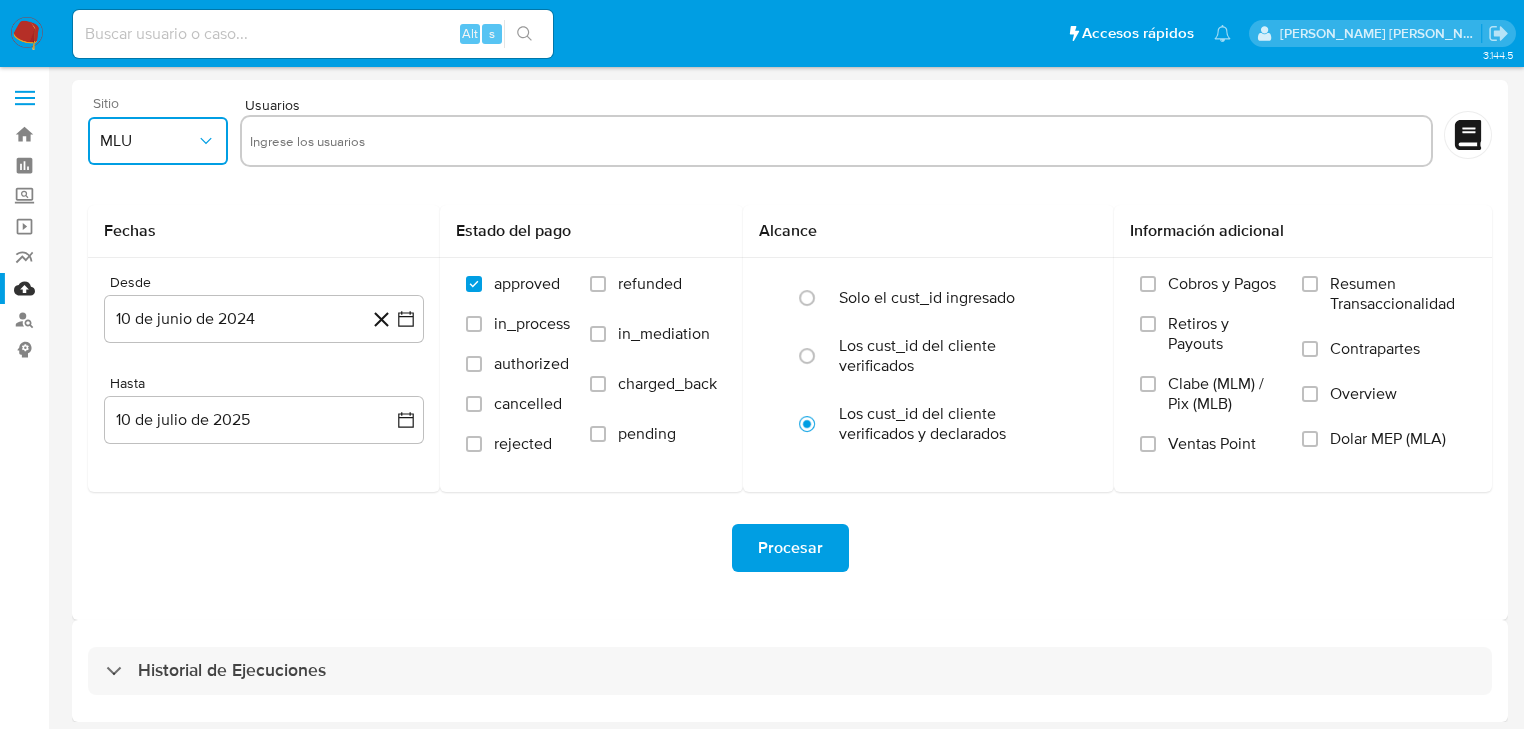 click on "MLU" at bounding box center (148, 141) 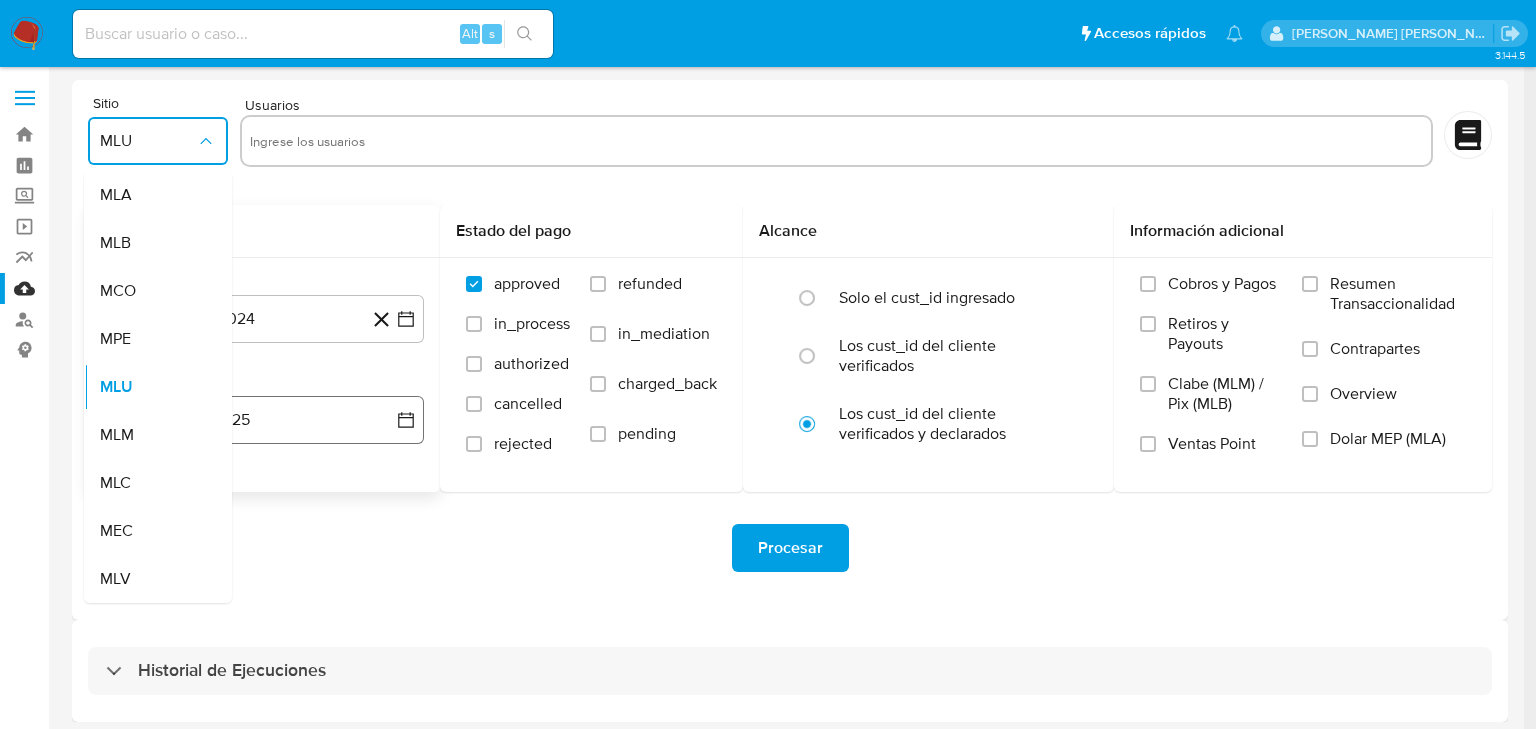 drag, startPoint x: 140, startPoint y: 435, endPoint x: 155, endPoint y: 405, distance: 33.54102 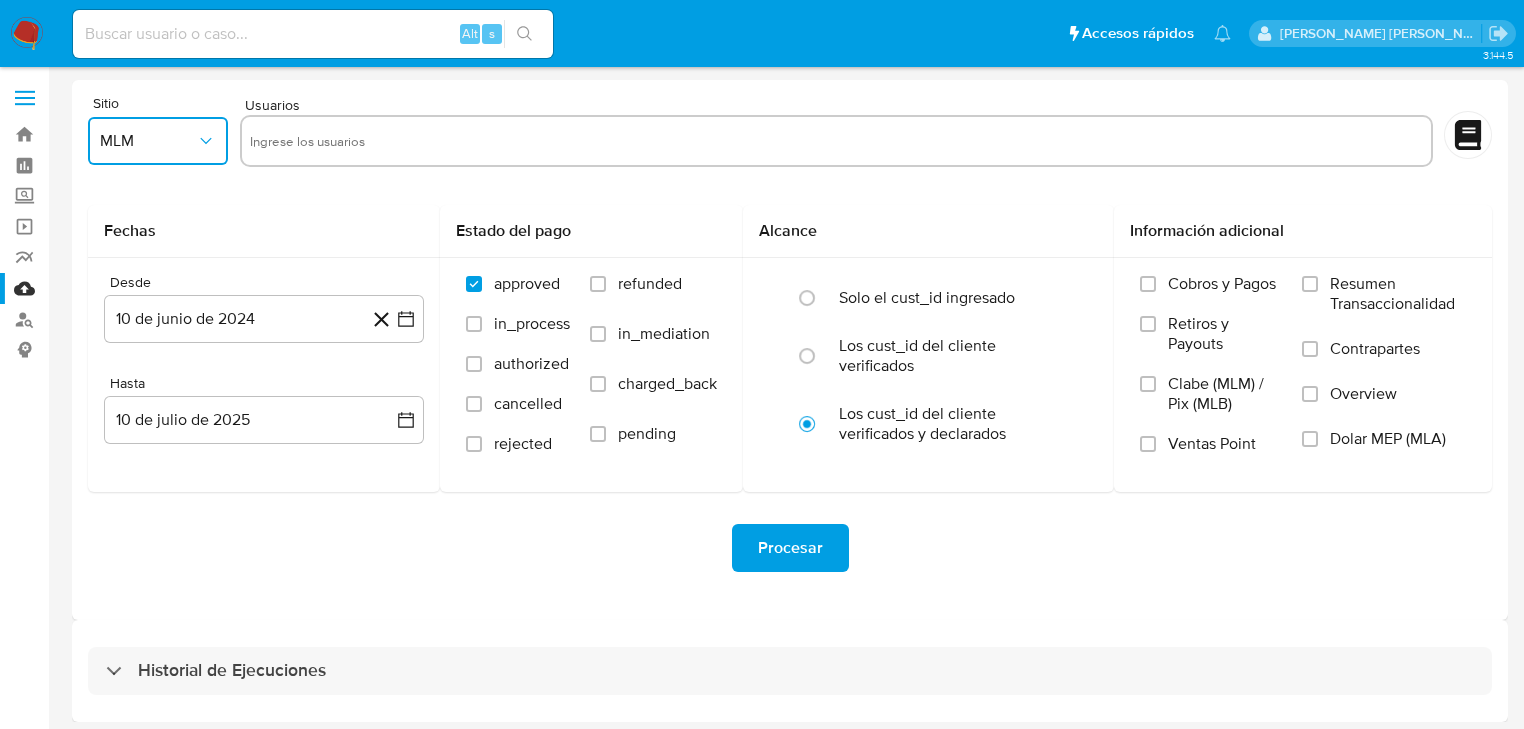 click at bounding box center [836, 141] 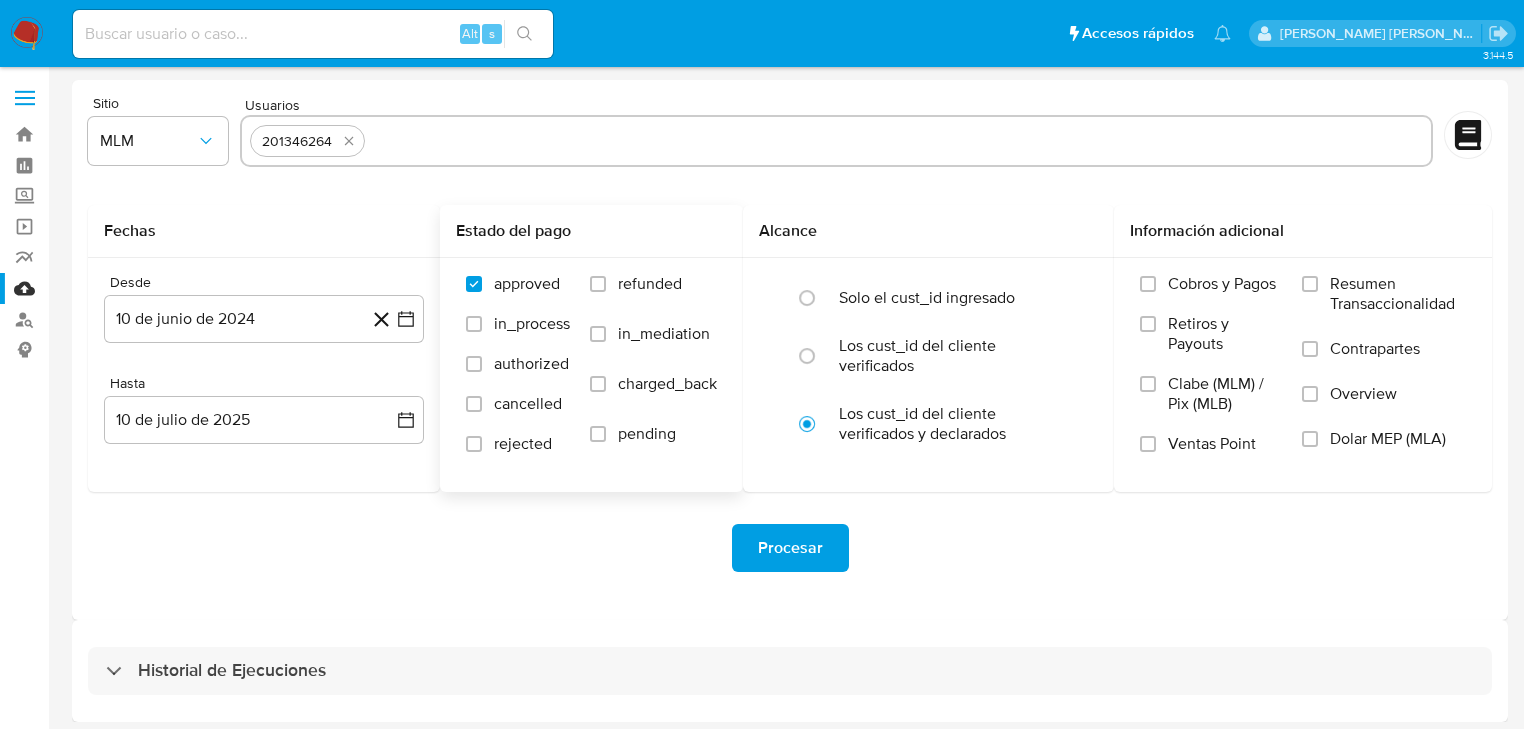 paste on "572749112" 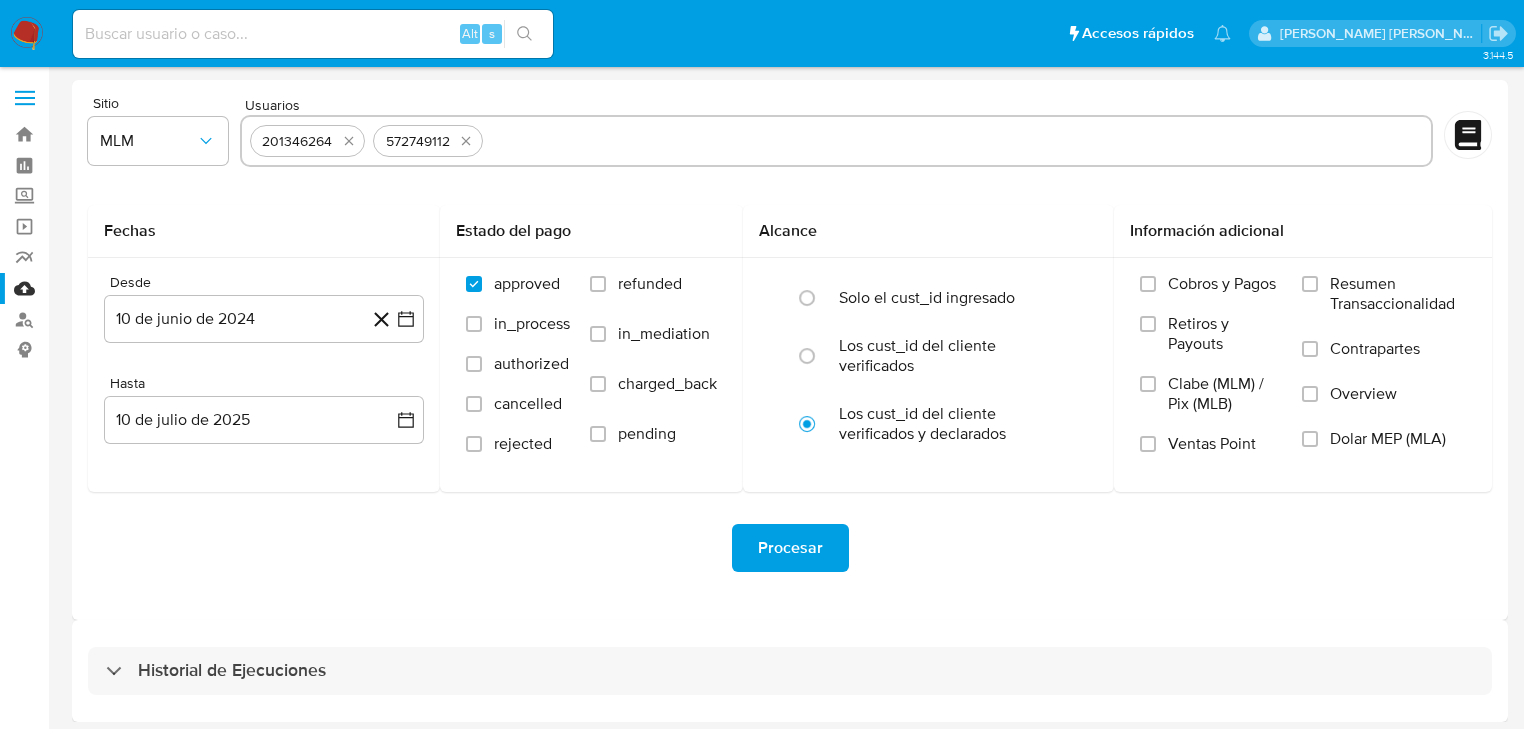 paste on "645093601" 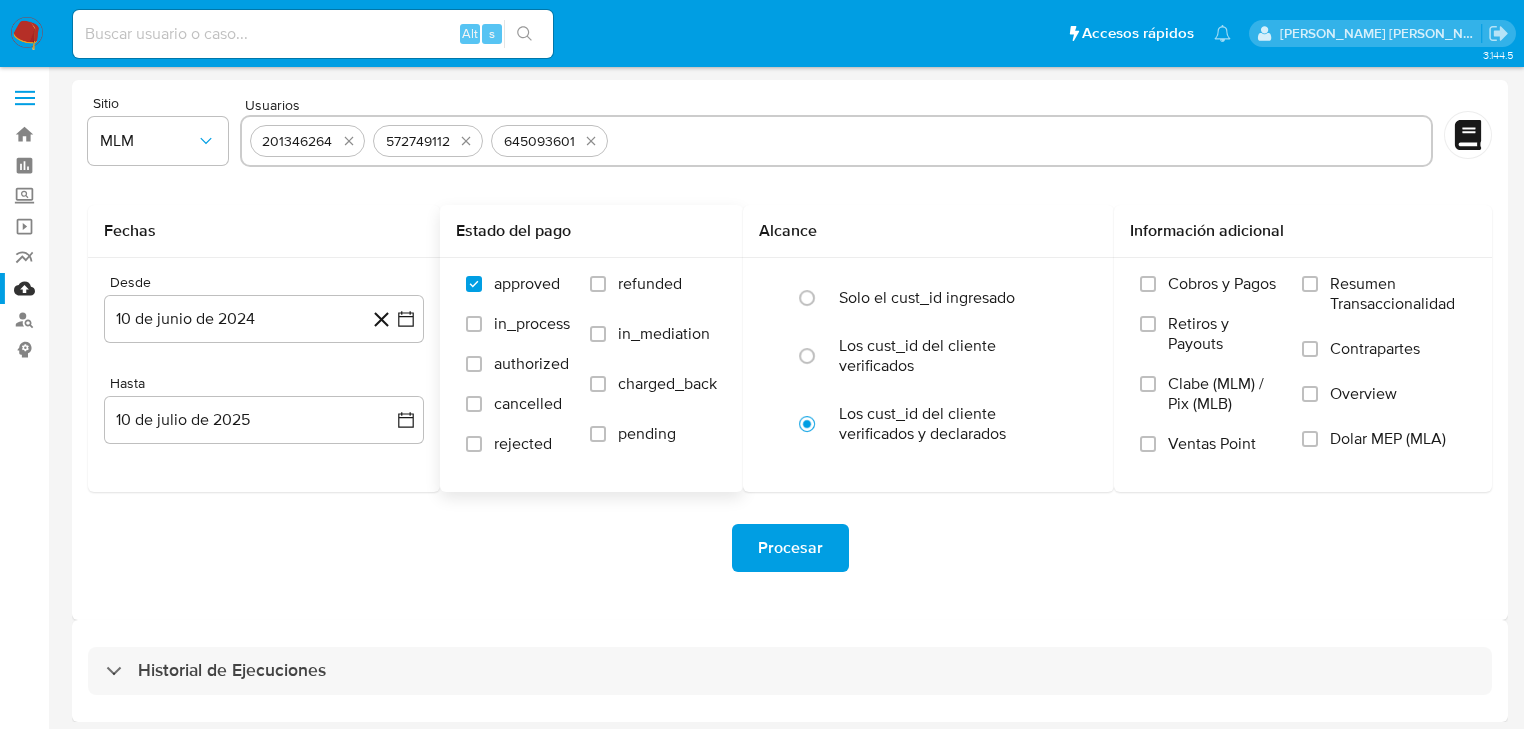 paste on "2356013961" 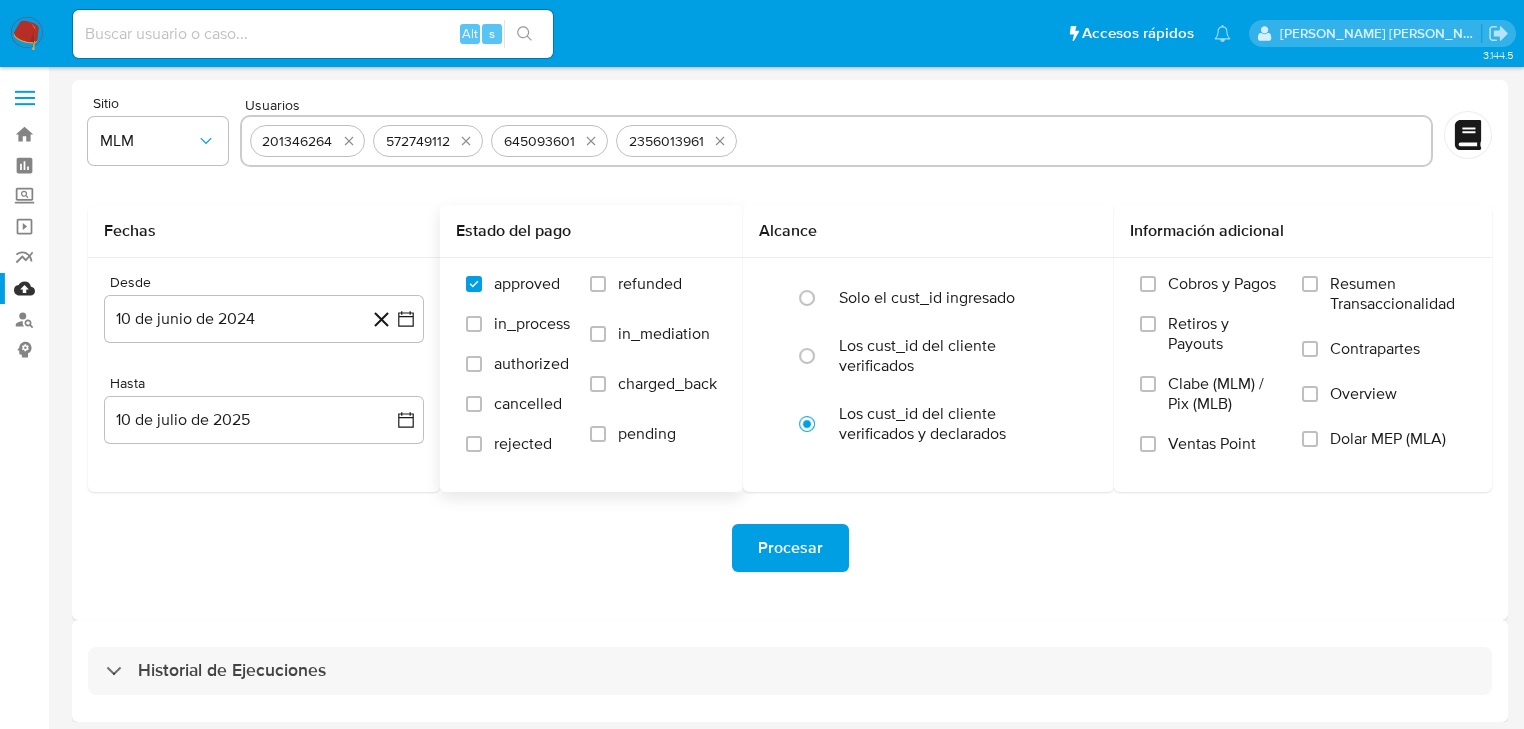 paste on "2368415514" 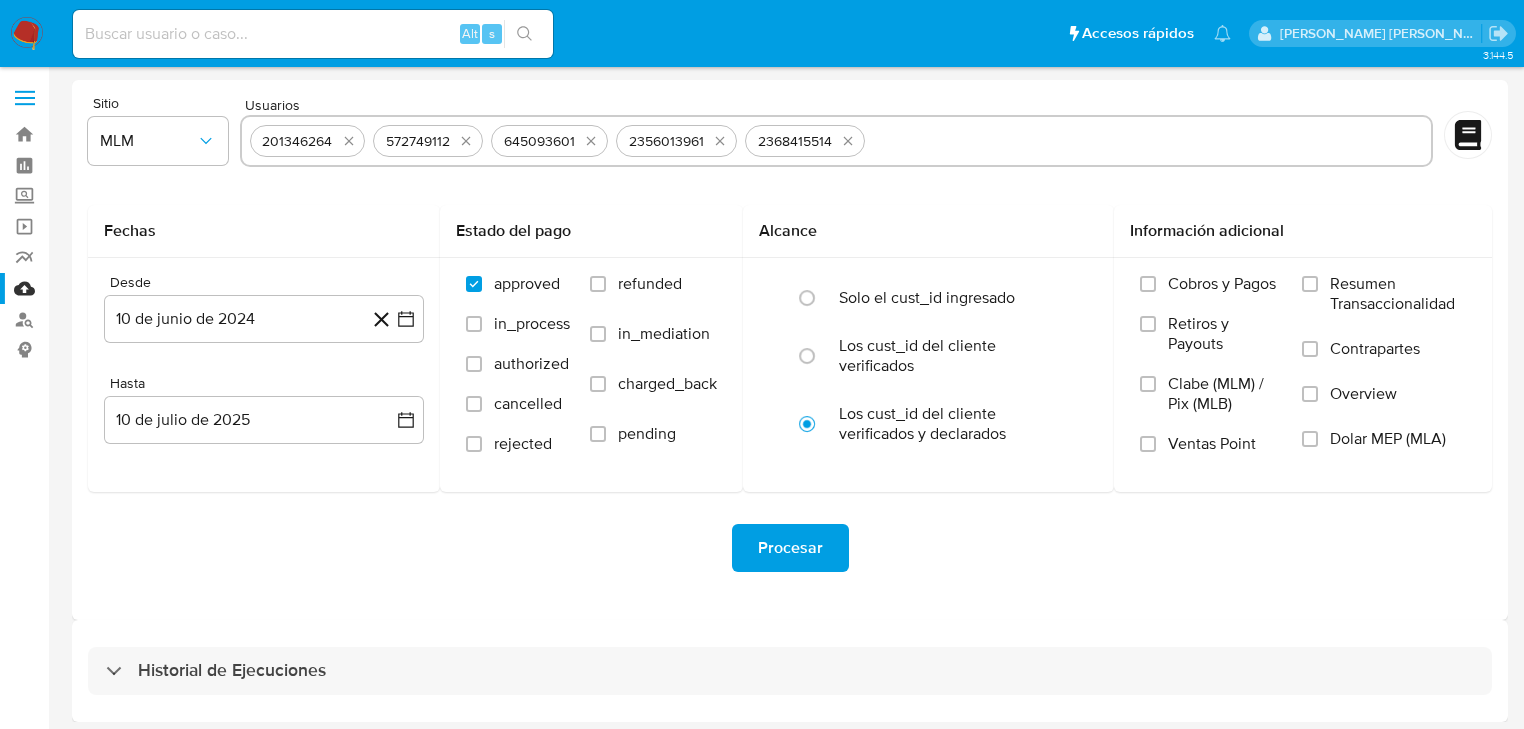 drag, startPoint x: 946, startPoint y: 138, endPoint x: 927, endPoint y: 128, distance: 21.470911 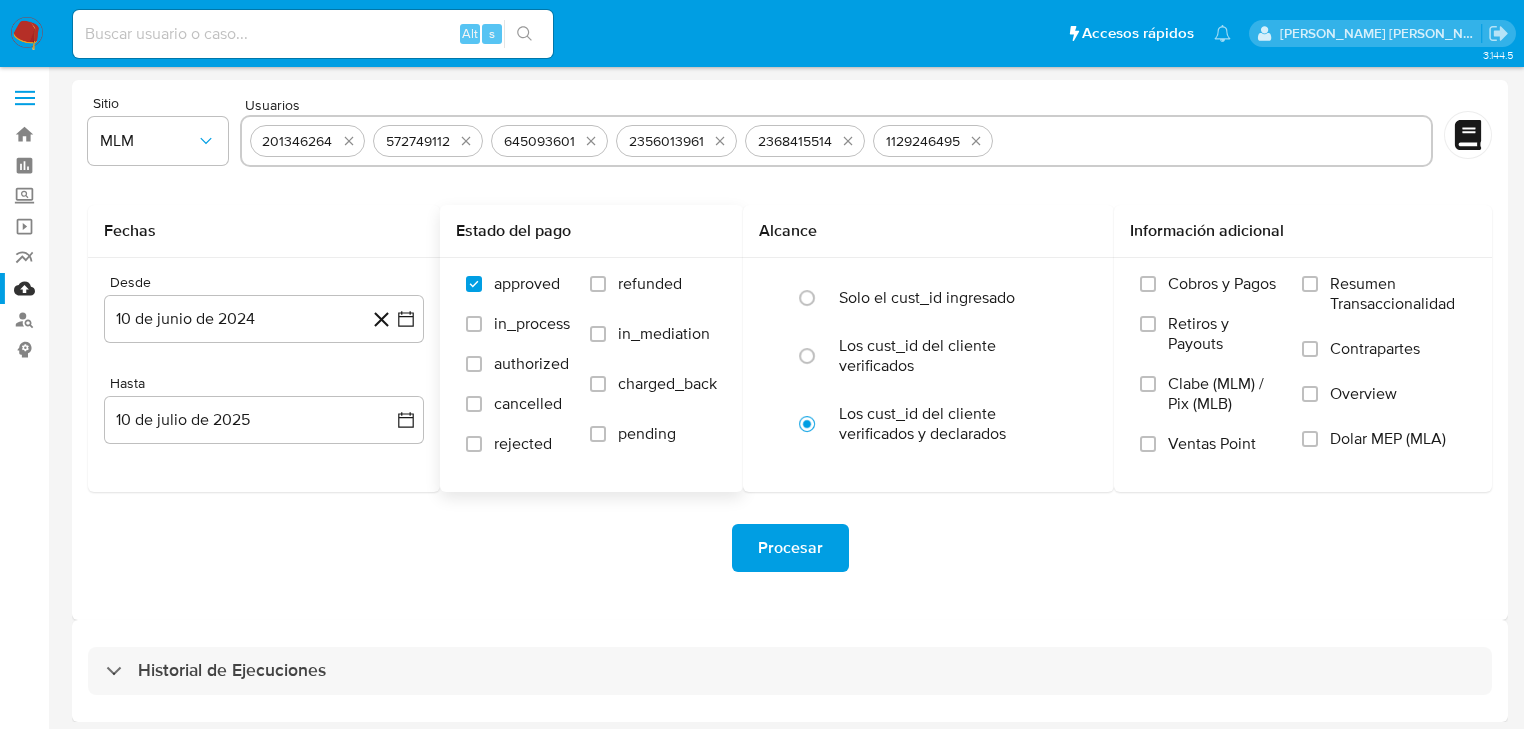 paste on "675200961" 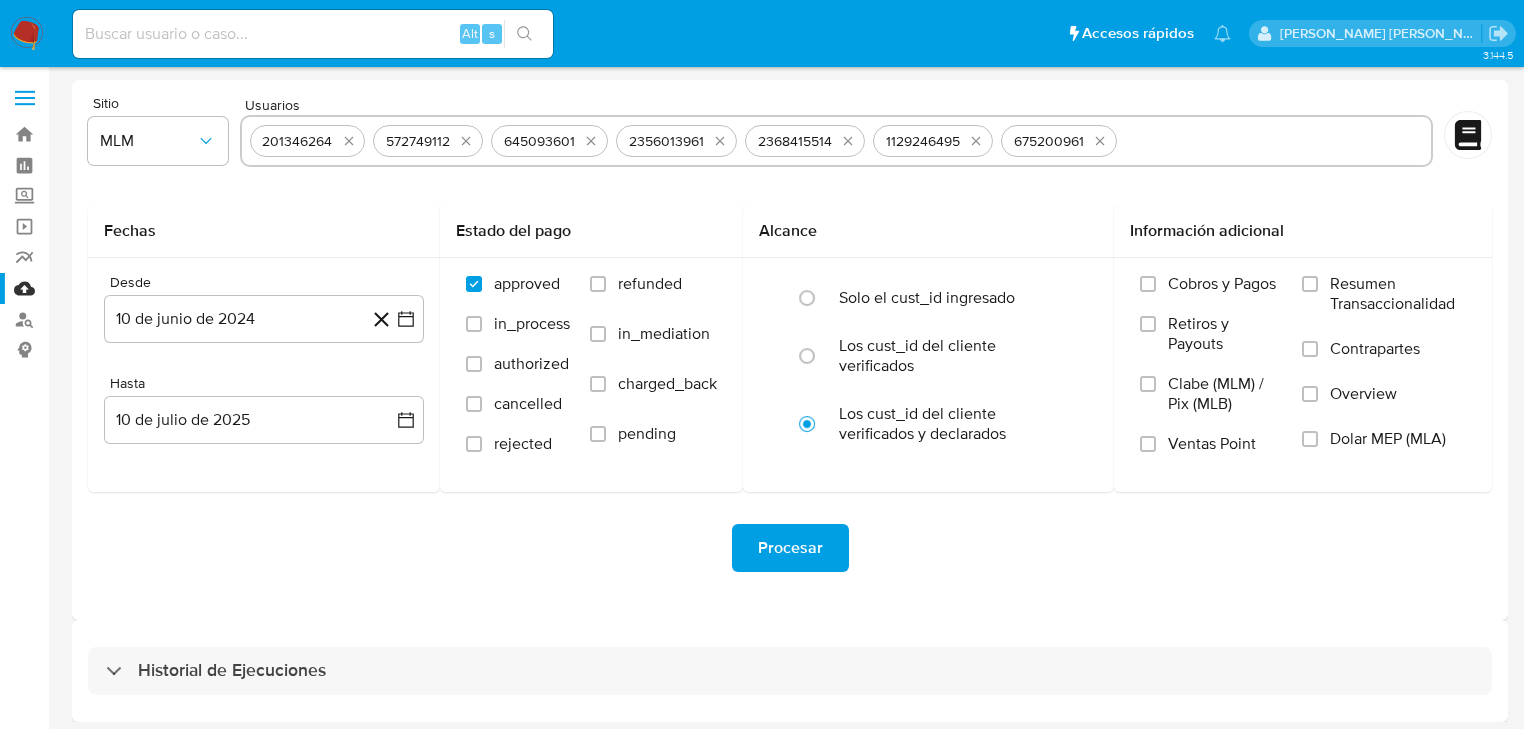paste on "730731413" 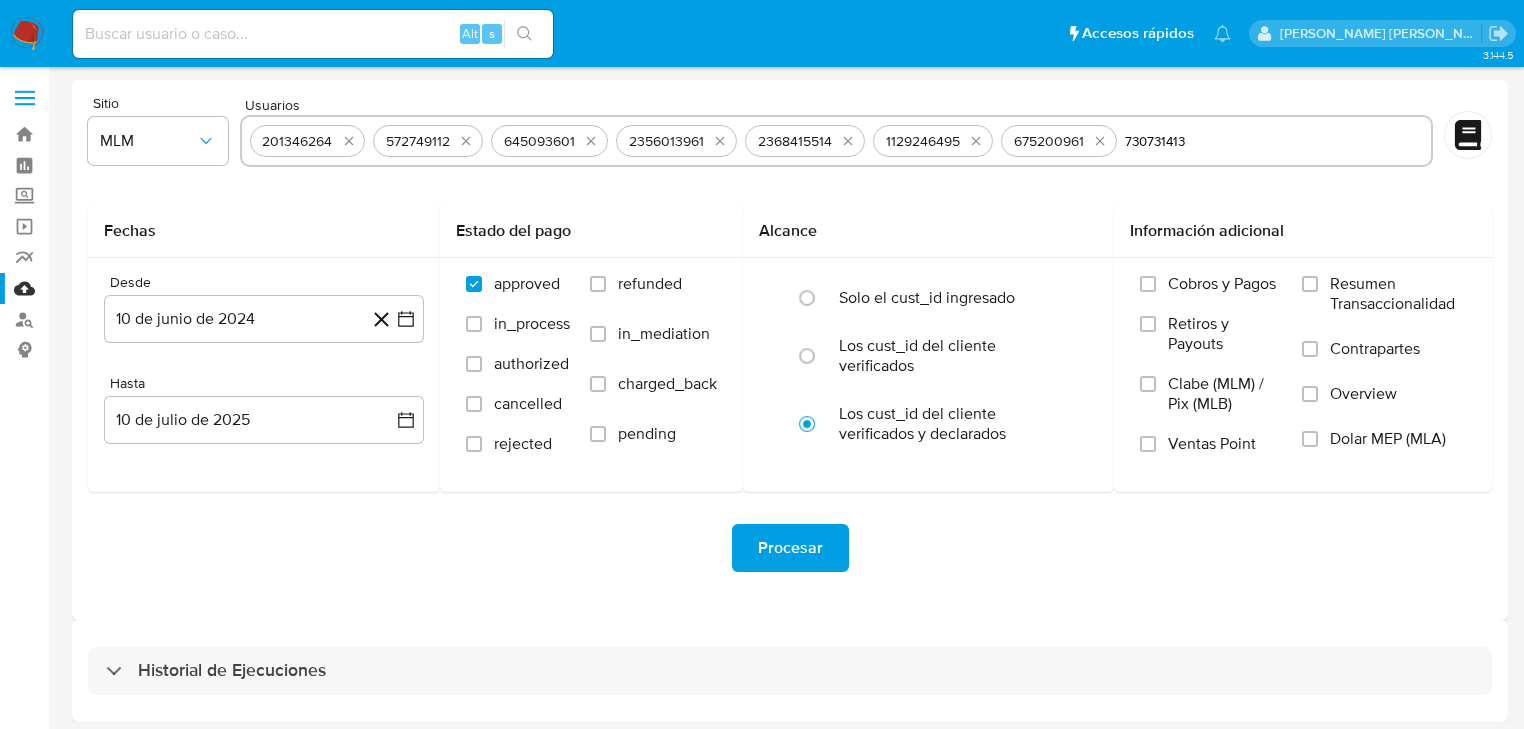 type 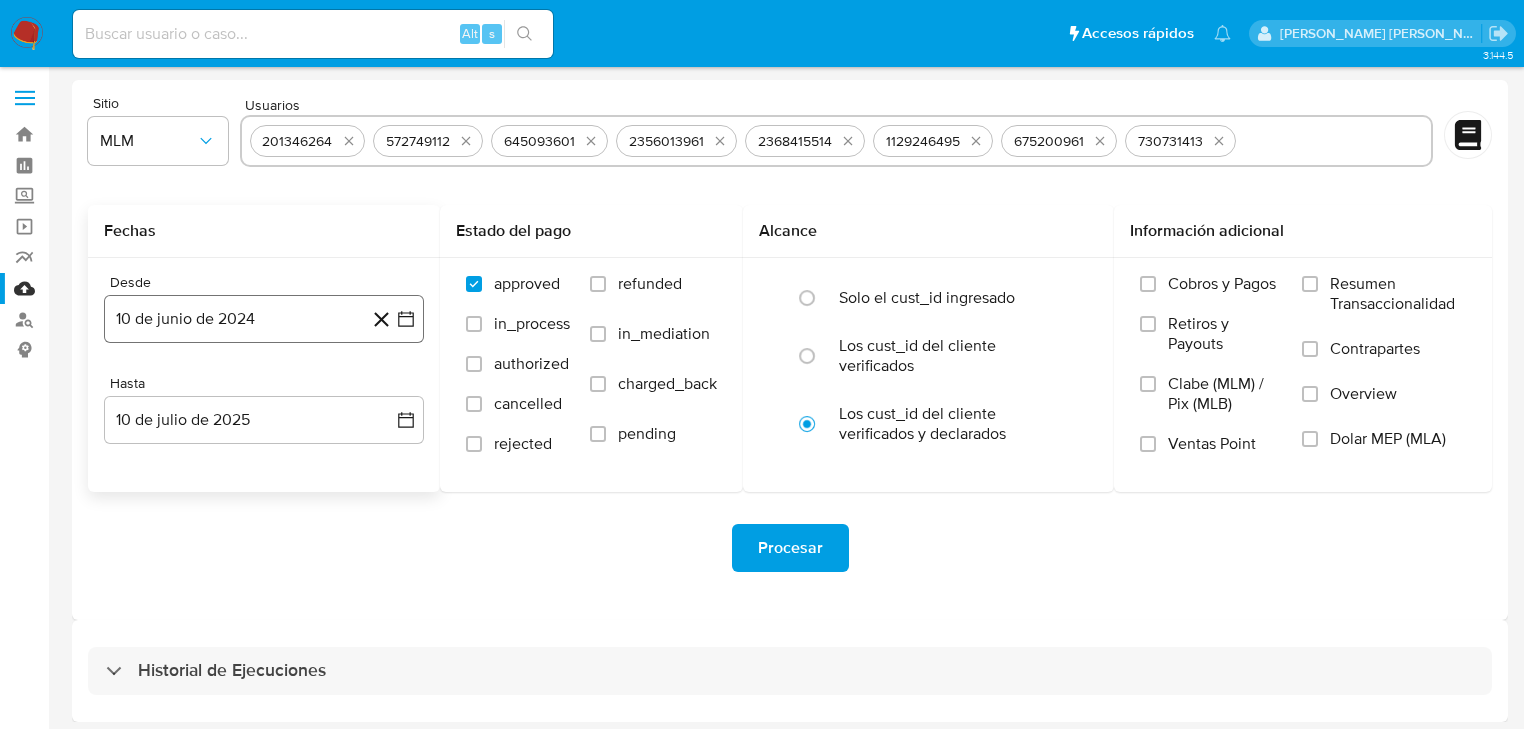 drag, startPoint x: 222, startPoint y: 312, endPoint x: 240, endPoint y: 297, distance: 23.43075 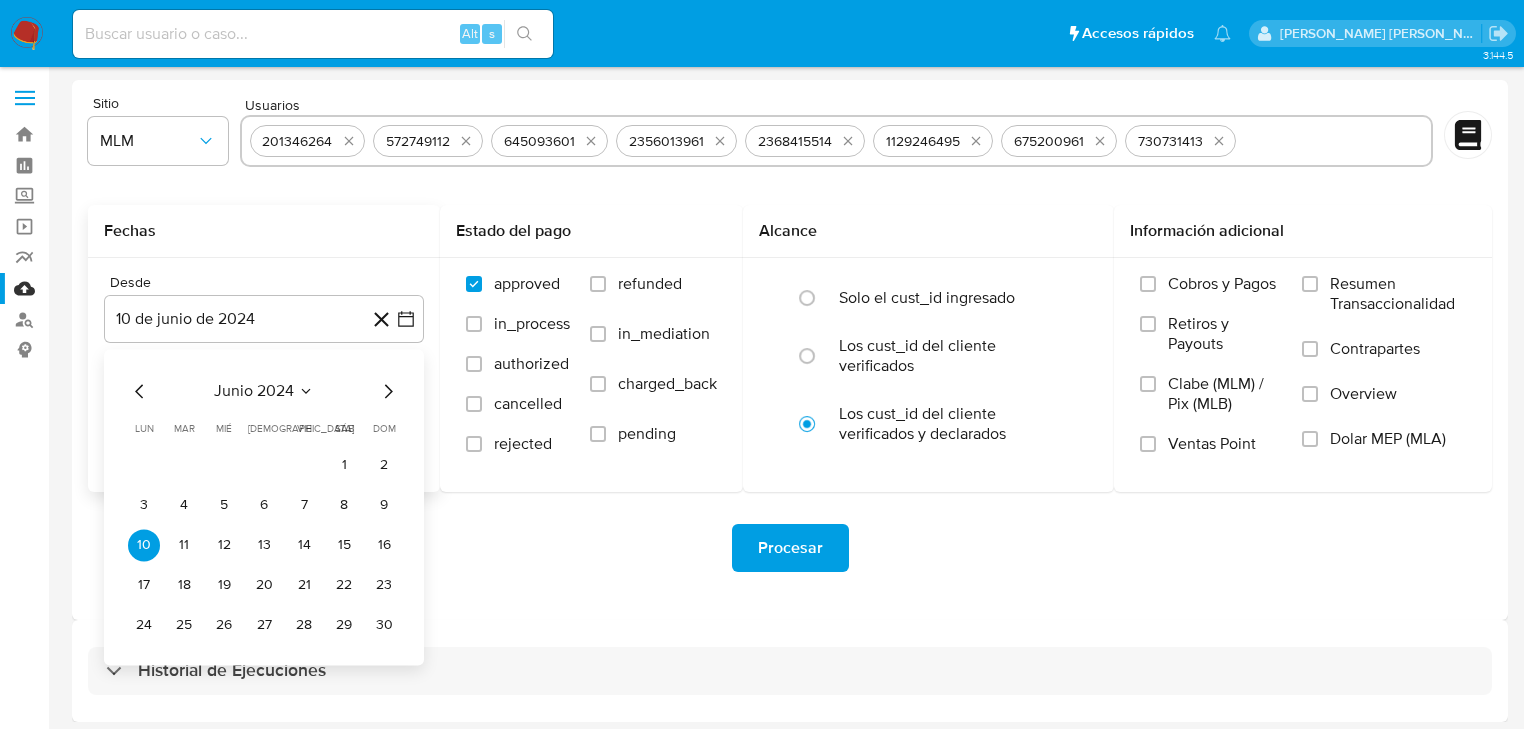 click on "junio 2024" at bounding box center [254, 391] 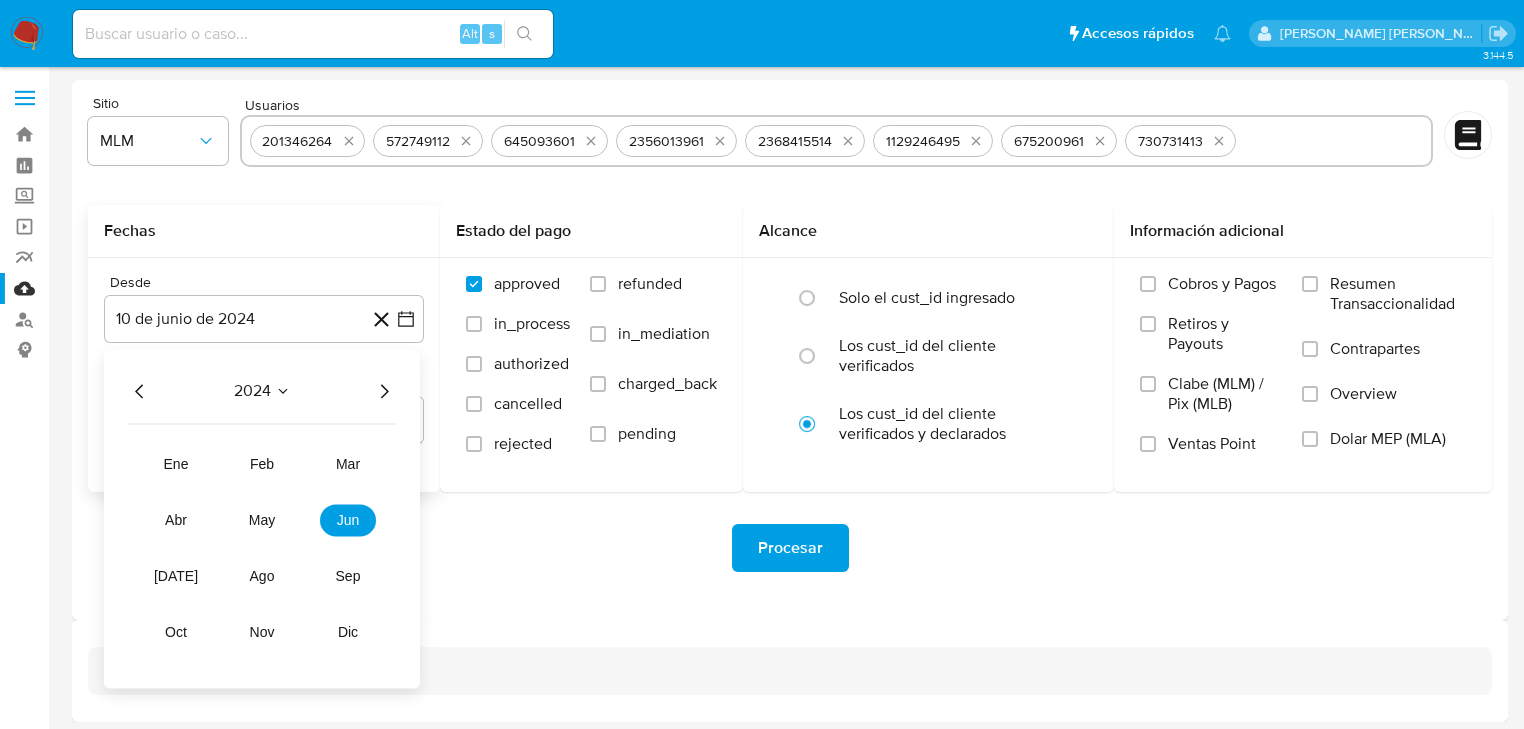 click 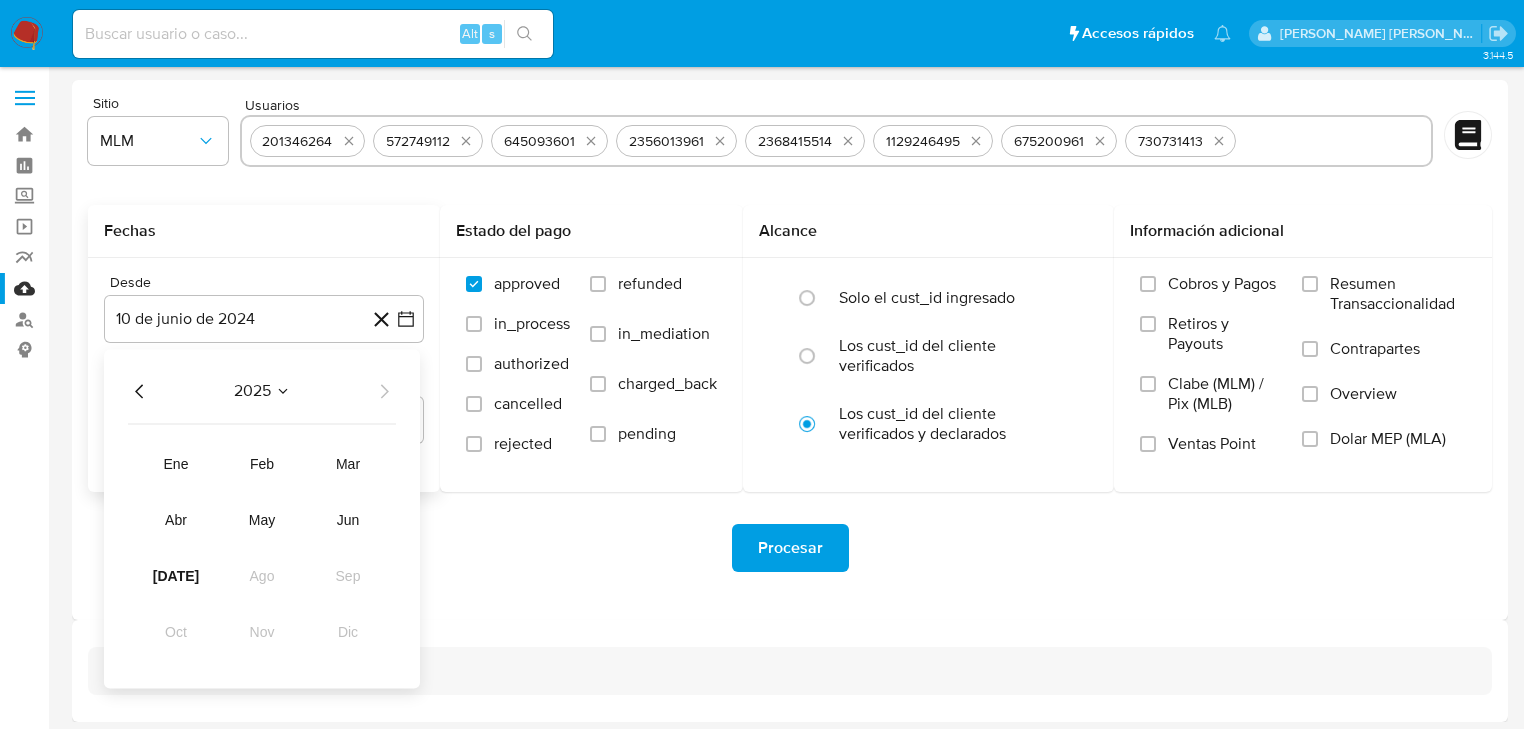 drag, startPoint x: 134, startPoint y: 389, endPoint x: 225, endPoint y: 435, distance: 101.96568 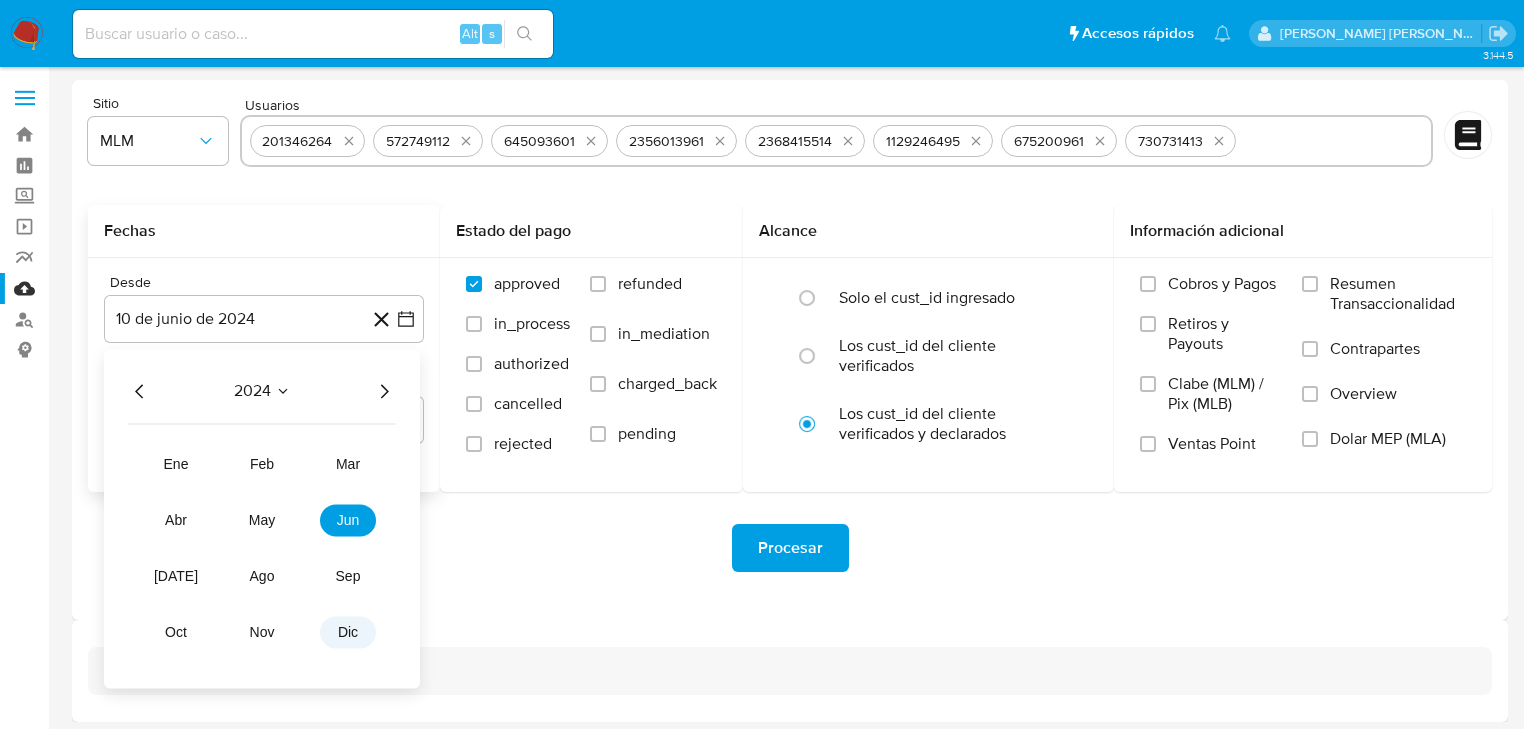 click on "dic" at bounding box center (348, 632) 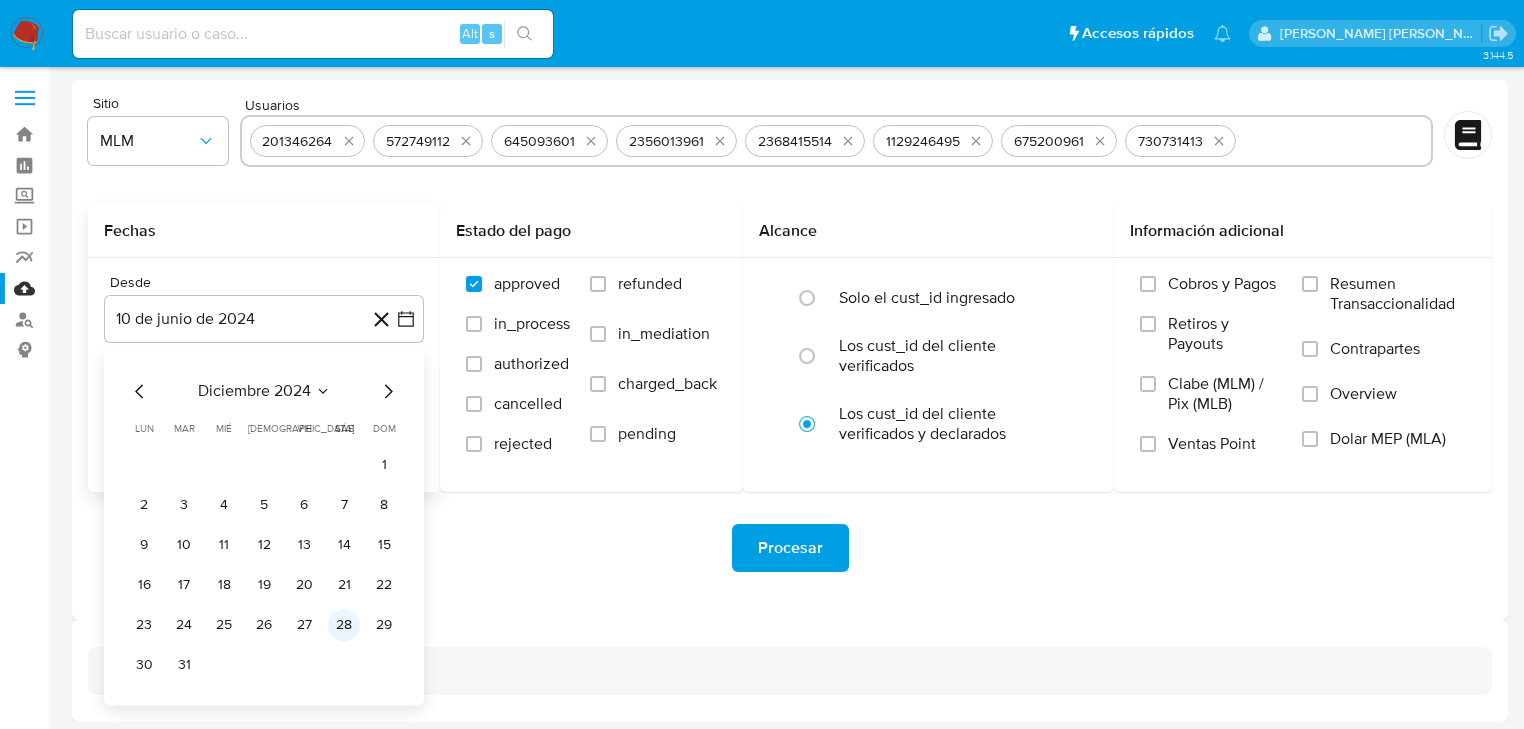 type 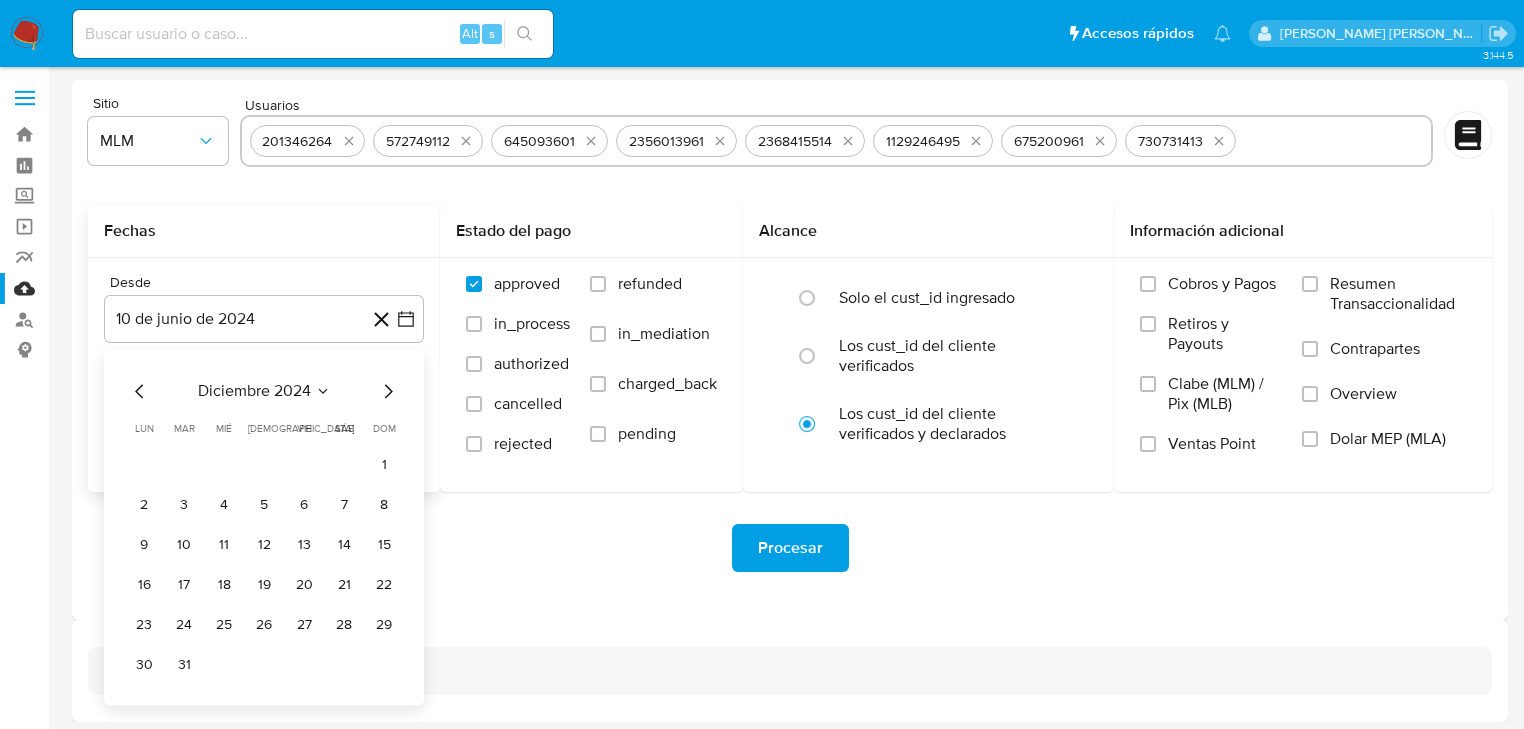 click on "diciembre 2024" at bounding box center (254, 391) 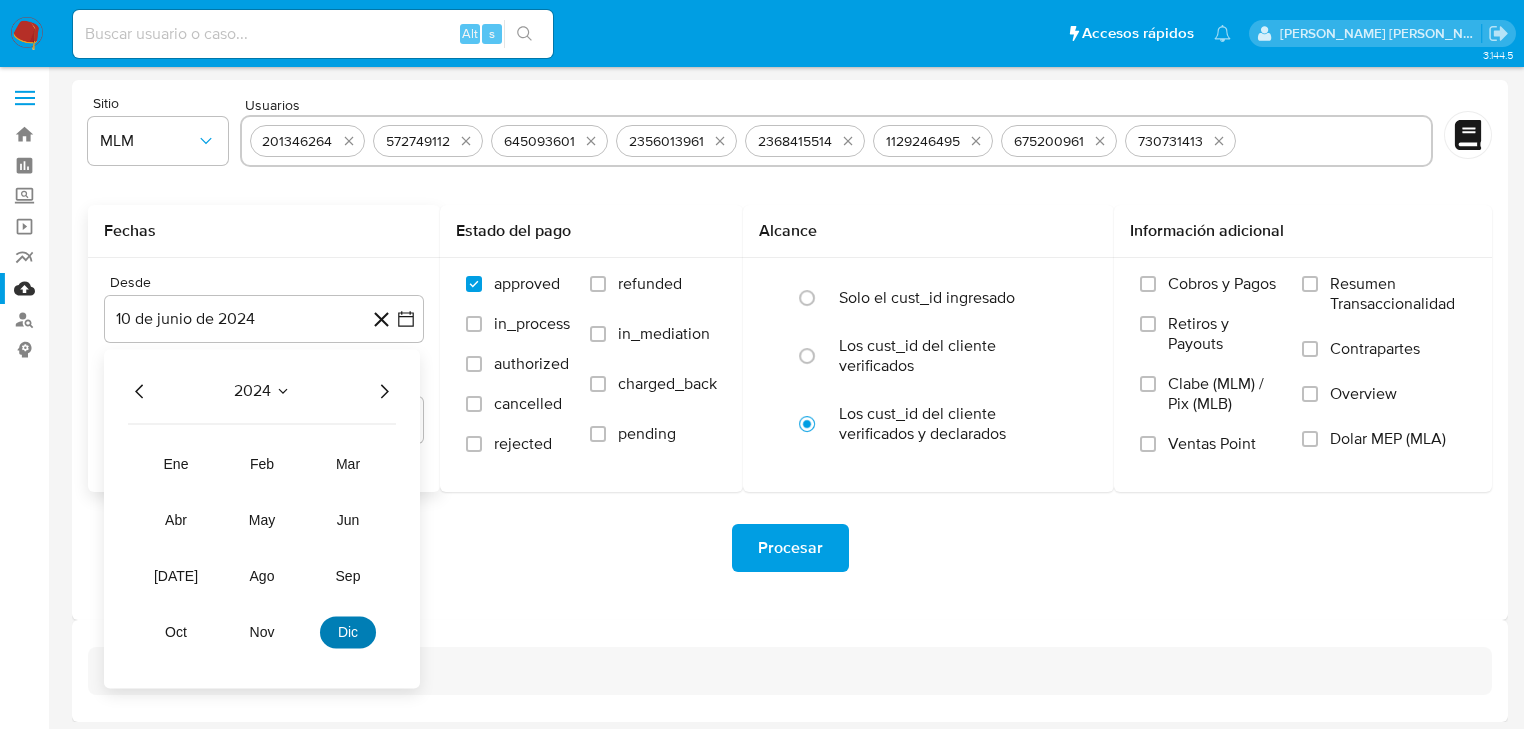 click on "dic" at bounding box center [348, 632] 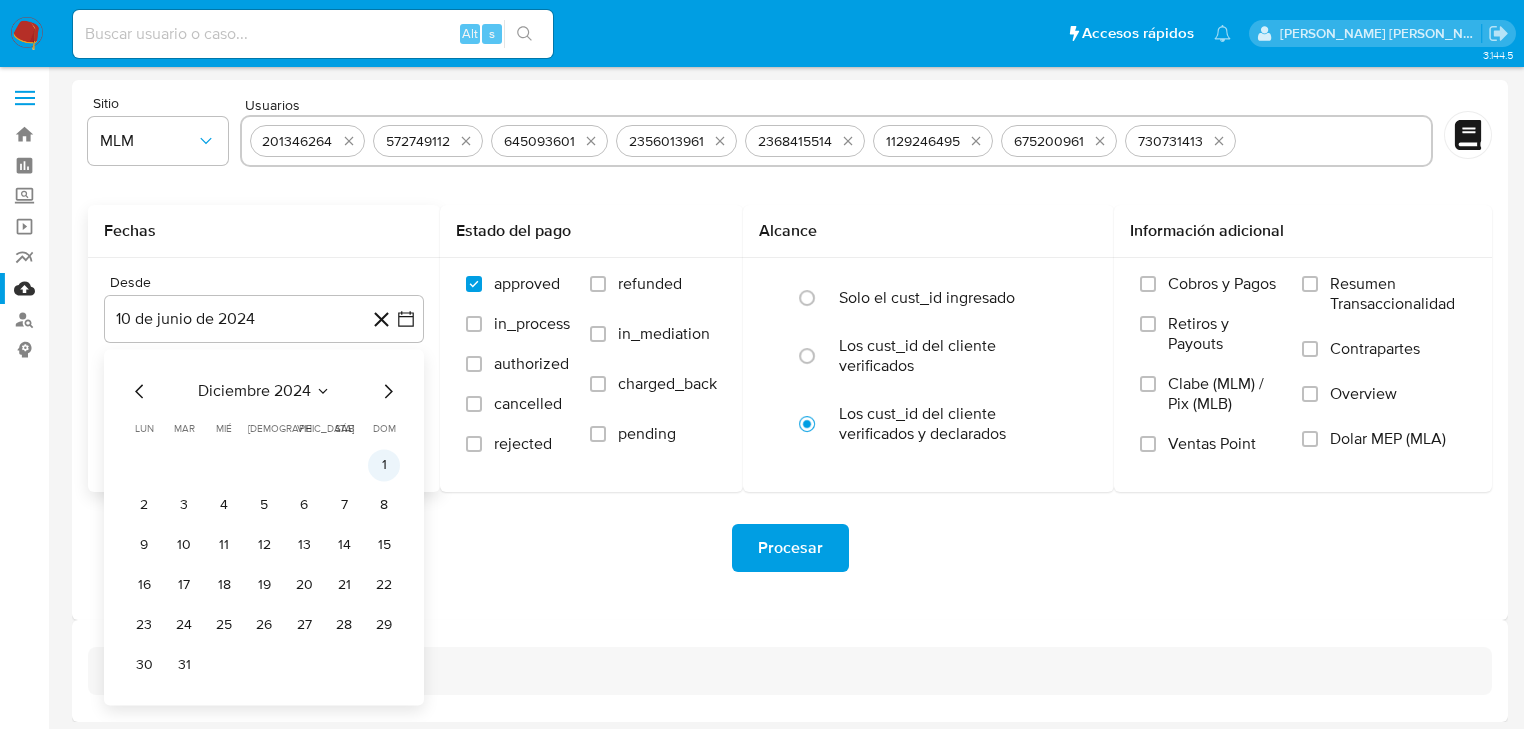 click on "1" at bounding box center [384, 465] 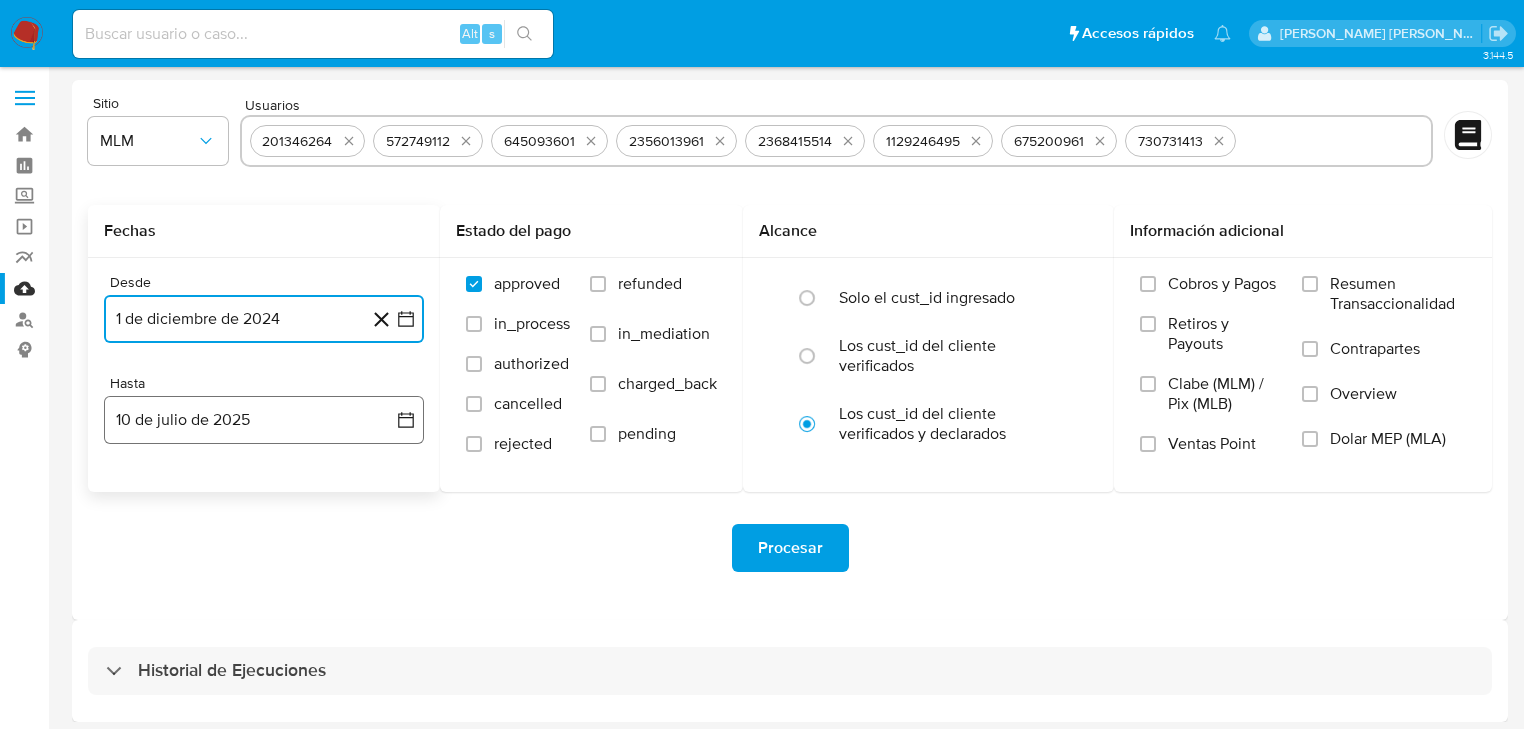click on "10 de julio de 2025" at bounding box center [264, 420] 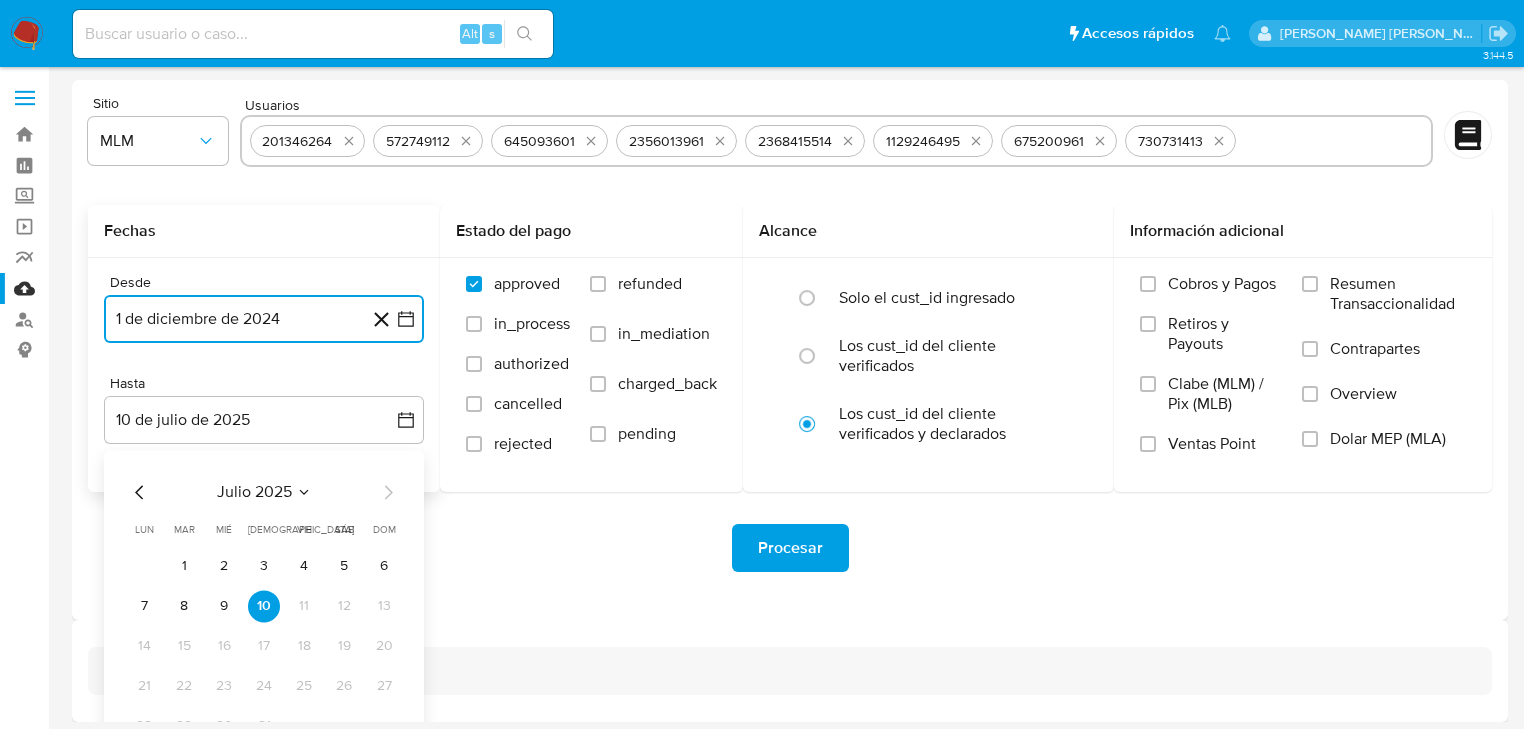 click 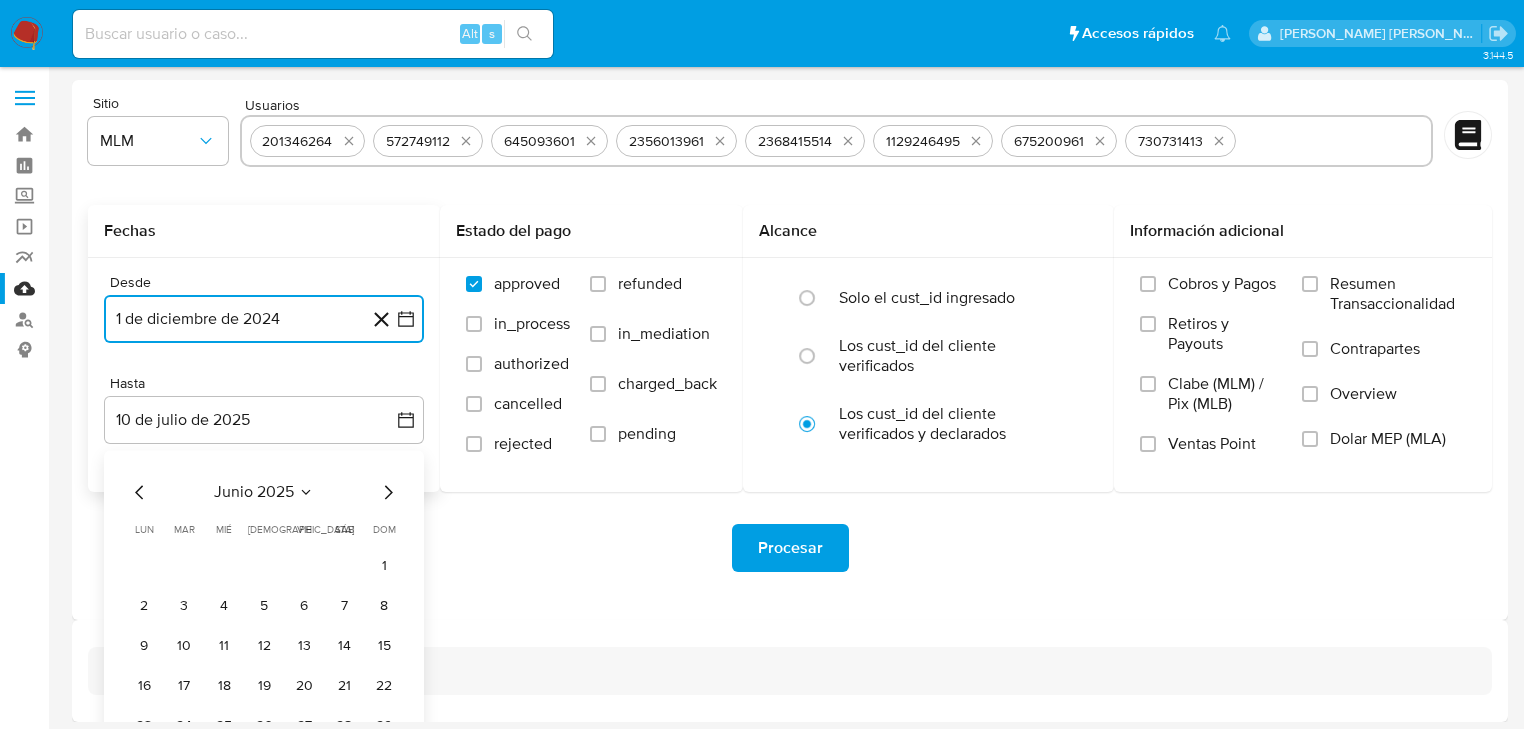 click 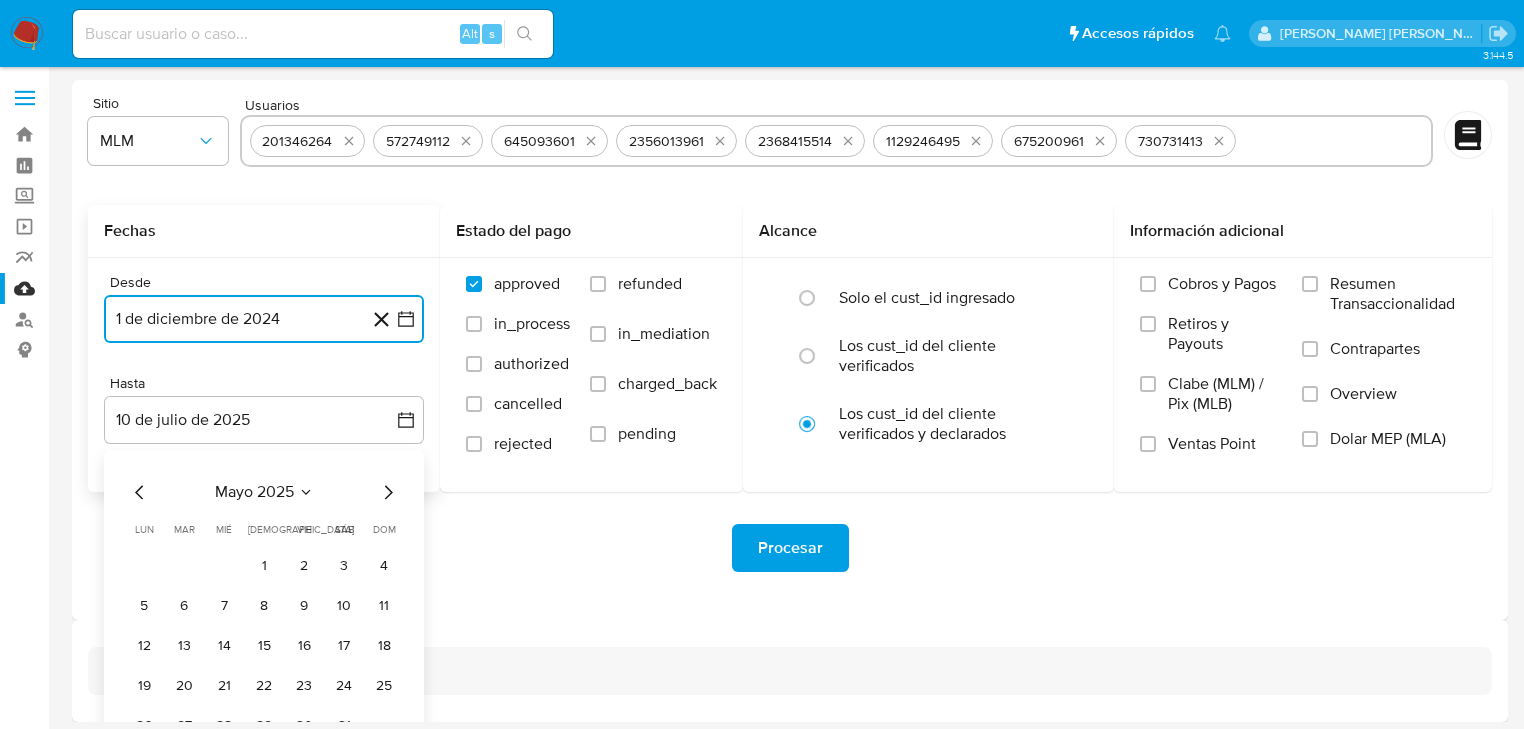 click 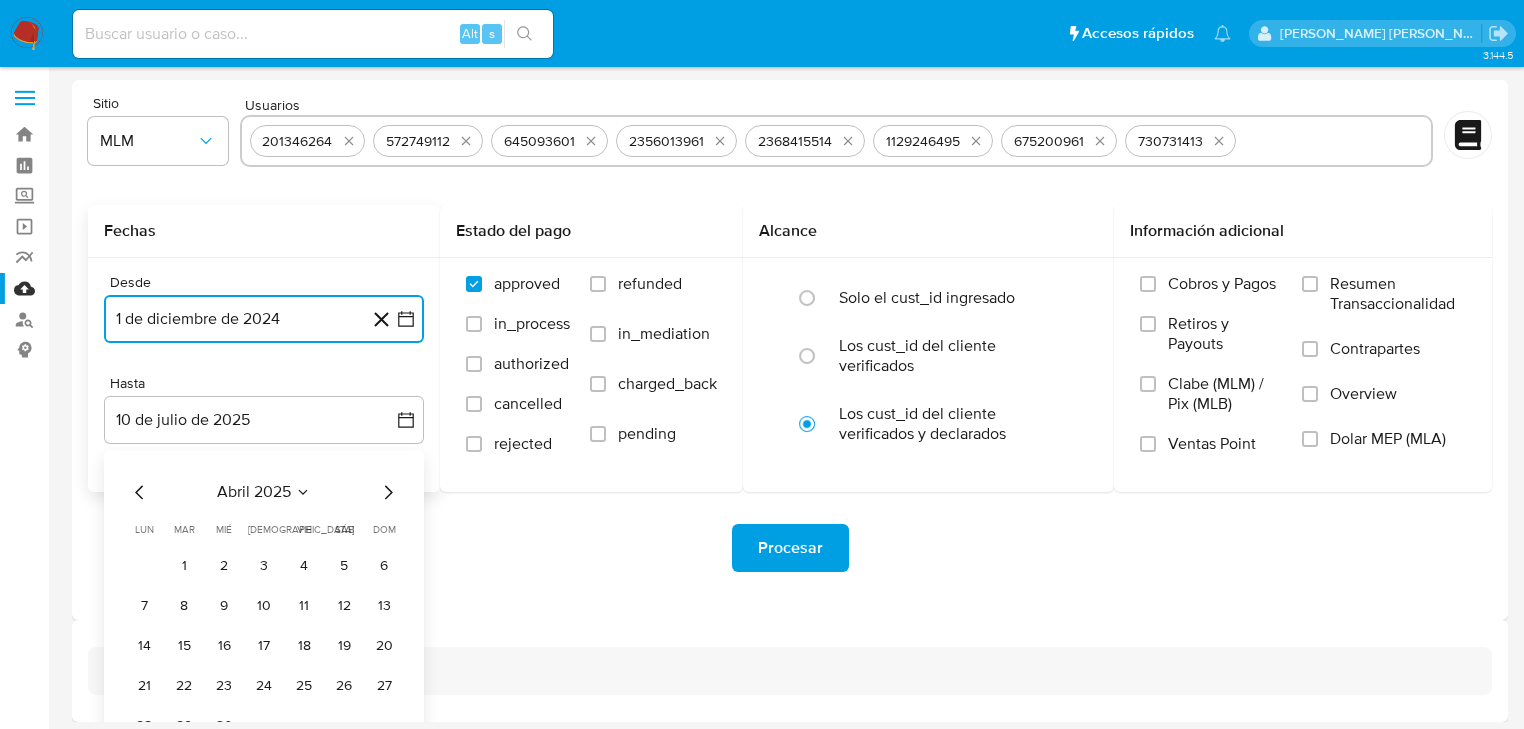 click 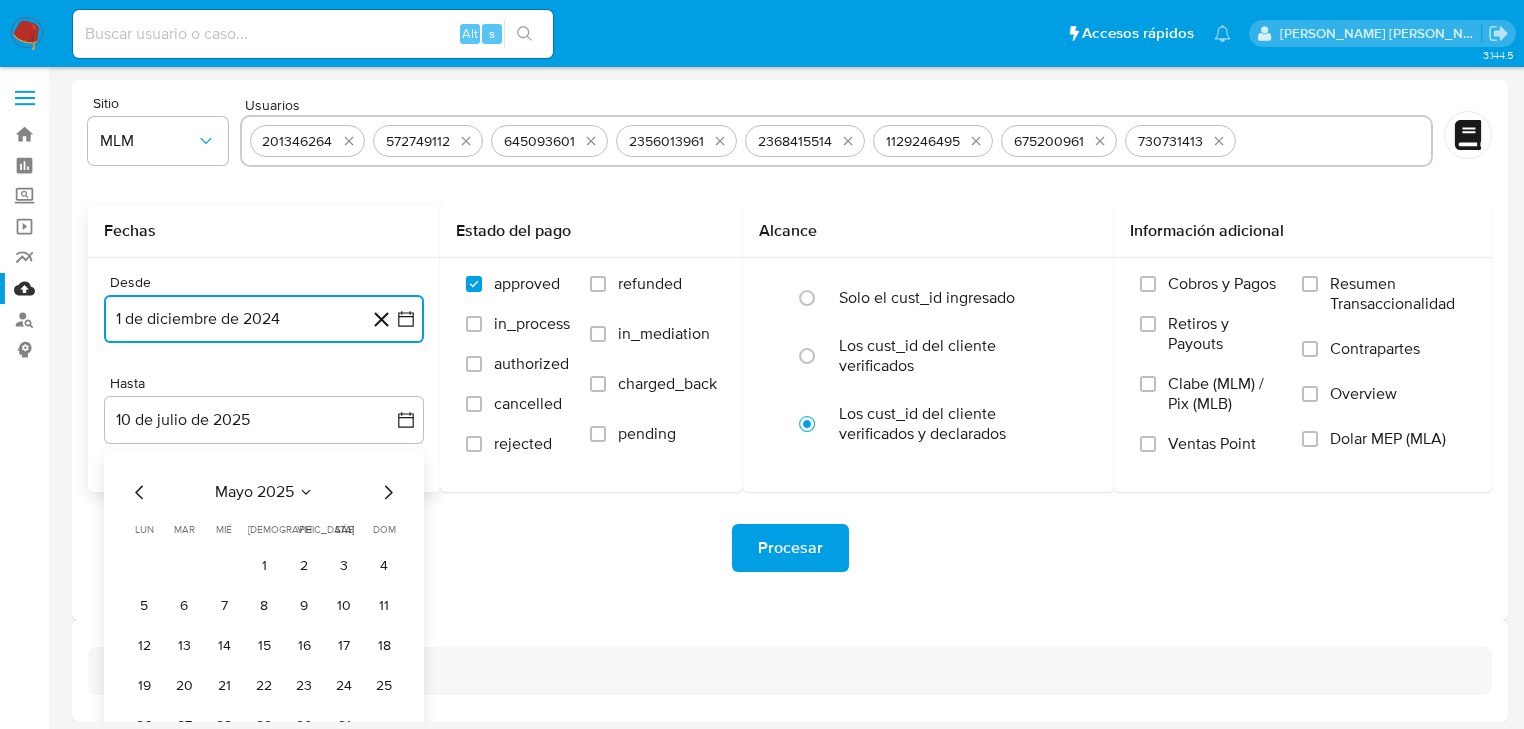type 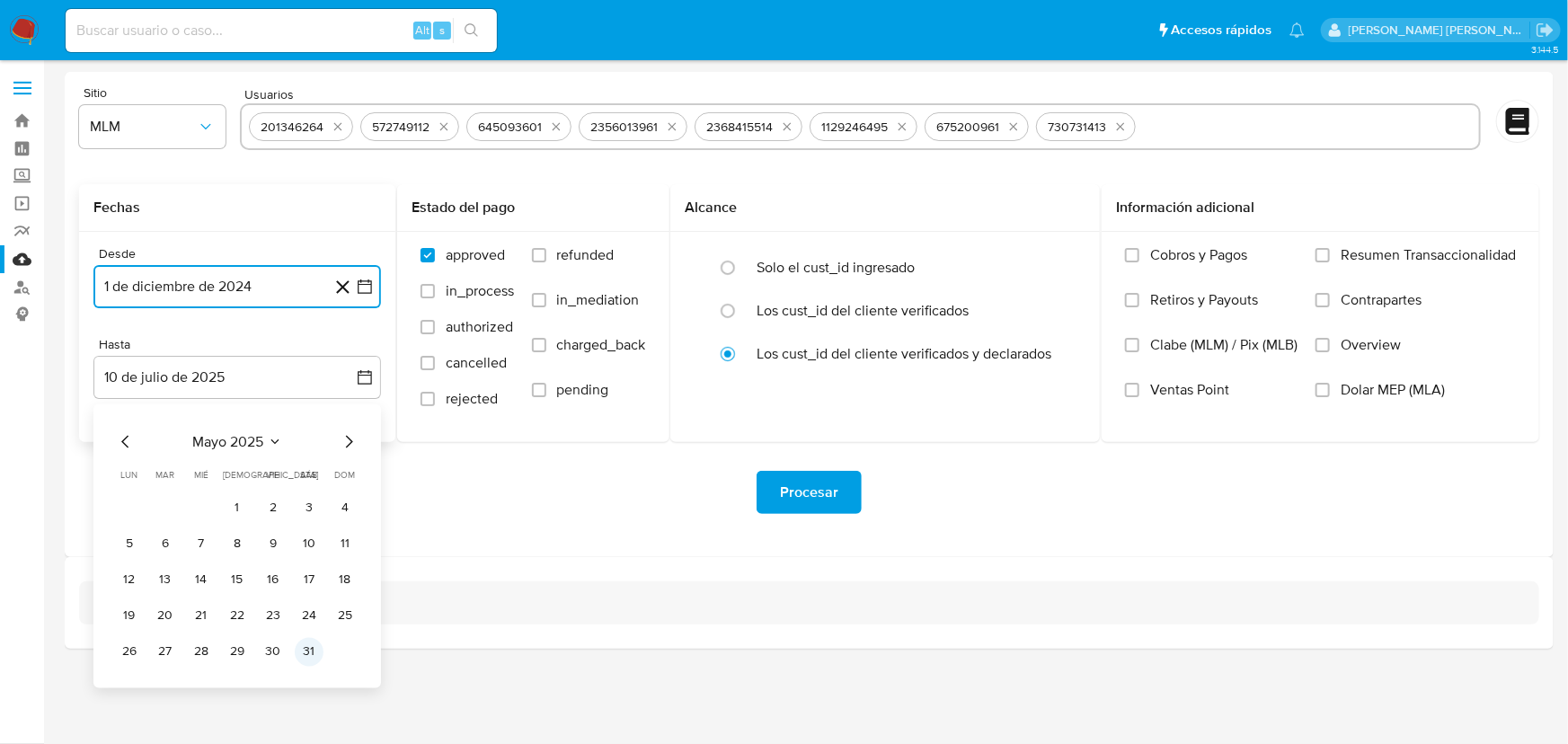 click on "31" at bounding box center (309, 652) 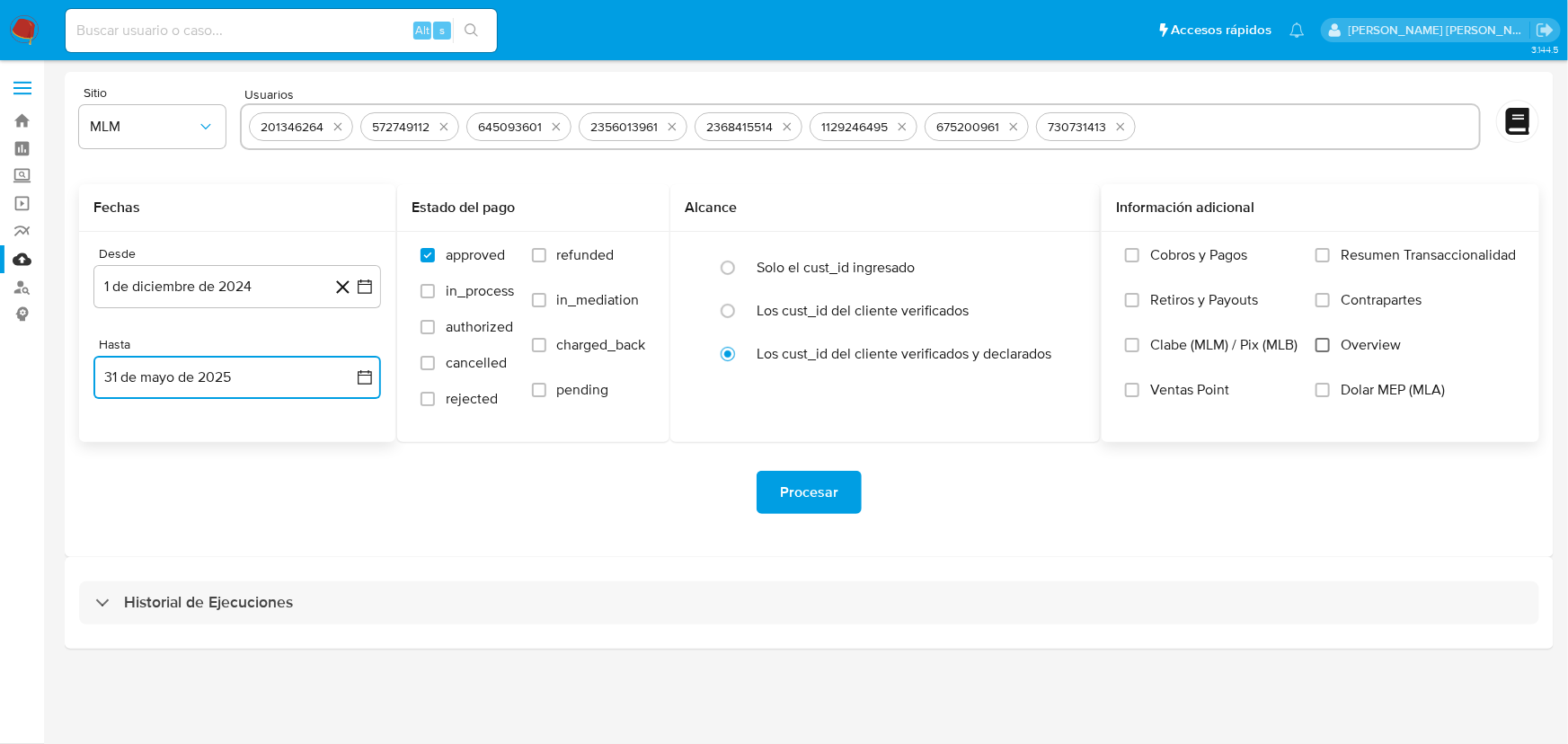 click on "Overview" at bounding box center [1323, 345] 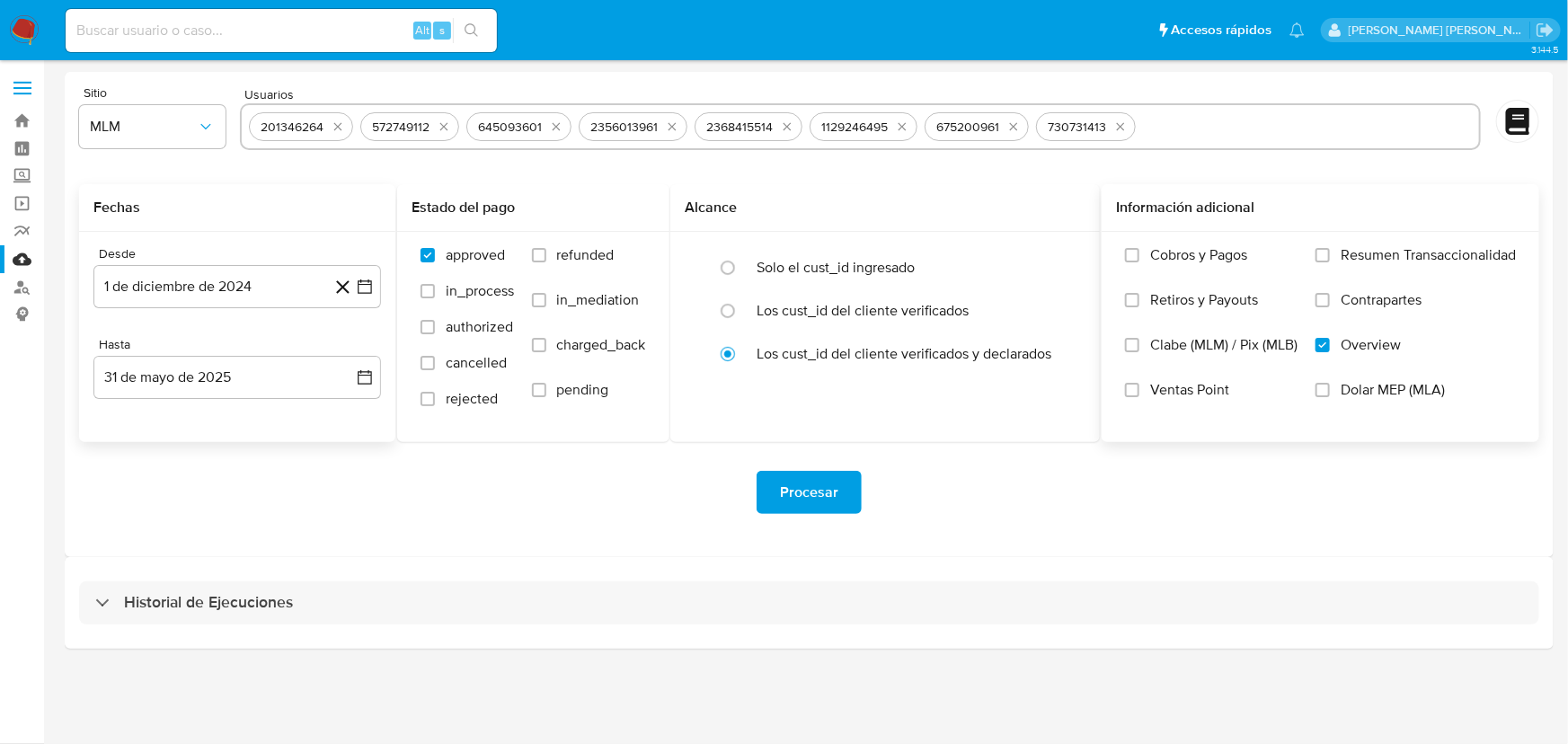 click on "Procesar" at bounding box center [809, 492] 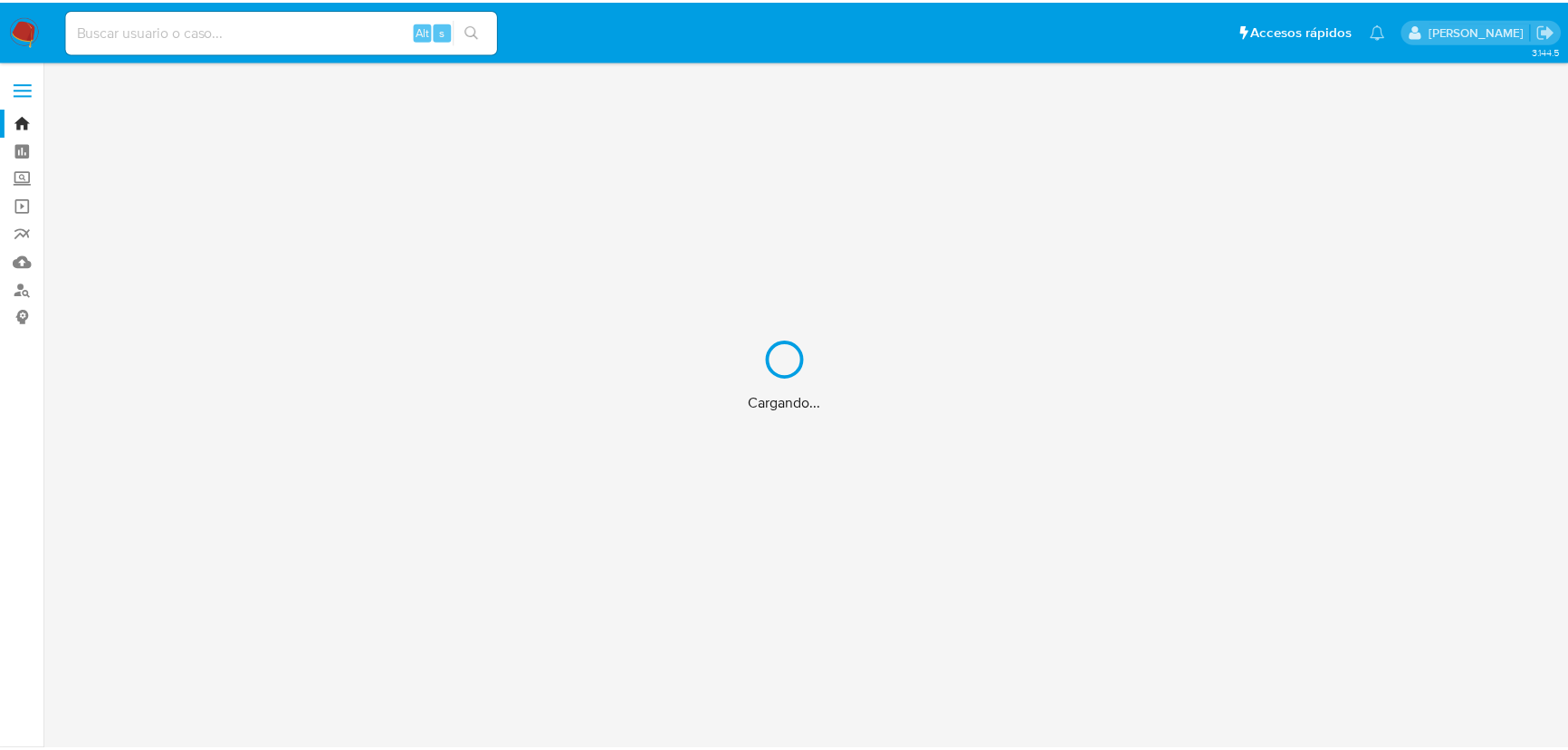 scroll, scrollTop: 0, scrollLeft: 0, axis: both 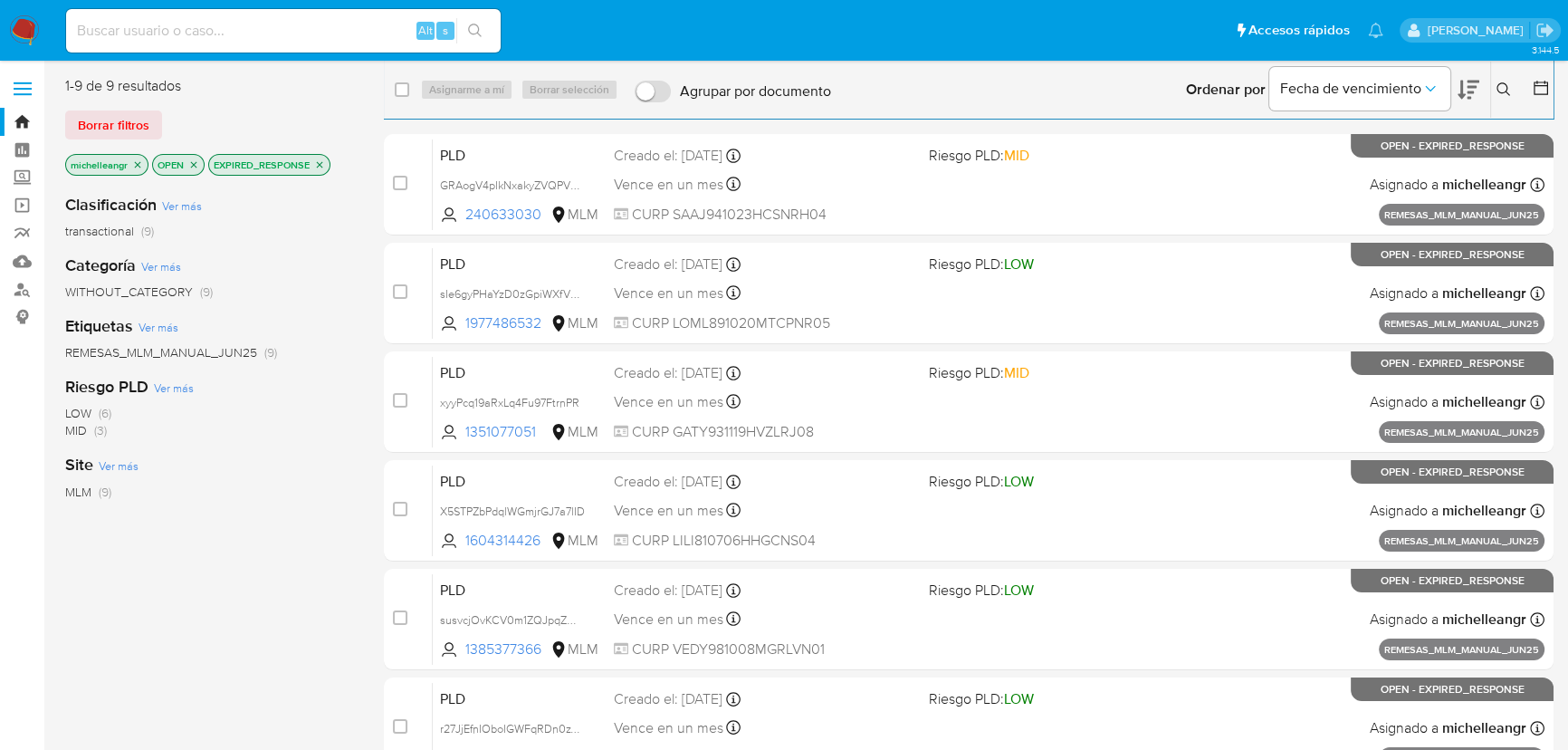 click 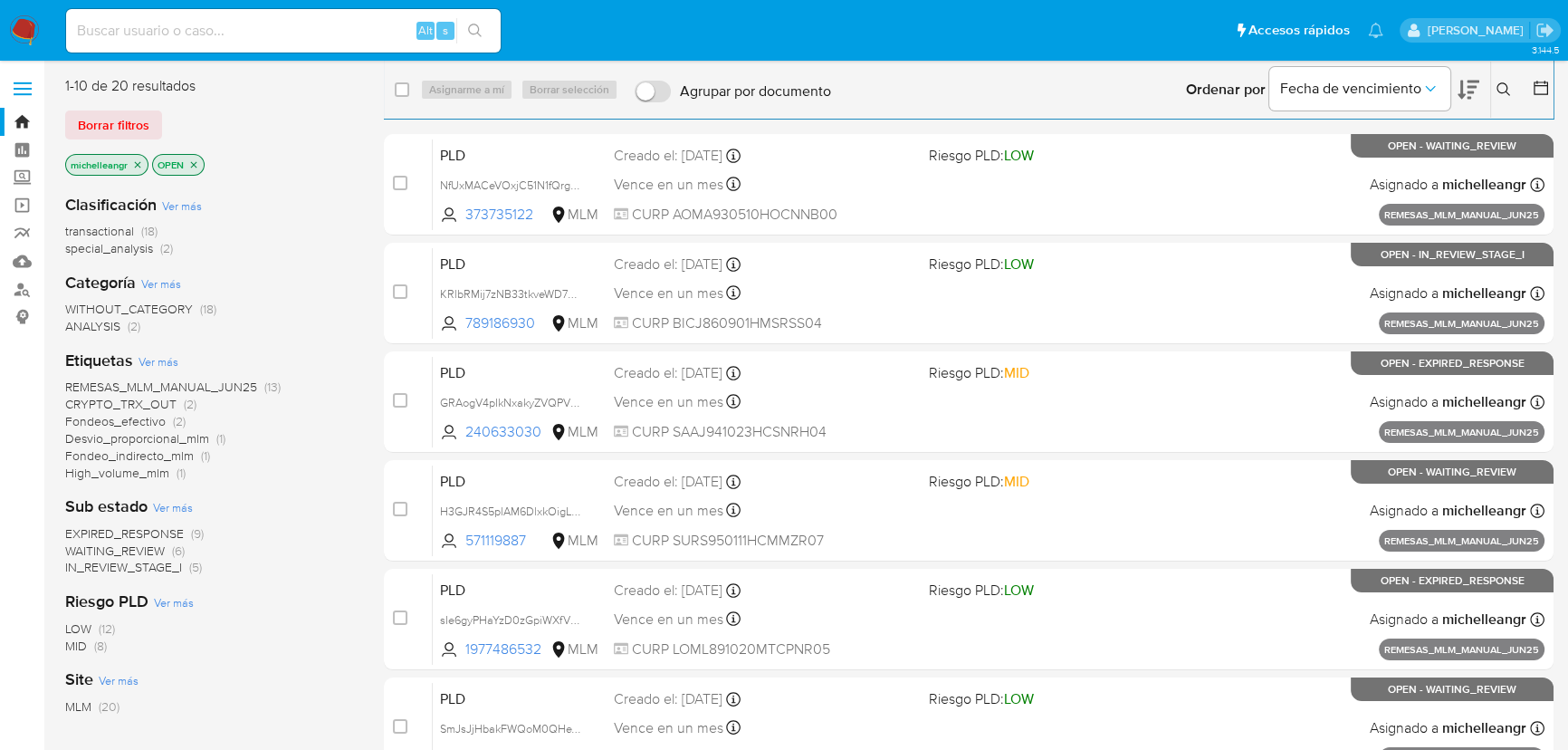 drag, startPoint x: 138, startPoint y: 165, endPoint x: 246, endPoint y: 344, distance: 209.05741 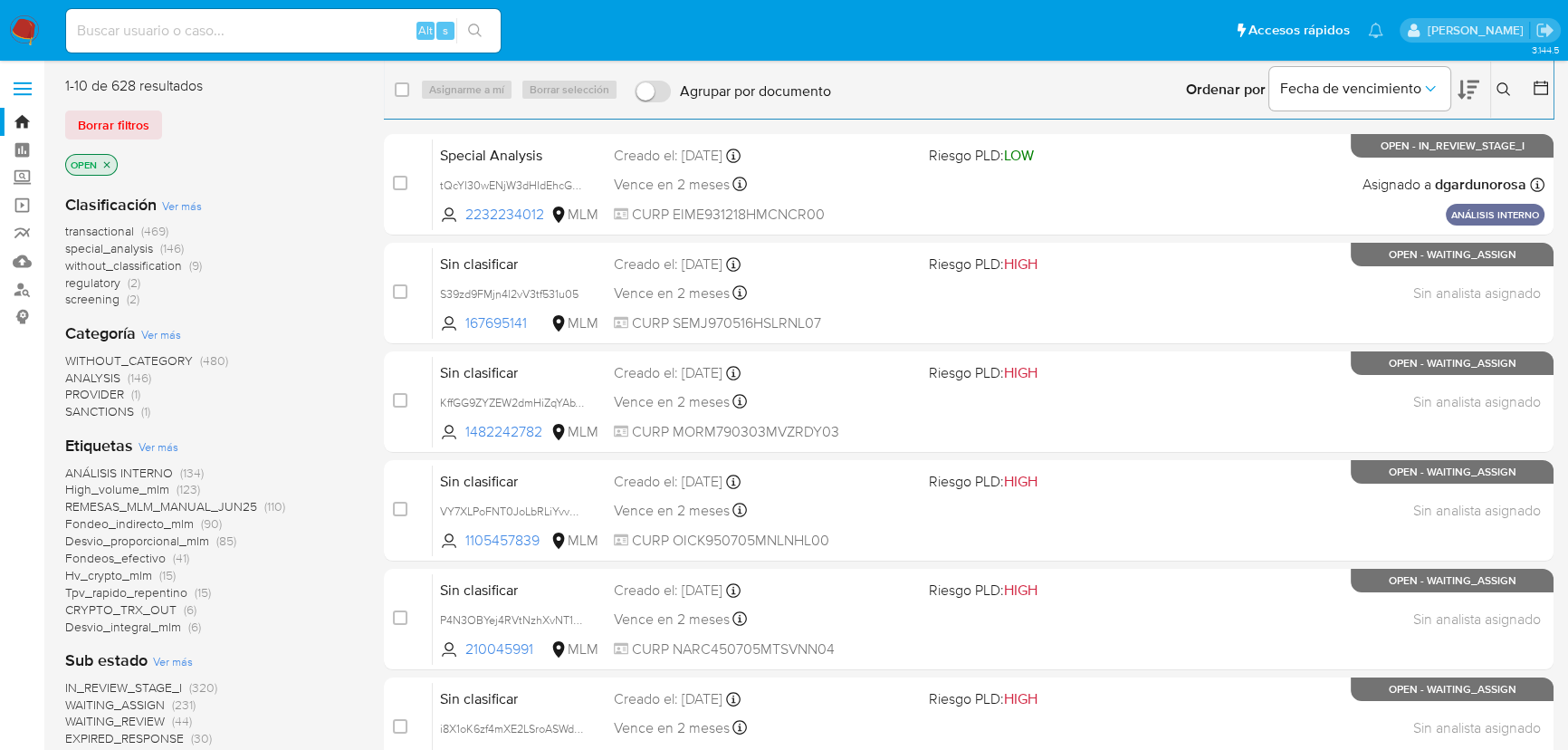 click at bounding box center [1506, 90] 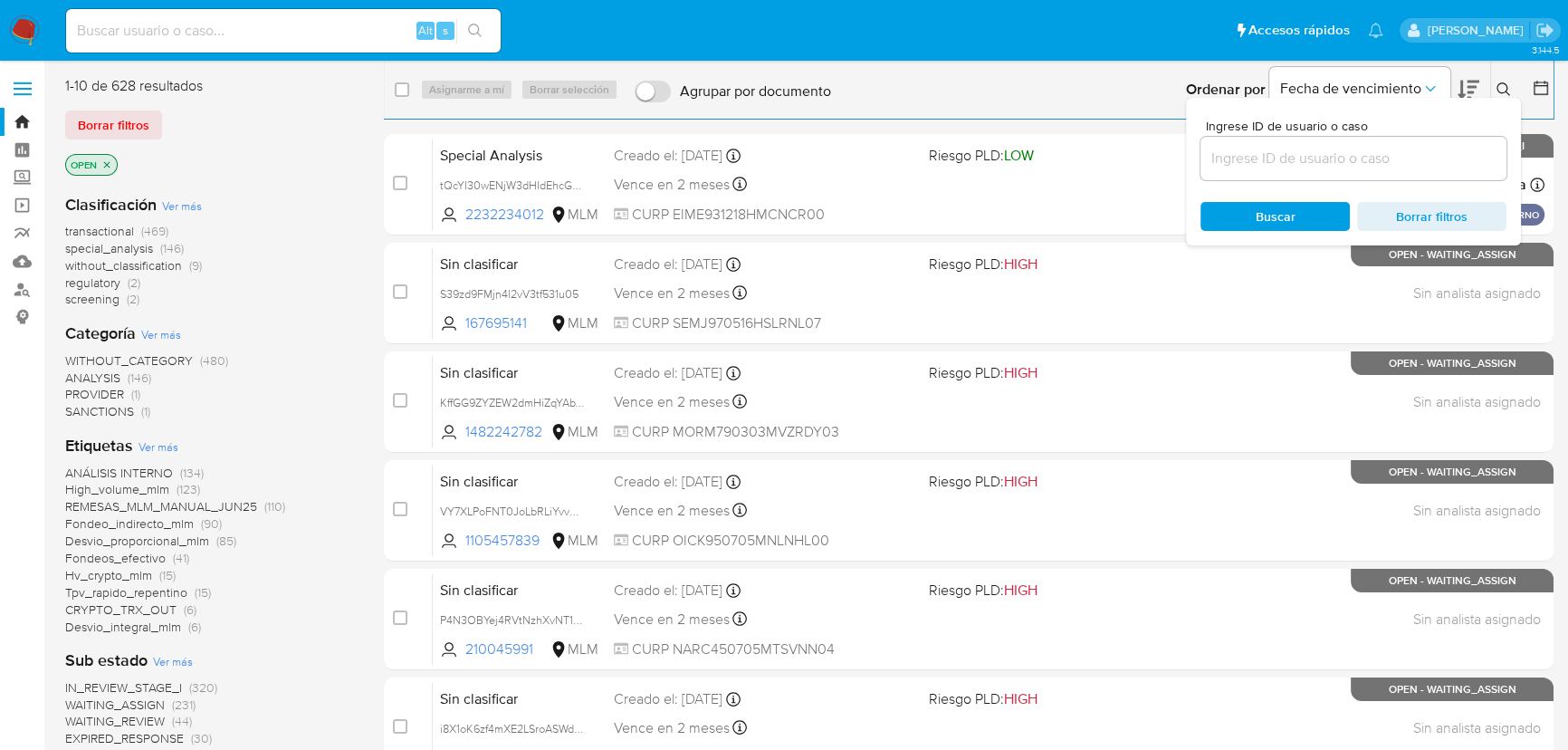 drag, startPoint x: 1248, startPoint y: 167, endPoint x: 1237, endPoint y: 168, distance: 11.045361 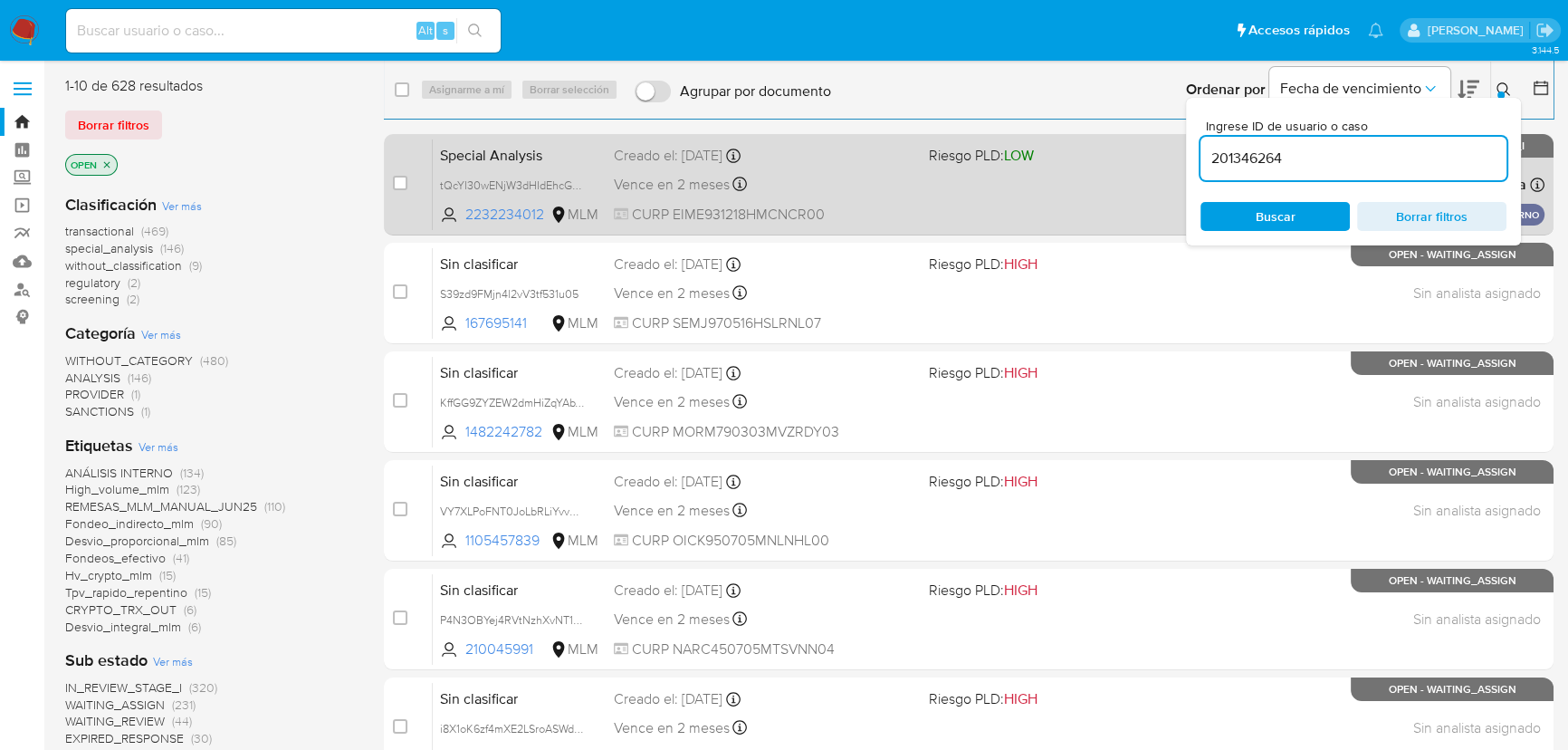 type on "201346264" 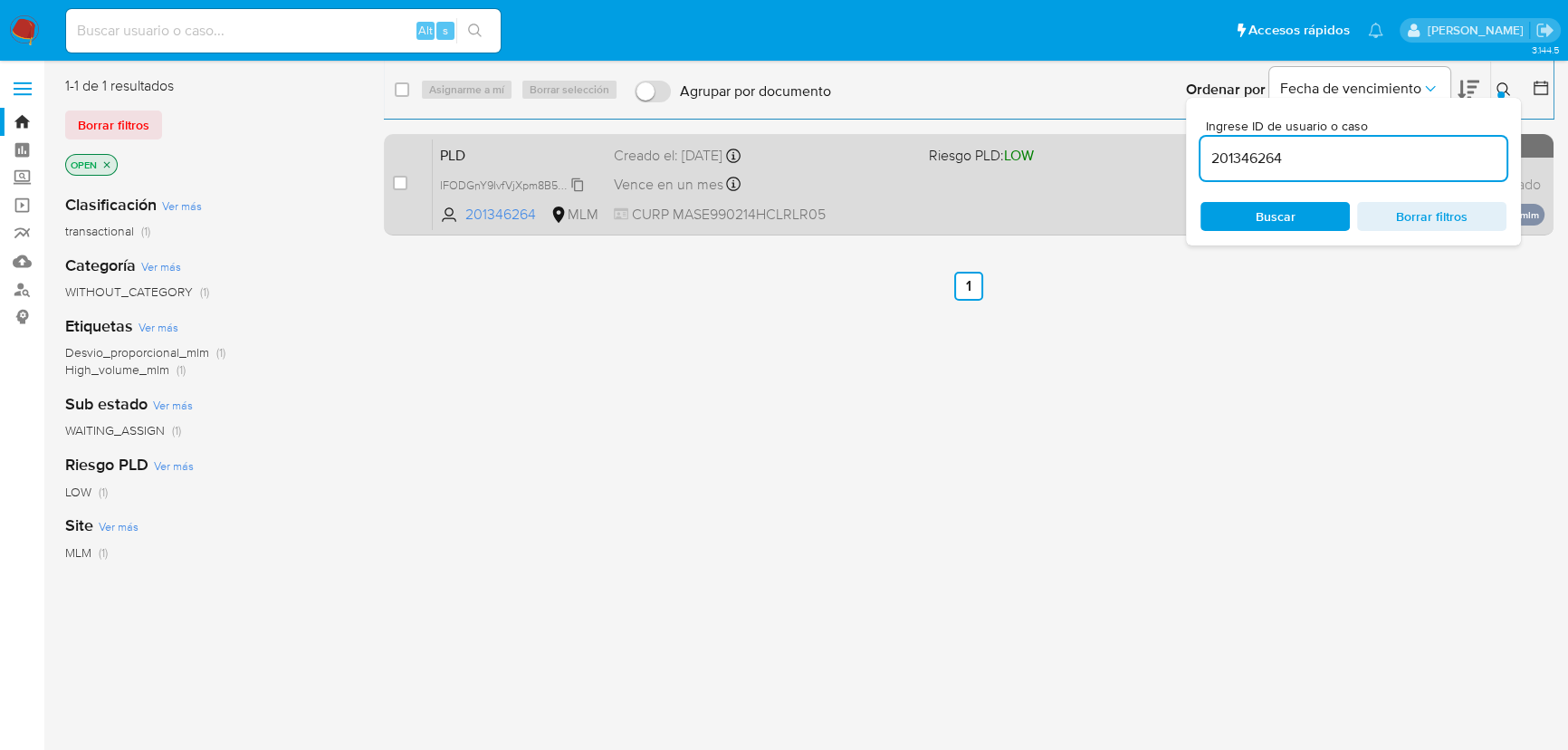 click on "IFODGnY9IvfVjXpm8B5DAbnR" at bounding box center [516, 184] 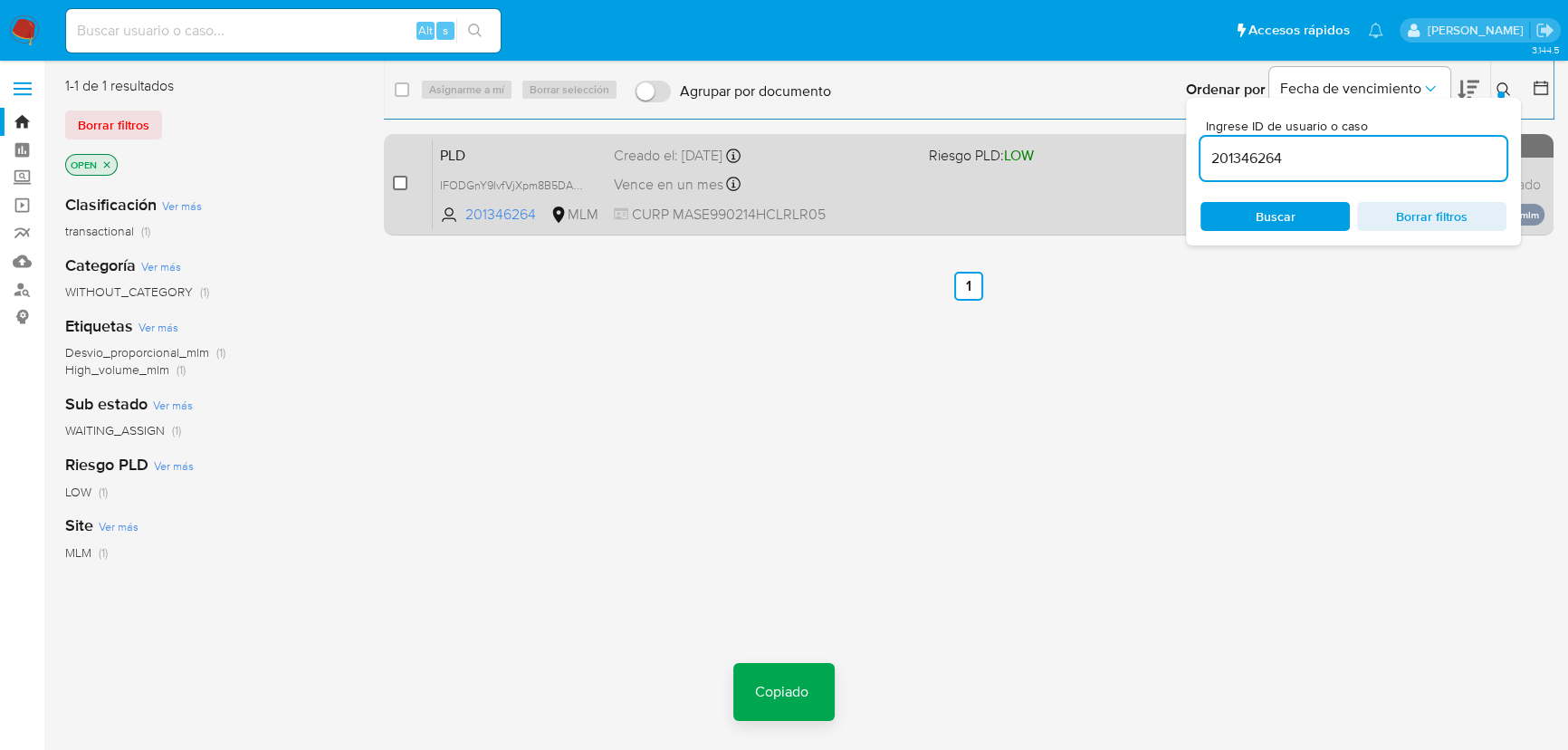 click at bounding box center [400, 183] 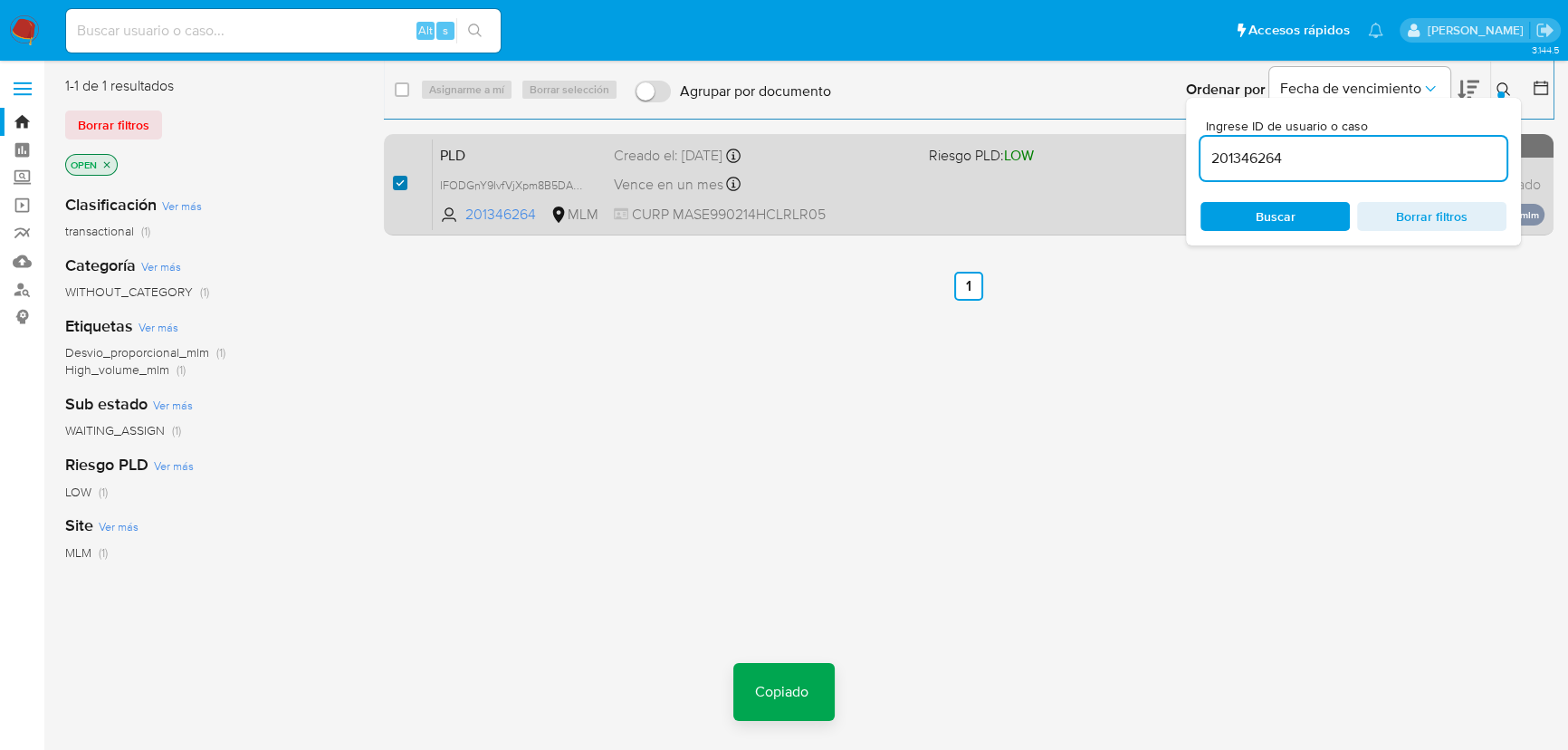 checkbox on "true" 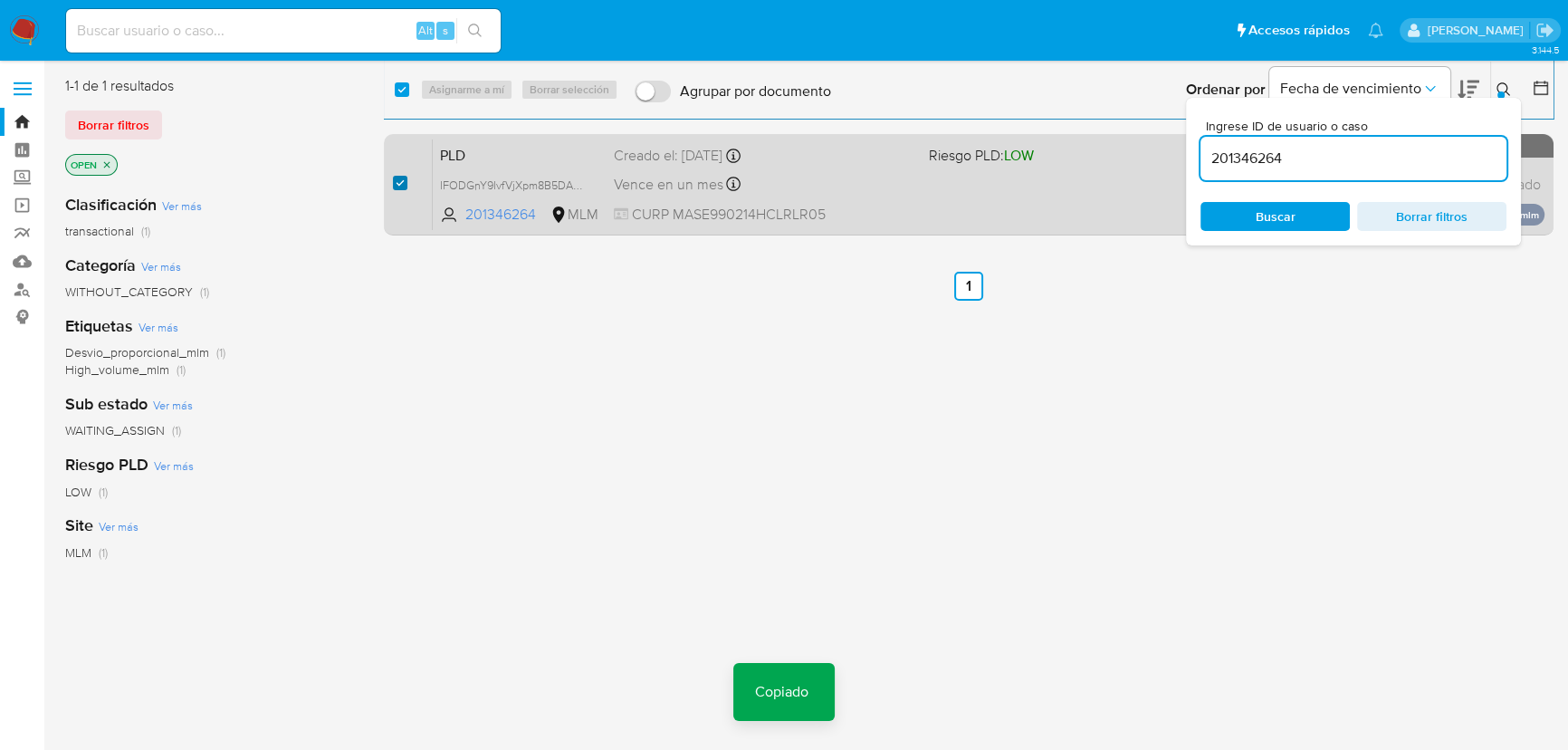 checkbox on "true" 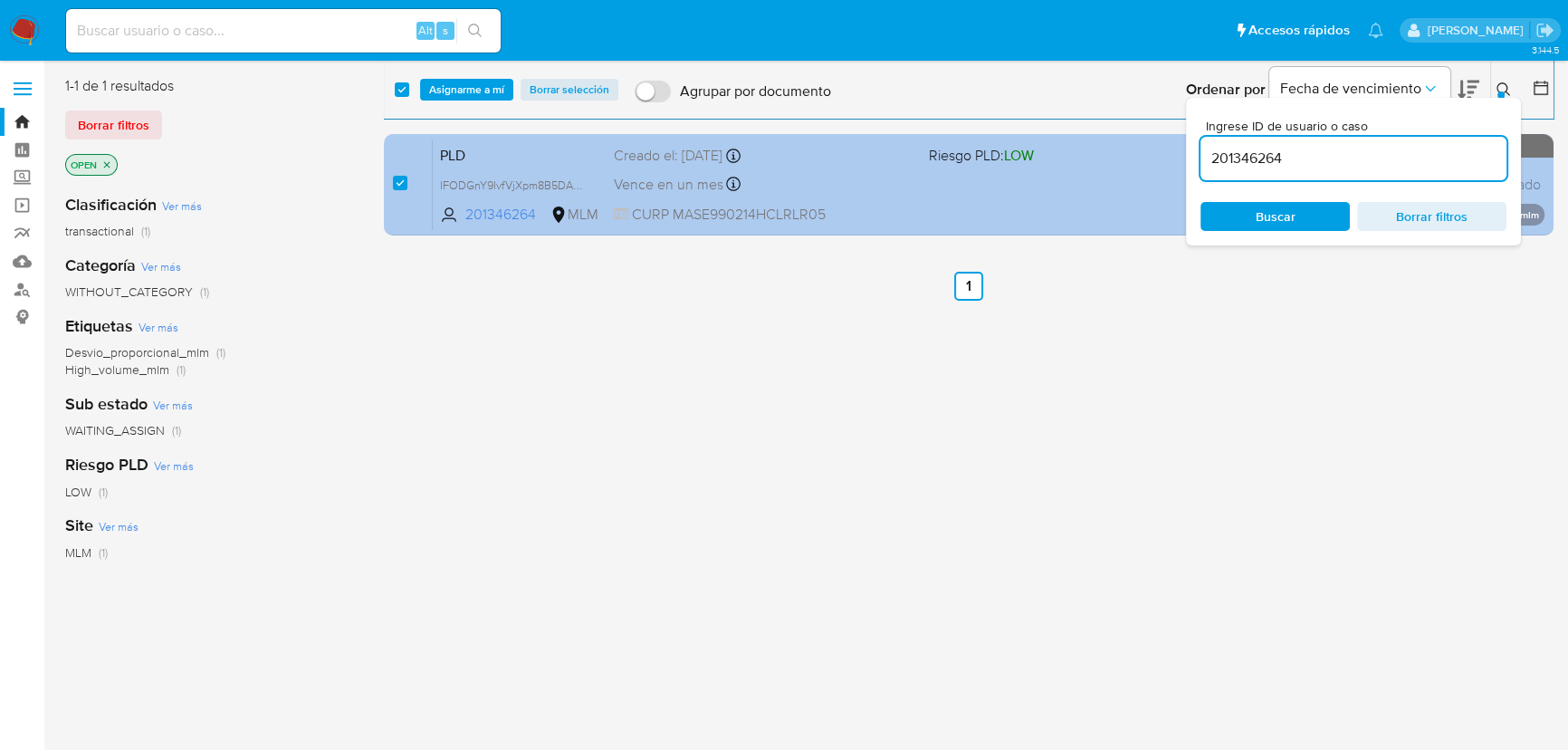 drag, startPoint x: 1286, startPoint y: 158, endPoint x: 962, endPoint y: 136, distance: 324.74605 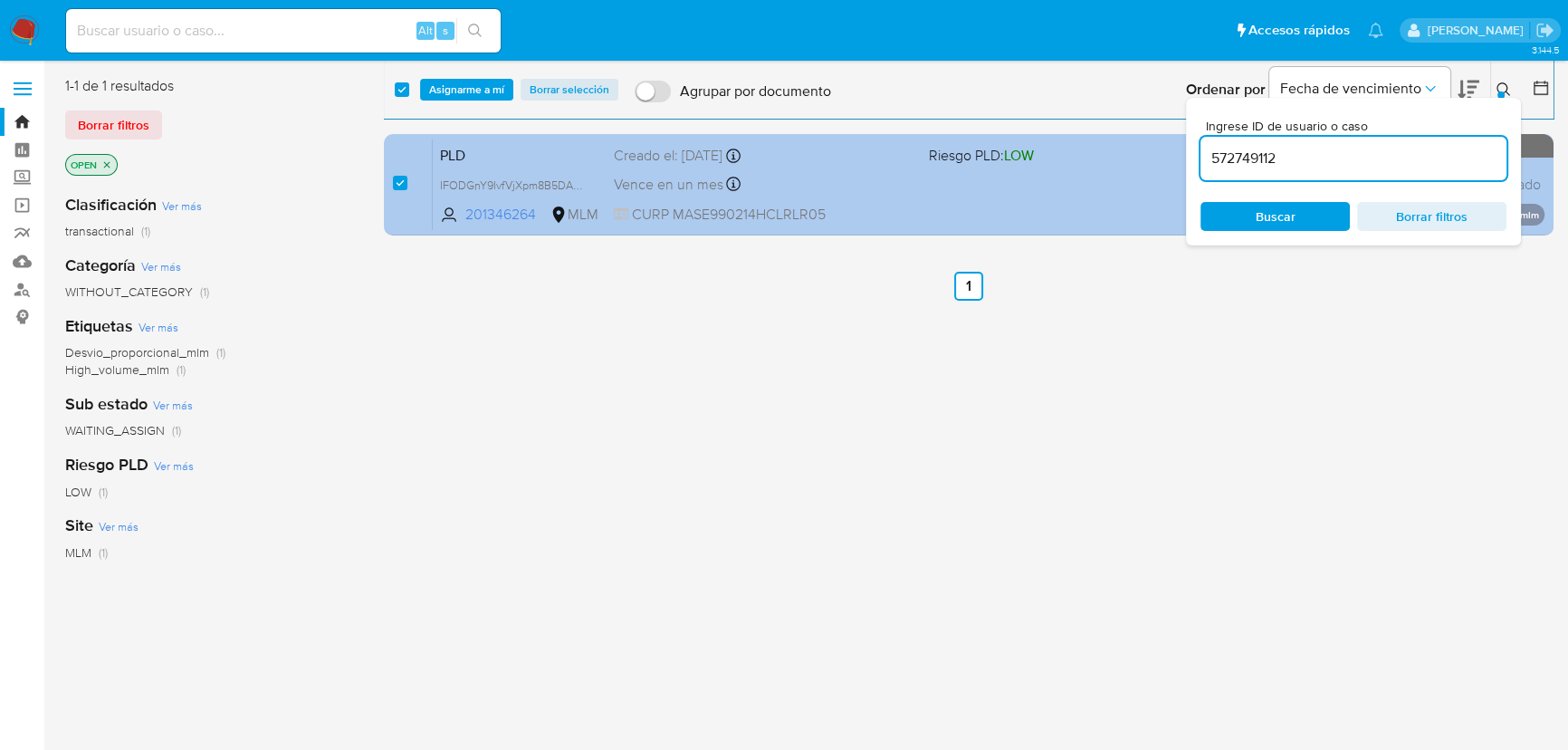 type on "572749112" 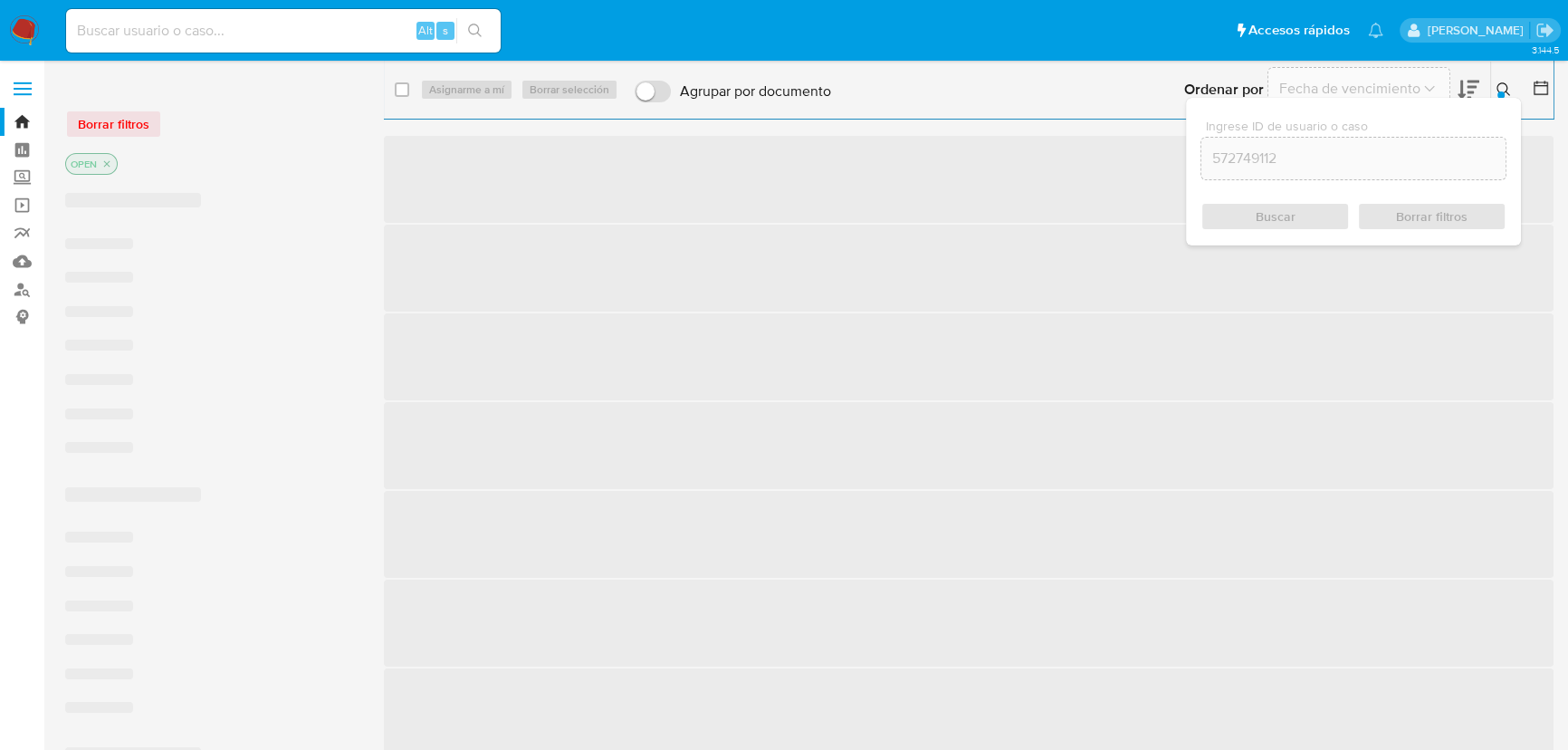 checkbox on "false" 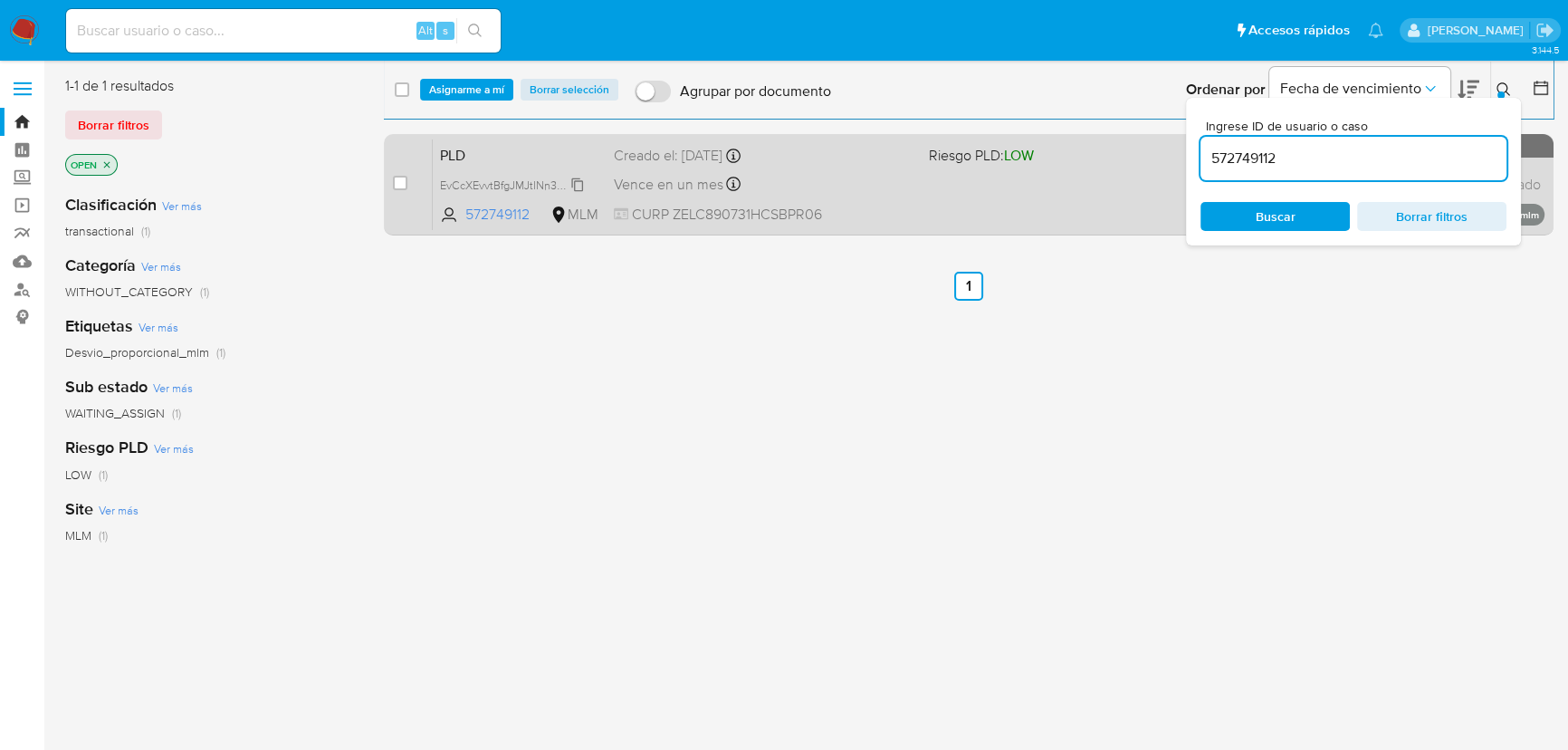 drag, startPoint x: 575, startPoint y: 187, endPoint x: 537, endPoint y: 186, distance: 38.0132 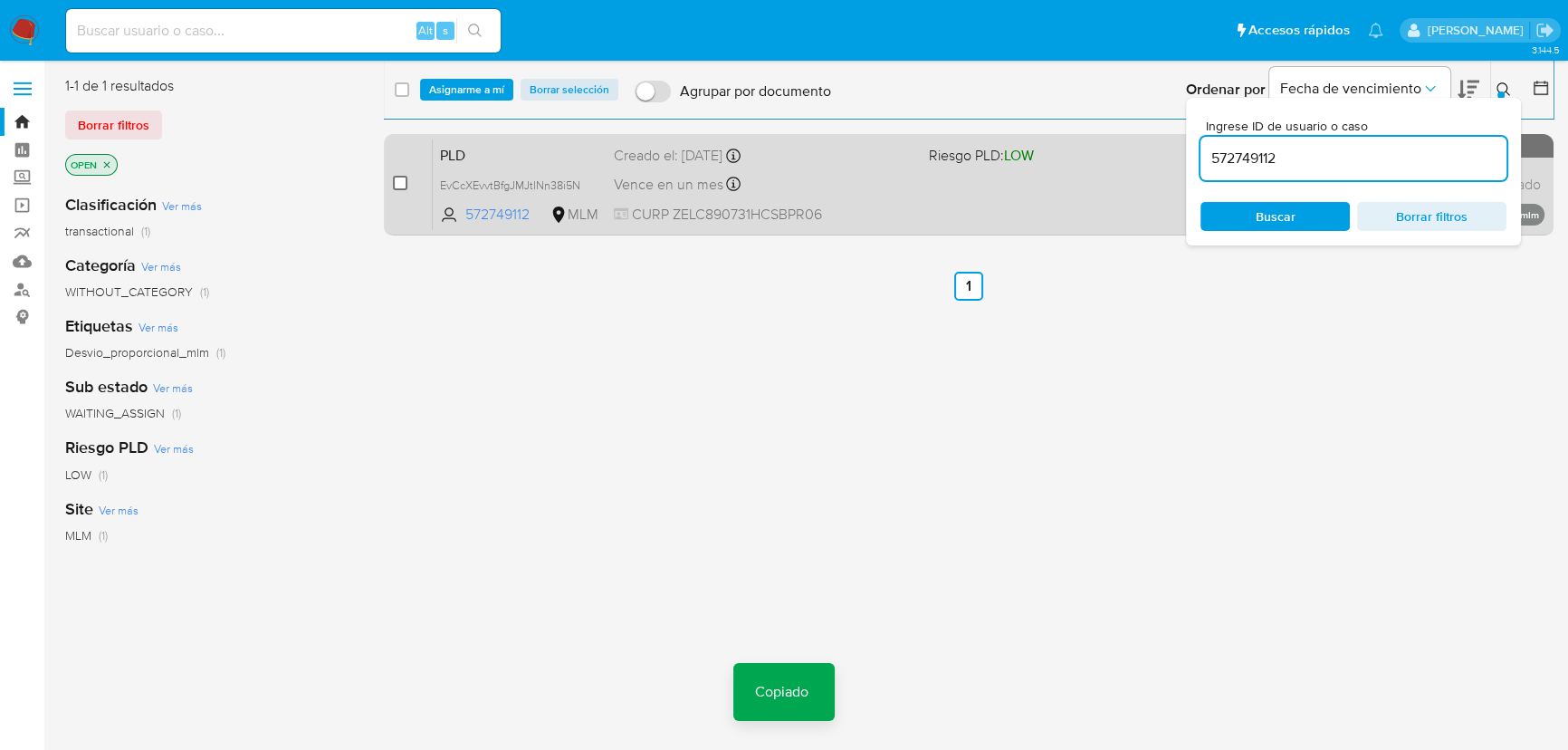 click at bounding box center (400, 183) 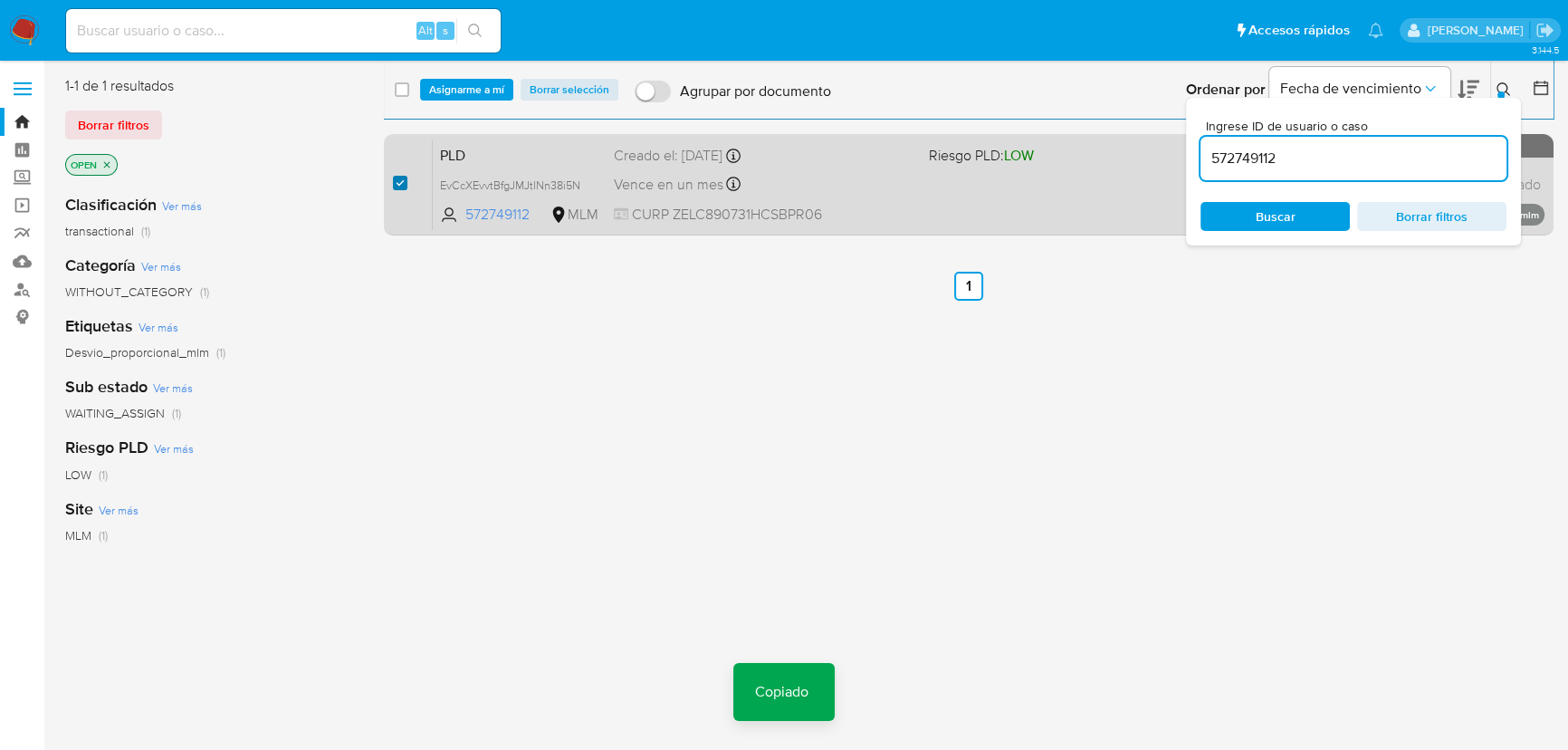 checkbox on "true" 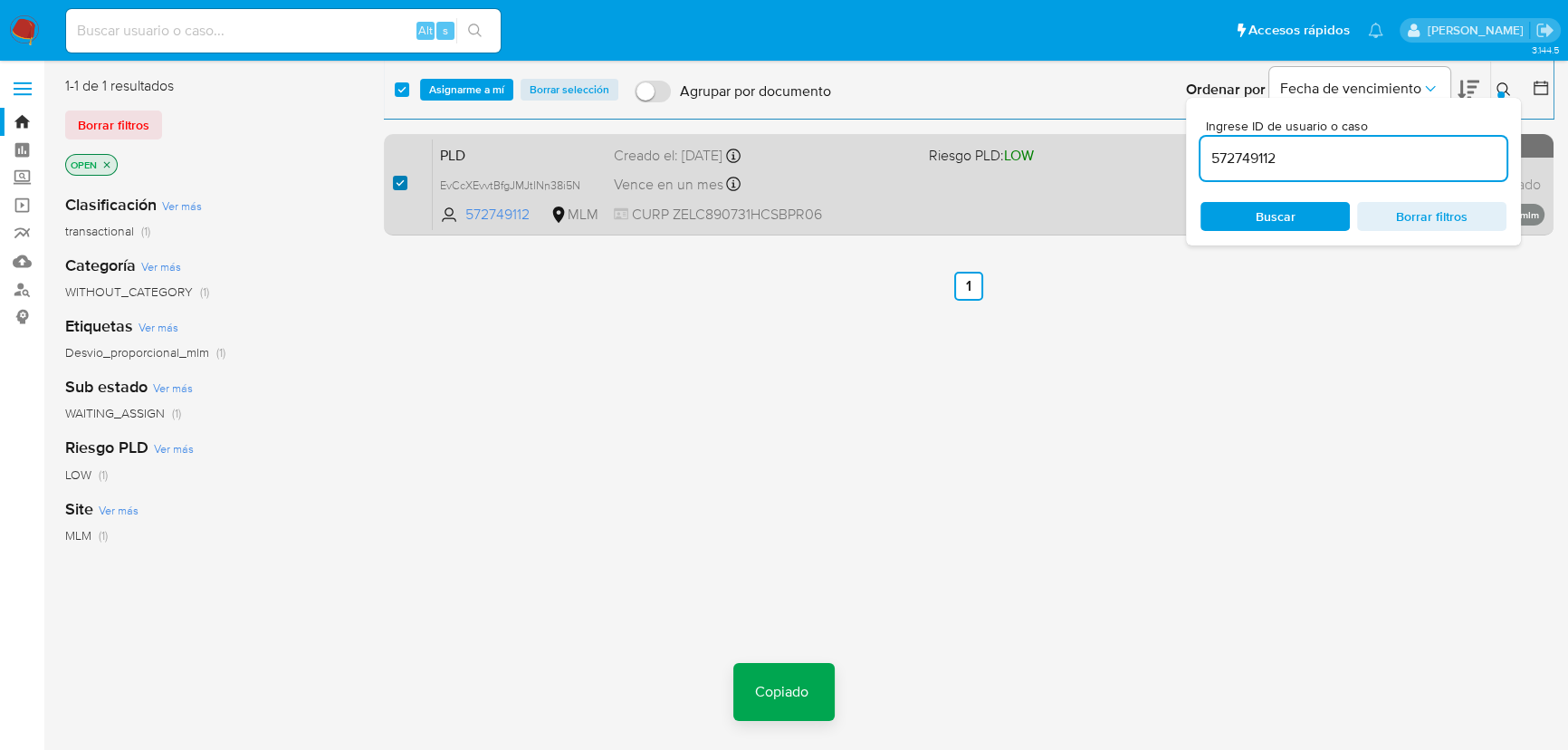 checkbox on "true" 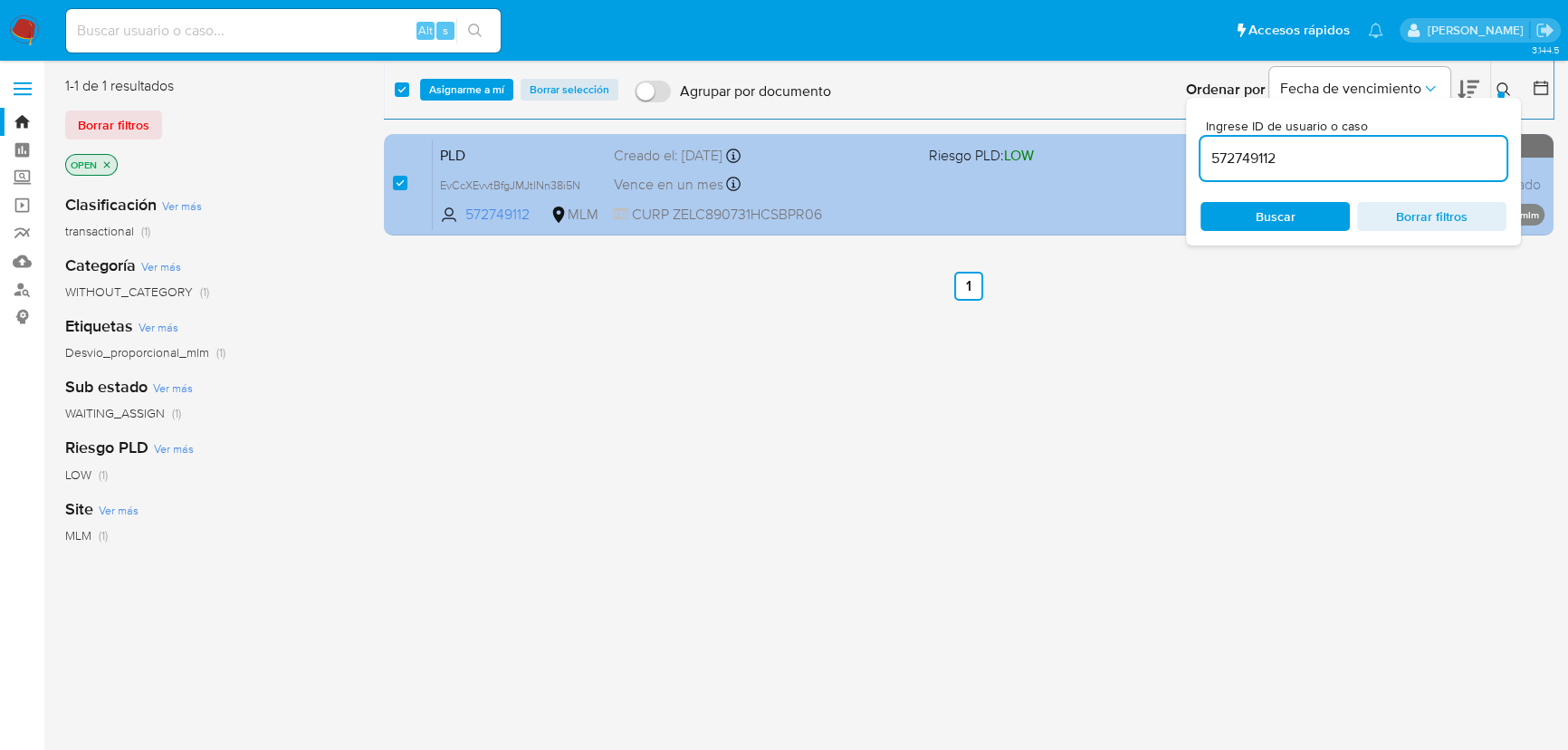 drag, startPoint x: 1295, startPoint y: 159, endPoint x: 923, endPoint y: 149, distance: 372.13438 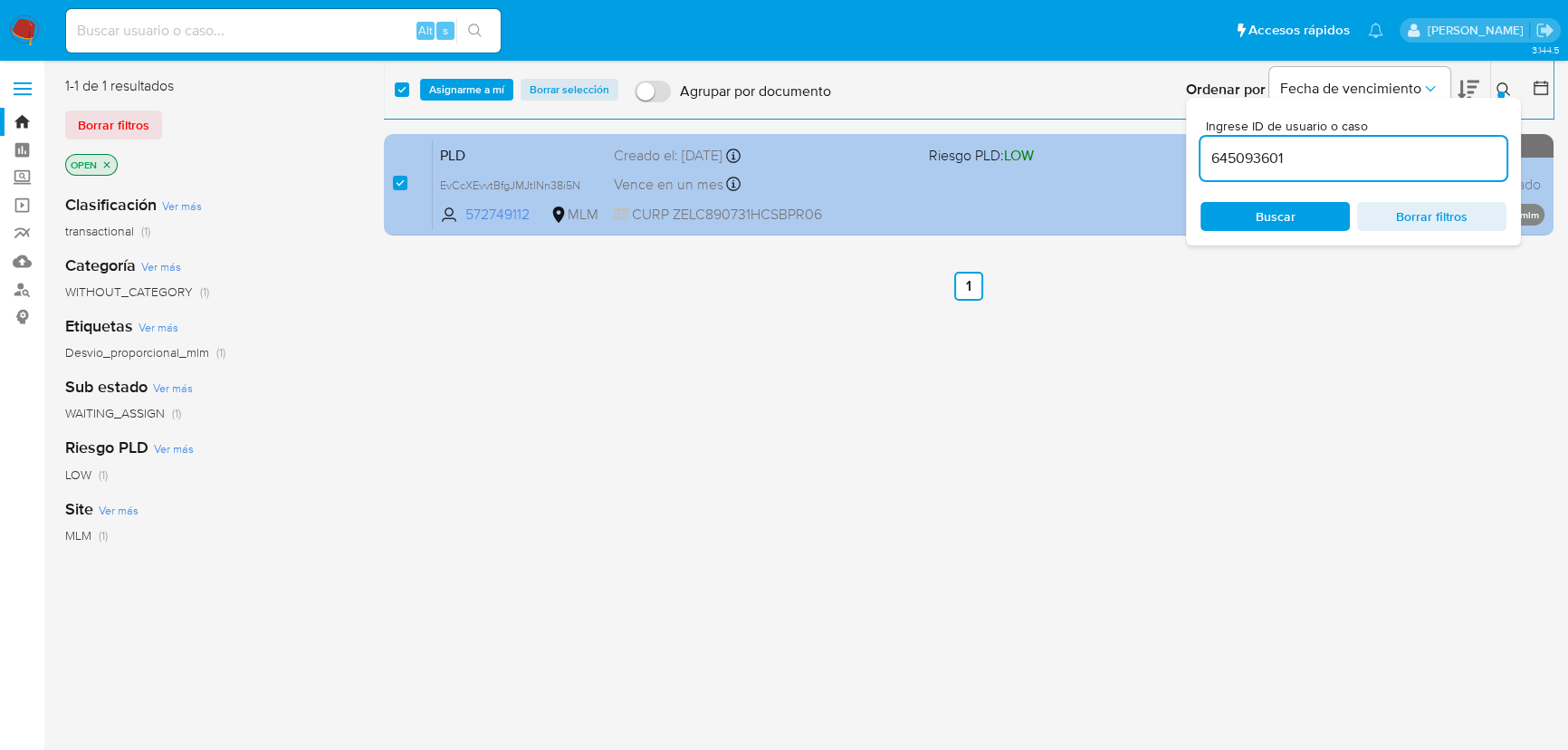 type on "645093601" 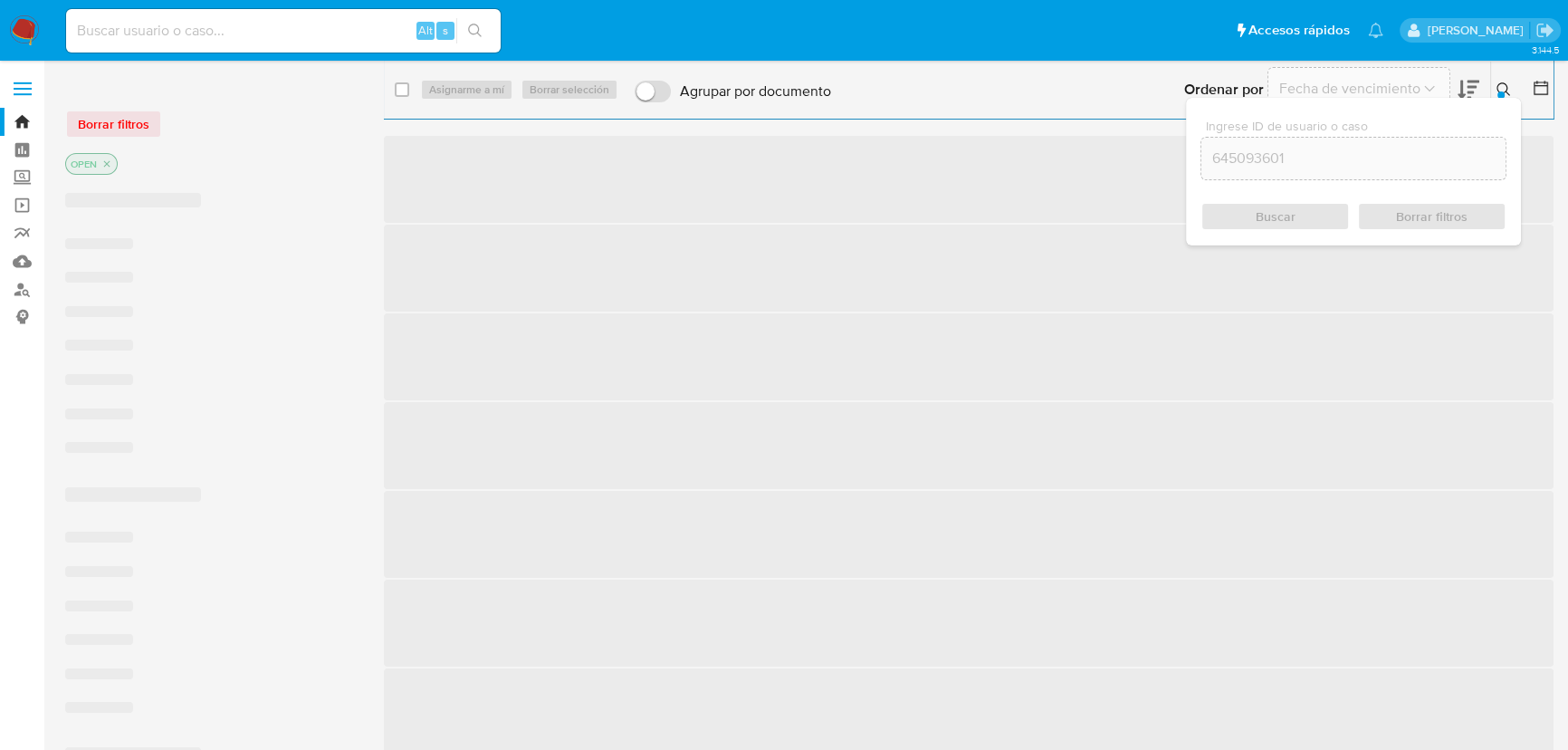checkbox on "false" 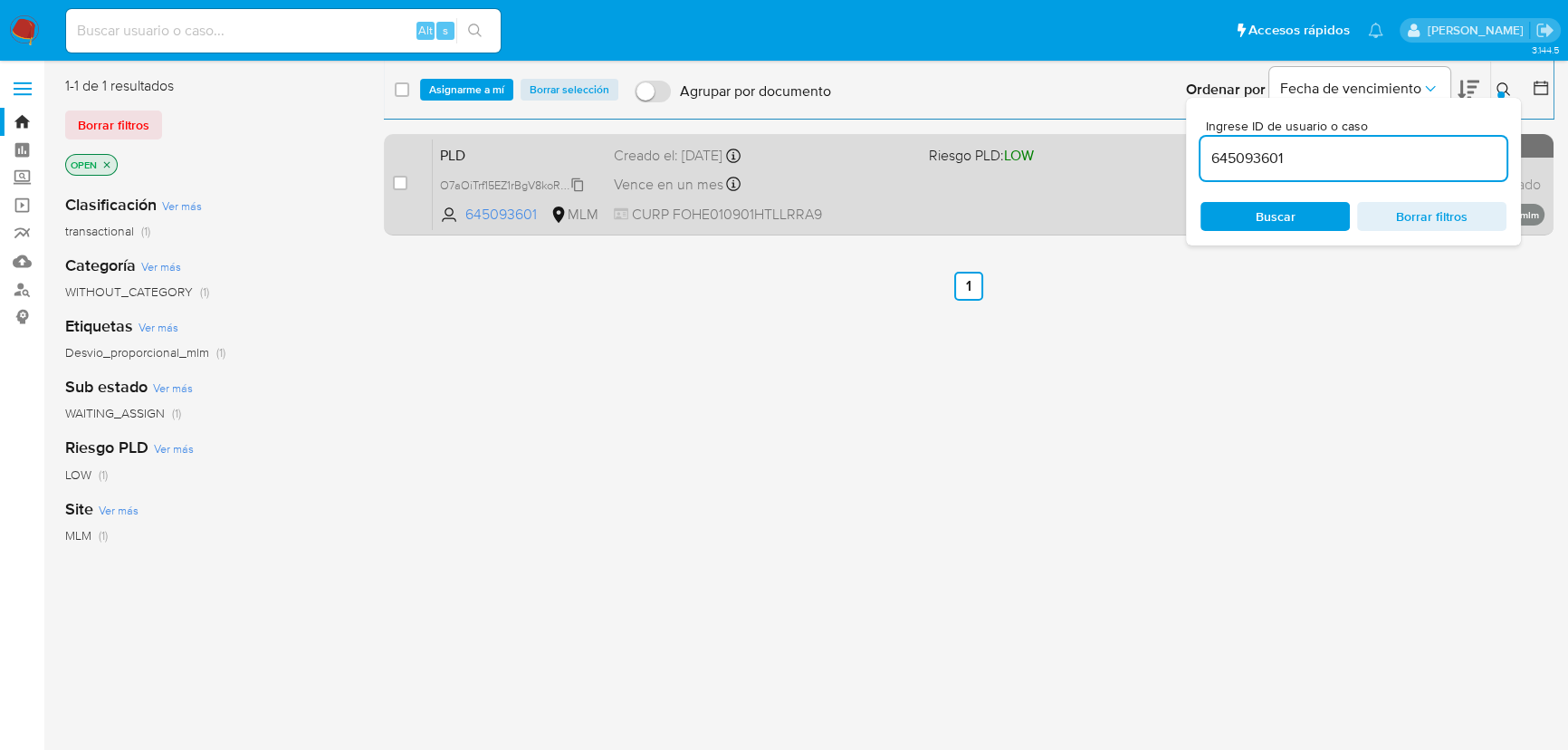 click on "O7aOiTrf15EZ1rBgV8koReYV" at bounding box center (510, 184) 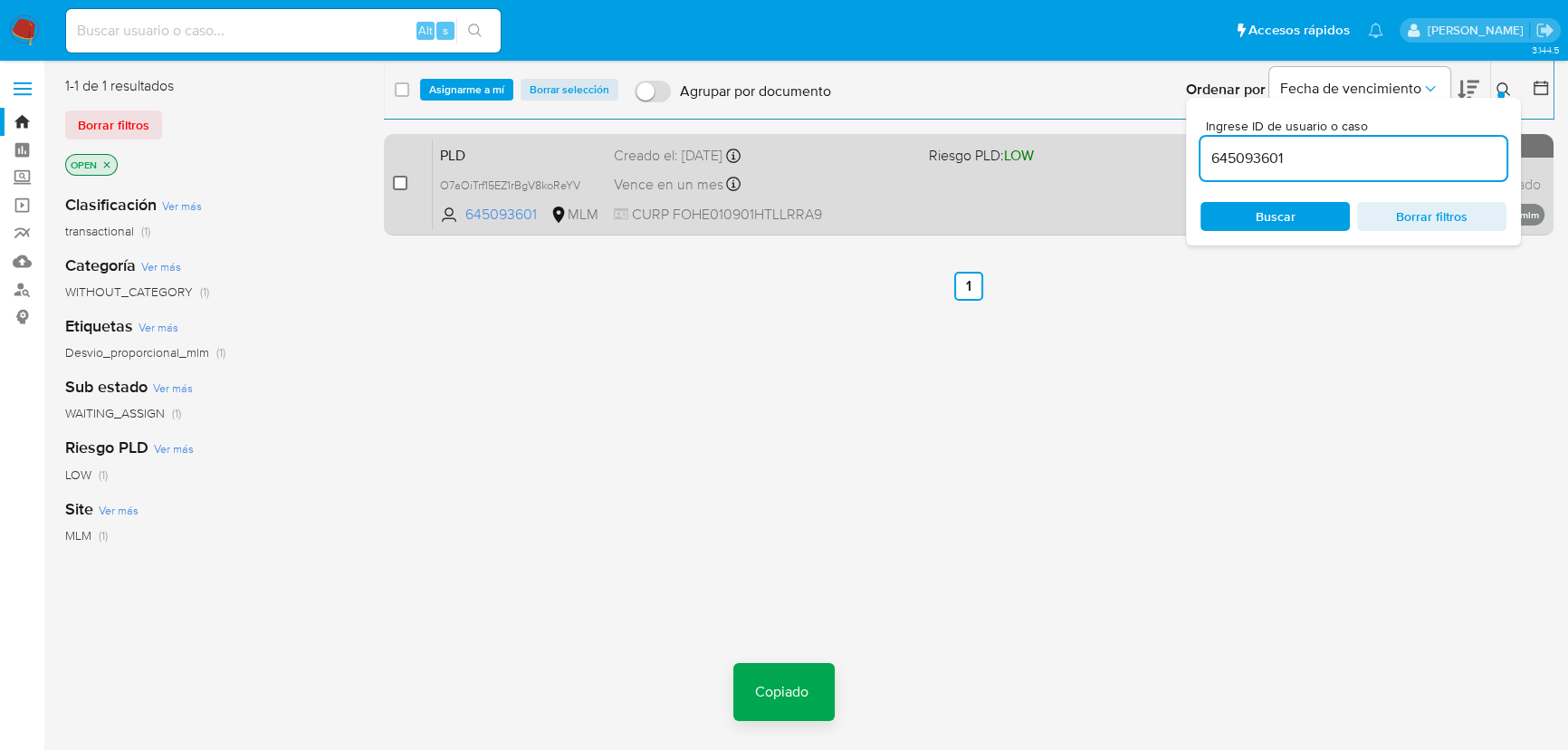 click at bounding box center [400, 183] 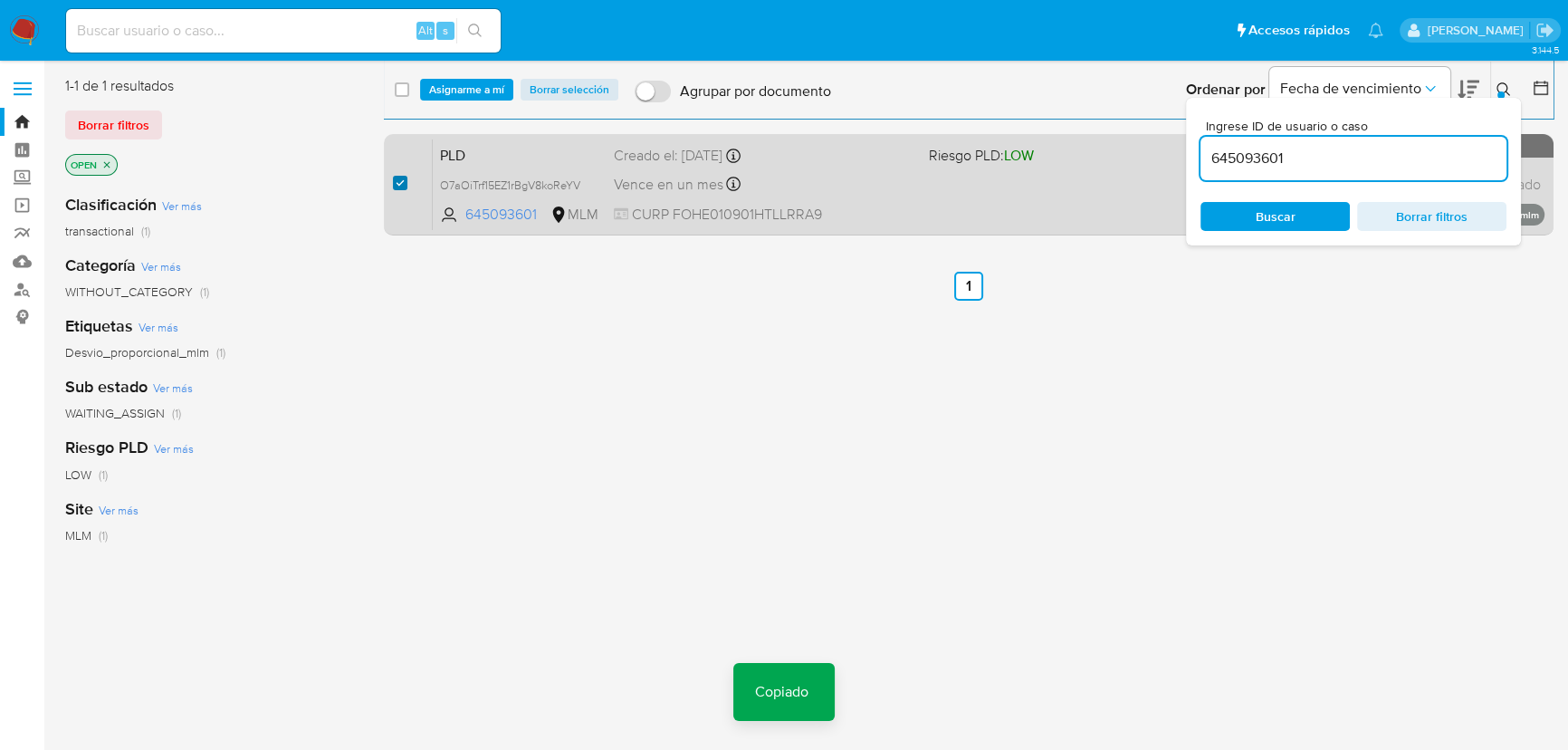 checkbox on "true" 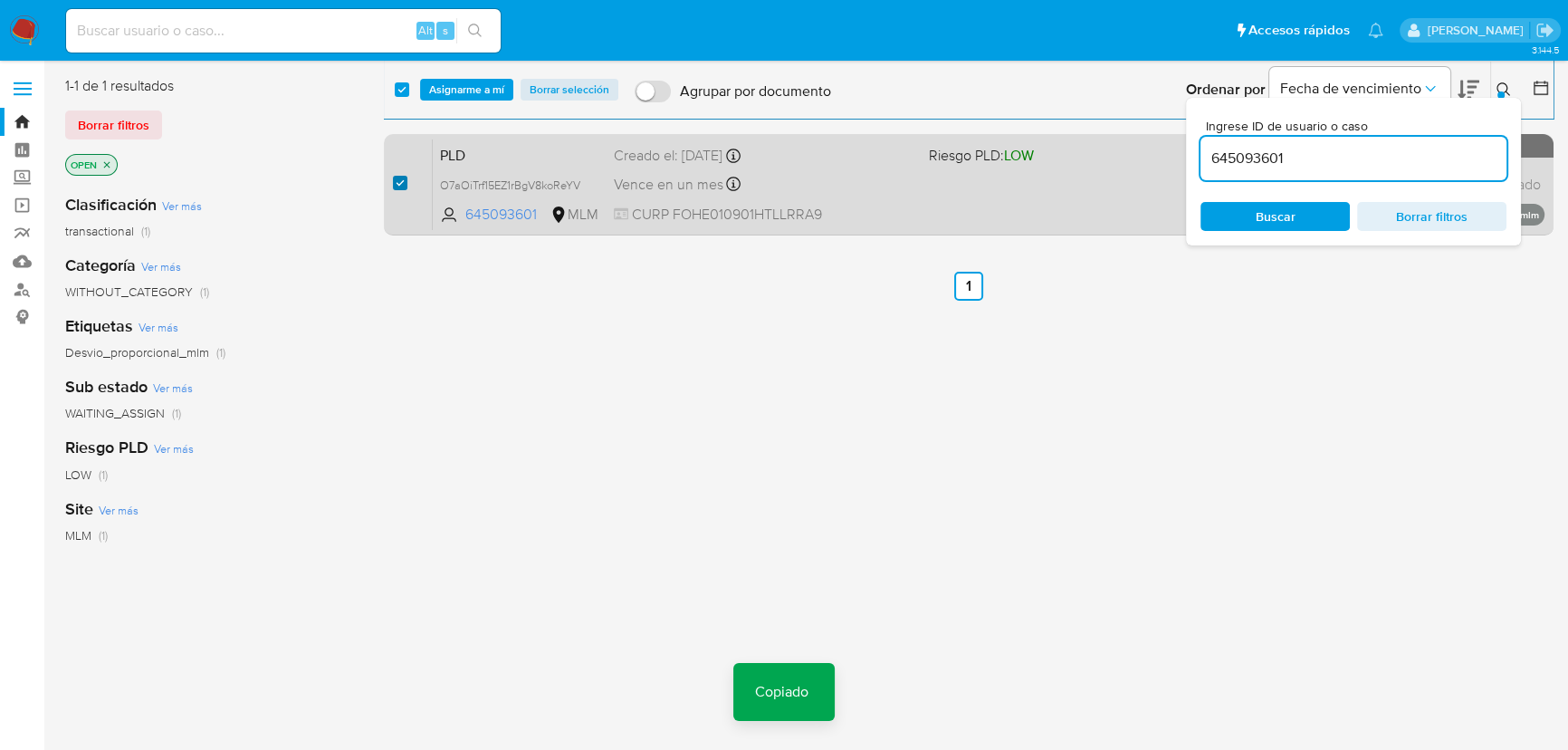 checkbox on "true" 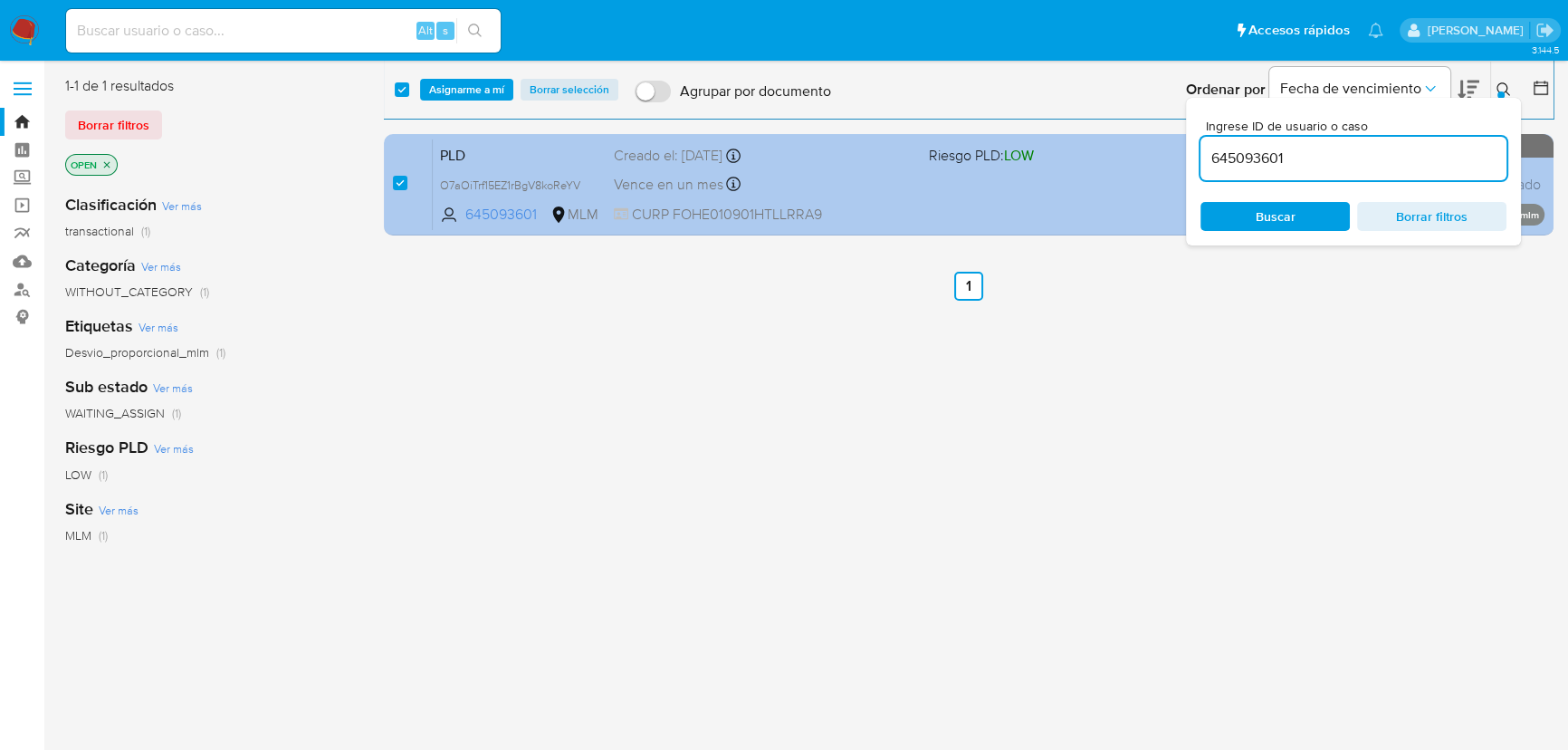 drag, startPoint x: 1145, startPoint y: 145, endPoint x: 906, endPoint y: 139, distance: 239.0753 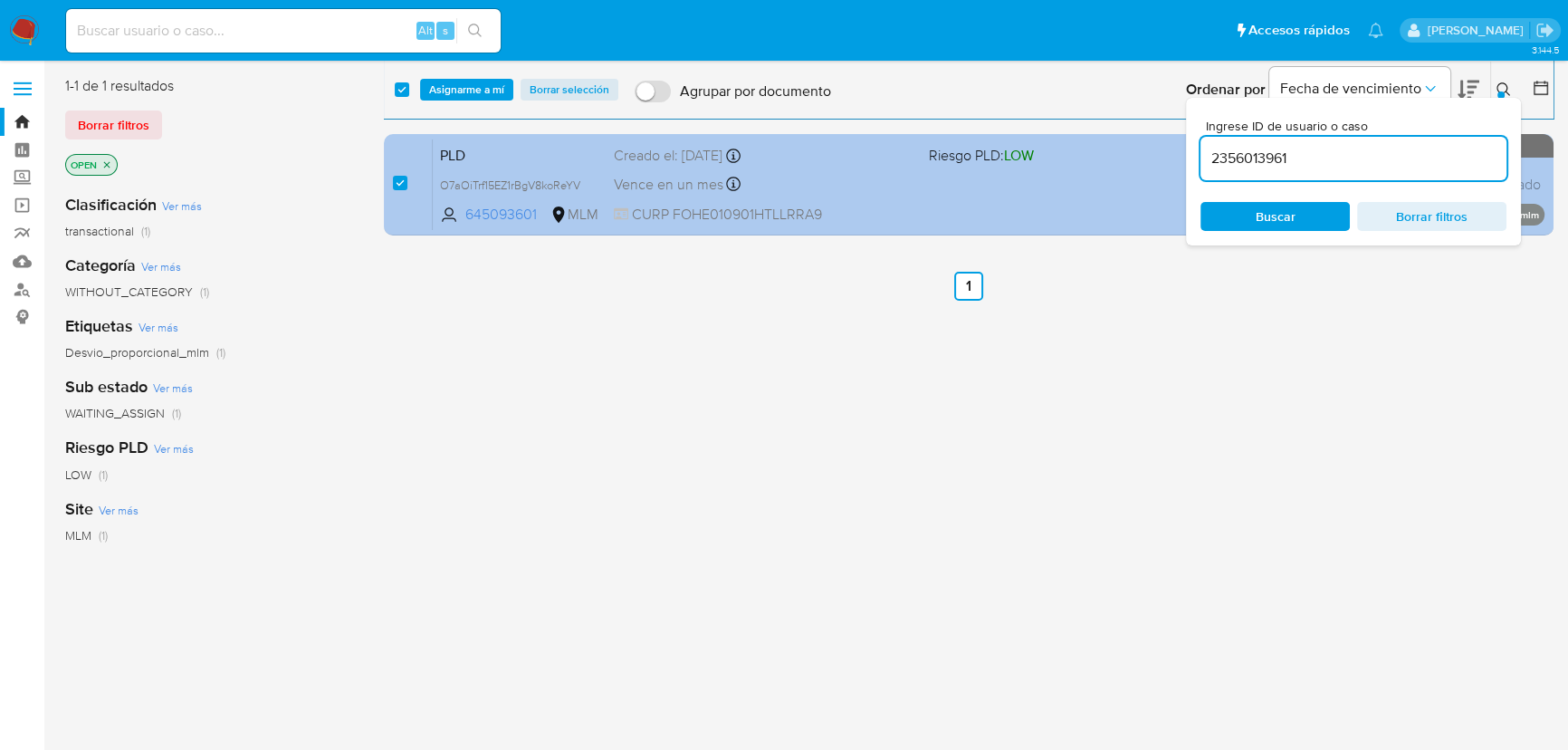 type on "2356013961" 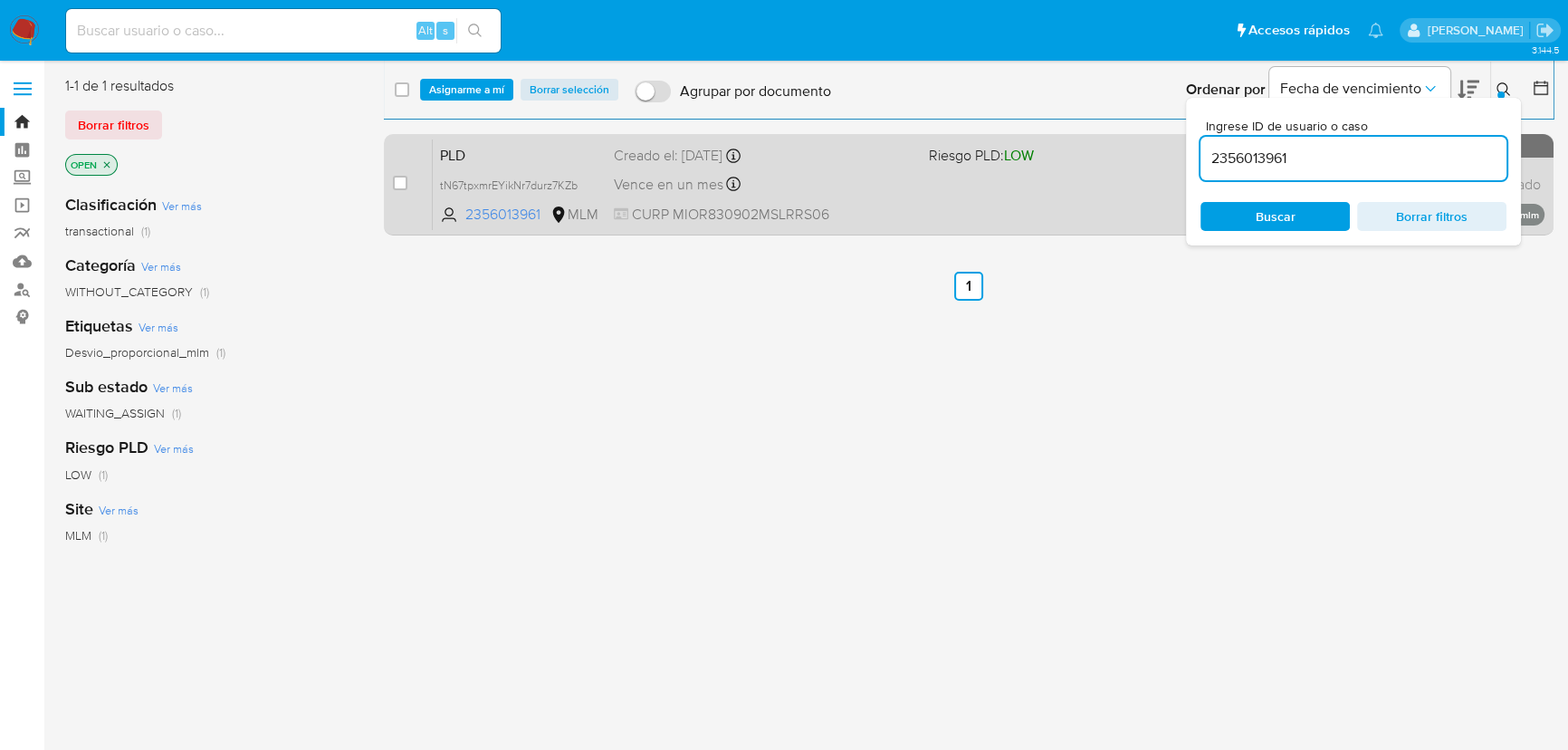 checkbox on "false" 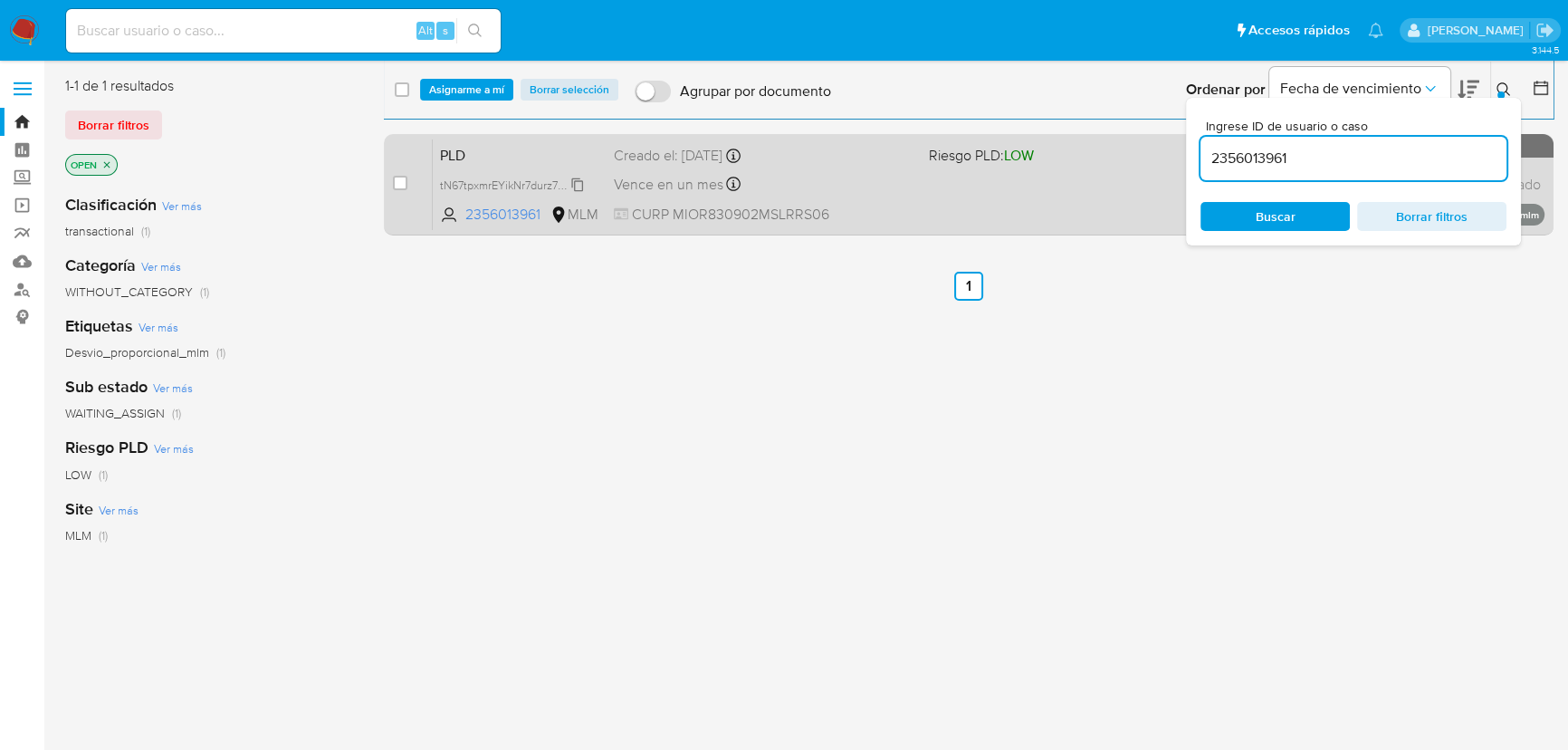 drag, startPoint x: 580, startPoint y: 188, endPoint x: 519, endPoint y: 188, distance: 61 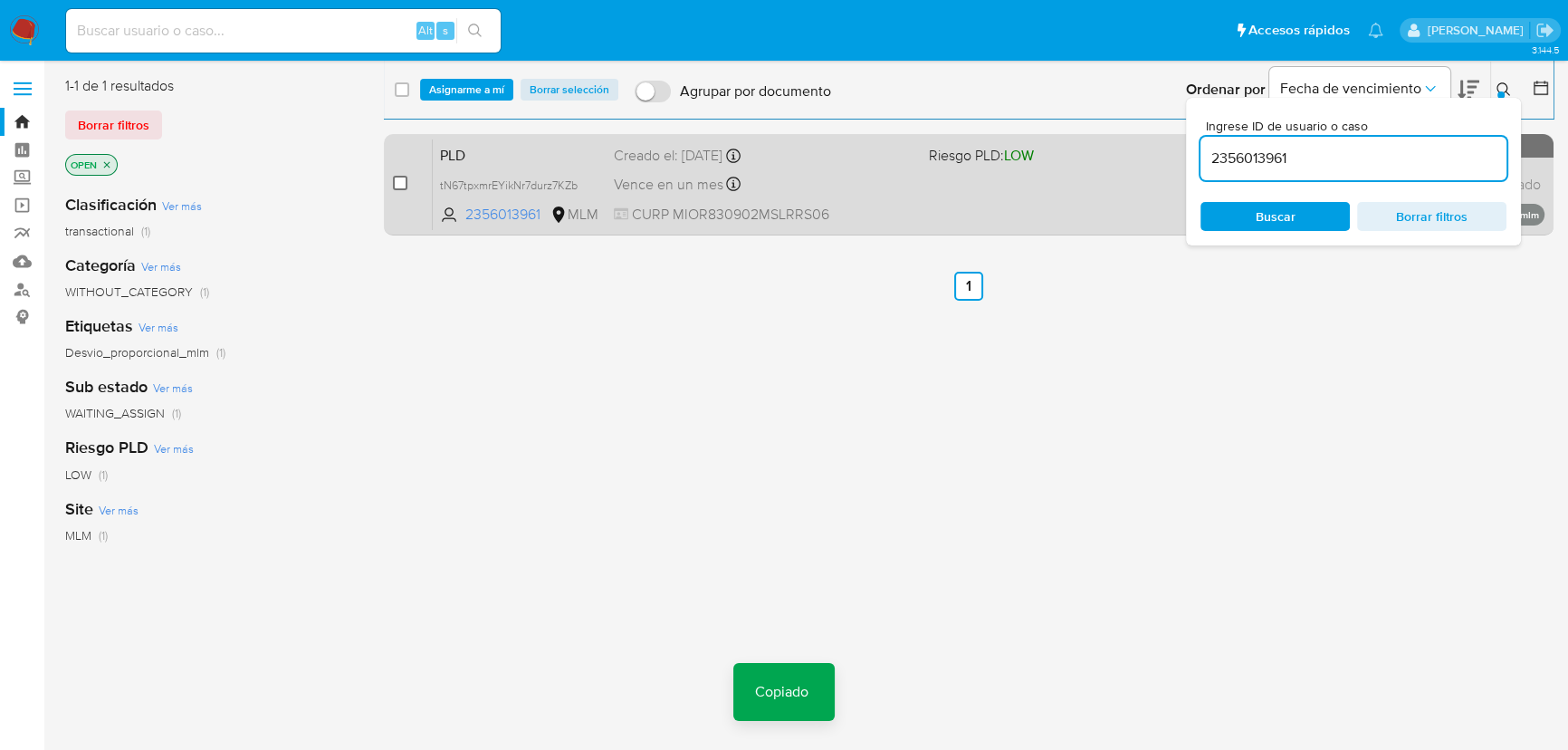 click at bounding box center [400, 183] 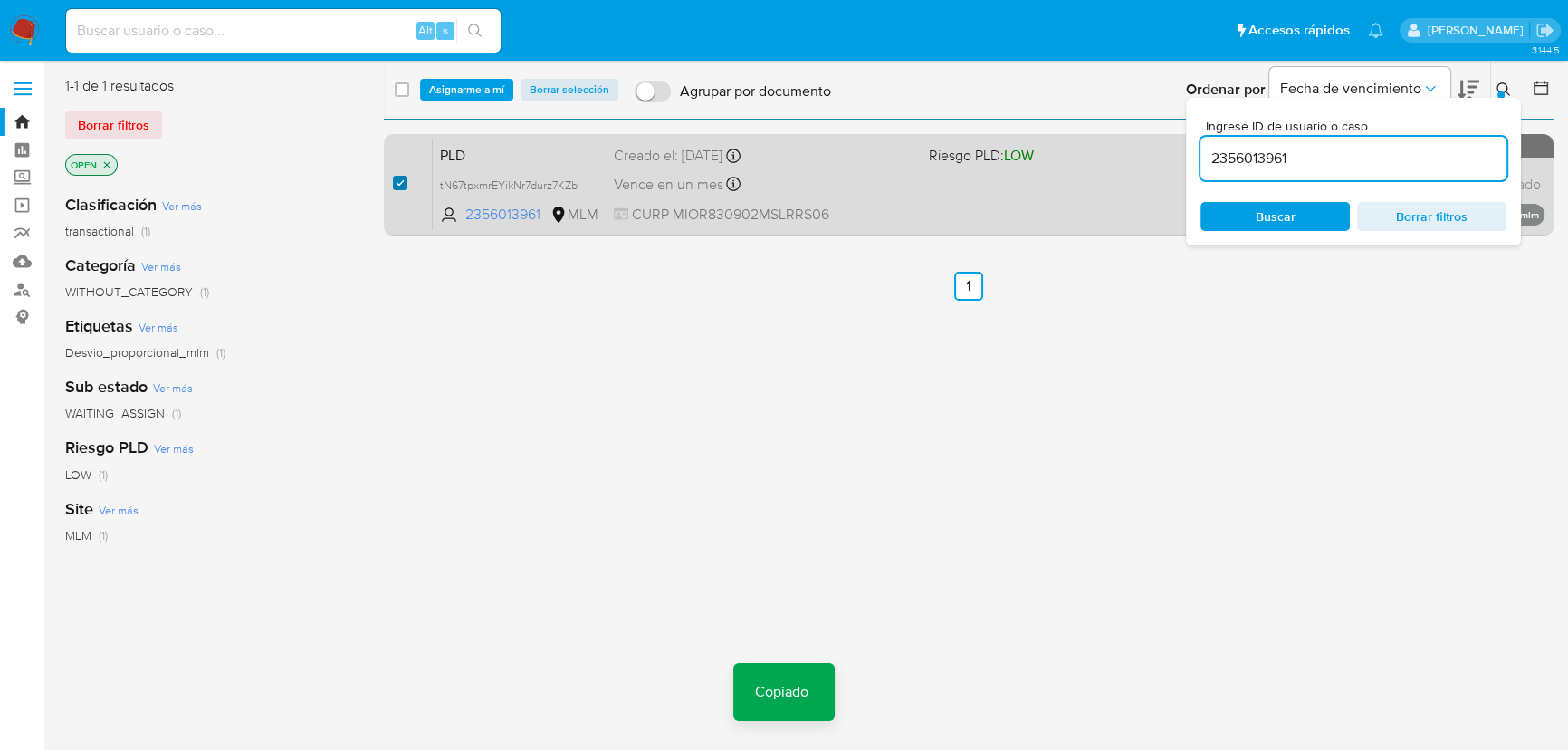 checkbox on "true" 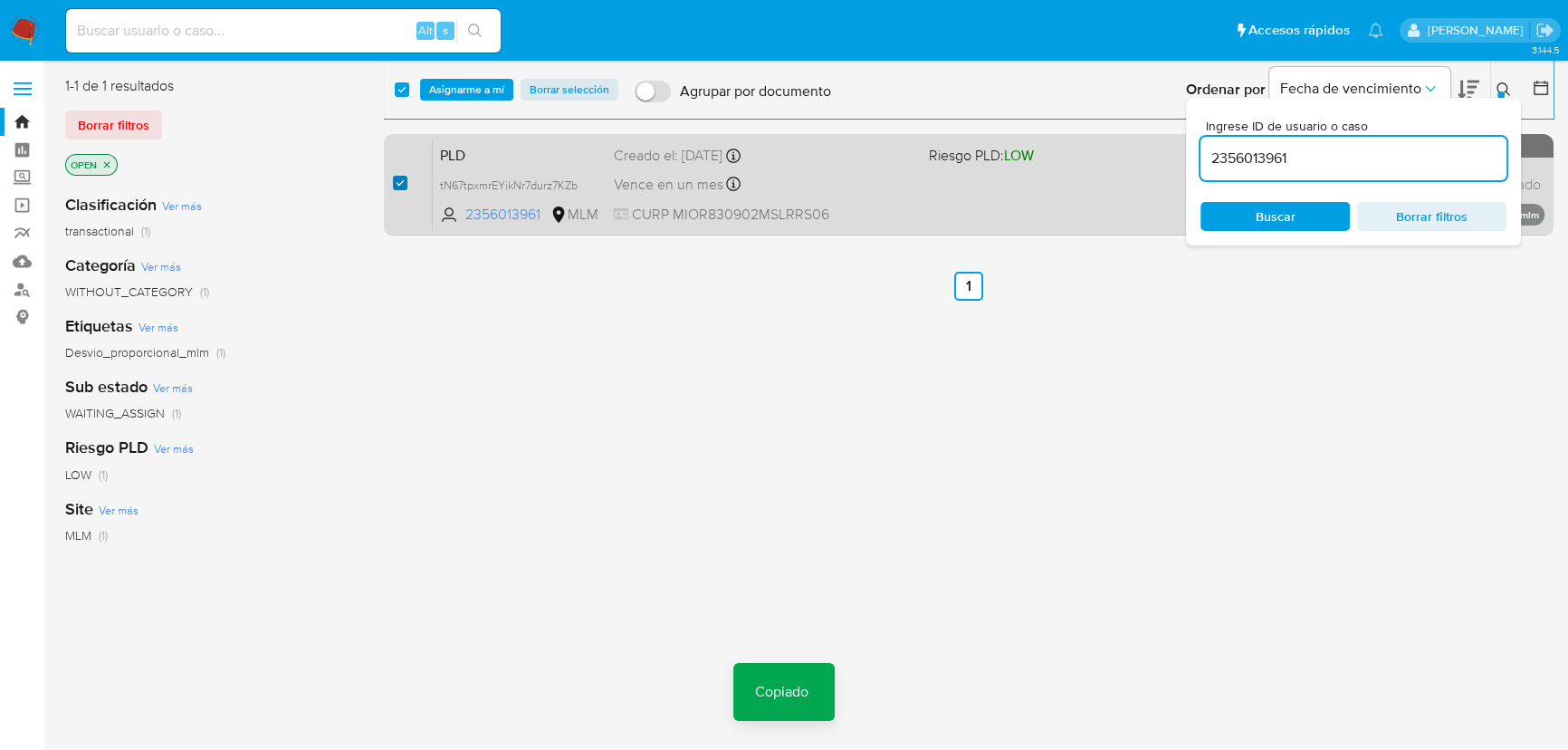 checkbox on "true" 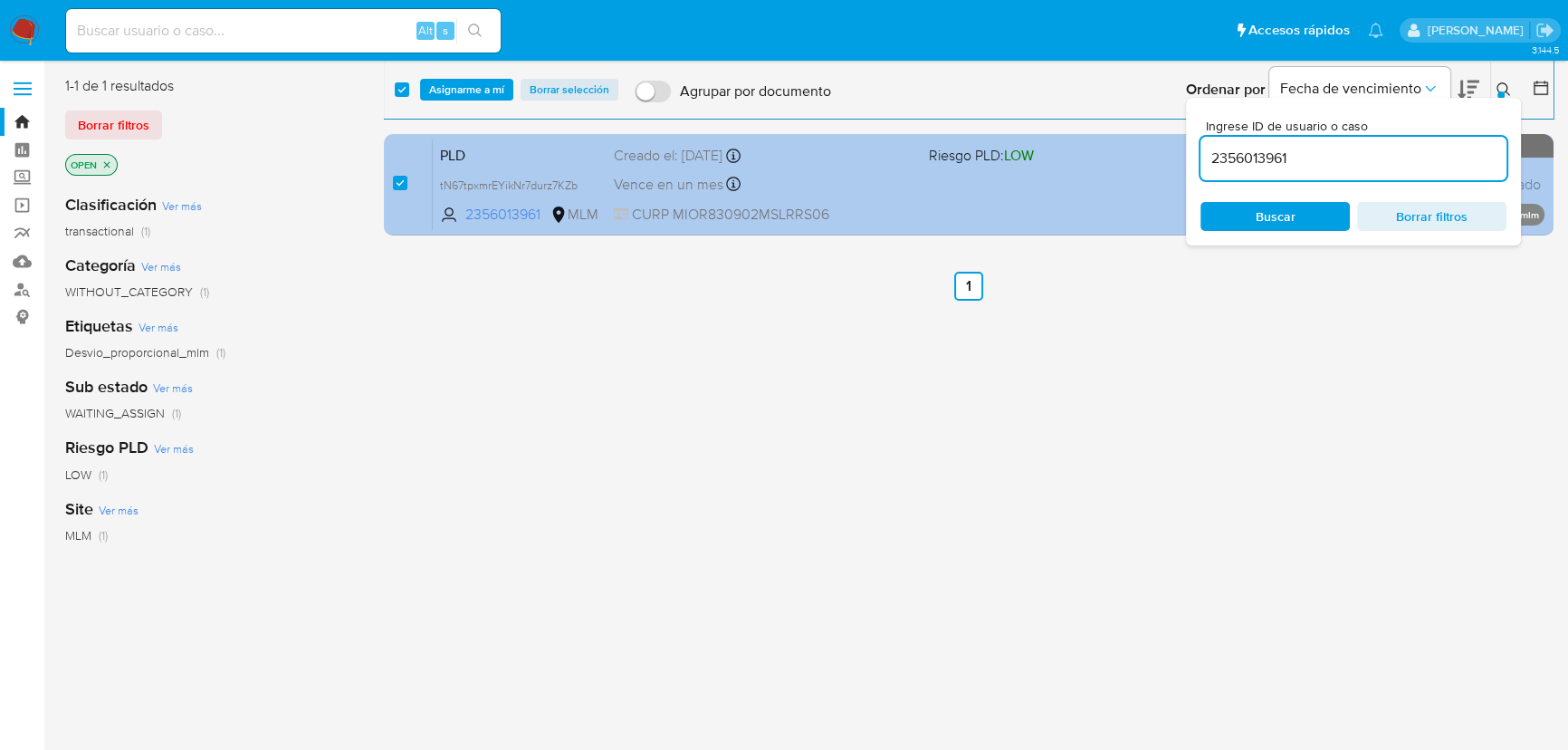 drag, startPoint x: 1314, startPoint y: 161, endPoint x: 1122, endPoint y: 156, distance: 192.06509 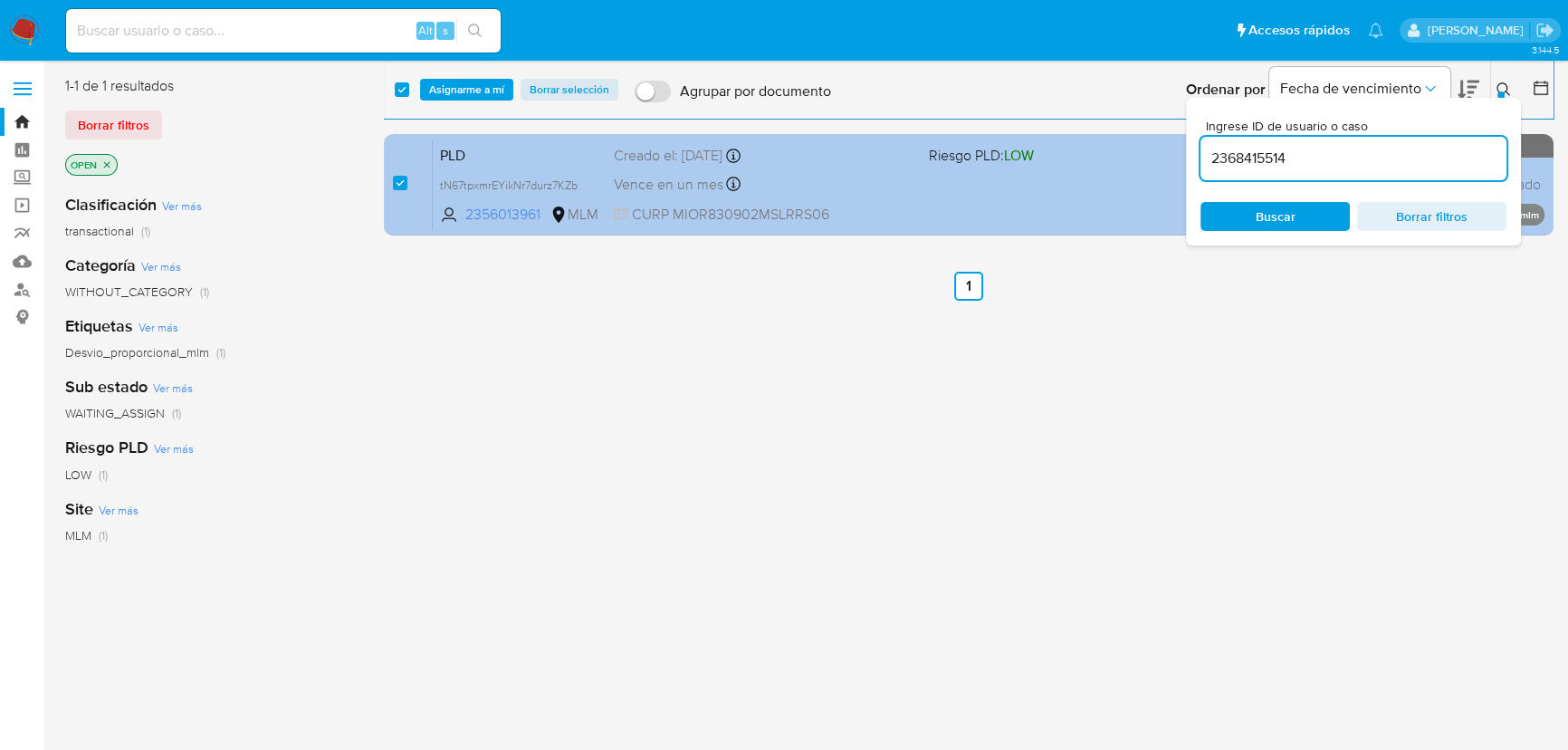 type on "2368415514" 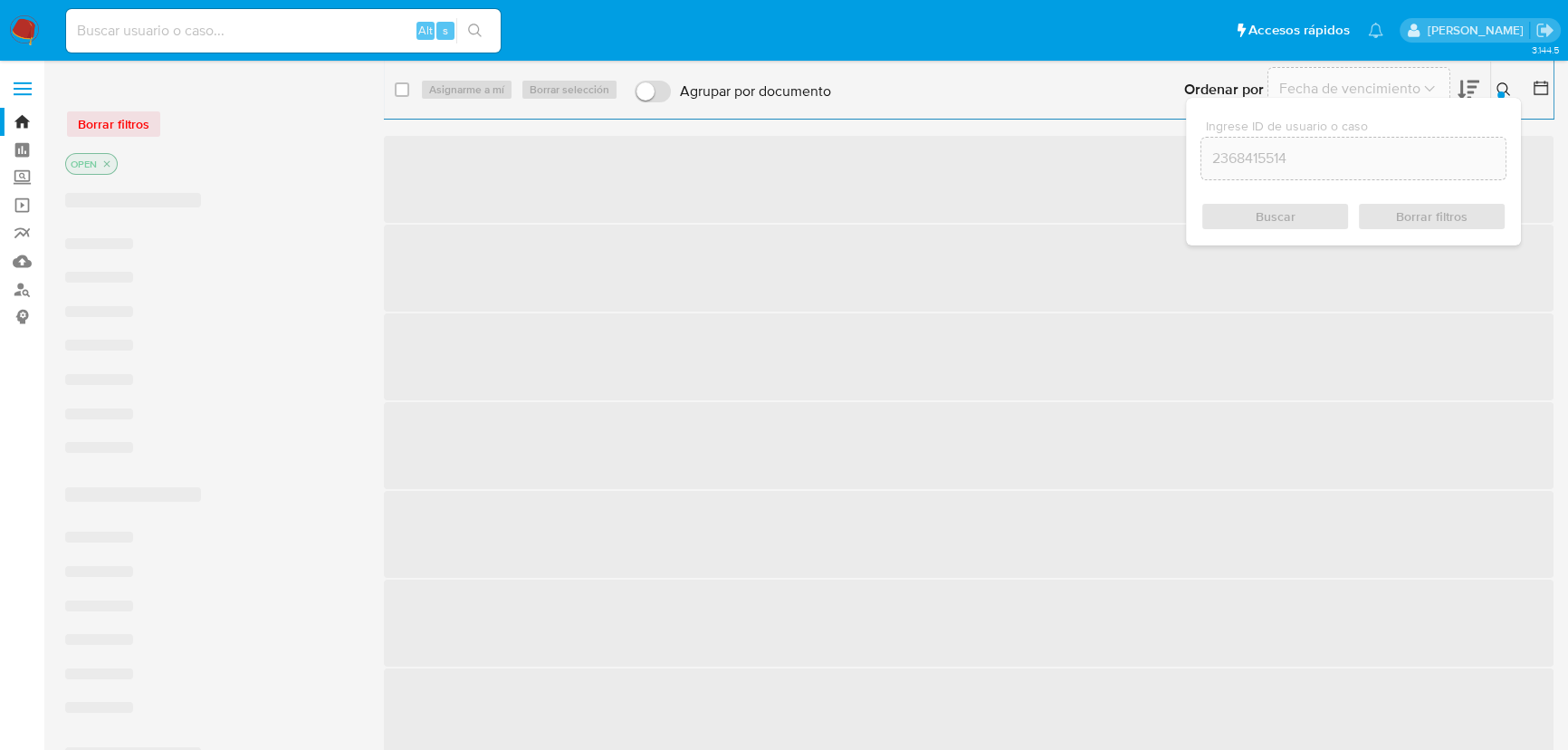 checkbox on "false" 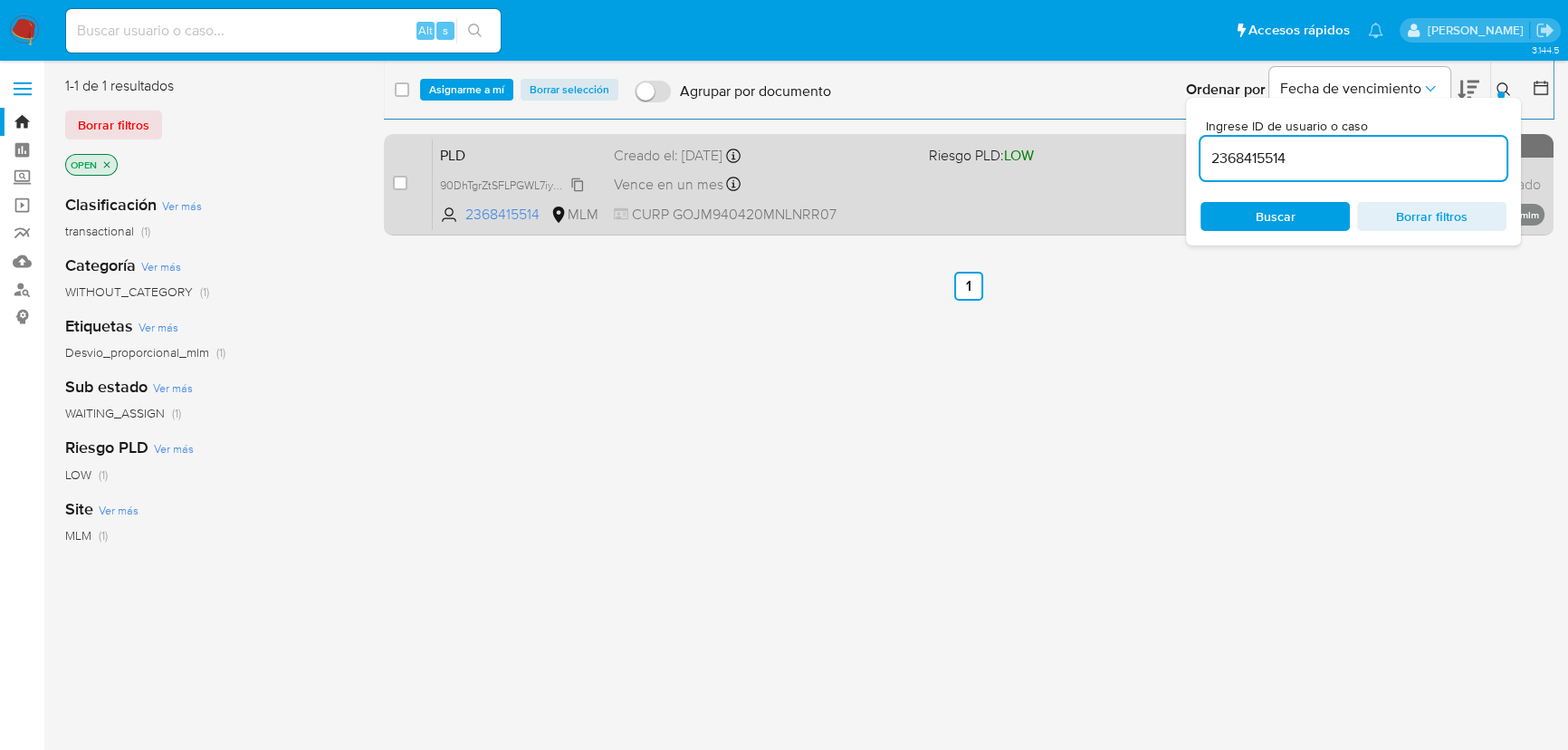 click on "90DhTgrZtSFLPGWL7iyWq5Ii" at bounding box center (510, 184) 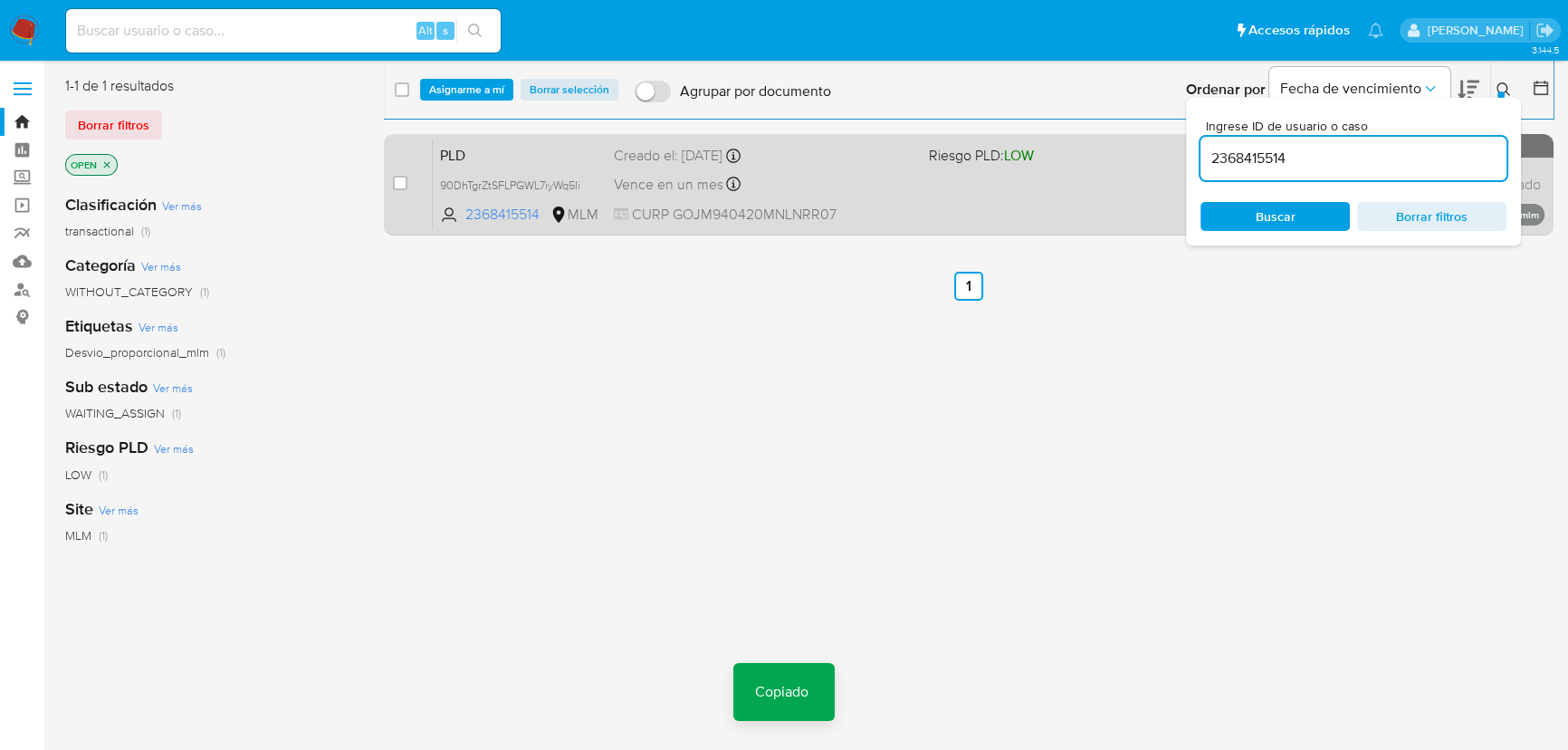 click on "case-item-checkbox   No es posible asignar el caso" at bounding box center (413, 184) 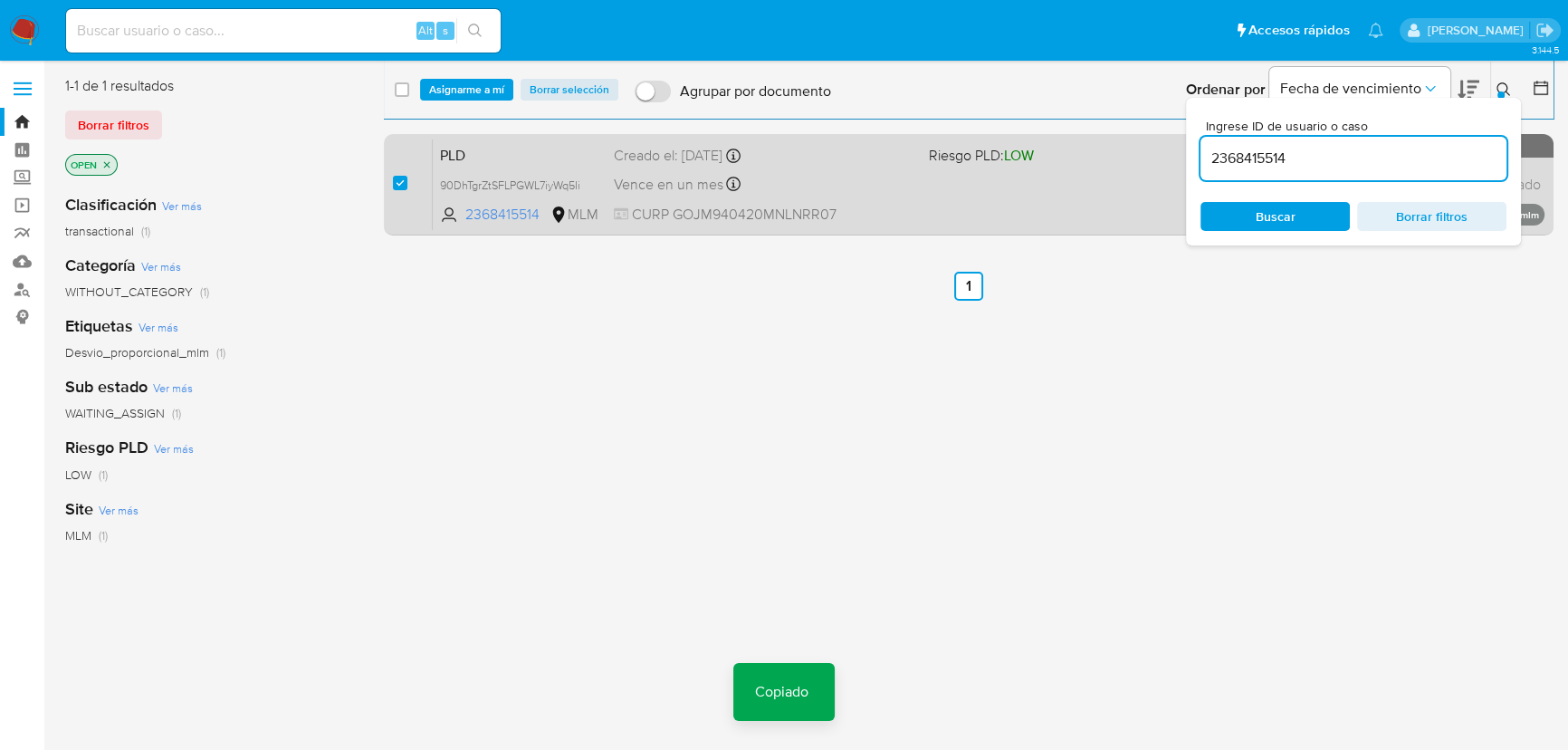 checkbox on "true" 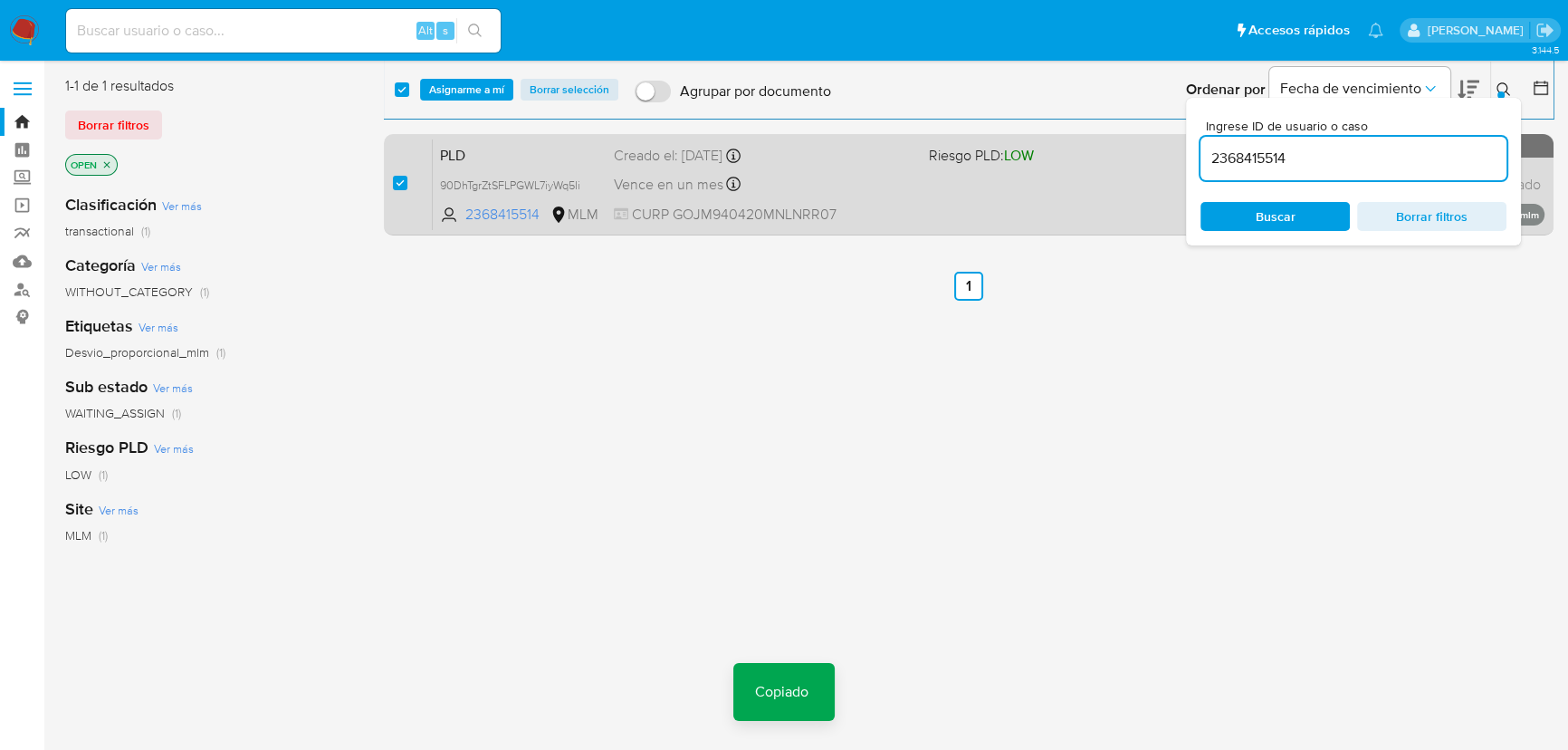 checkbox on "true" 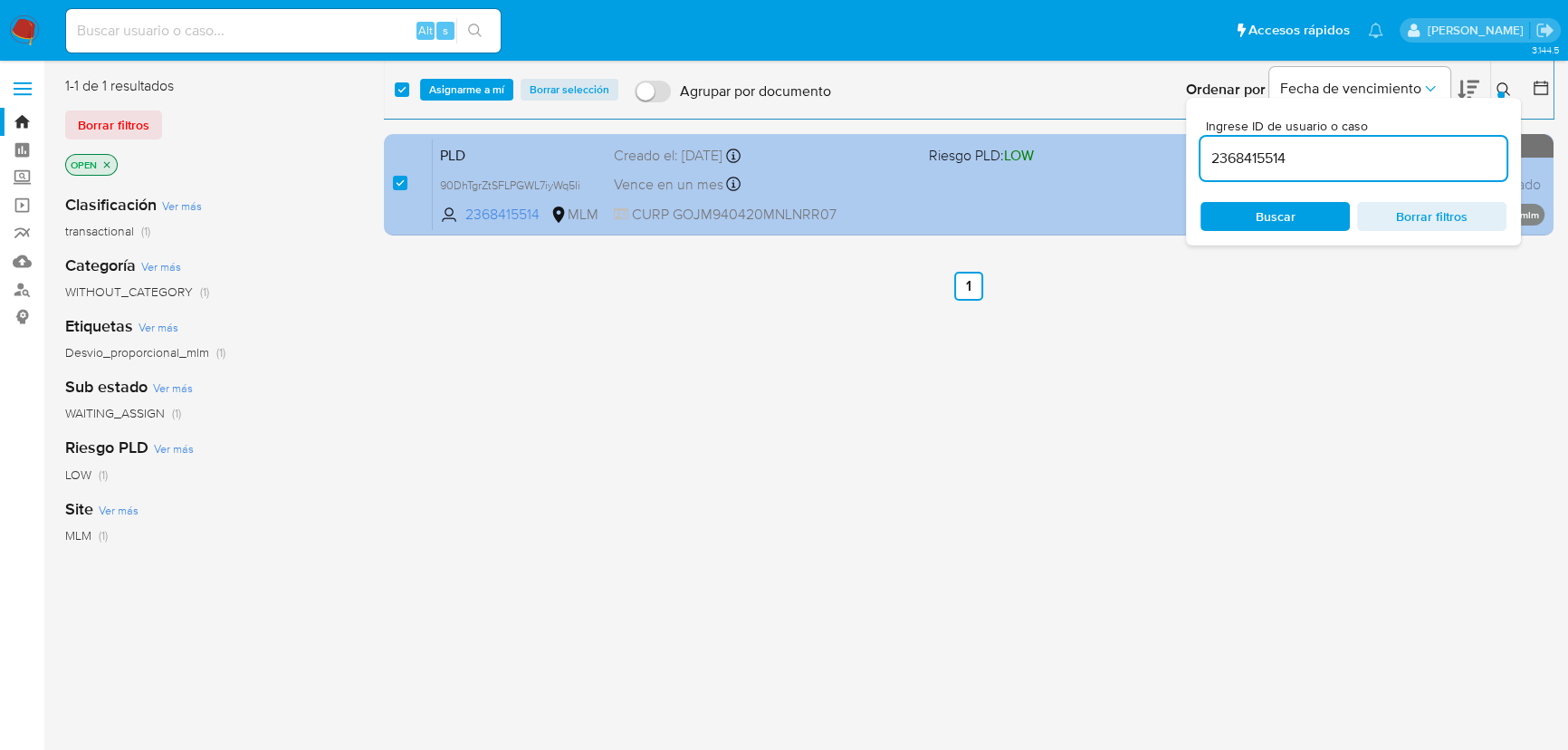 drag, startPoint x: 1247, startPoint y: 160, endPoint x: 1066, endPoint y: 167, distance: 181.13531 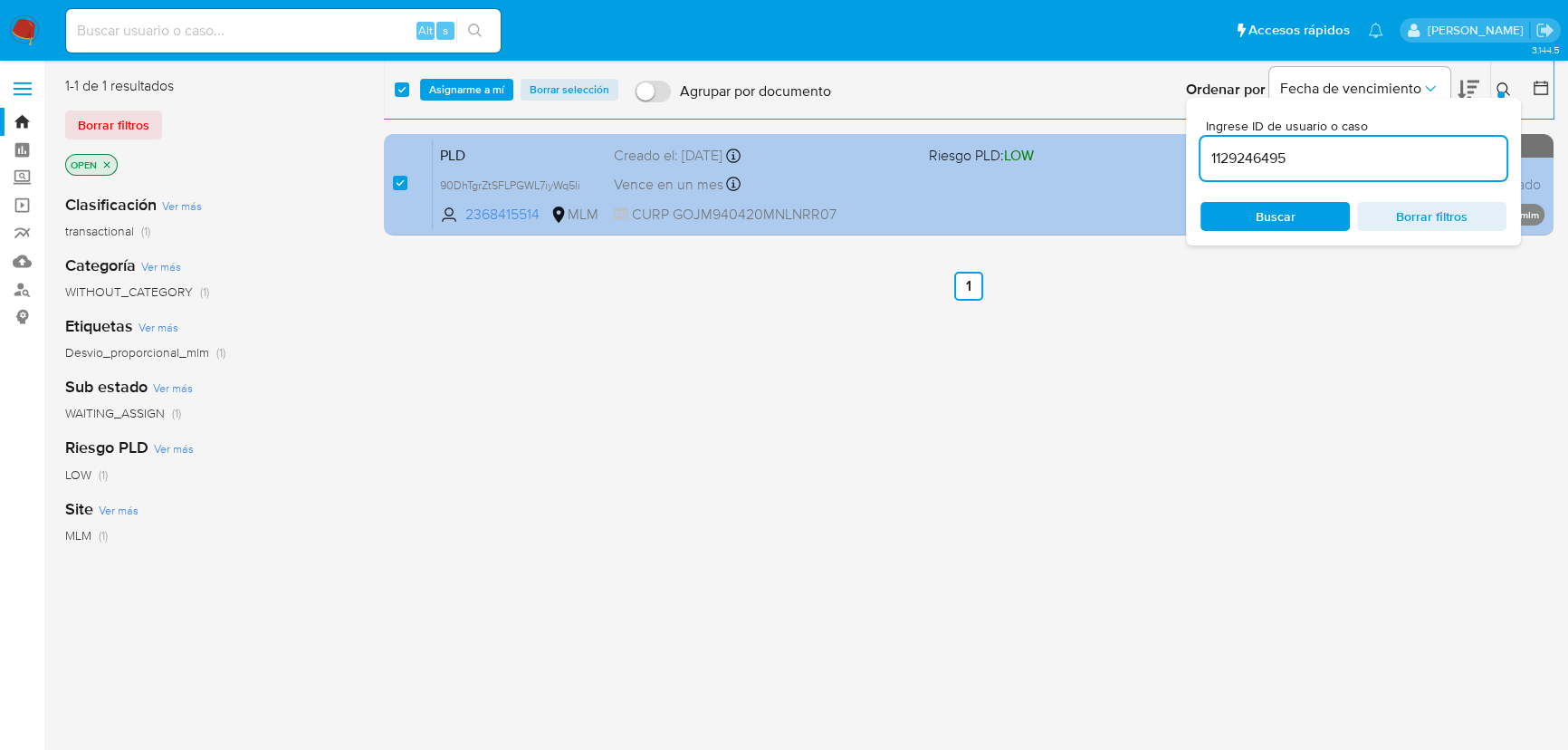 type on "1129246495" 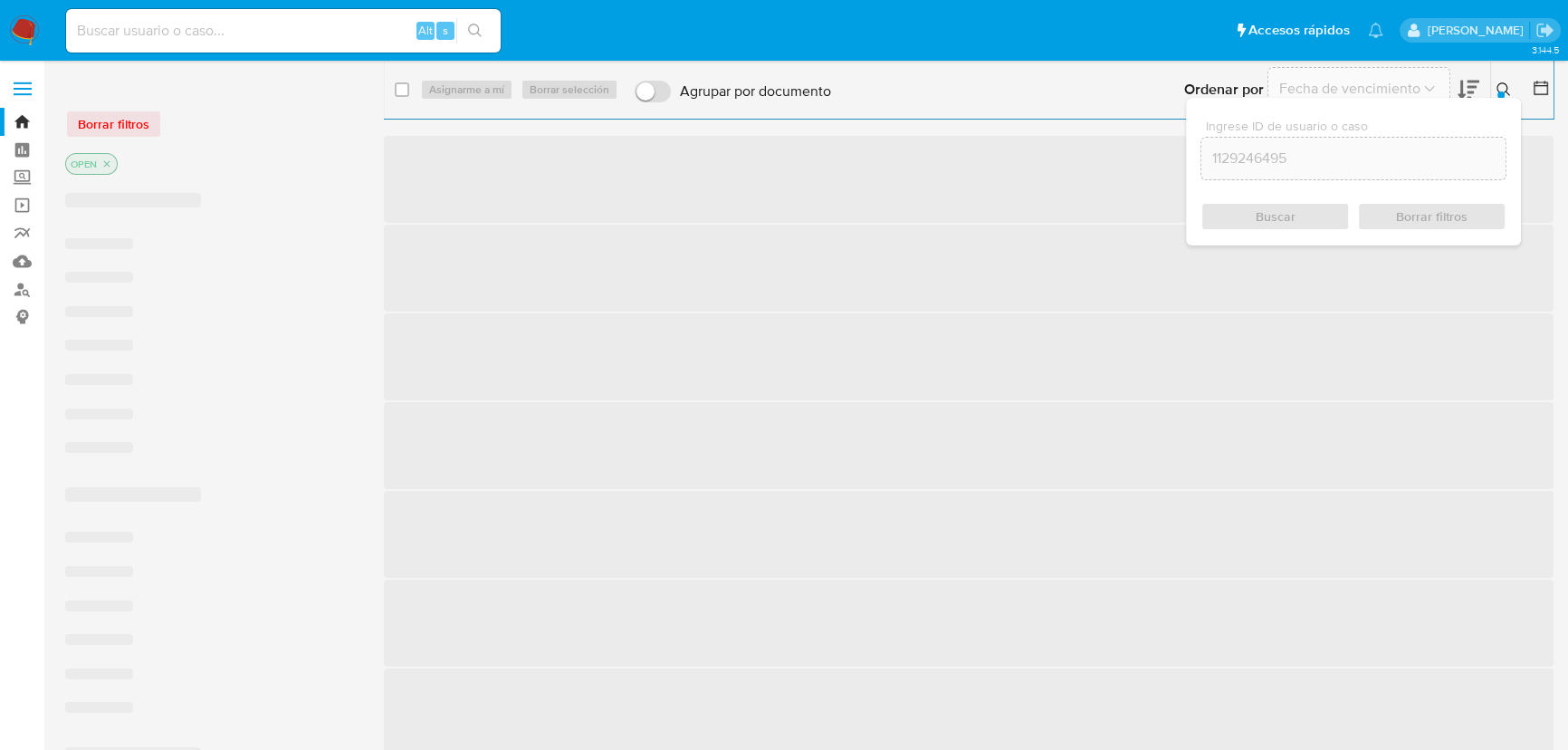checkbox on "false" 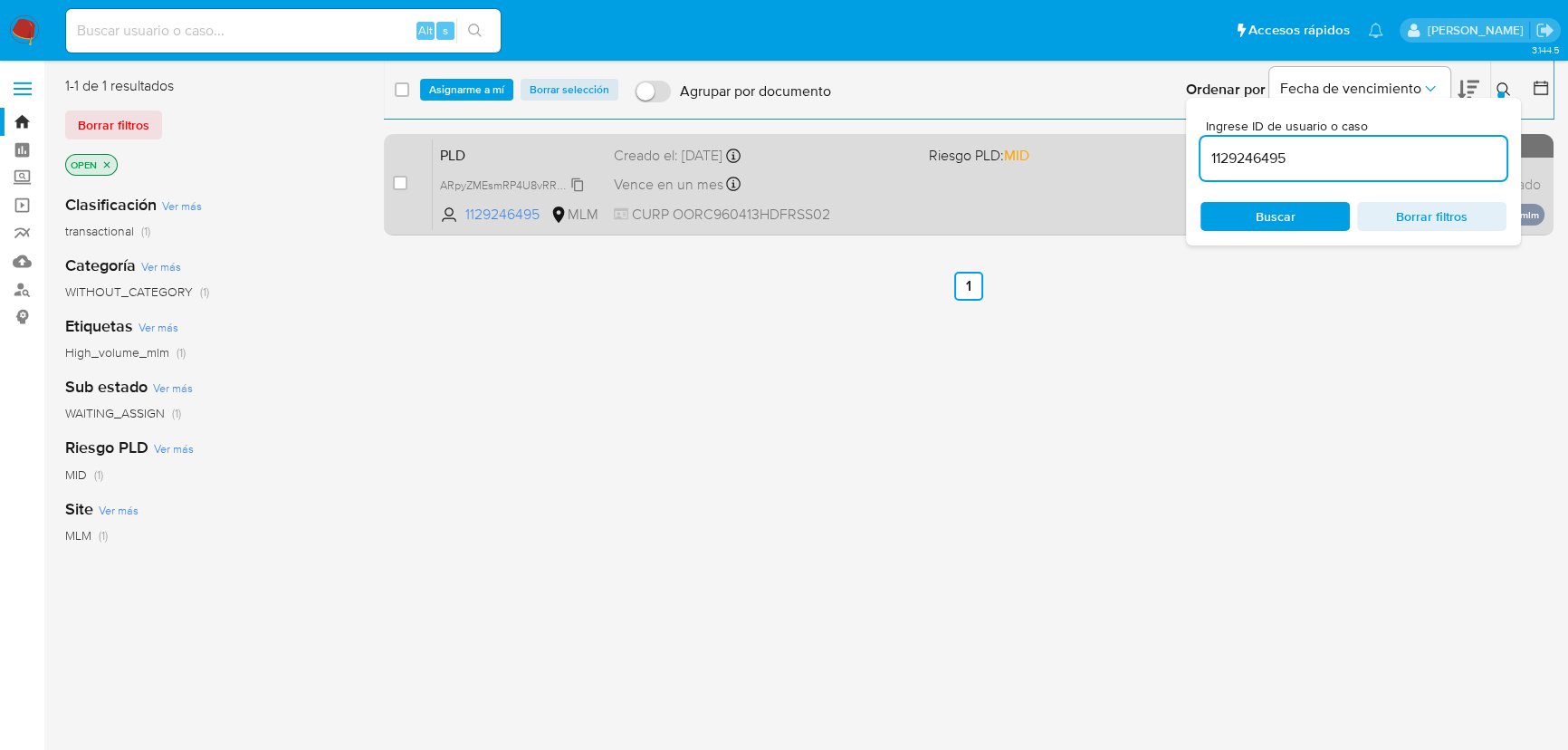 drag, startPoint x: 580, startPoint y: 188, endPoint x: 520, endPoint y: 187, distance: 60.00833 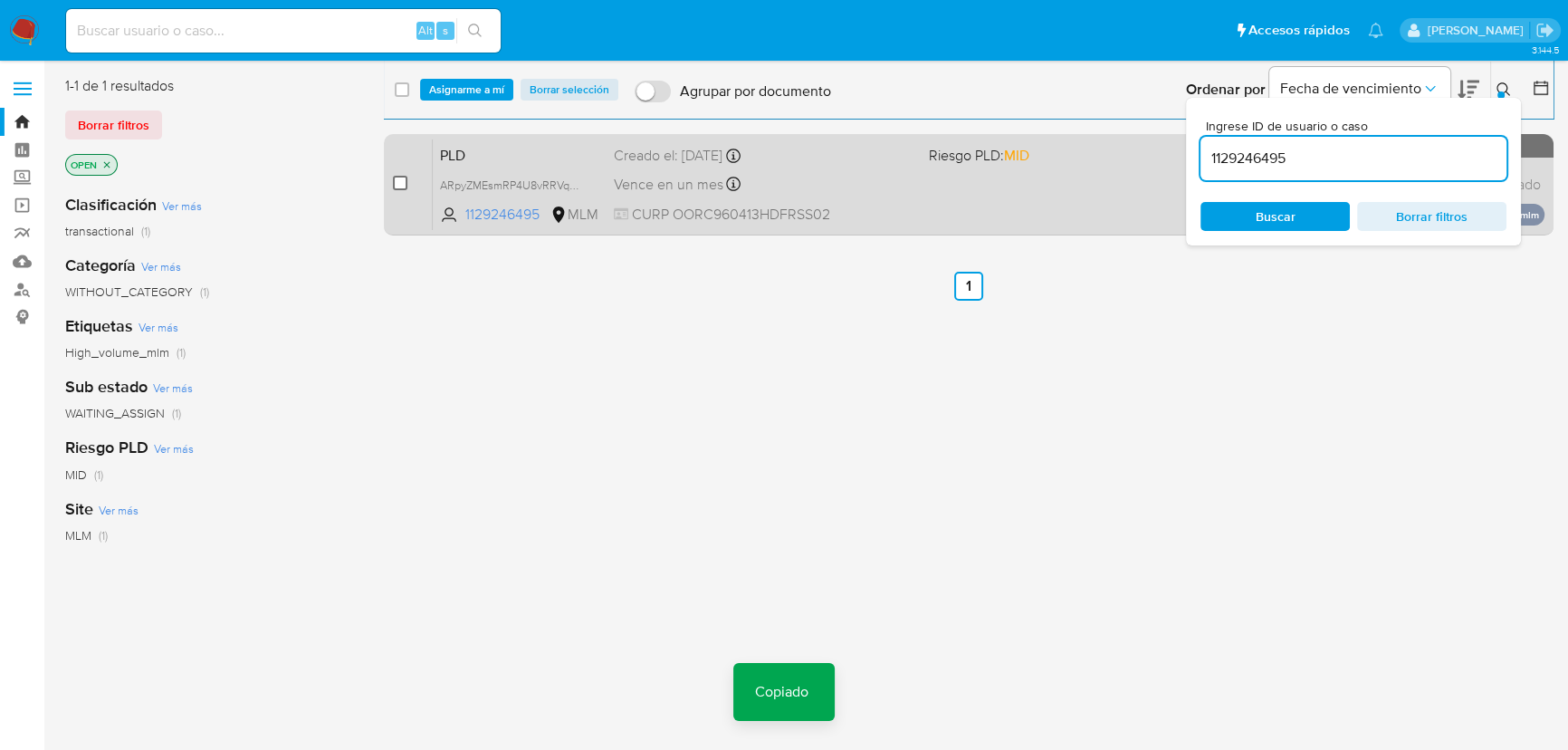 click at bounding box center (400, 183) 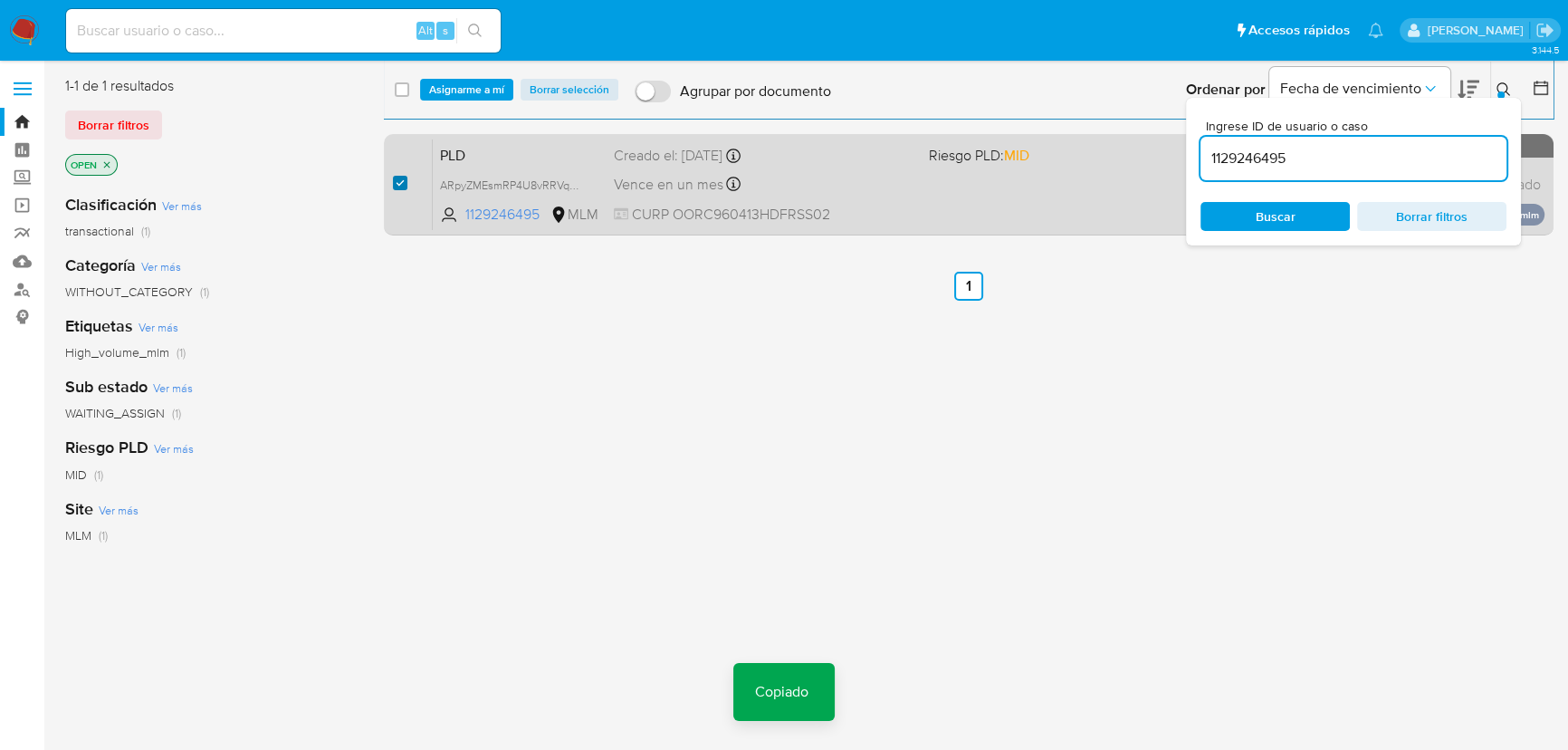 checkbox on "true" 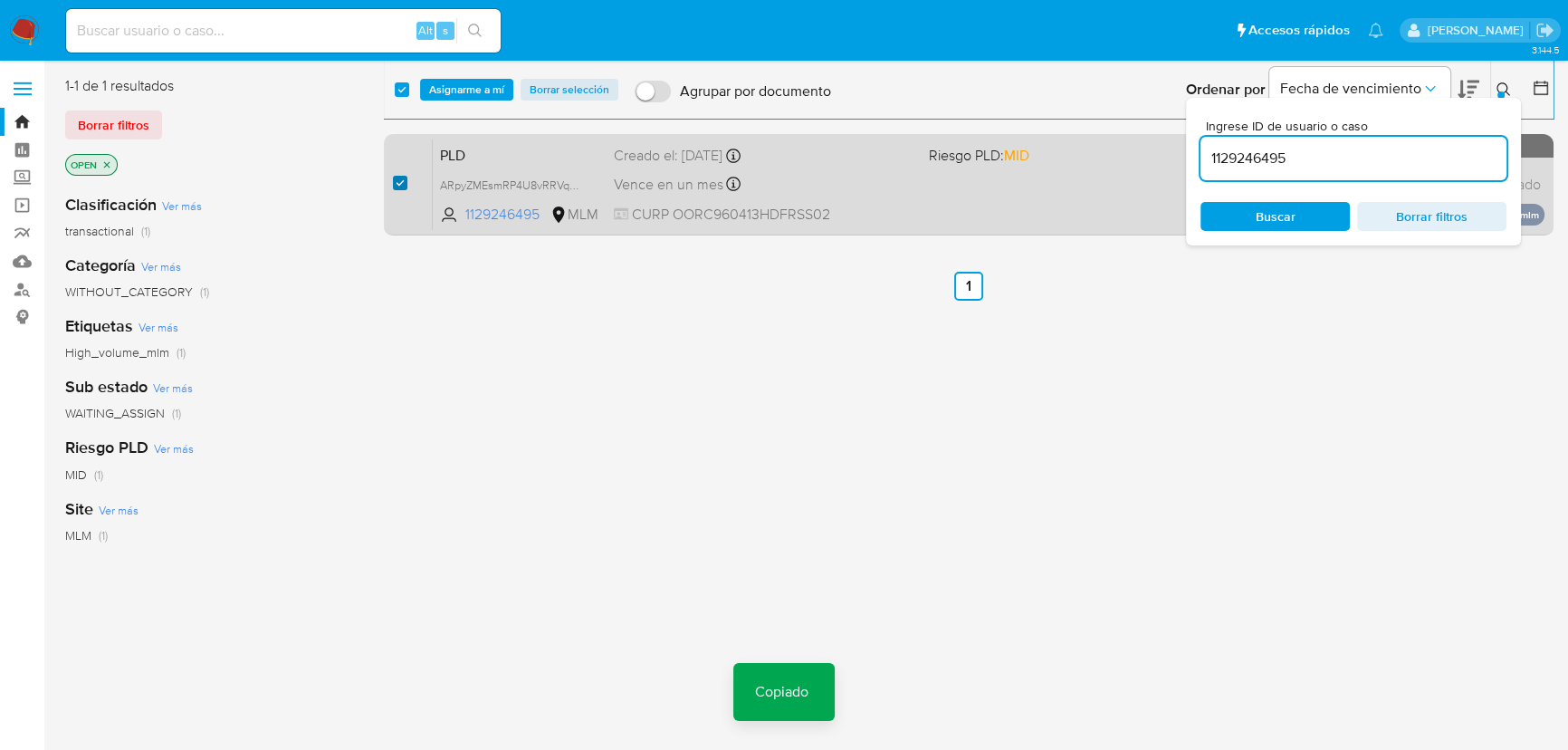 checkbox on "true" 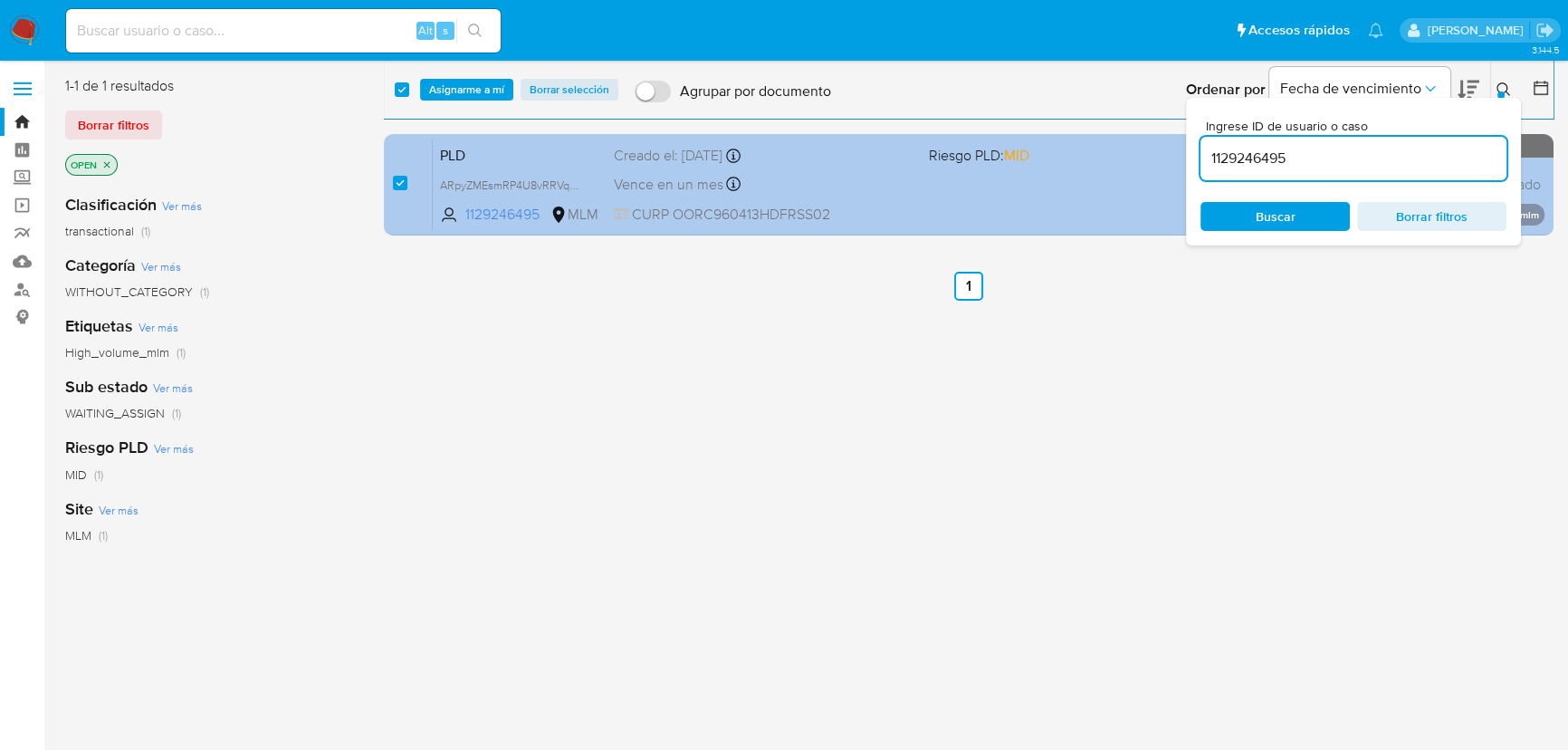drag, startPoint x: 1362, startPoint y: 160, endPoint x: 1022, endPoint y: 144, distance: 340.3763 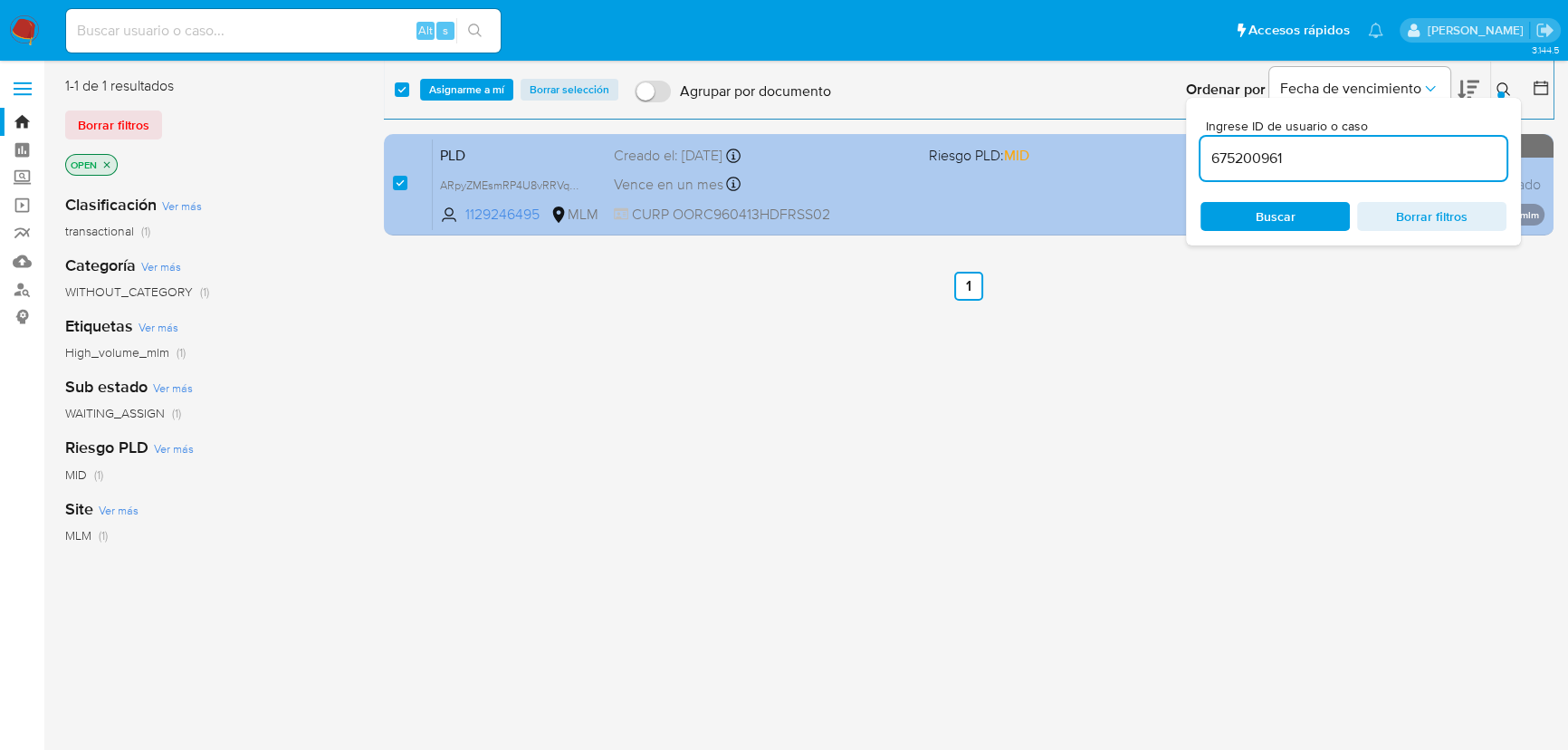 type on "675200961" 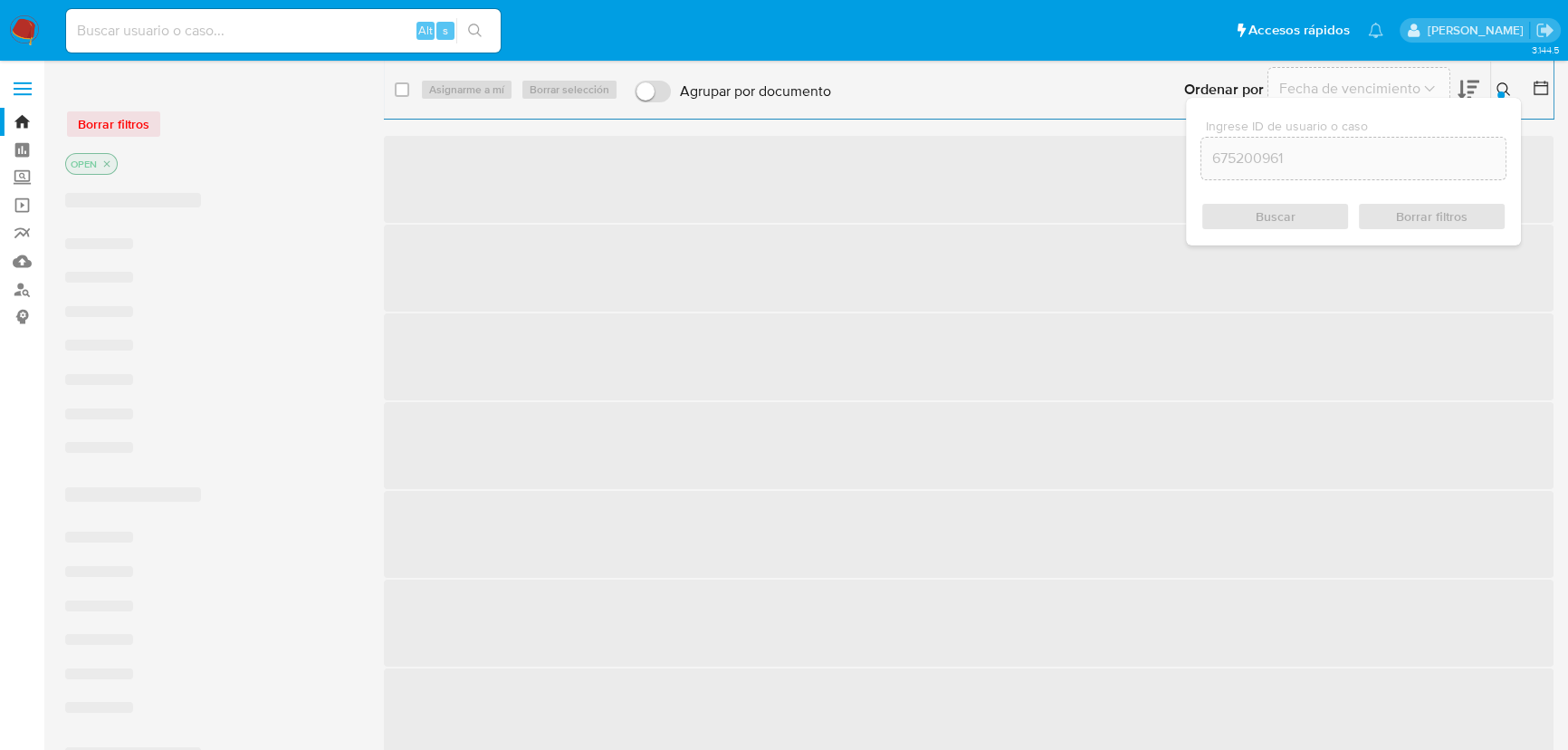 checkbox on "false" 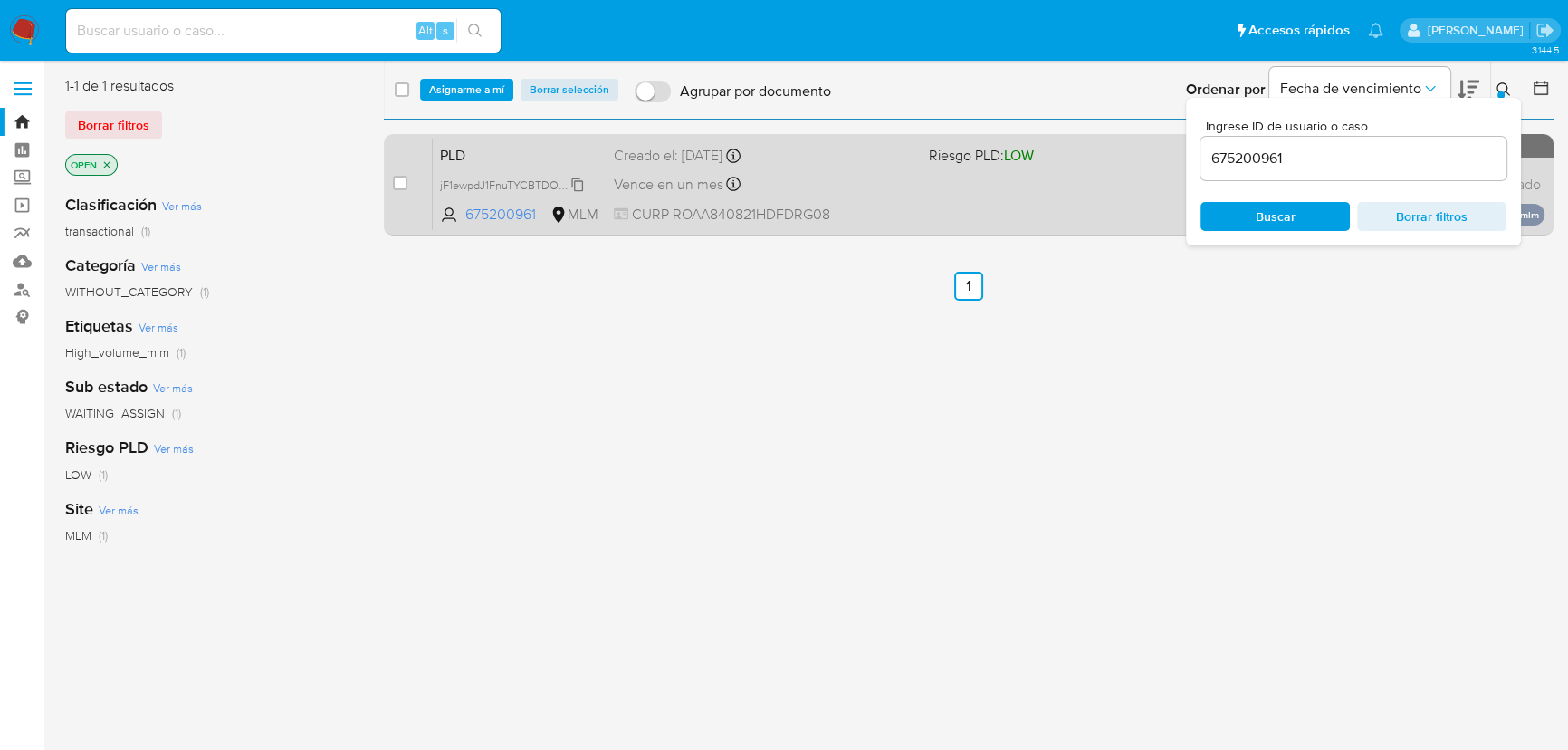 click on "jF1ewpdJ1FnuTYCBTDO6G3Rh" at bounding box center [516, 184] 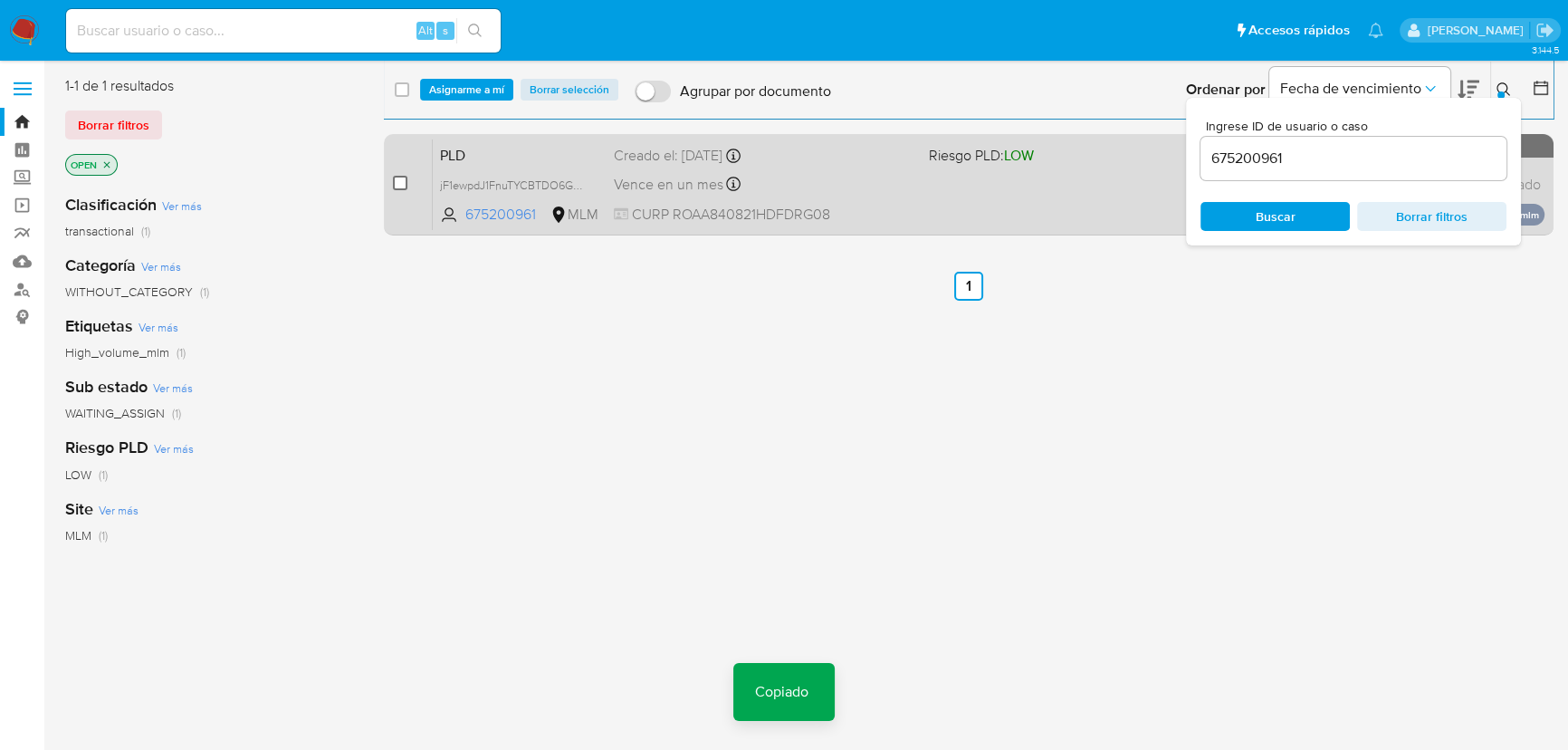 click at bounding box center [400, 183] 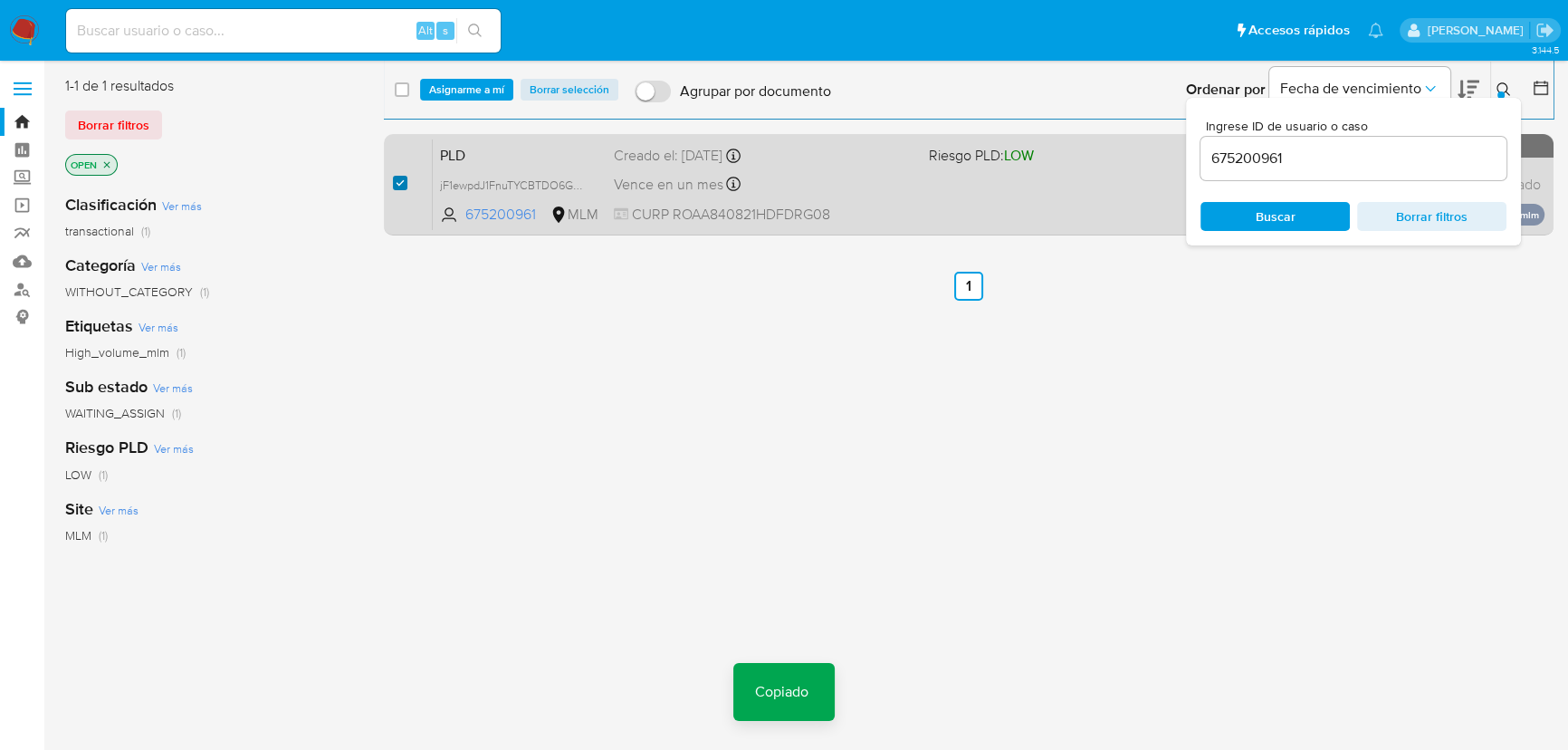 checkbox on "true" 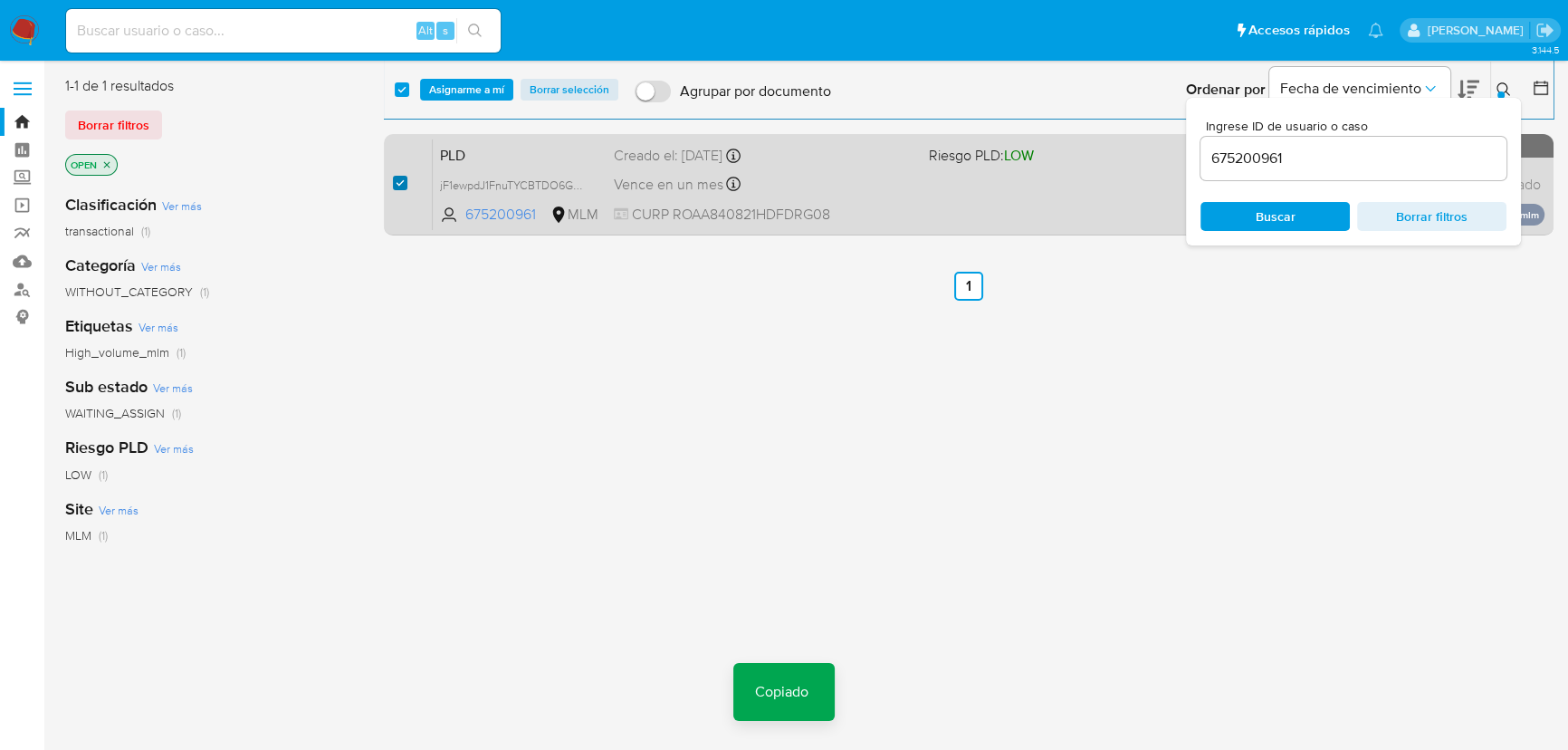 checkbox on "true" 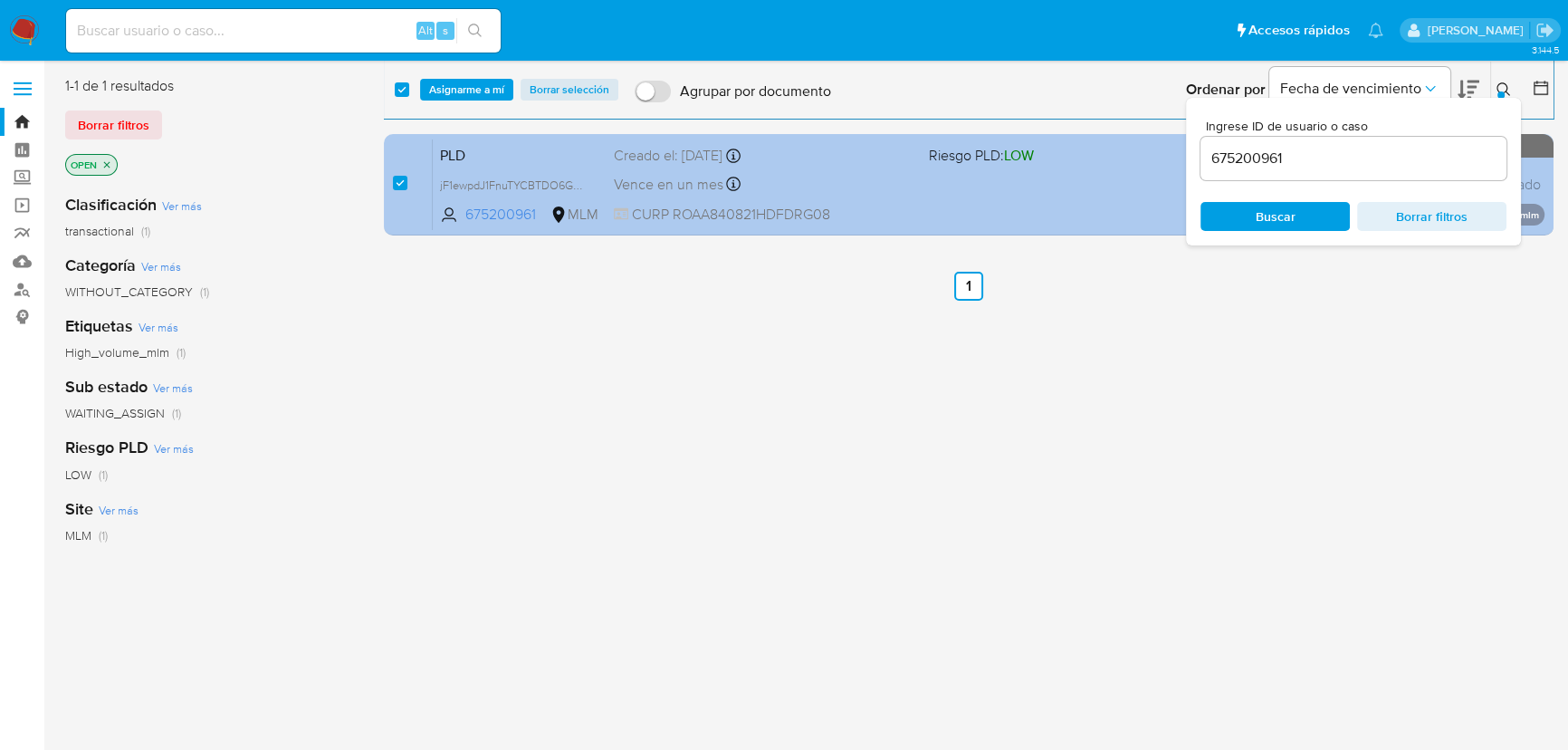 drag, startPoint x: 1149, startPoint y: 148, endPoint x: 1112, endPoint y: 147, distance: 37.01351 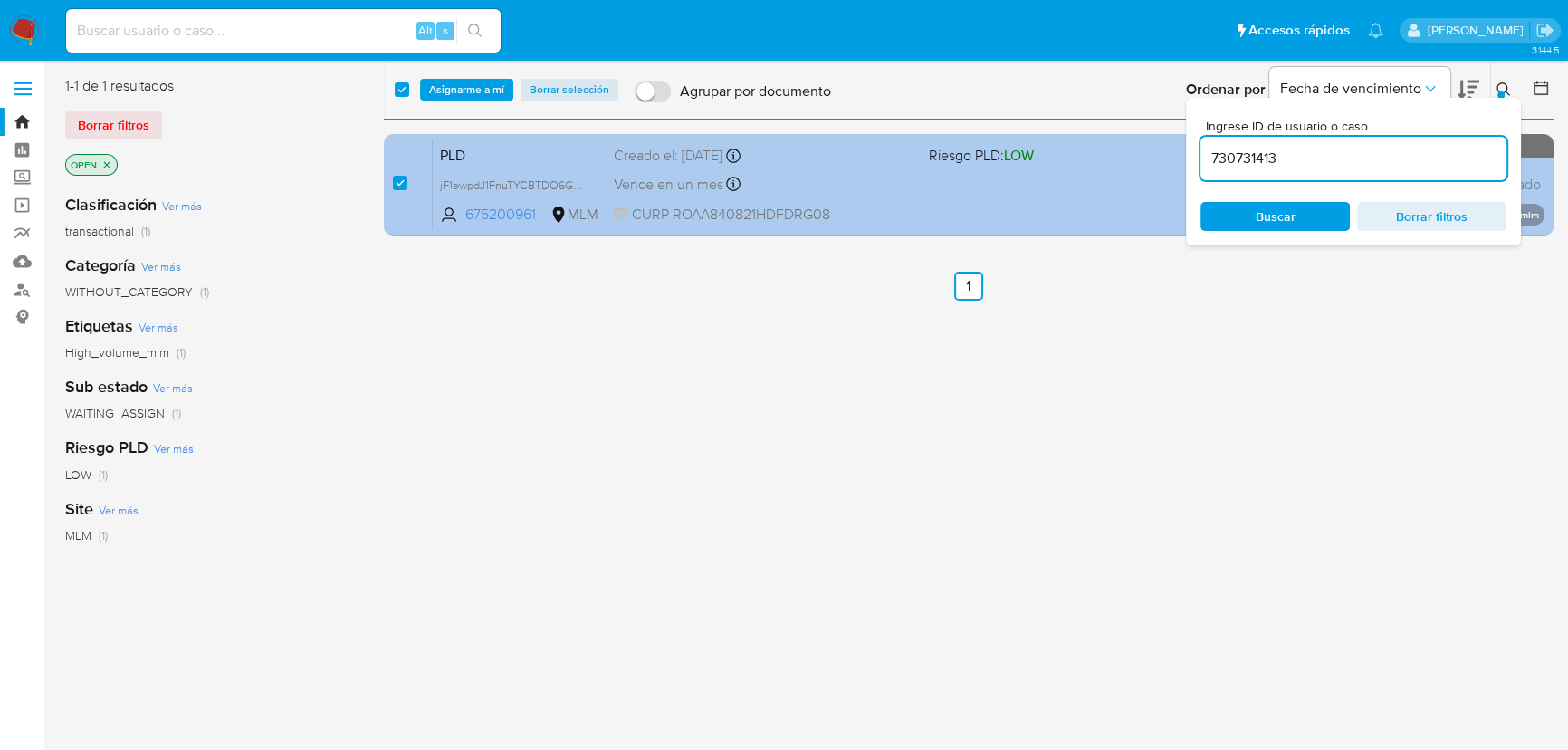 type on "730731413" 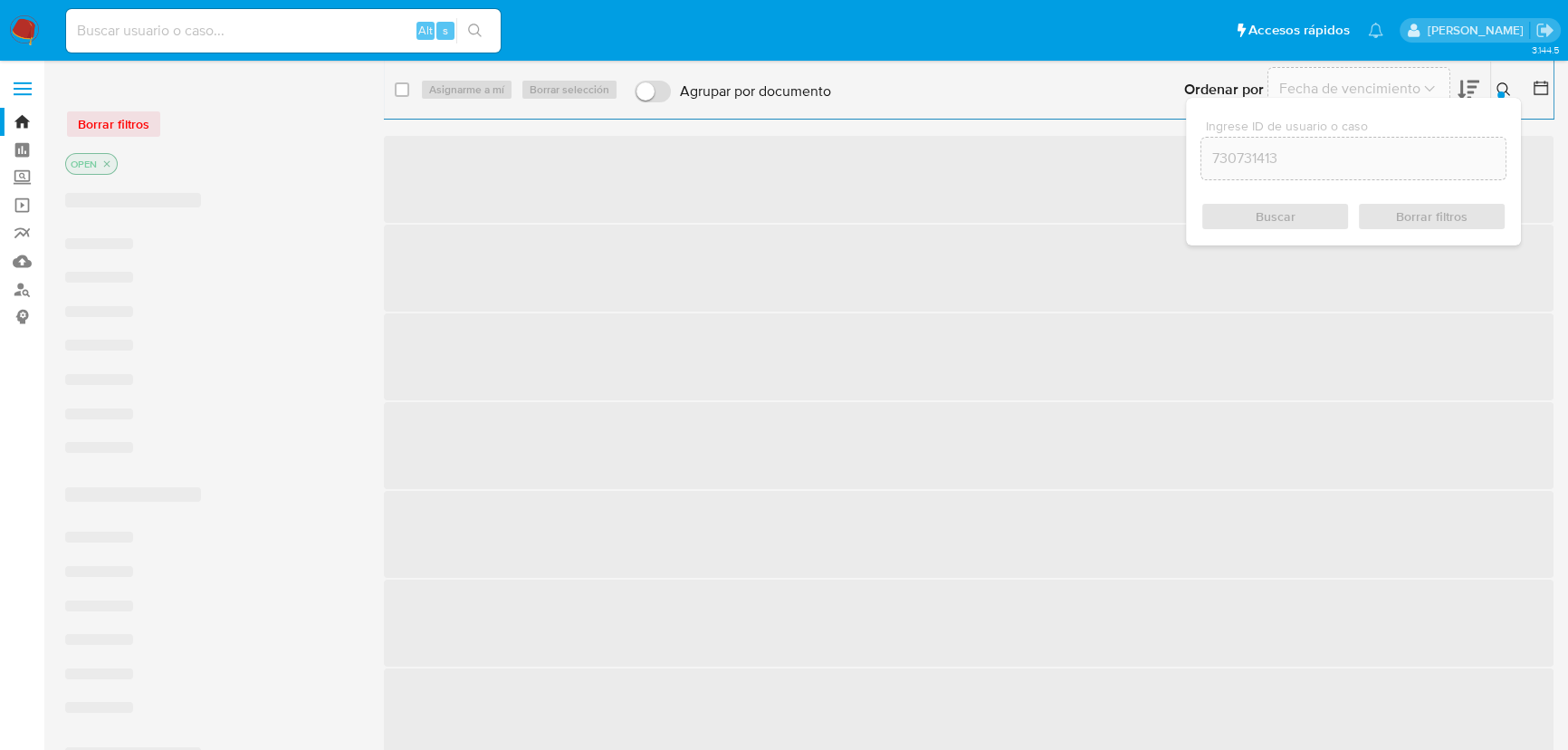 checkbox on "false" 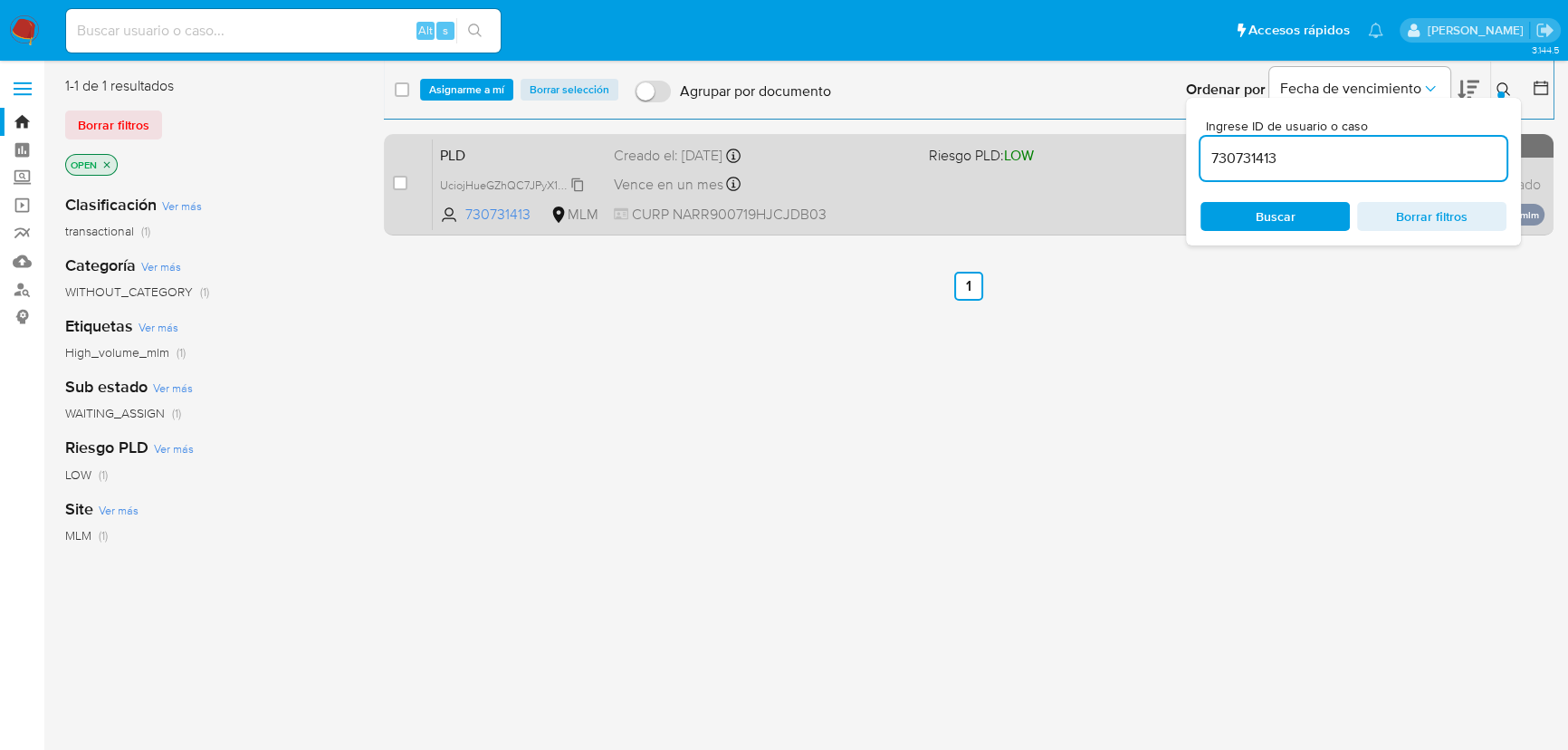 drag, startPoint x: 579, startPoint y: 180, endPoint x: 550, endPoint y: 183, distance: 29.15476 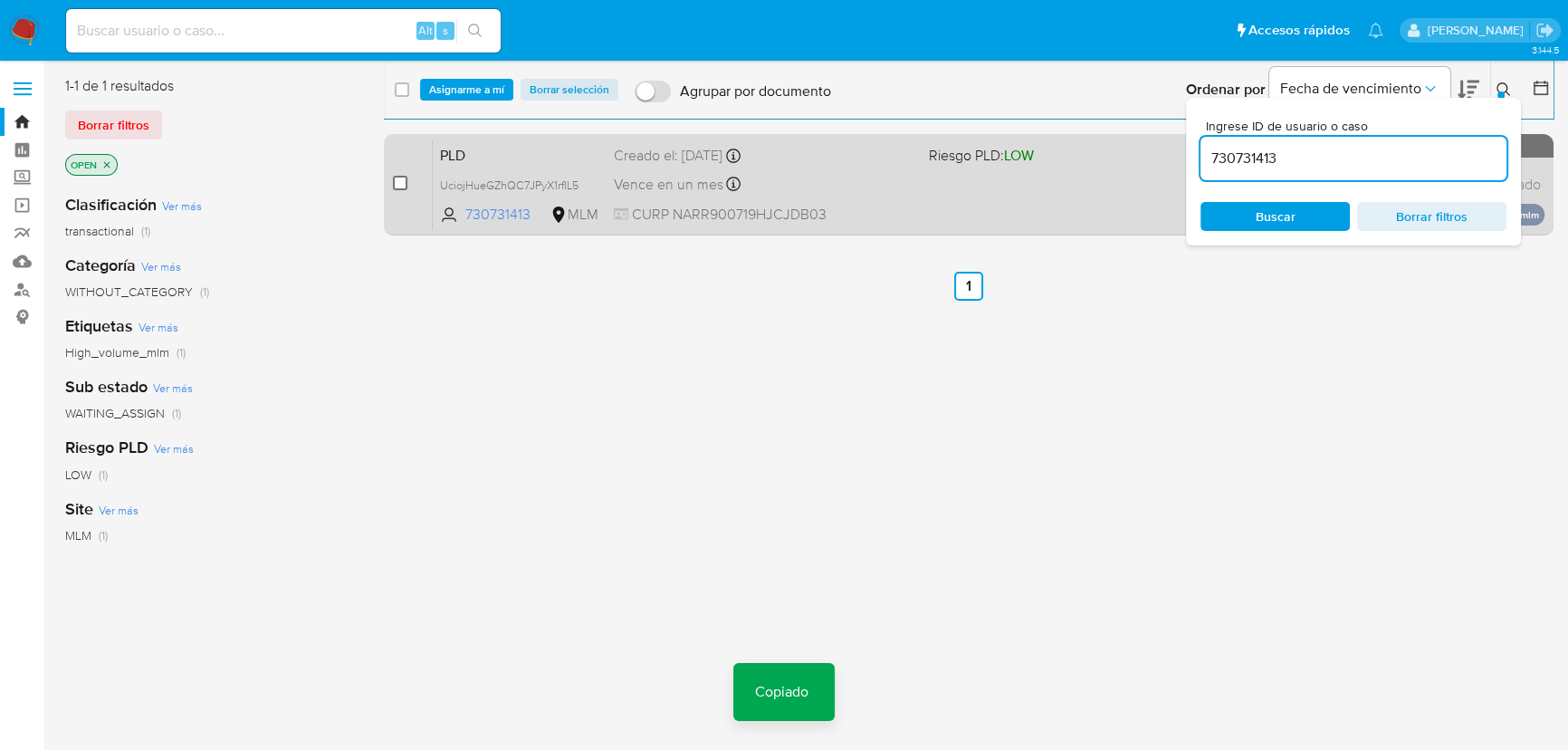 click at bounding box center [400, 183] 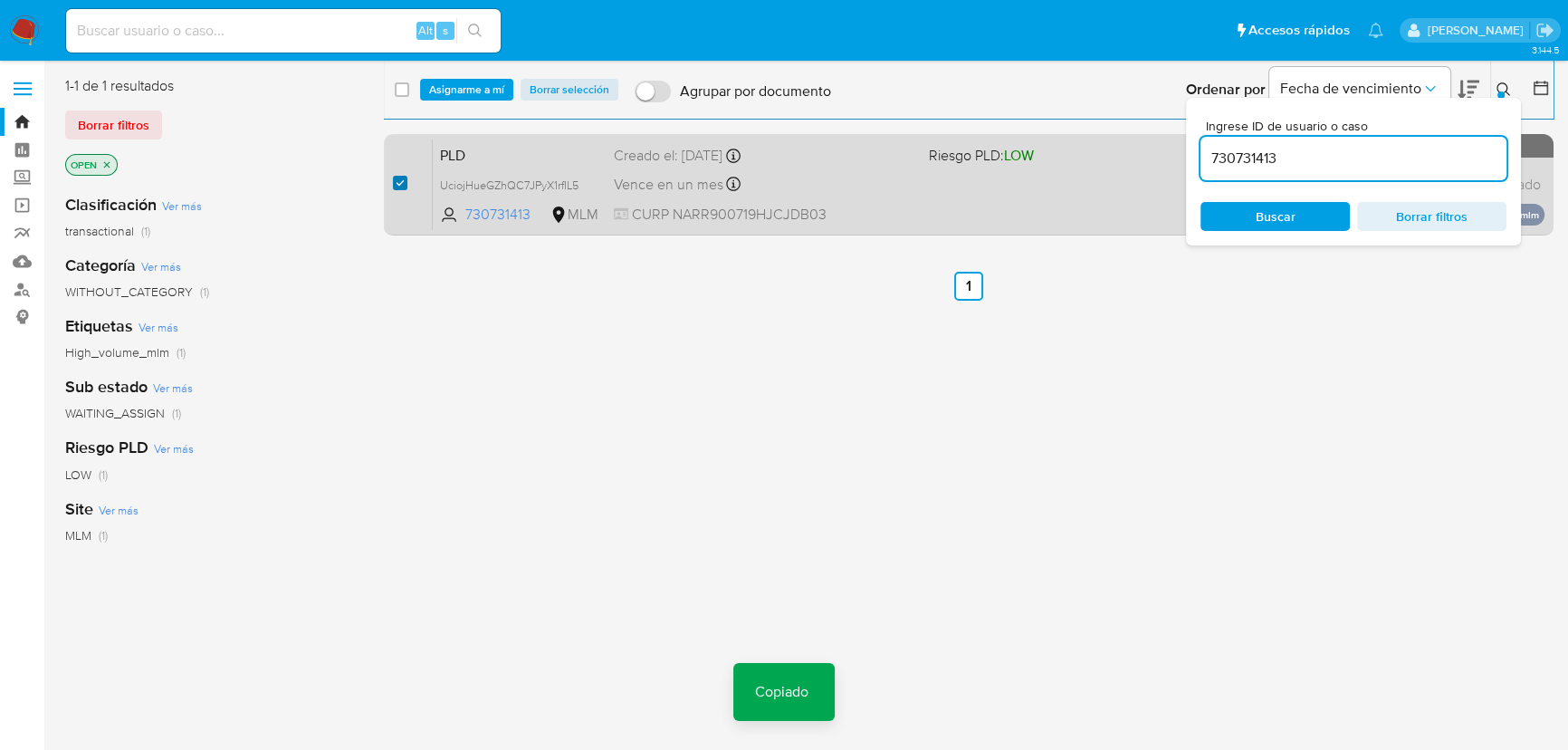 checkbox on "true" 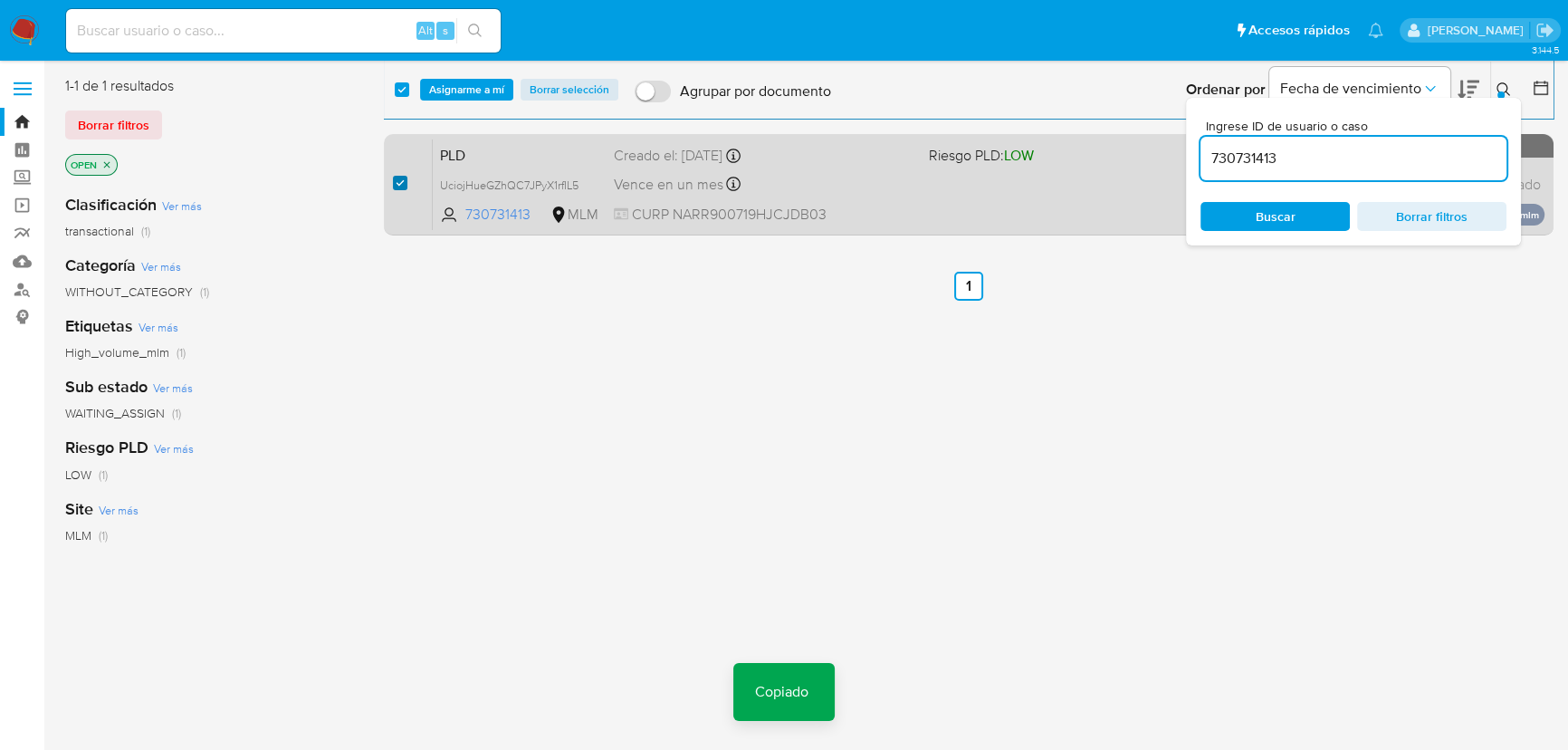 checkbox on "true" 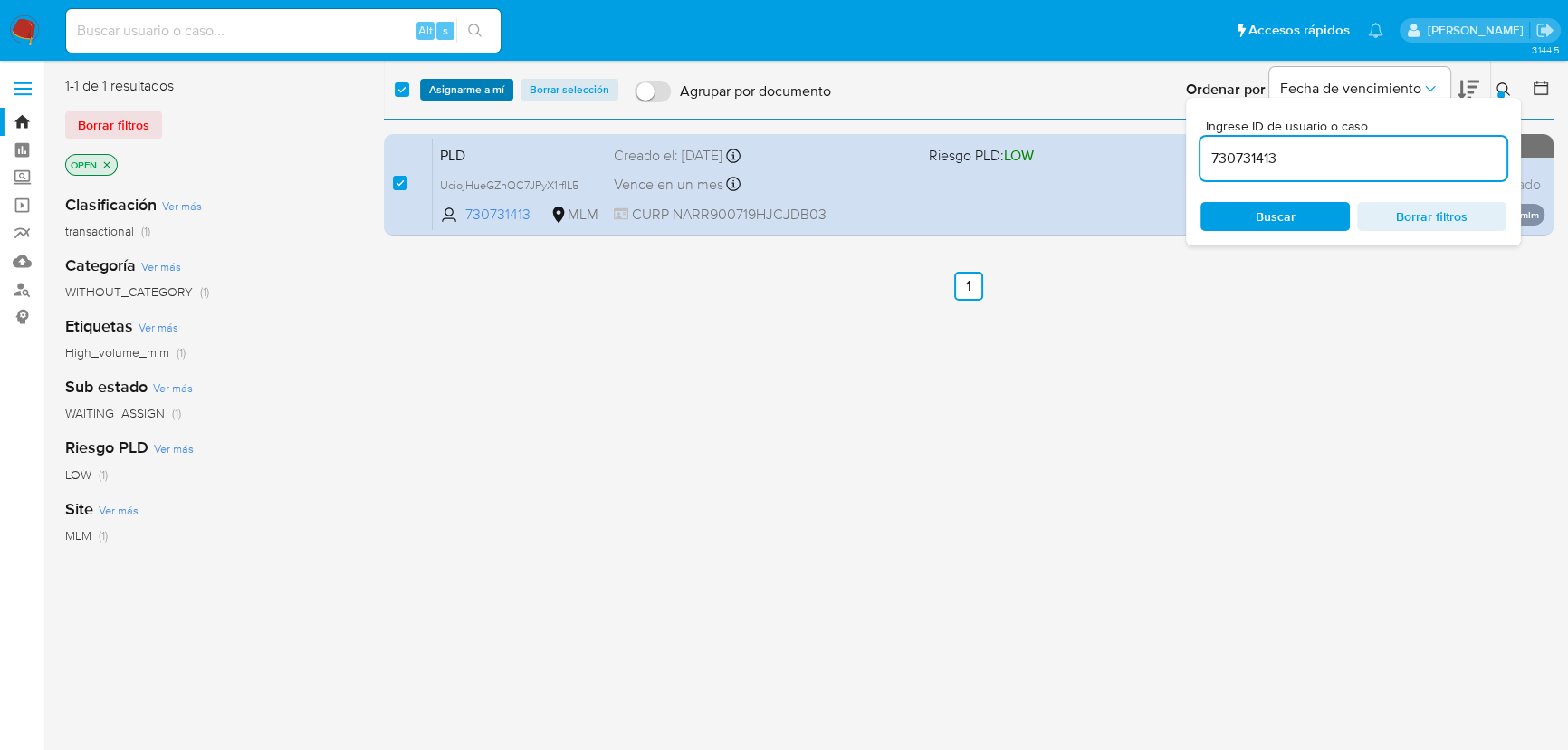 drag, startPoint x: 484, startPoint y: 82, endPoint x: 505, endPoint y: 82, distance: 21 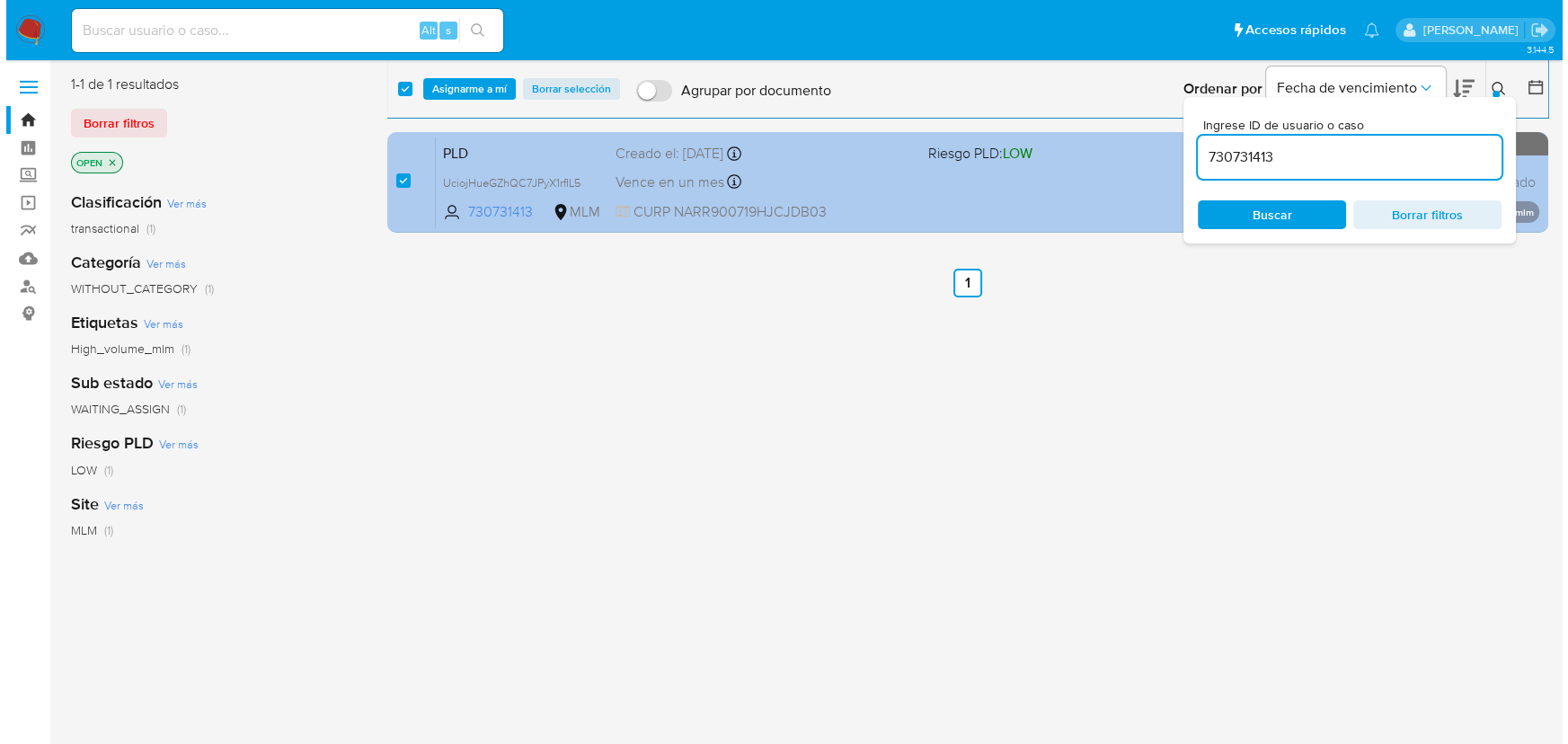 scroll, scrollTop: 0, scrollLeft: 0, axis: both 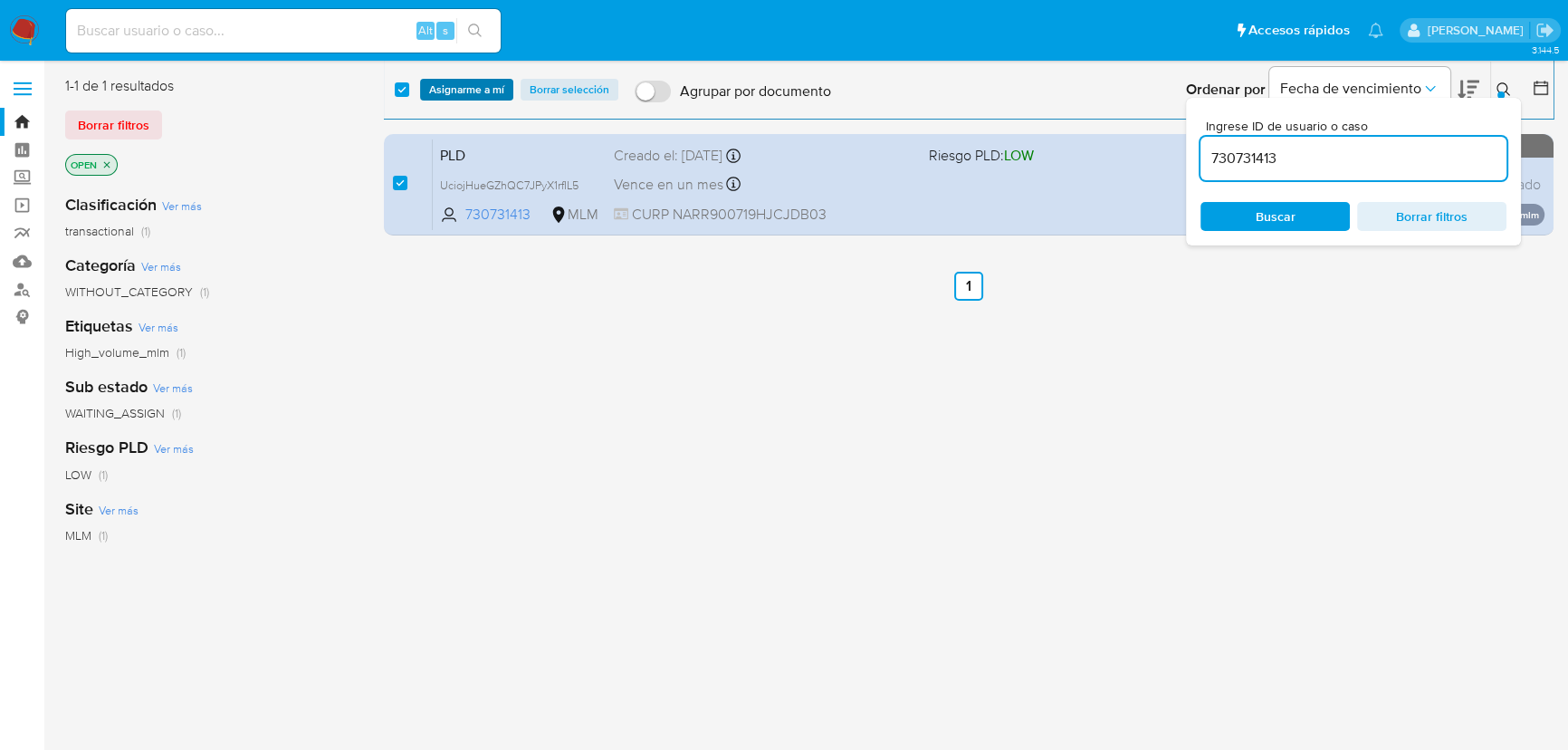 click on "Asignarme a mí" at bounding box center (466, 90) 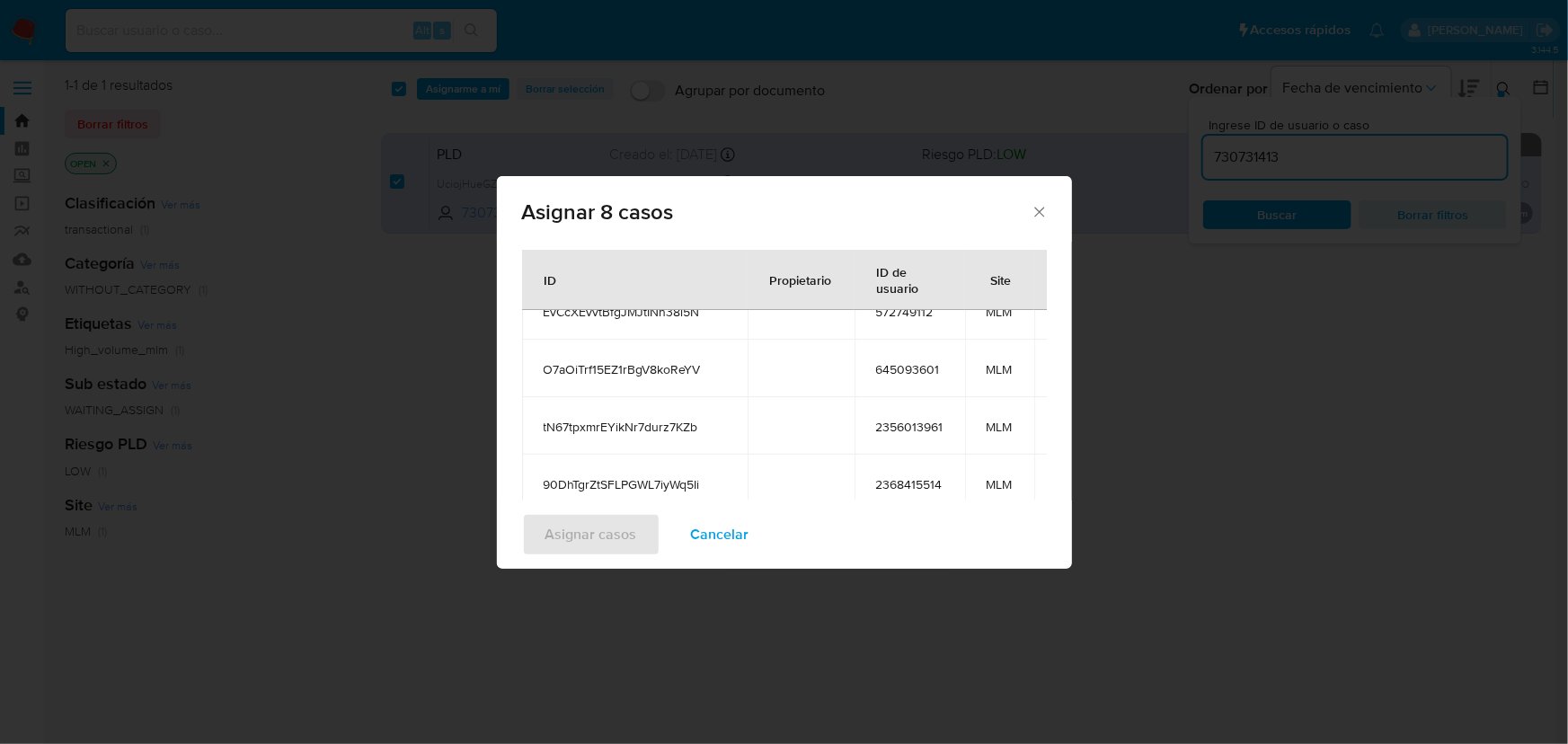 scroll, scrollTop: 127, scrollLeft: 0, axis: vertical 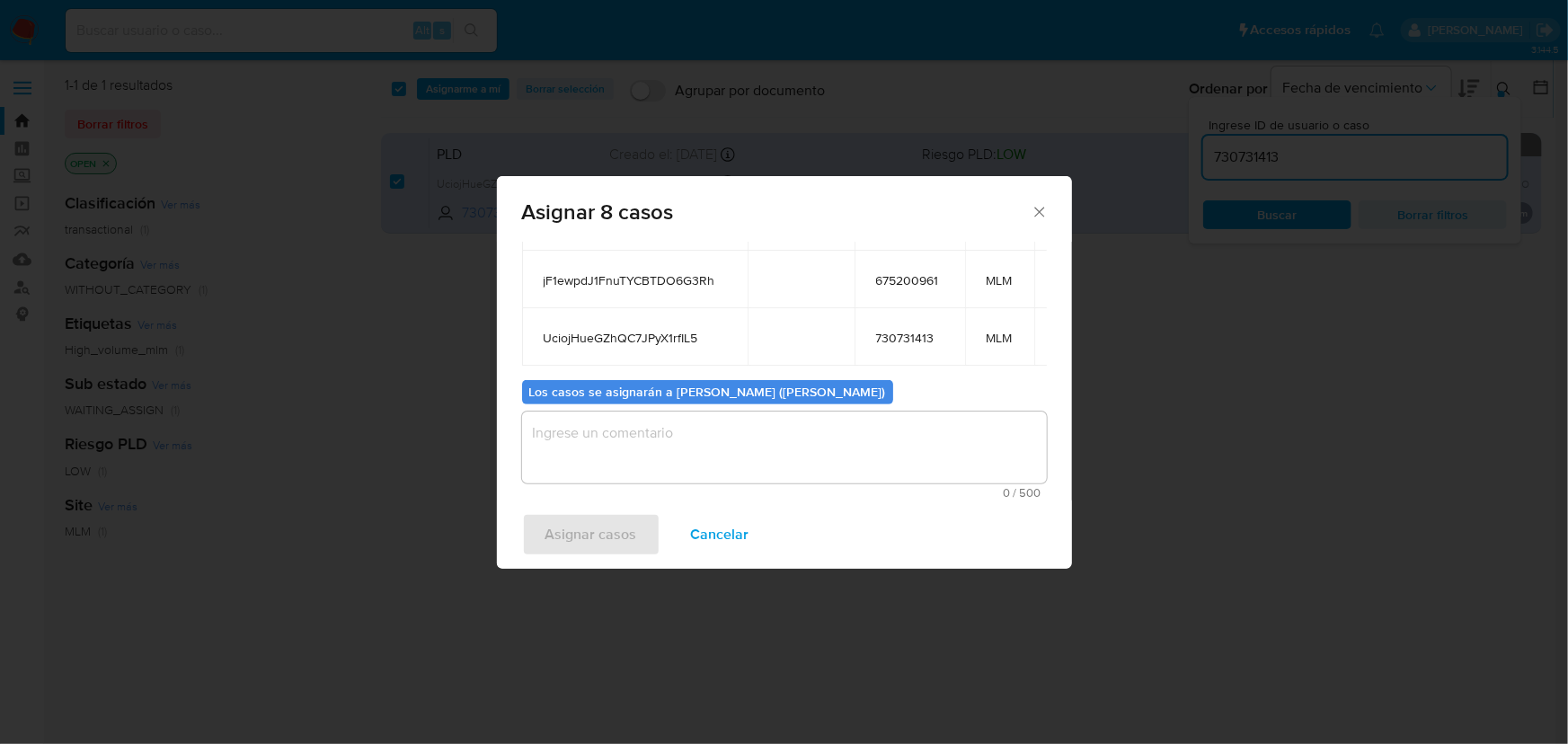 drag, startPoint x: 586, startPoint y: 456, endPoint x: 580, endPoint y: 441, distance: 16.155494 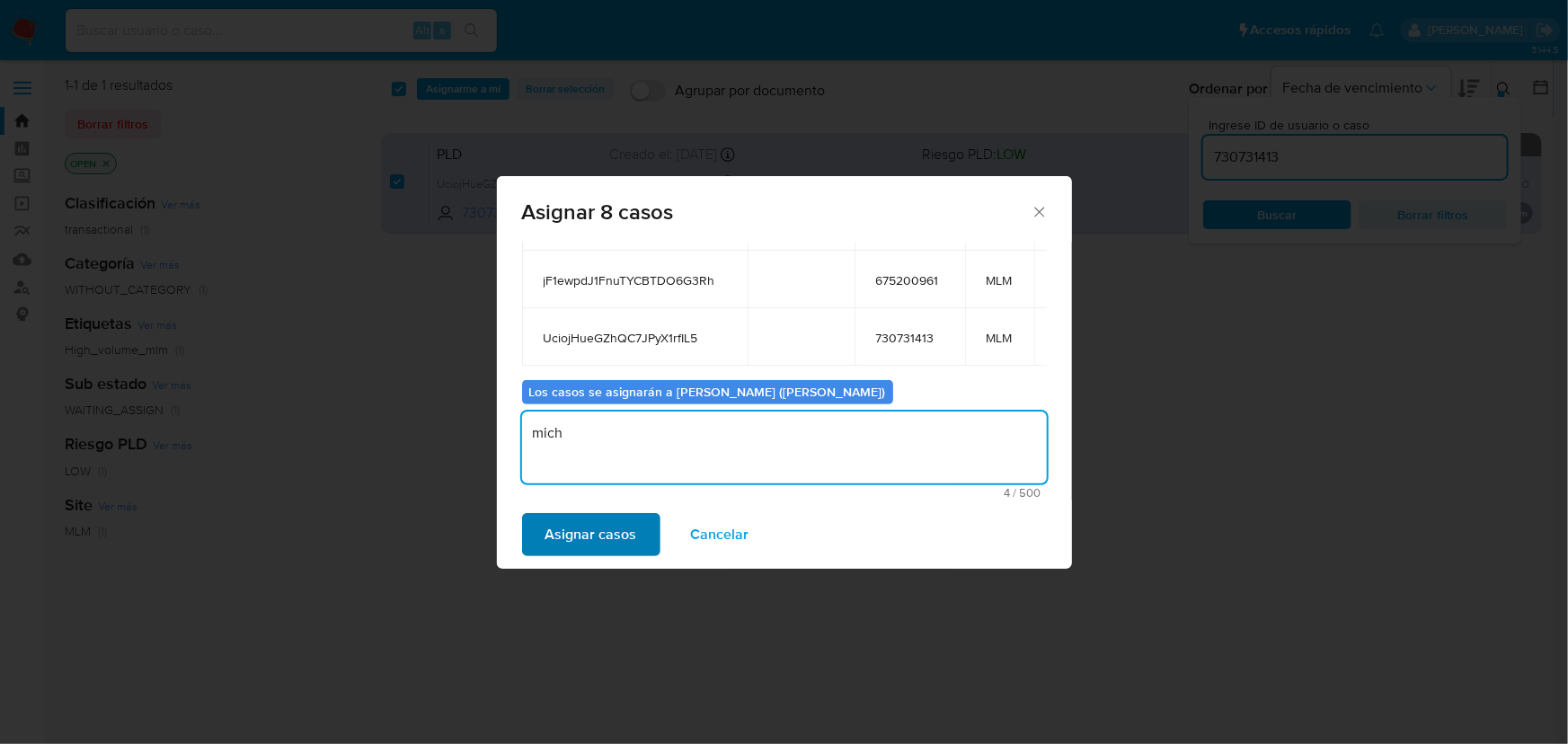 type on "mich" 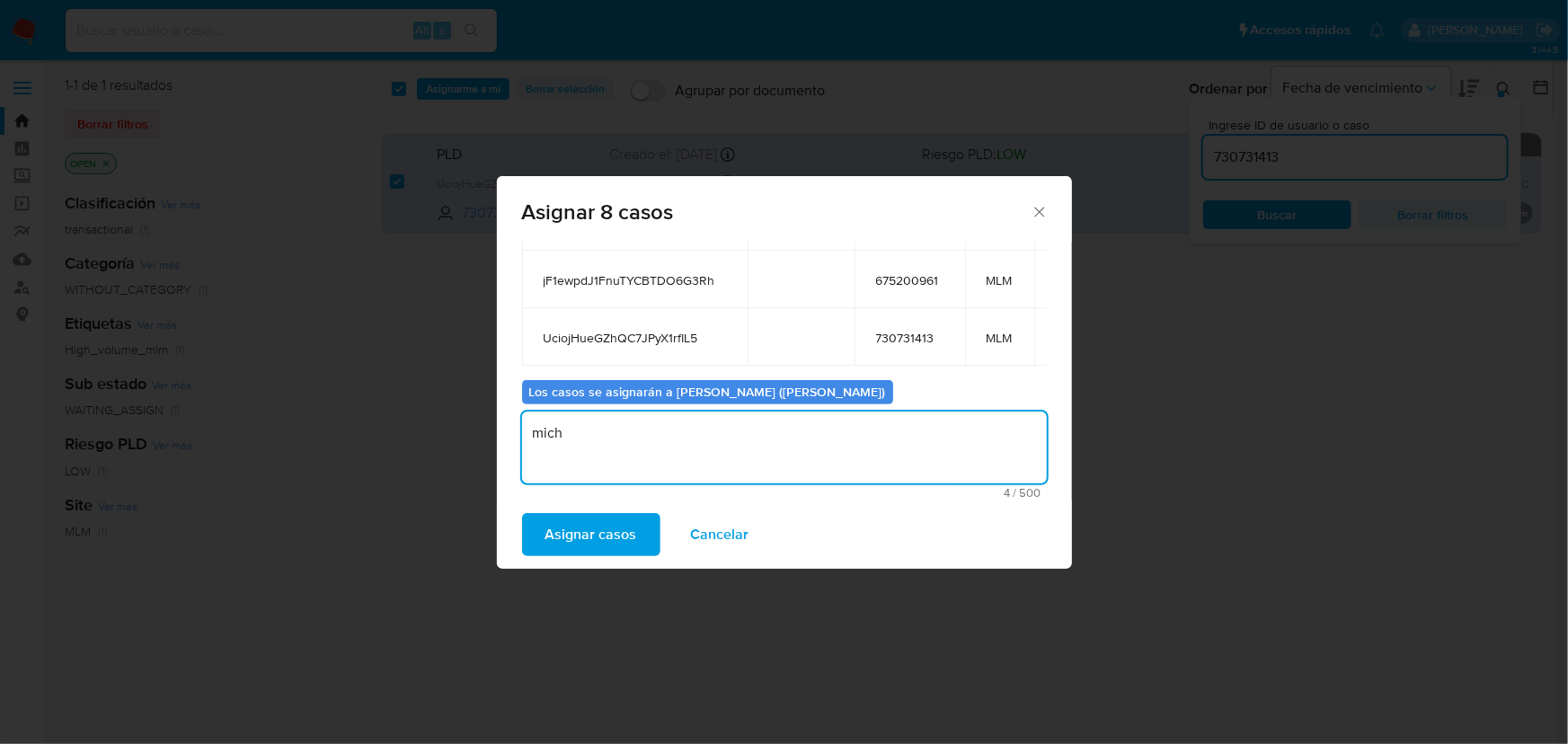 click on "Asignar casos" at bounding box center [591, 535] 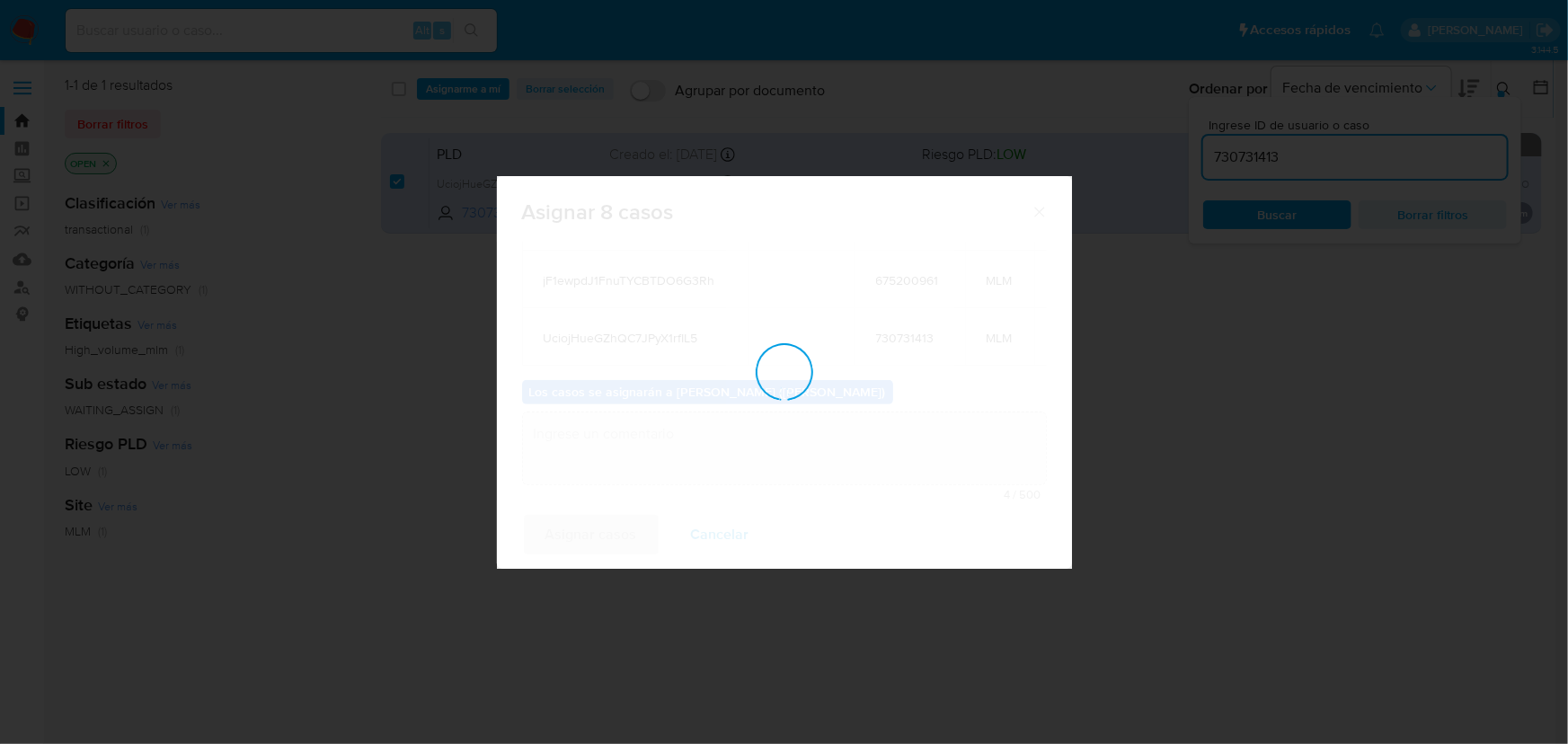 checkbox on "false" 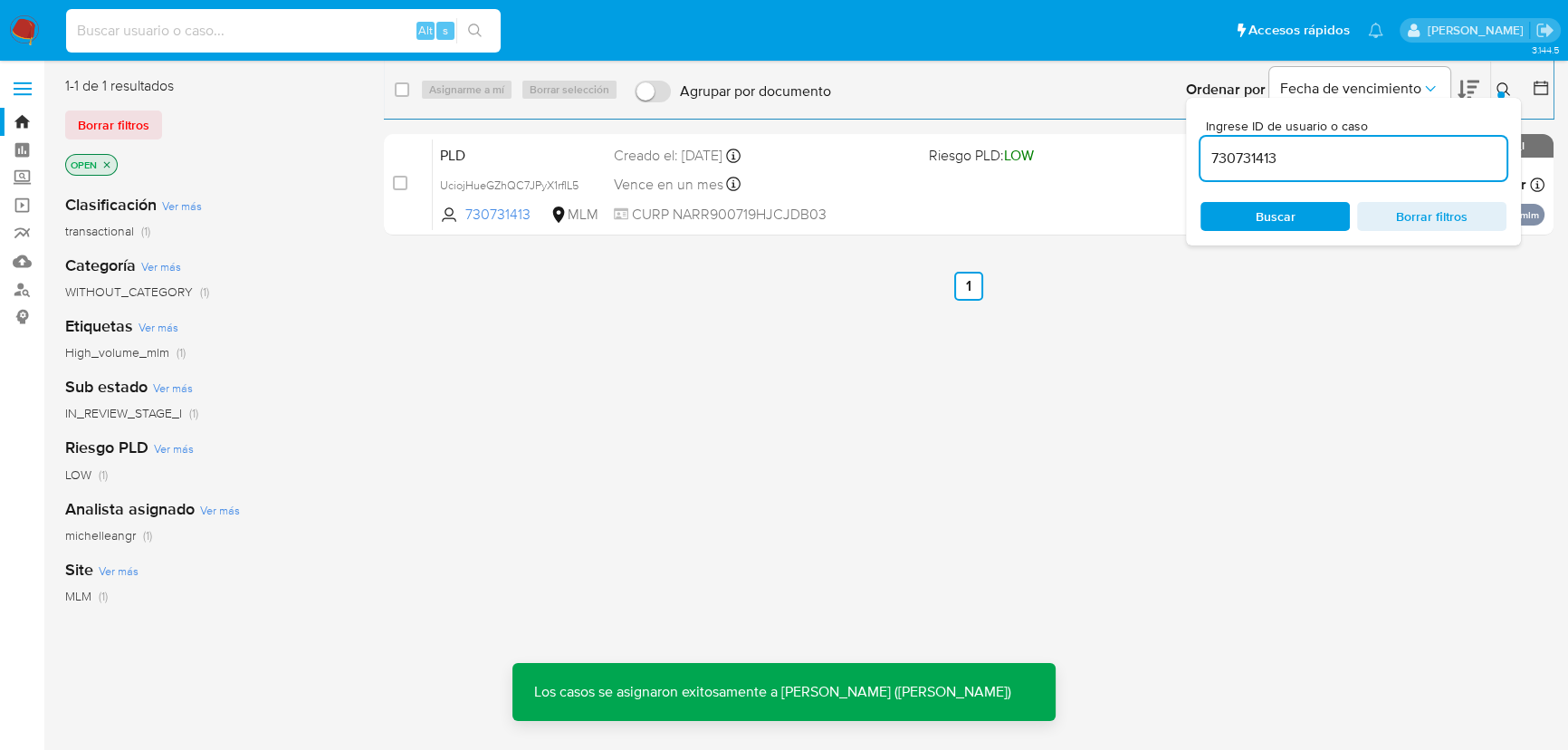 click at bounding box center [283, 31] 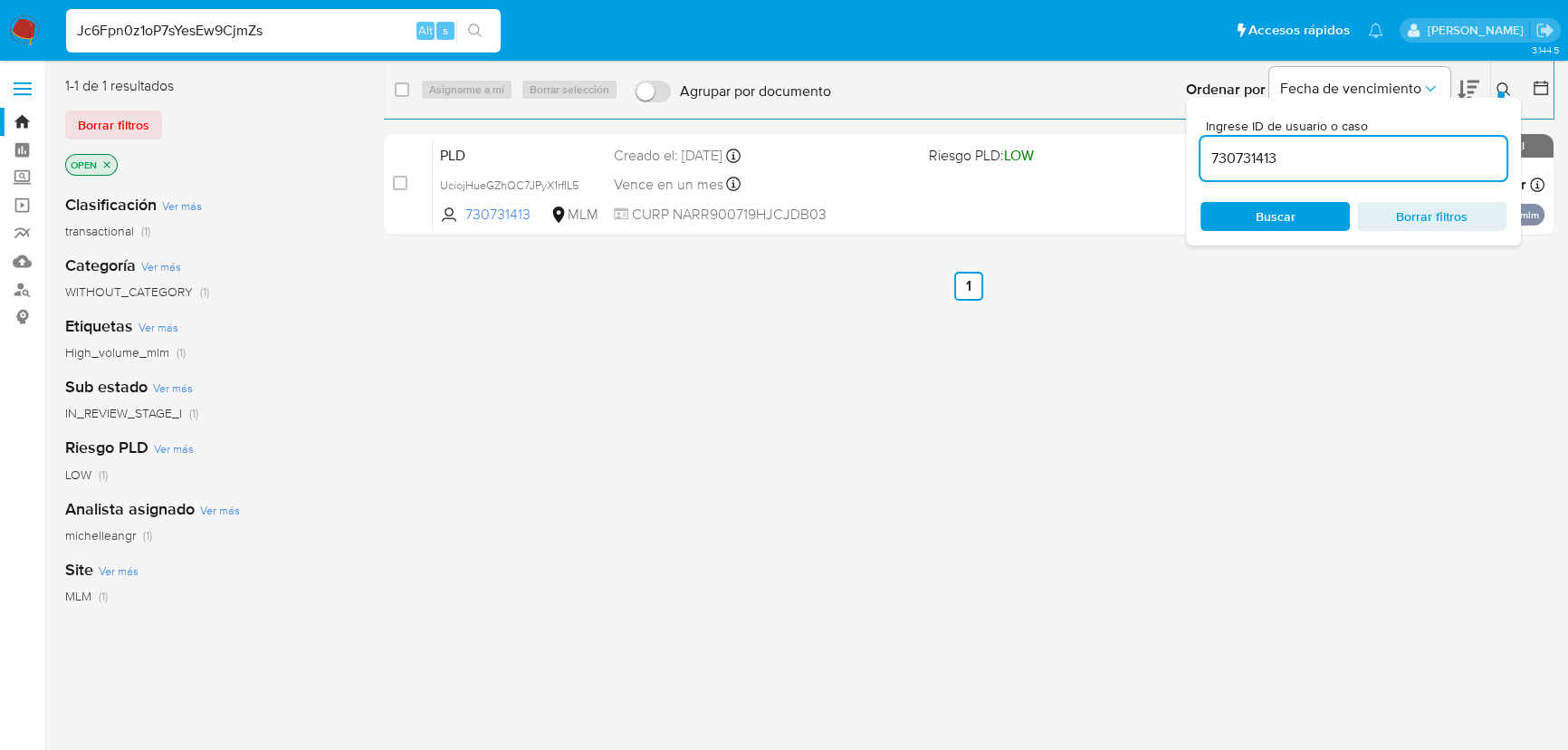 type on "Jc6Fpn0z1oP7sYesEw9CjmZs" 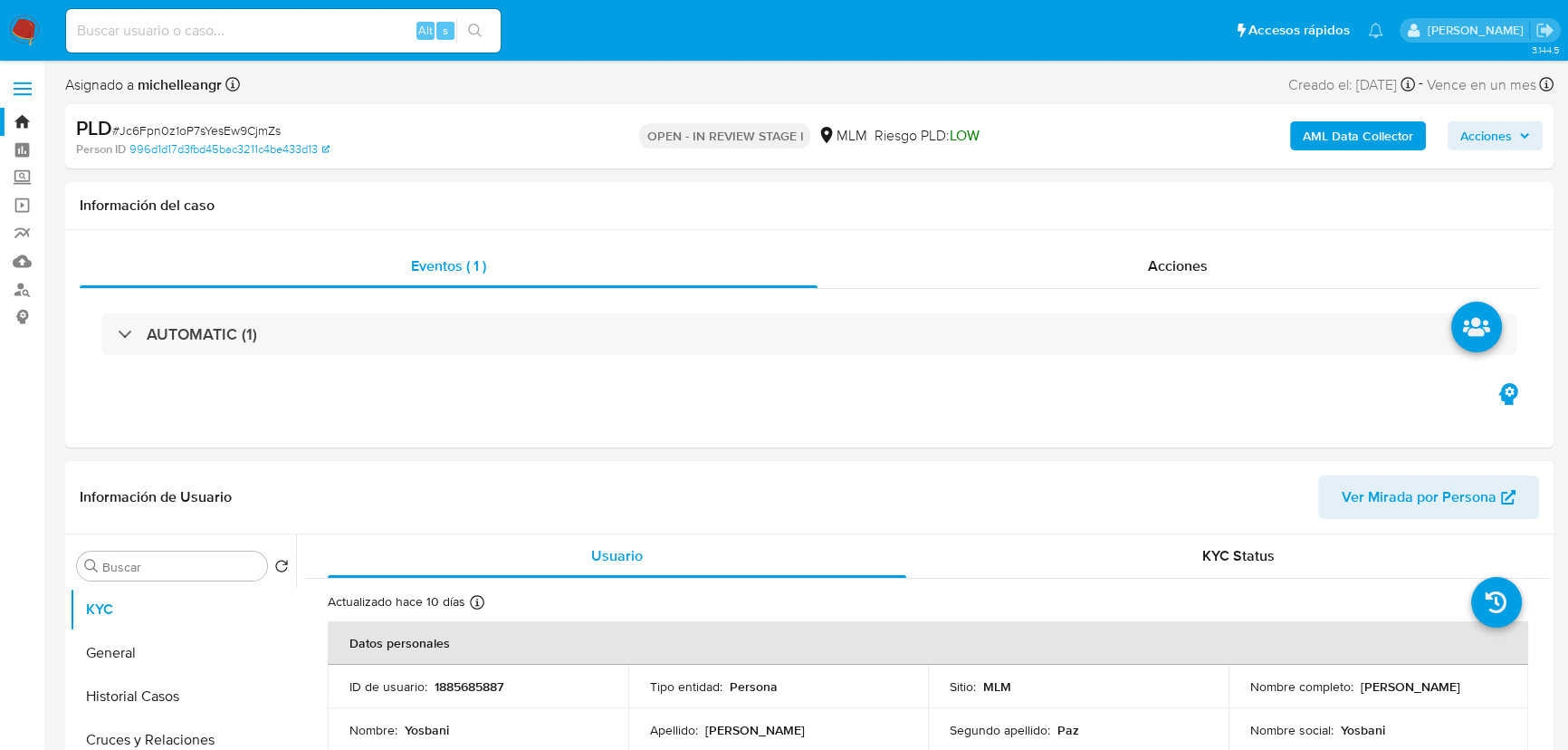 select on "10" 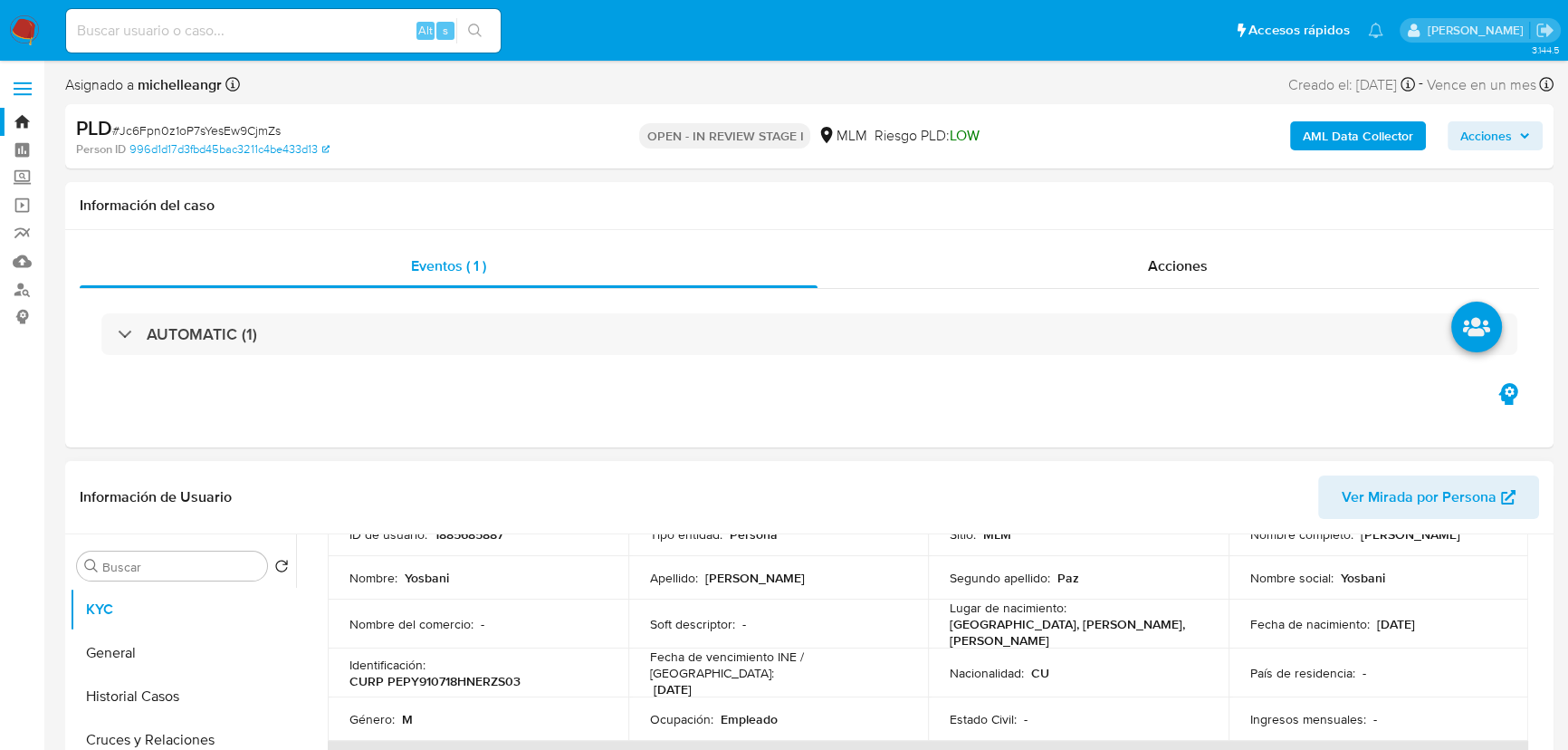 scroll, scrollTop: 411, scrollLeft: 0, axis: vertical 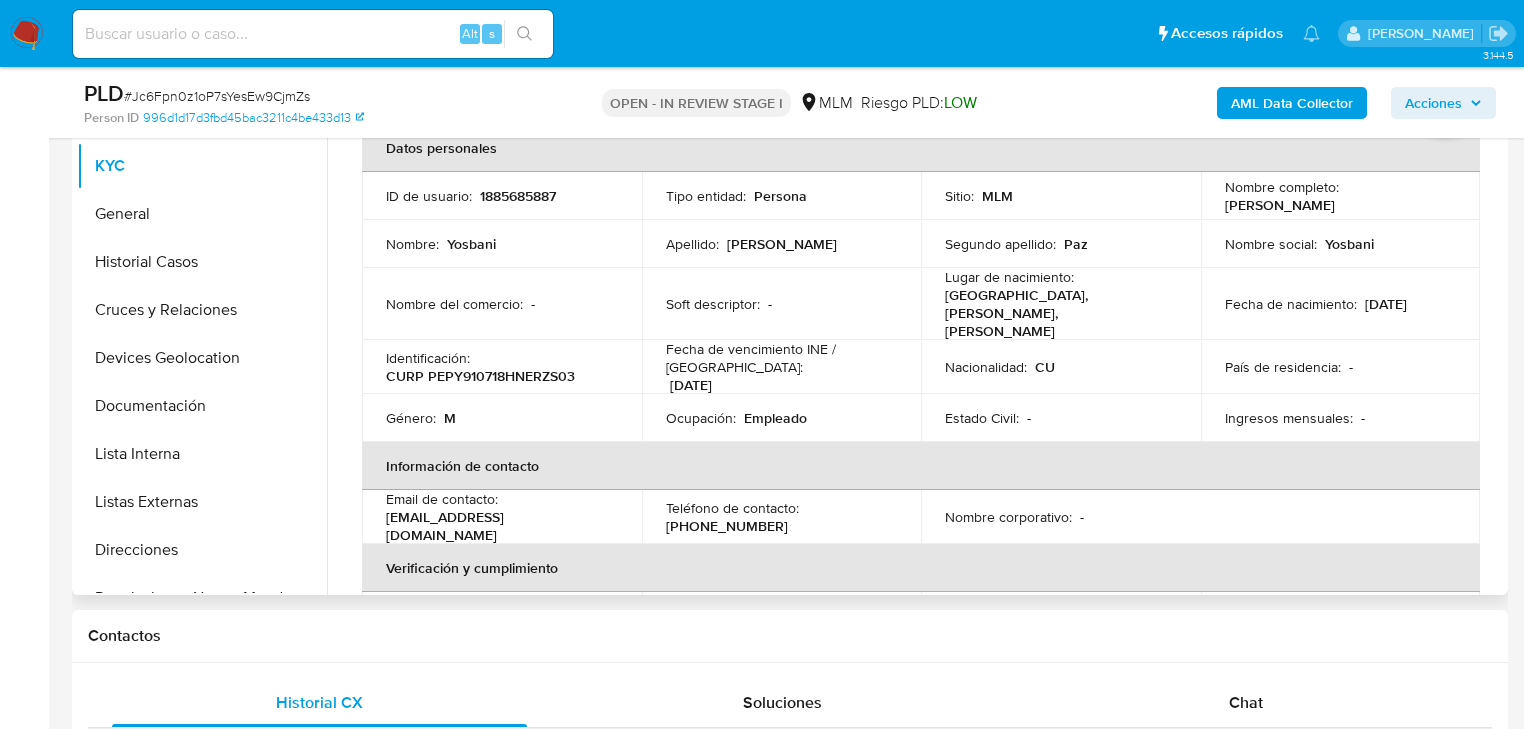 click on "1885685887" at bounding box center (518, 196) 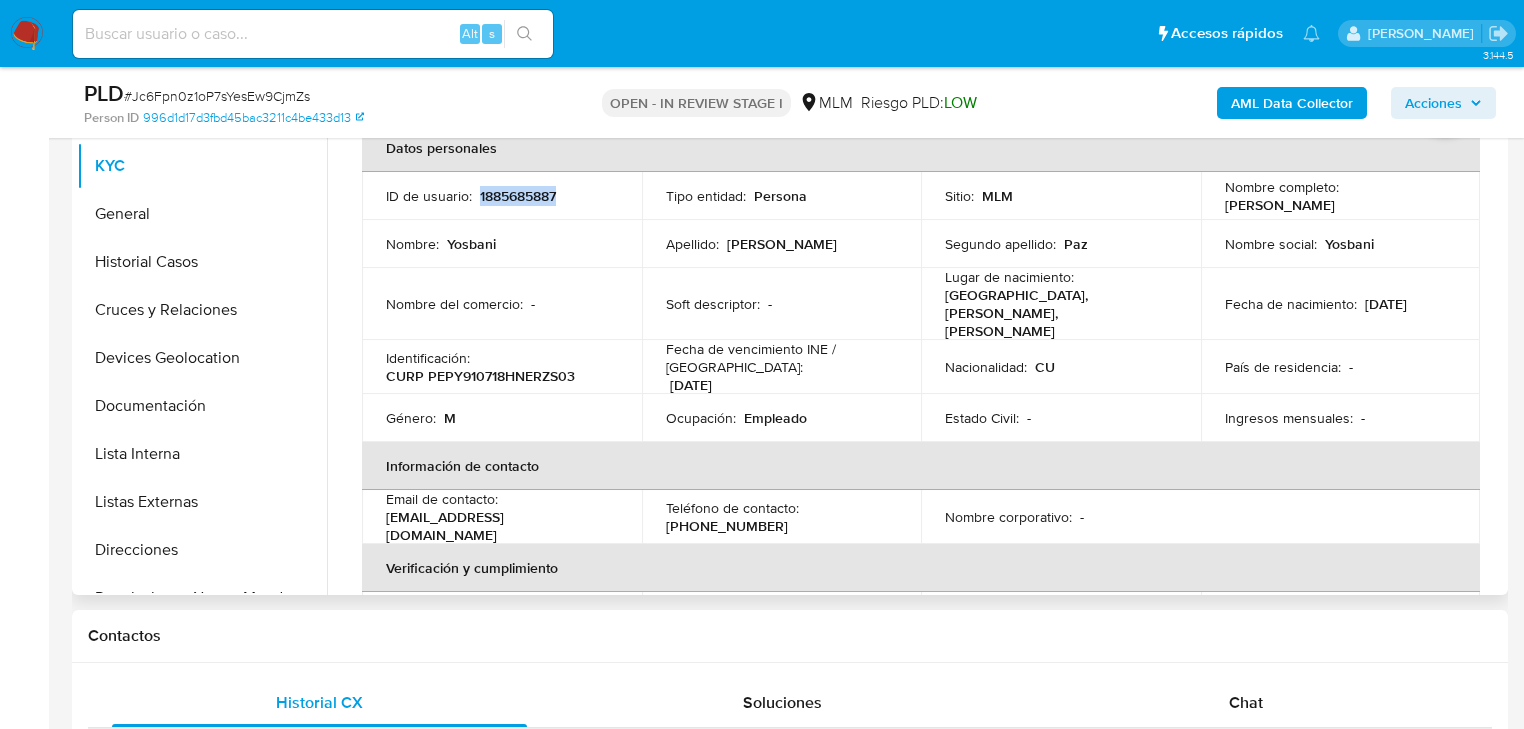 click on "1885685887" at bounding box center [518, 196] 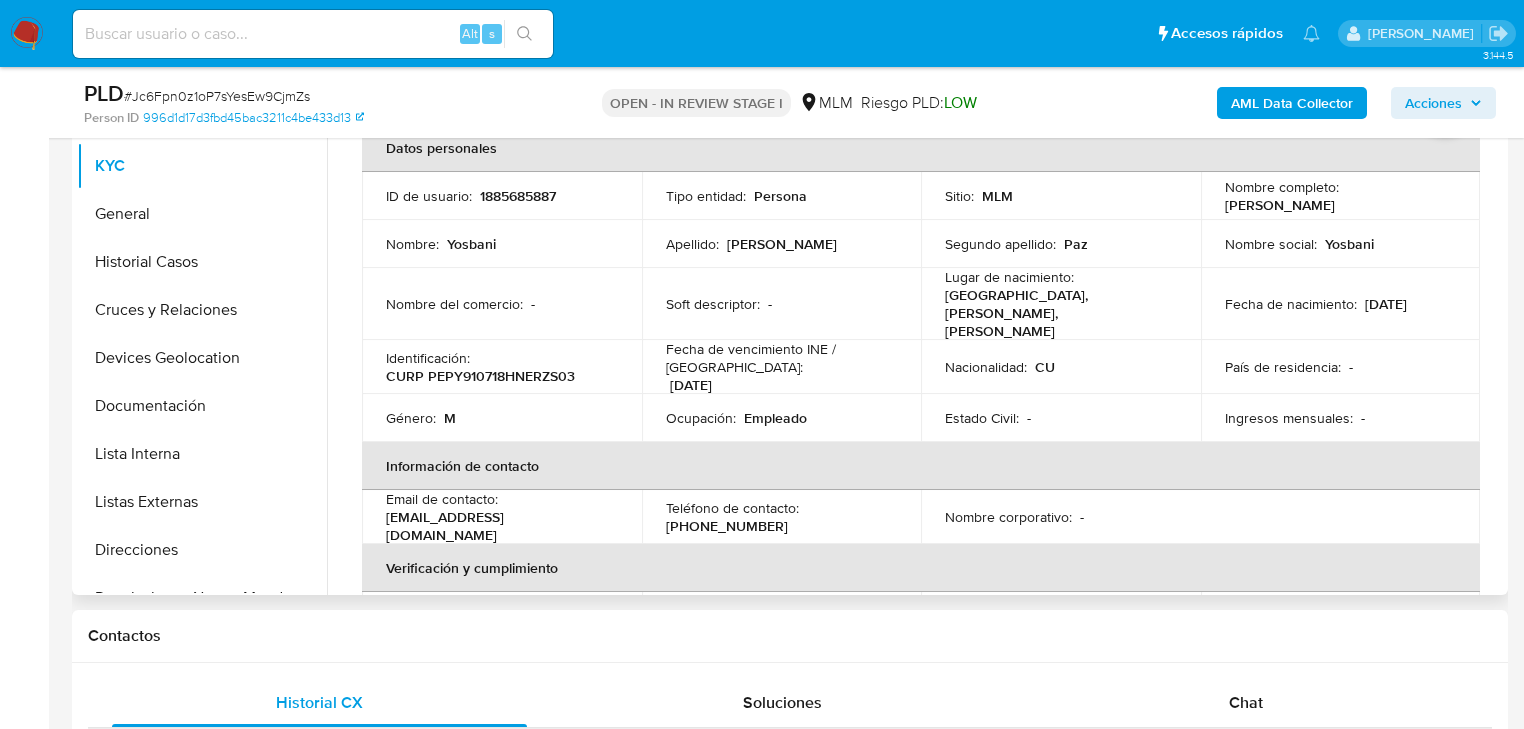 click on "CU" at bounding box center [1045, 367] 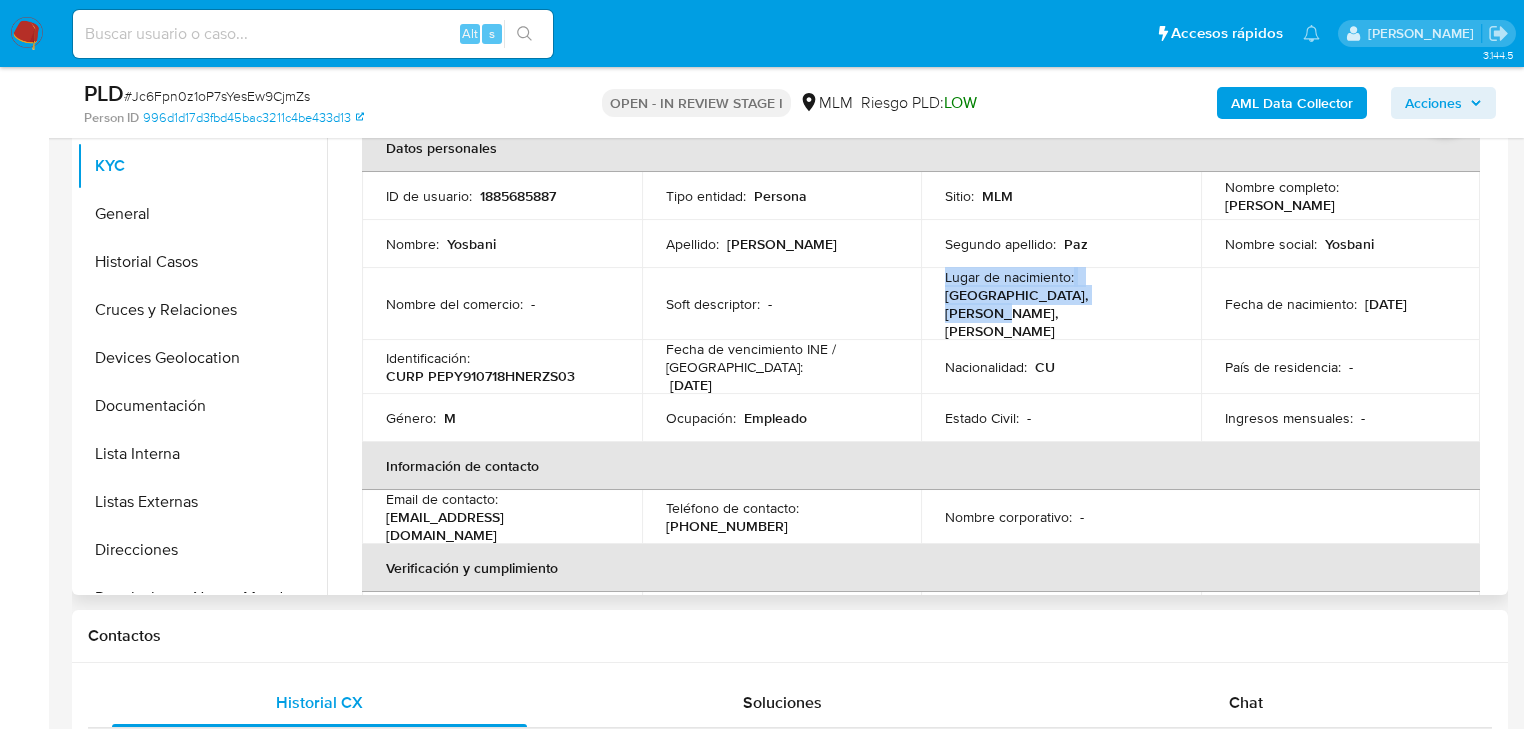 drag, startPoint x: 960, startPoint y: 286, endPoint x: 1112, endPoint y: 290, distance: 152.05263 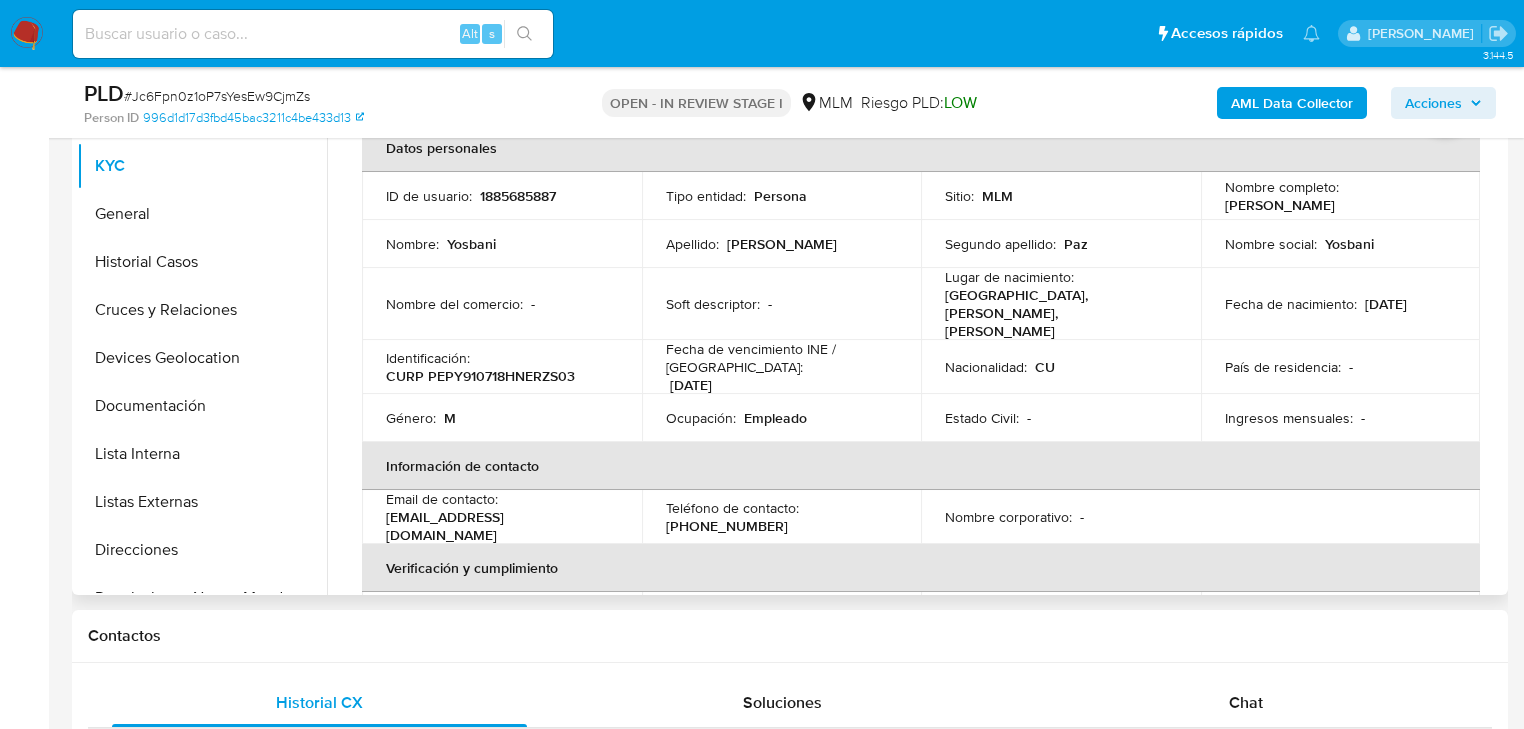 click on "Ingresos mensuales :    -" at bounding box center (1341, 418) 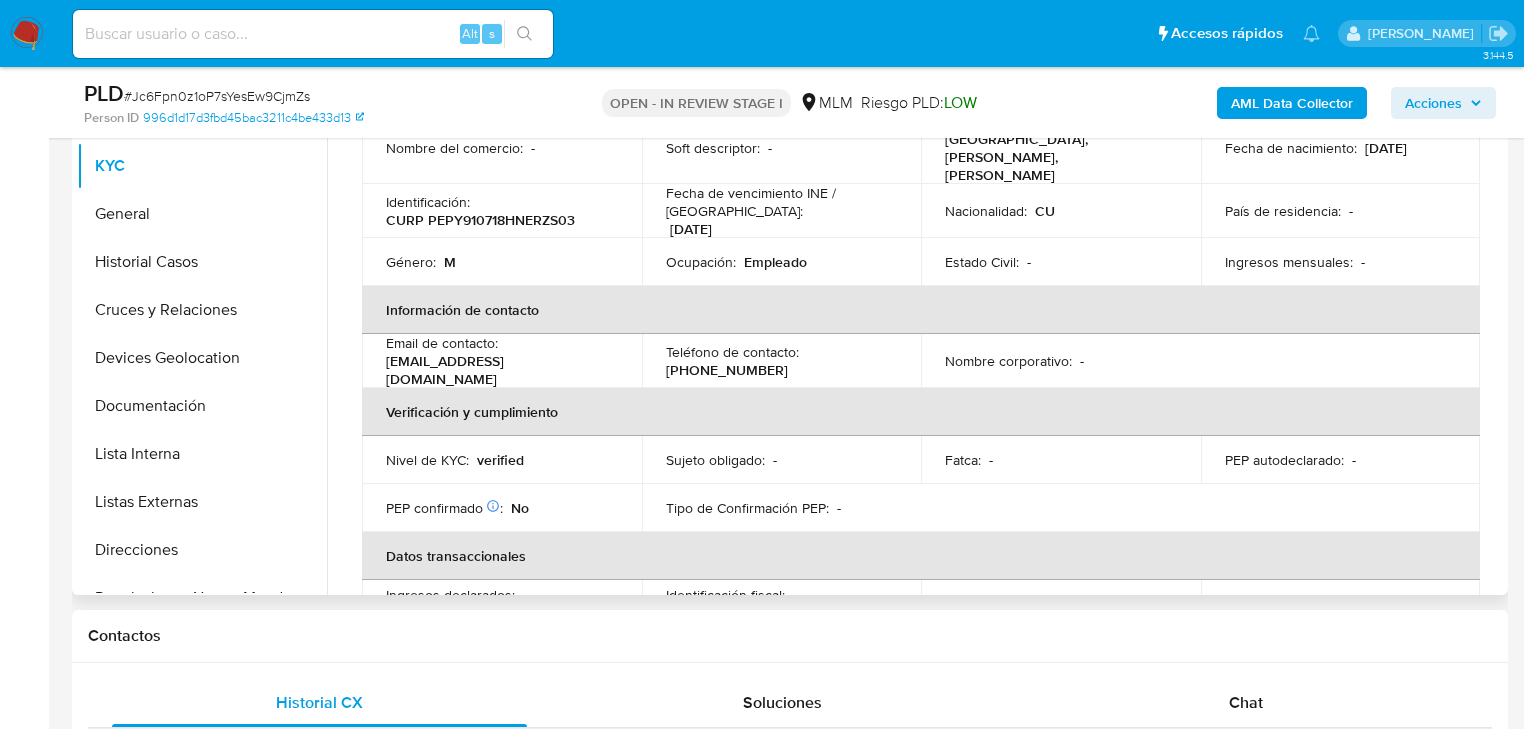 scroll, scrollTop: 62, scrollLeft: 0, axis: vertical 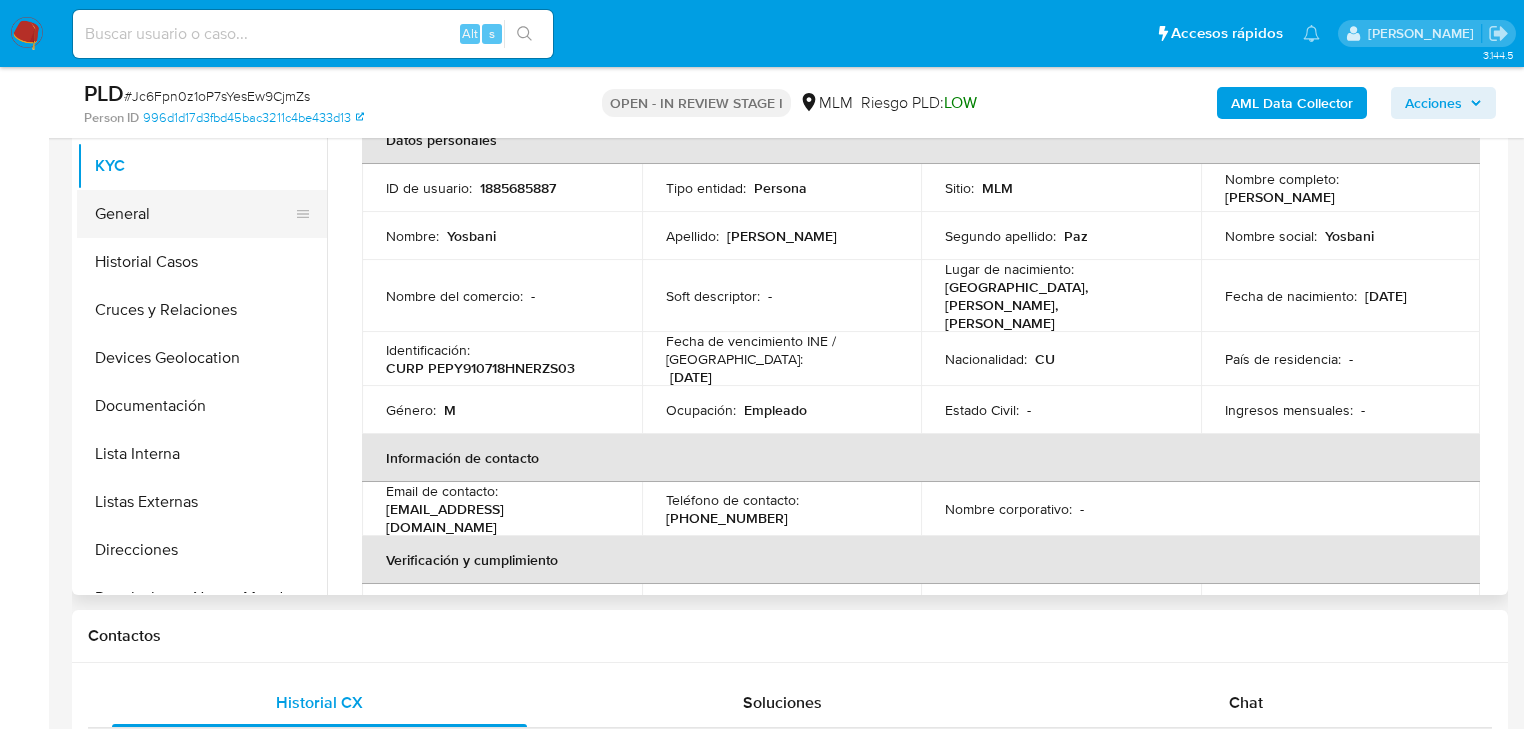 click on "Historial Casos" at bounding box center [202, 262] 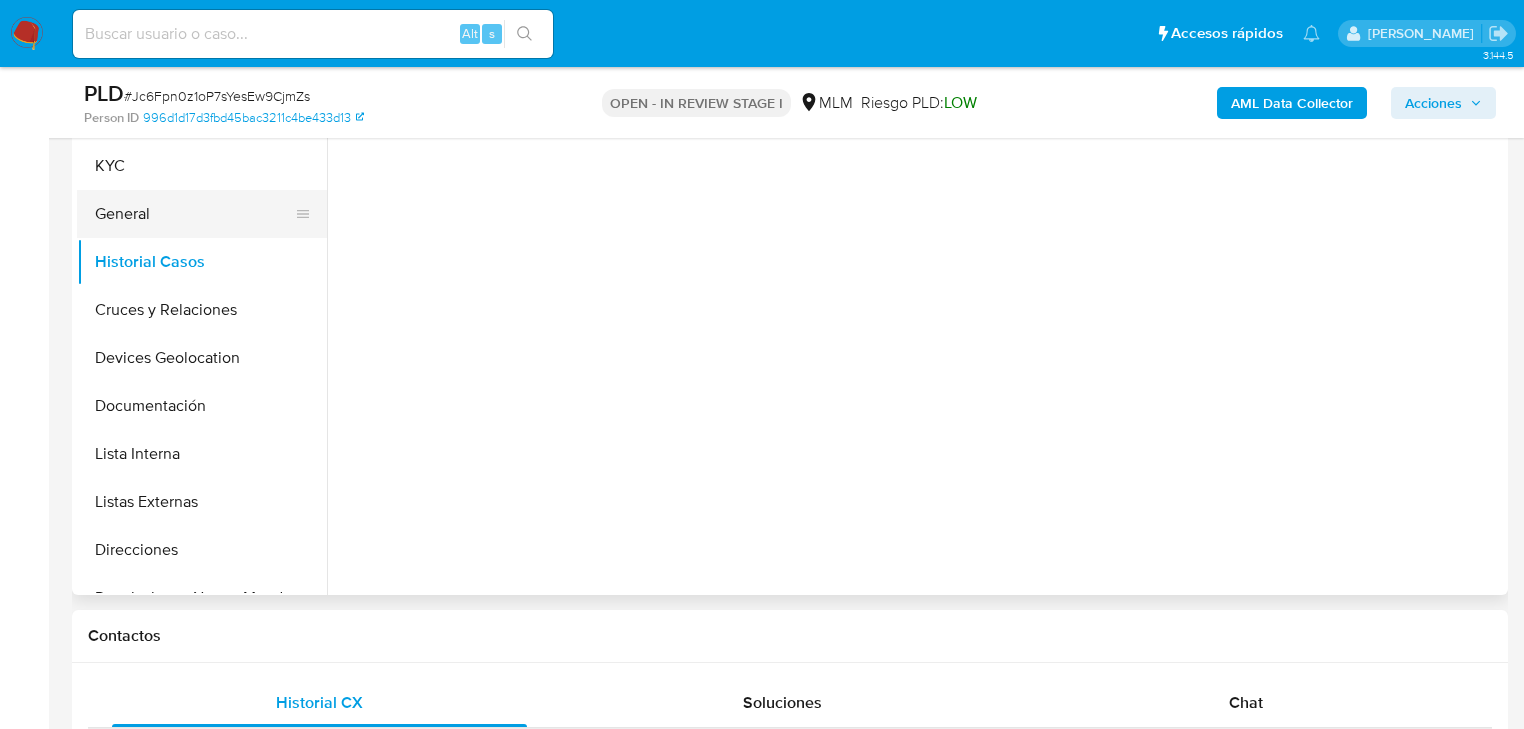 scroll, scrollTop: 0, scrollLeft: 0, axis: both 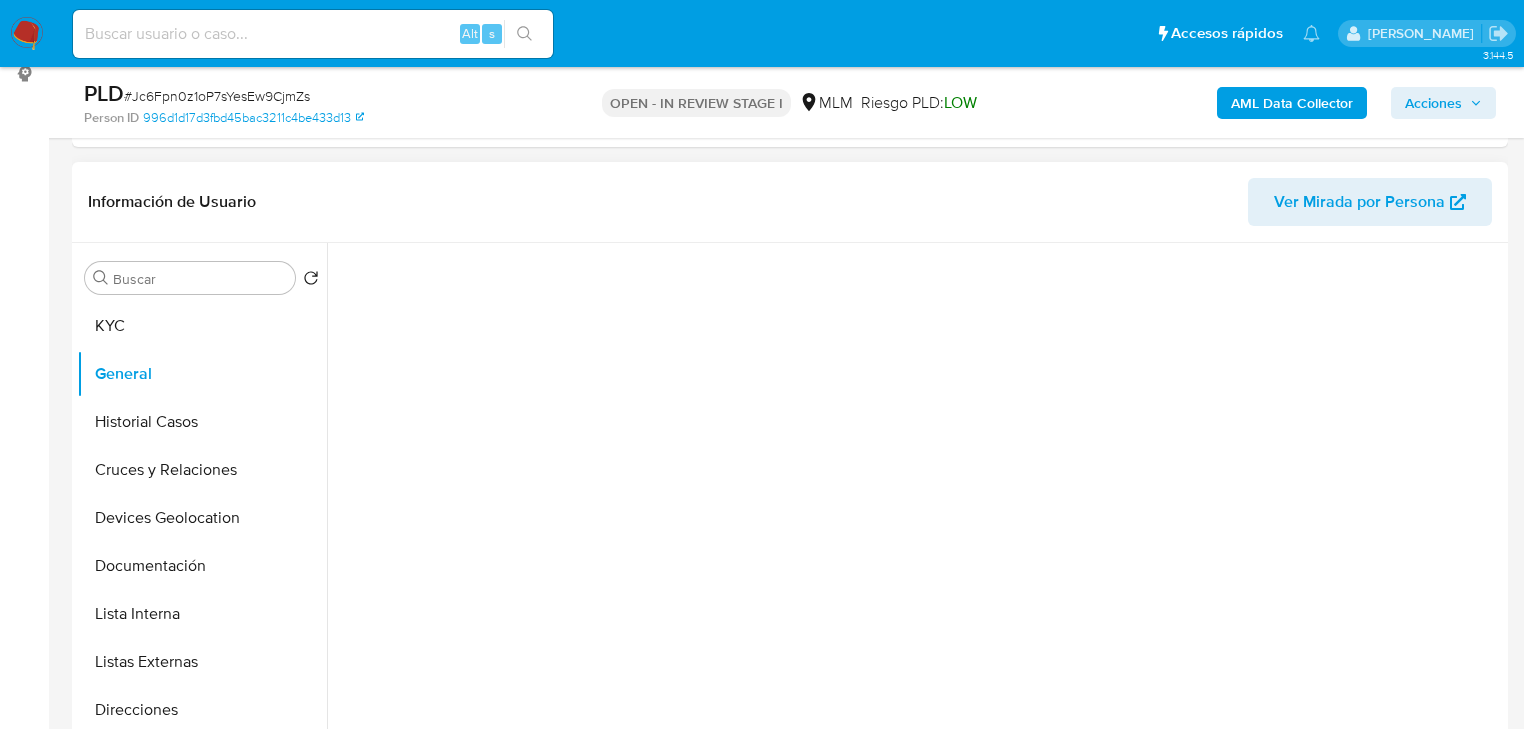 type 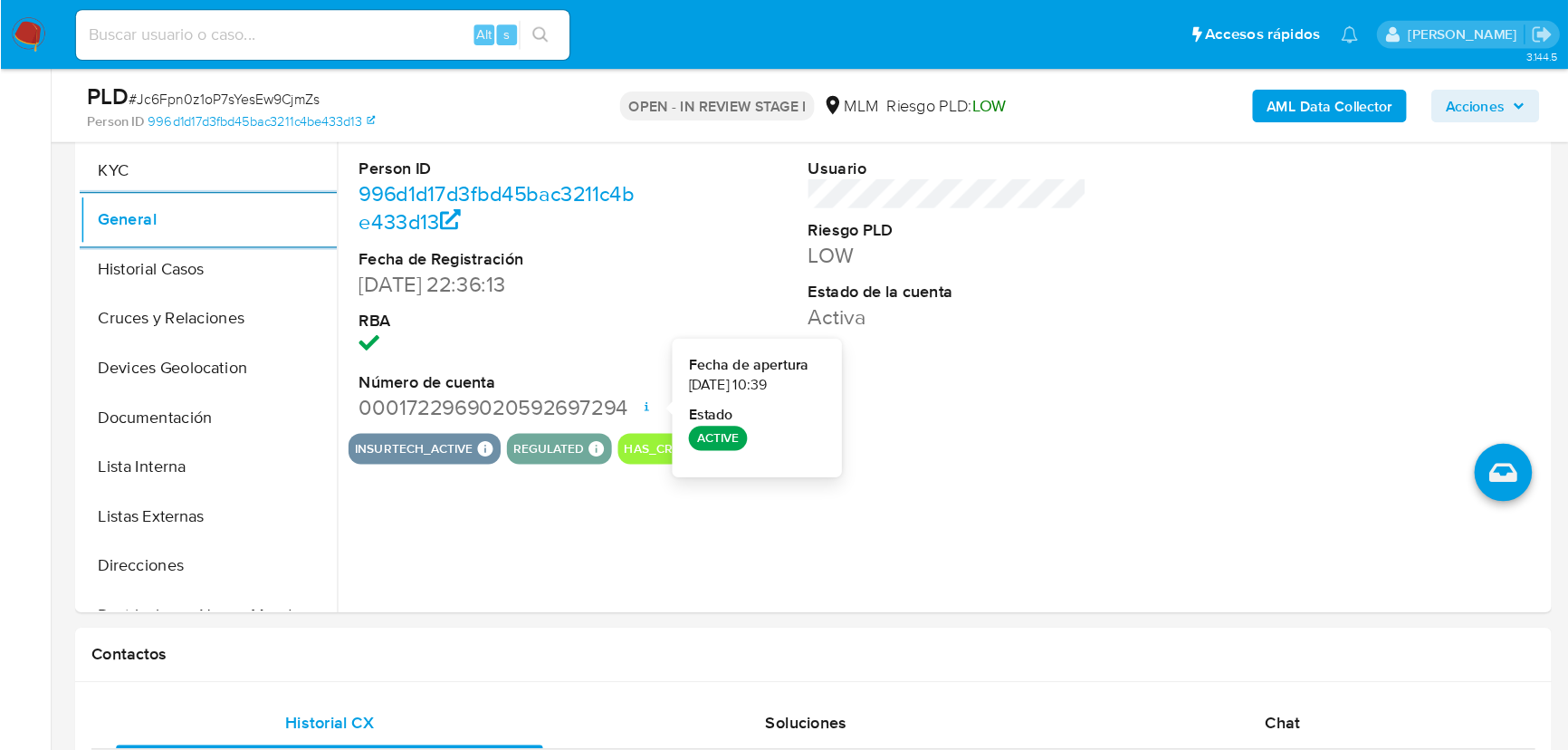 scroll, scrollTop: 395, scrollLeft: 0, axis: vertical 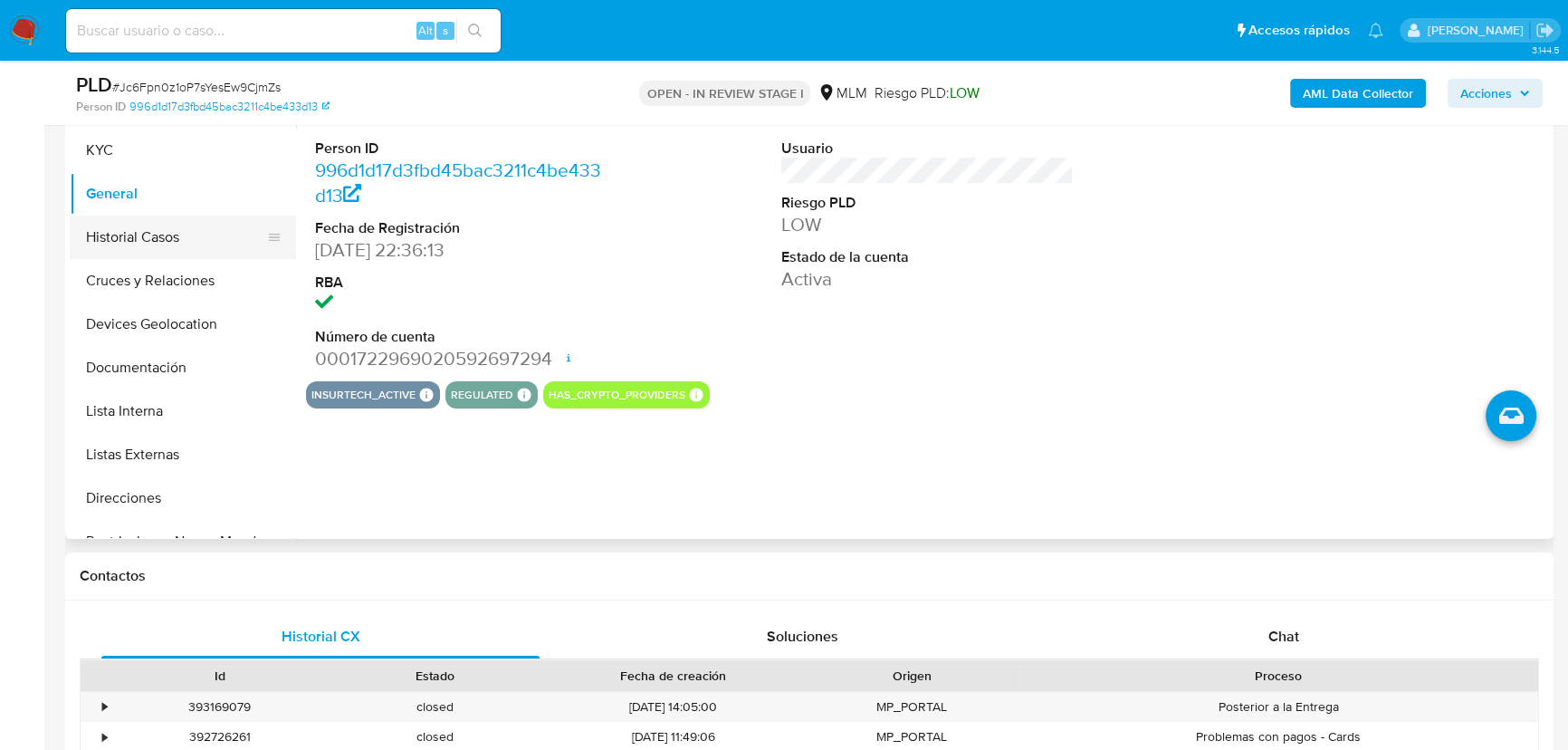 drag, startPoint x: 169, startPoint y: 257, endPoint x: 173, endPoint y: 245, distance: 12.64911 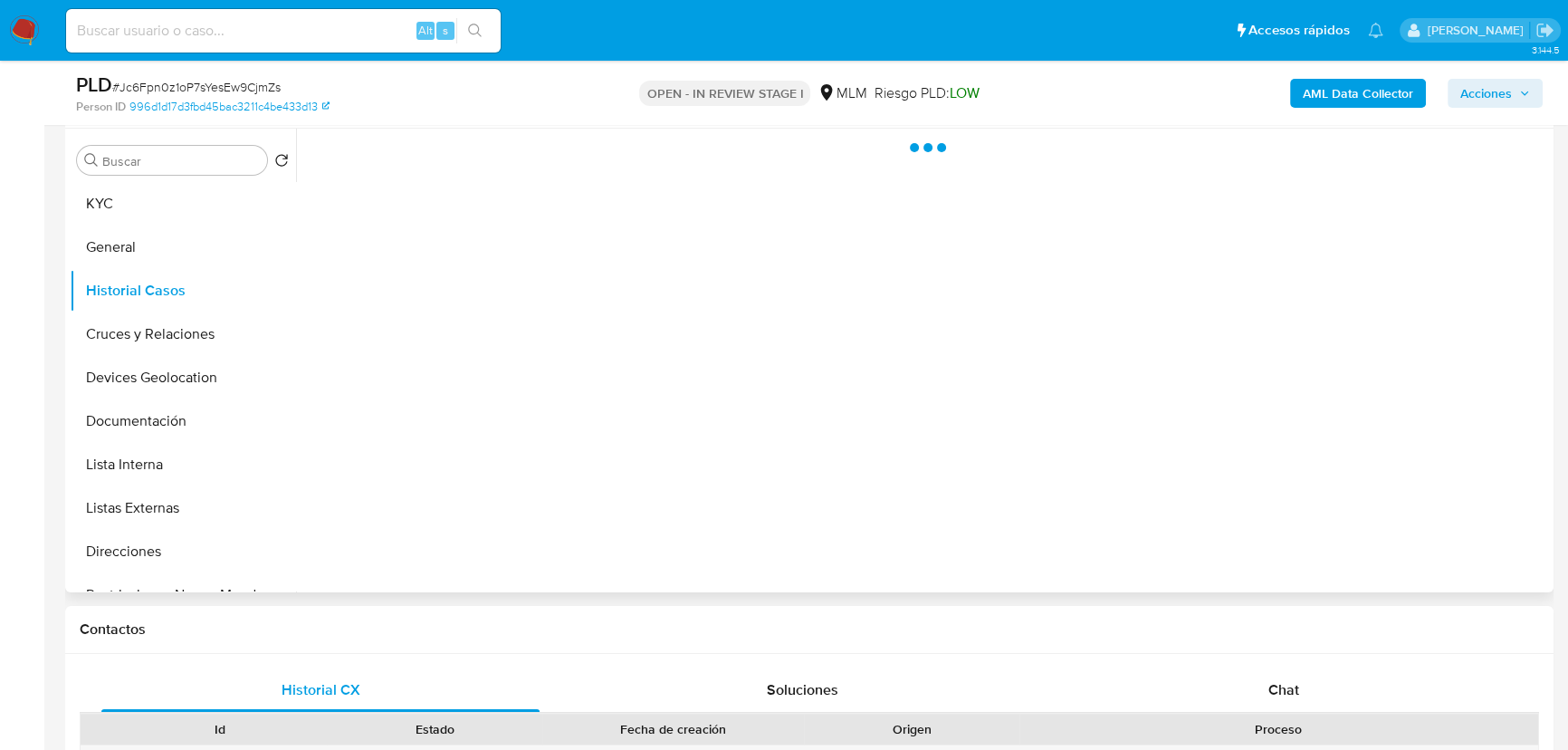 scroll, scrollTop: 312, scrollLeft: 0, axis: vertical 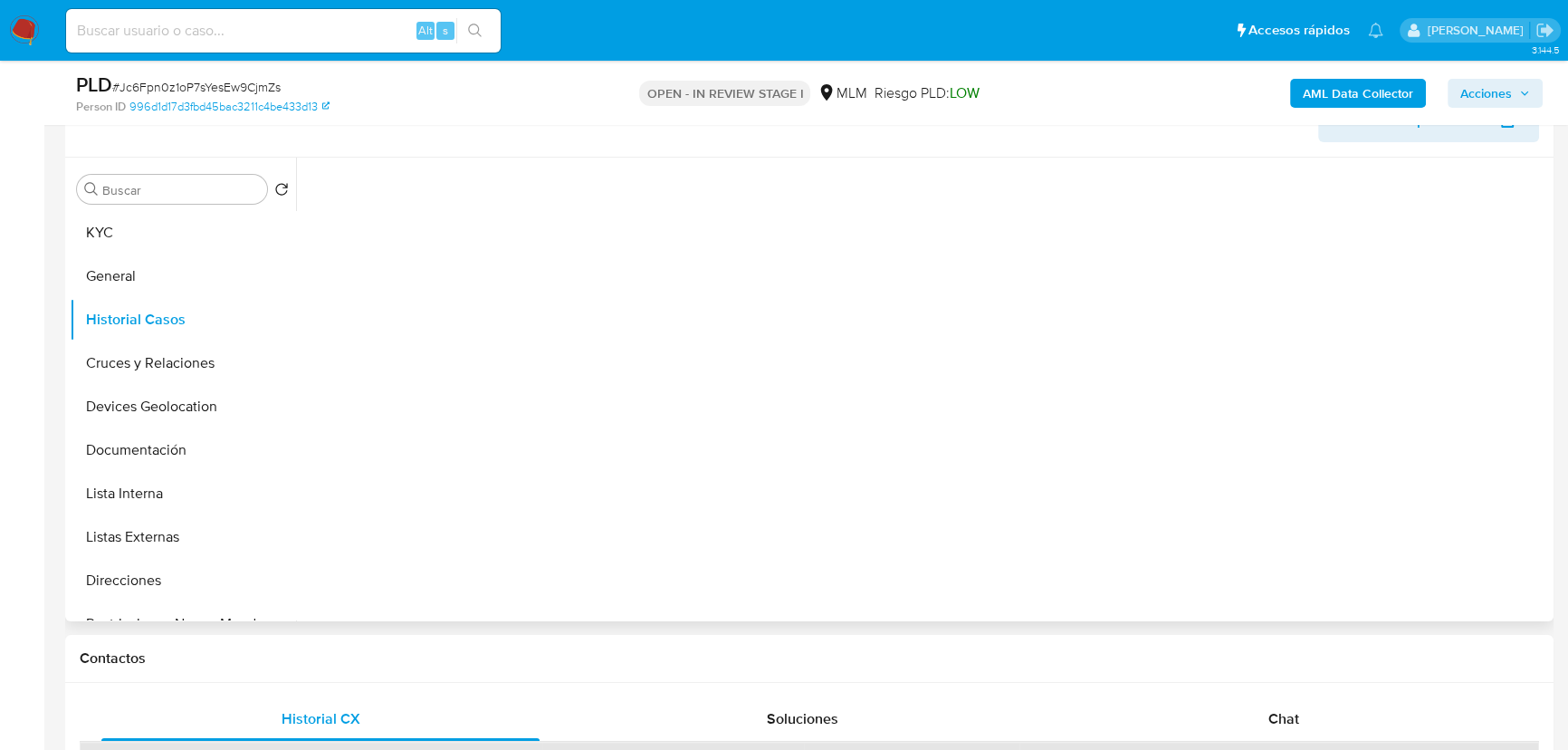 type 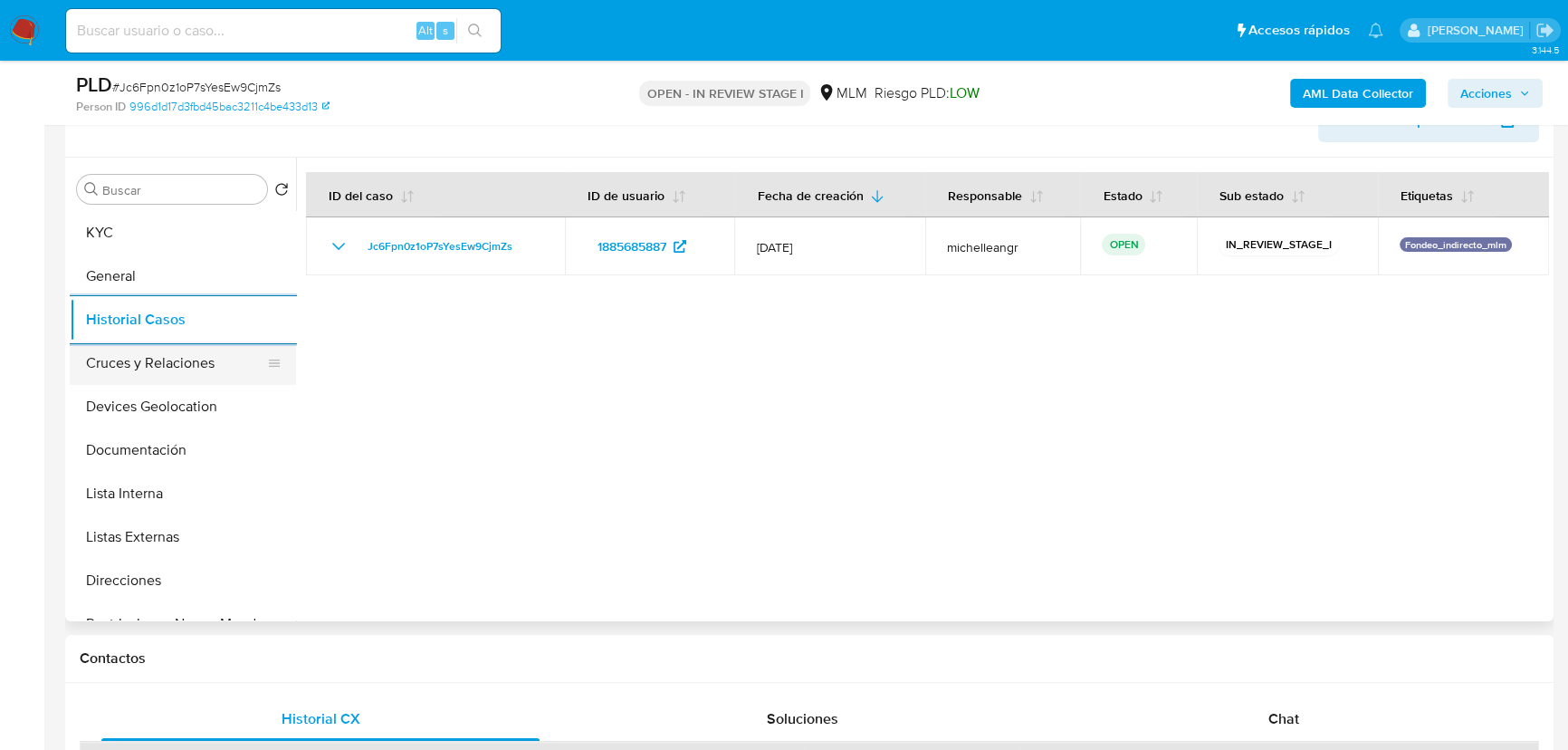 click on "Cruces y Relaciones" at bounding box center (176, 363) 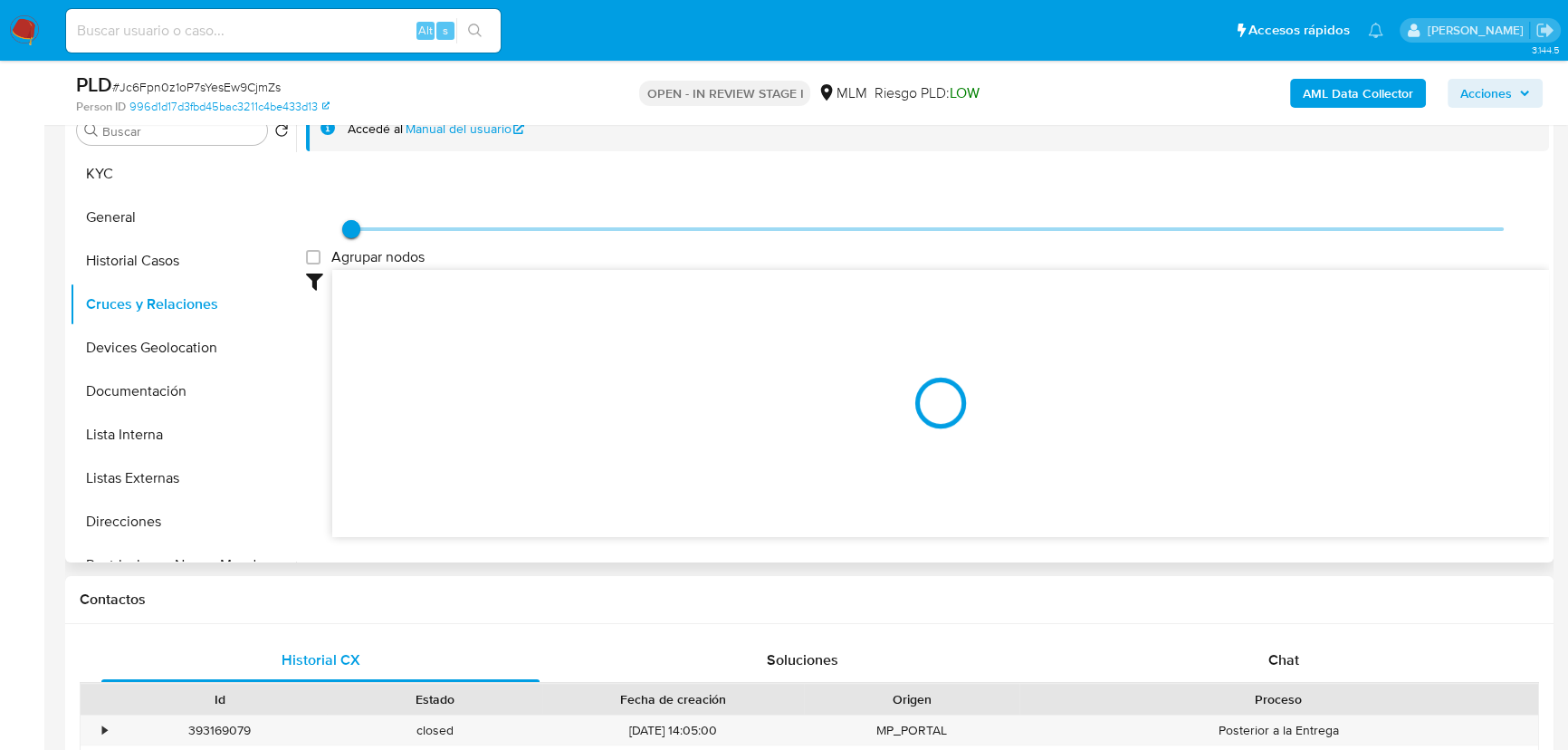 scroll, scrollTop: 395, scrollLeft: 0, axis: vertical 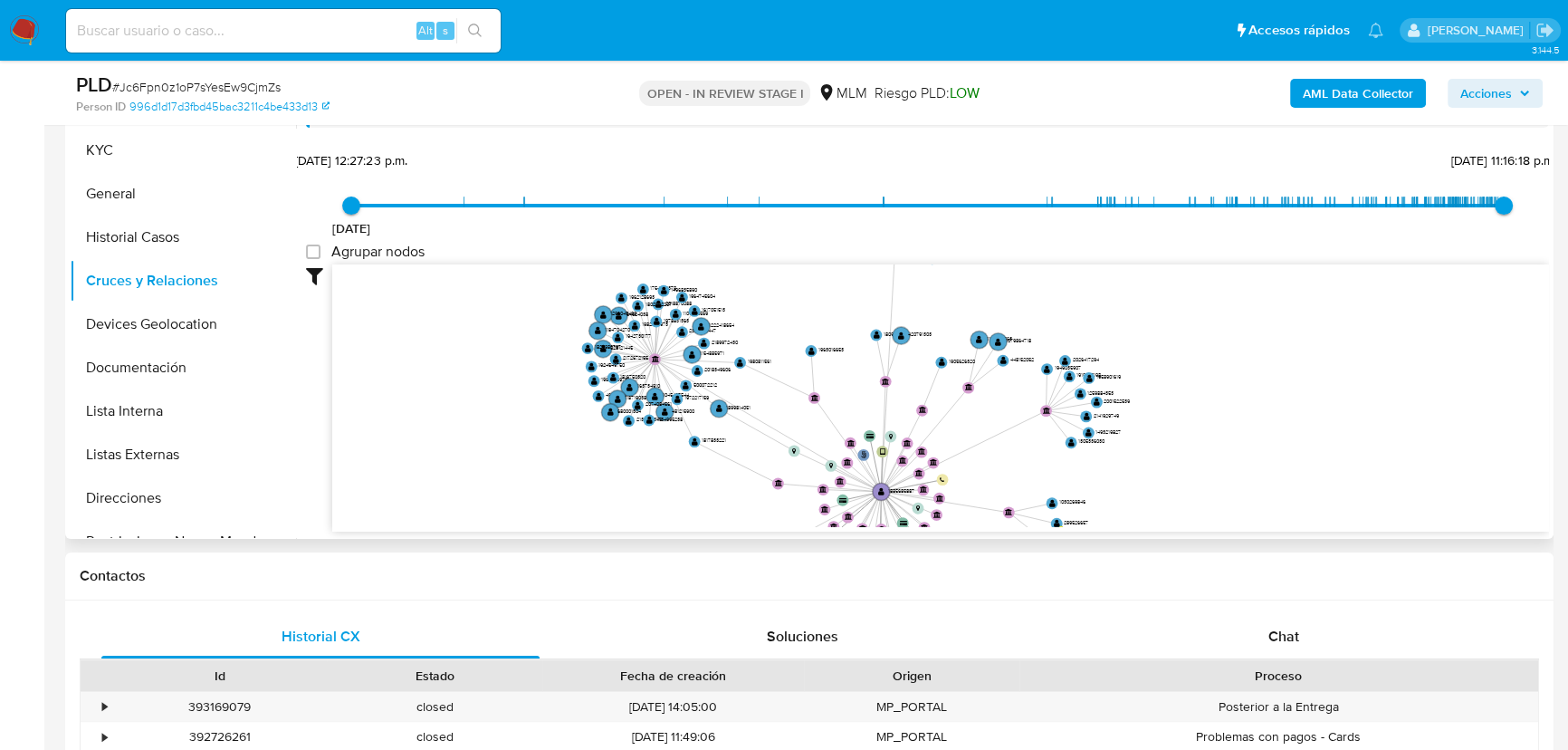 drag, startPoint x: 816, startPoint y: 405, endPoint x: 787, endPoint y: 448, distance: 51.86521 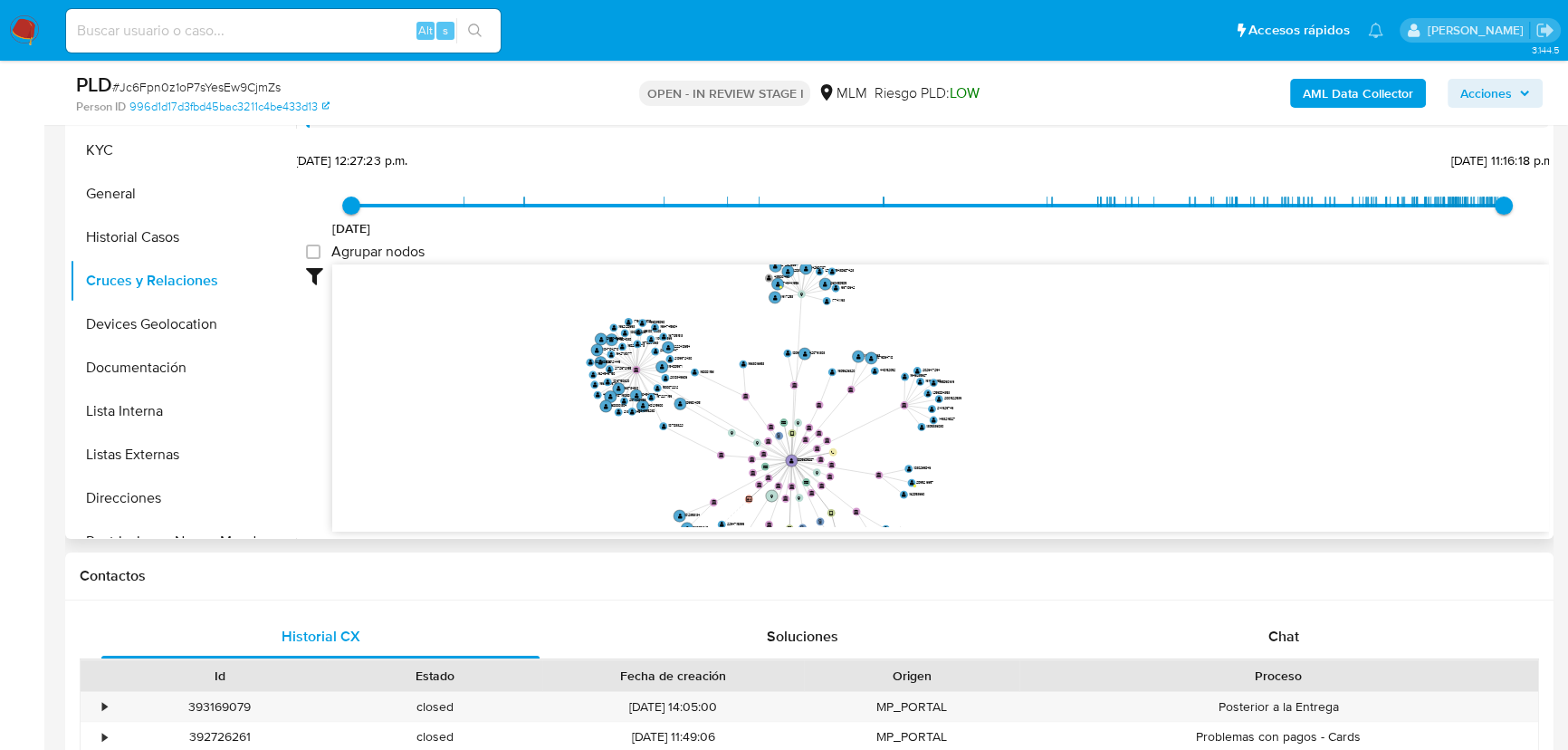 drag, startPoint x: 231, startPoint y: 335, endPoint x: 472, endPoint y: 335, distance: 241 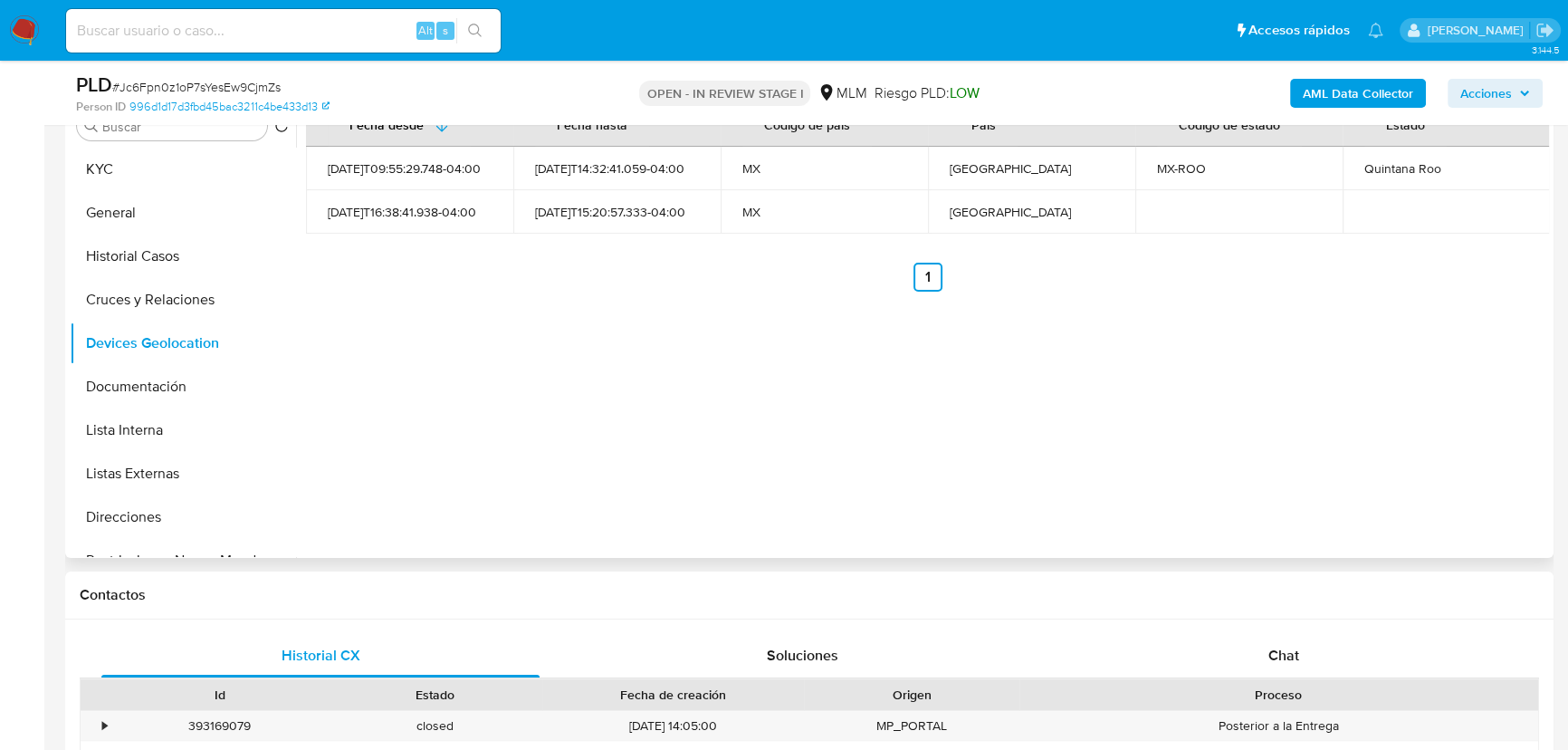 scroll, scrollTop: 312, scrollLeft: 0, axis: vertical 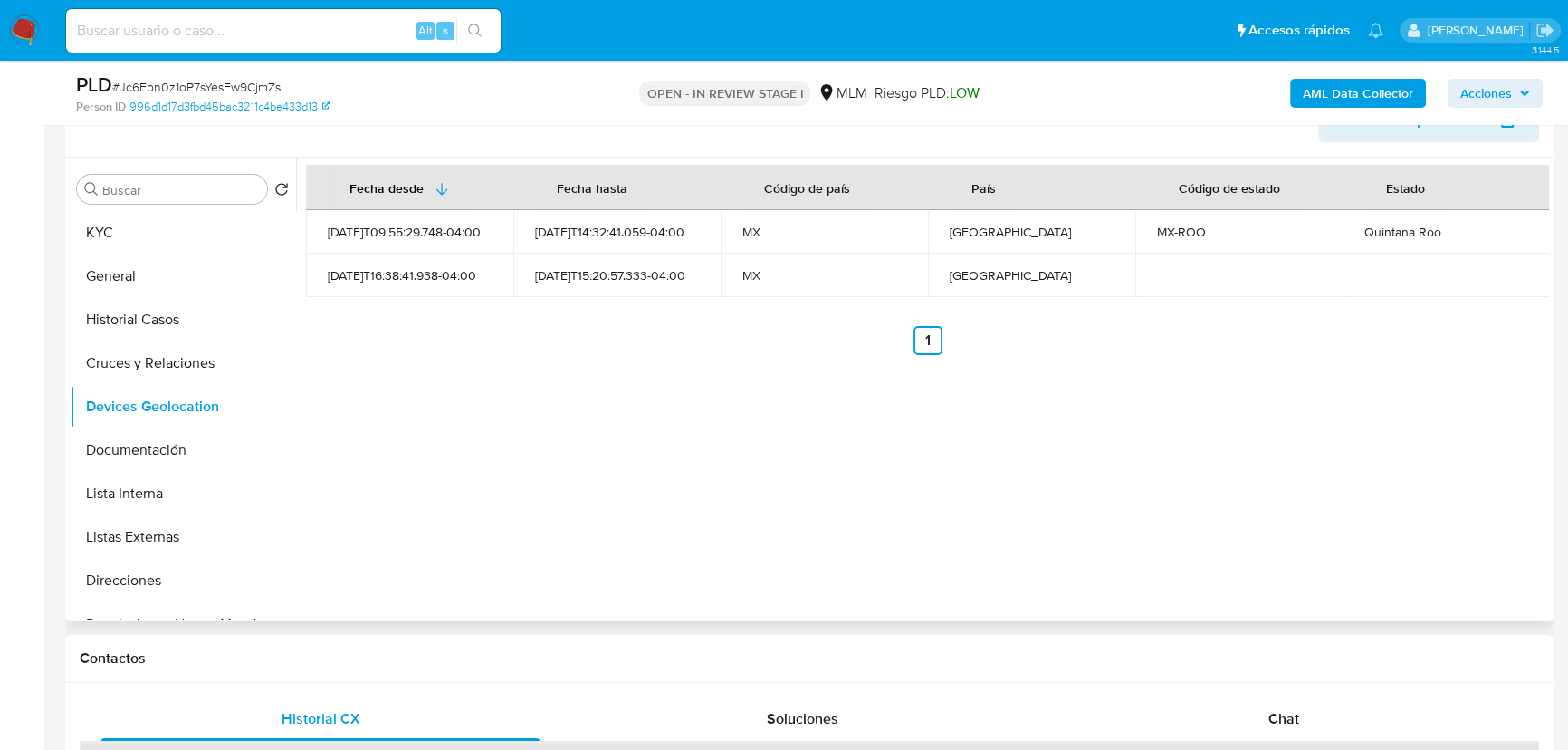 type 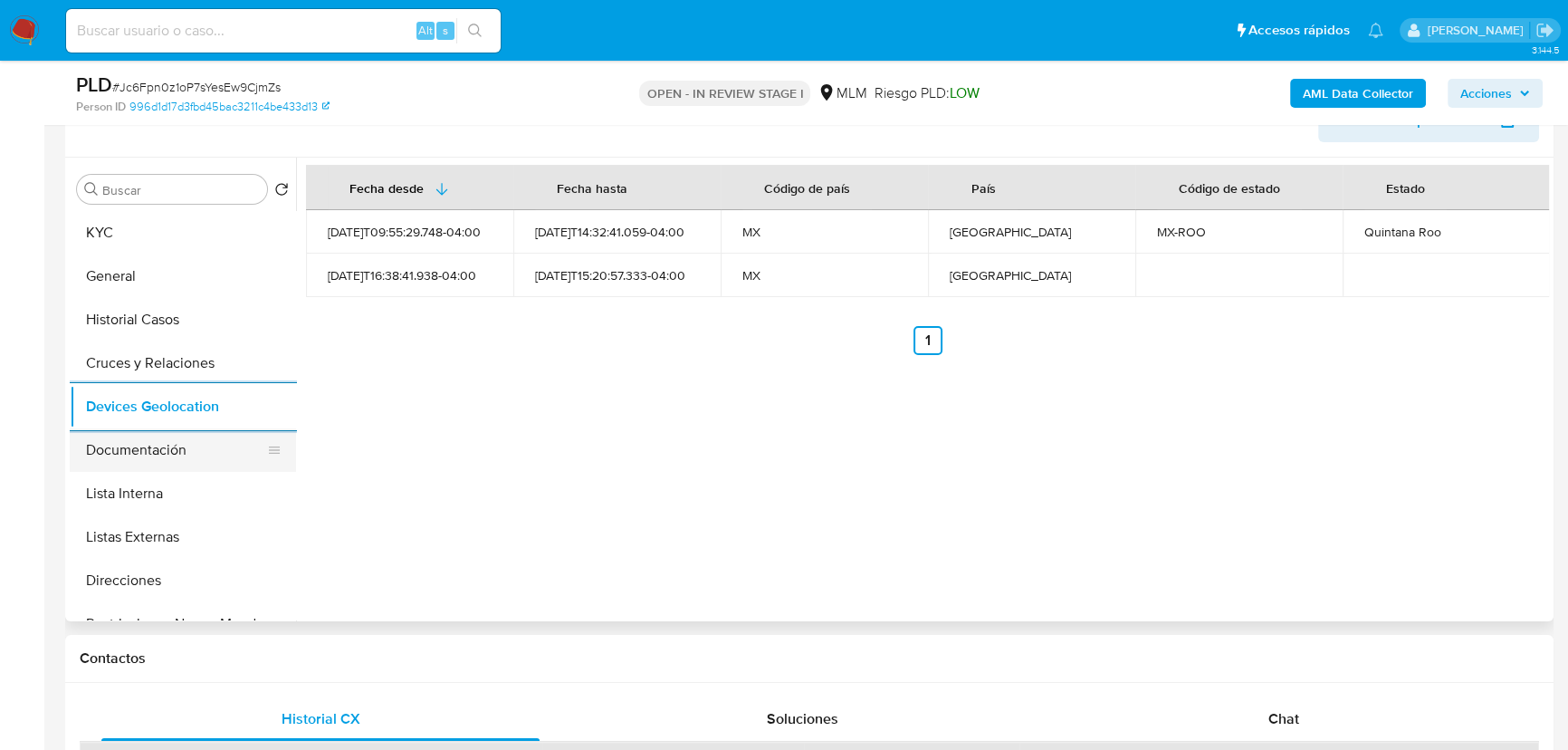 click on "Documentación" at bounding box center (176, 450) 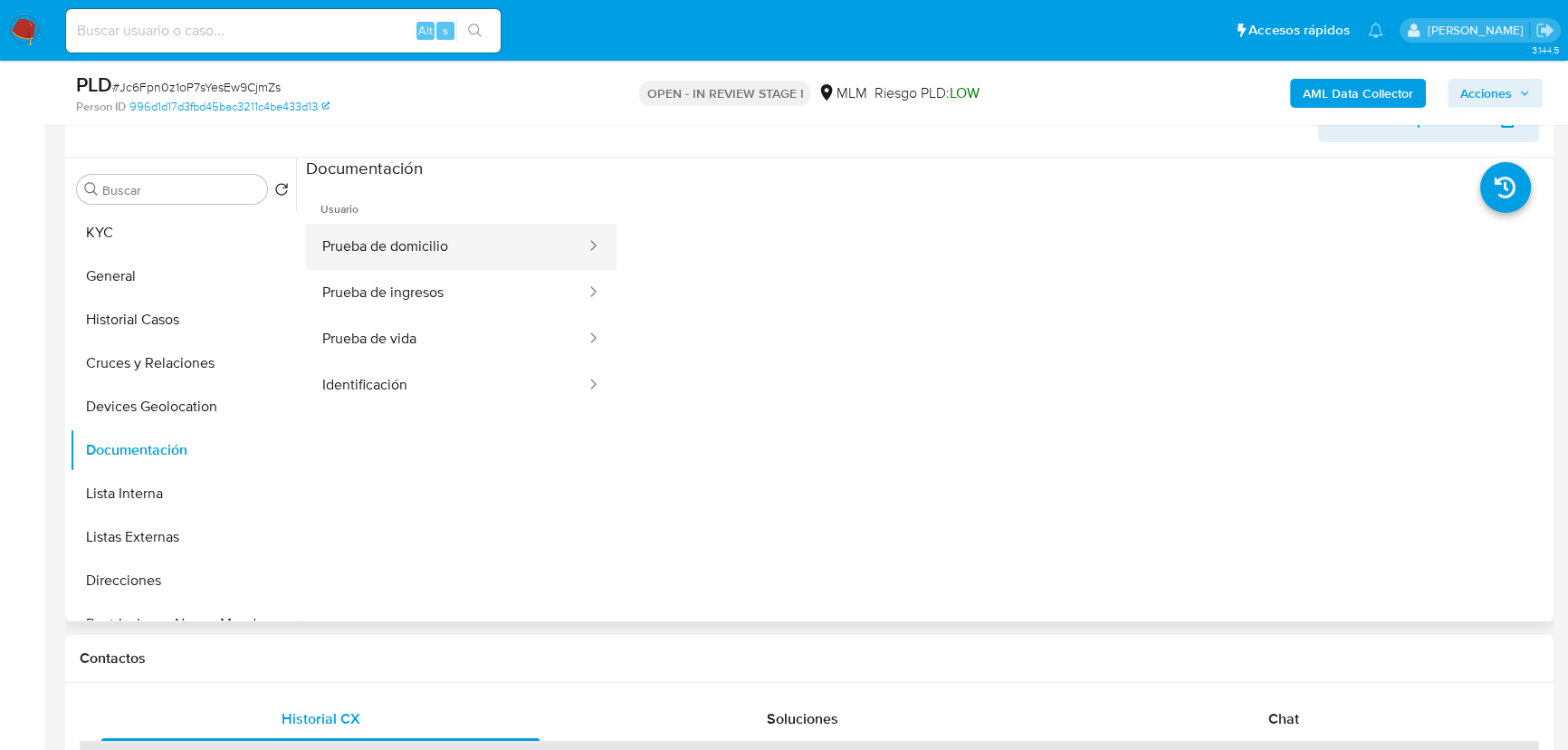 click on "Prueba de domicilio" at bounding box center [446, 246] 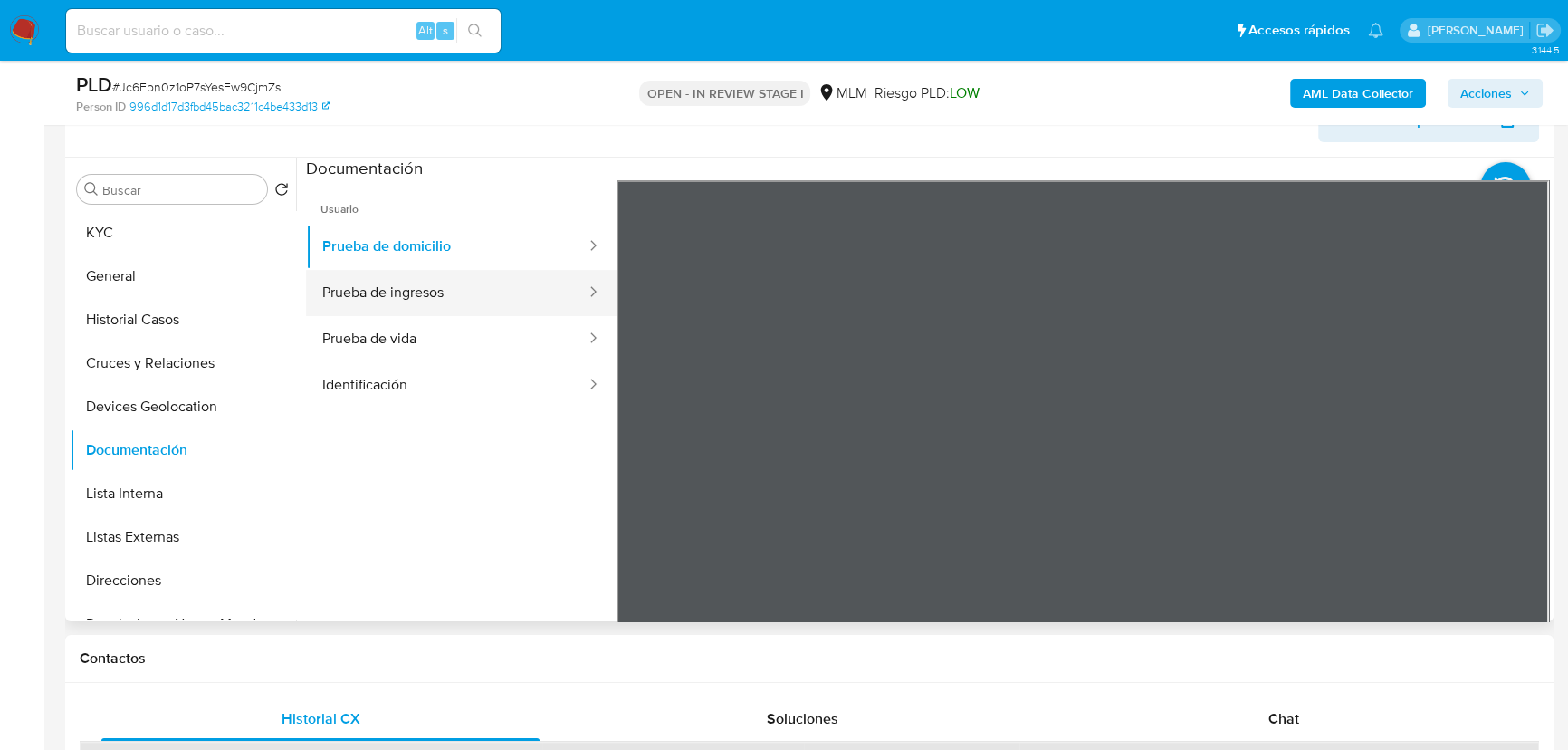 click at bounding box center (588, 293) 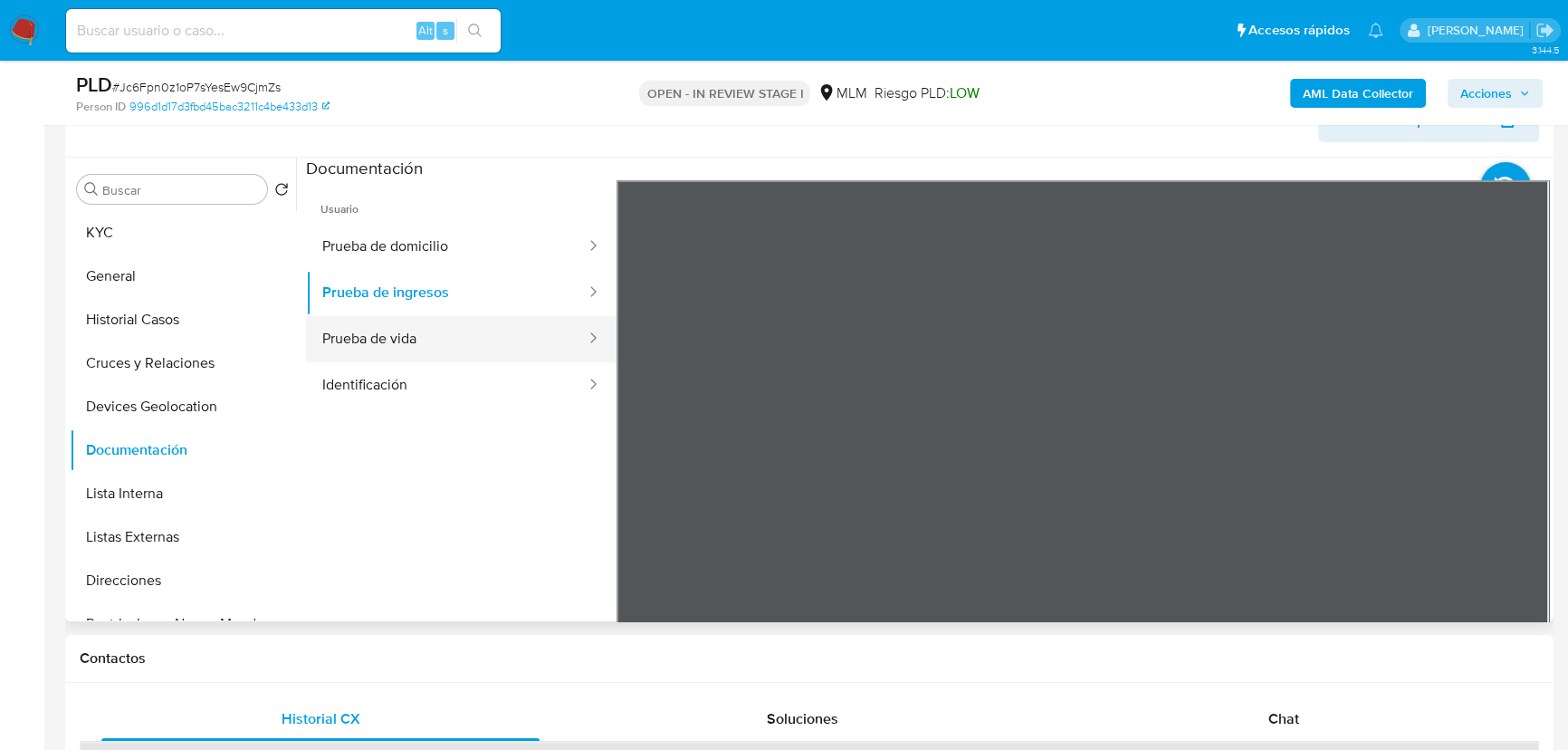 click on "Prueba de vida" at bounding box center (446, 339) 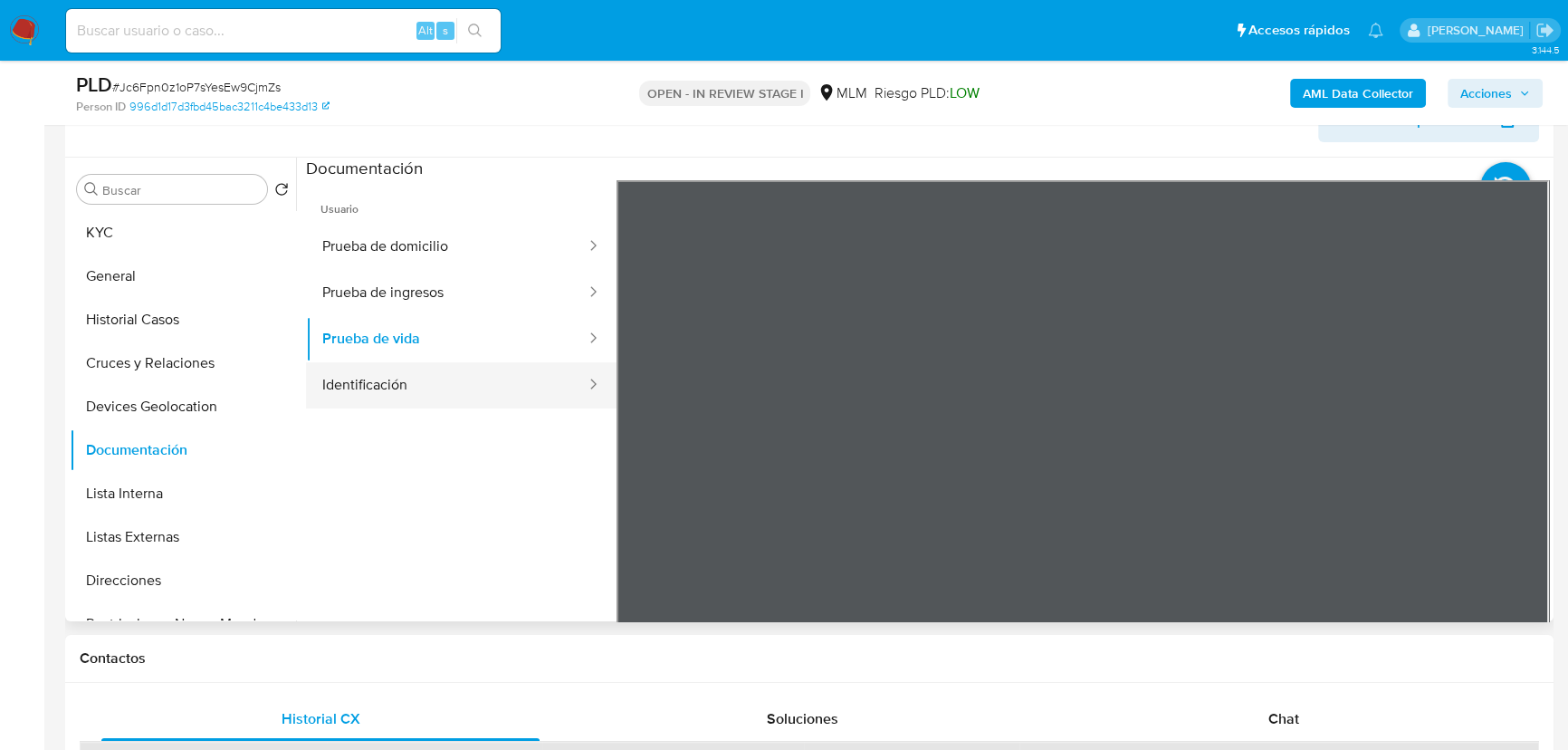 click on "Identificación" at bounding box center [446, 385] 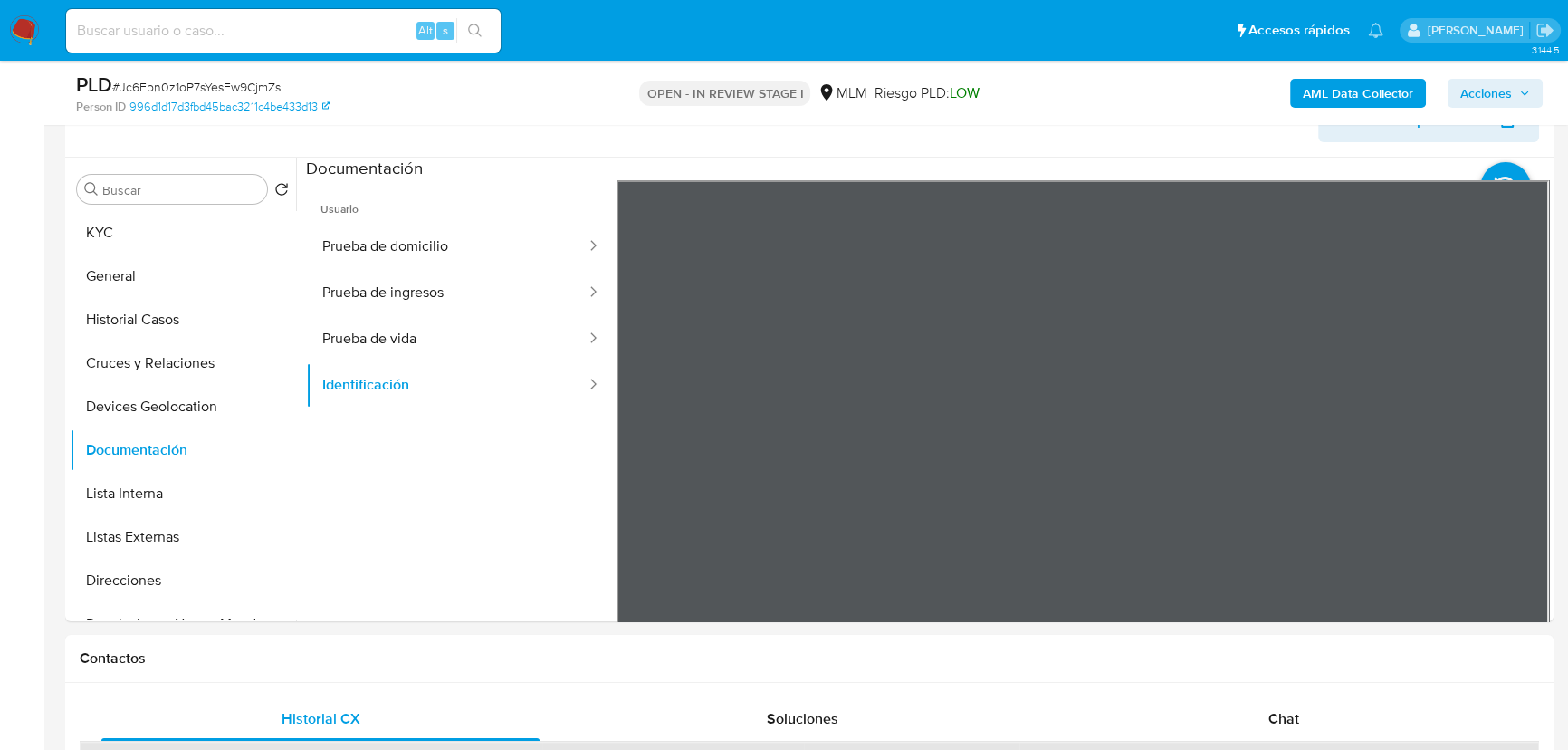 type 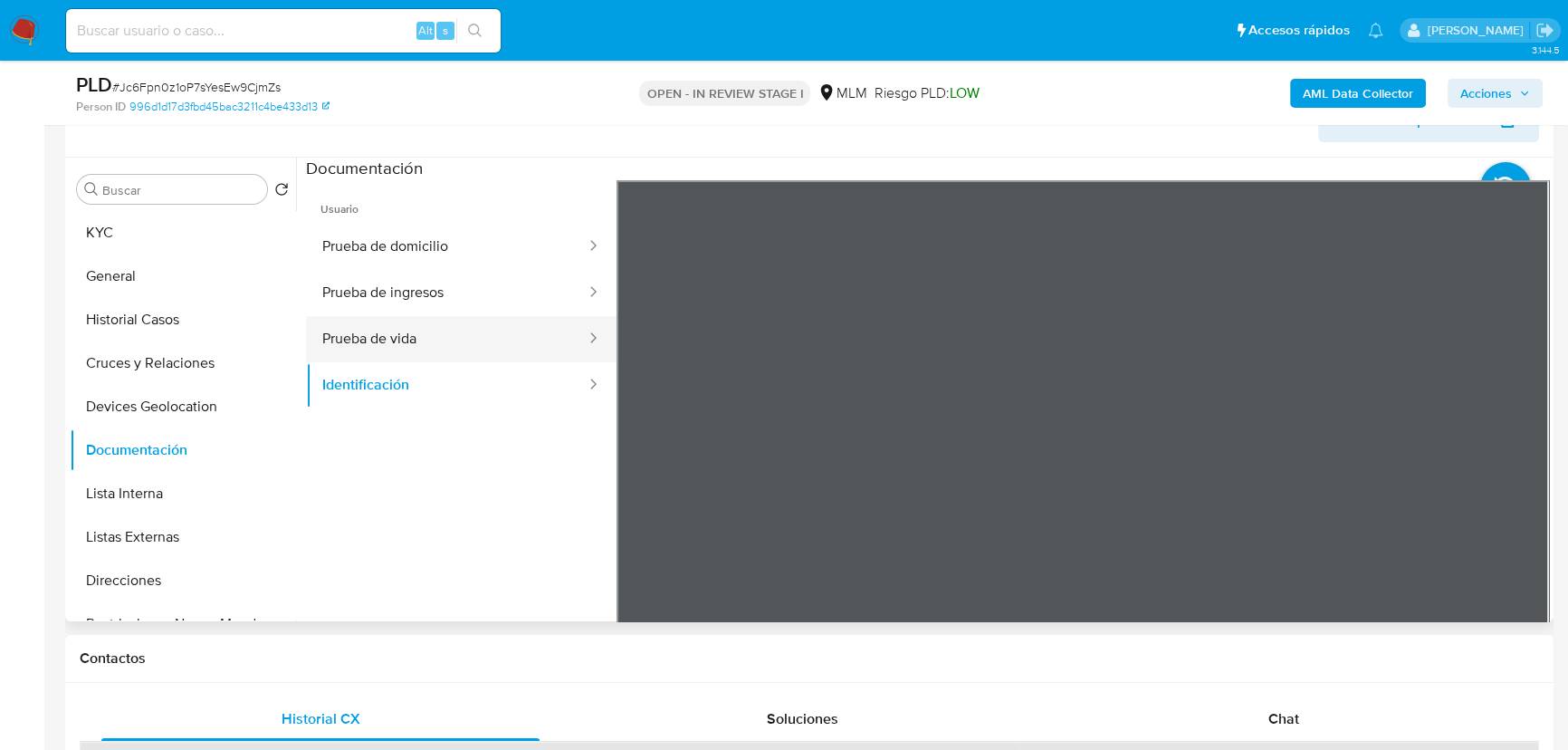 drag, startPoint x: 480, startPoint y: 343, endPoint x: 597, endPoint y: 341, distance: 117.01709 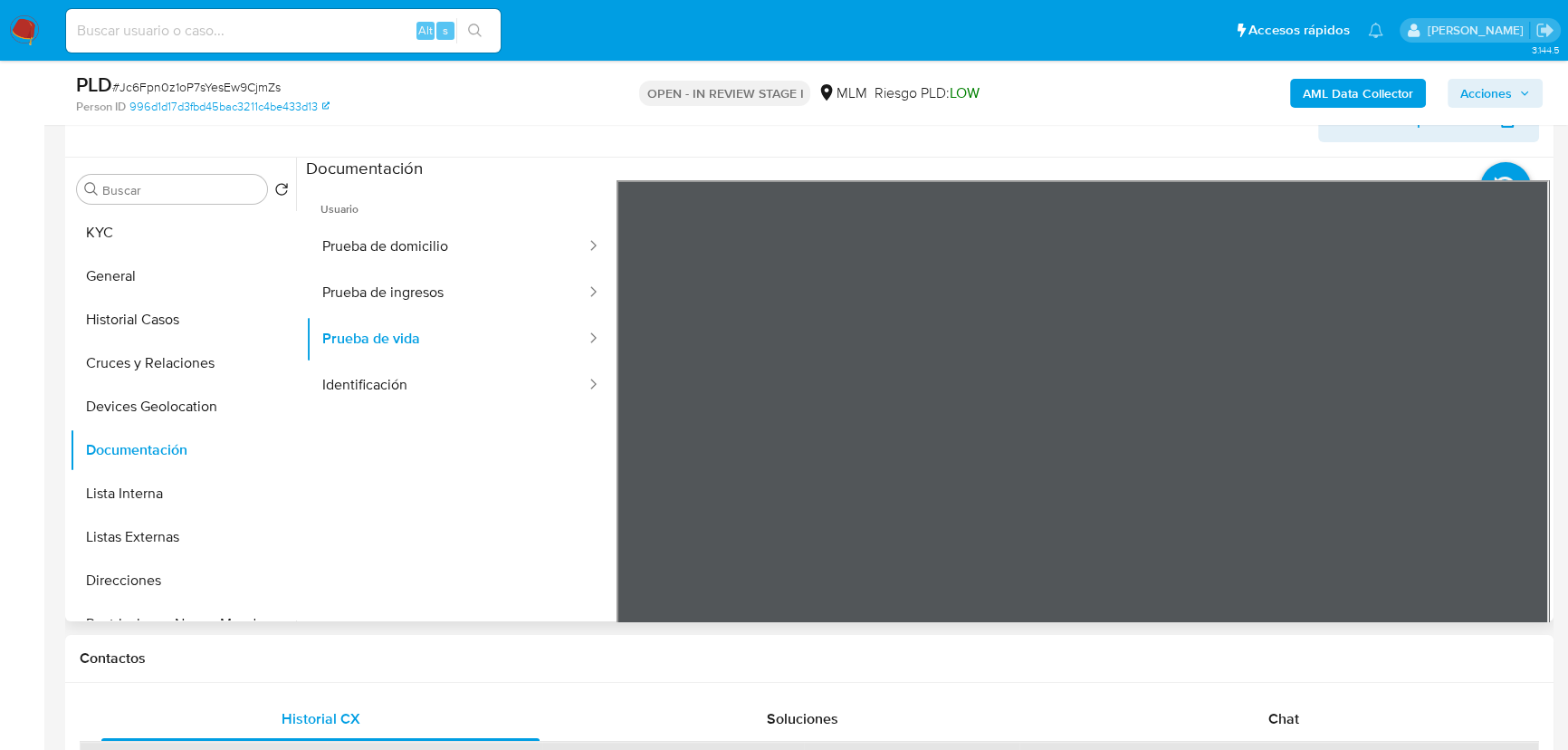 type 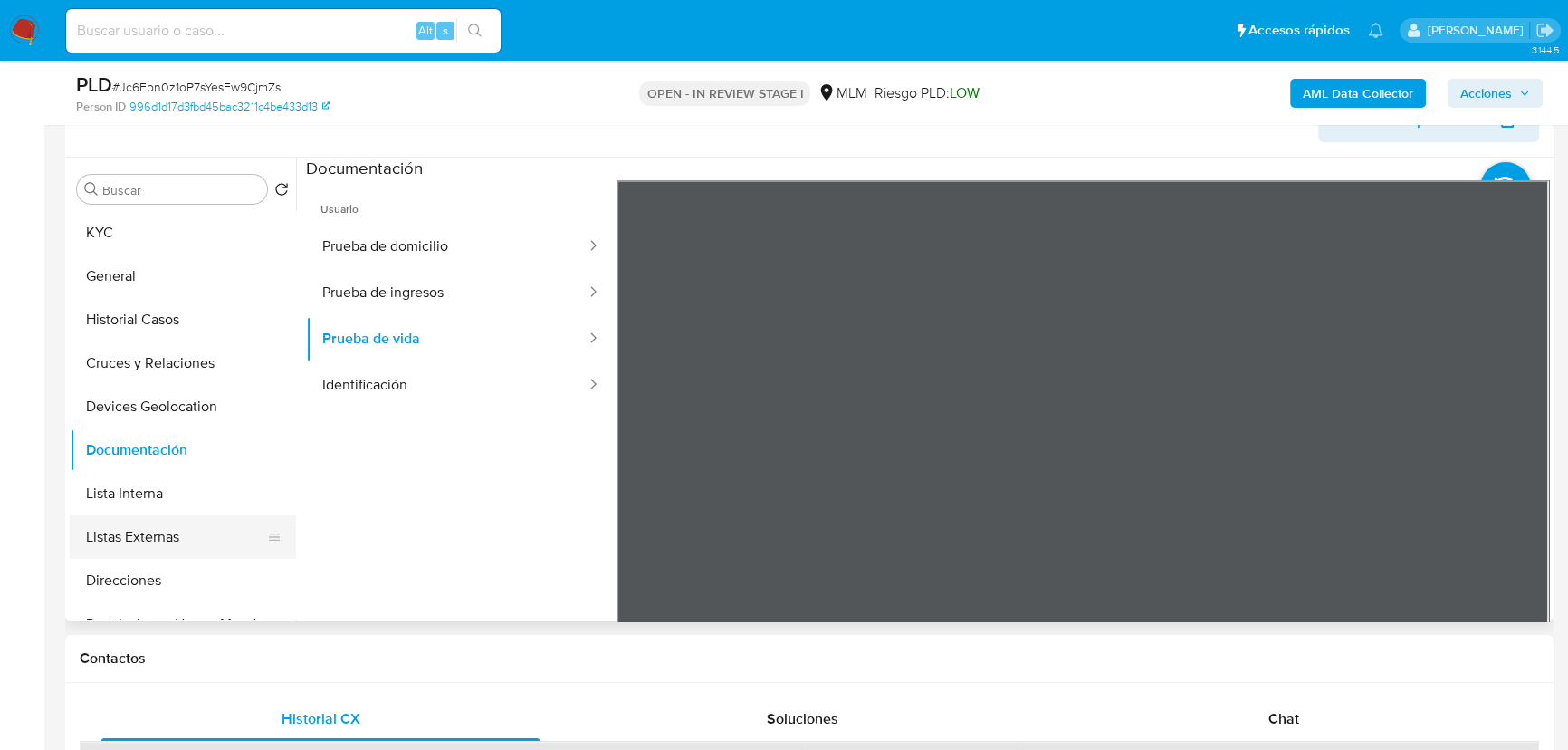 drag, startPoint x: 125, startPoint y: 493, endPoint x: 138, endPoint y: 516, distance: 26.41969 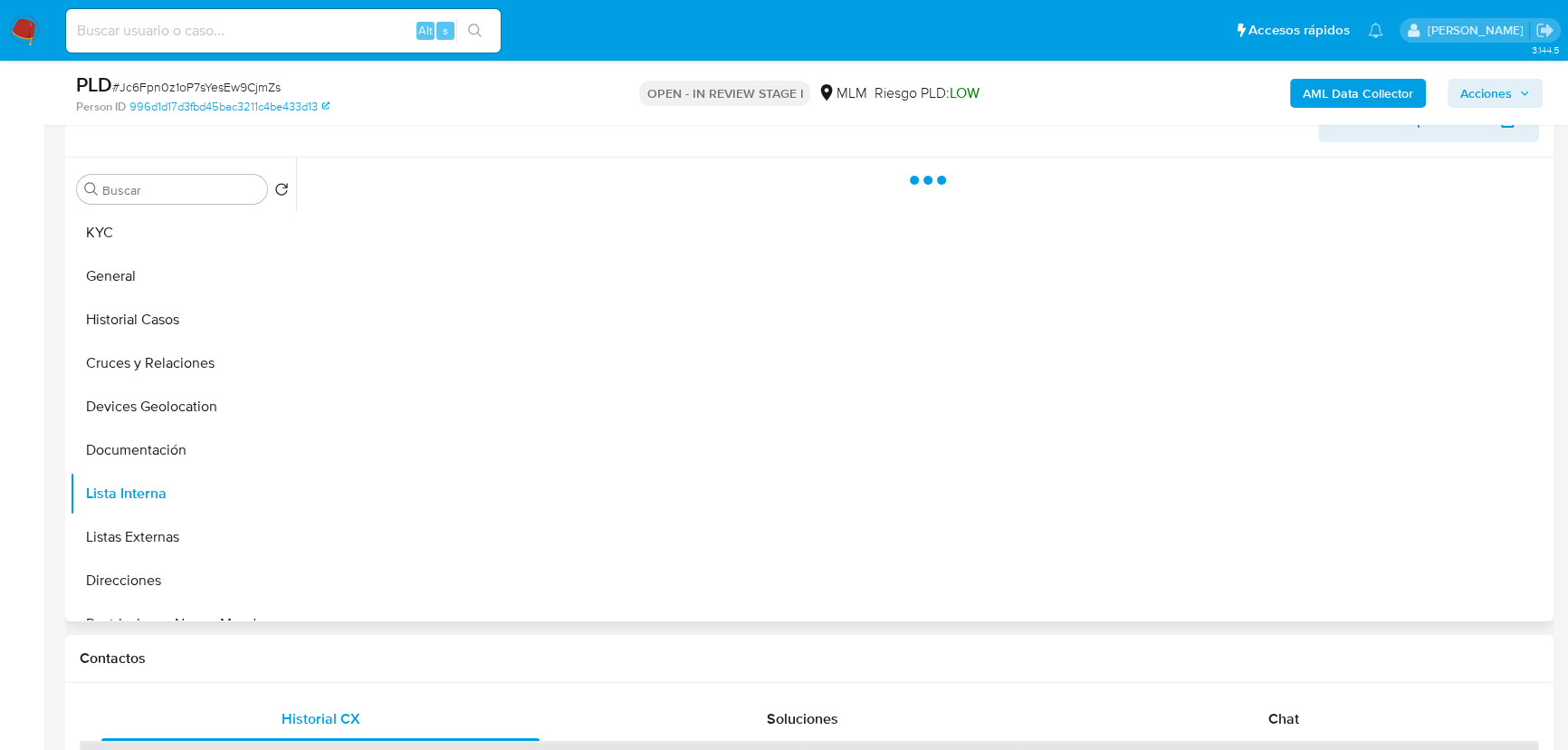 drag, startPoint x: 139, startPoint y: 534, endPoint x: 695, endPoint y: 506, distance: 556.7046 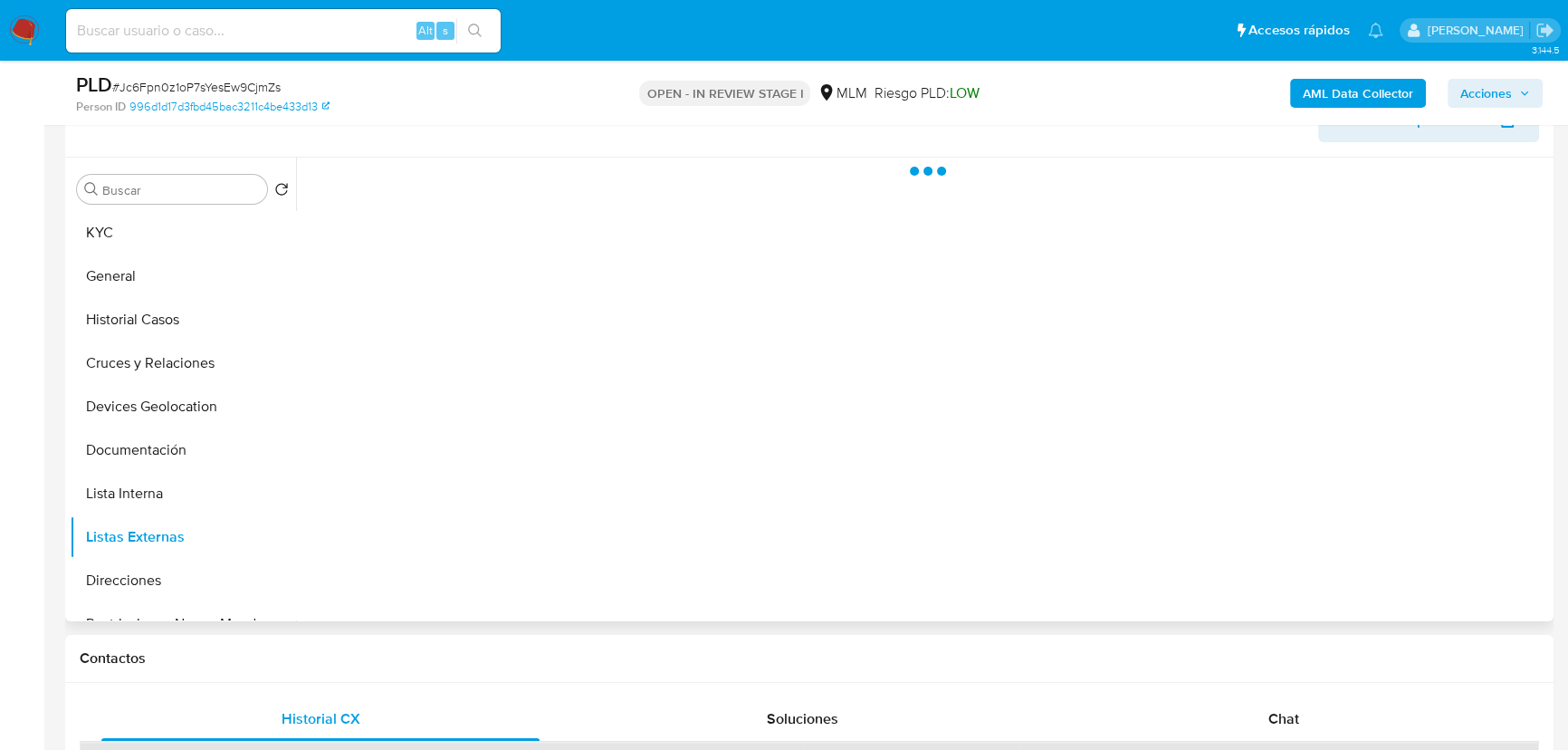 click at bounding box center (923, 389) 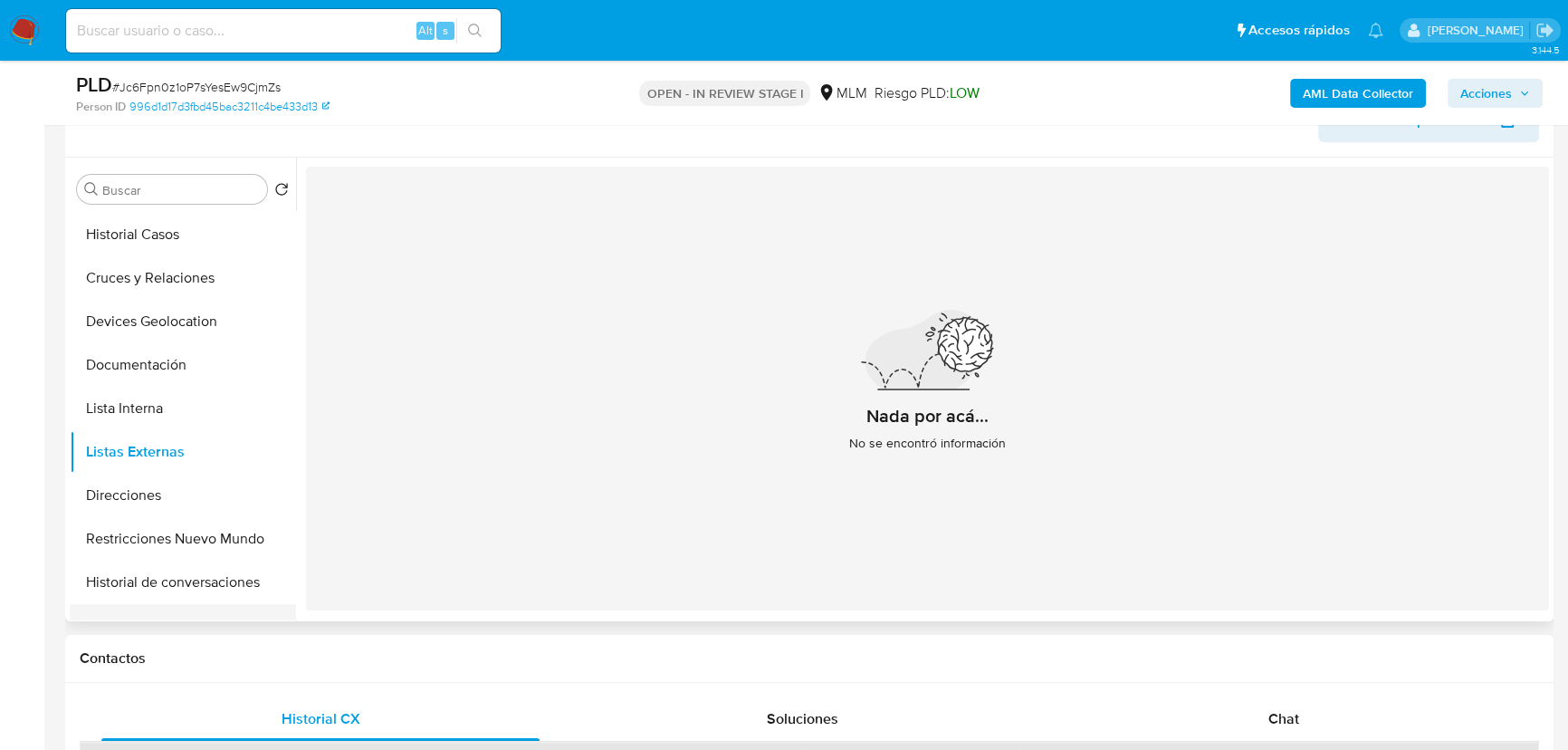 scroll, scrollTop: 164, scrollLeft: 0, axis: vertical 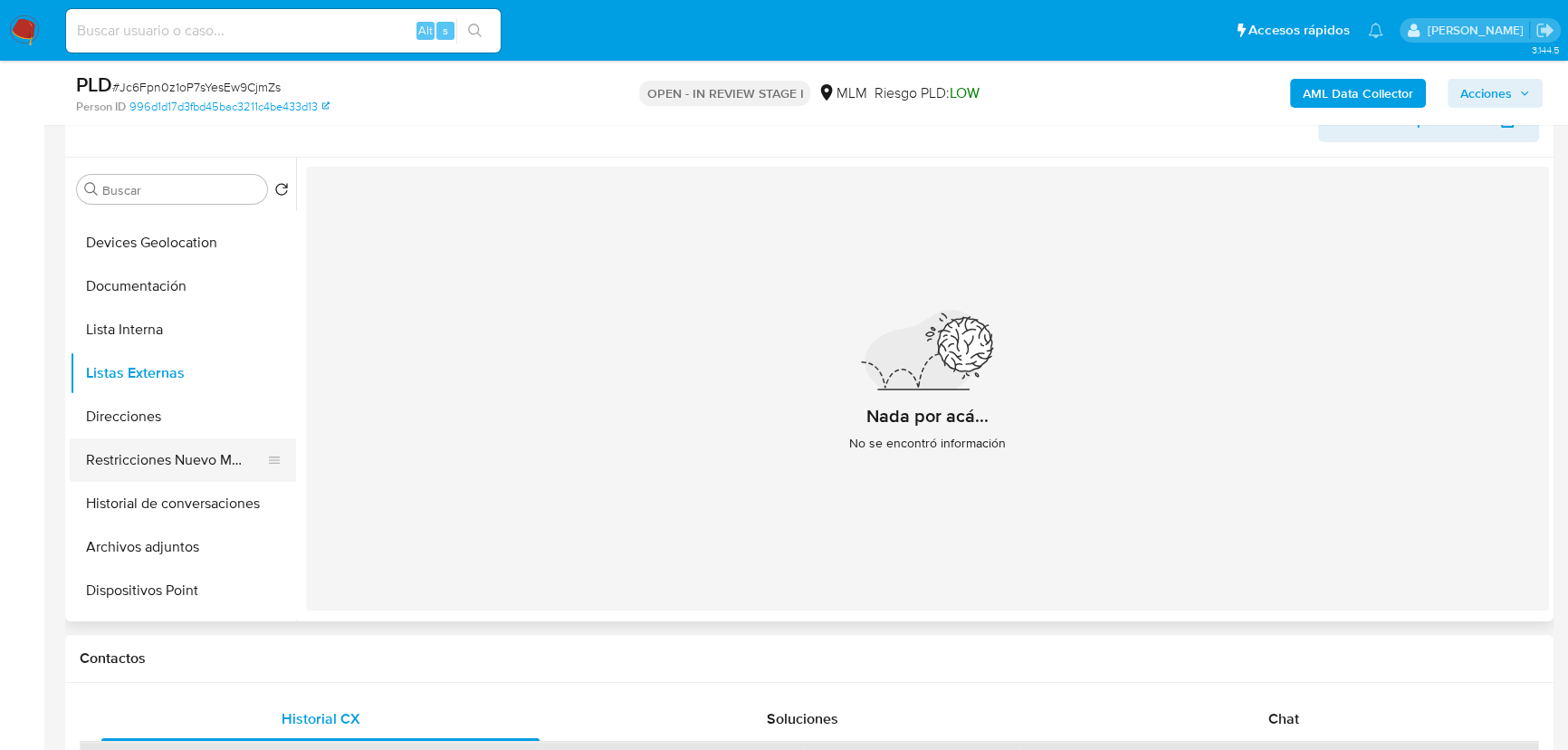 click on "Restricciones Nuevo Mundo" at bounding box center (176, 460) 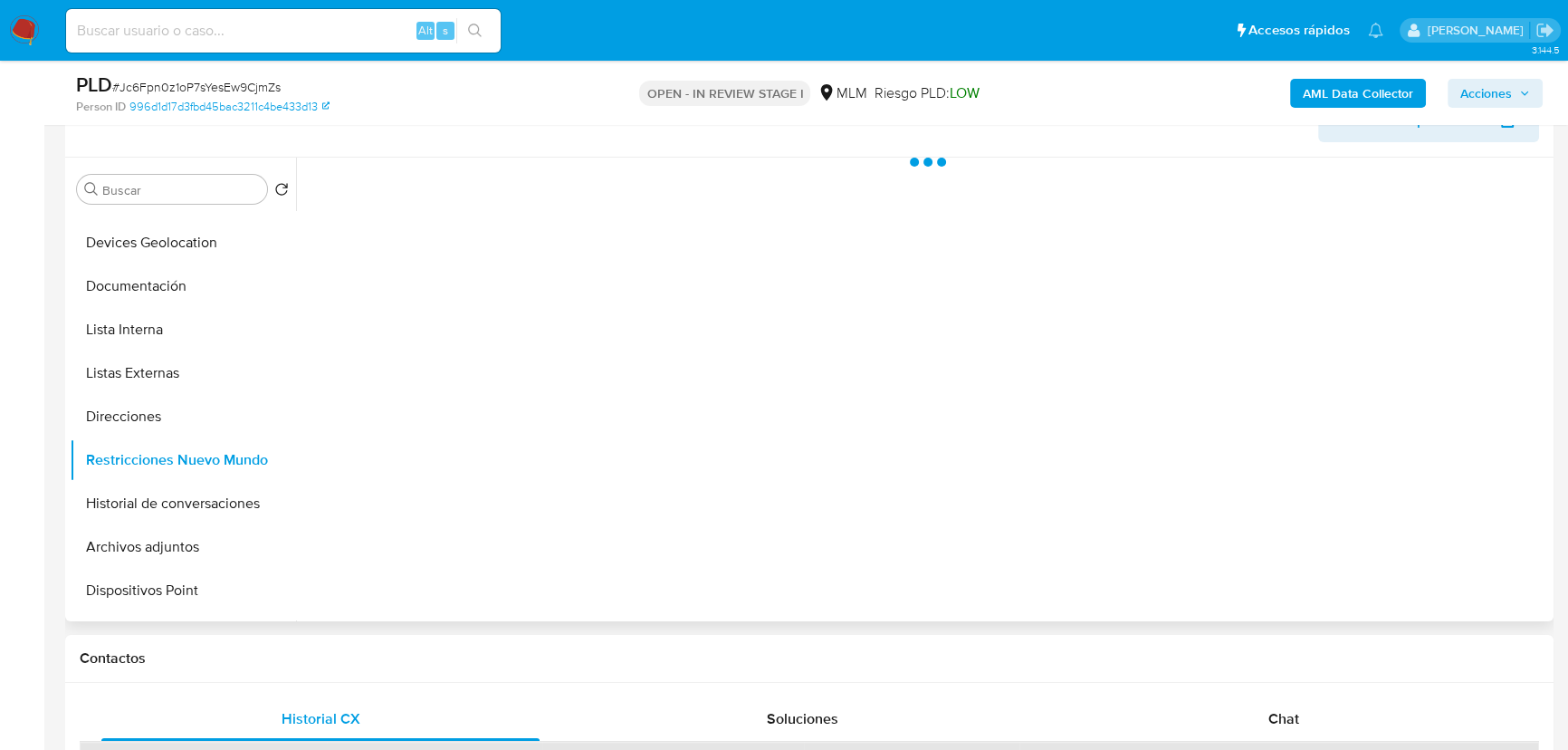 type 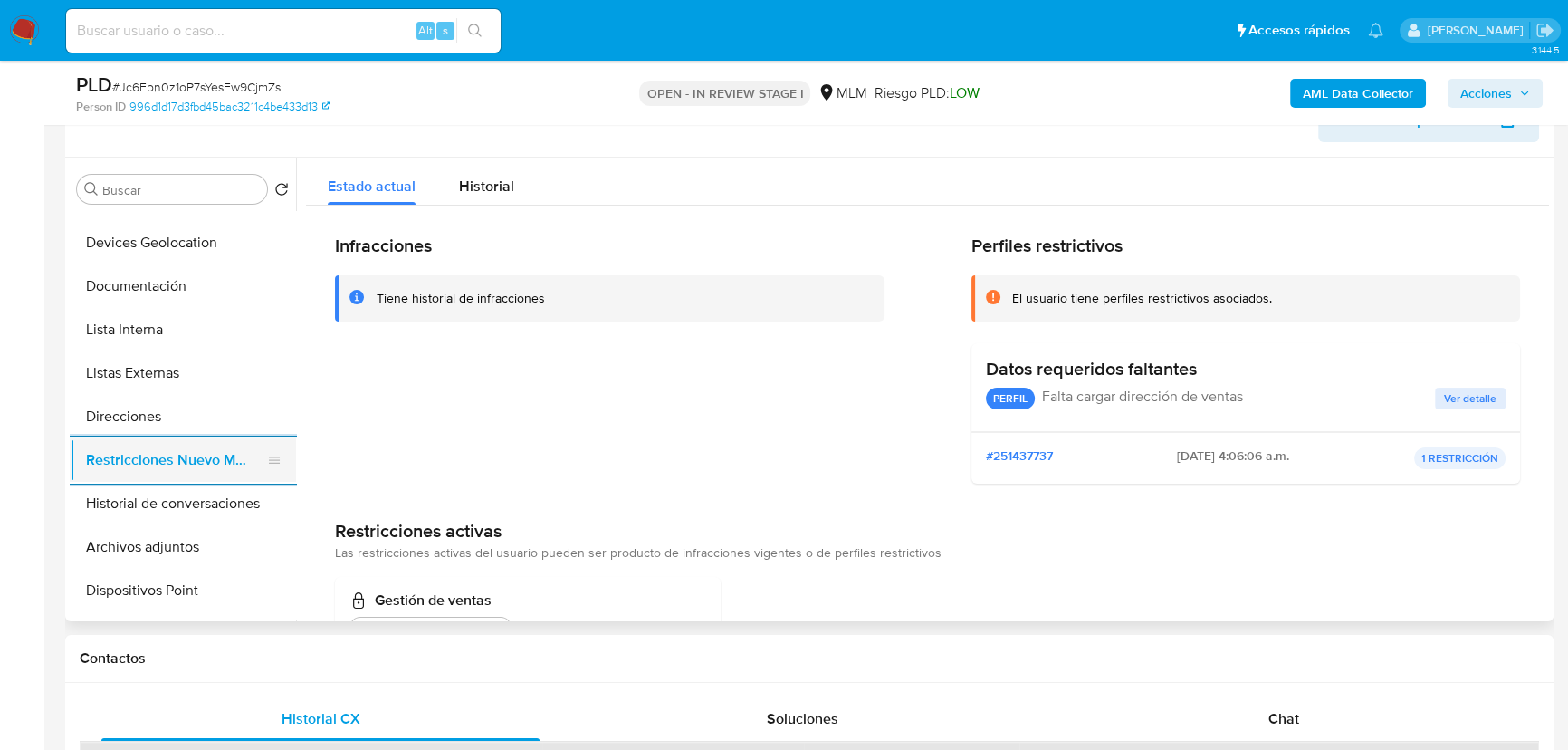 click on "Restricciones Nuevo Mundo" at bounding box center [176, 460] 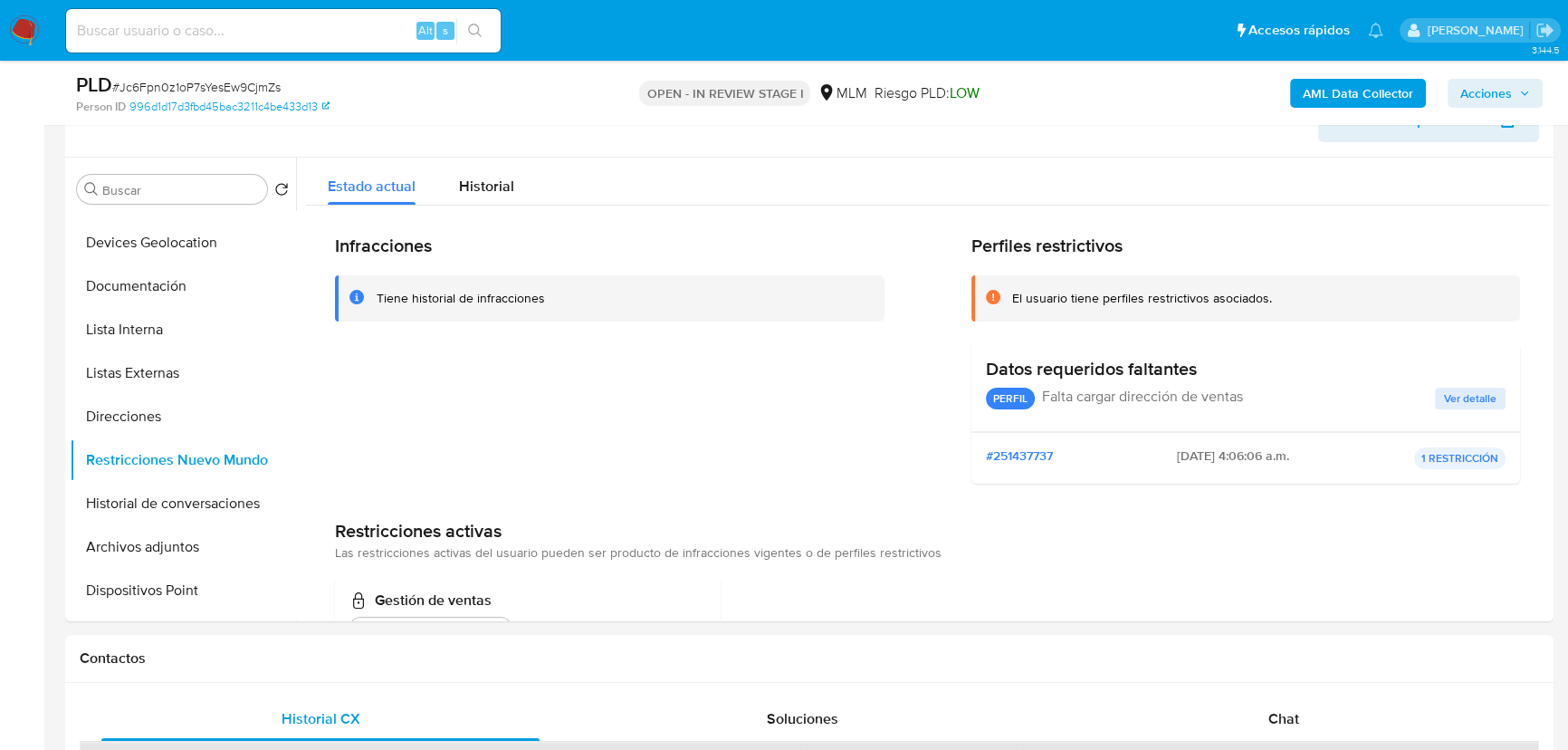 click on "Bandeja Tablero Screening Búsqueda en Listas Watchlist Herramientas Operaciones masivas Reportes Mulan Buscador de personas Consolidado" at bounding box center [22, 1534] 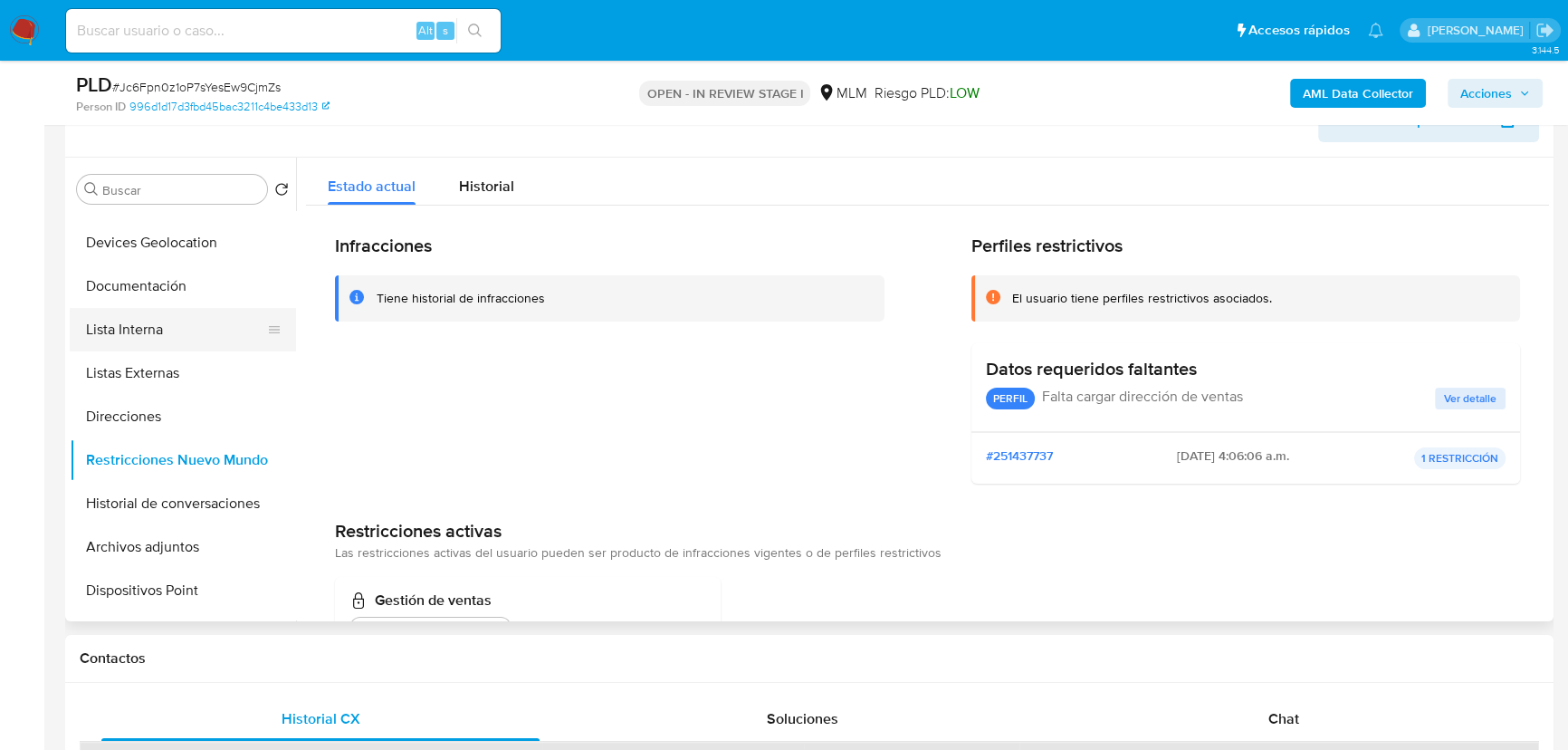 scroll, scrollTop: 0, scrollLeft: 0, axis: both 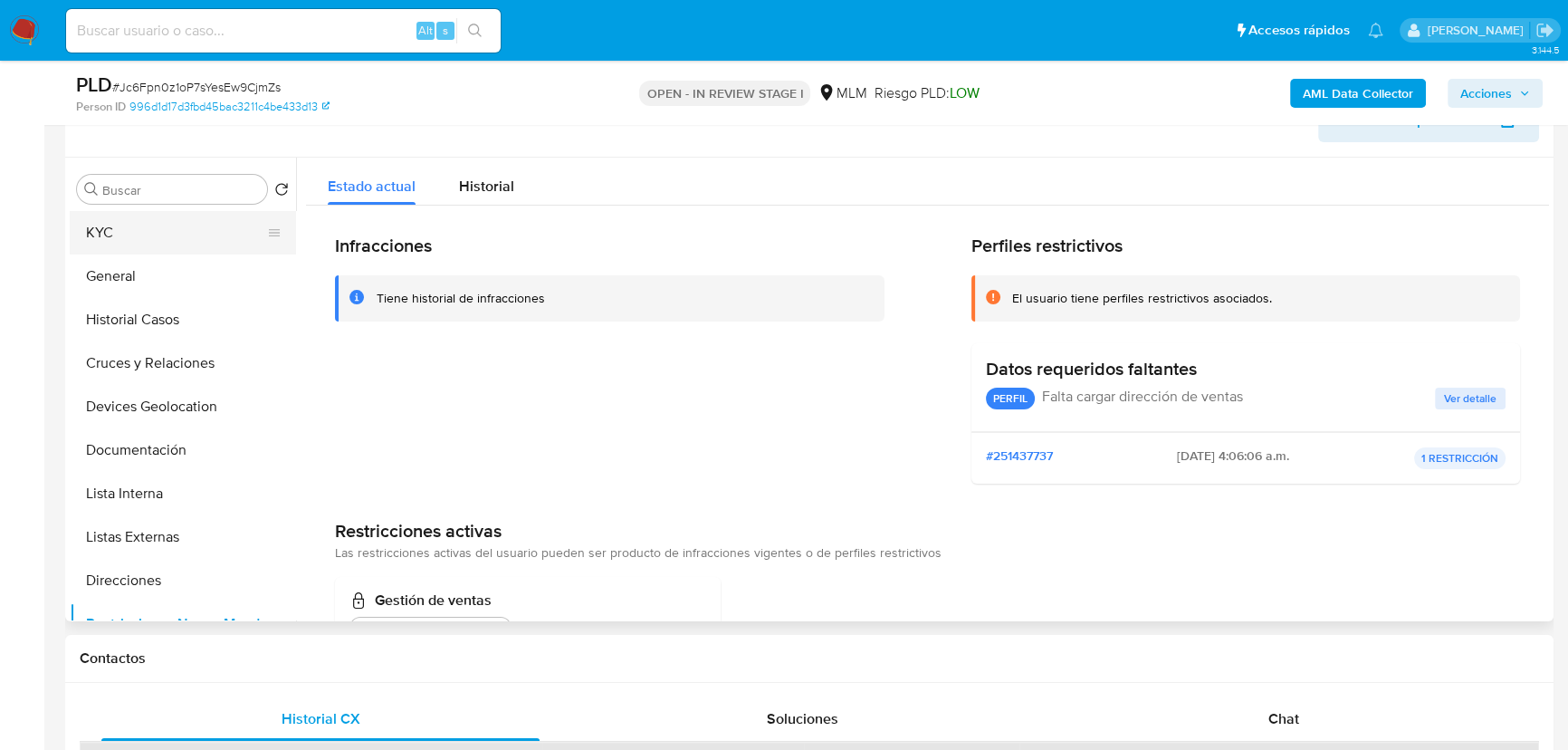click on "KYC" at bounding box center [176, 233] 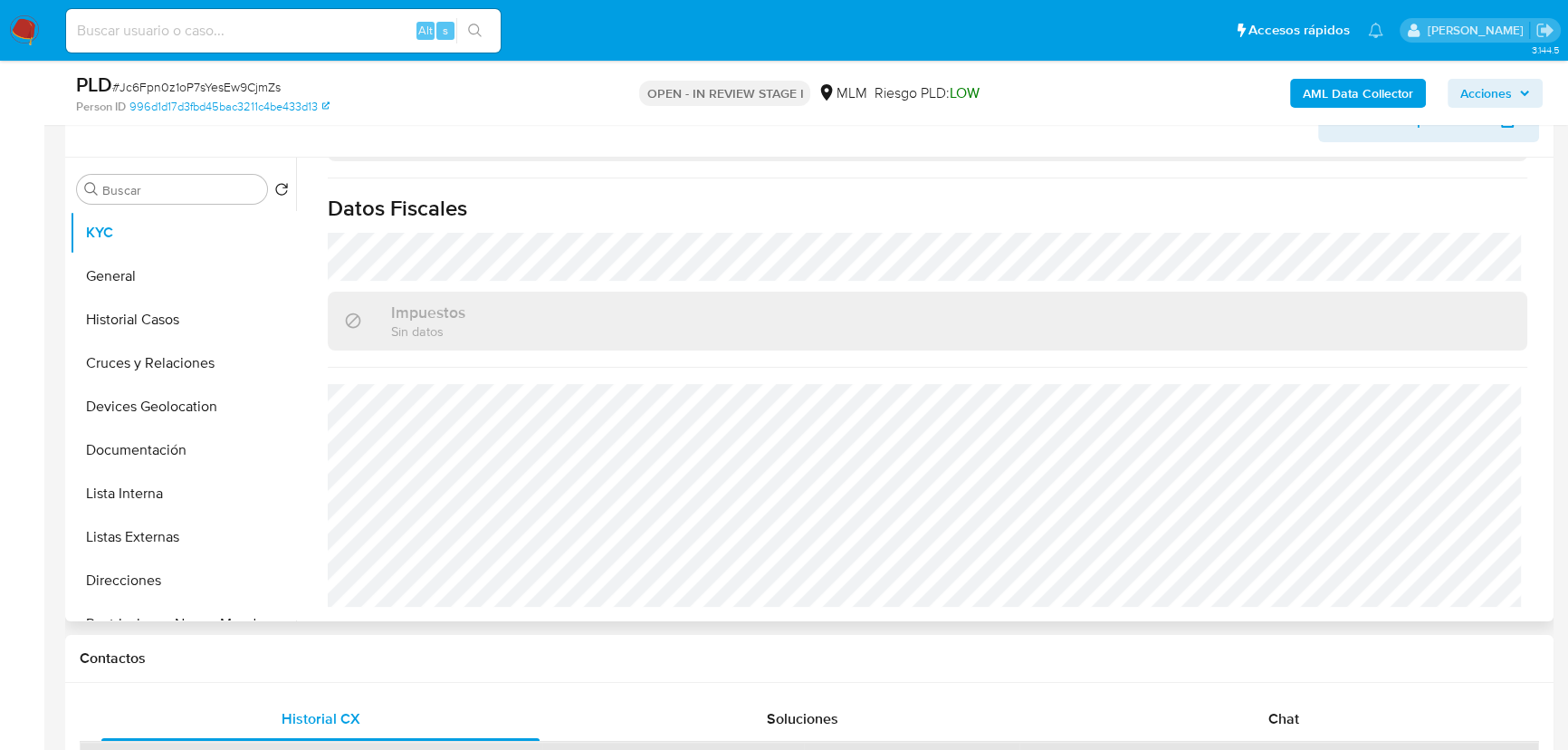 scroll, scrollTop: 1138, scrollLeft: 0, axis: vertical 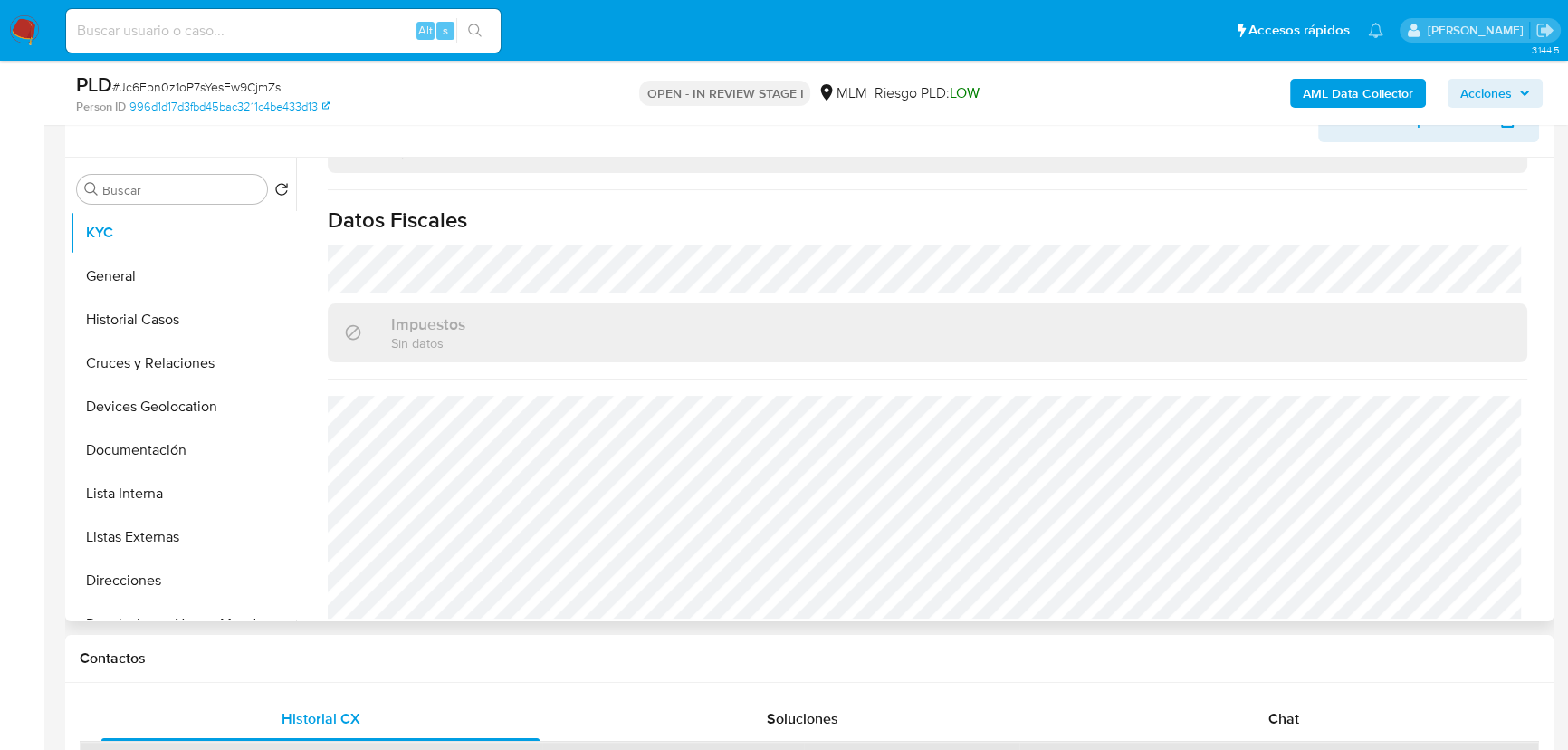 type 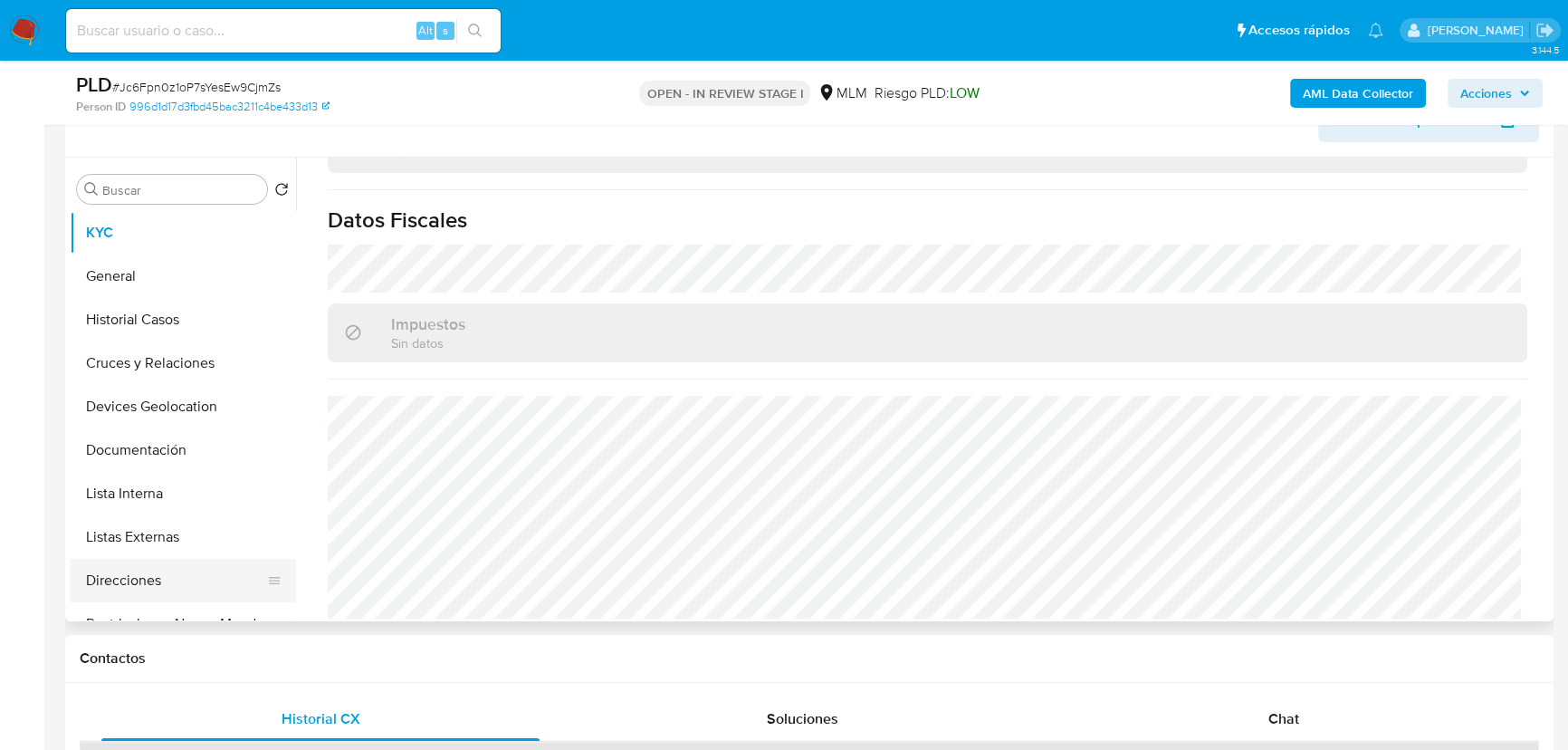 click on "Direcciones" at bounding box center [176, 581] 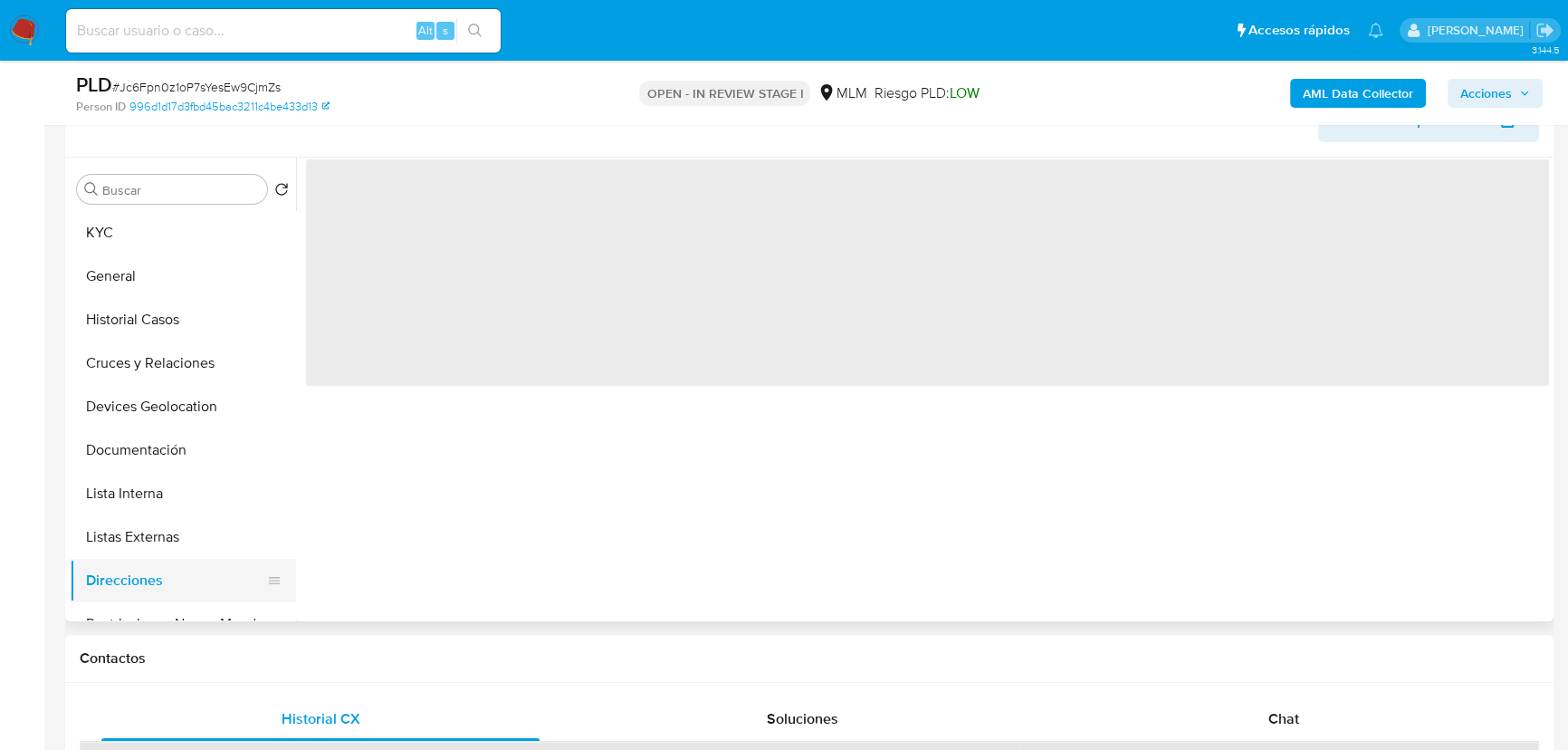 scroll, scrollTop: 0, scrollLeft: 0, axis: both 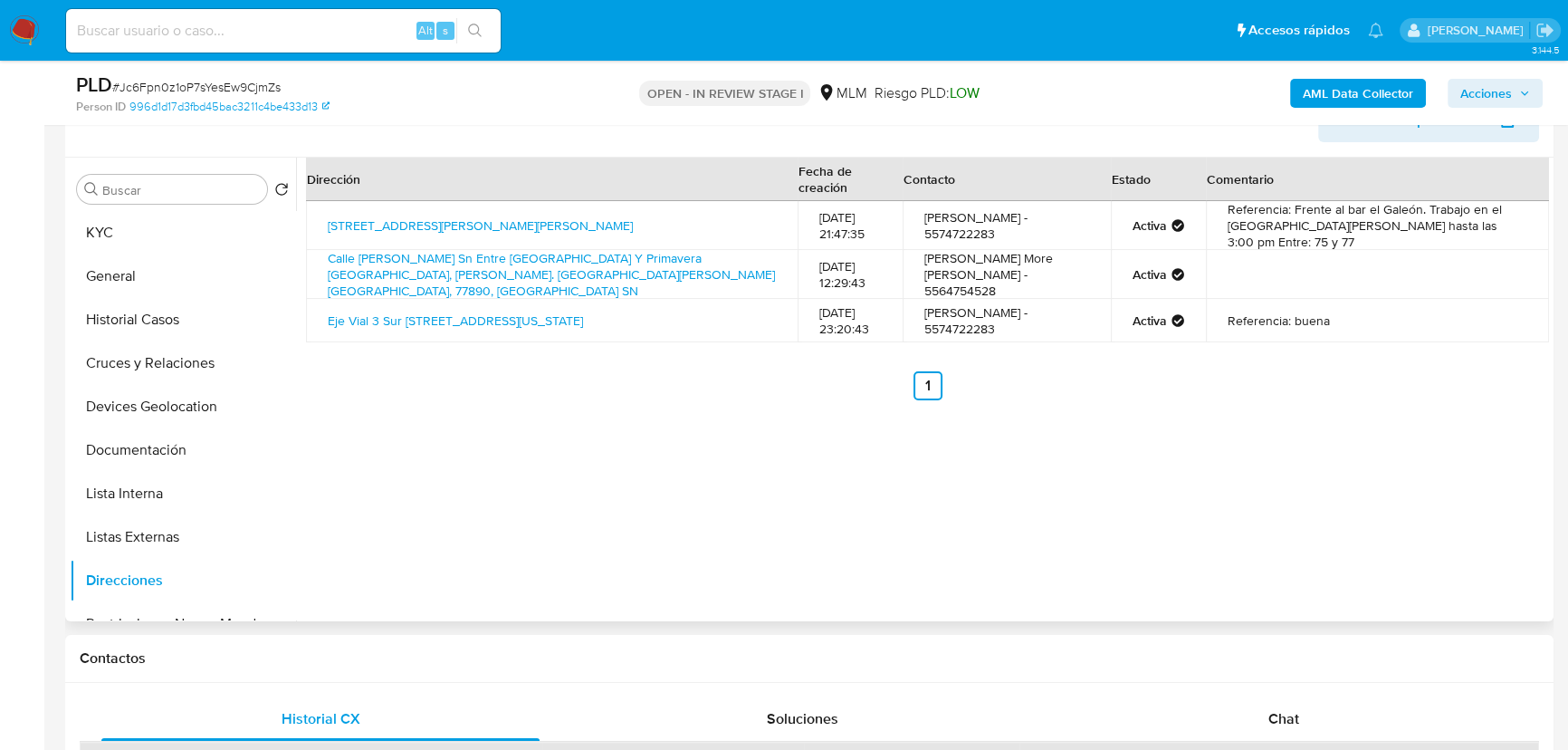 type 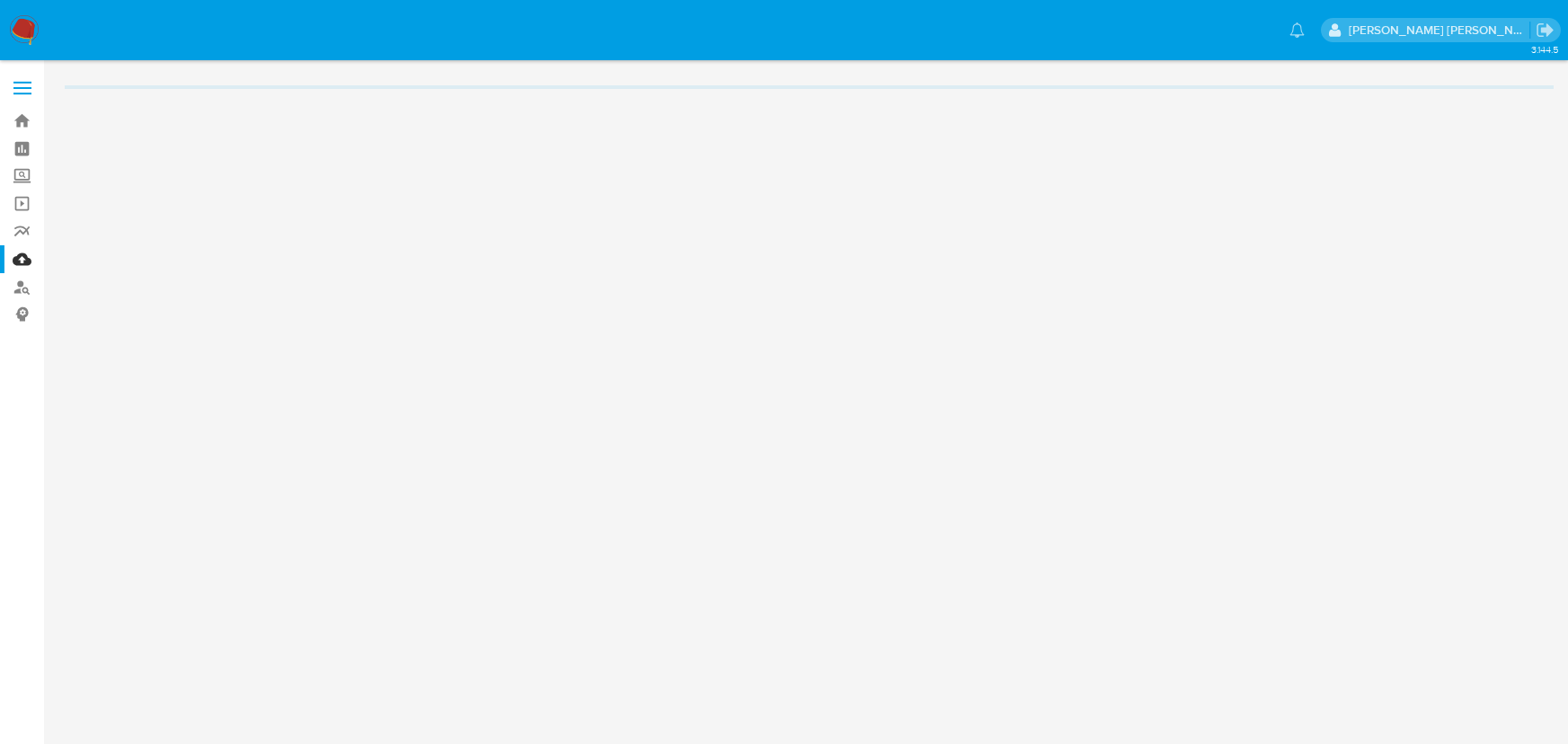 scroll, scrollTop: 0, scrollLeft: 0, axis: both 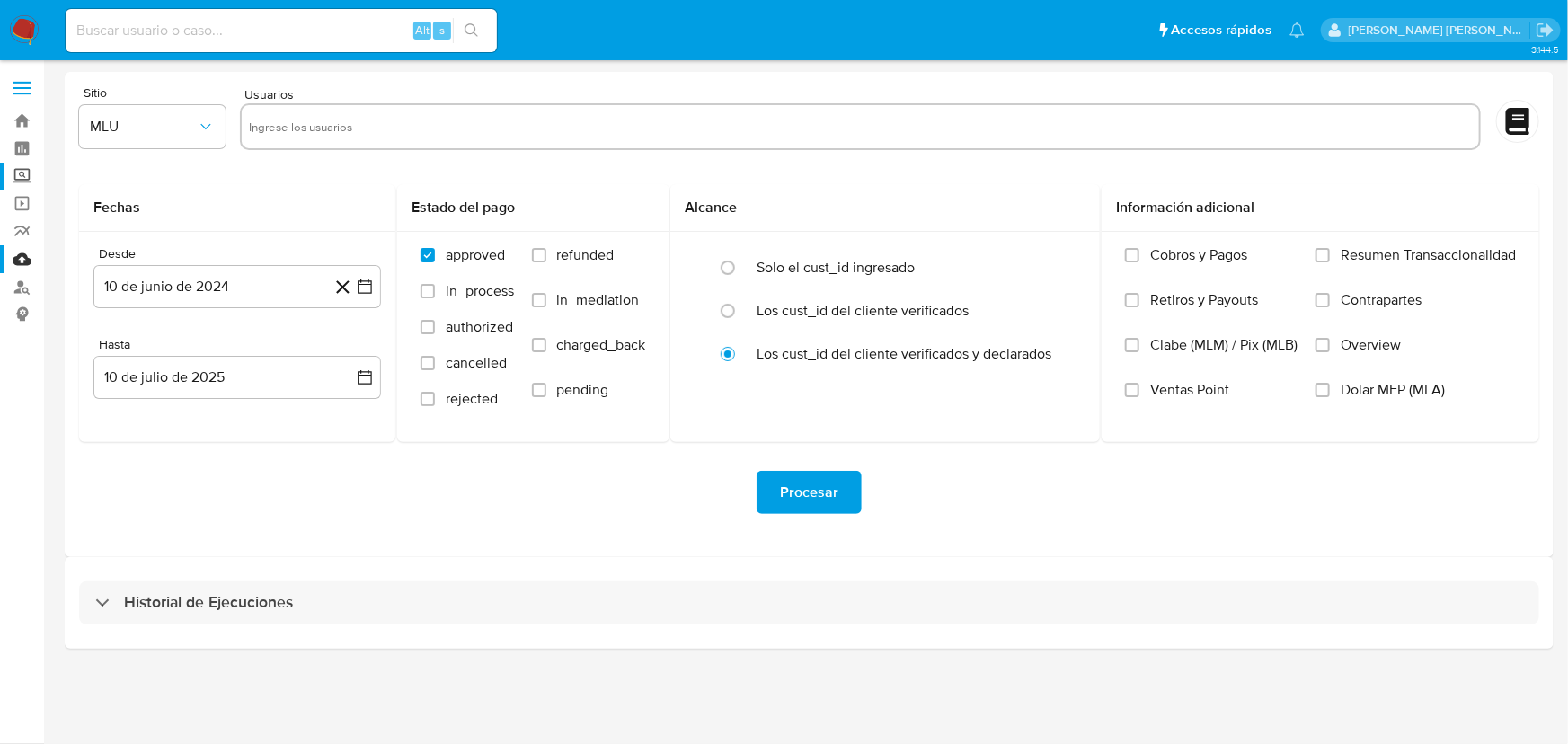 click on "Screening" at bounding box center [107, 176] 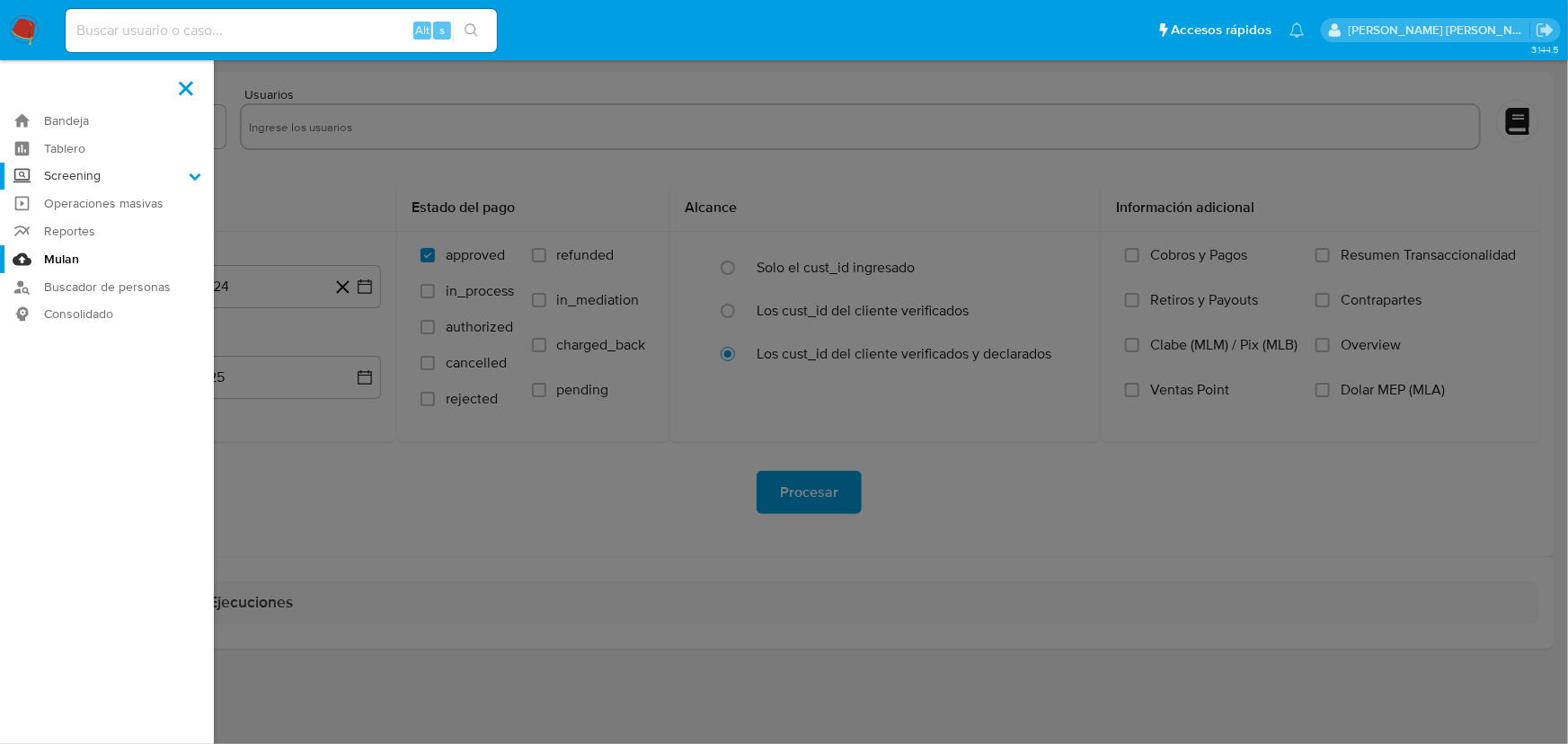 click on "Screening" at bounding box center [0, 0] 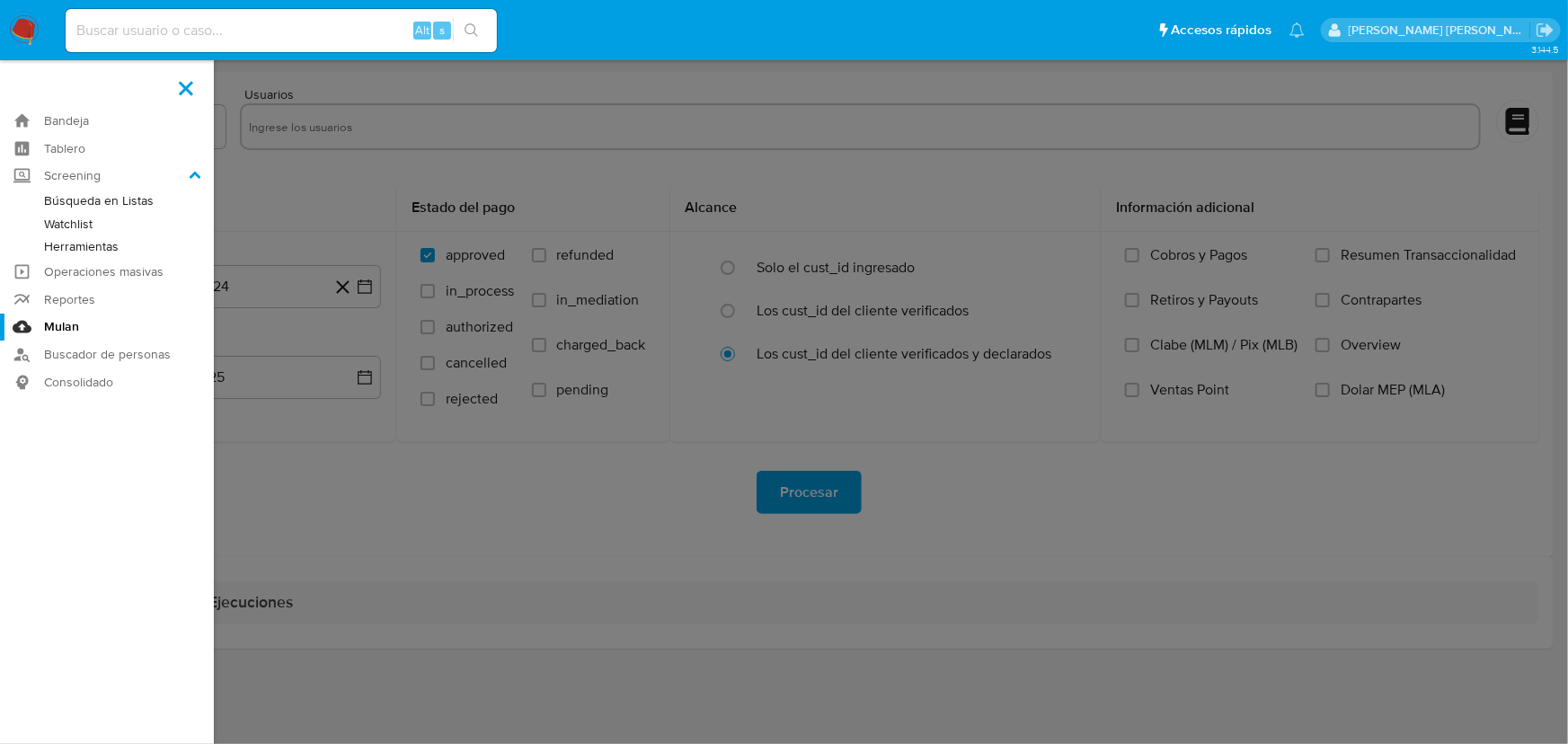 click on "Herramientas" at bounding box center (107, 246) 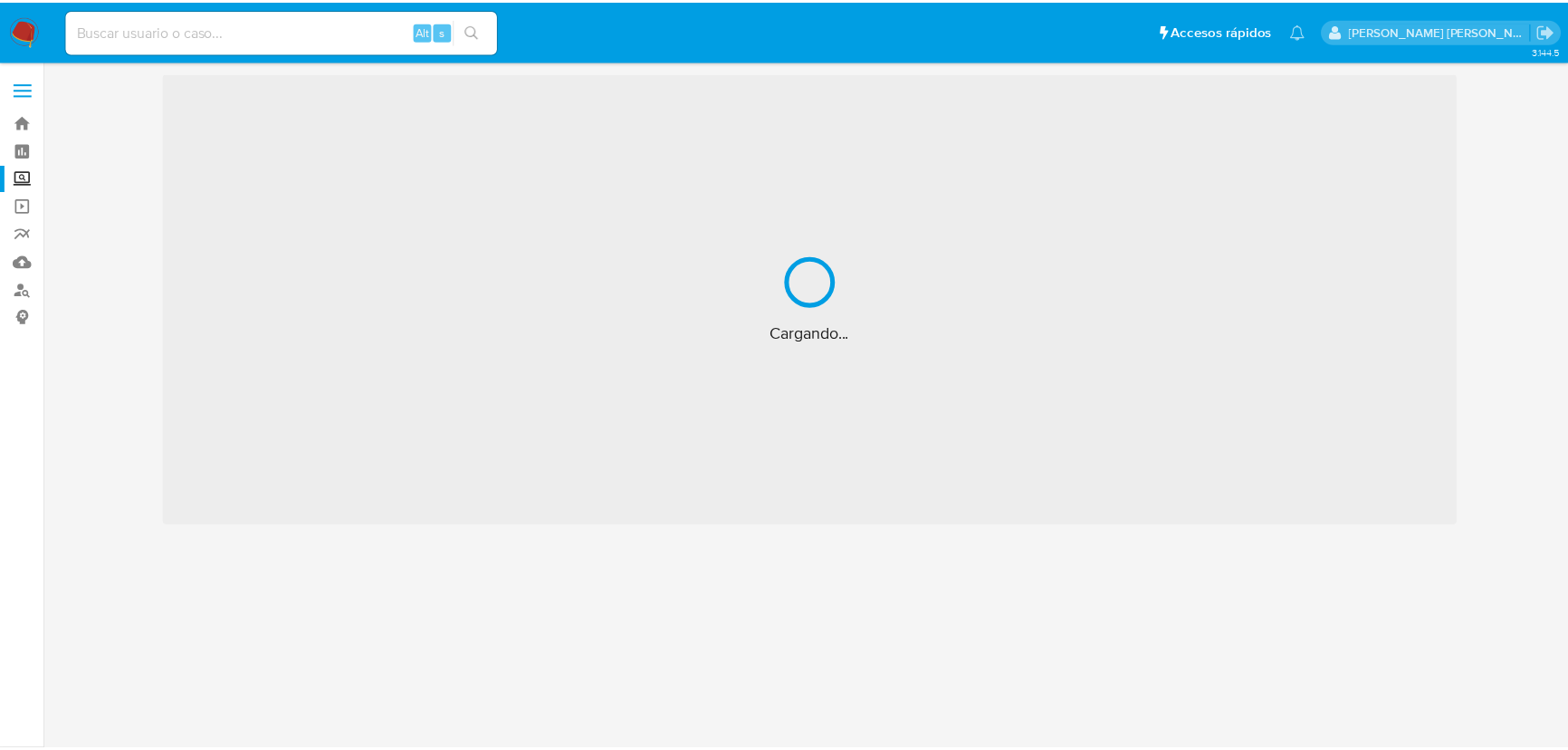 scroll, scrollTop: 0, scrollLeft: 0, axis: both 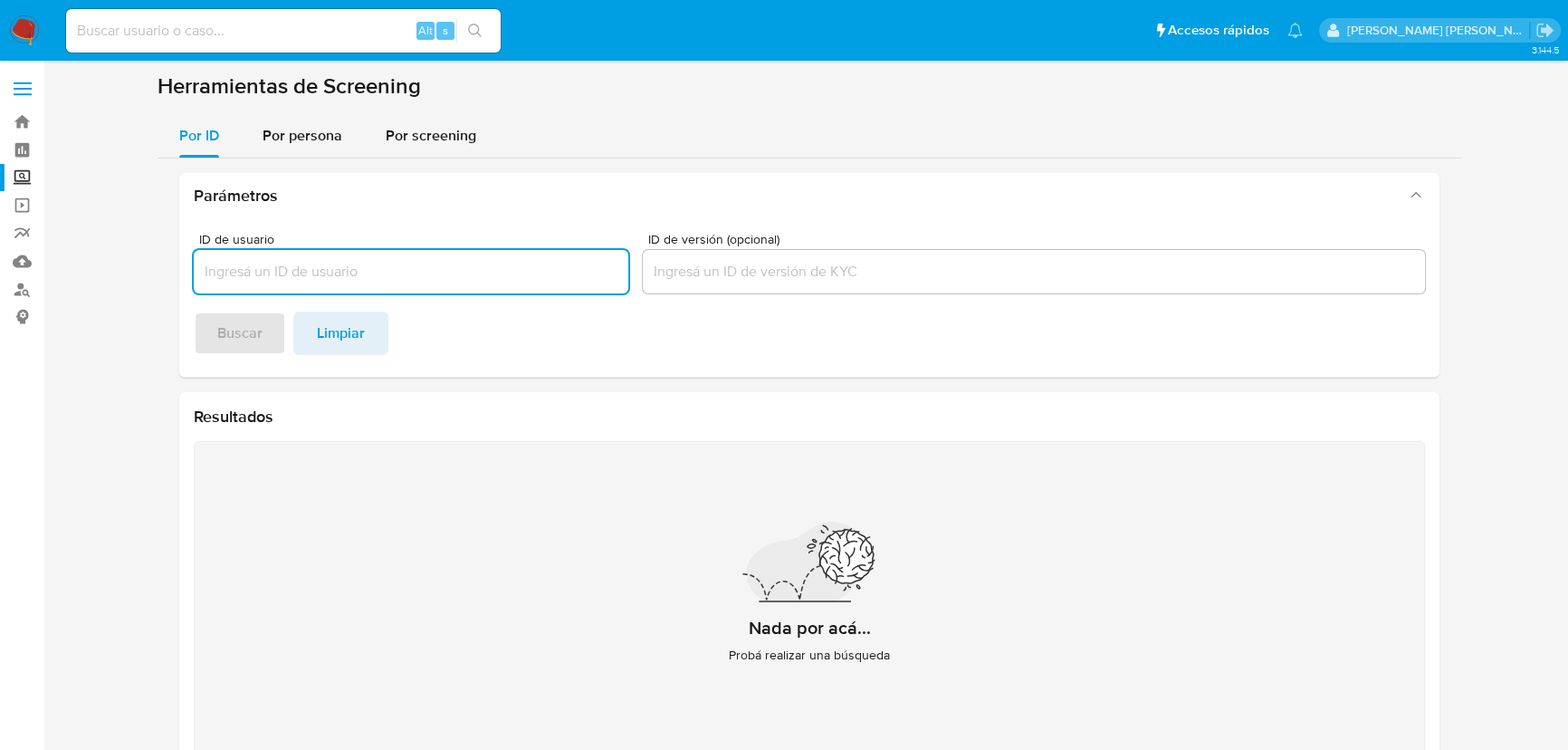 click on "Por persona" at bounding box center (302, 136) 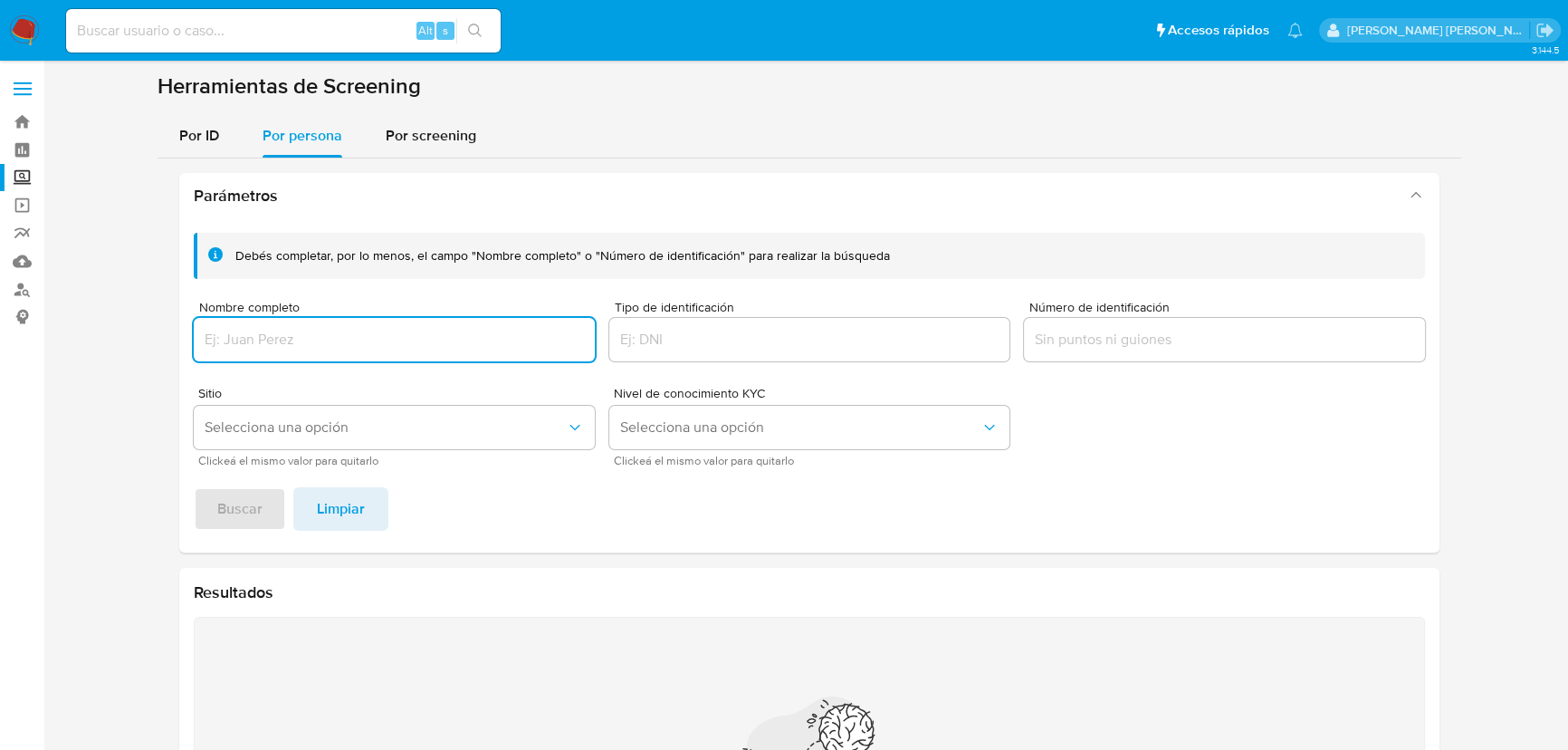 click at bounding box center (394, 340) 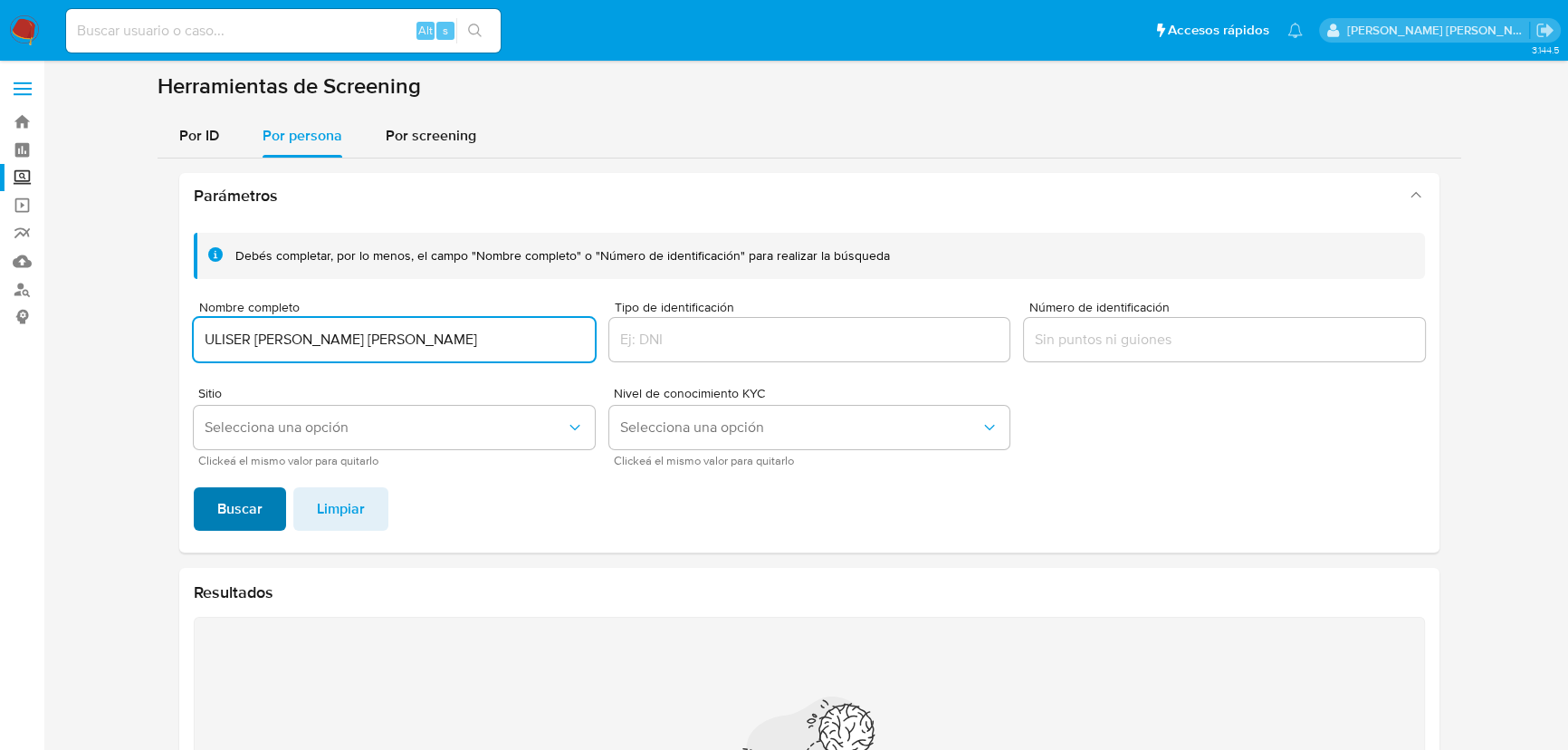 type on "ULISER [PERSON_NAME] [PERSON_NAME]" 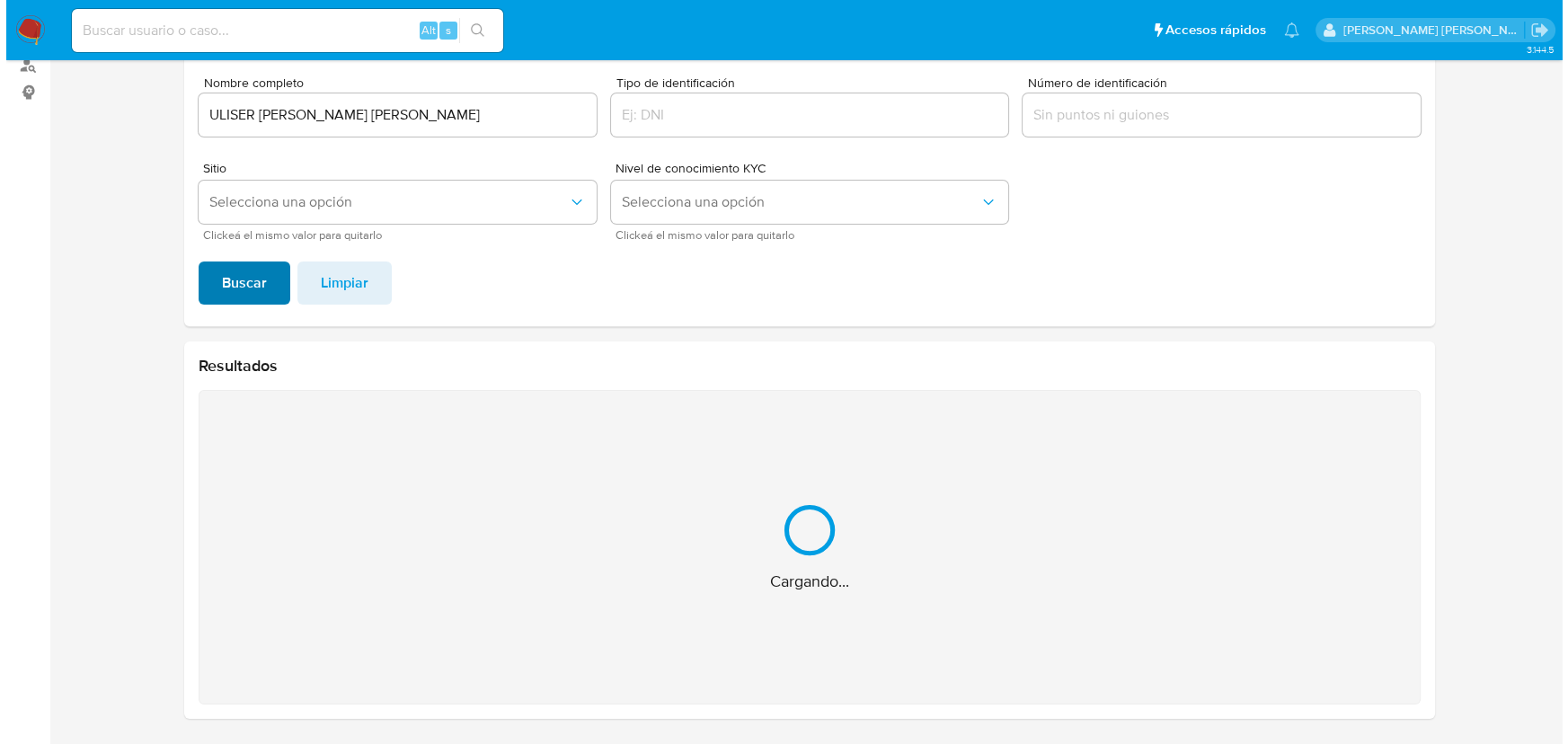 scroll, scrollTop: 0, scrollLeft: 0, axis: both 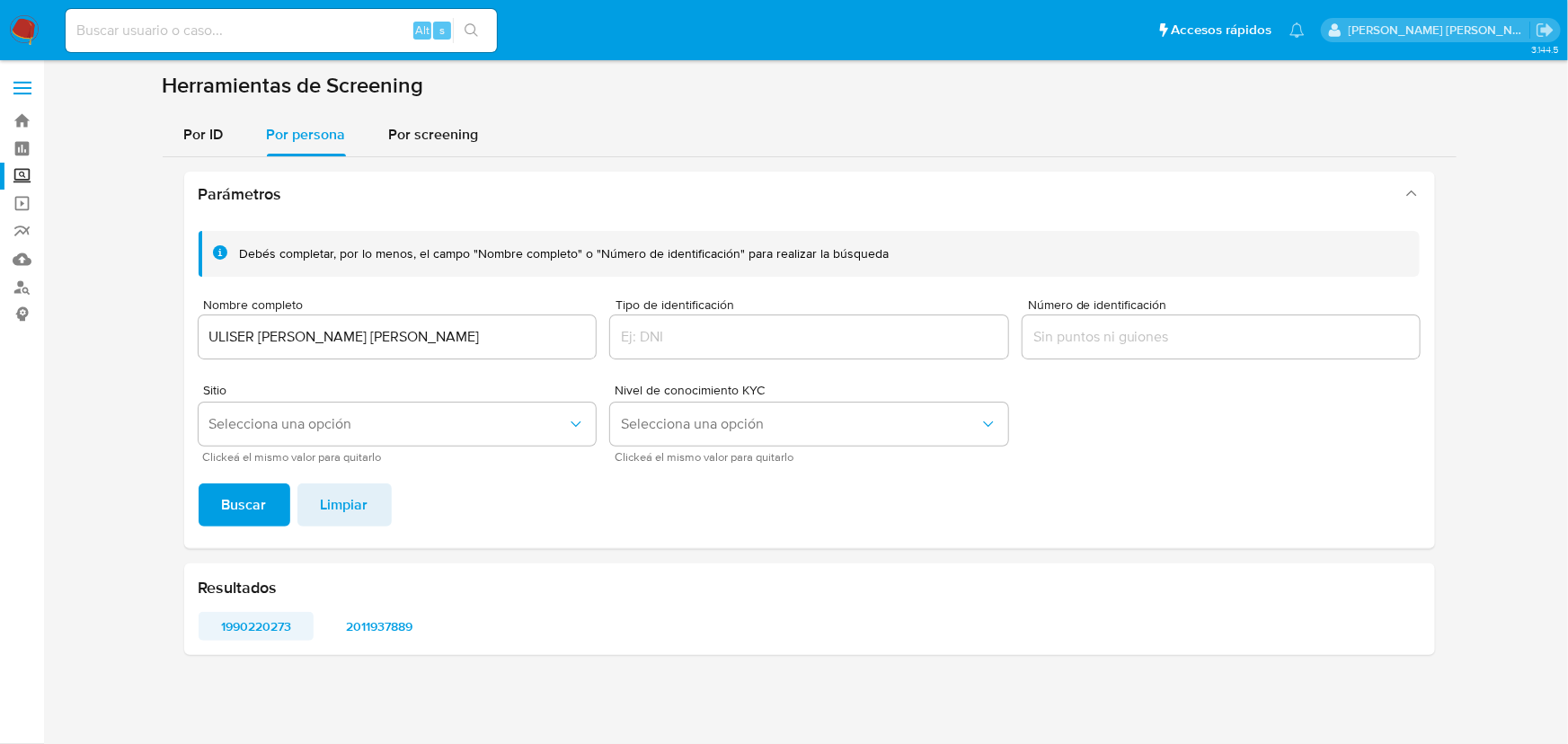 click on "1990220273" at bounding box center [256, 626] 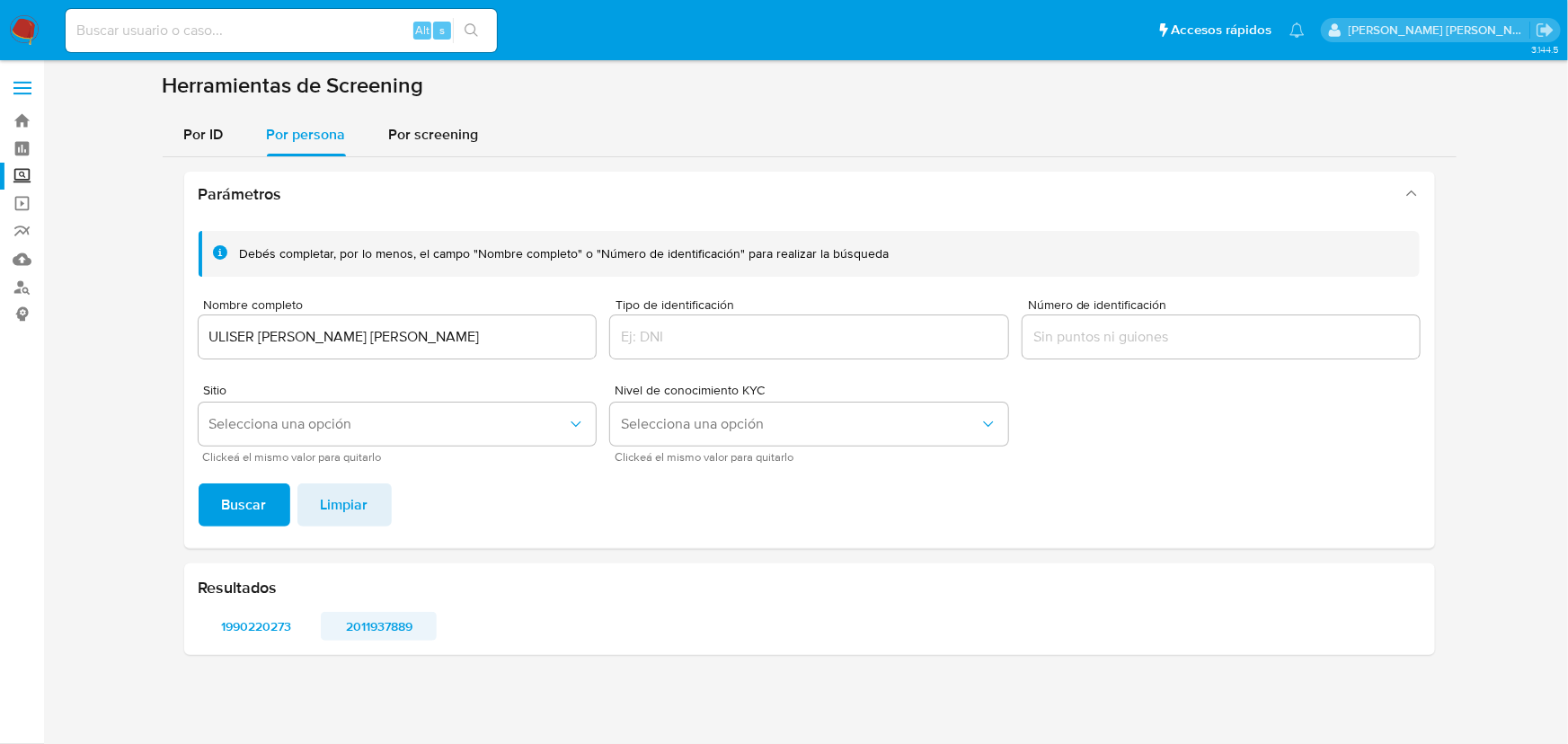 click on "2011937889" at bounding box center (378, 626) 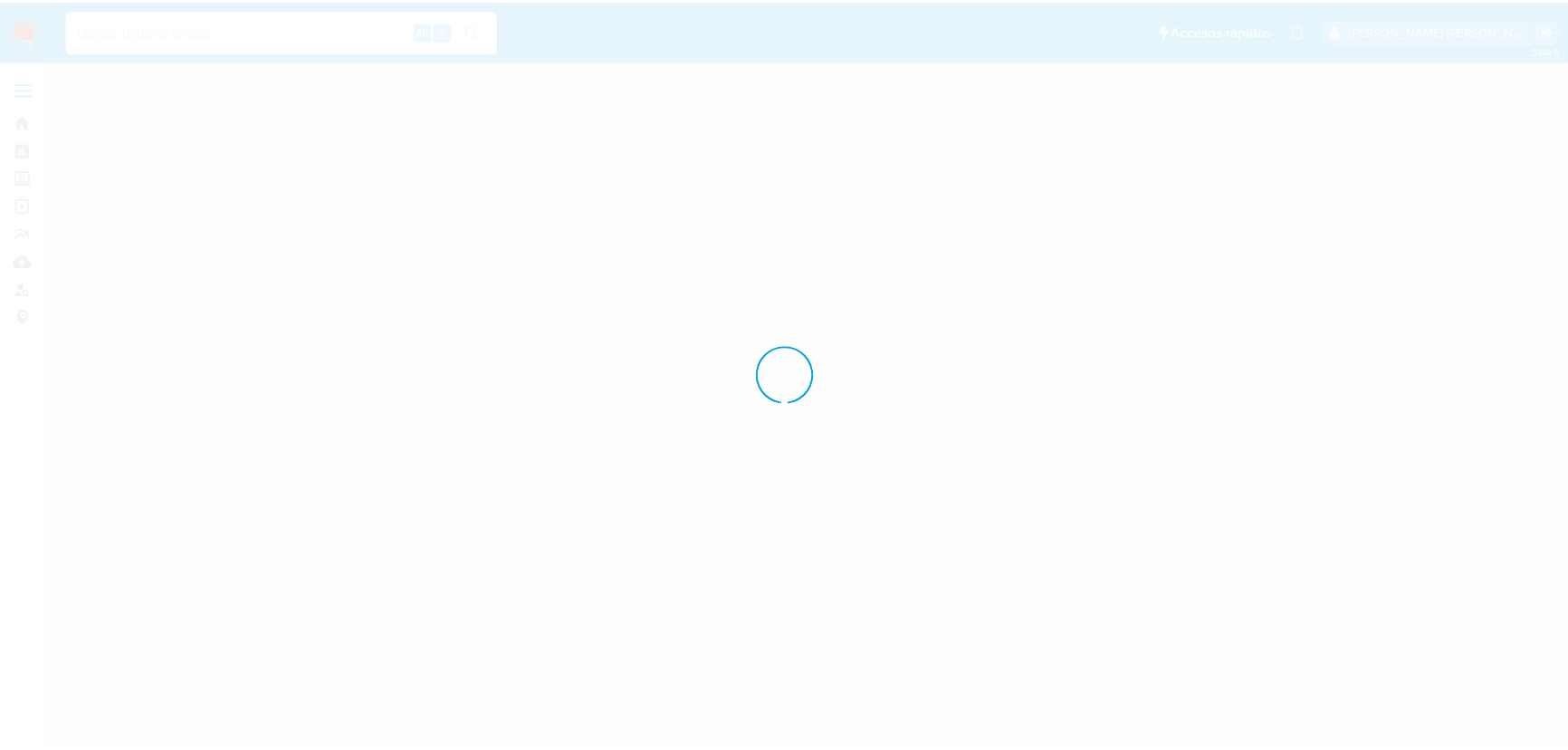 scroll, scrollTop: 0, scrollLeft: 0, axis: both 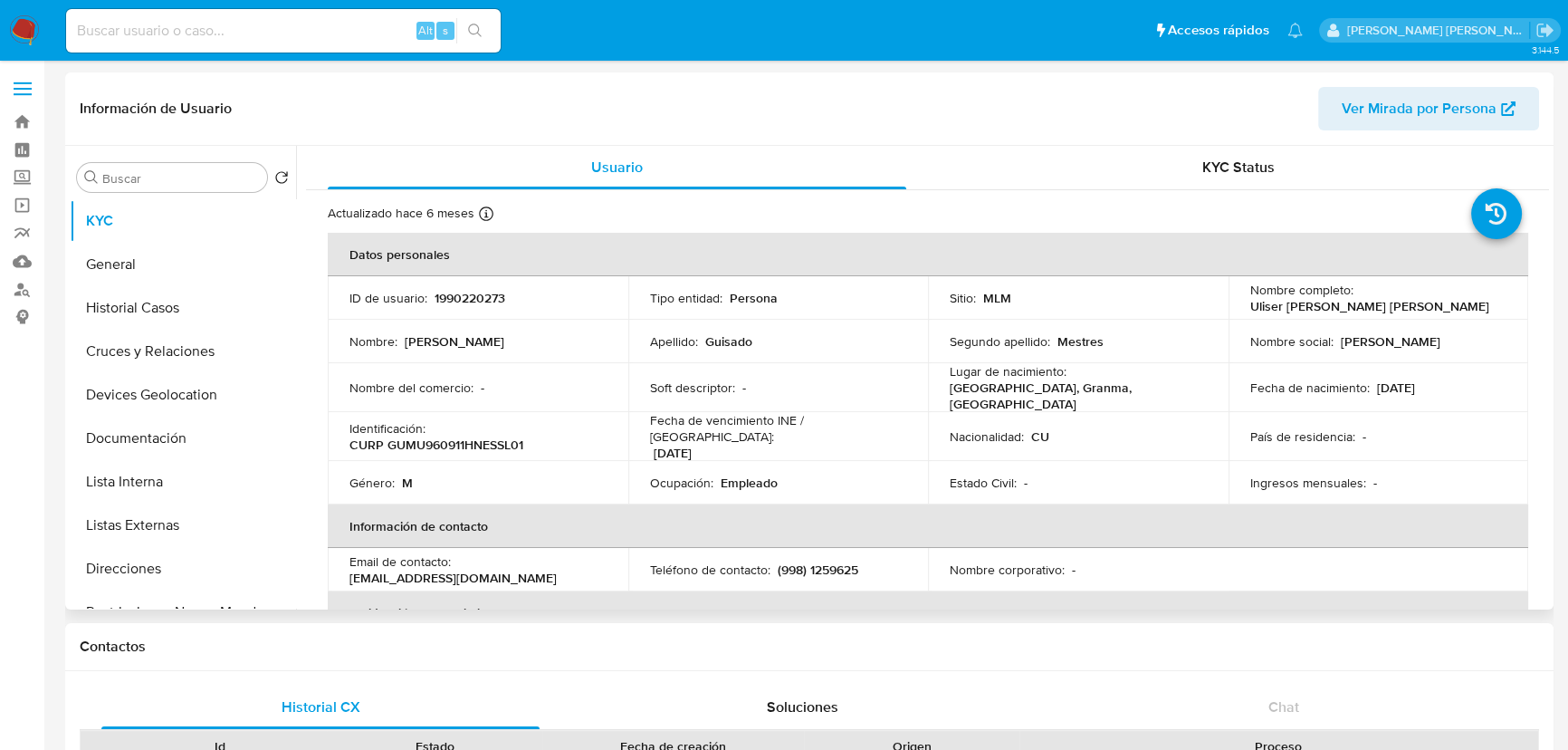 select on "10" 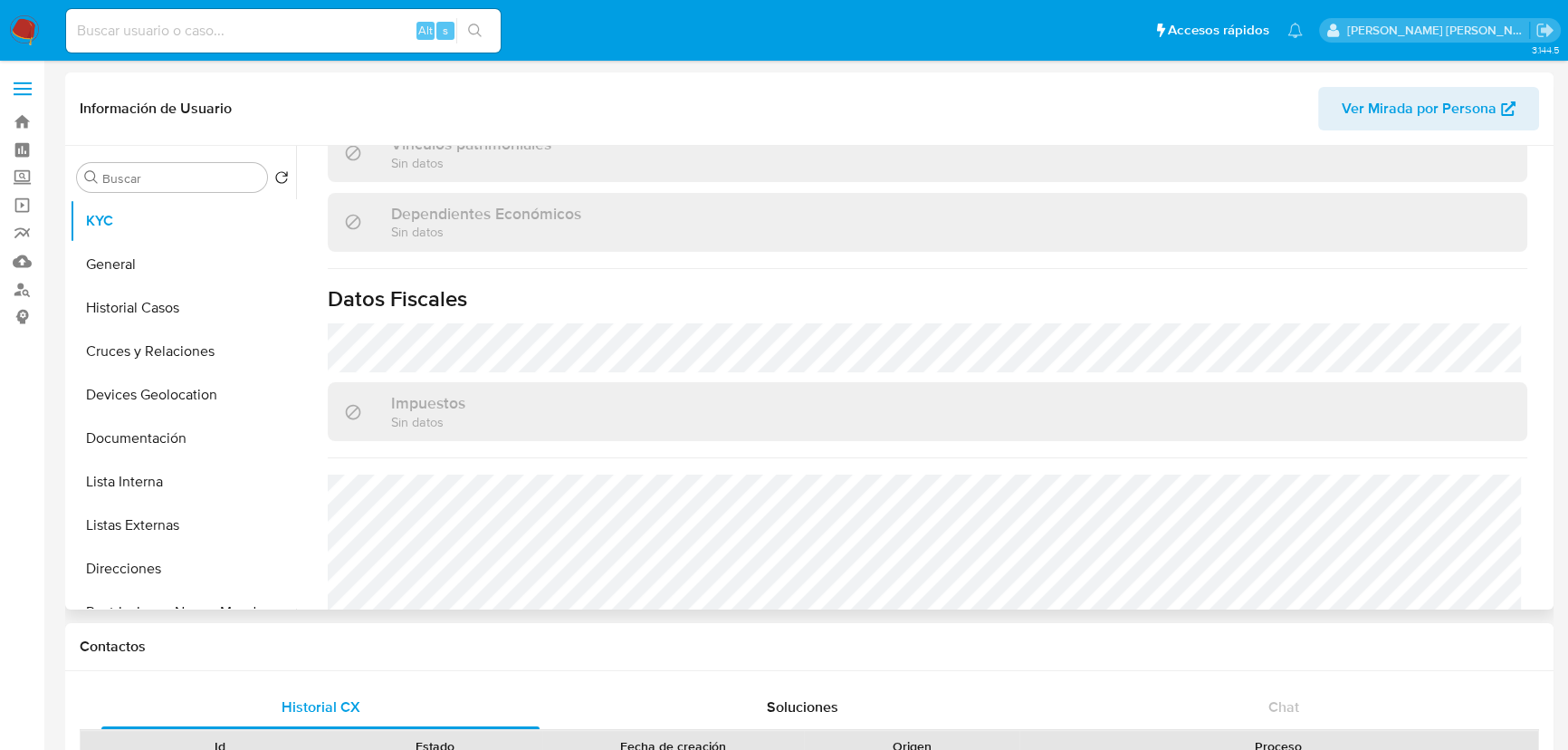 scroll, scrollTop: 1138, scrollLeft: 0, axis: vertical 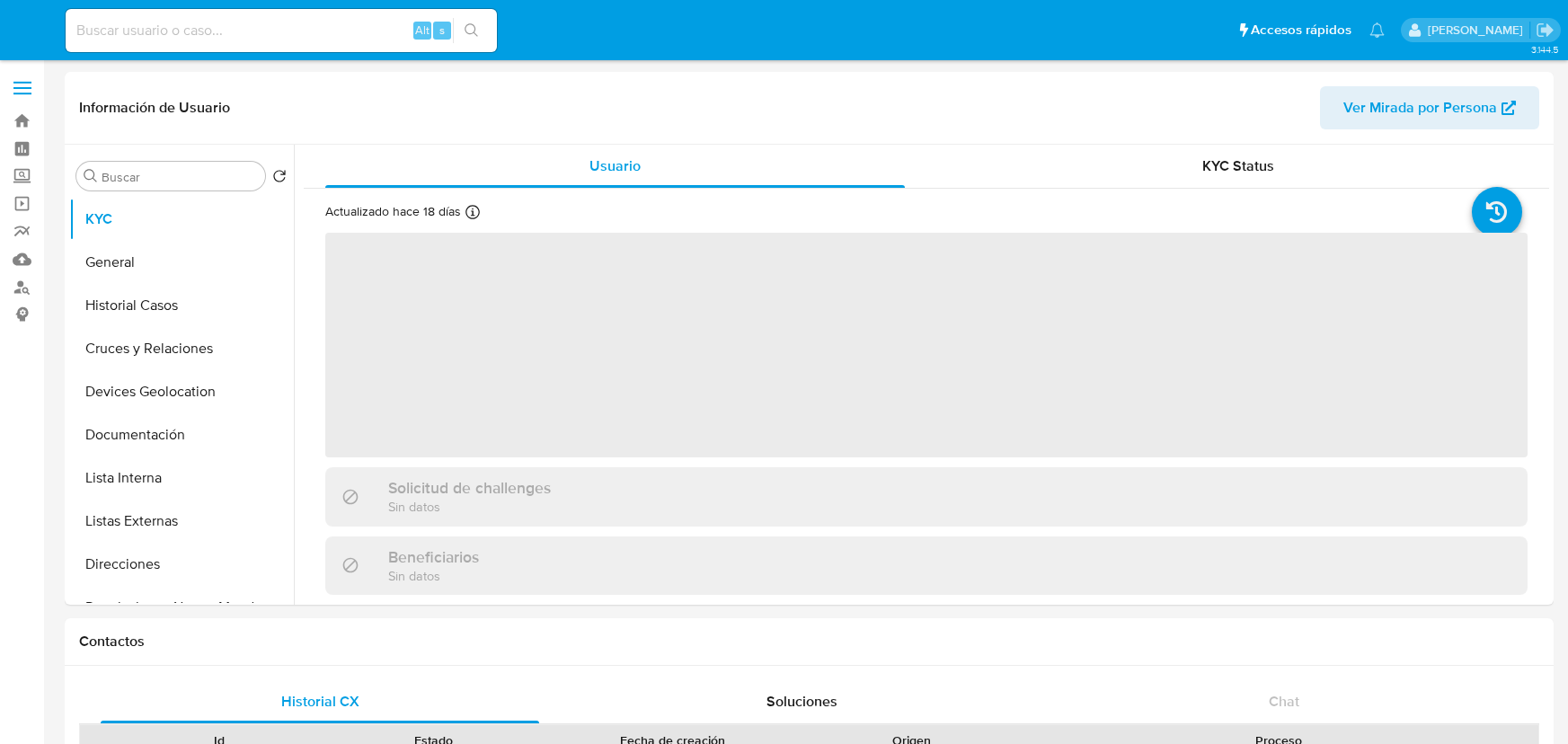 select on "10" 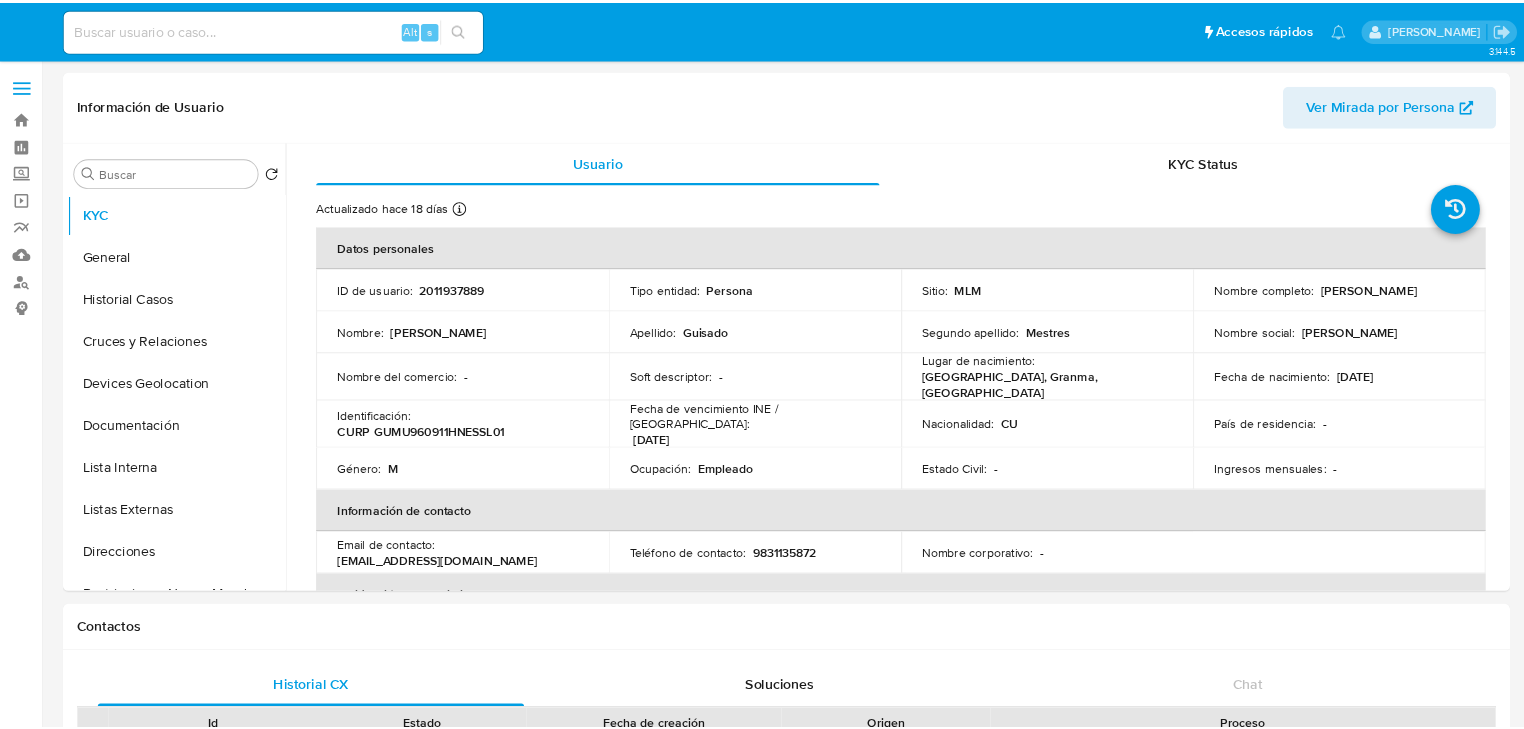 scroll, scrollTop: 0, scrollLeft: 0, axis: both 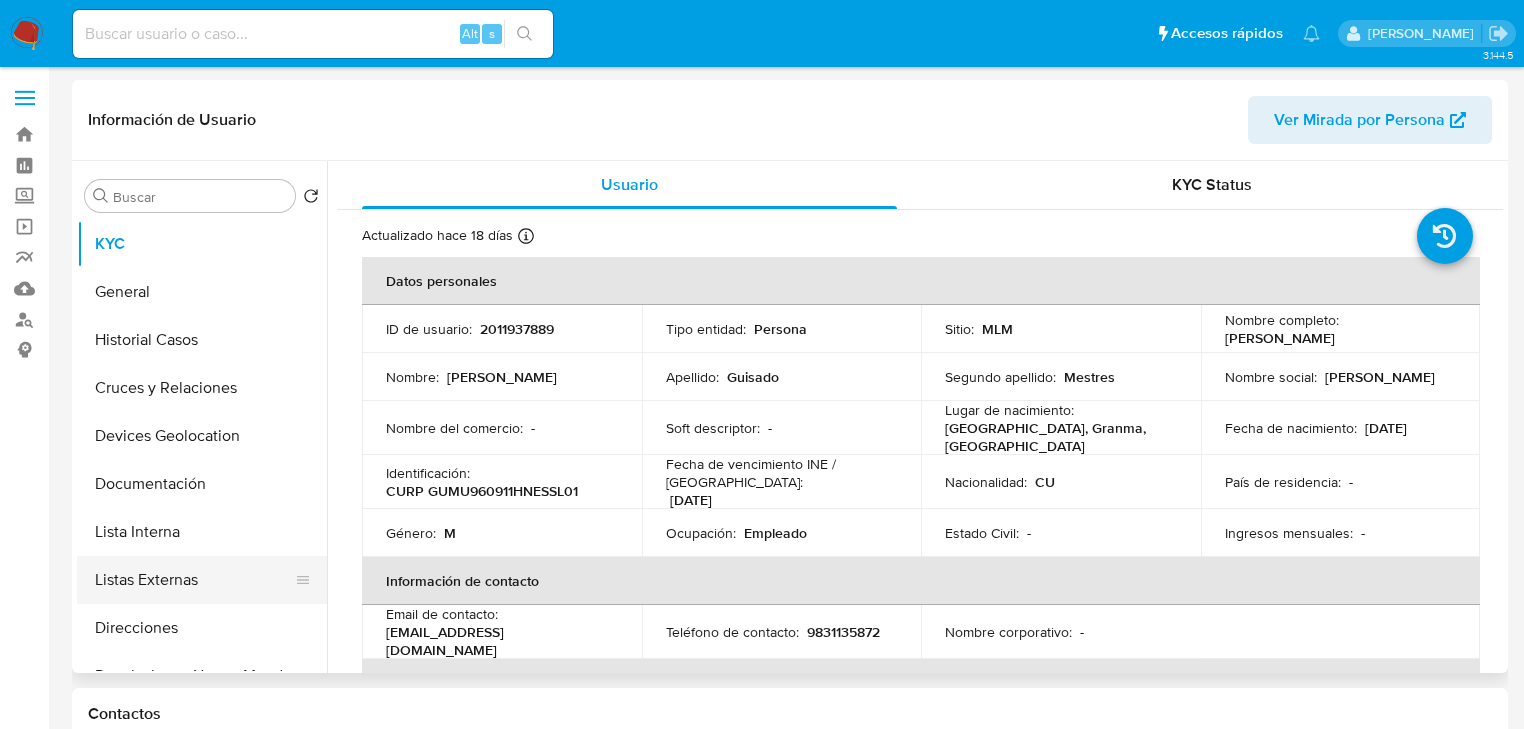 drag, startPoint x: 165, startPoint y: 581, endPoint x: 181, endPoint y: 572, distance: 18.35756 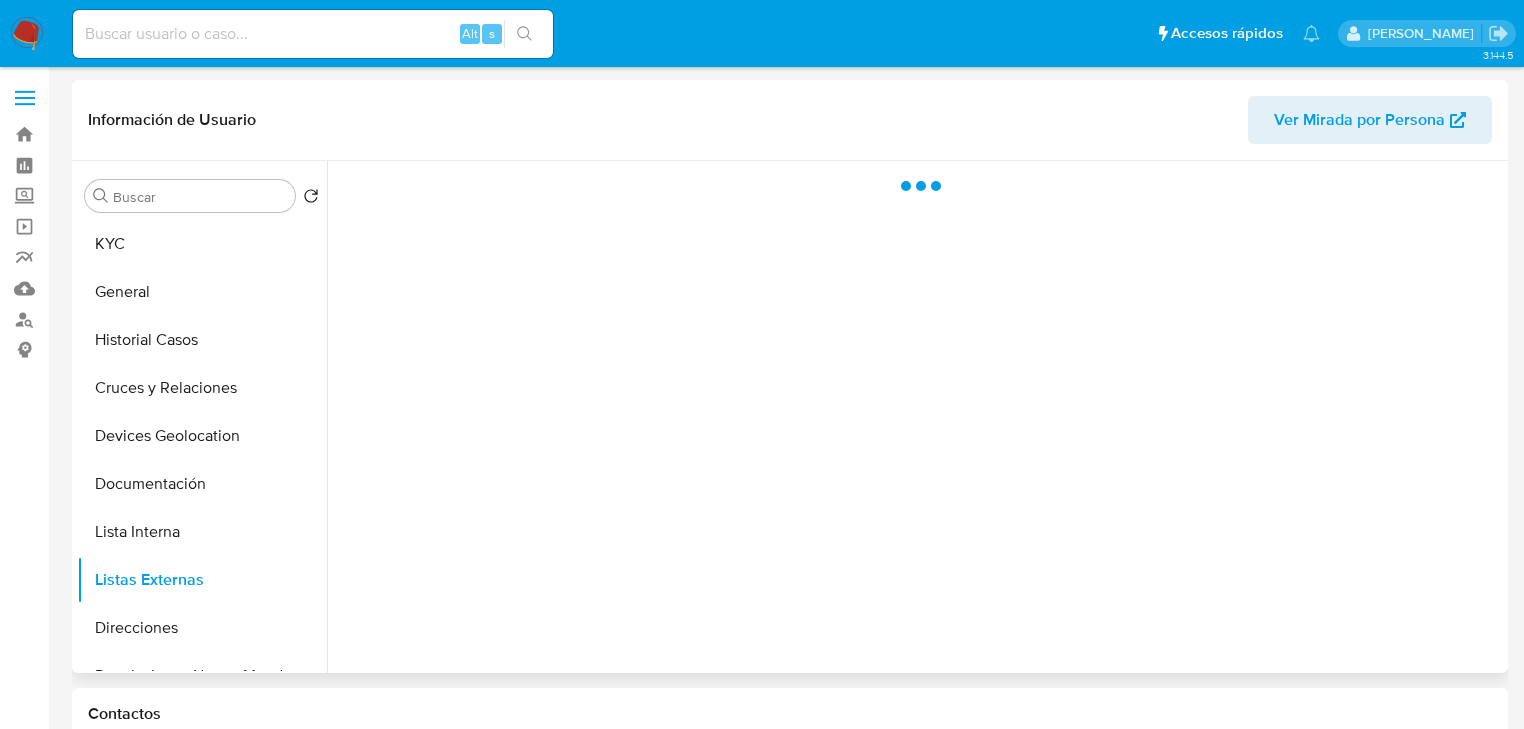 type 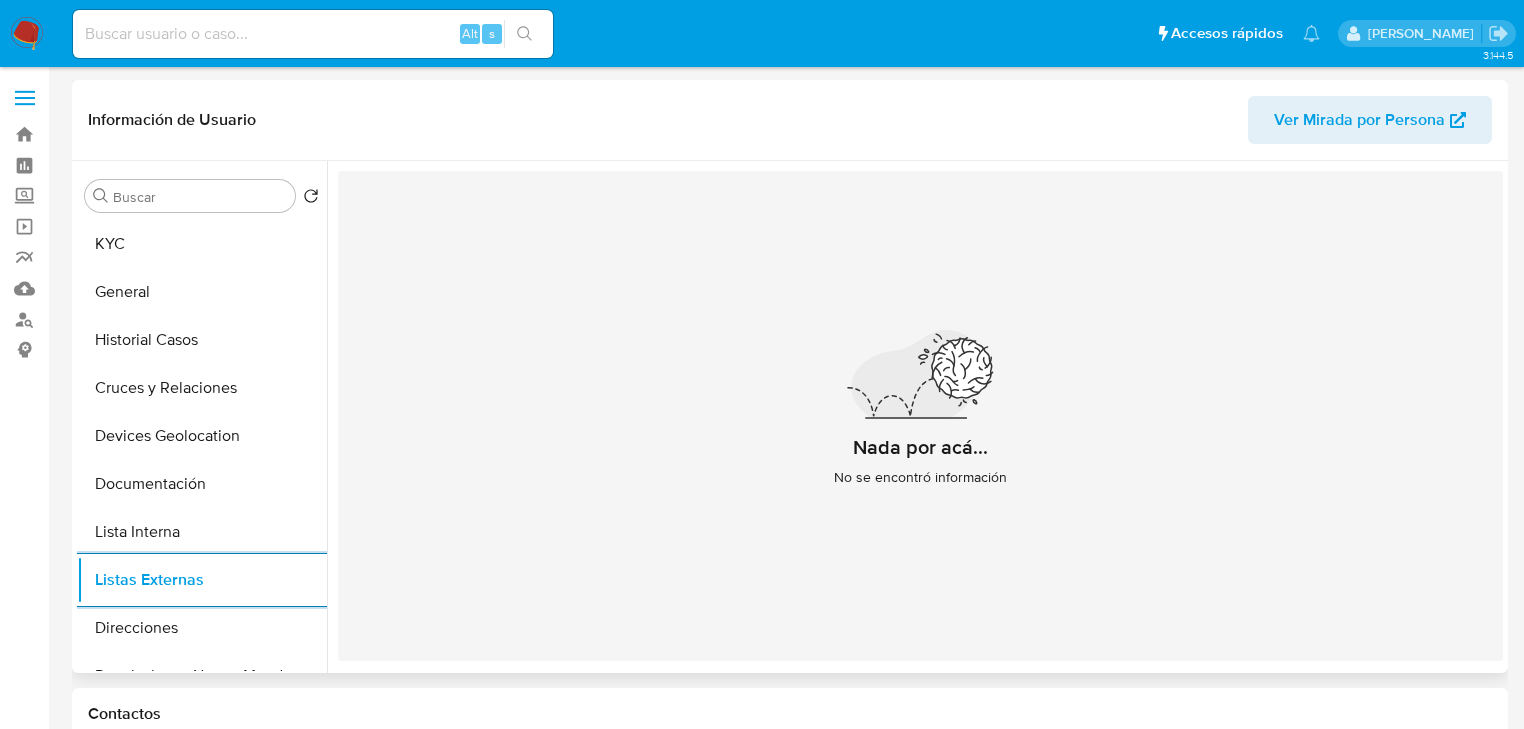 drag, startPoint x: 135, startPoint y: 243, endPoint x: 325, endPoint y: 285, distance: 194.58675 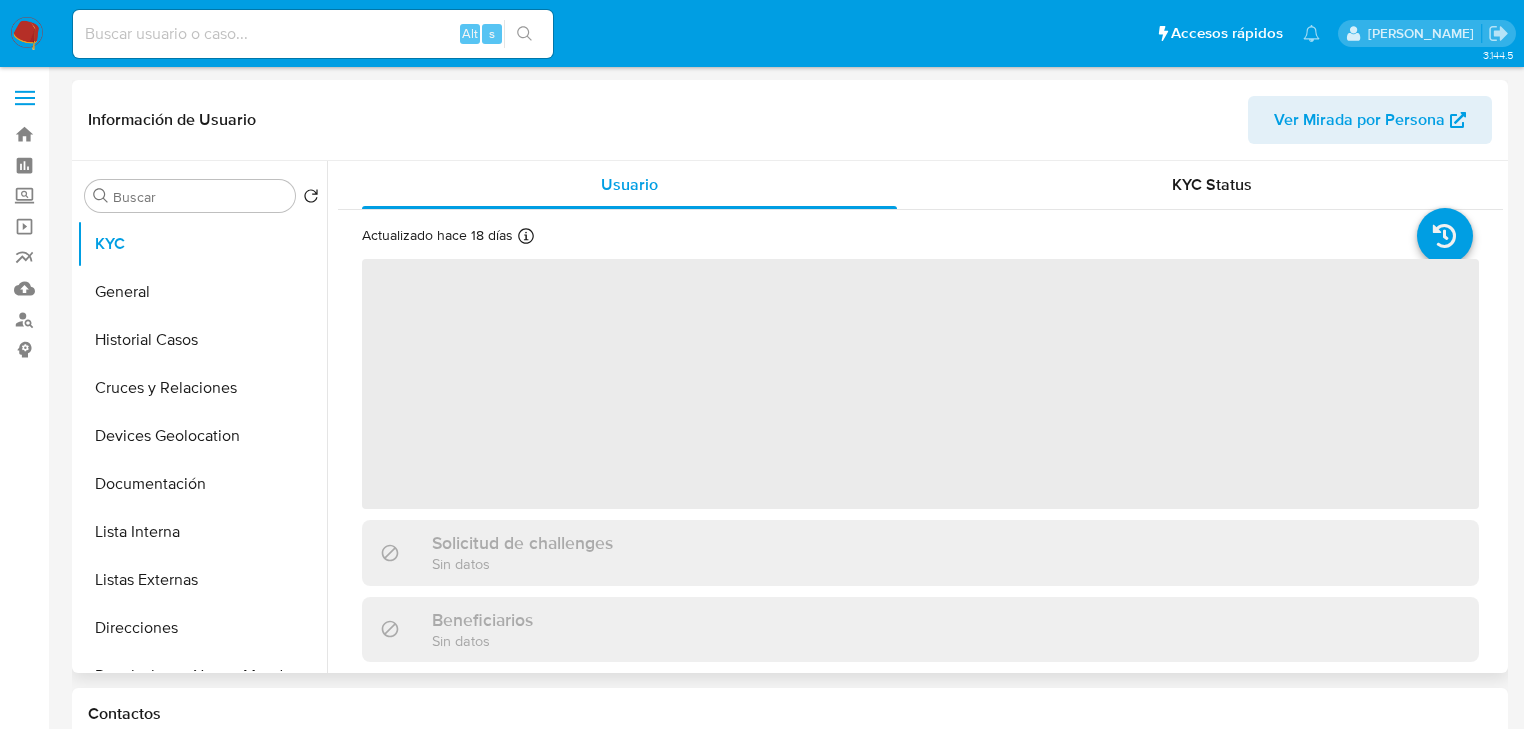 click on "‌" at bounding box center [920, 384] 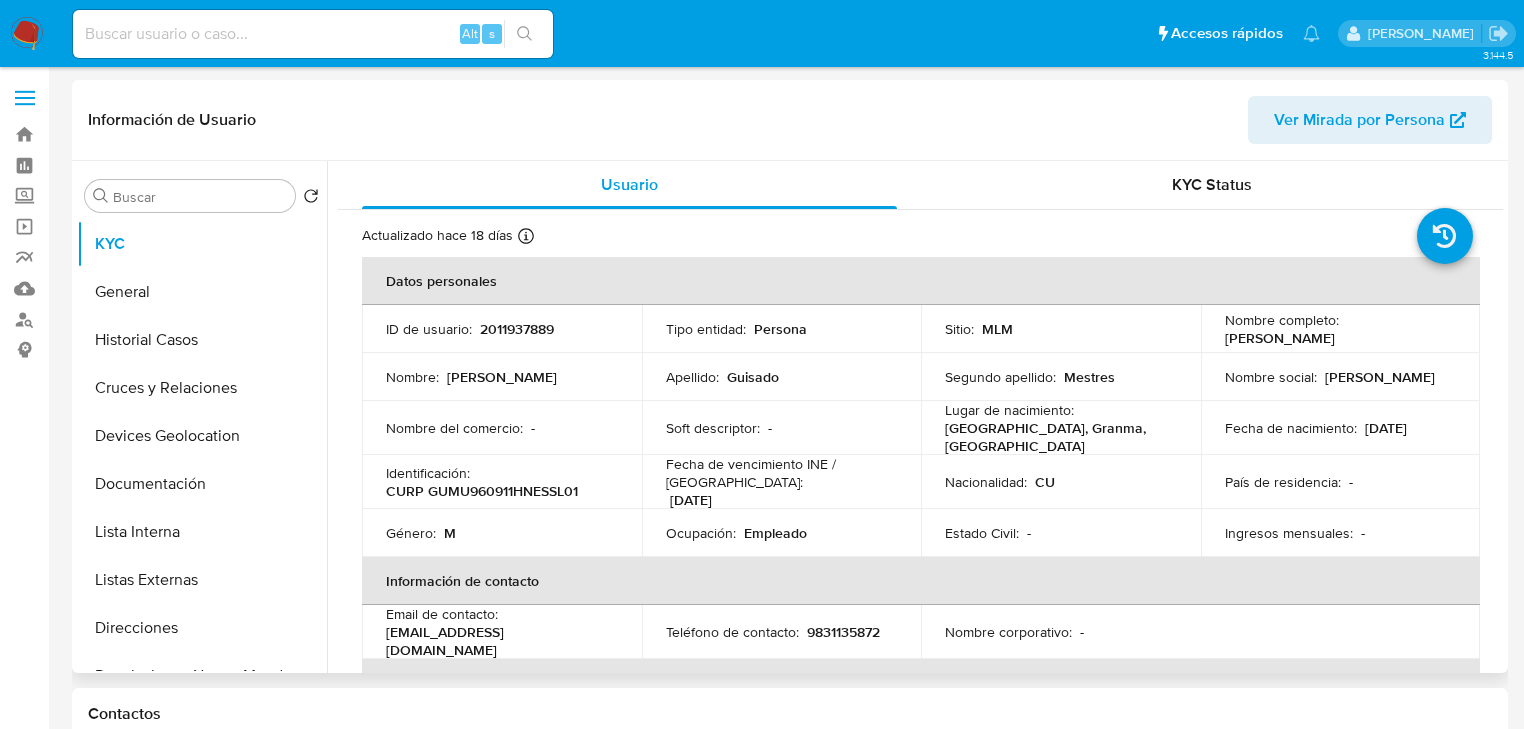 click on "-" at bounding box center [533, 428] 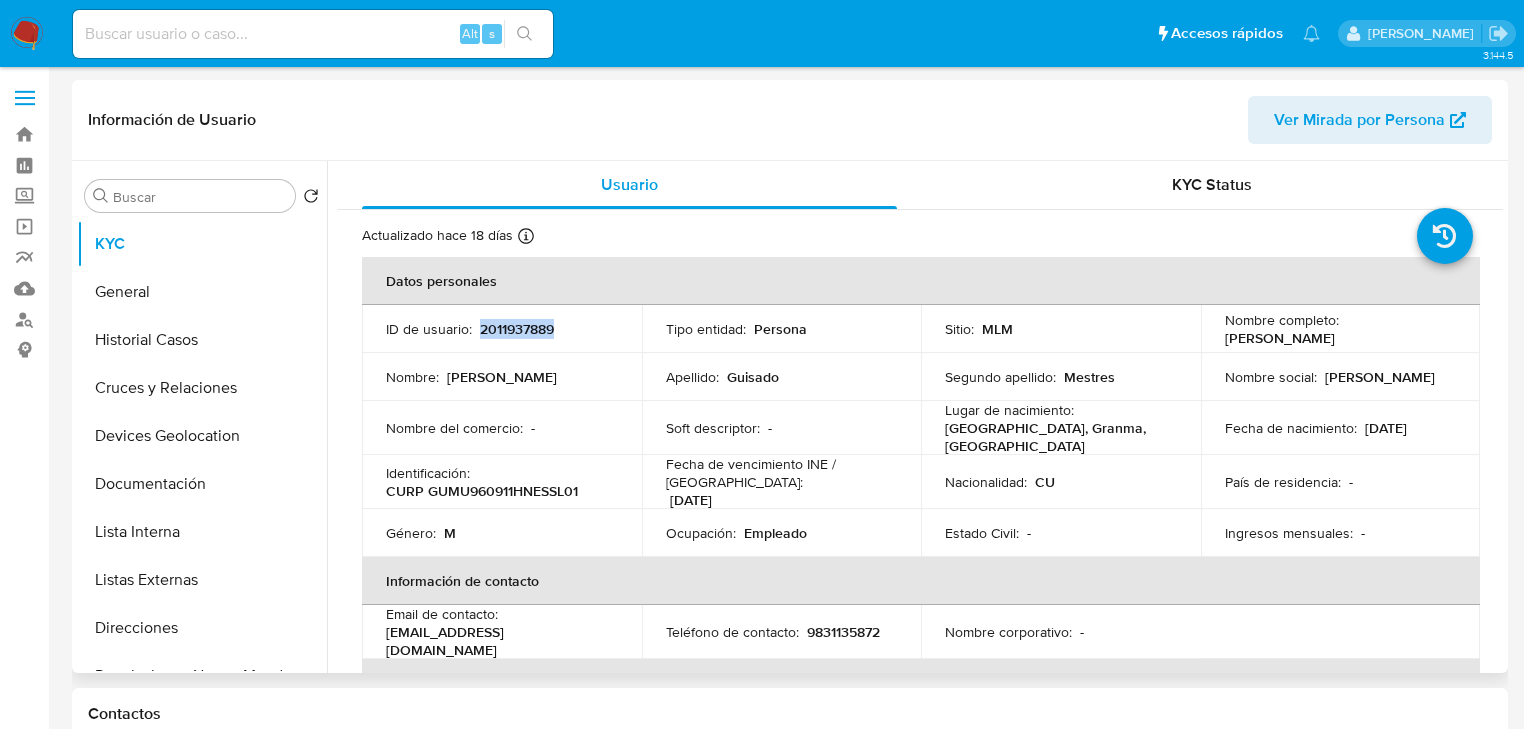 click on "2011937889" at bounding box center (517, 329) 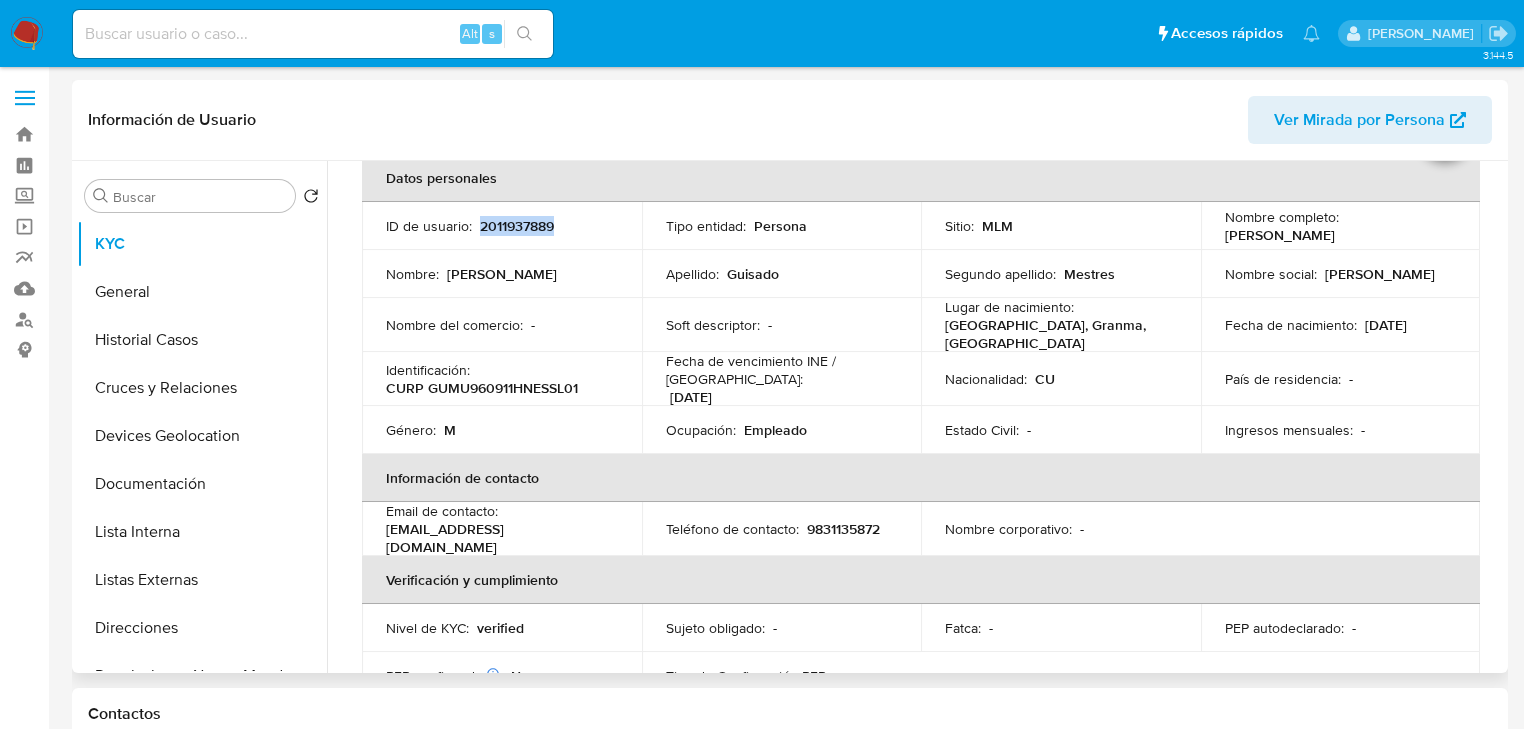 scroll, scrollTop: 80, scrollLeft: 0, axis: vertical 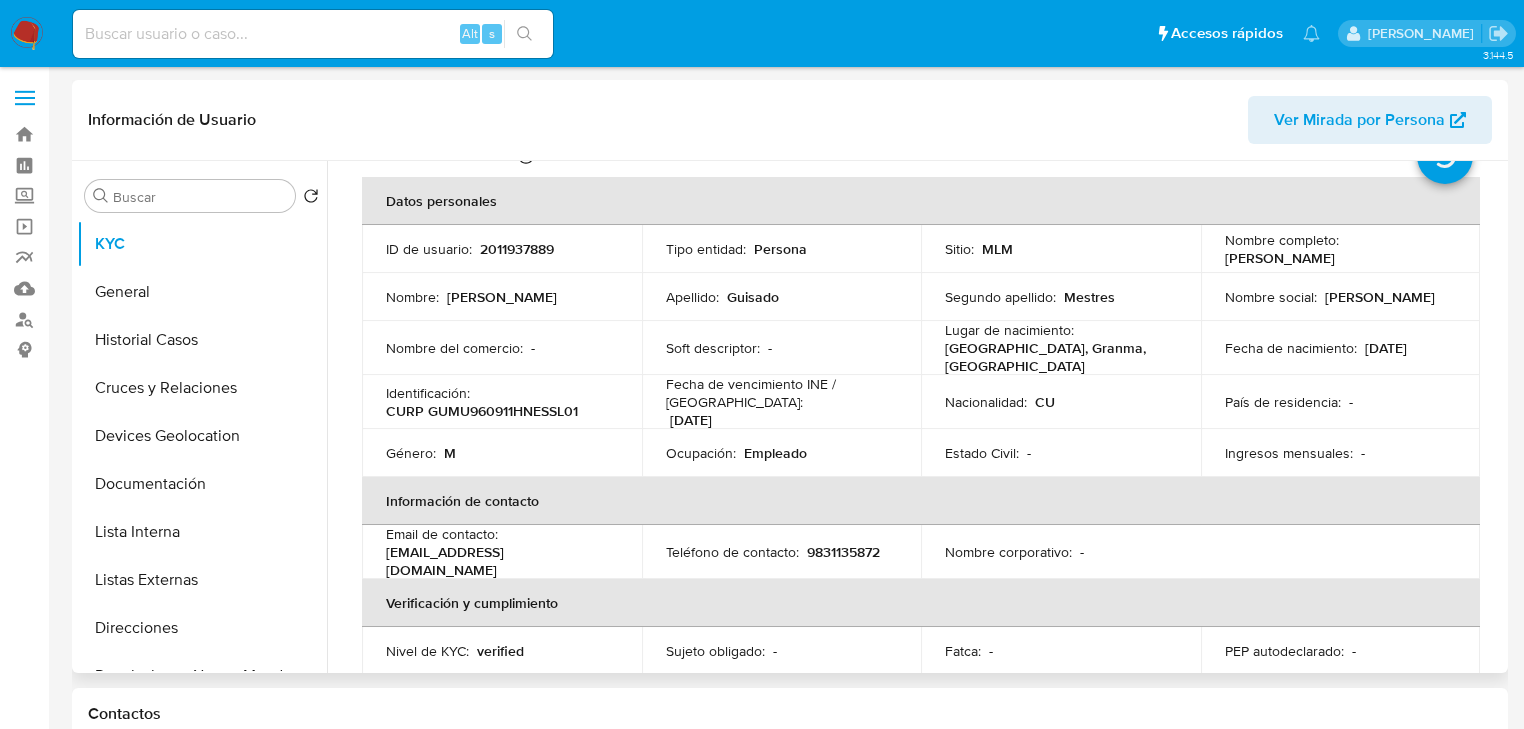 click on "CURP GUMU960911HNESSL01" at bounding box center (482, 411) 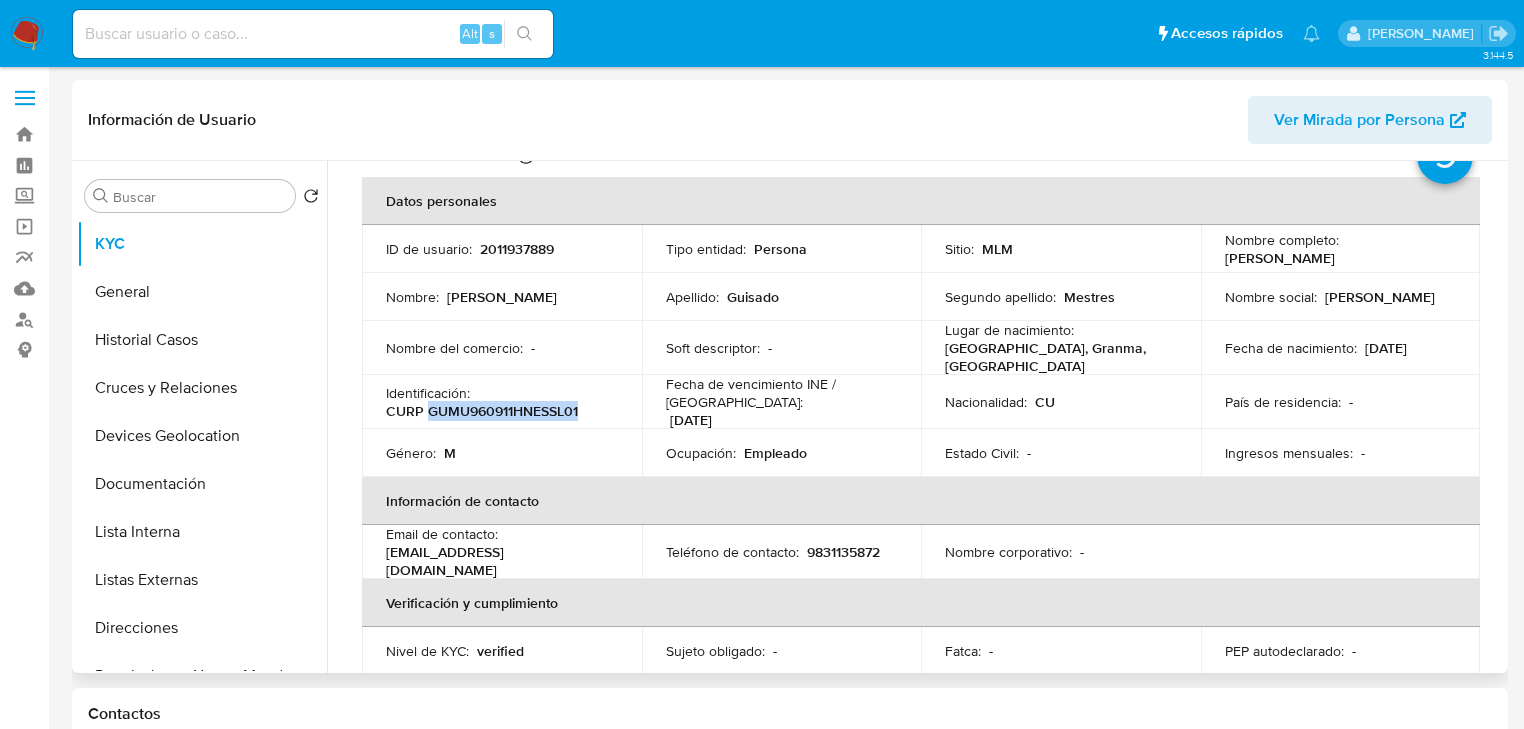click on "CURP GUMU960911HNESSL01" at bounding box center [482, 411] 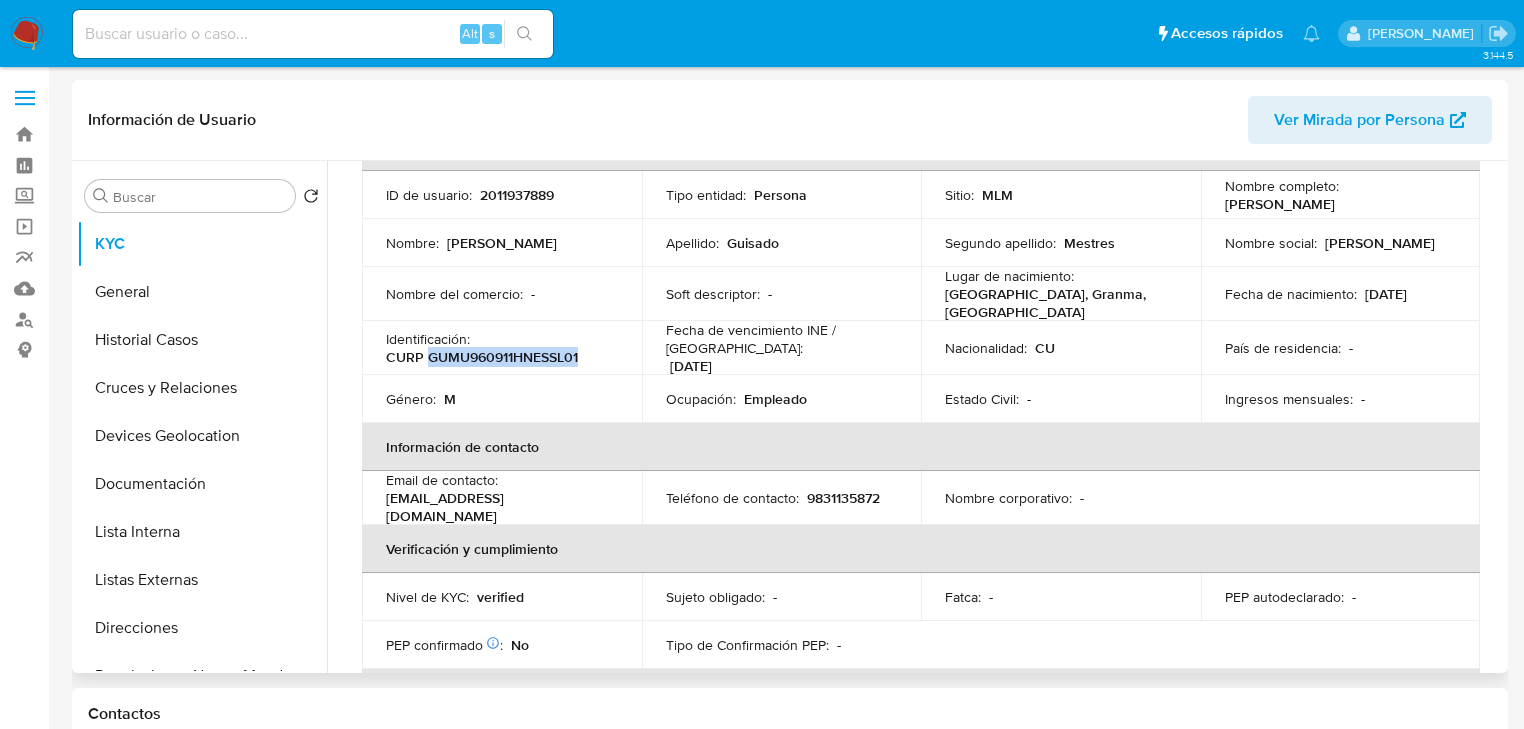 scroll, scrollTop: 160, scrollLeft: 0, axis: vertical 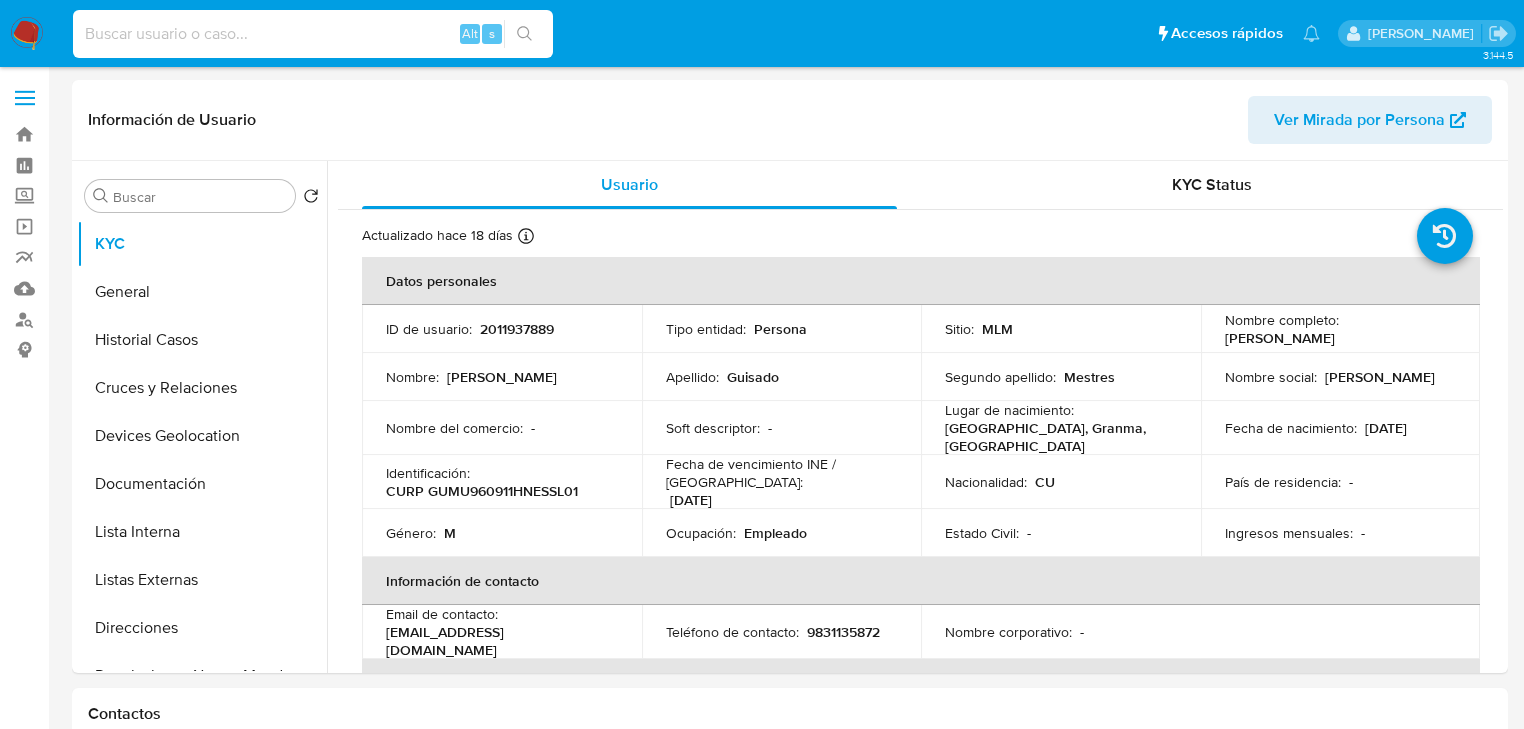click at bounding box center [313, 34] 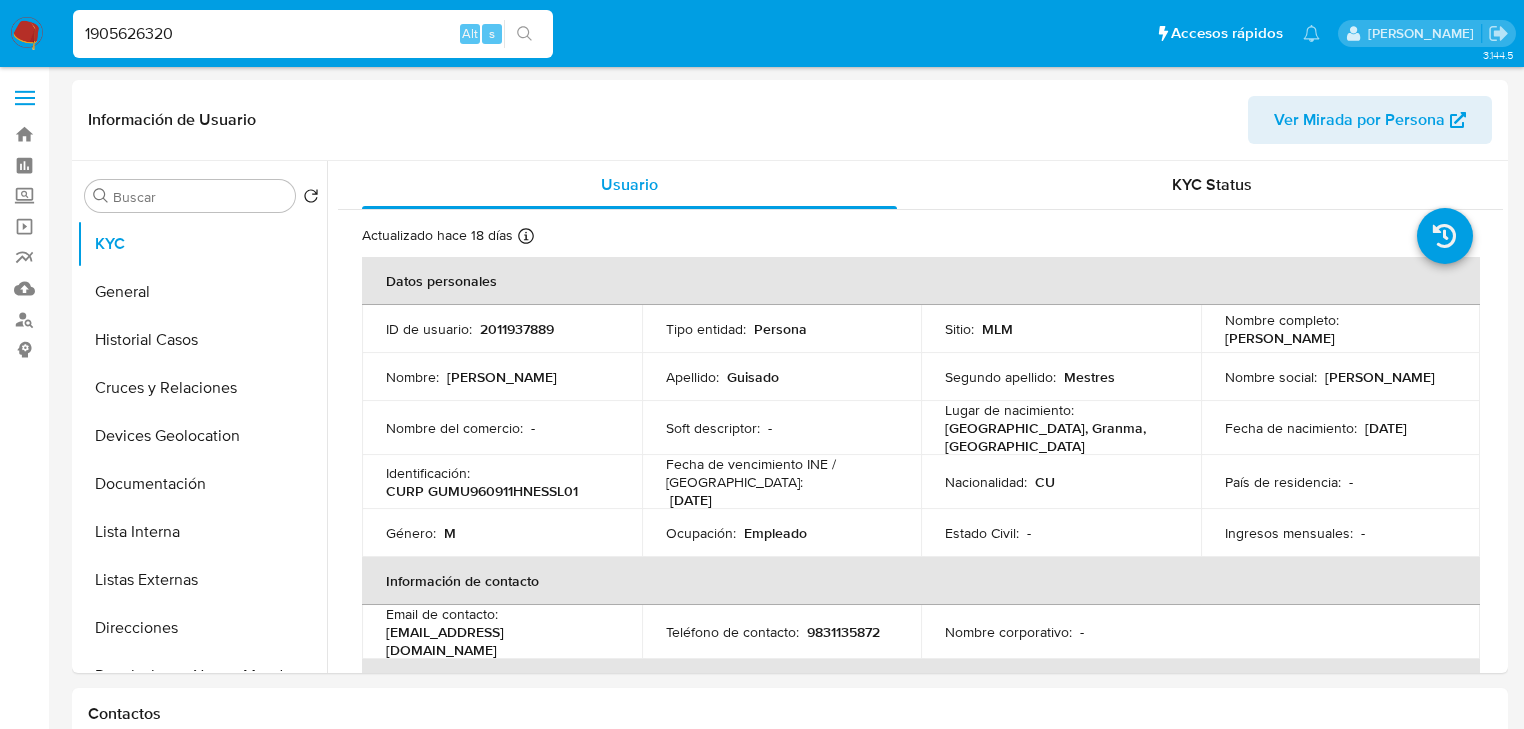 type on "1905626320" 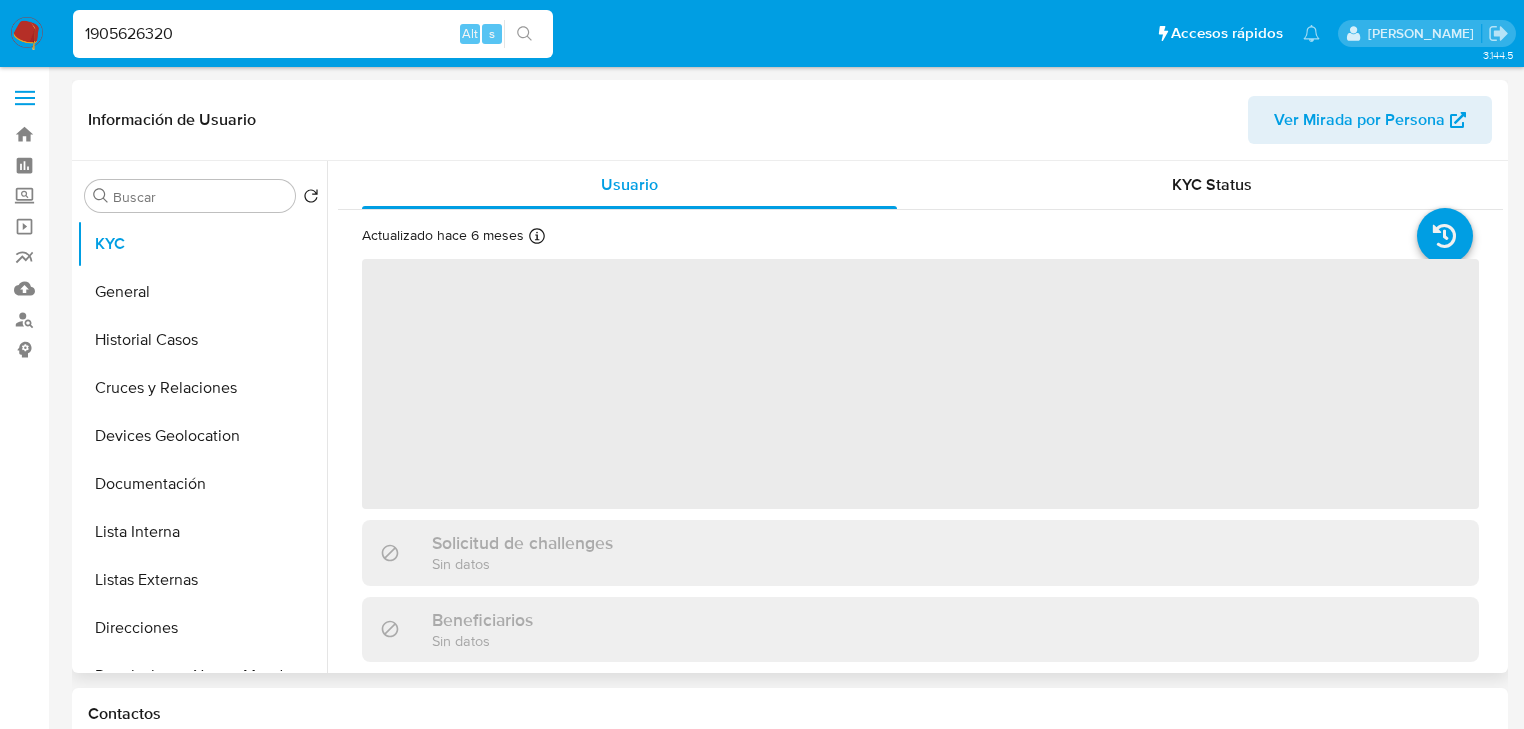 click on "‌" at bounding box center (920, 384) 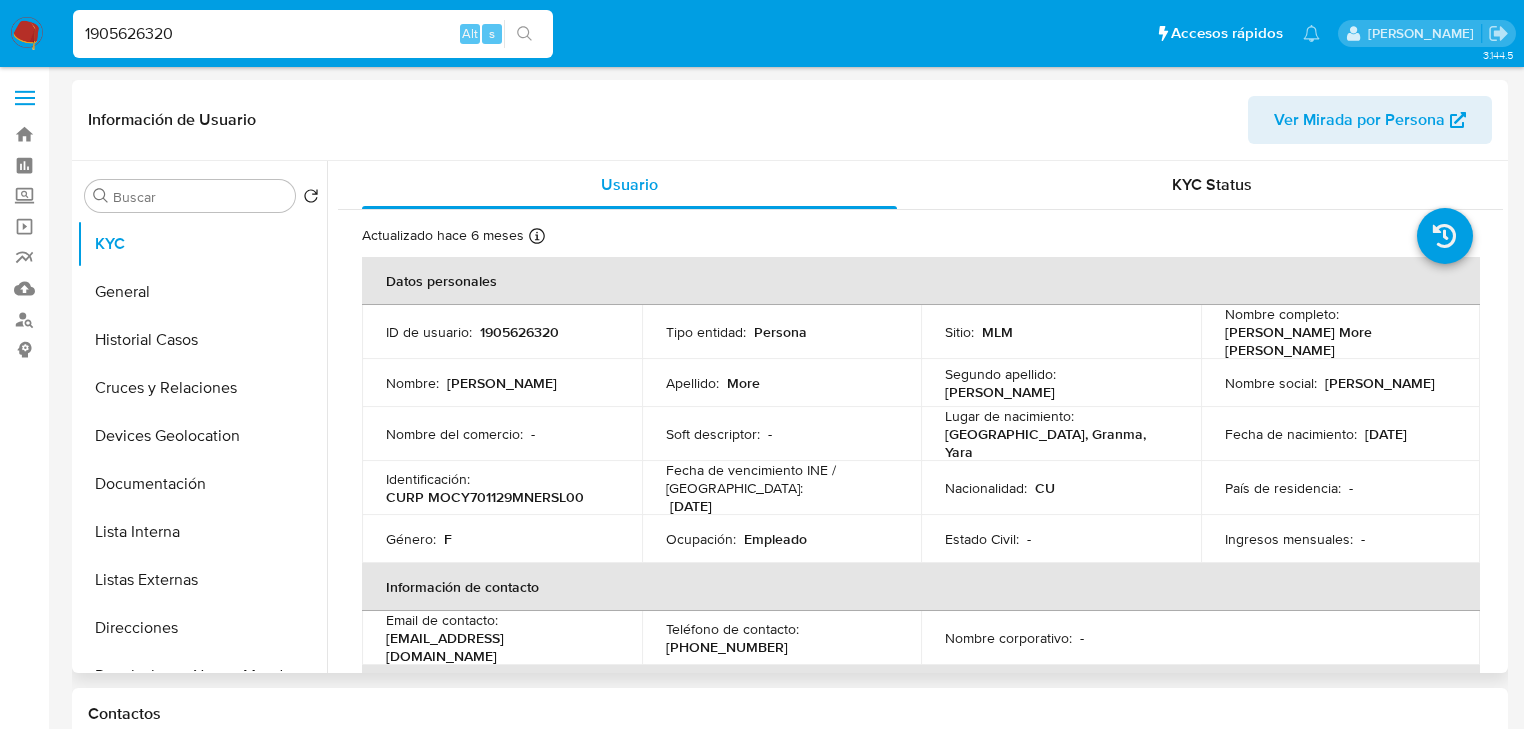 select on "10" 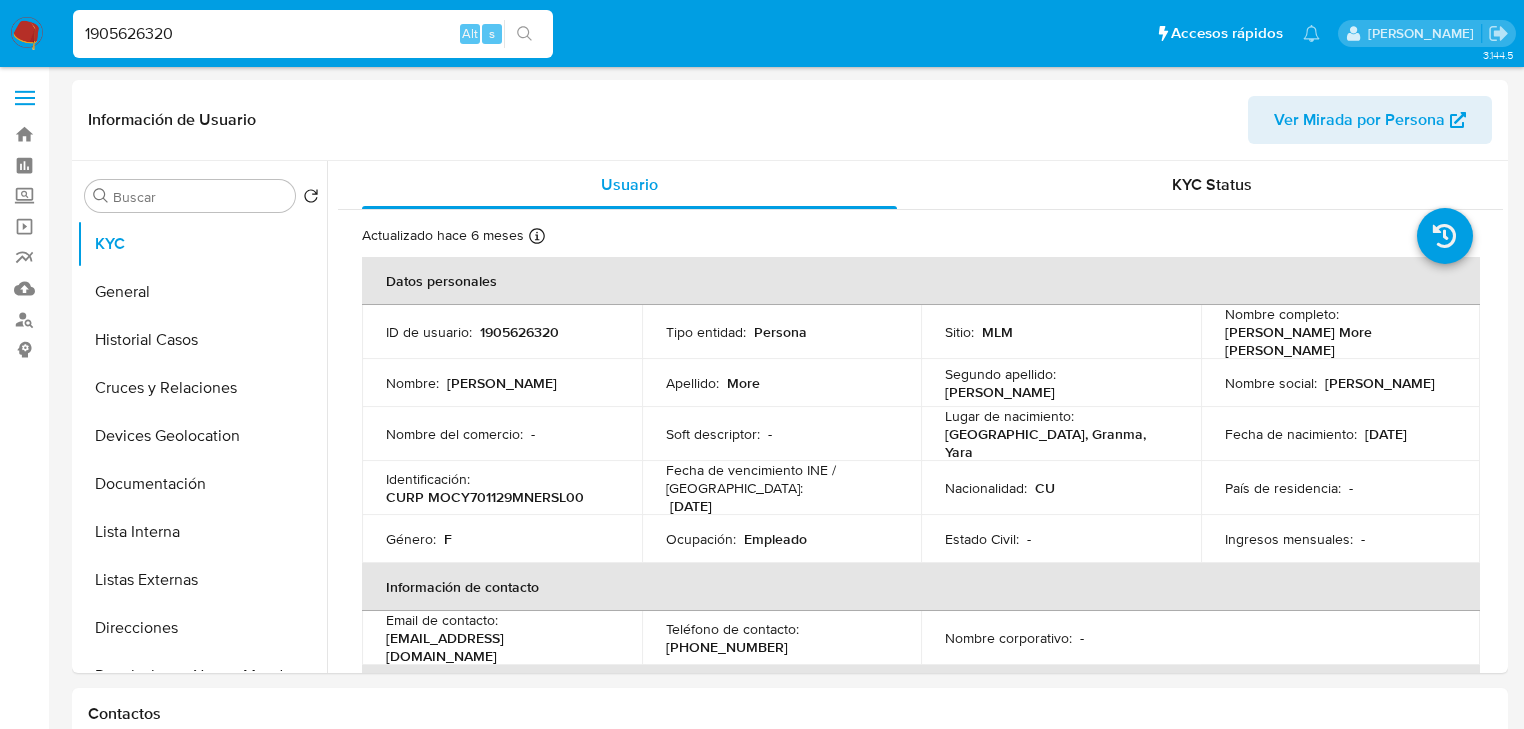 drag, startPoint x: 217, startPoint y: 588, endPoint x: 400, endPoint y: 584, distance: 183.04372 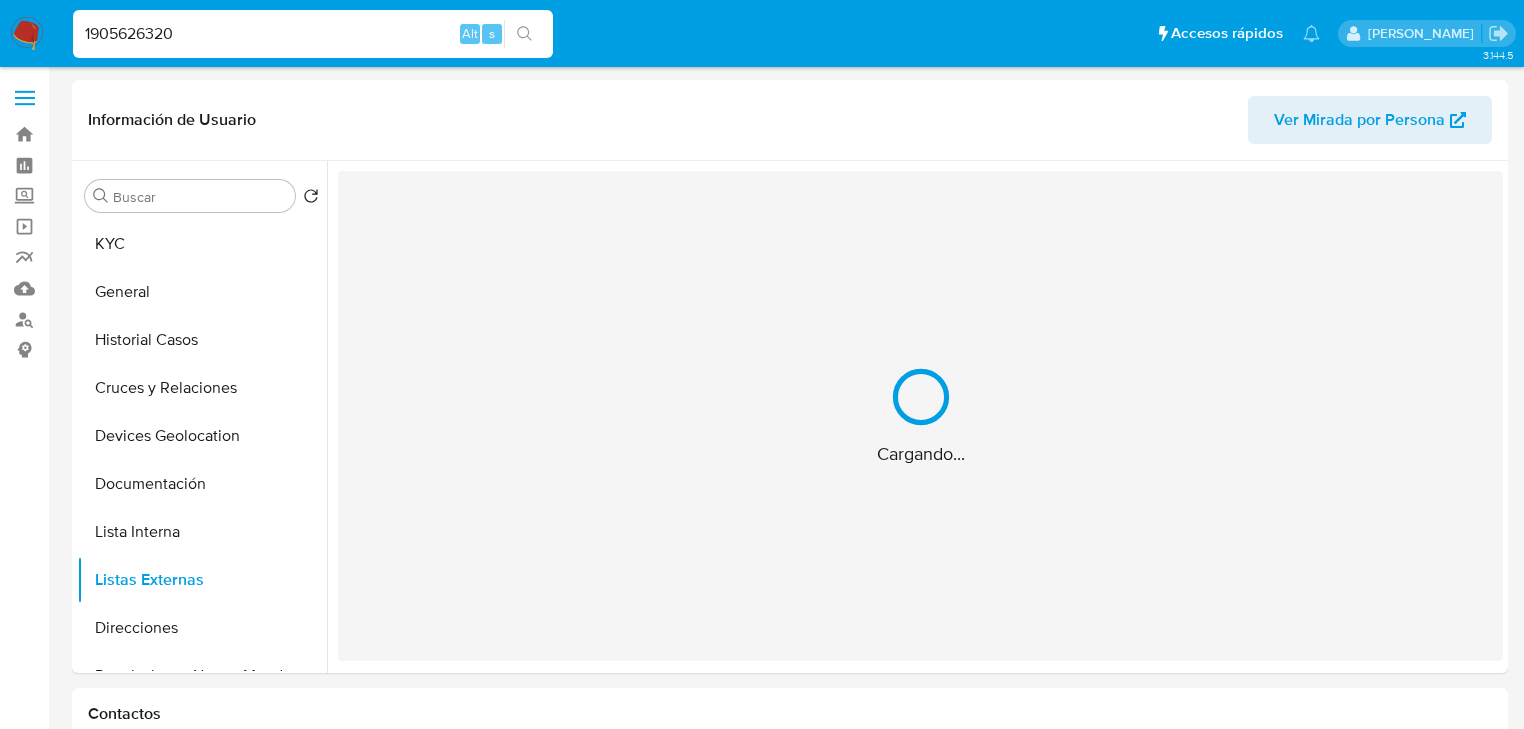 click on "Cargando..." at bounding box center (920, 416) 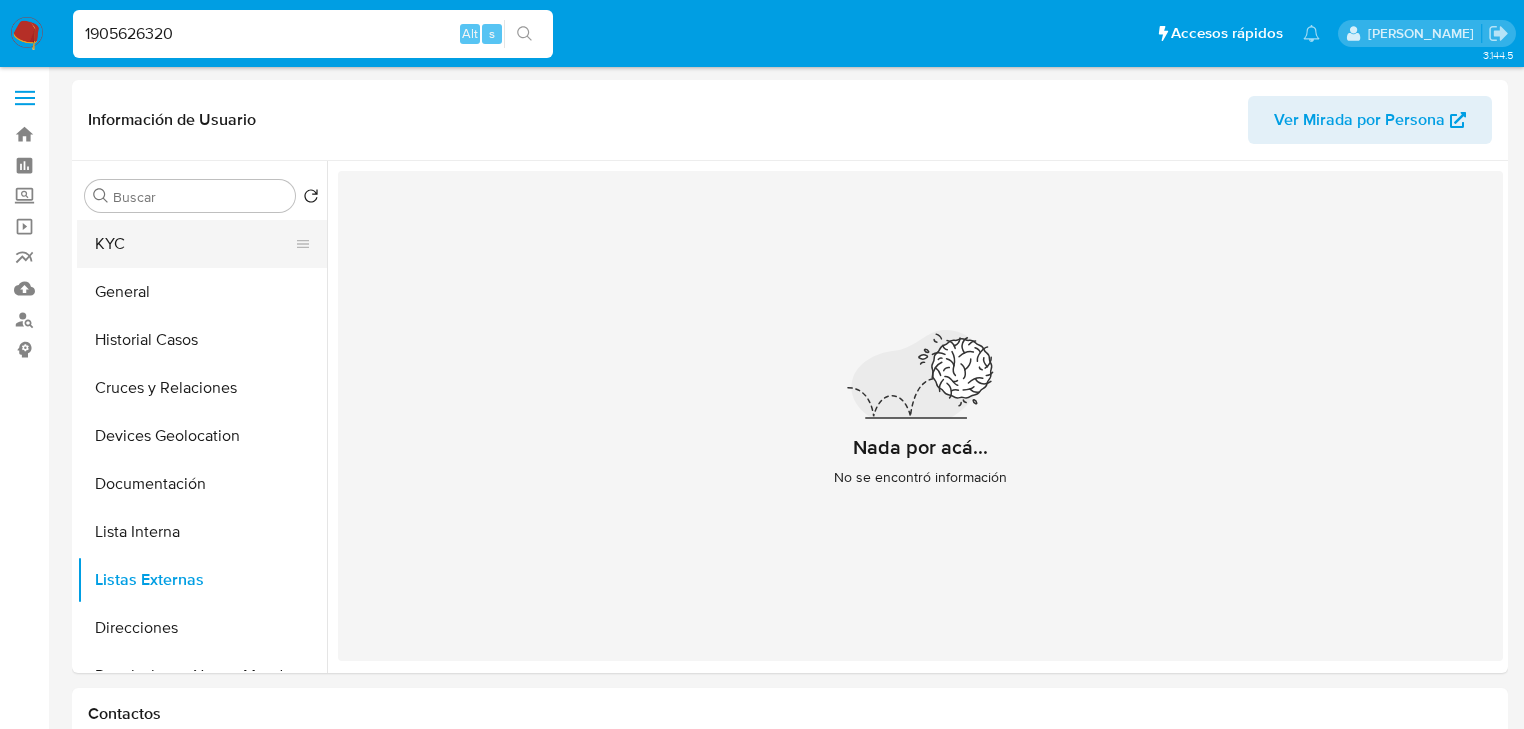 drag, startPoint x: 143, startPoint y: 247, endPoint x: 201, endPoint y: 252, distance: 58.21512 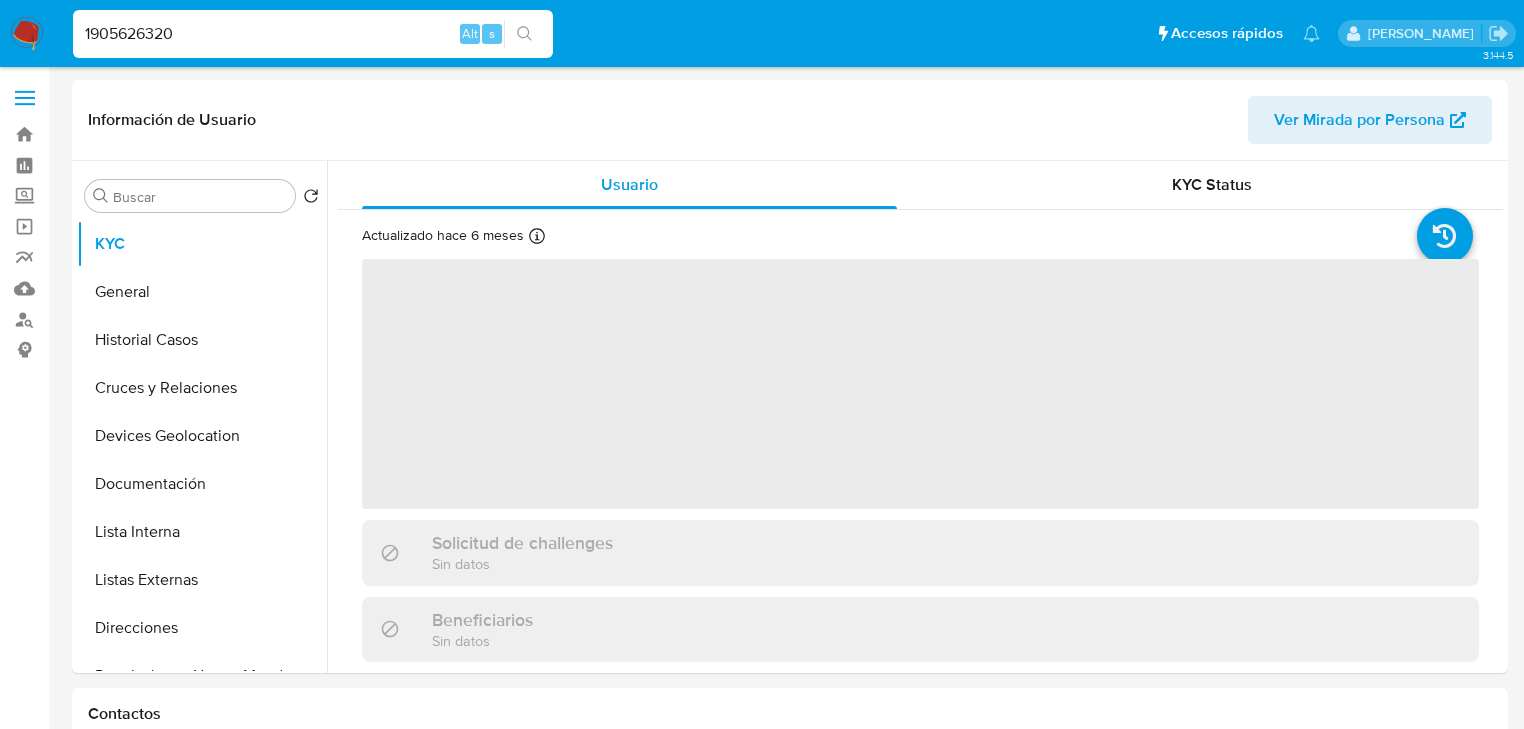 click on "‌" at bounding box center [920, 384] 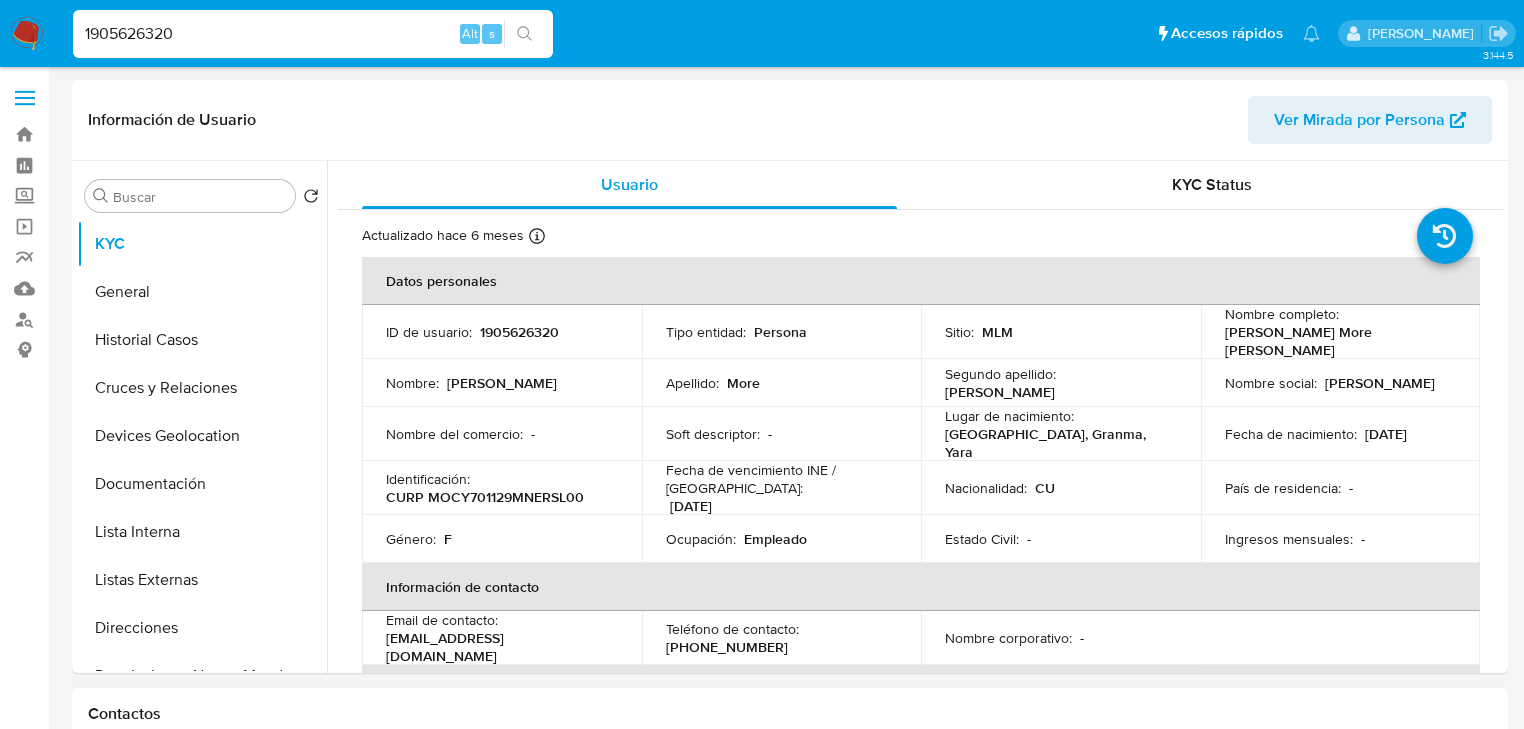 click on "Identificación :    CURP MOCY701129MNERSL00" at bounding box center (502, 488) 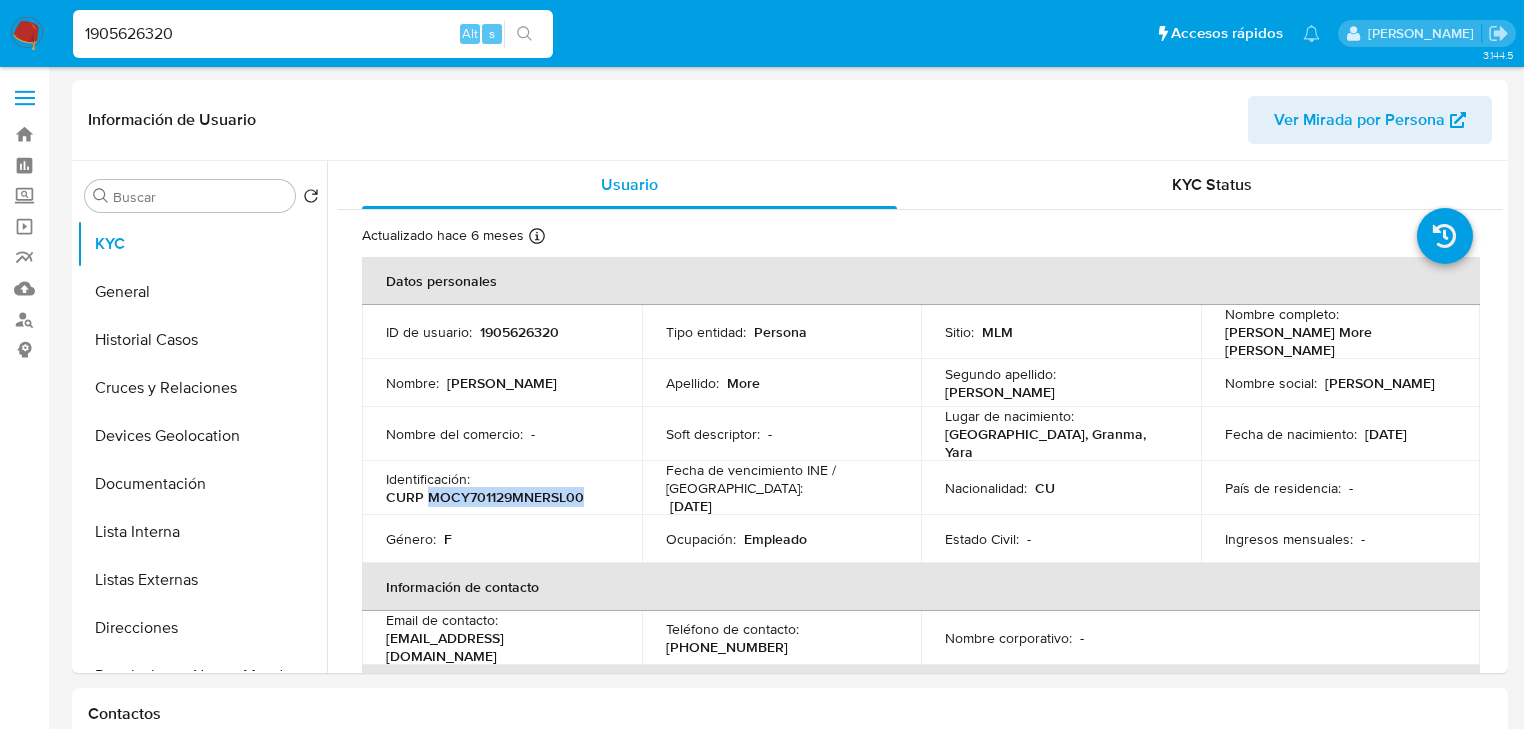 click on "CURP MOCY701129MNERSL00" at bounding box center [485, 497] 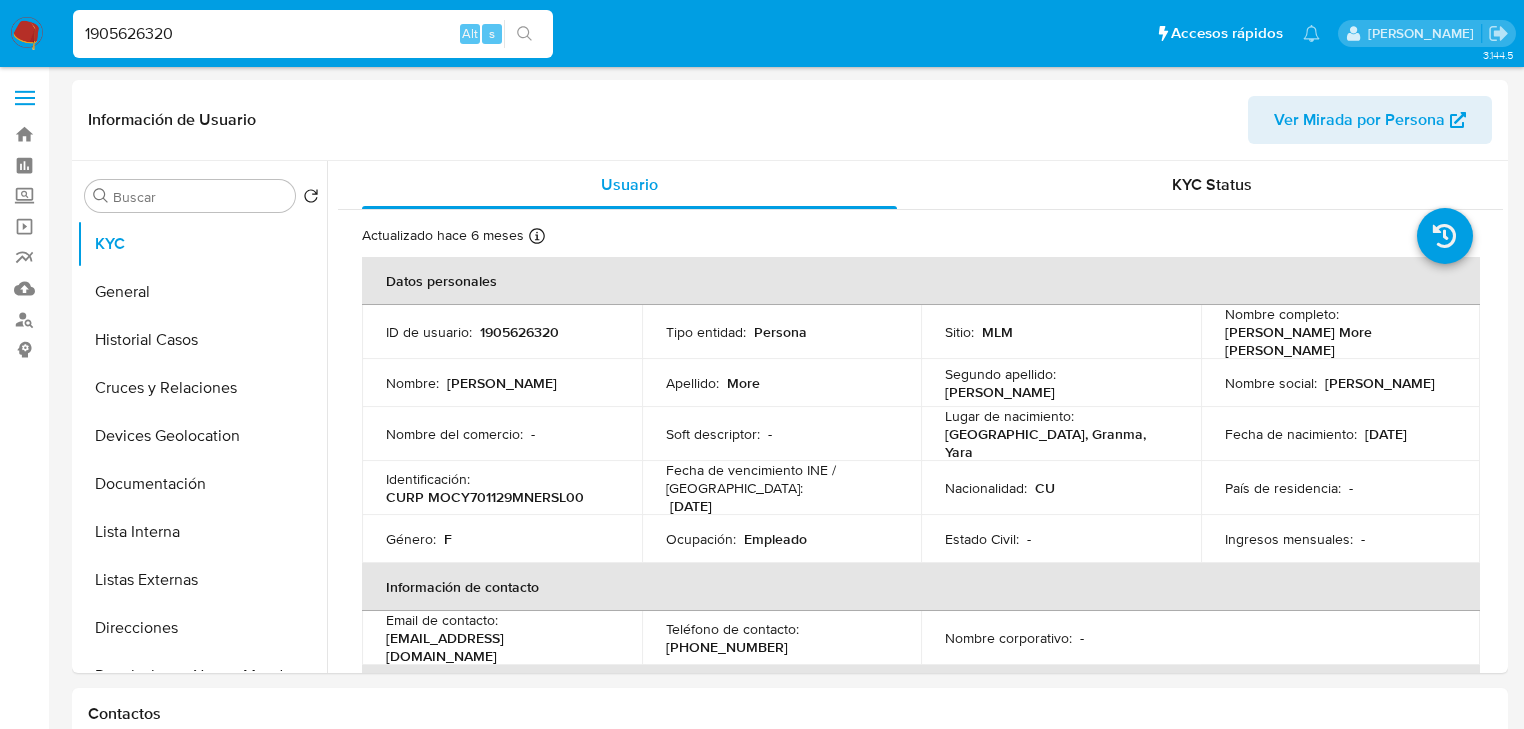 click on "Fecha de nacimiento :    29/11/1970" at bounding box center [1341, 434] 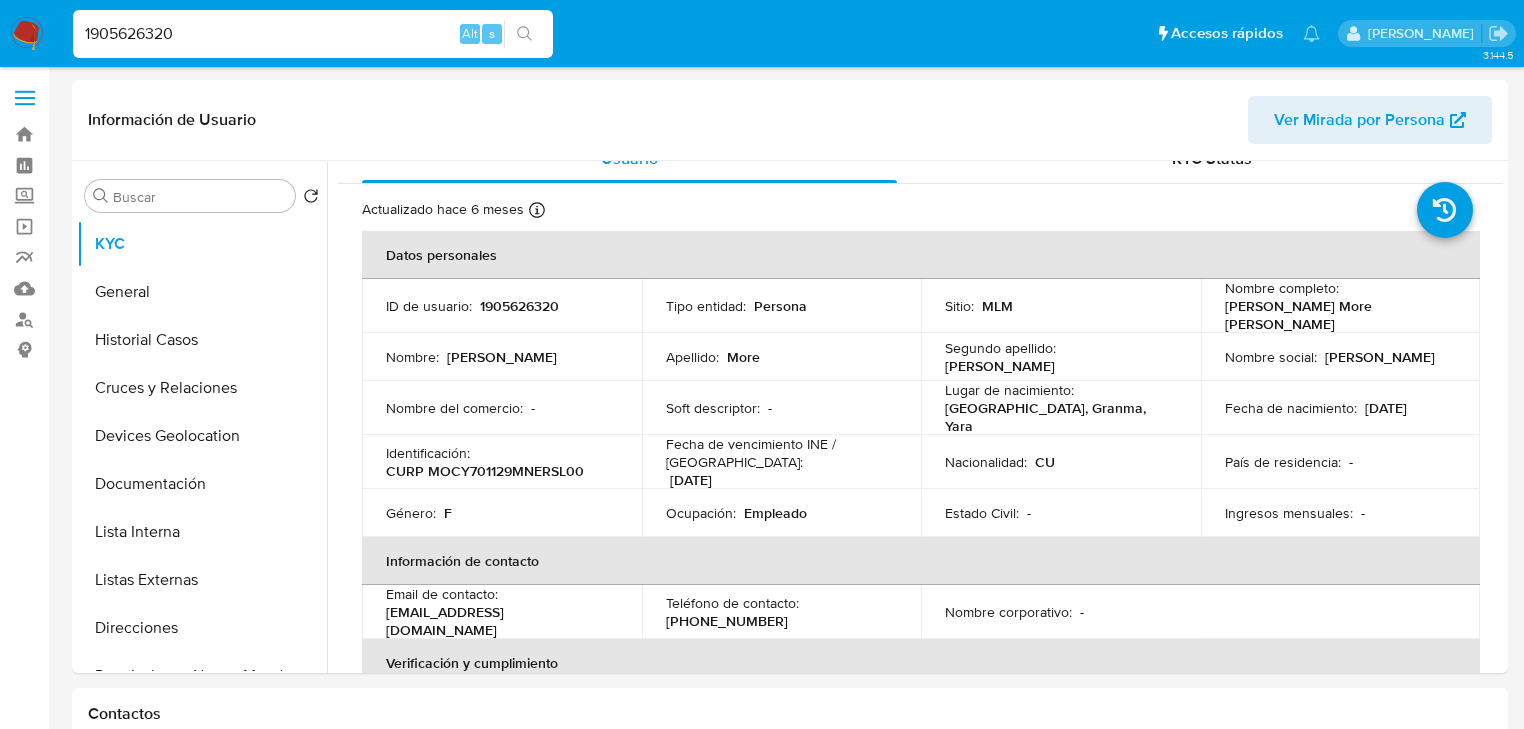 scroll, scrollTop: 0, scrollLeft: 0, axis: both 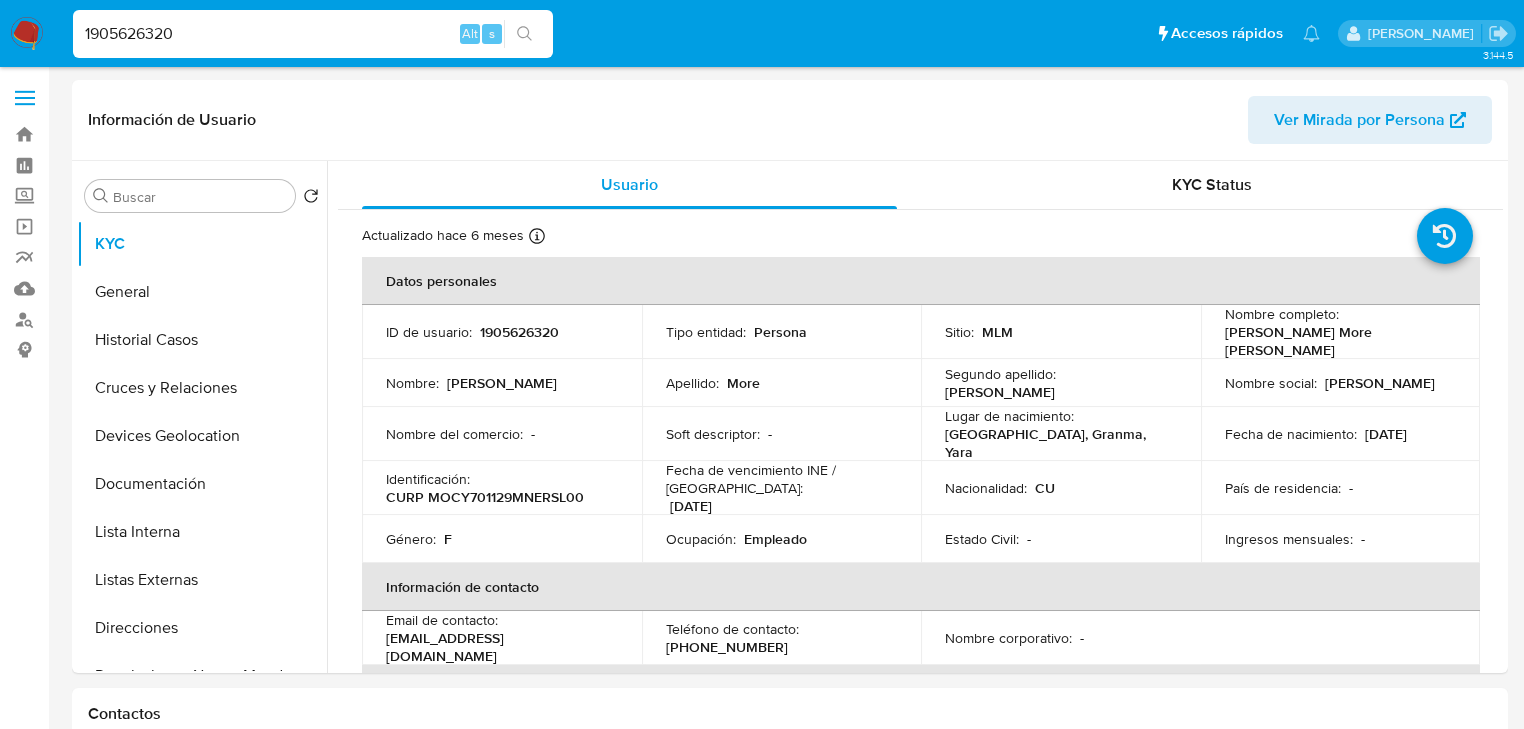 click on "Información de contacto" at bounding box center [921, 587] 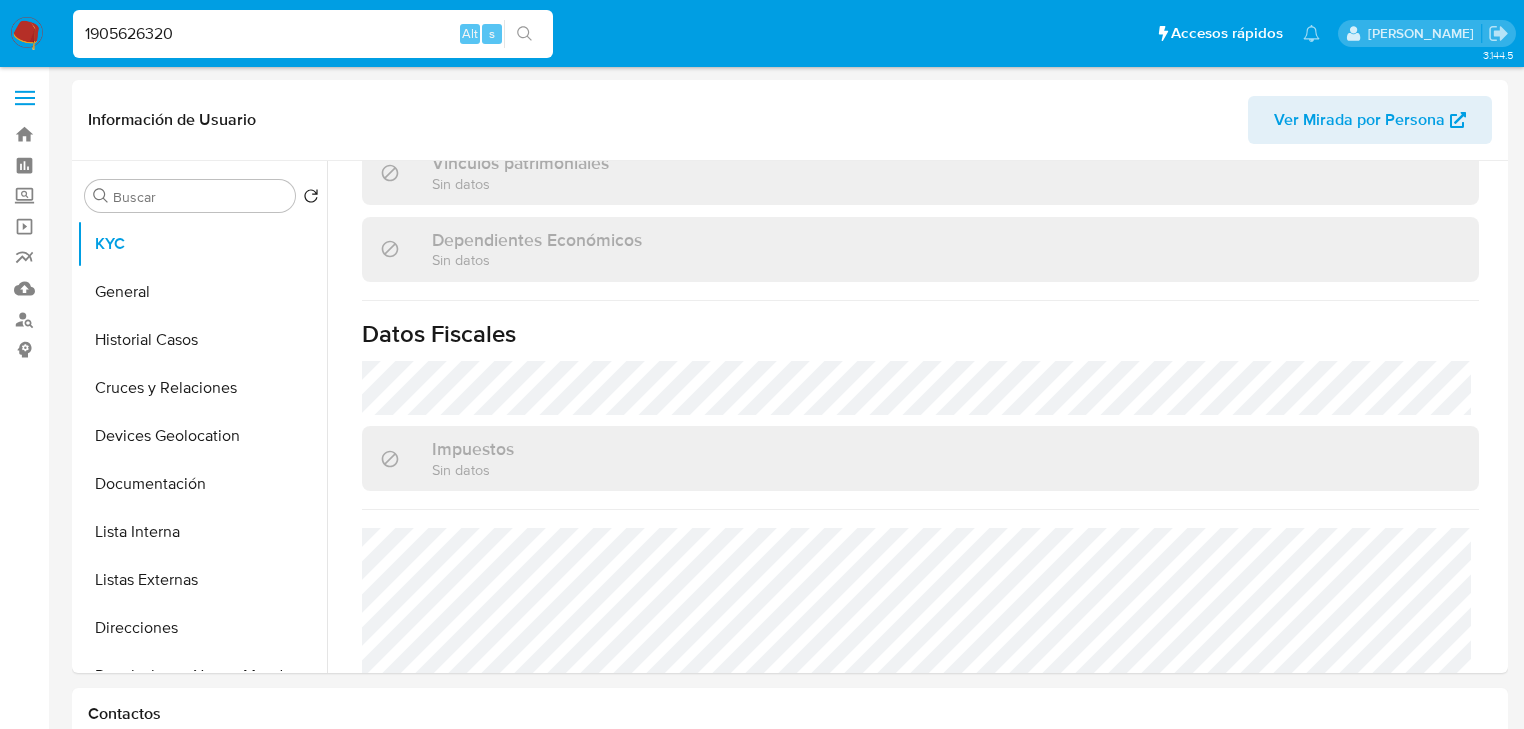 scroll, scrollTop: 1263, scrollLeft: 0, axis: vertical 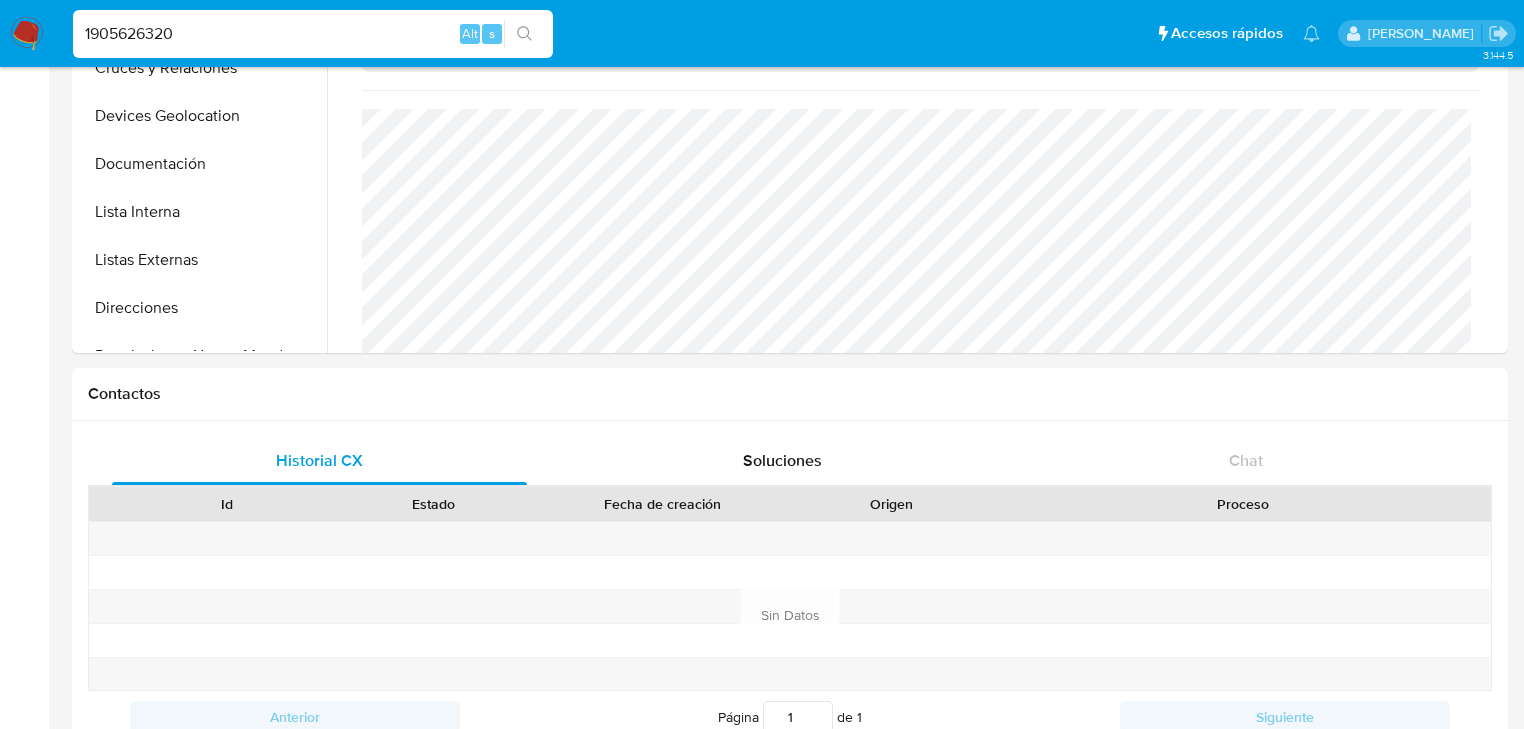 click on "1905626320" at bounding box center (313, 34) 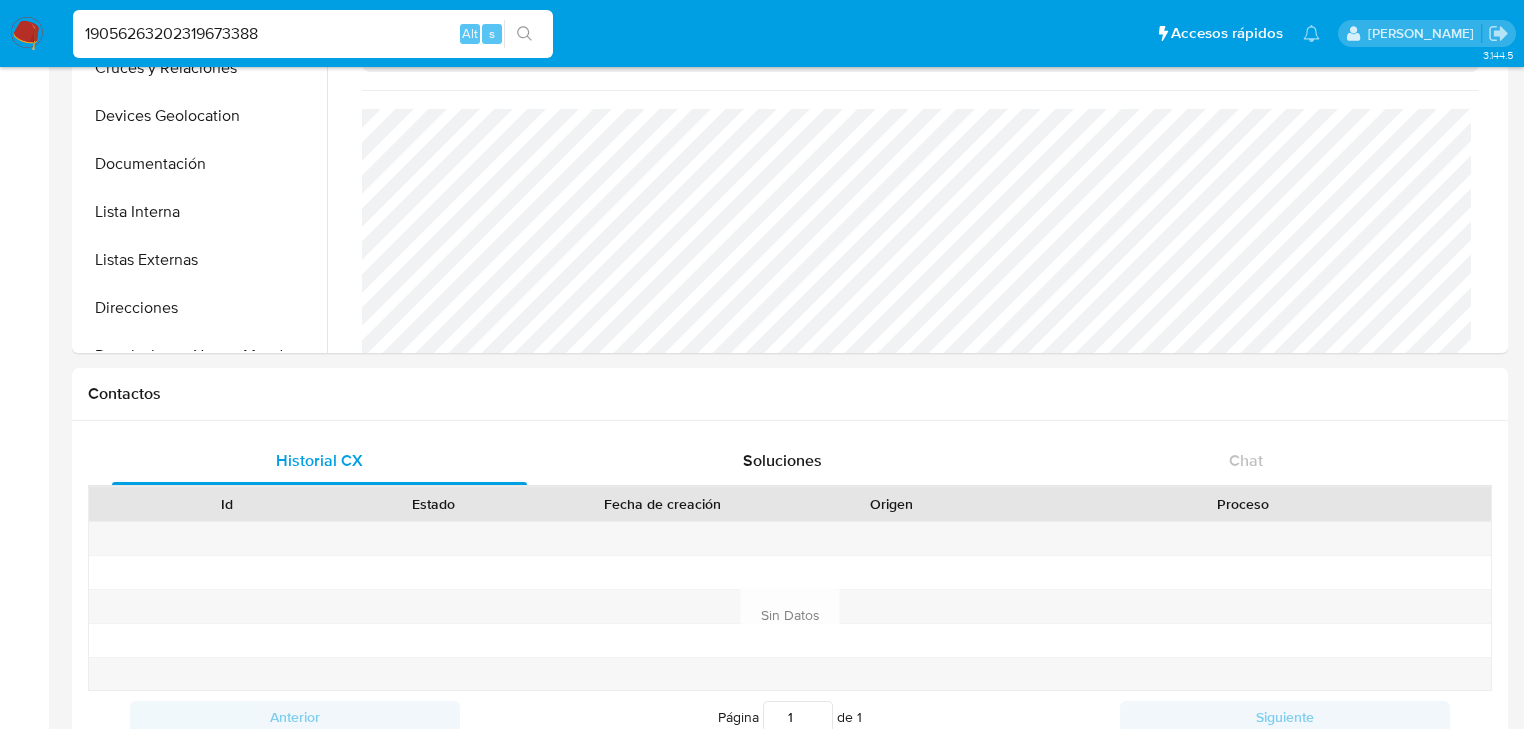 drag, startPoint x: 309, startPoint y: 24, endPoint x: 0, endPoint y: -4, distance: 310.26602 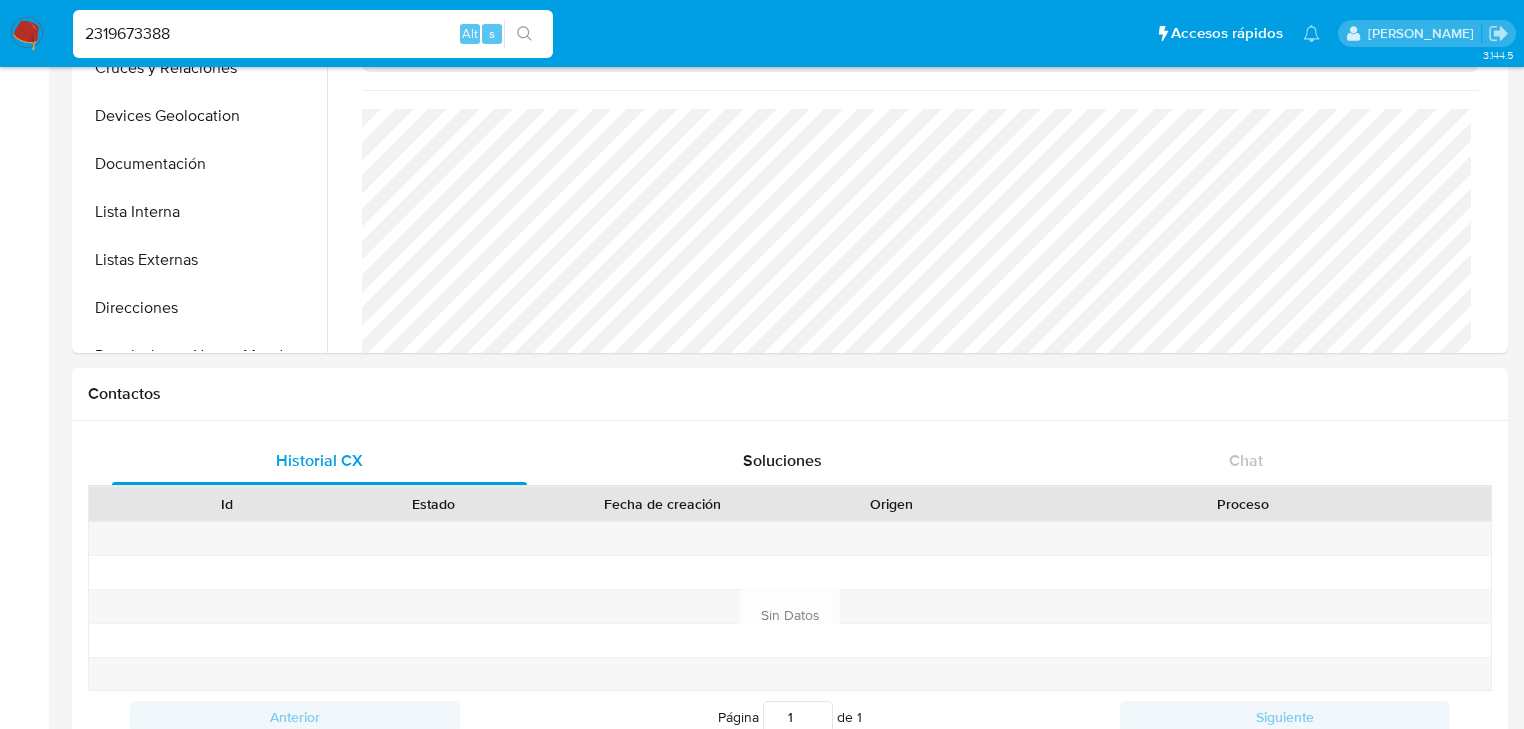 type on "2319673388" 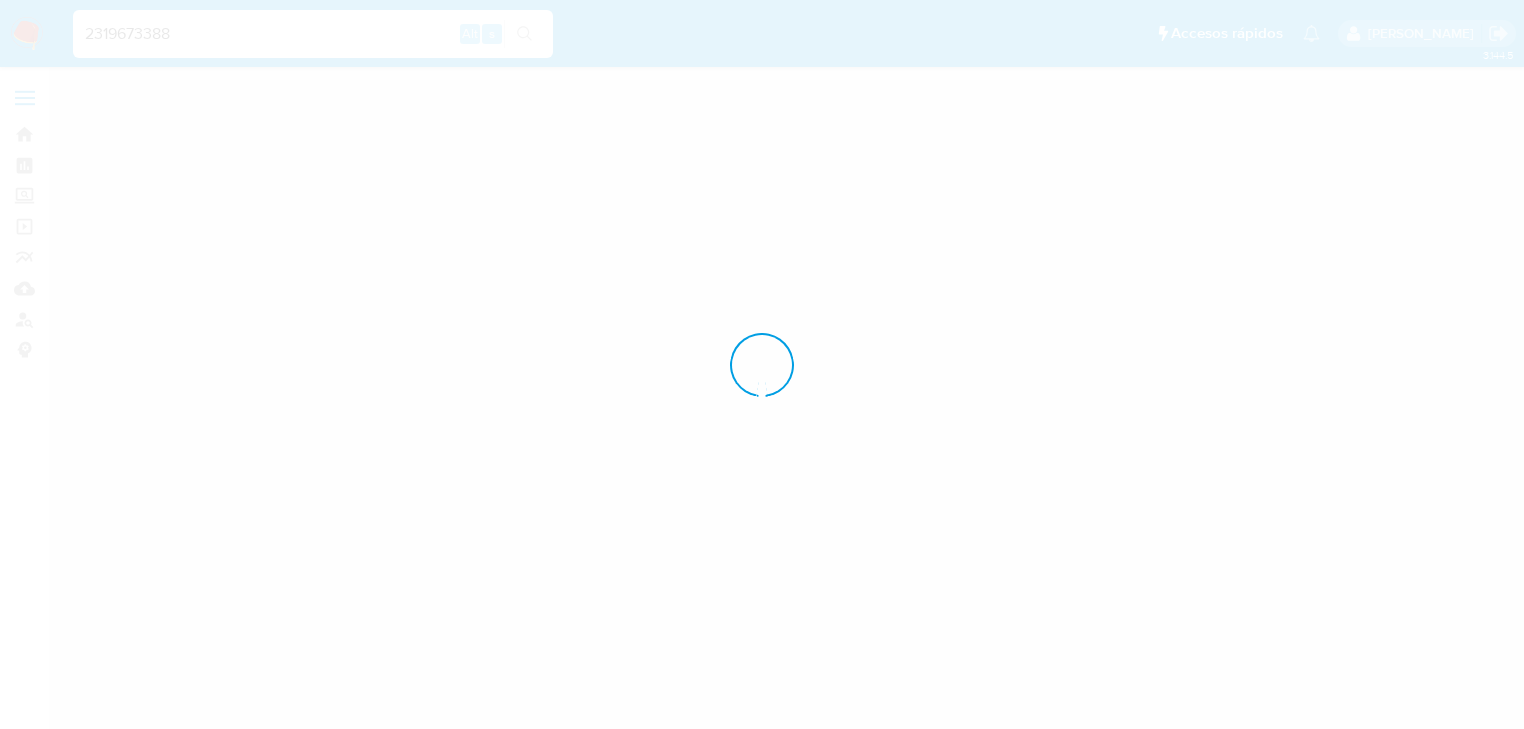 scroll, scrollTop: 0, scrollLeft: 0, axis: both 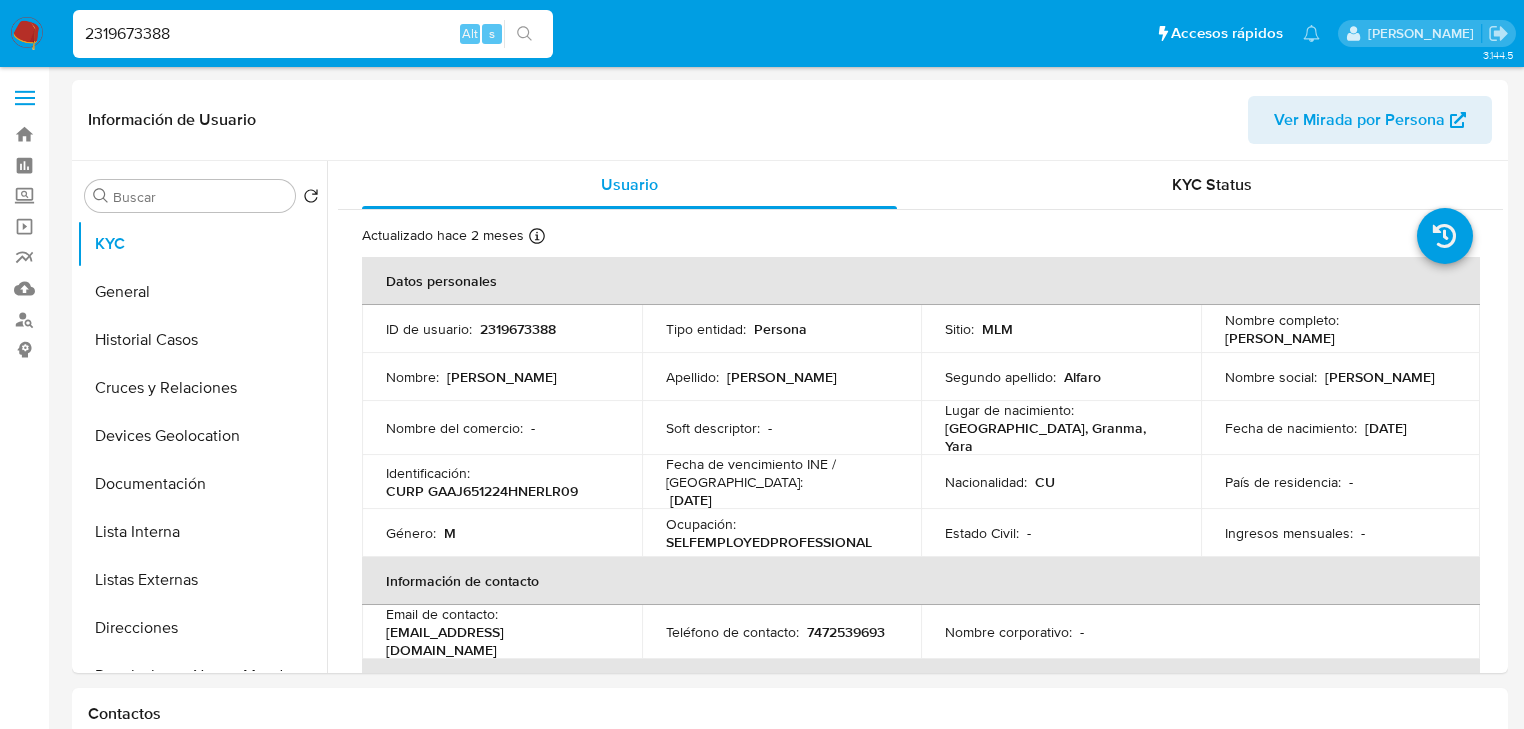 select on "10" 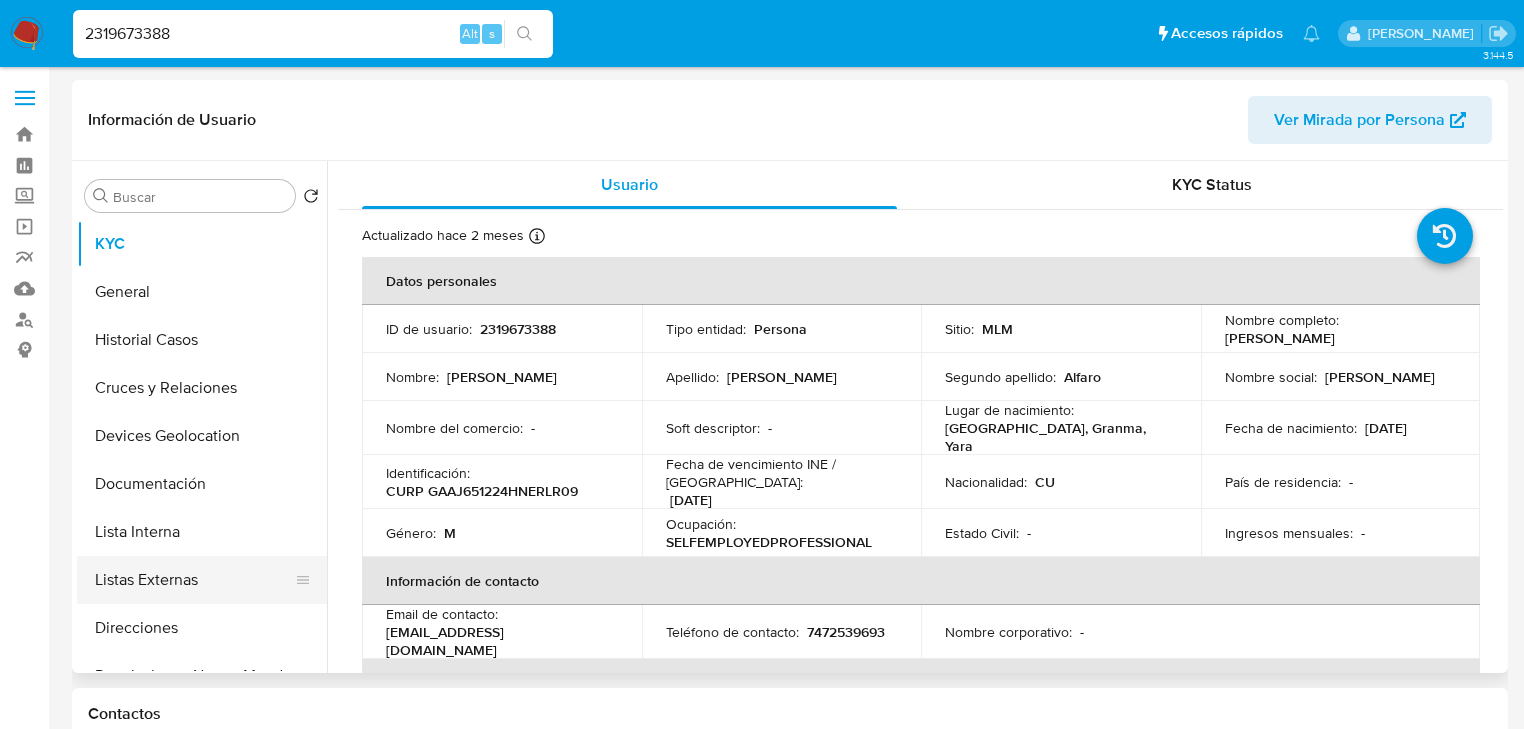 click on "Listas Externas" at bounding box center (194, 580) 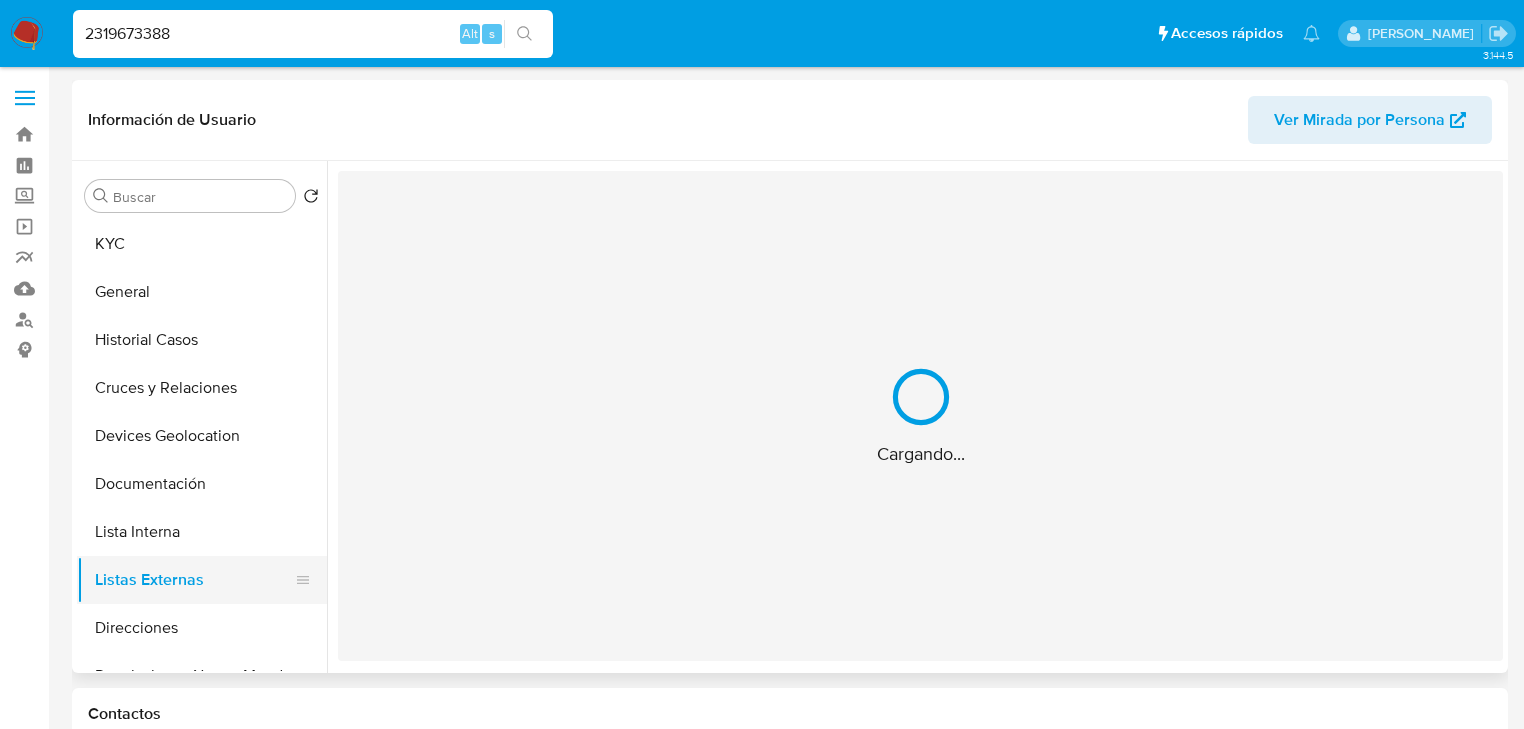click on "Cargando..." at bounding box center [920, 416] 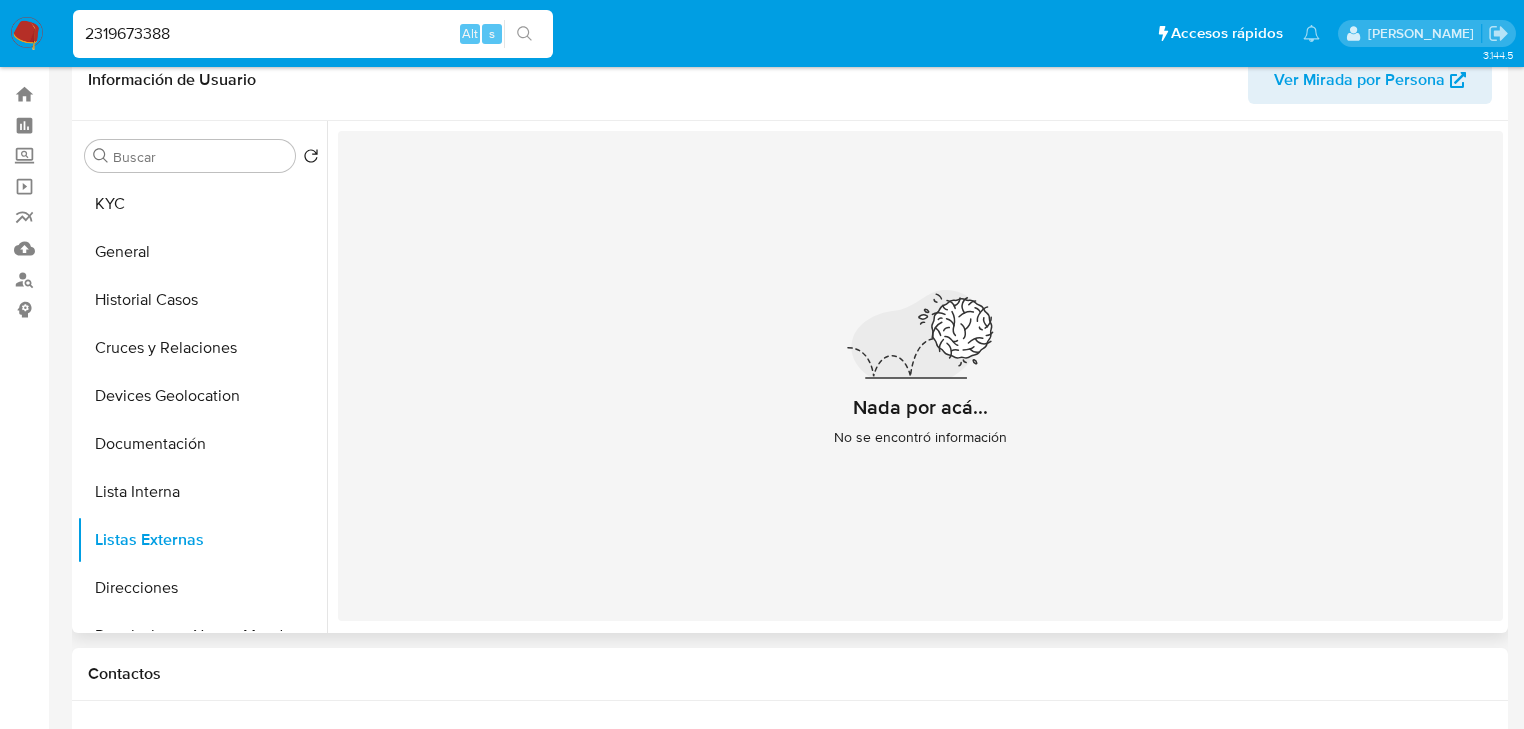 scroll, scrollTop: 0, scrollLeft: 0, axis: both 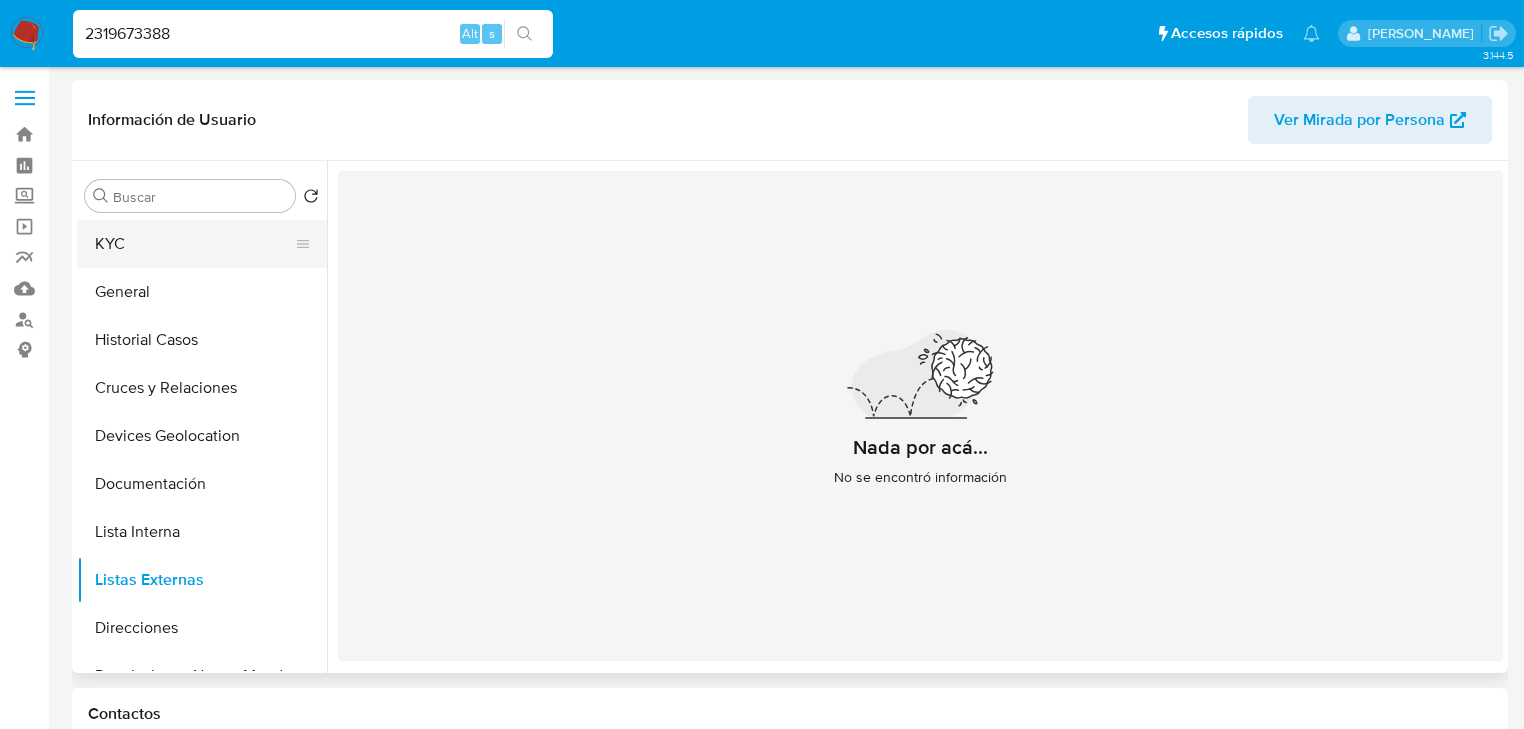 click on "KYC" at bounding box center (194, 244) 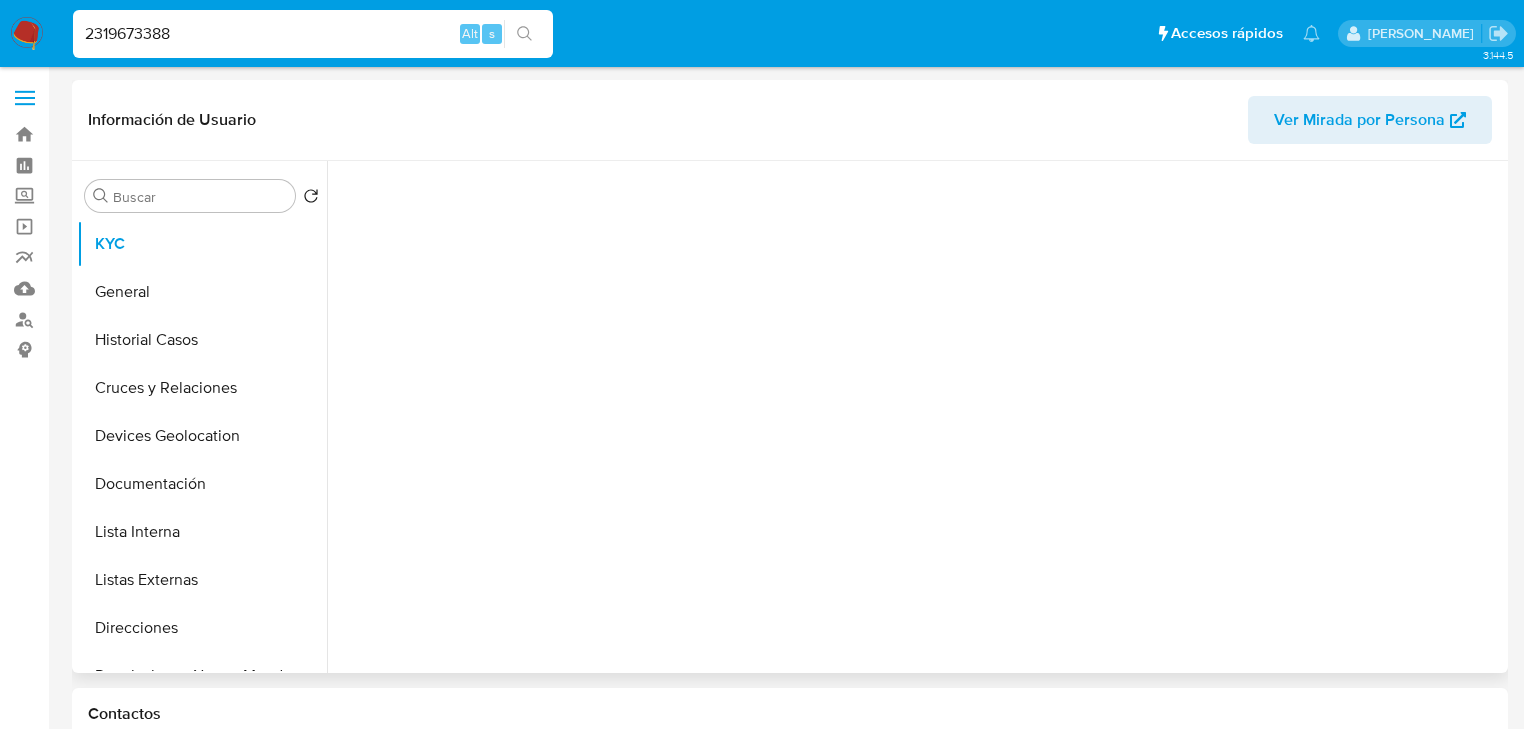 type 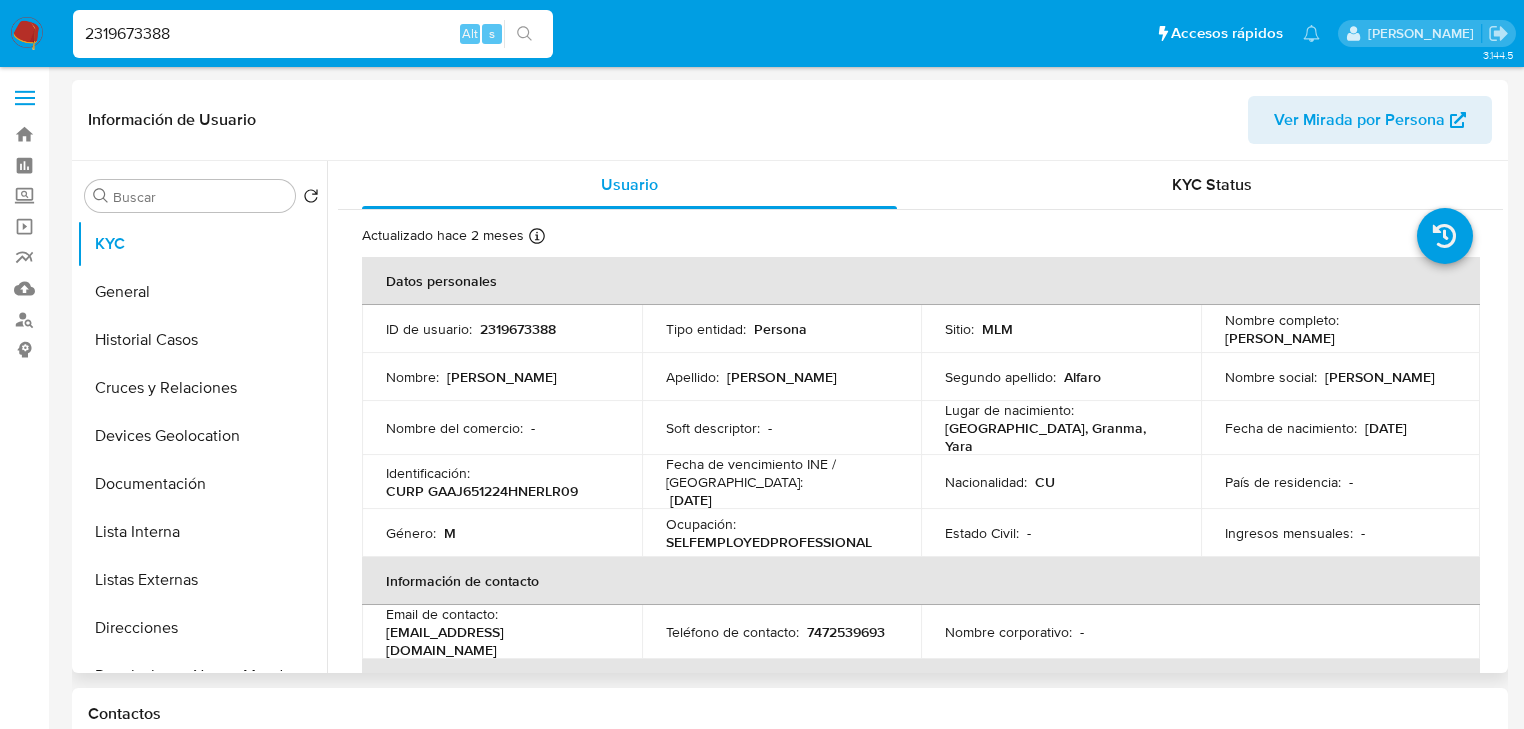 click on "jorgegarciaalfaro65@gmail.com" at bounding box center (498, 641) 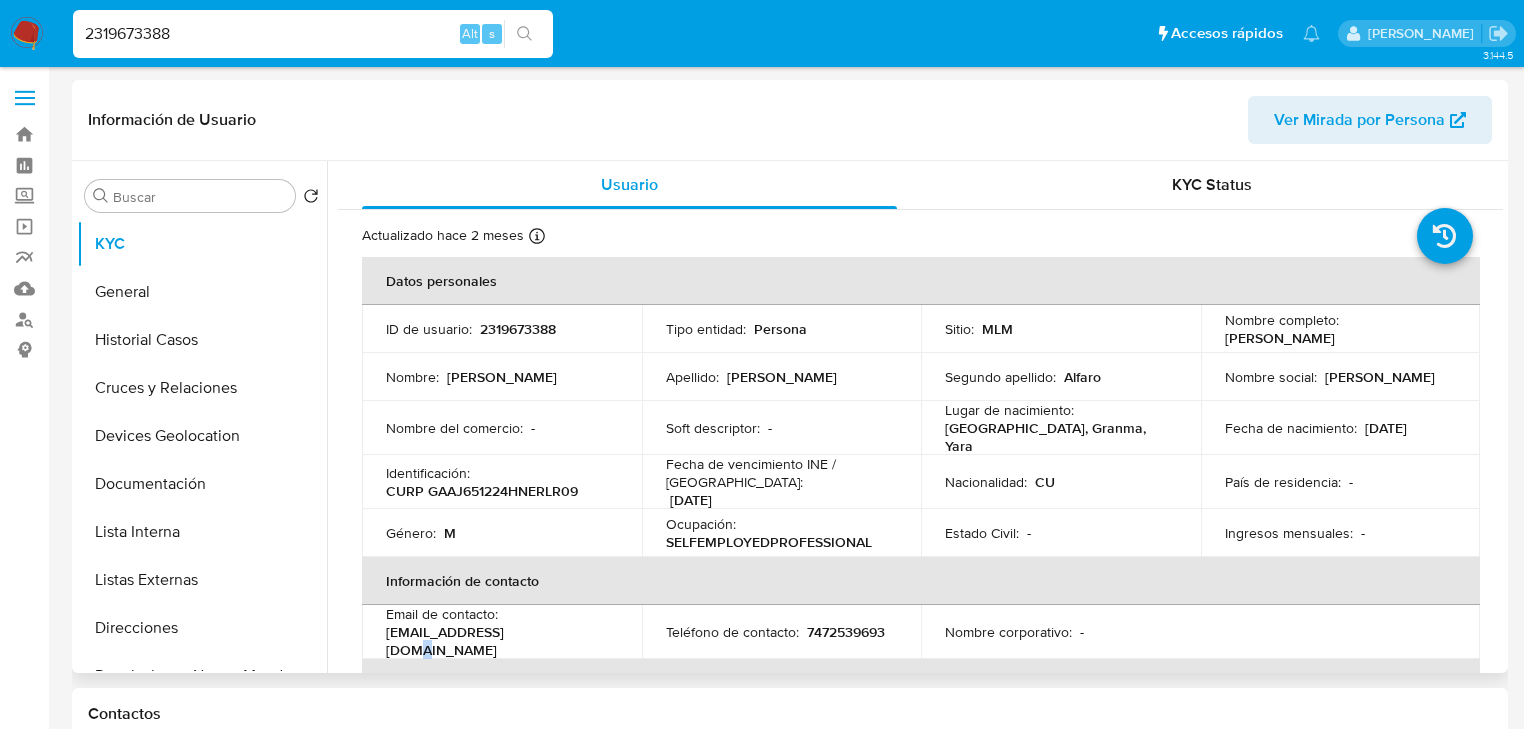 click on "jorgegarciaalfaro65@gmail.com" at bounding box center (498, 641) 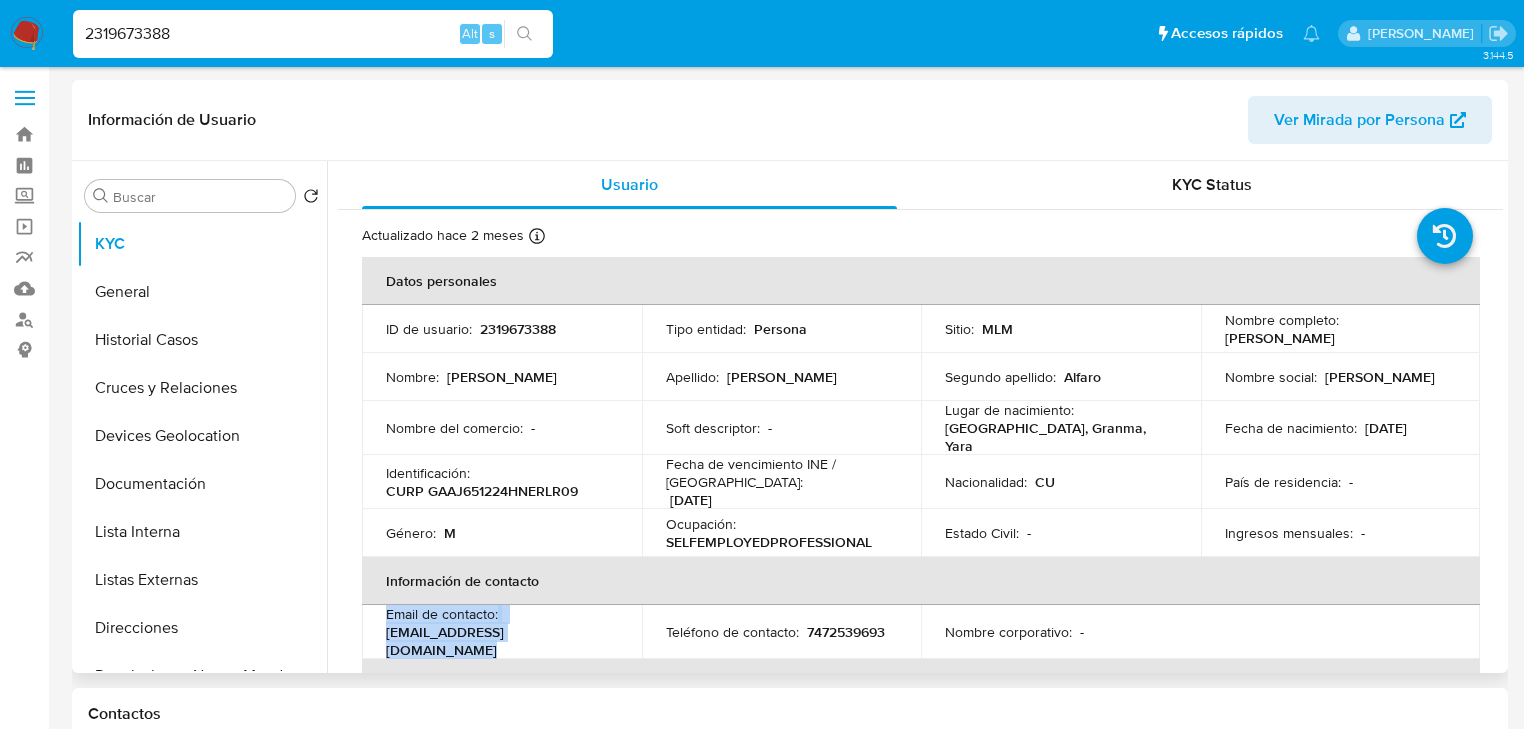 click on "jorgegarciaalfaro65@gmail.com" at bounding box center (498, 641) 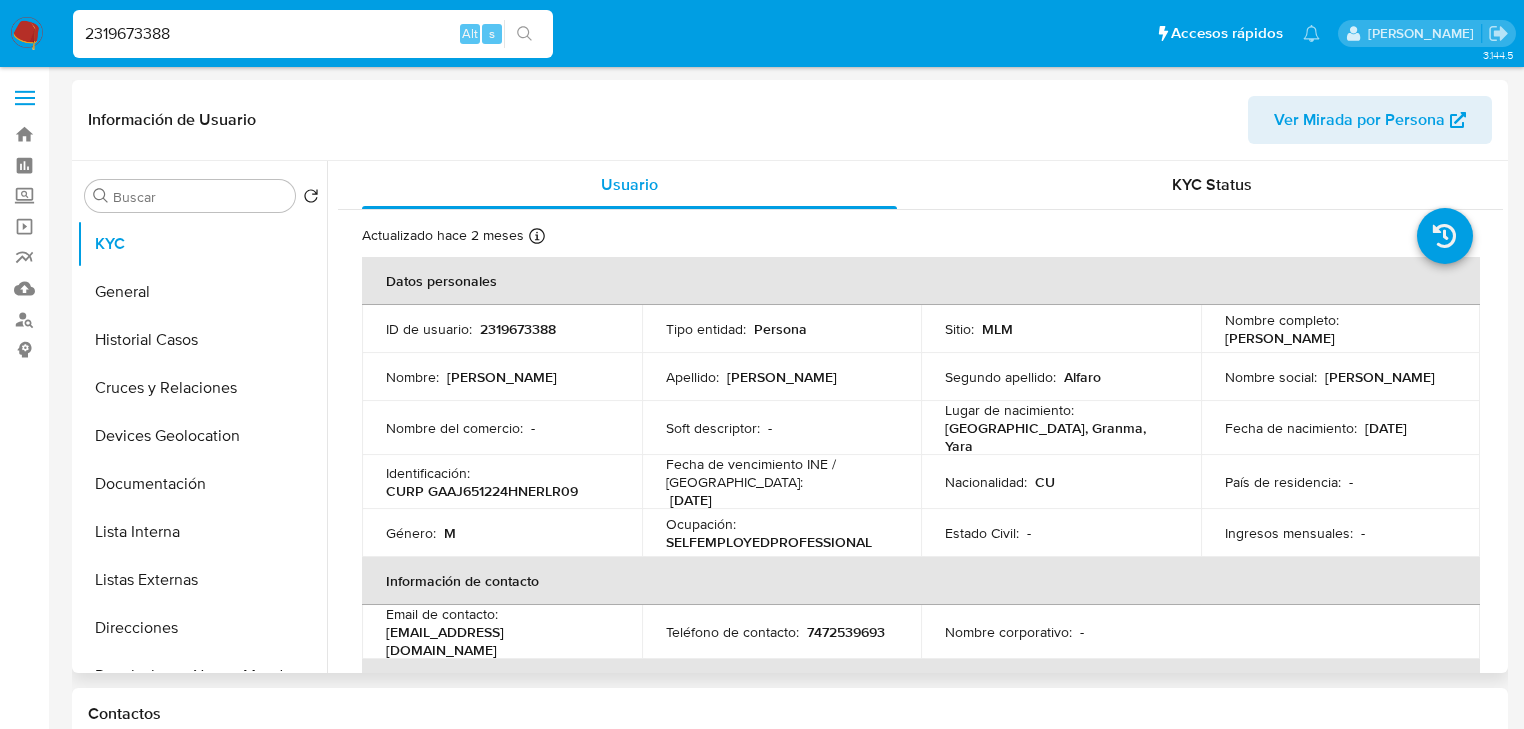 drag, startPoint x: 552, startPoint y: 633, endPoint x: 574, endPoint y: 280, distance: 353.68488 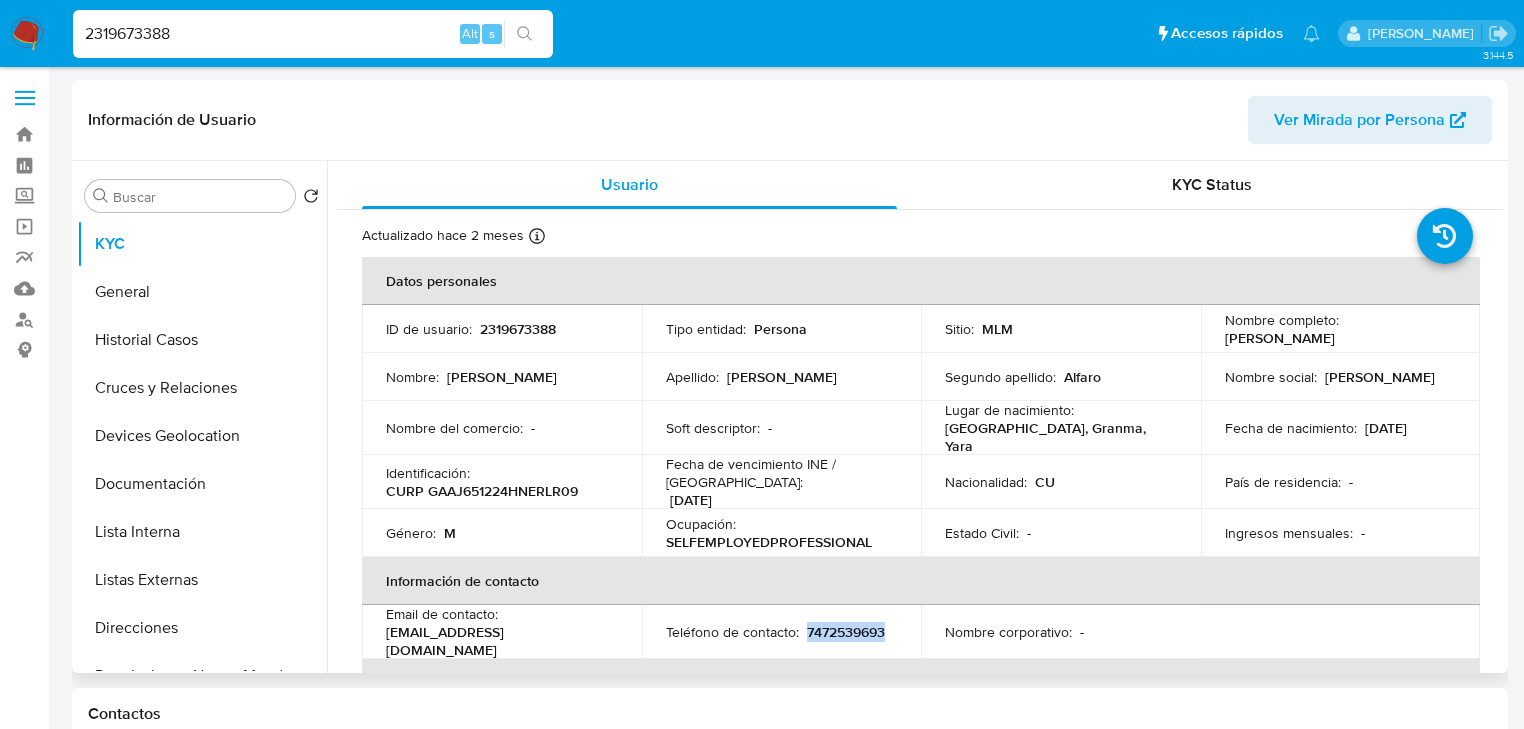 click on "7472539693" at bounding box center (846, 632) 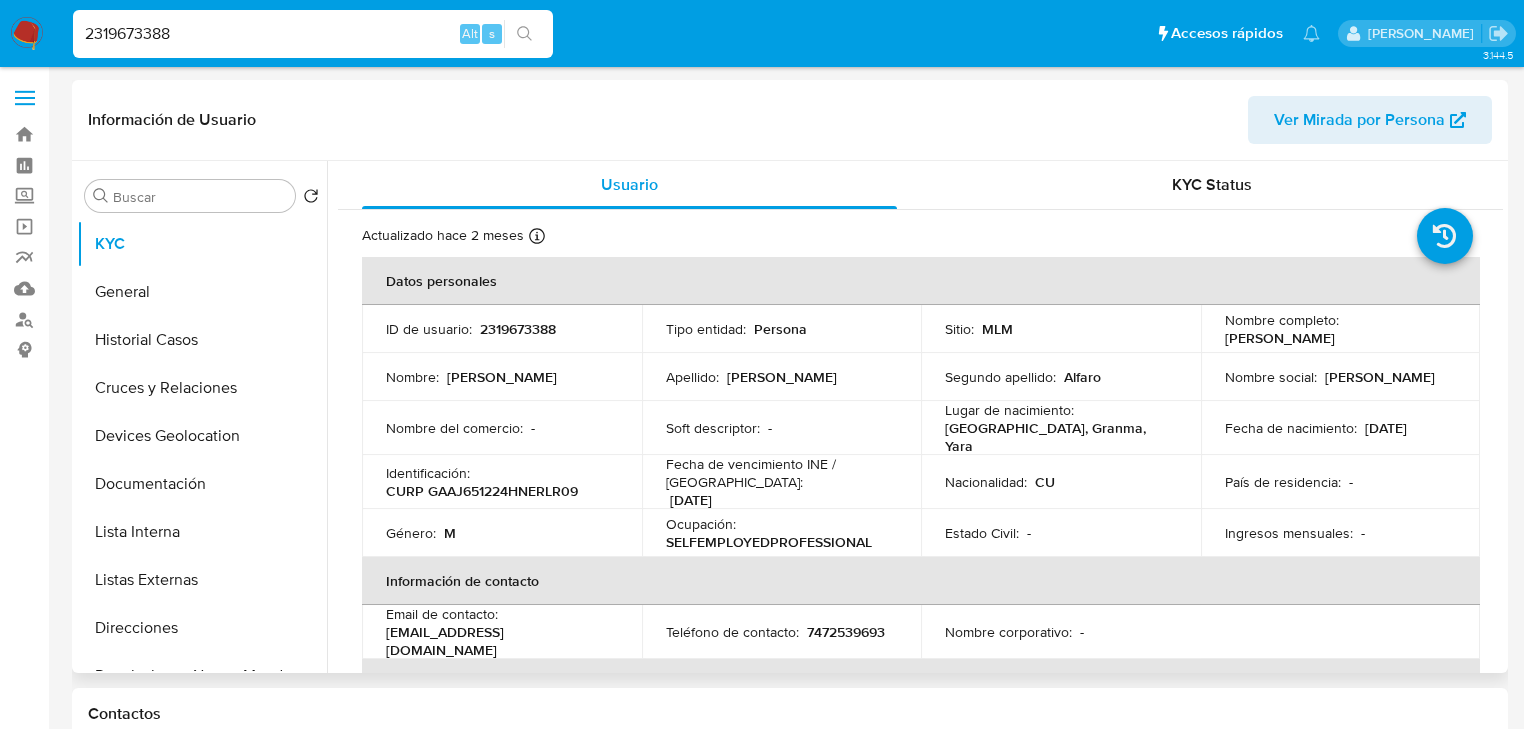 drag, startPoint x: 635, startPoint y: 484, endPoint x: 712, endPoint y: 512, distance: 81.9329 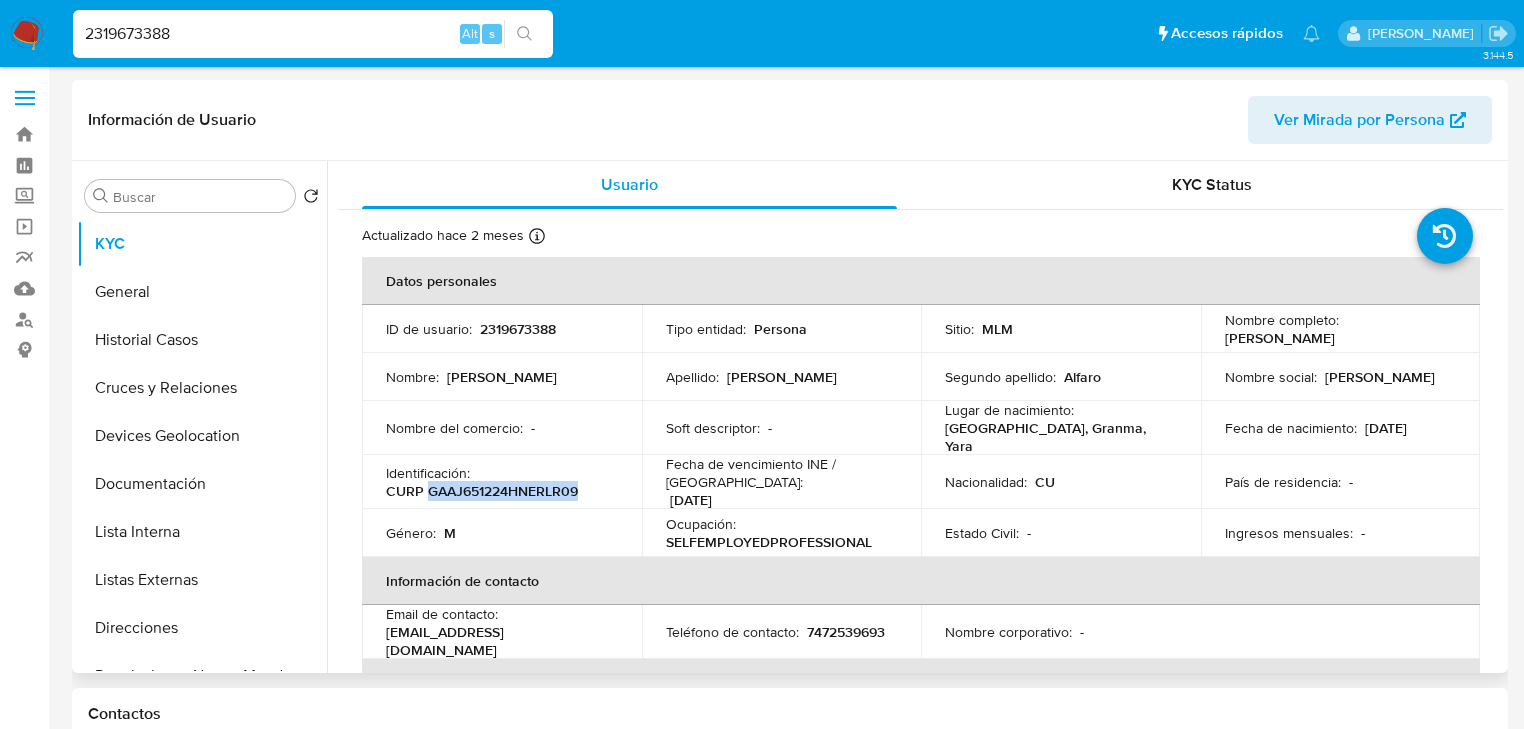 click on "CURP GAAJ651224HNERLR09" at bounding box center (482, 491) 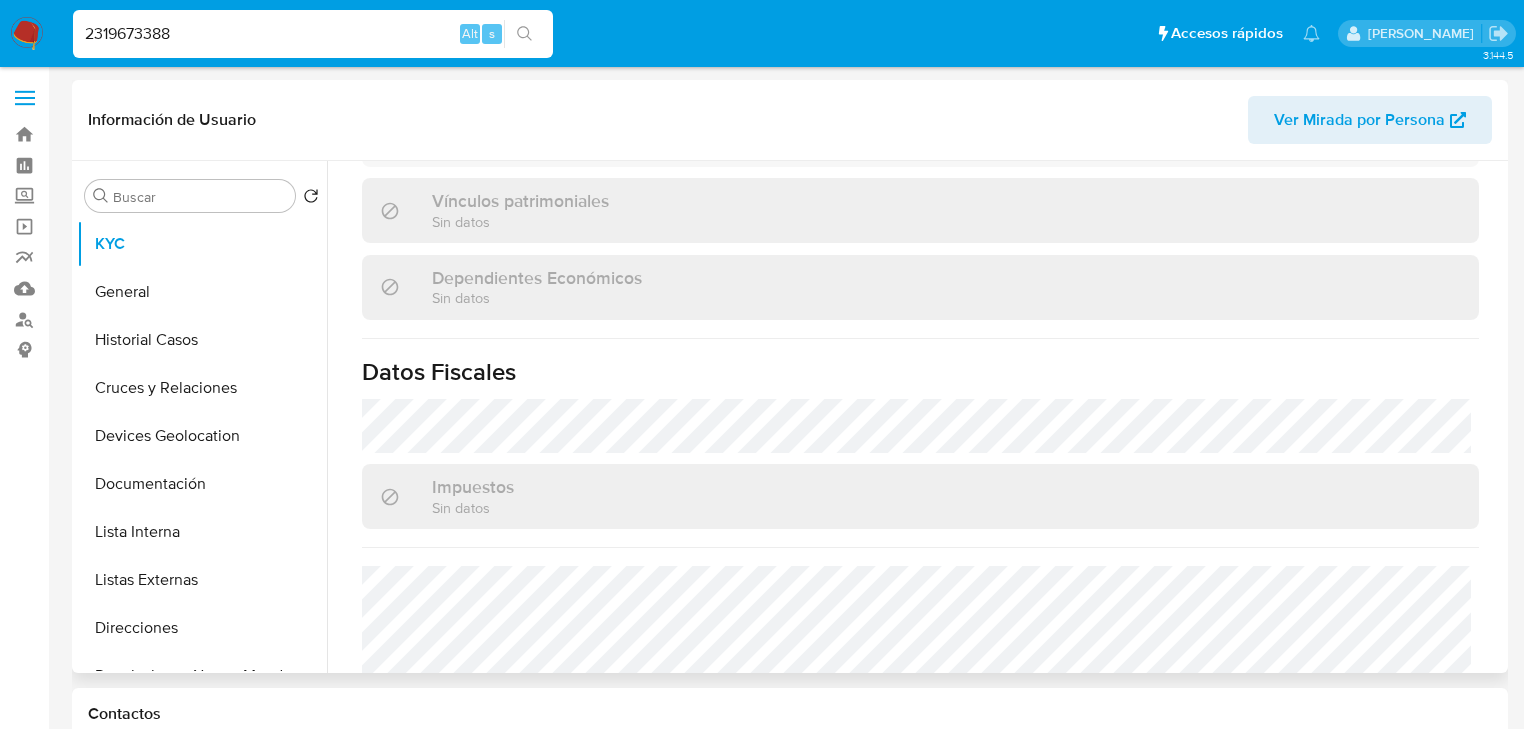 scroll, scrollTop: 1263, scrollLeft: 0, axis: vertical 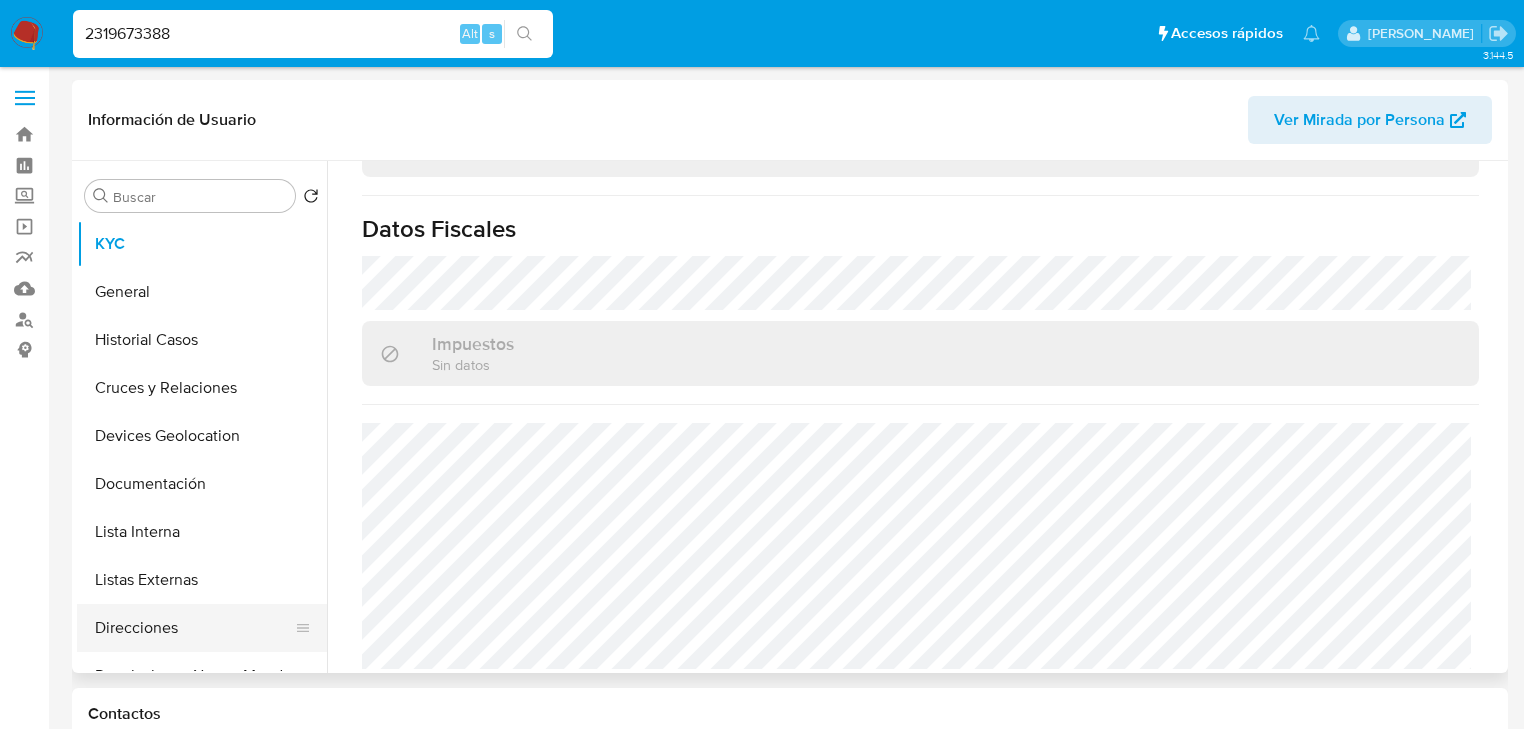 click on "Direcciones" at bounding box center [194, 628] 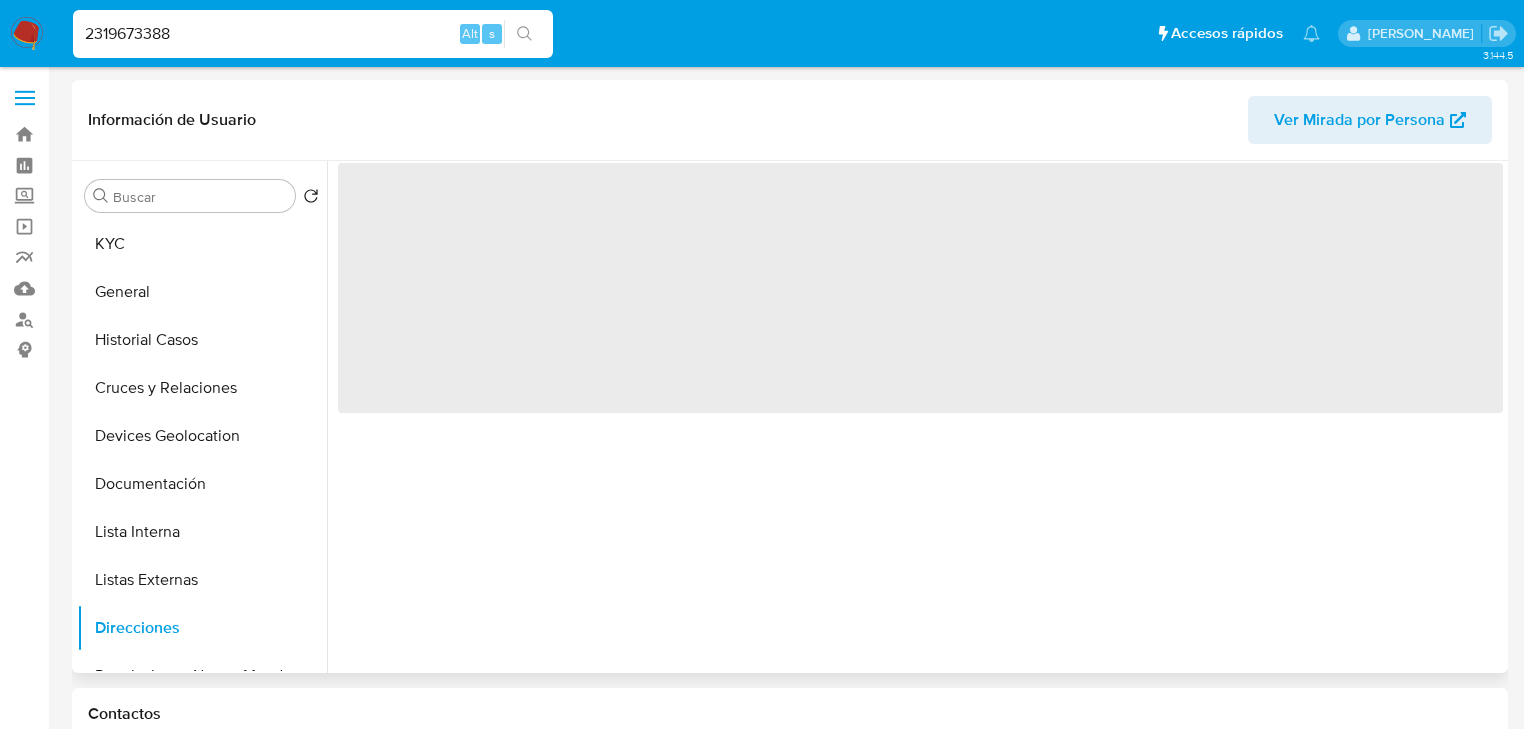 scroll, scrollTop: 0, scrollLeft: 0, axis: both 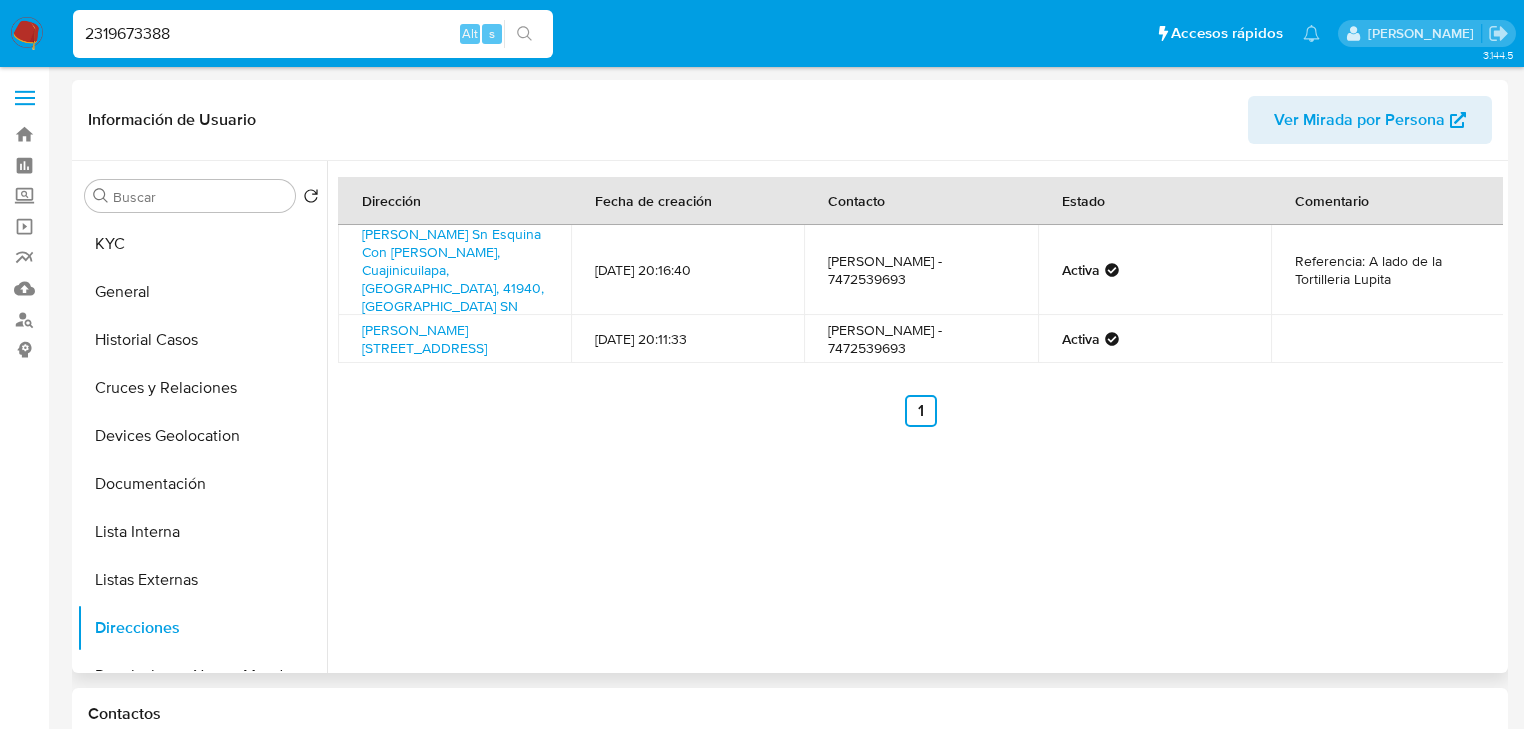 type 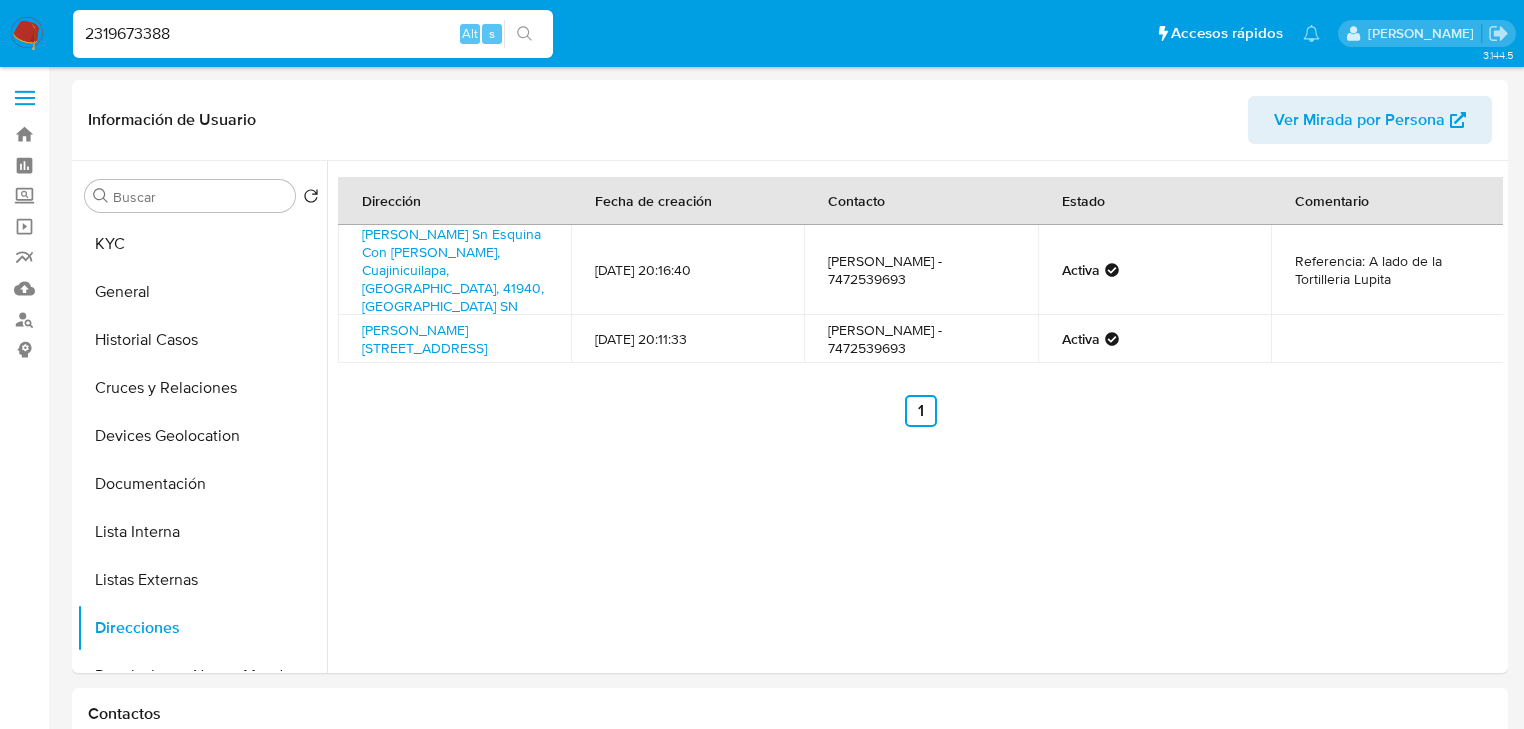 drag, startPoint x: 88, startPoint y: 39, endPoint x: 0, endPoint y: 19, distance: 90.24411 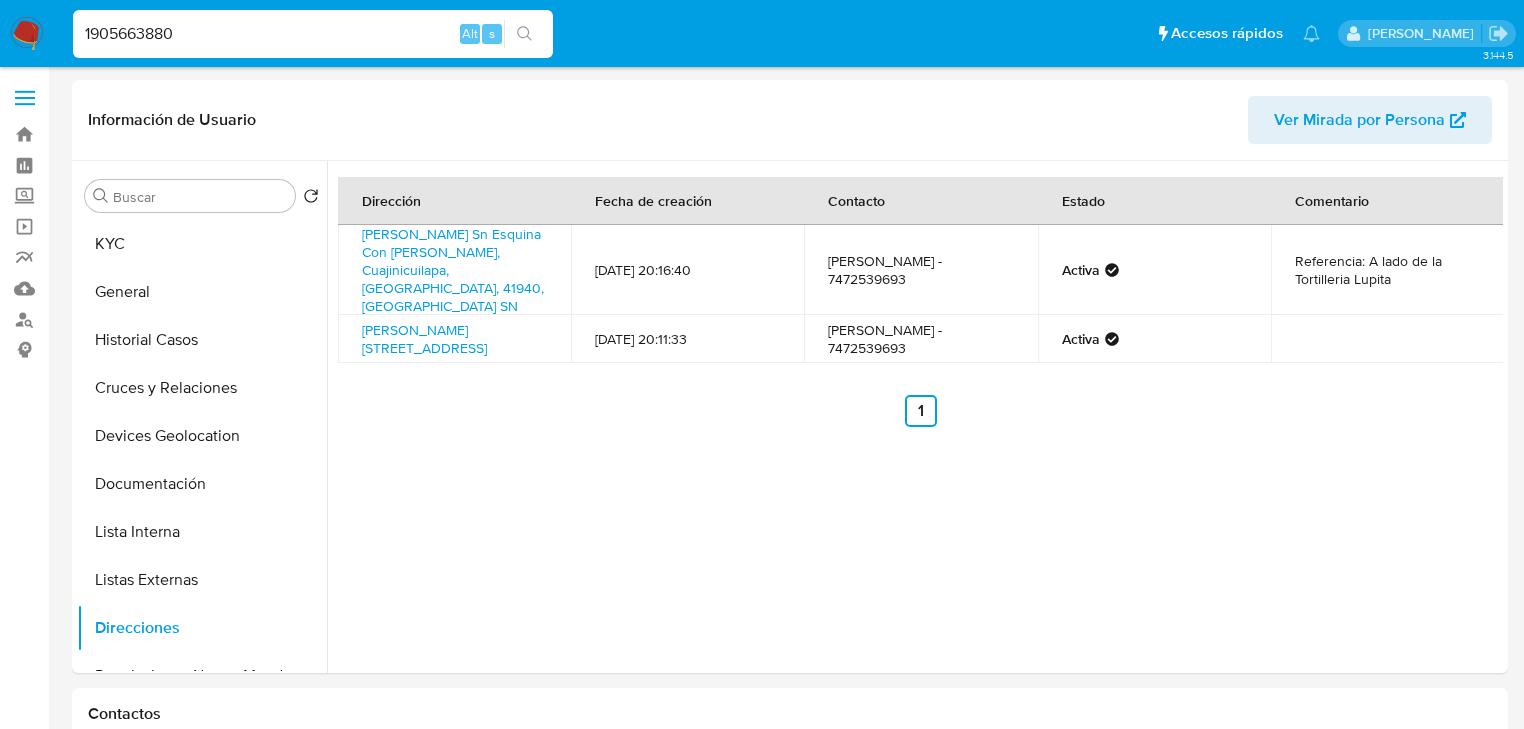 type on "1905663880" 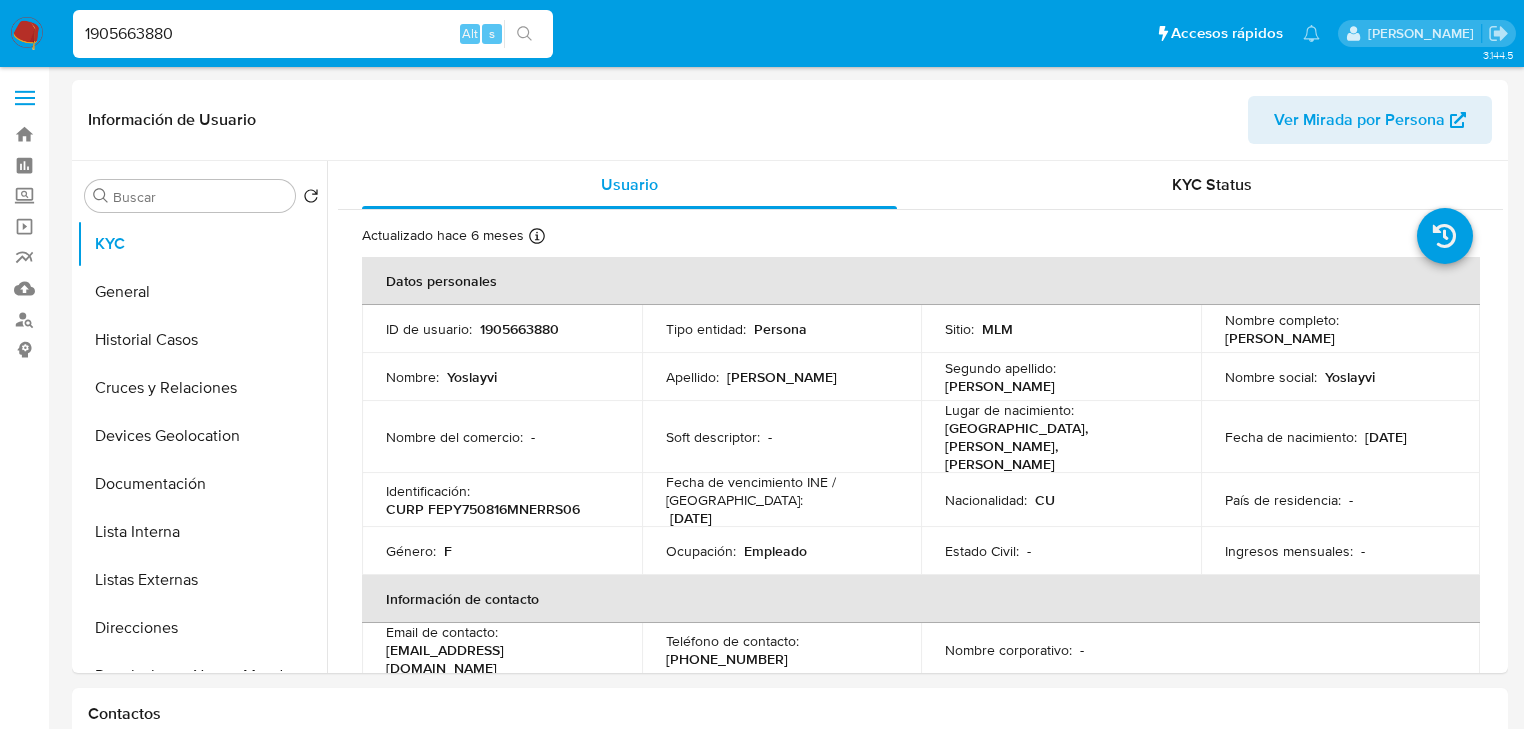select on "10" 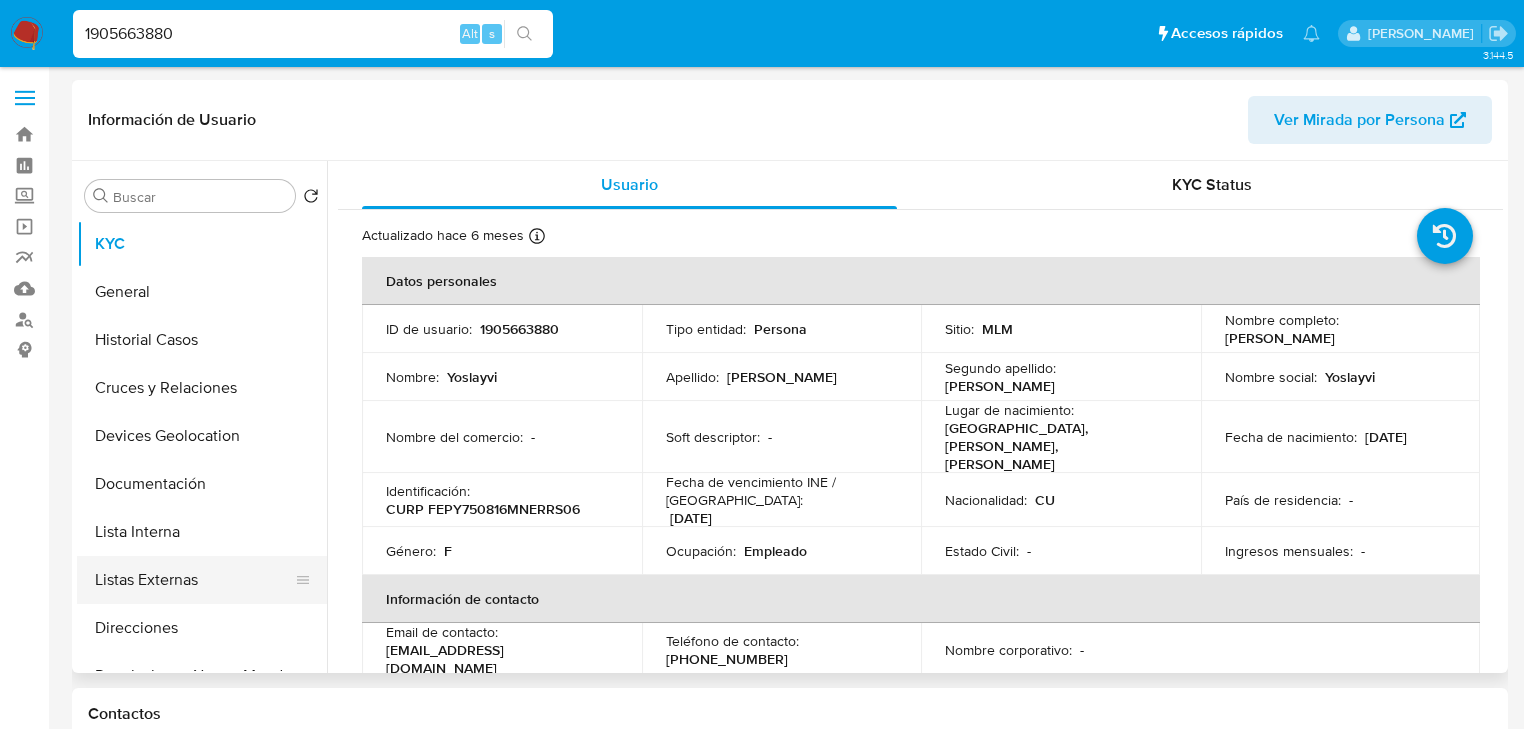 click on "Listas Externas" at bounding box center [194, 580] 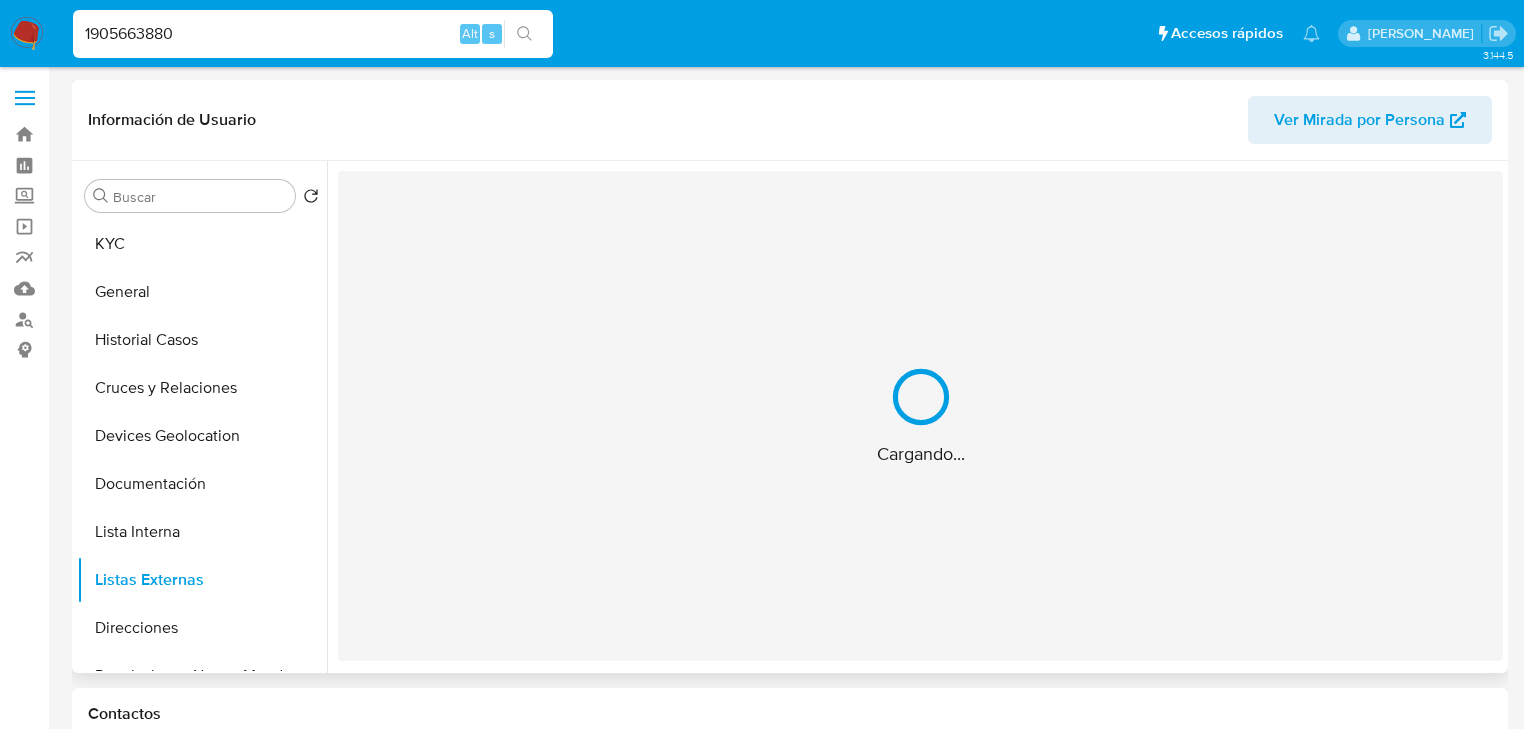 click on "Cargando..." at bounding box center (920, 416) 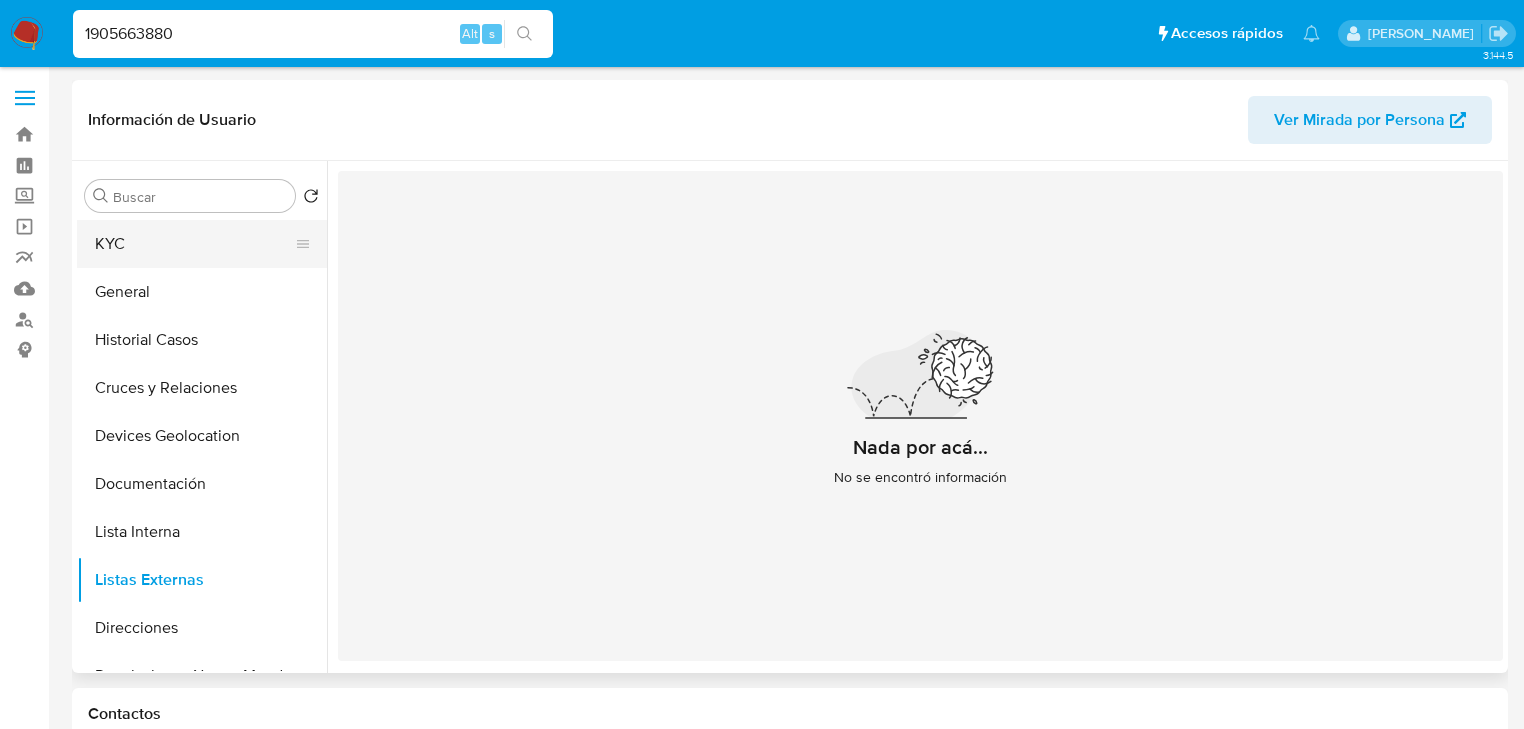 drag, startPoint x: 156, startPoint y: 249, endPoint x: 222, endPoint y: 257, distance: 66.48308 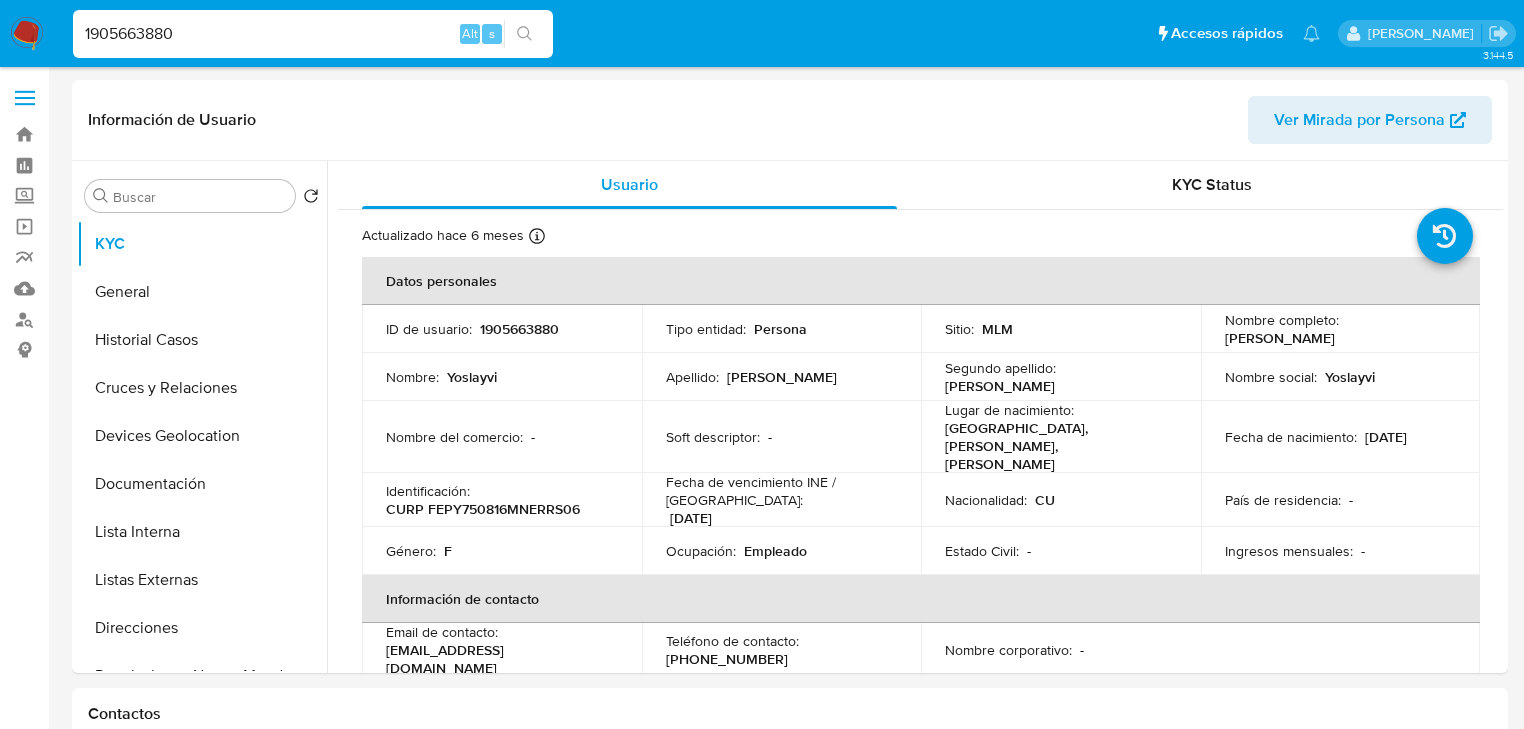 click on "Fecha de vencimiento INE / Pasaporte :    11/04/2030" at bounding box center (782, 500) 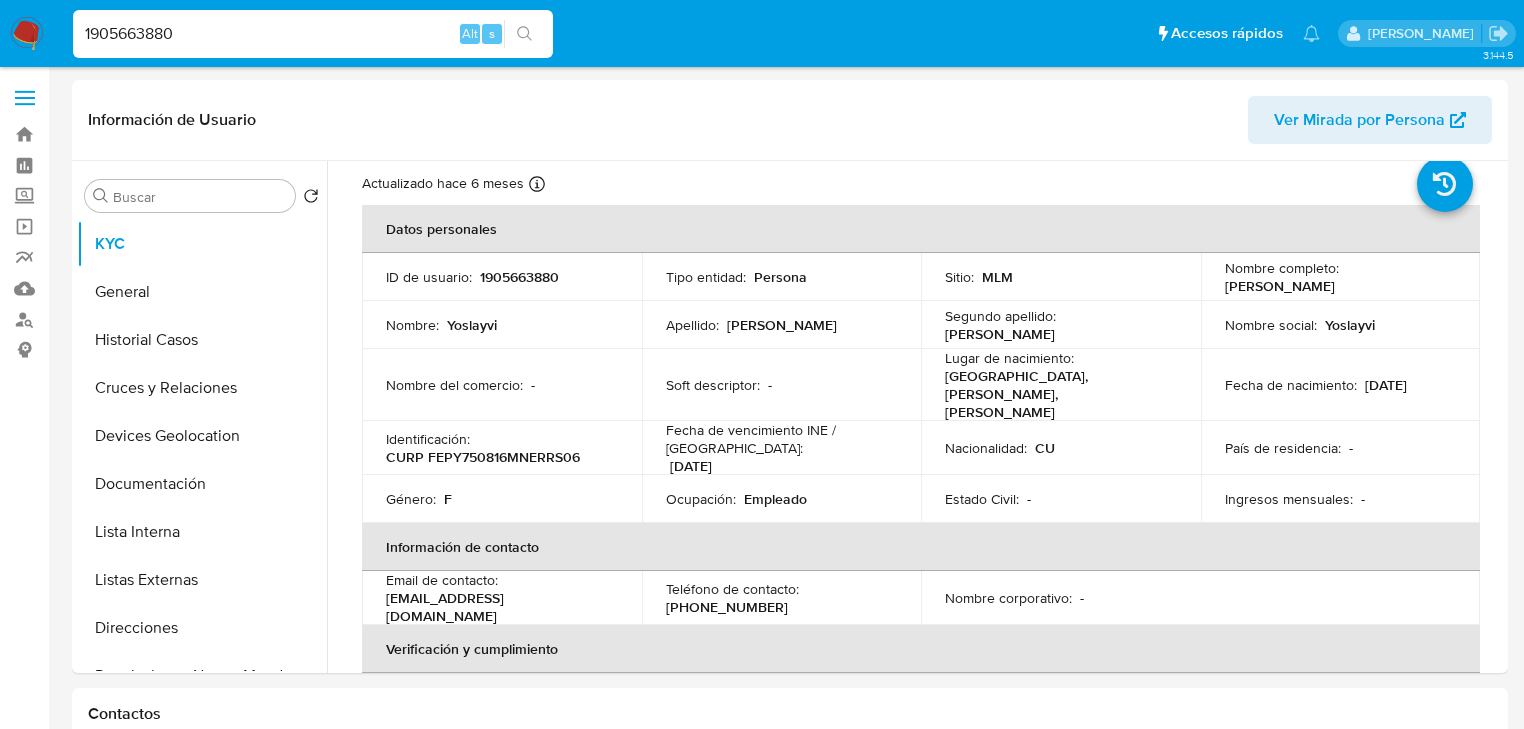 scroll, scrollTop: 80, scrollLeft: 0, axis: vertical 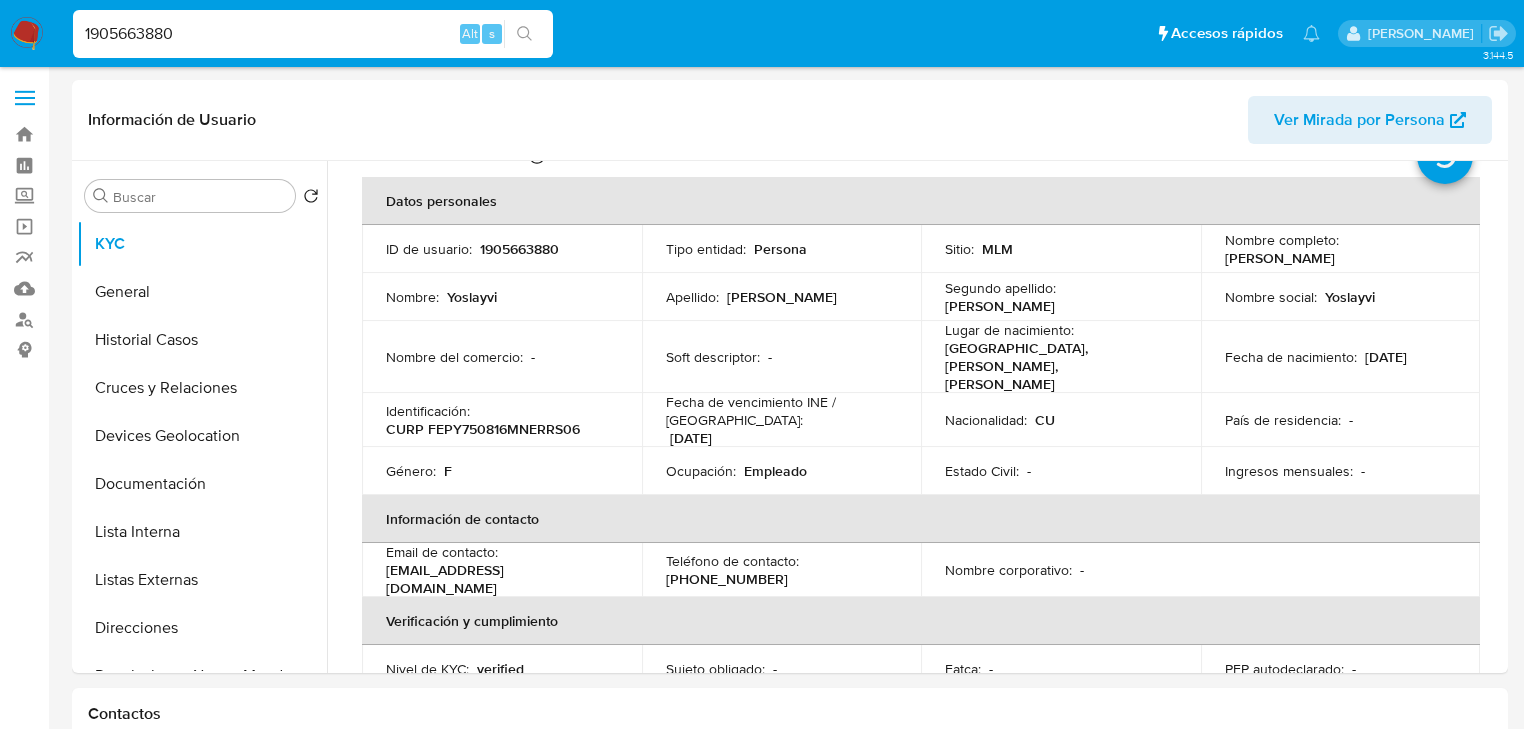 drag, startPoint x: 594, startPoint y: 552, endPoint x: 384, endPoint y: 552, distance: 210 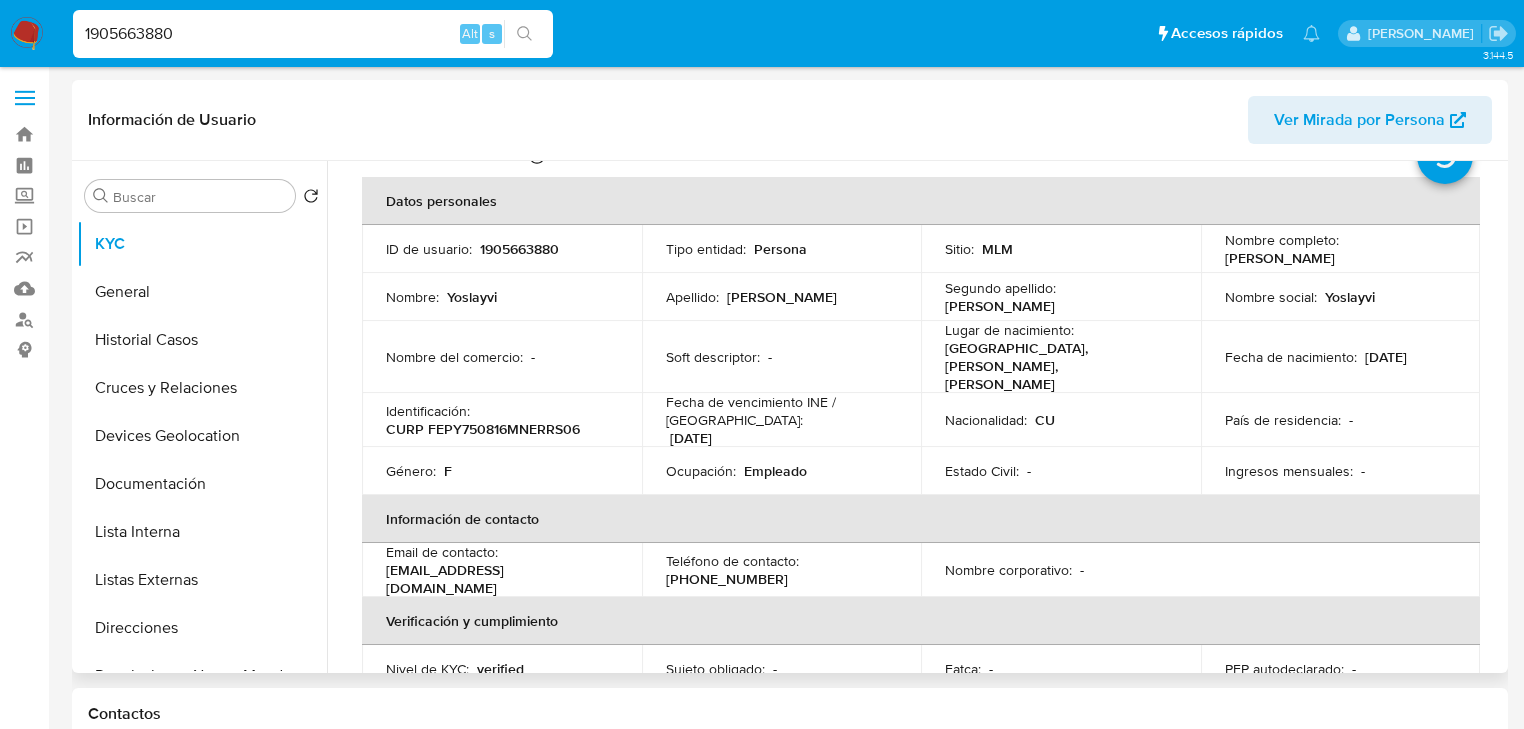 click on "11/04/2030" at bounding box center (691, 438) 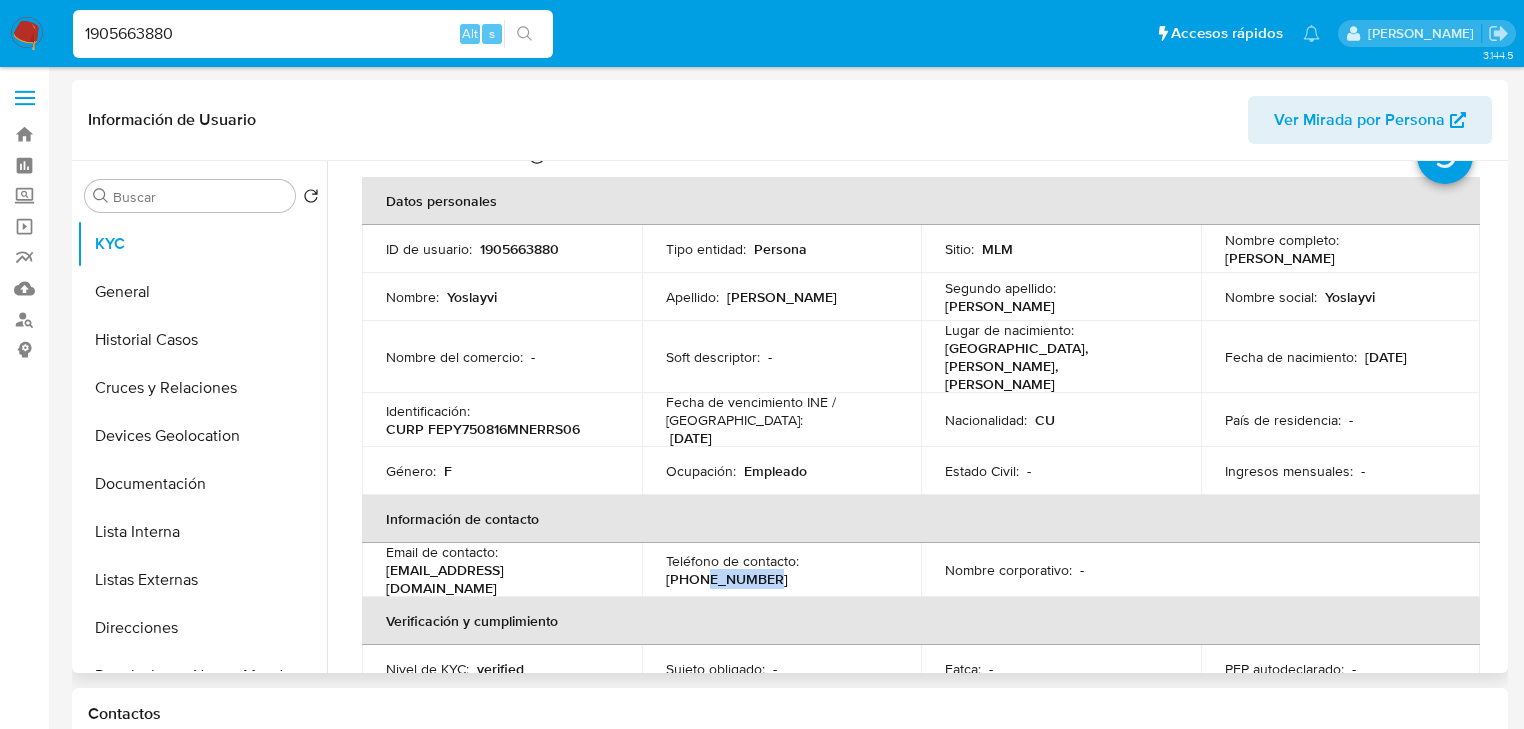 click on "(55) 64752010" at bounding box center [727, 579] 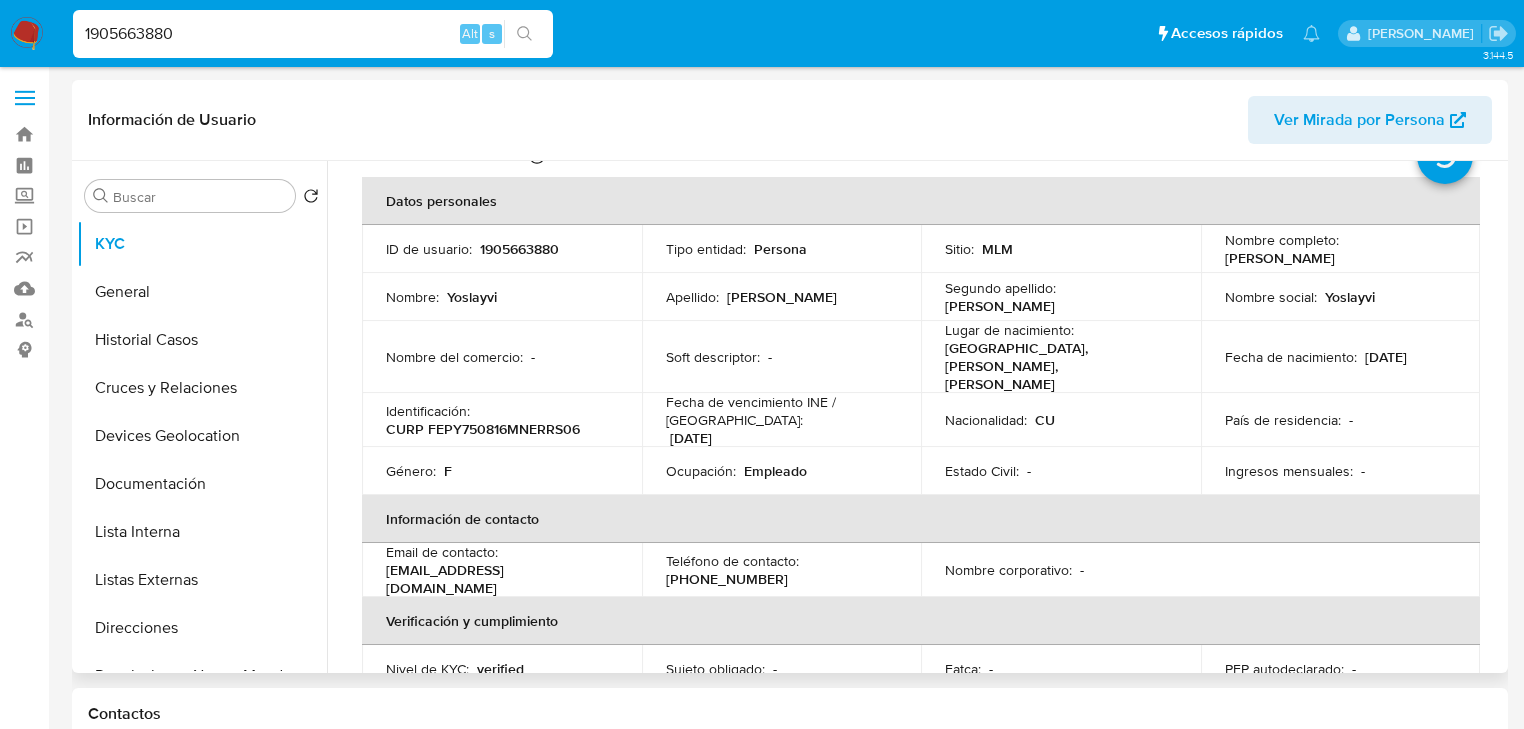 click on "CURP FEPY750816MNERRS06" at bounding box center (483, 429) 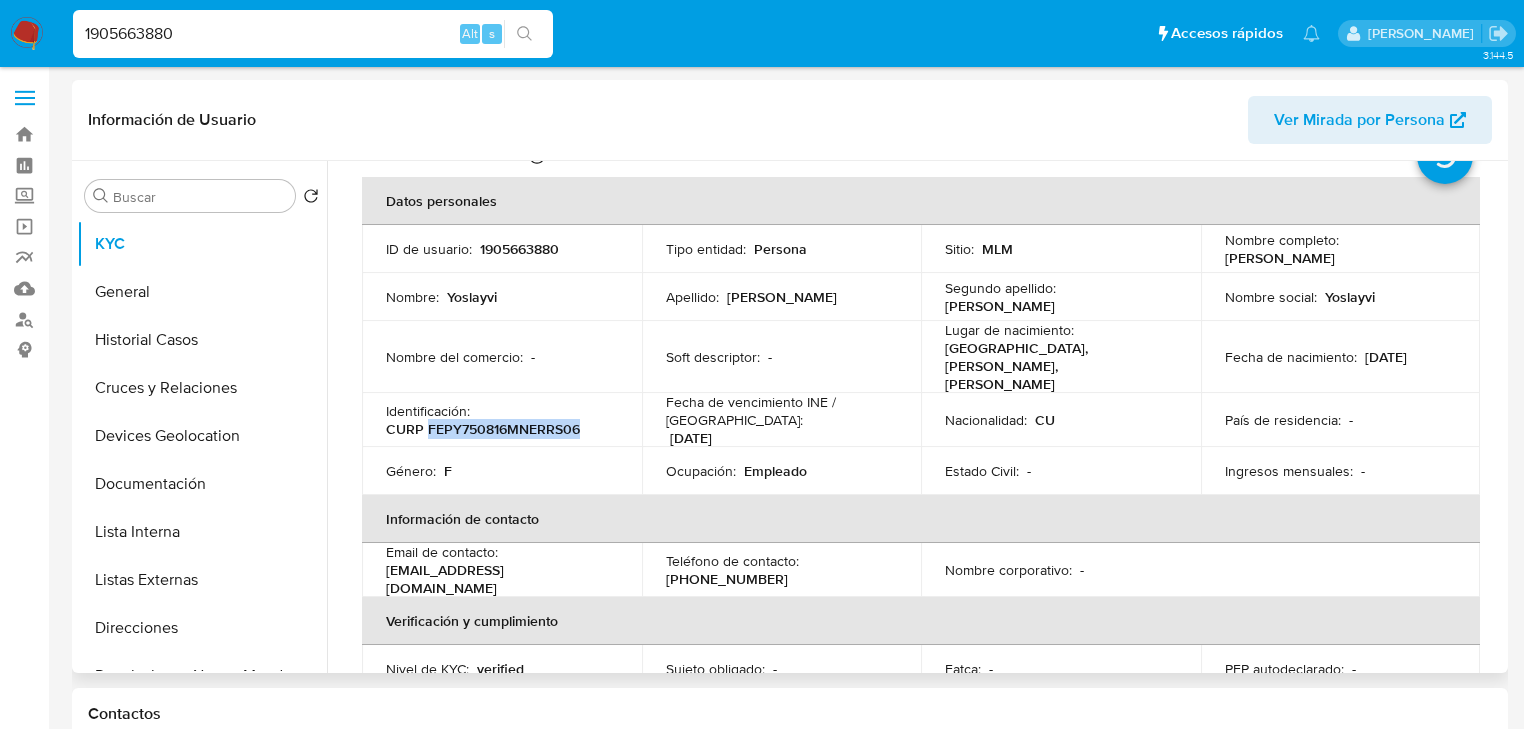 click on "CURP FEPY750816MNERRS06" at bounding box center [483, 429] 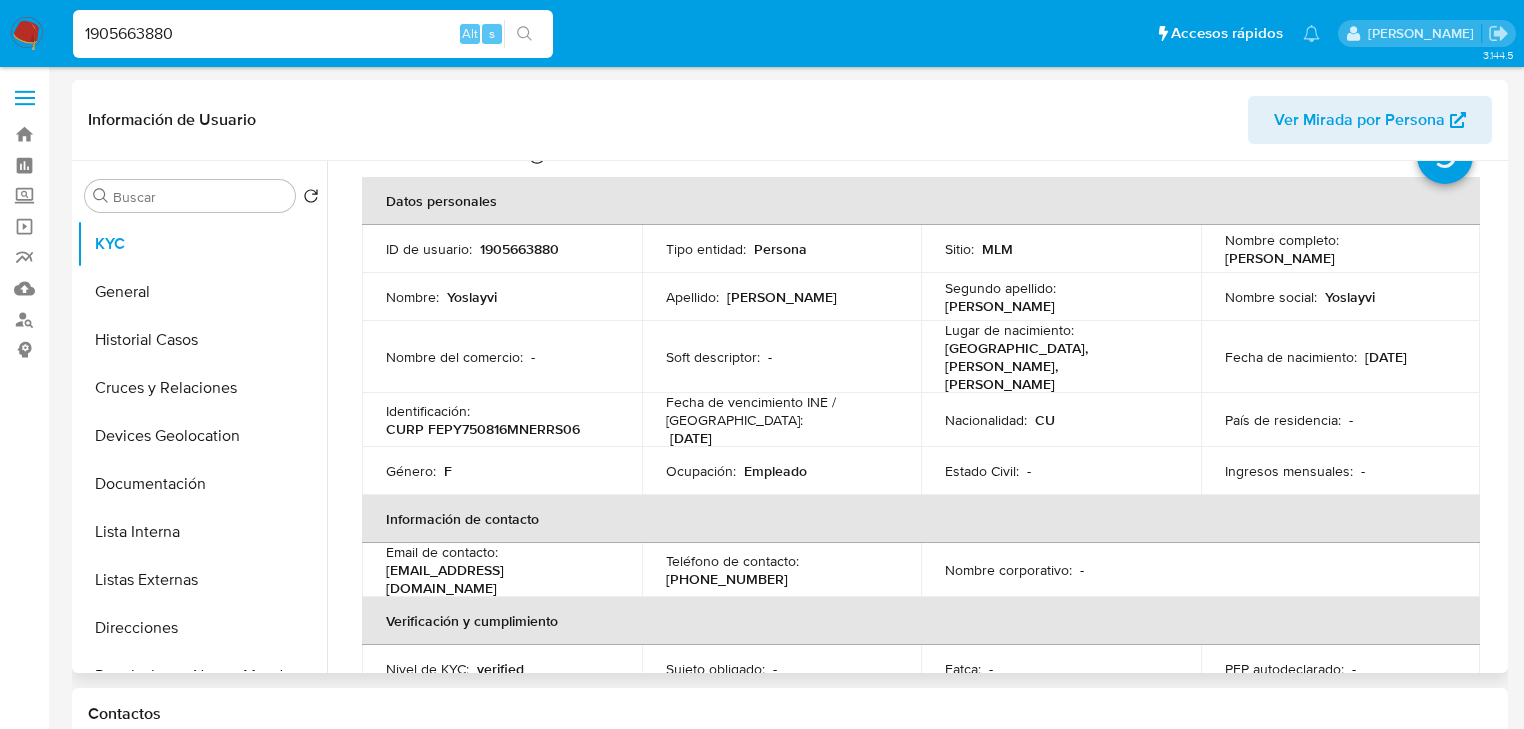click on "País de residencia :    -" at bounding box center [1341, 420] 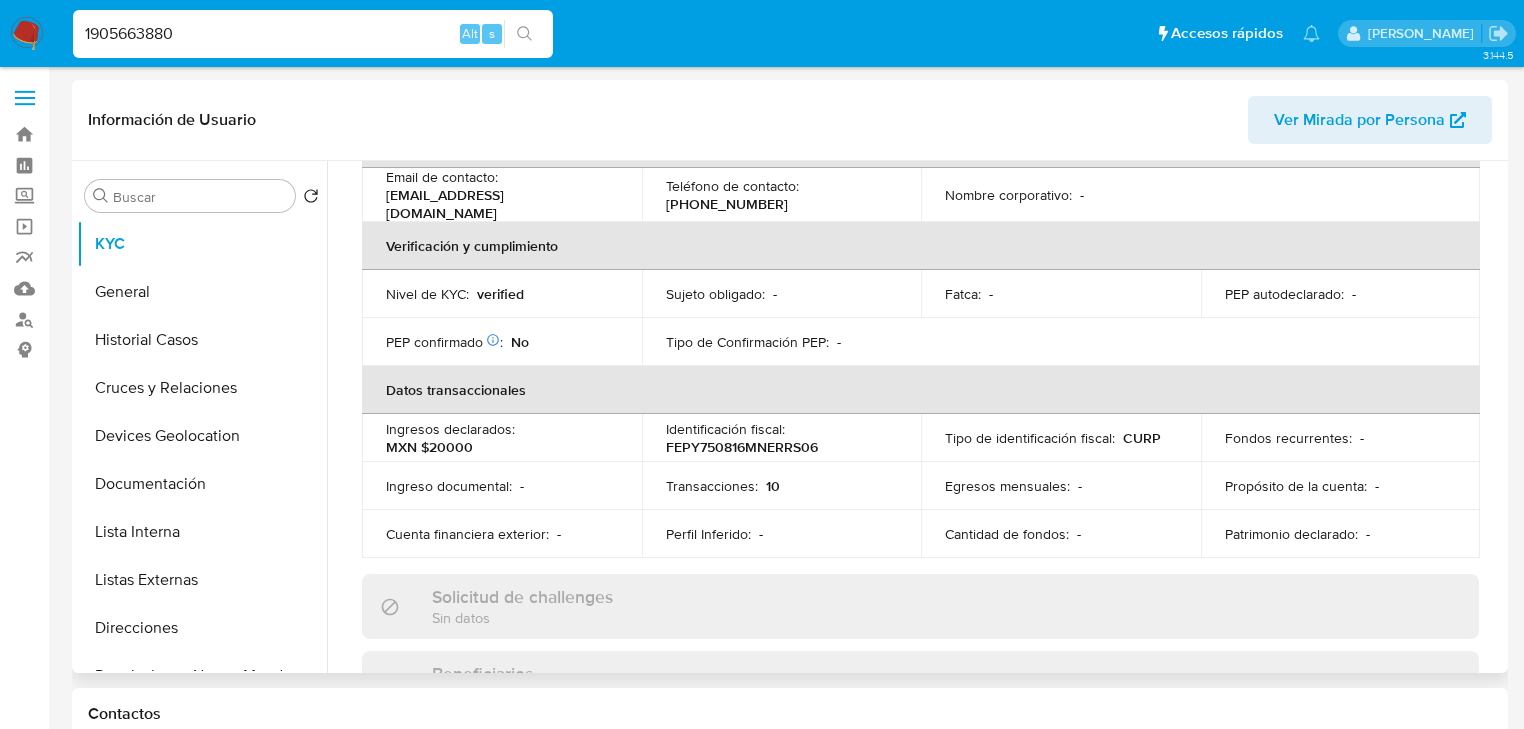 scroll, scrollTop: 528, scrollLeft: 0, axis: vertical 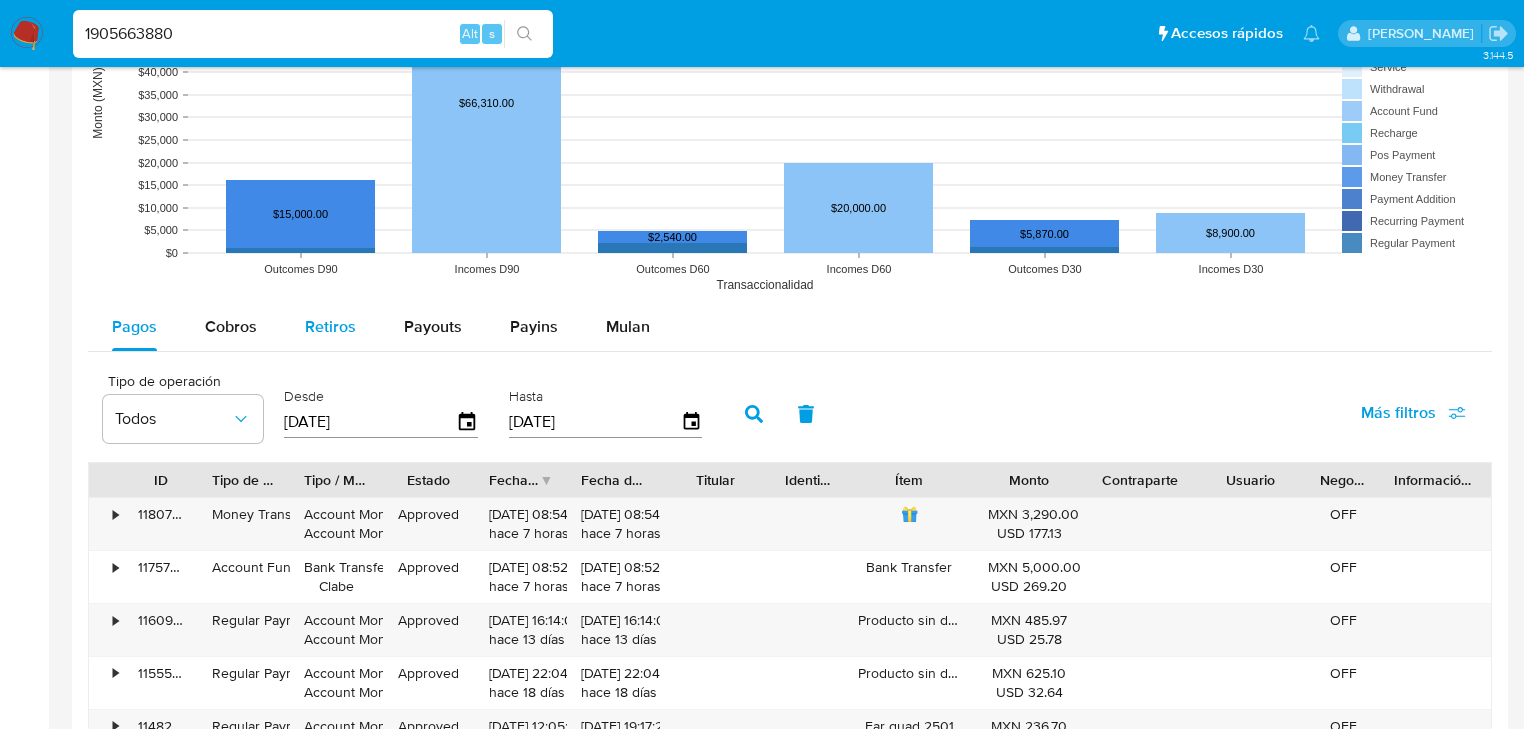 click on "Cobros" at bounding box center (231, 326) 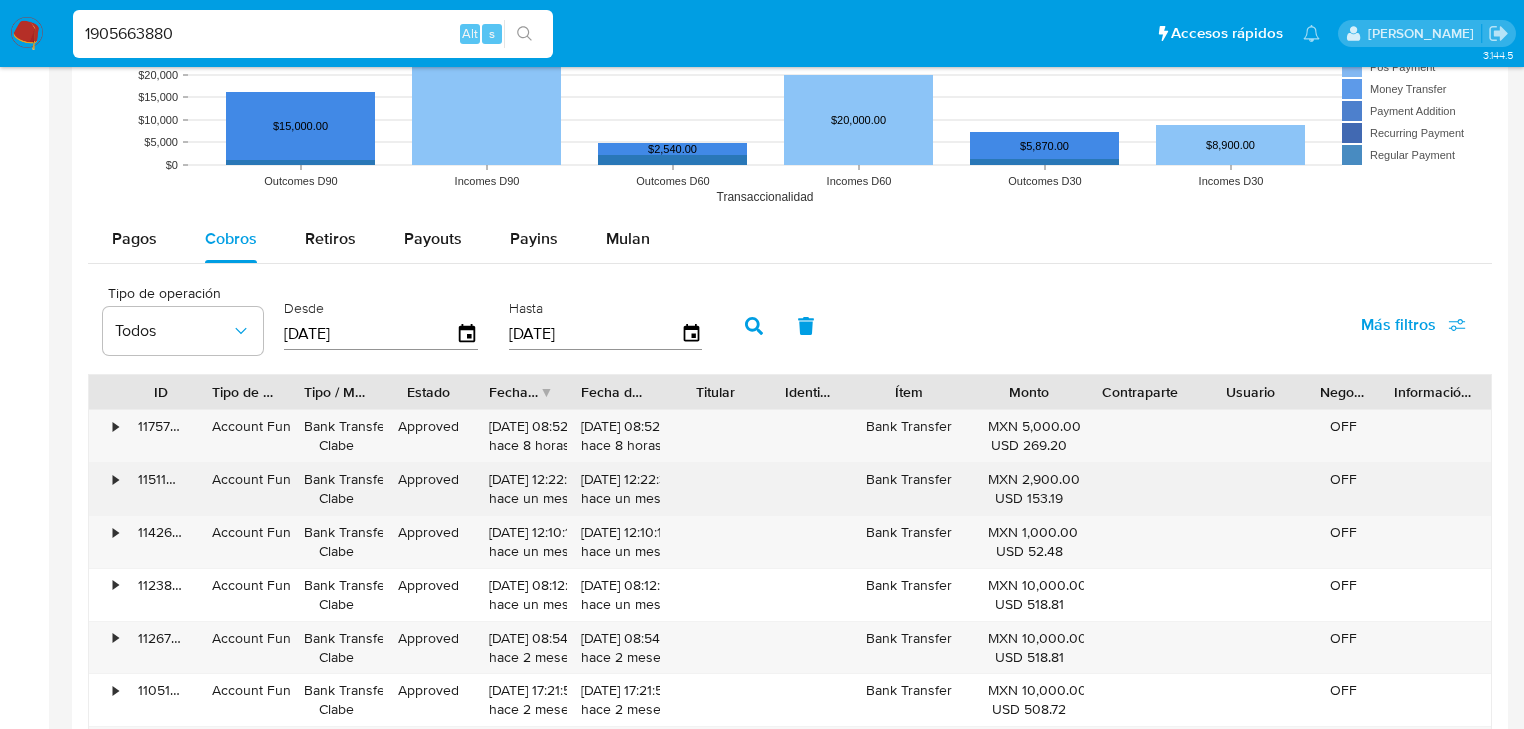 scroll, scrollTop: 1680, scrollLeft: 0, axis: vertical 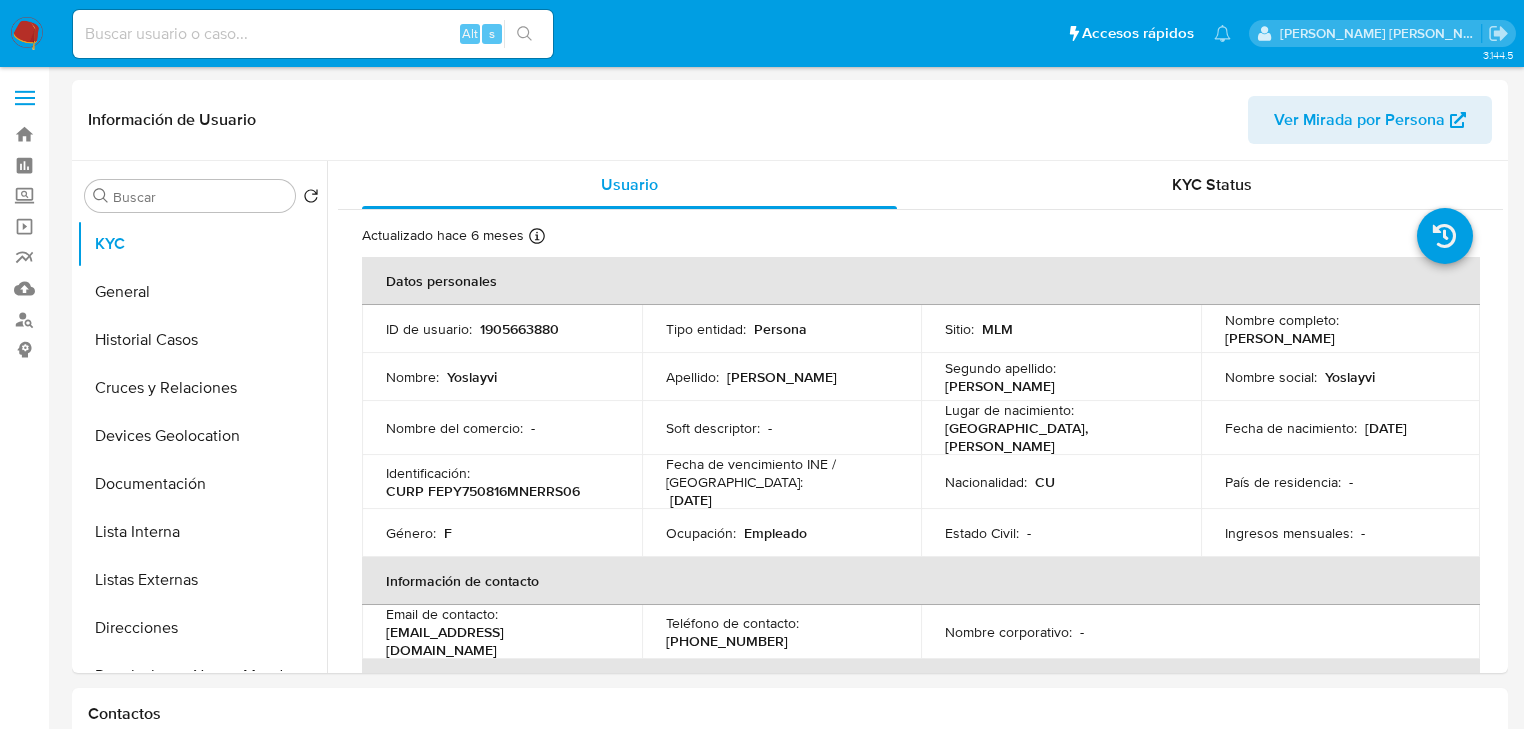 select on "10" 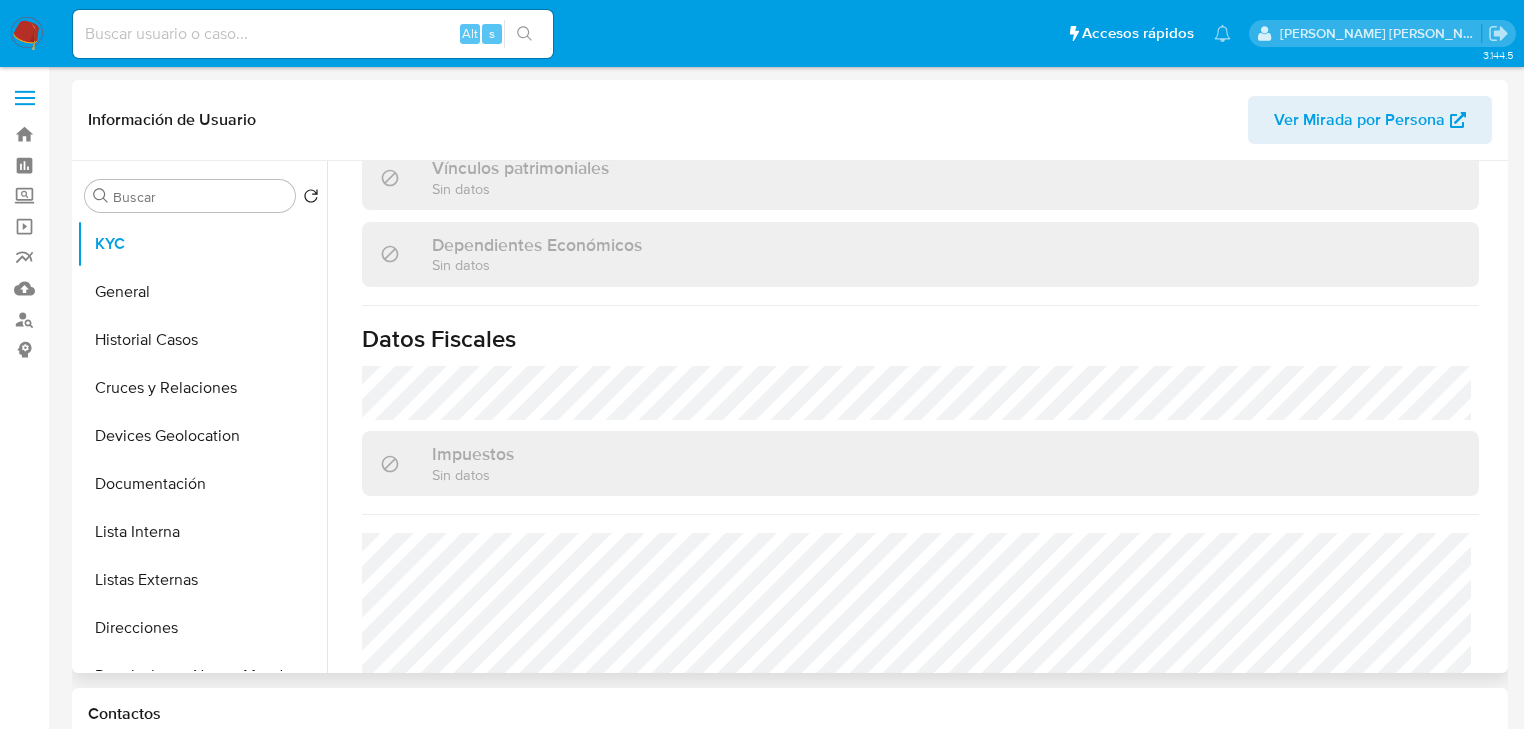 scroll, scrollTop: 1263, scrollLeft: 0, axis: vertical 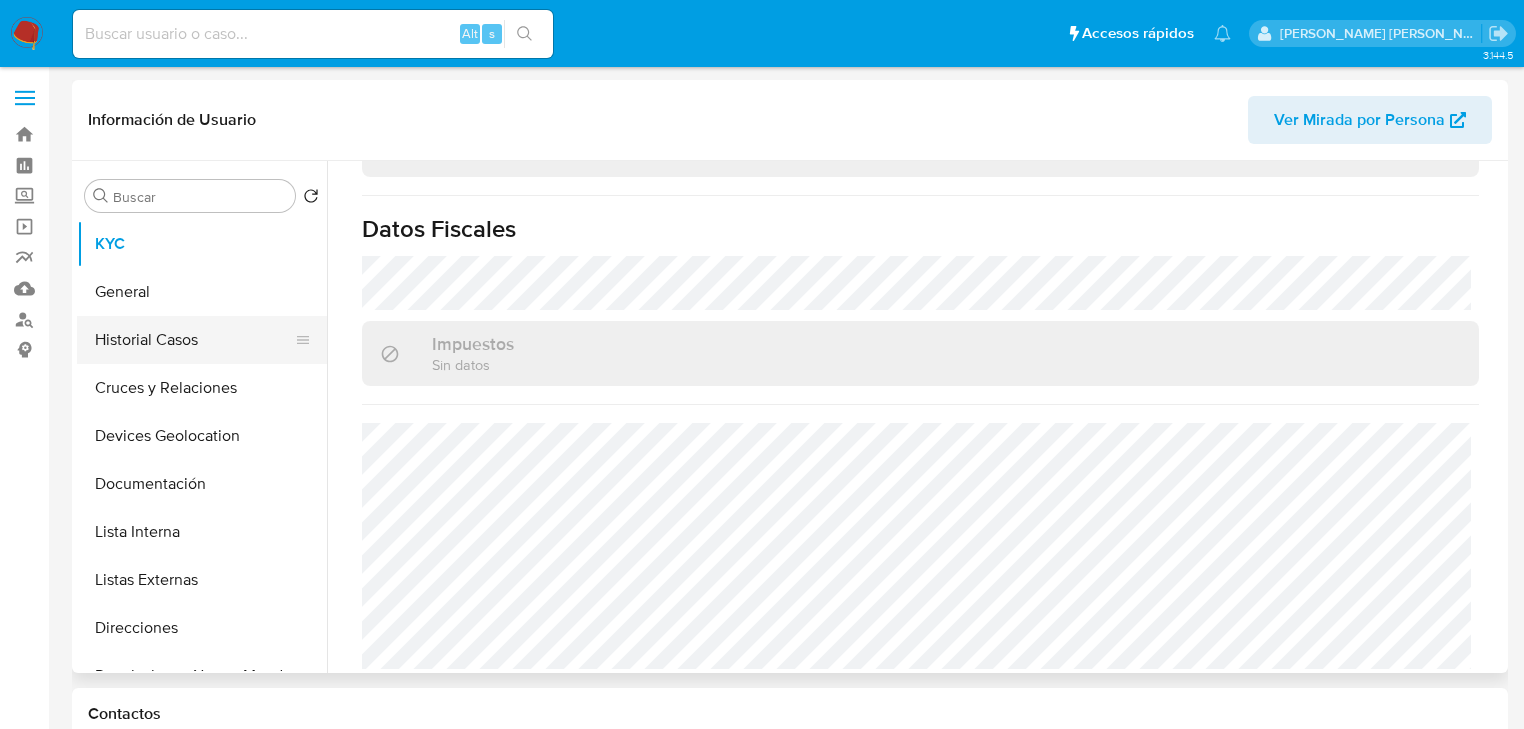 click on "Historial Casos" at bounding box center [194, 340] 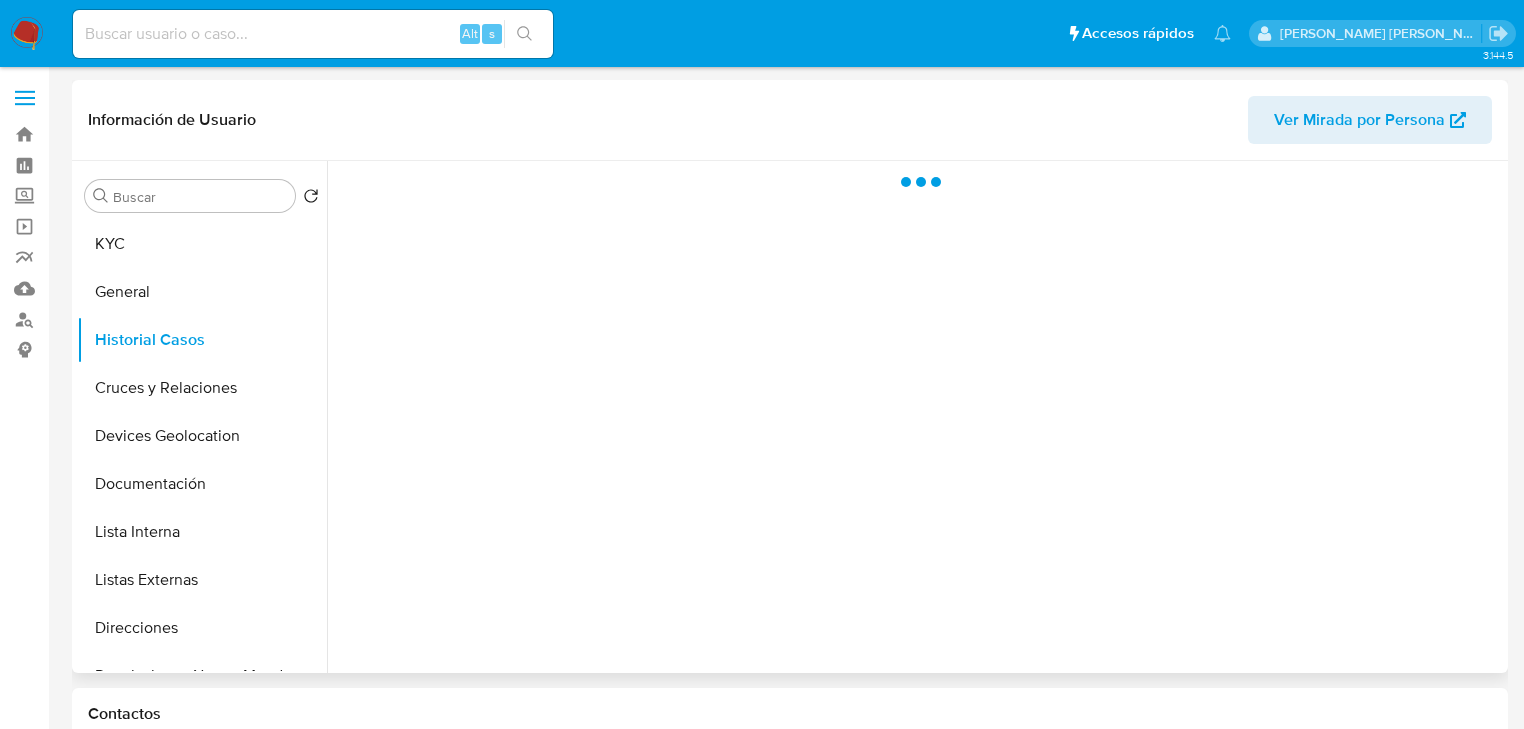 scroll, scrollTop: 0, scrollLeft: 0, axis: both 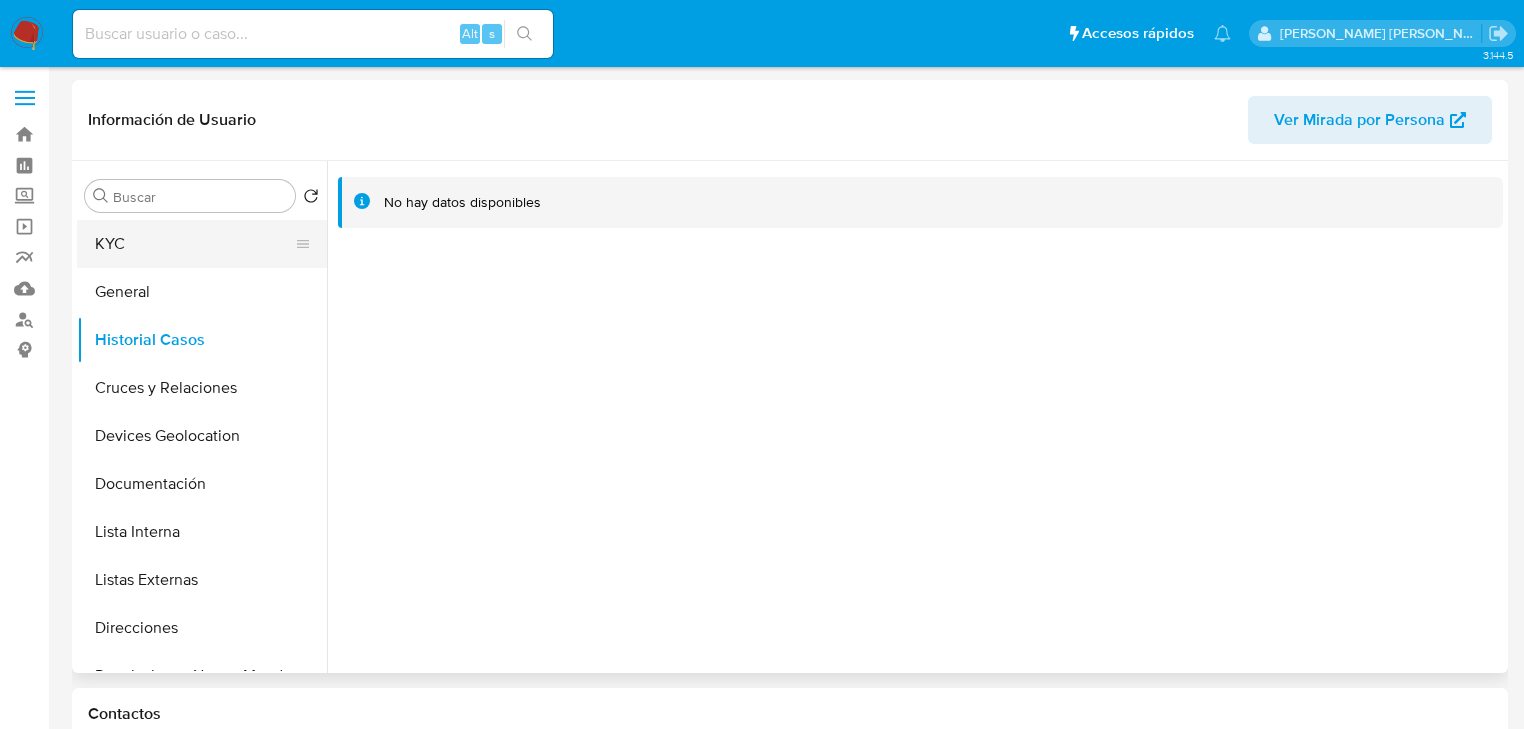 click on "KYC" at bounding box center (194, 244) 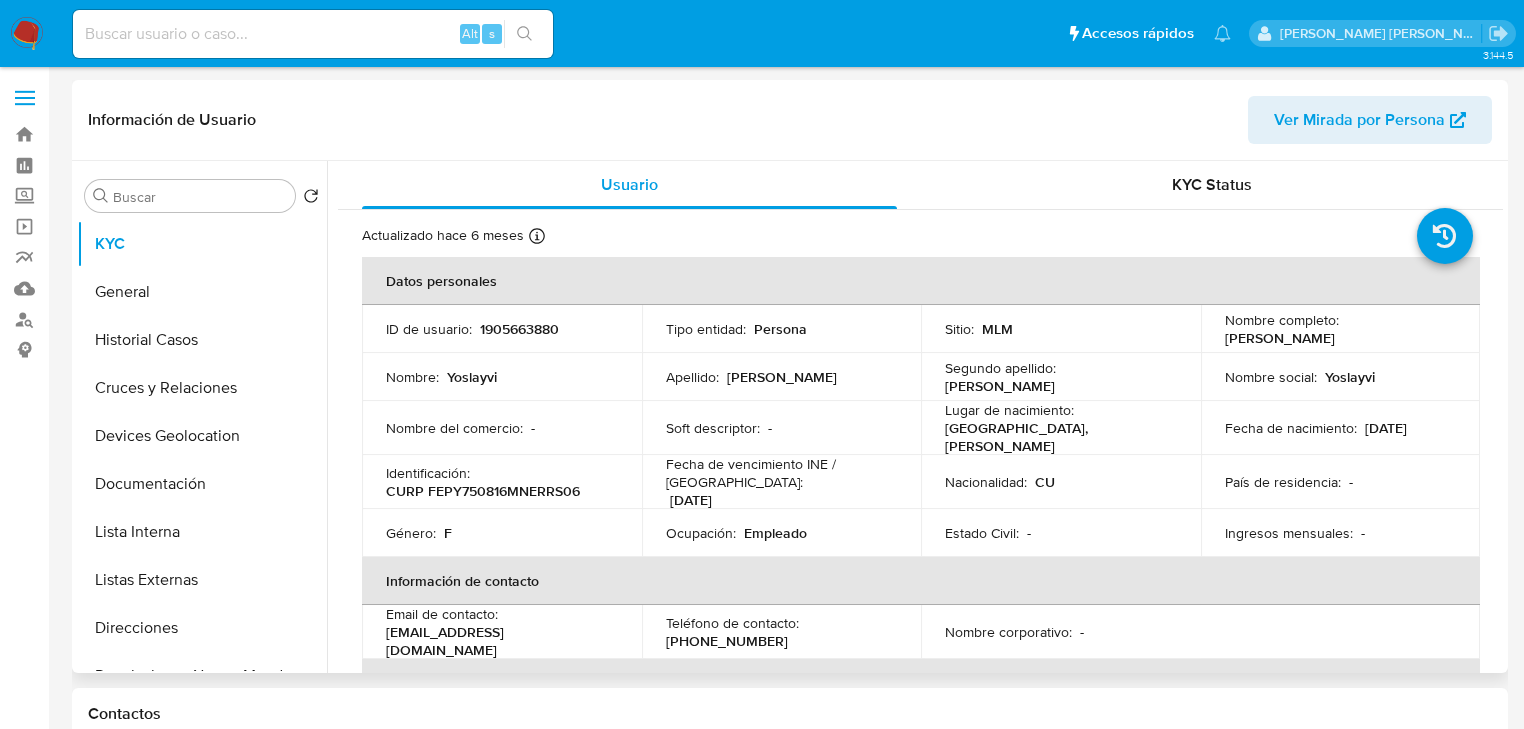 type 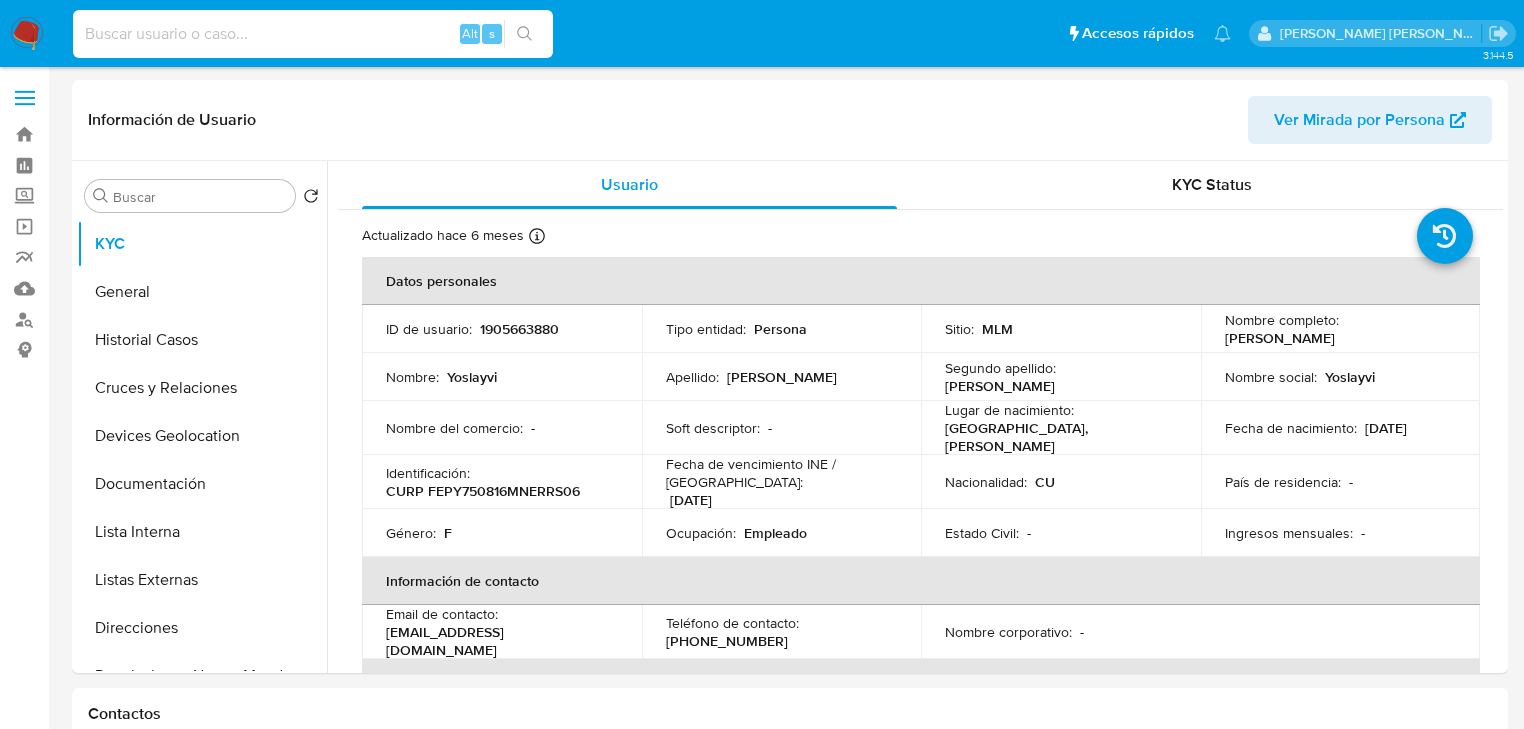 click at bounding box center [313, 34] 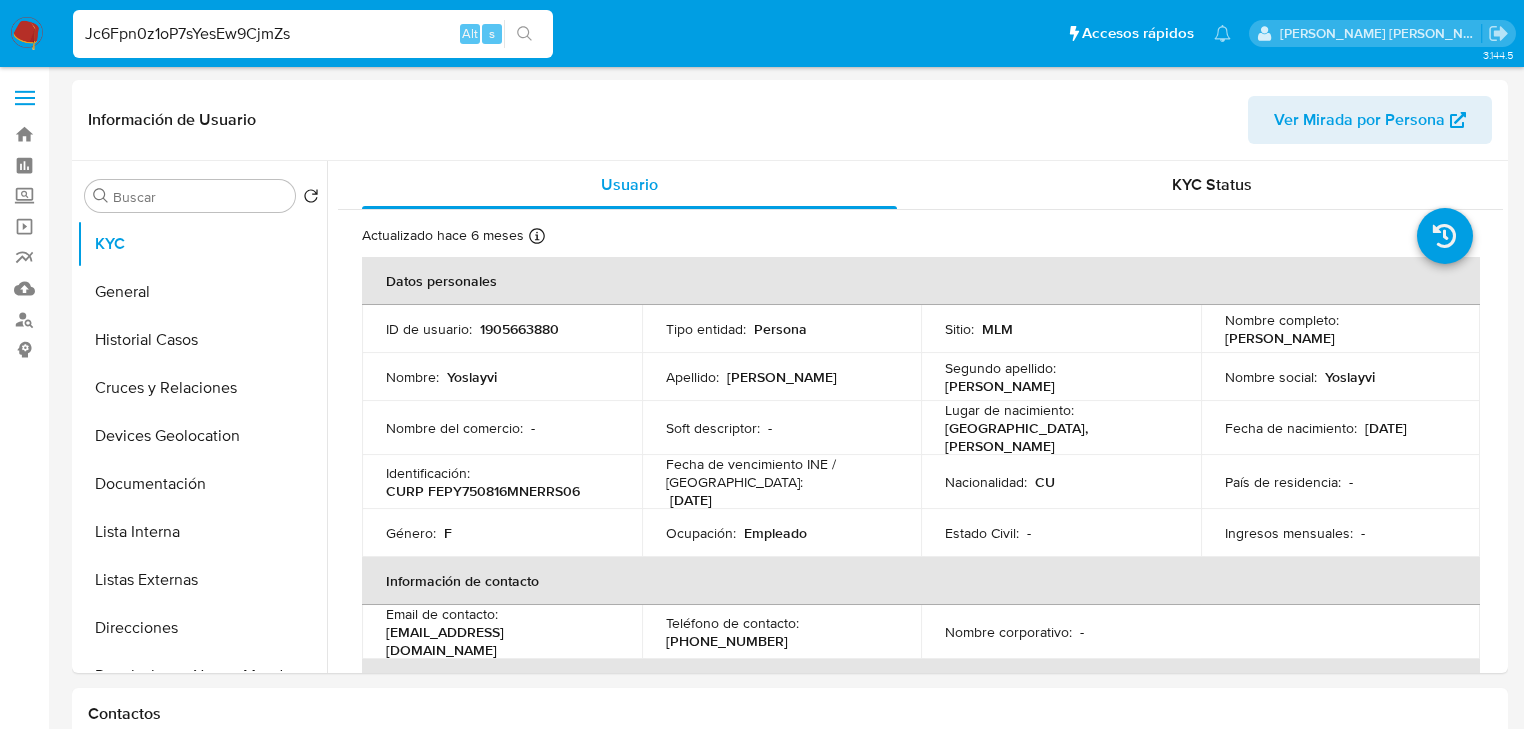 type on "Jc6Fpn0z1oP7sYesEw9CjmZs" 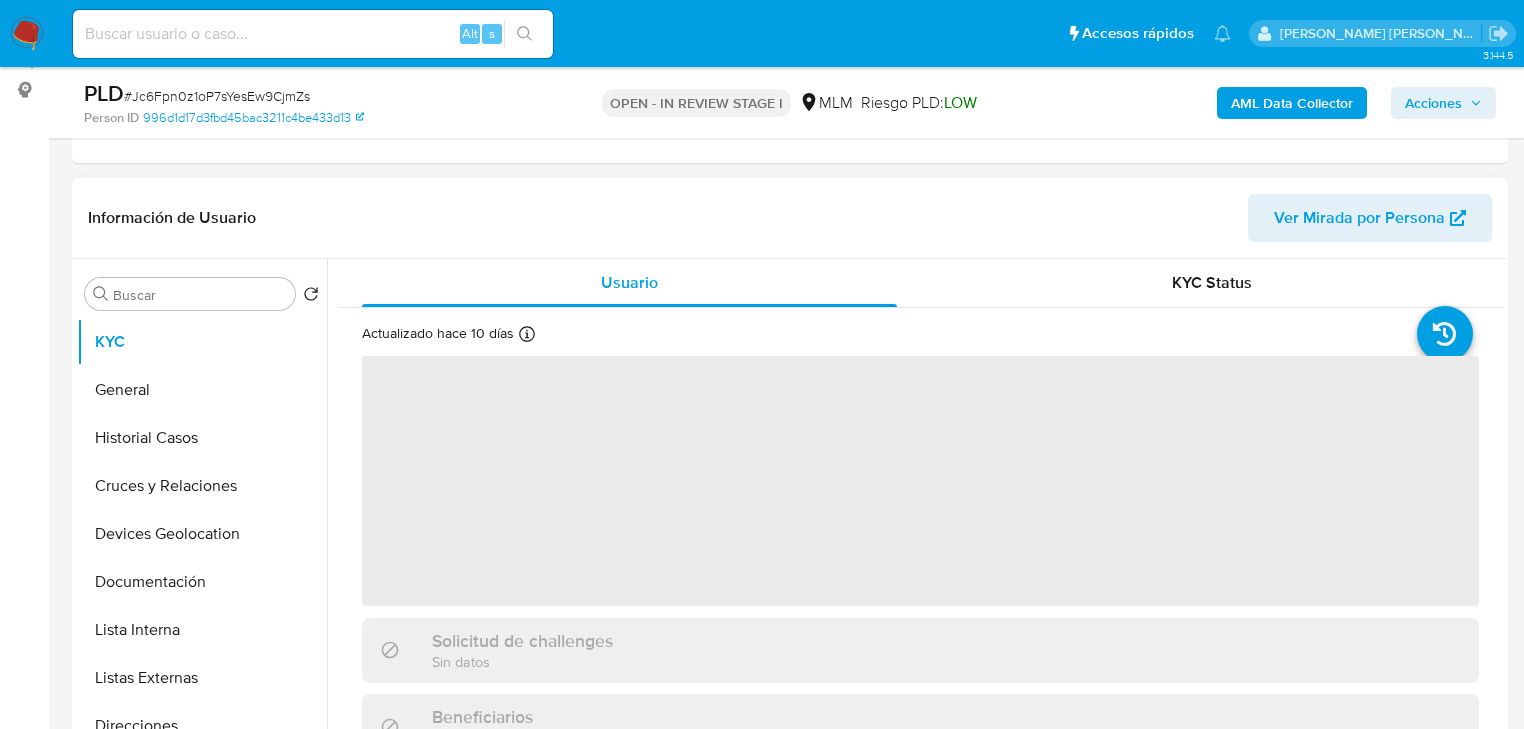 scroll, scrollTop: 320, scrollLeft: 0, axis: vertical 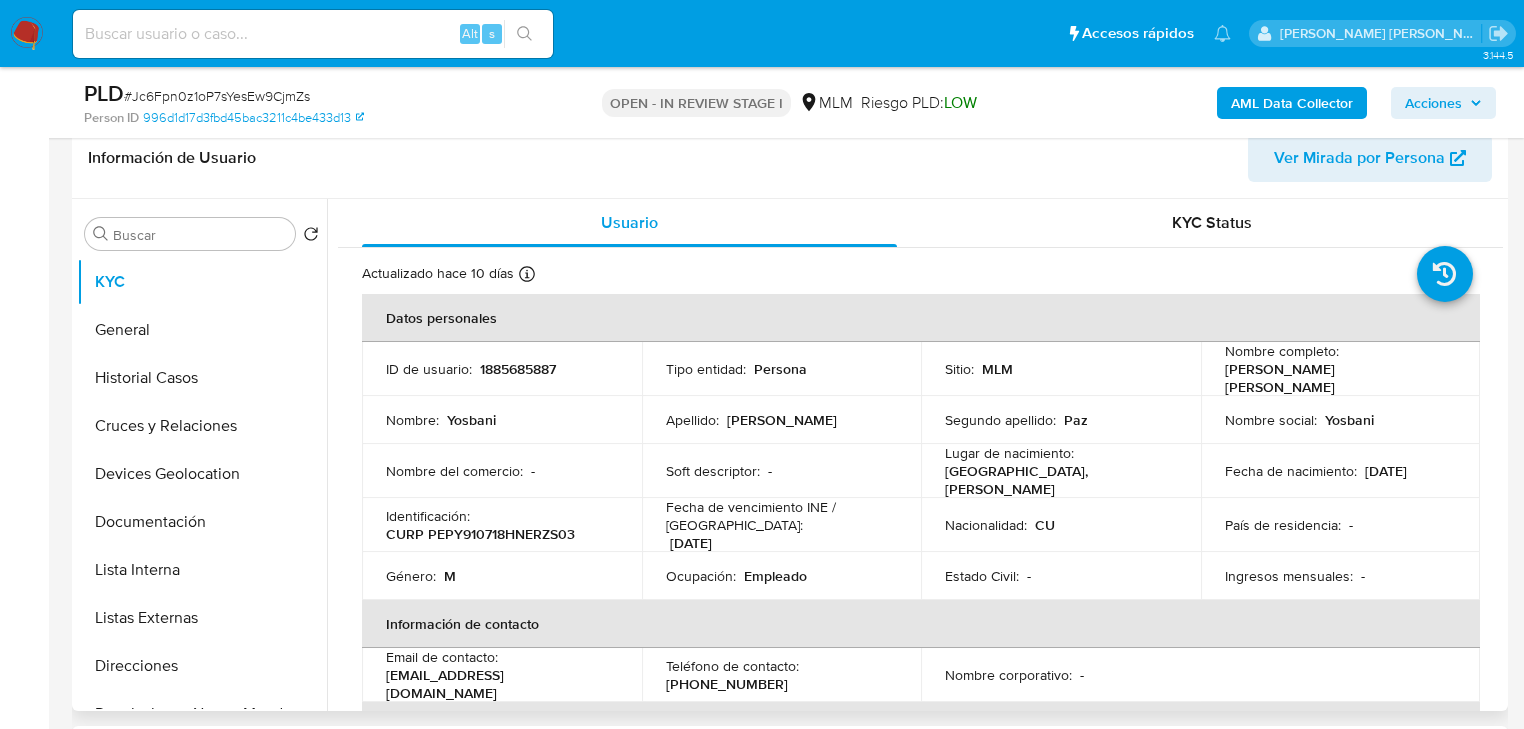 select on "10" 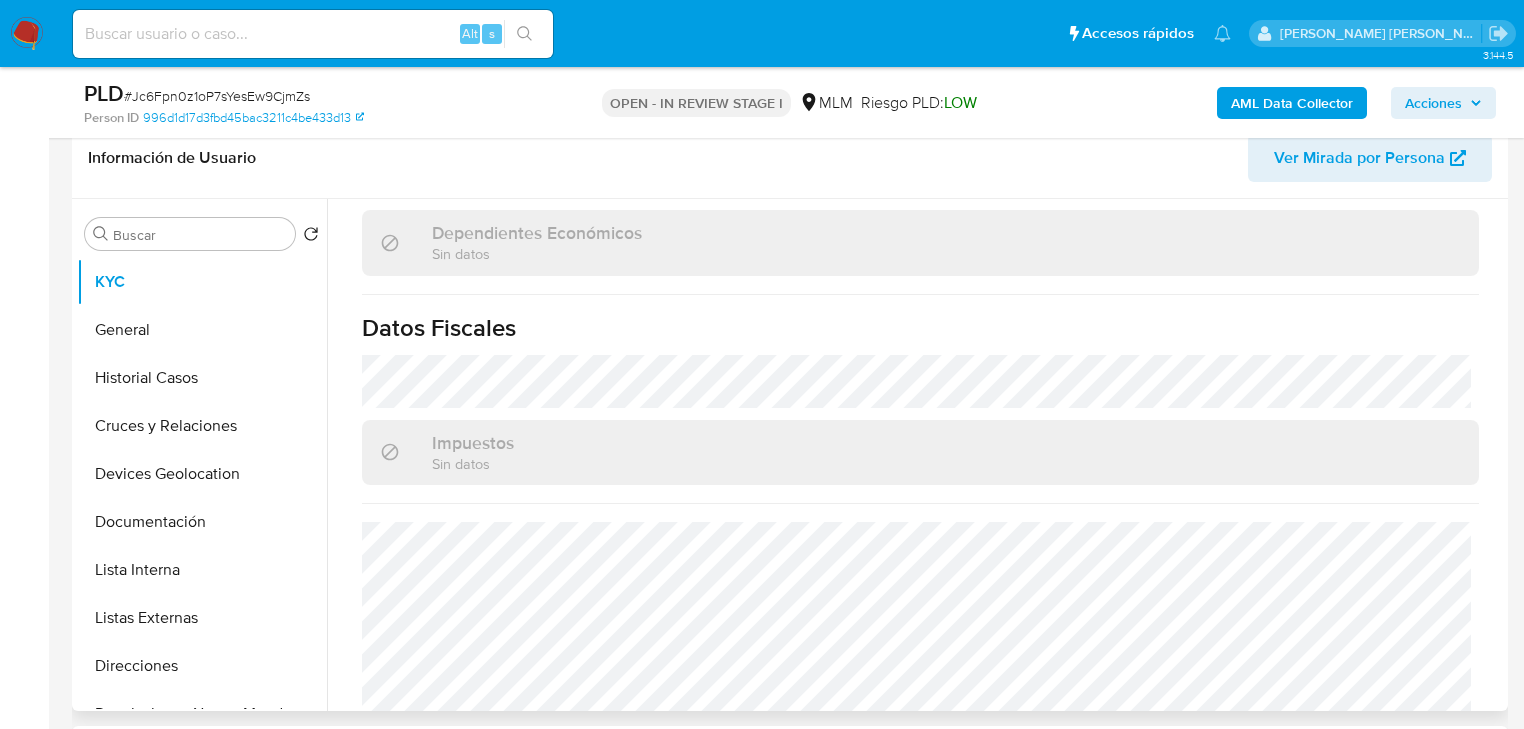 scroll, scrollTop: 1262, scrollLeft: 0, axis: vertical 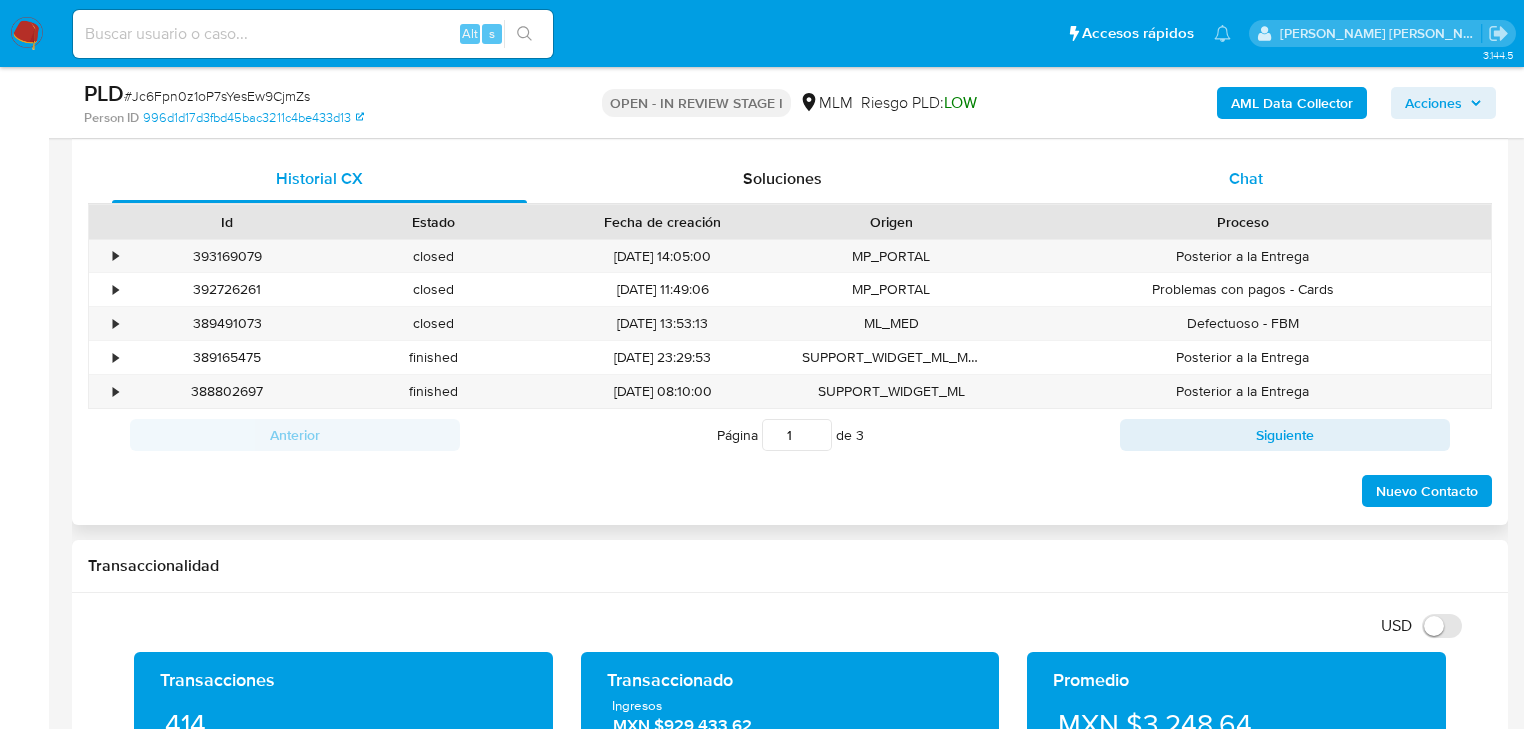 click on "Chat" at bounding box center [1246, 178] 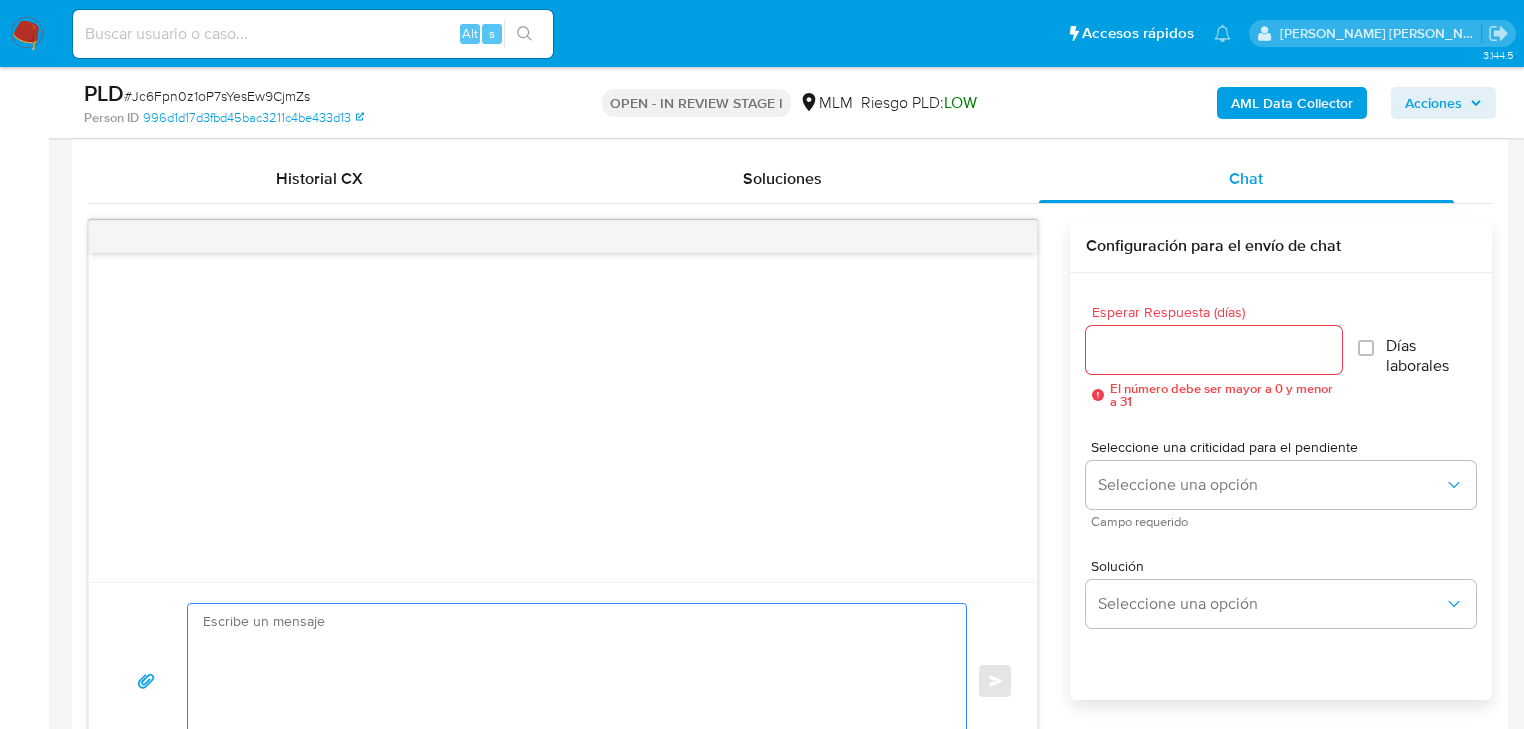 click on "Enviar" at bounding box center [563, 680] 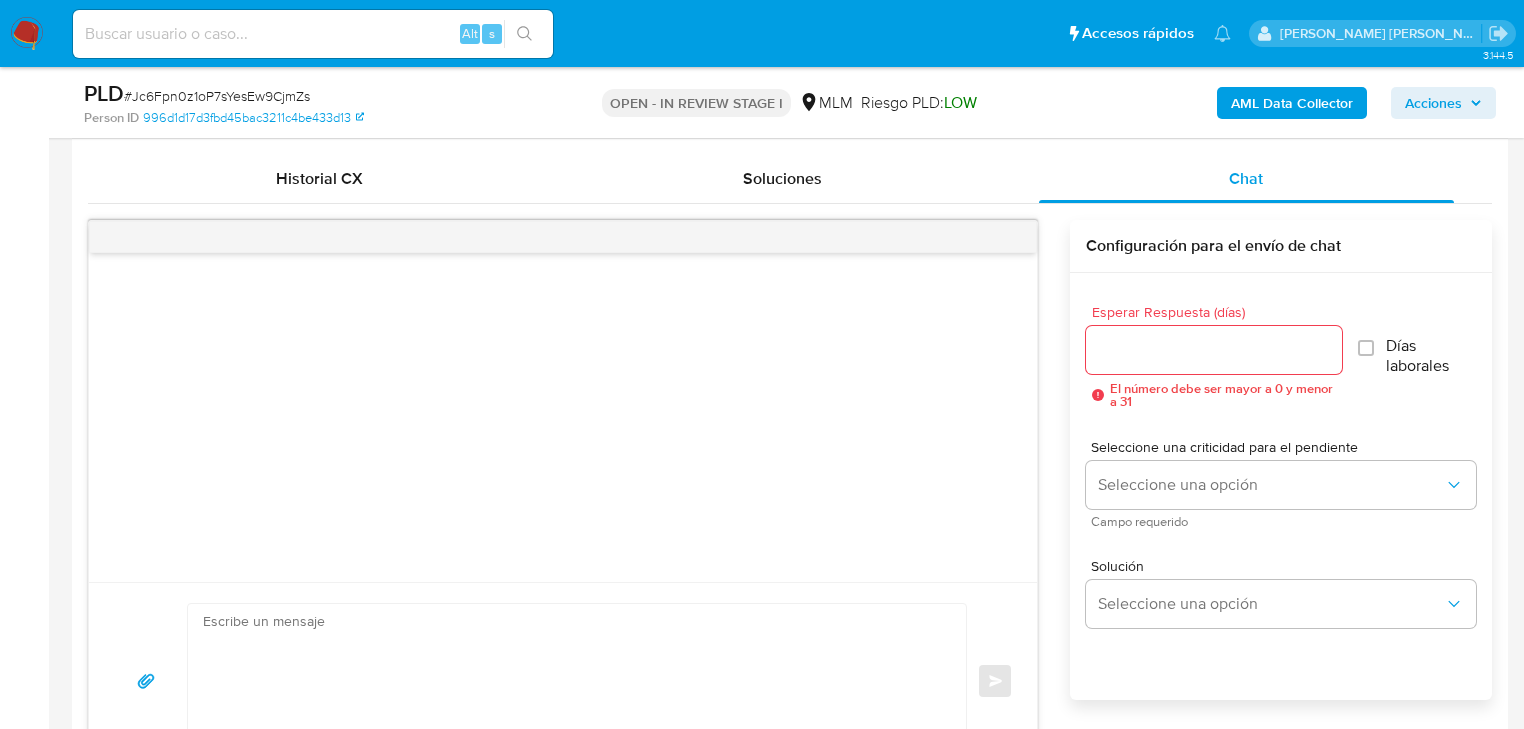 click at bounding box center (572, 681) 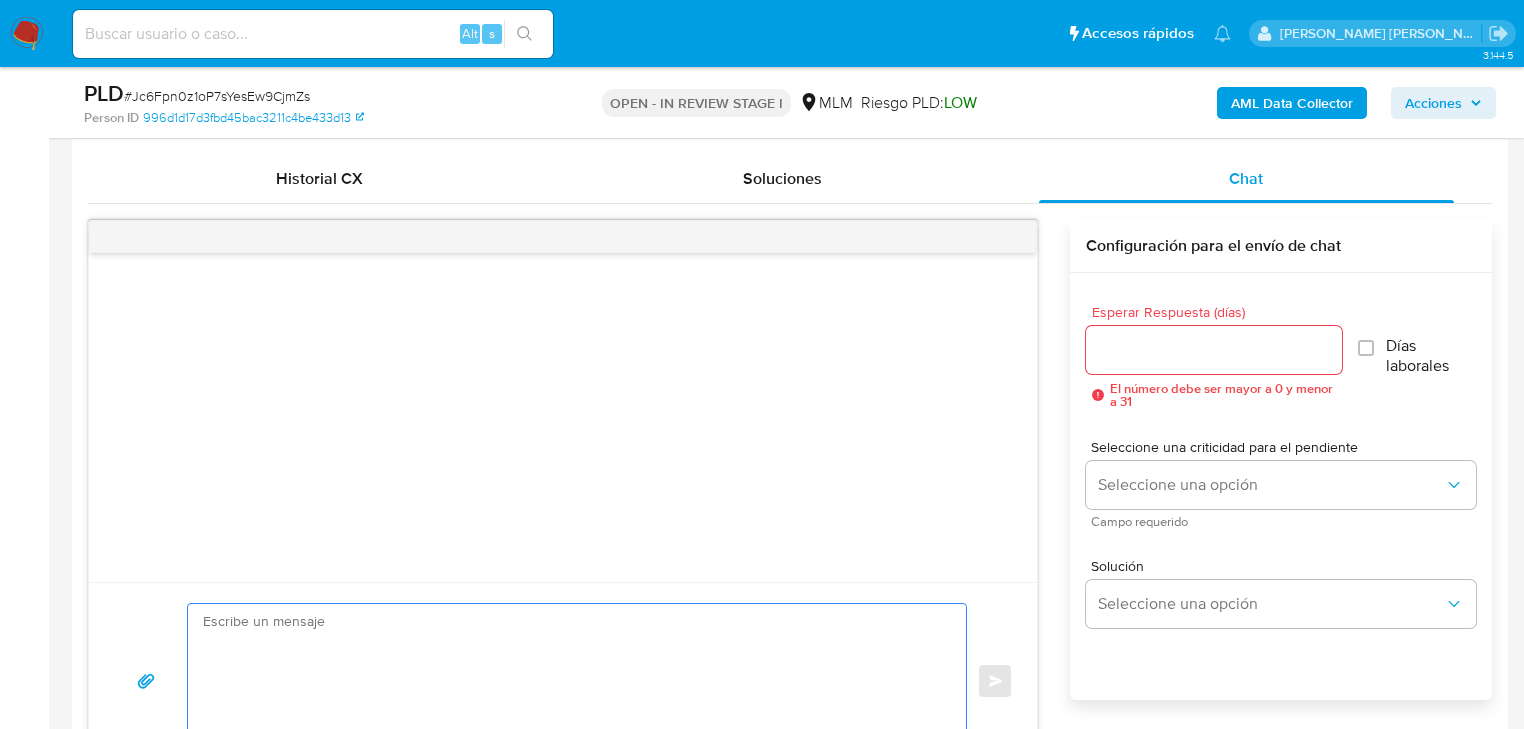 paste on "Estimado Marco Antonio,
Te comunicamos que se ha identificado un cambio en el uso habitual de tu cuenta, por lo que  de acuerdo con las políticas de control de Mercado Pago, al ser una entidad regulada debemos llevar a cabo un proceso de actualización de tu información y verificación para garantizar la seguridad de tu cuenta.
Por lo anterior, es necesario que nos compartas la siguiente información en un plazo no mayor a 5 días:
Tu actividad económica u ocupación principal, es necesario que nos compartas algún documento como soporte a tu respuesta, puede ser Facturas, Recibos de Nómina, de Honorarios, Comprobantes fiscales, si es una actividad informal, proporcionar giro económico del negocio, nombre comercial, redes sociales, sitio web y ubicación.
Identificamos cargos en terminal point, favor de indicar giro económico del negocio, nombre comercial, redes sociales o  página web.
Motivo de recepción de remesas emitidas por XXXXX desde Estados Unidos
Motivo de pago y/o relación con XXXXXXXXX
Moti..." 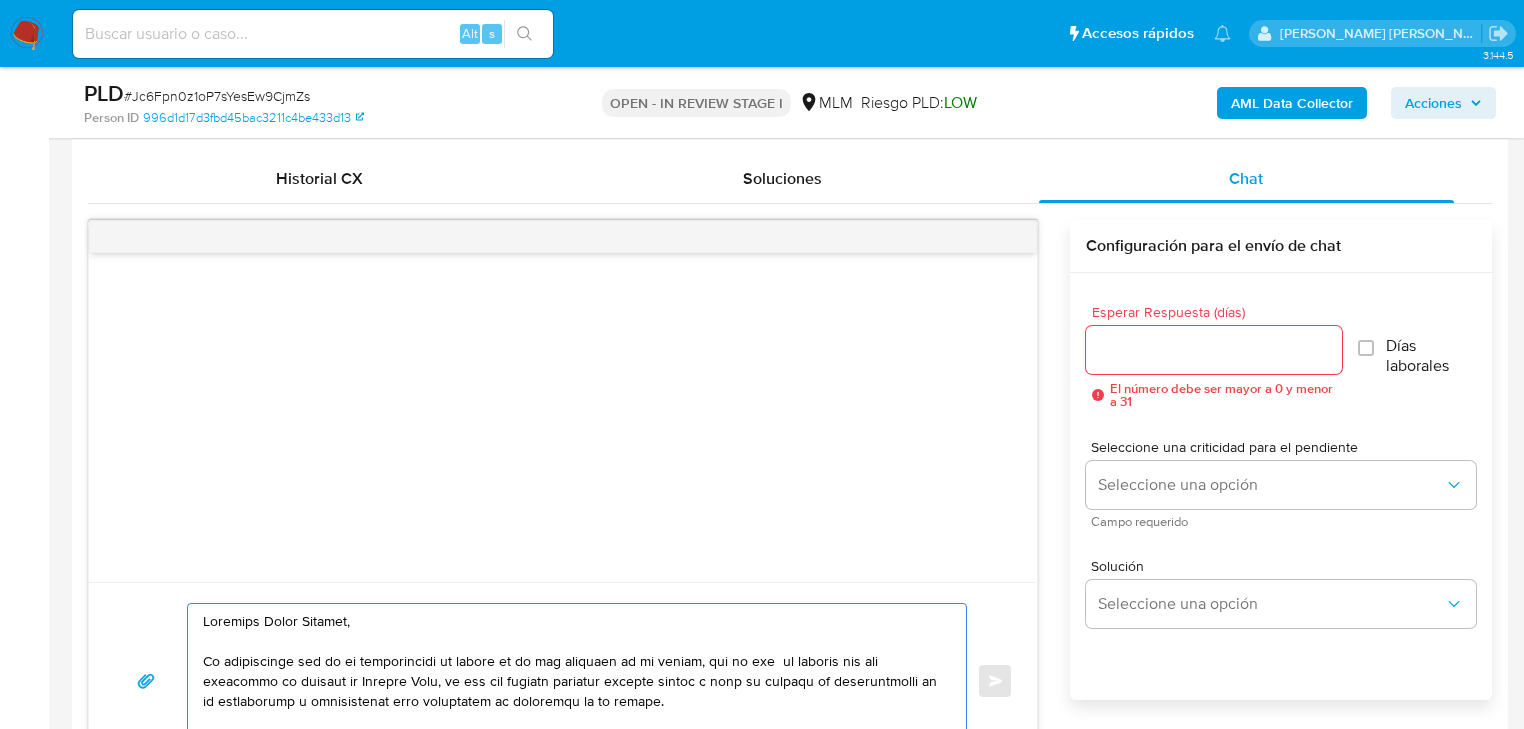 scroll, scrollTop: 367, scrollLeft: 0, axis: vertical 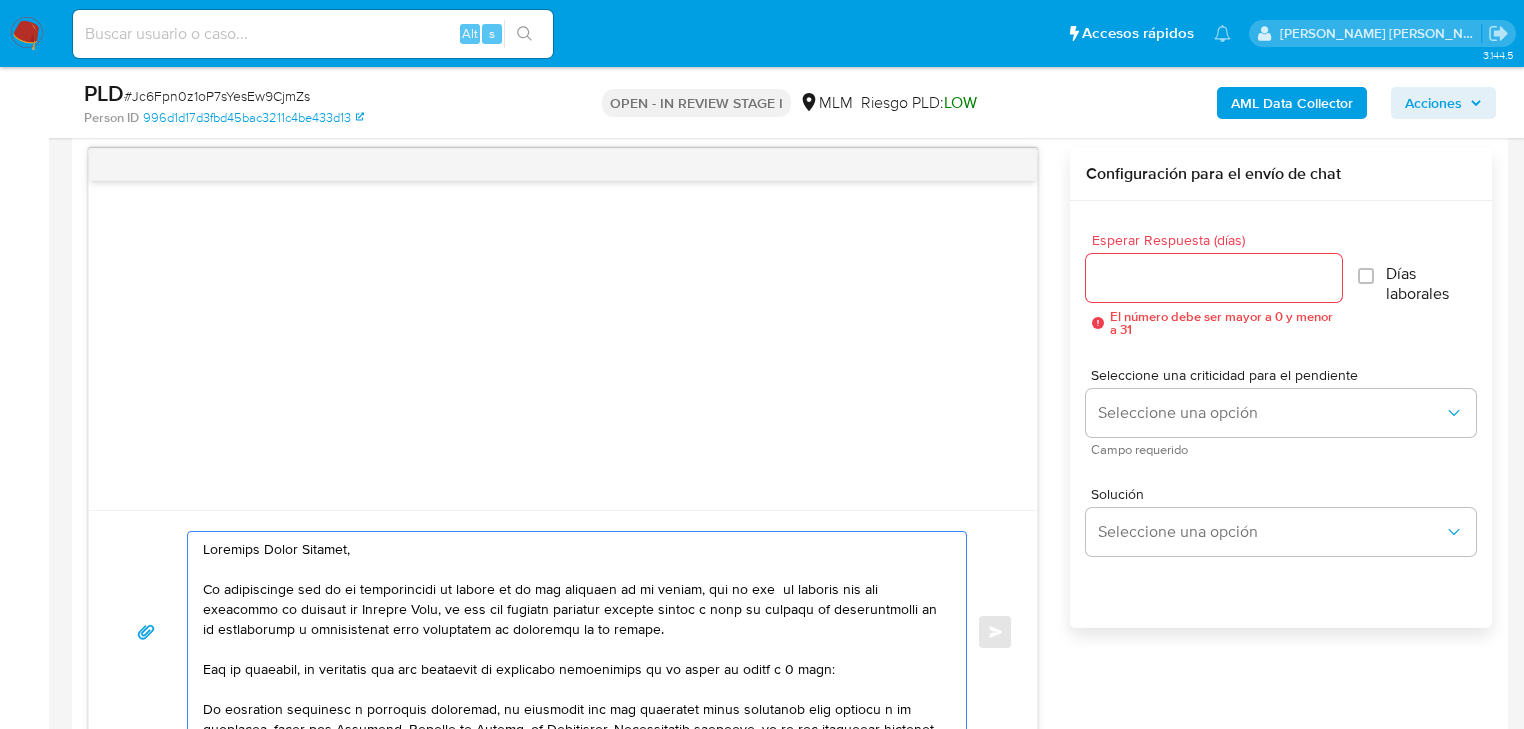 click at bounding box center (572, 632) 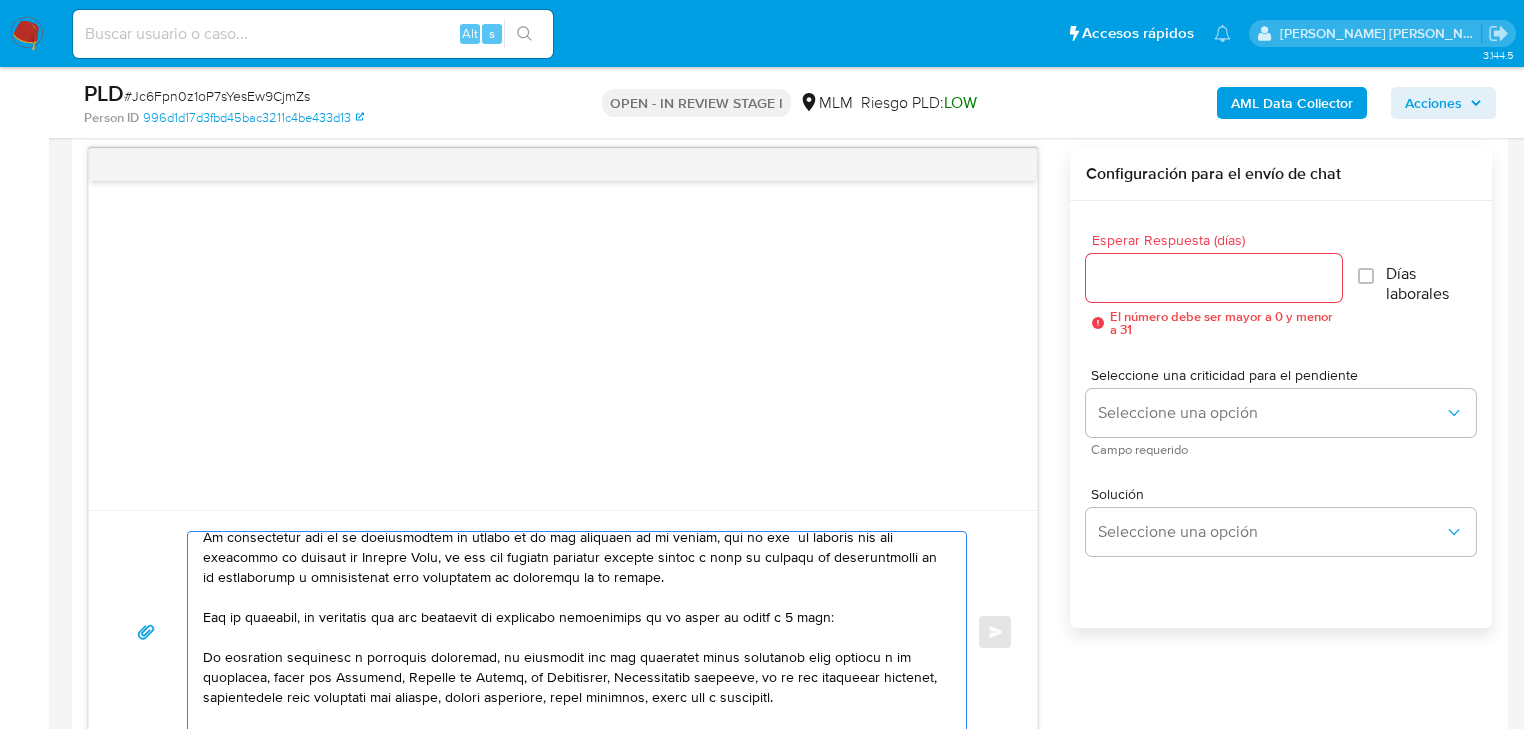 scroll, scrollTop: 80, scrollLeft: 0, axis: vertical 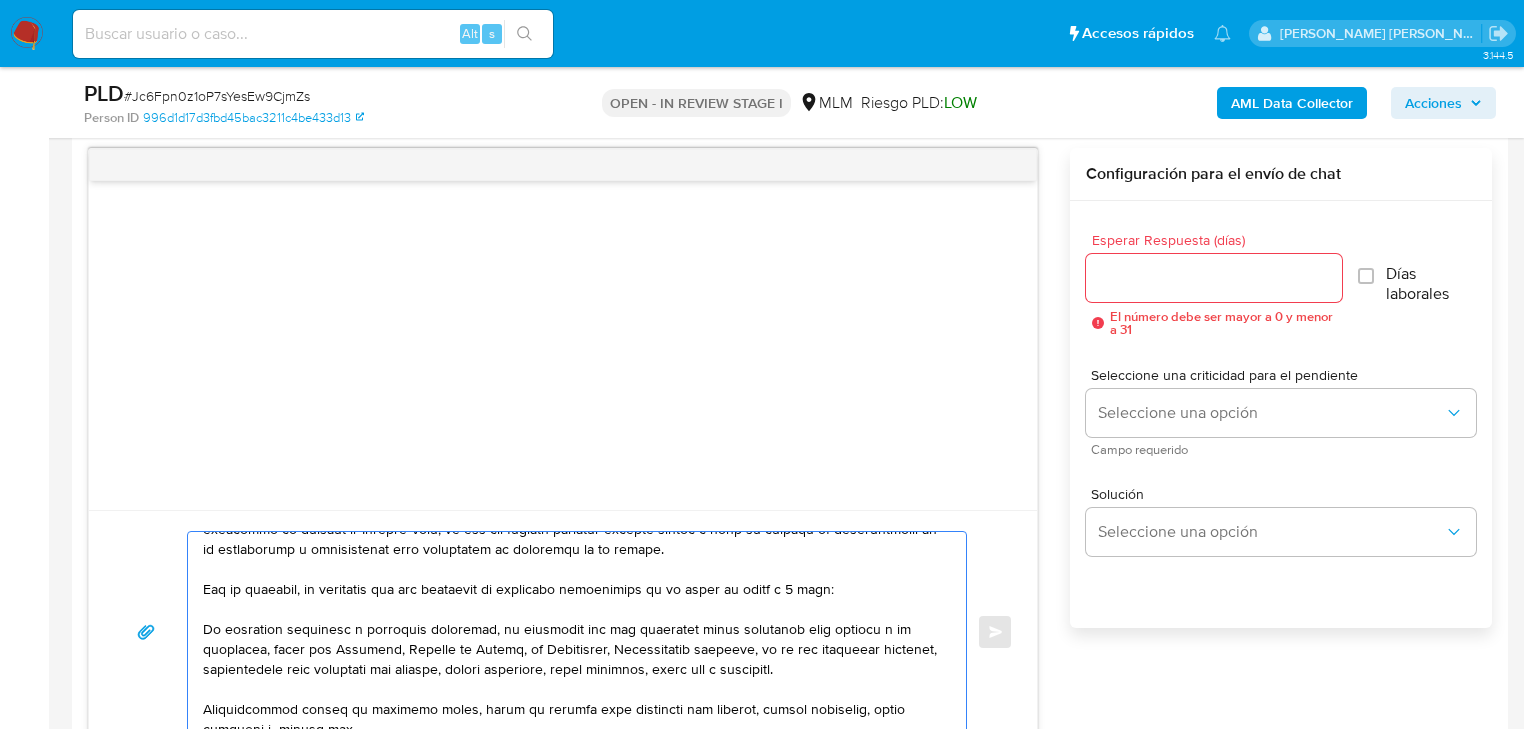 click at bounding box center (572, 632) 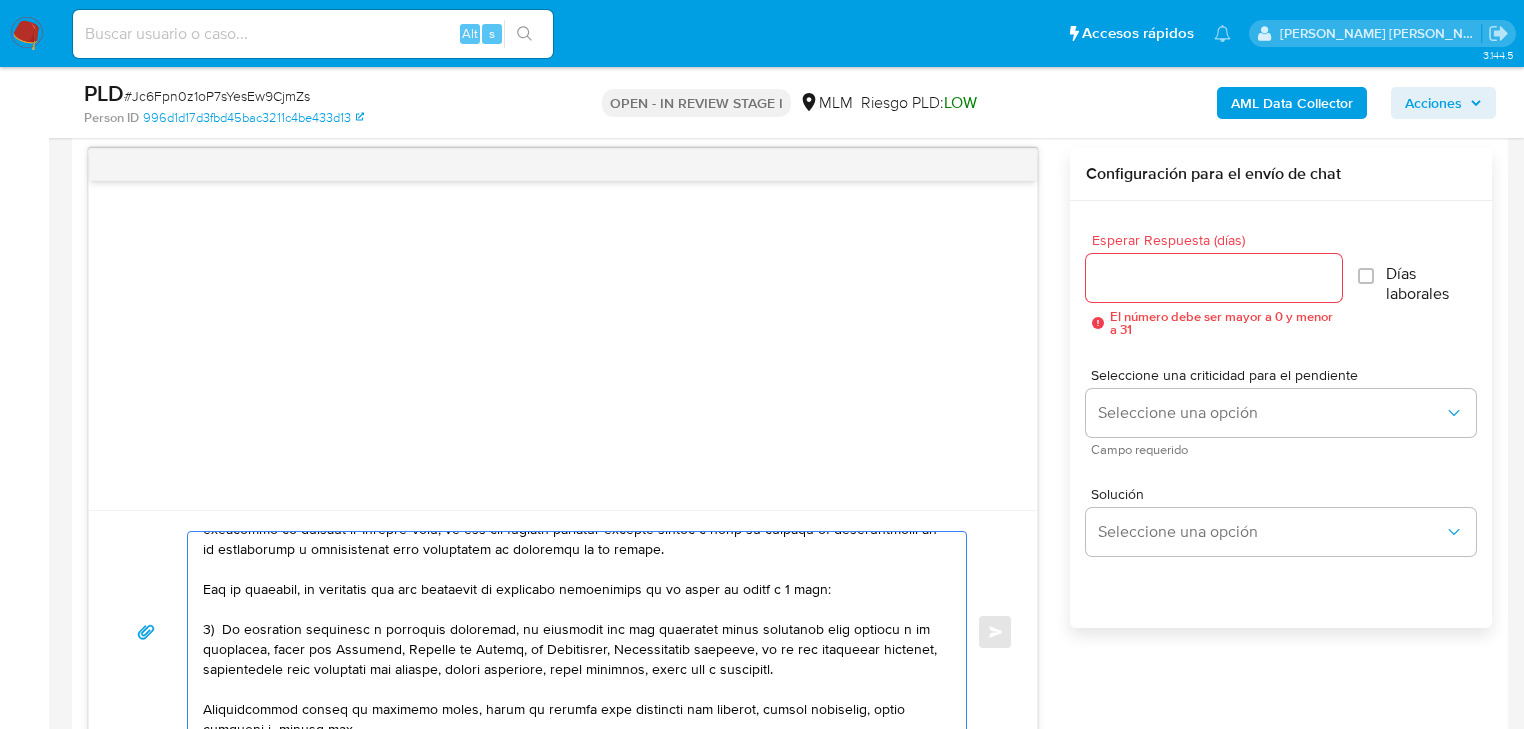 drag, startPoint x: 887, startPoint y: 665, endPoint x: 770, endPoint y: 648, distance: 118.22859 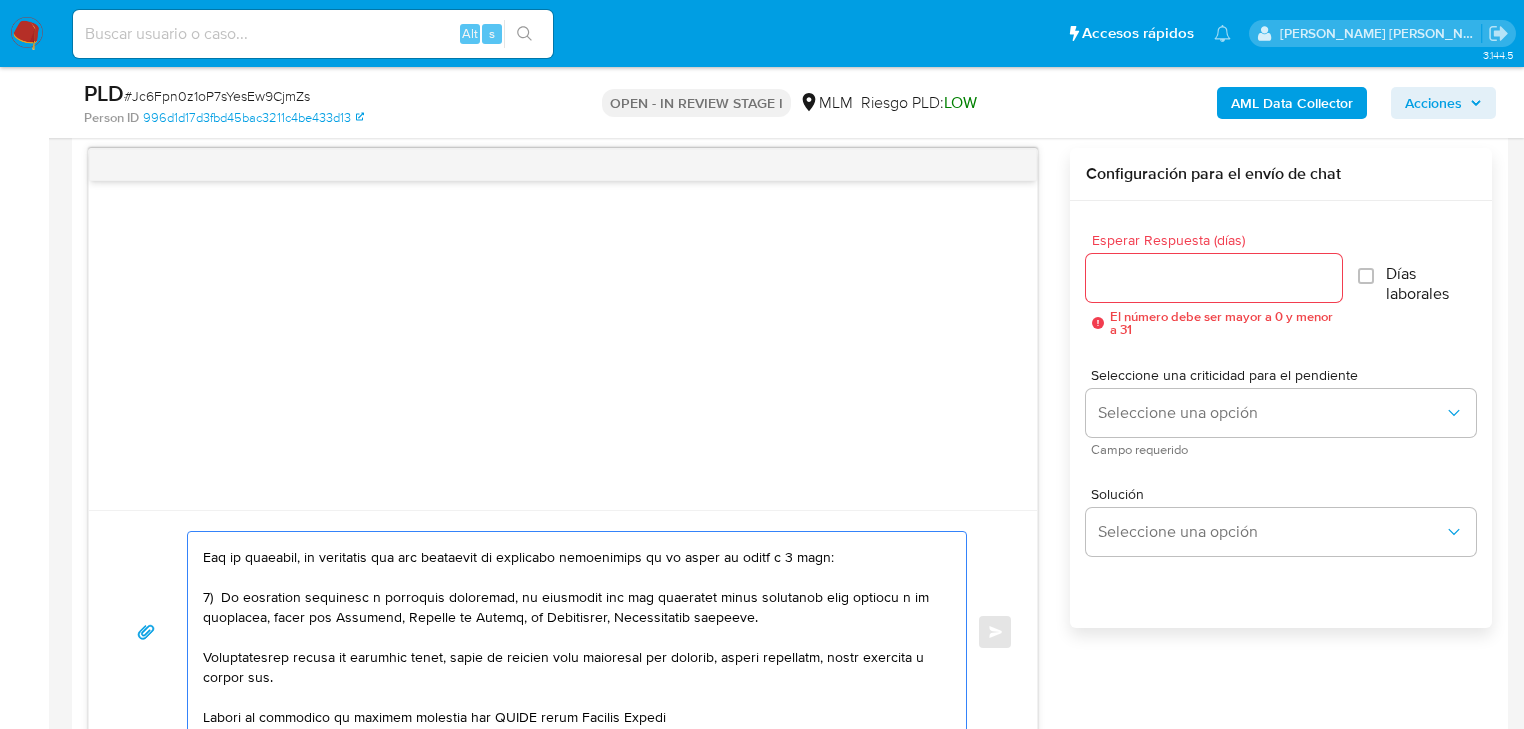 scroll, scrollTop: 160, scrollLeft: 0, axis: vertical 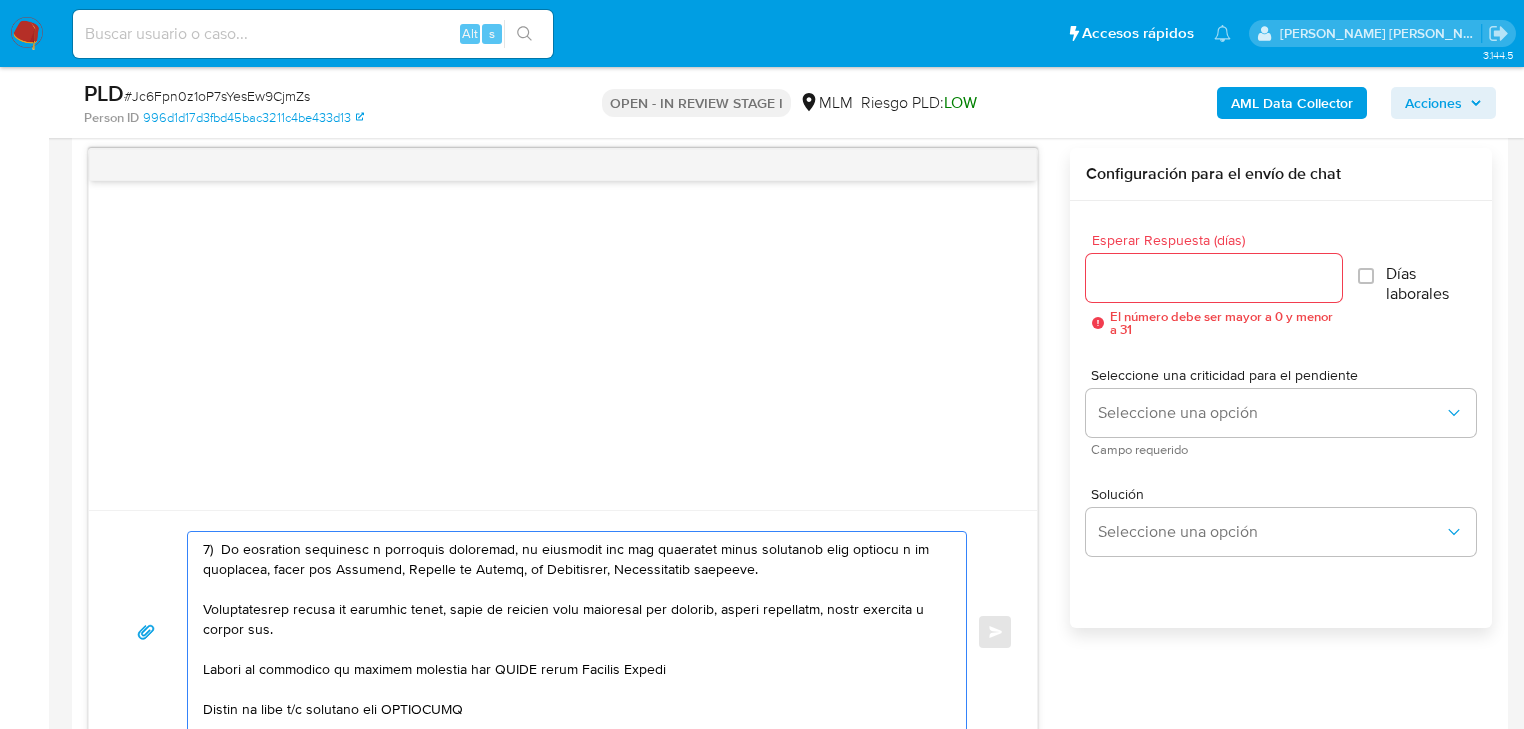 drag, startPoint x: 332, startPoint y: 634, endPoint x: 189, endPoint y: 614, distance: 144.39183 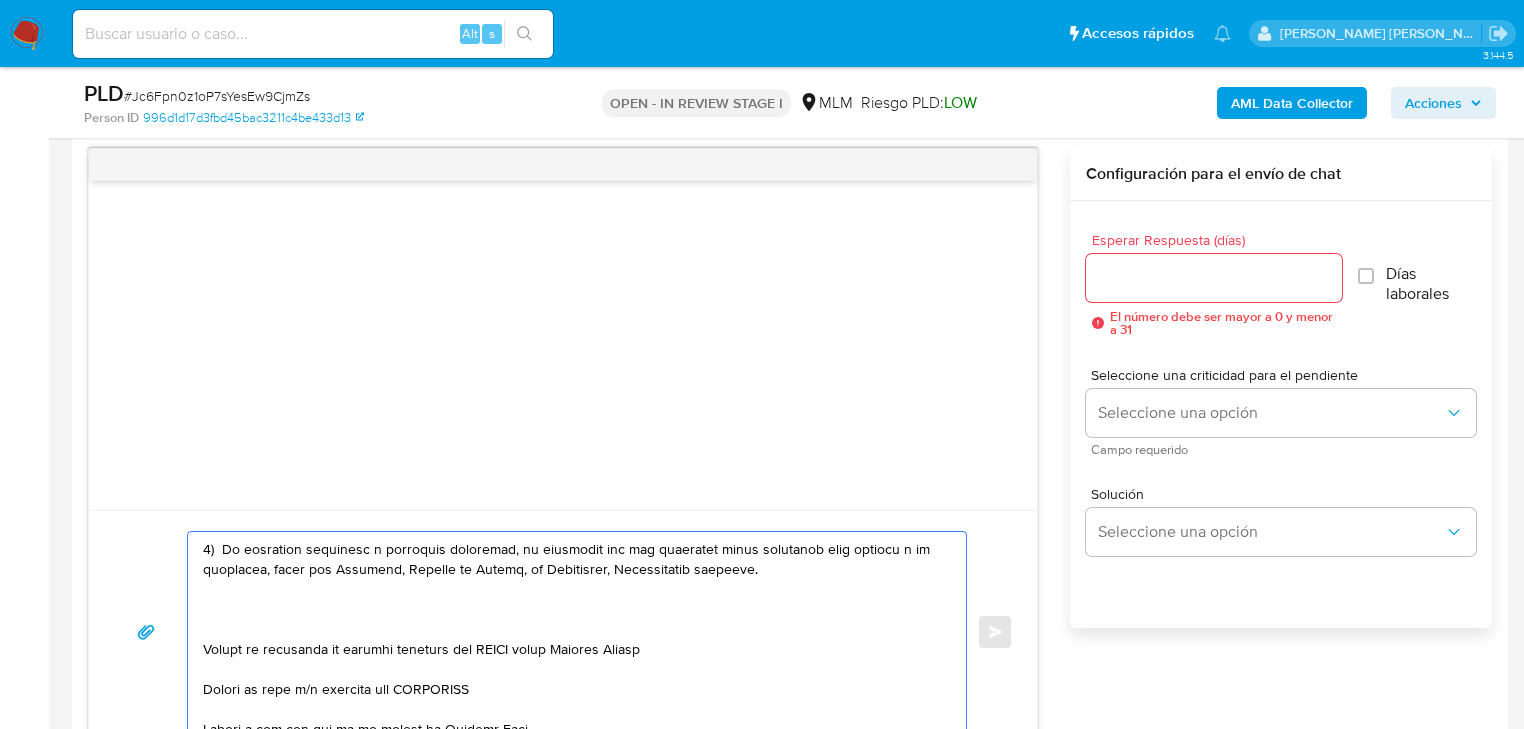 click at bounding box center (572, 632) 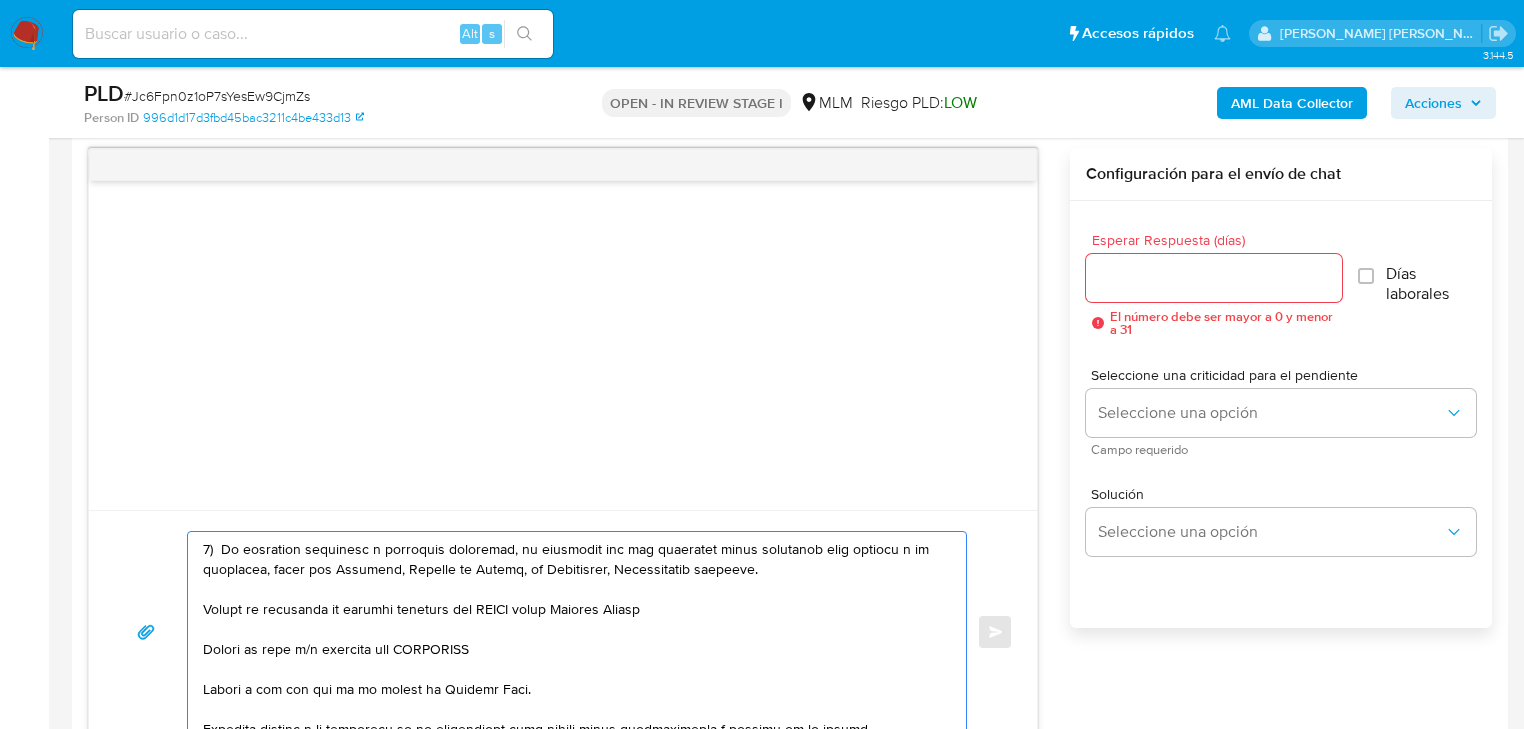 click at bounding box center [572, 632] 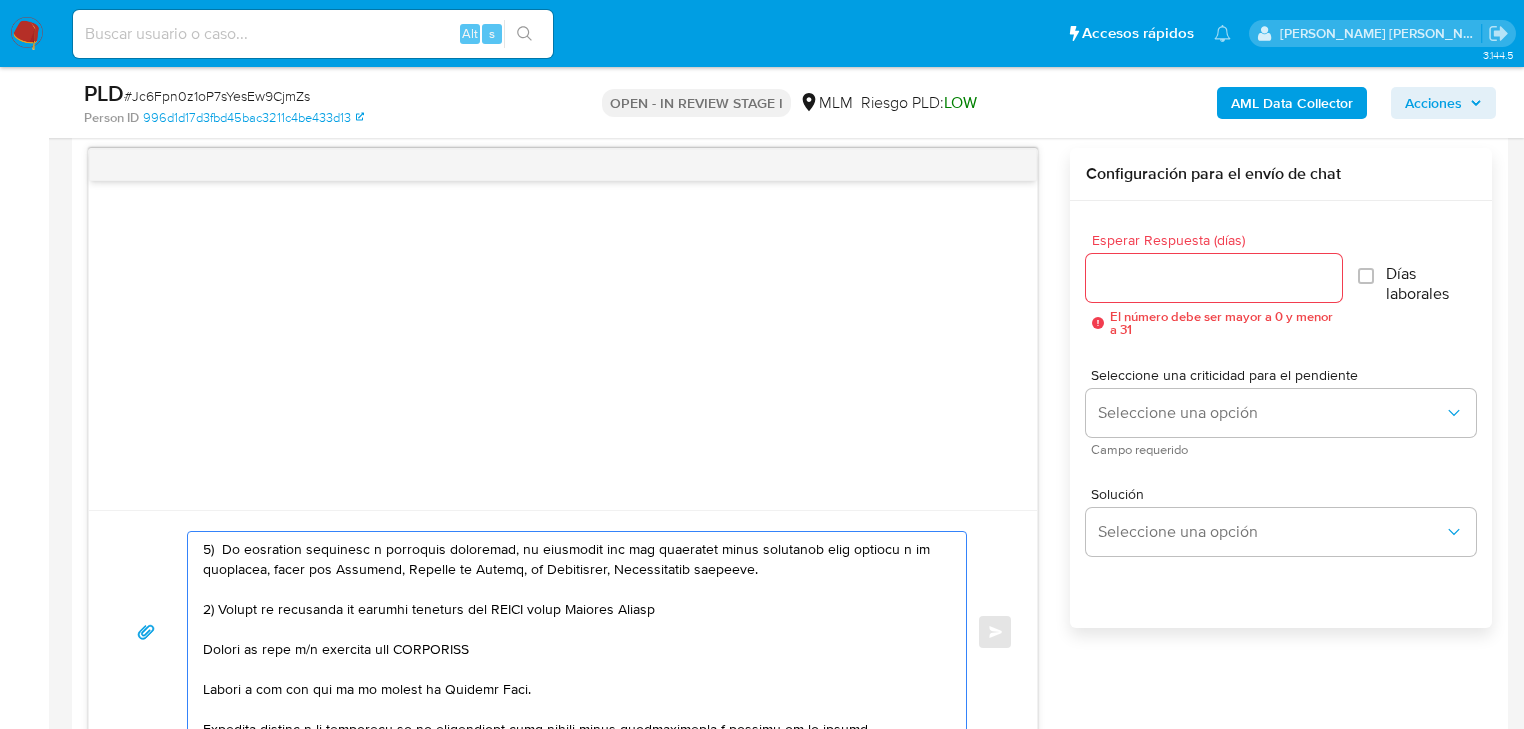 drag, startPoint x: 471, startPoint y: 609, endPoint x: 364, endPoint y: 611, distance: 107.01869 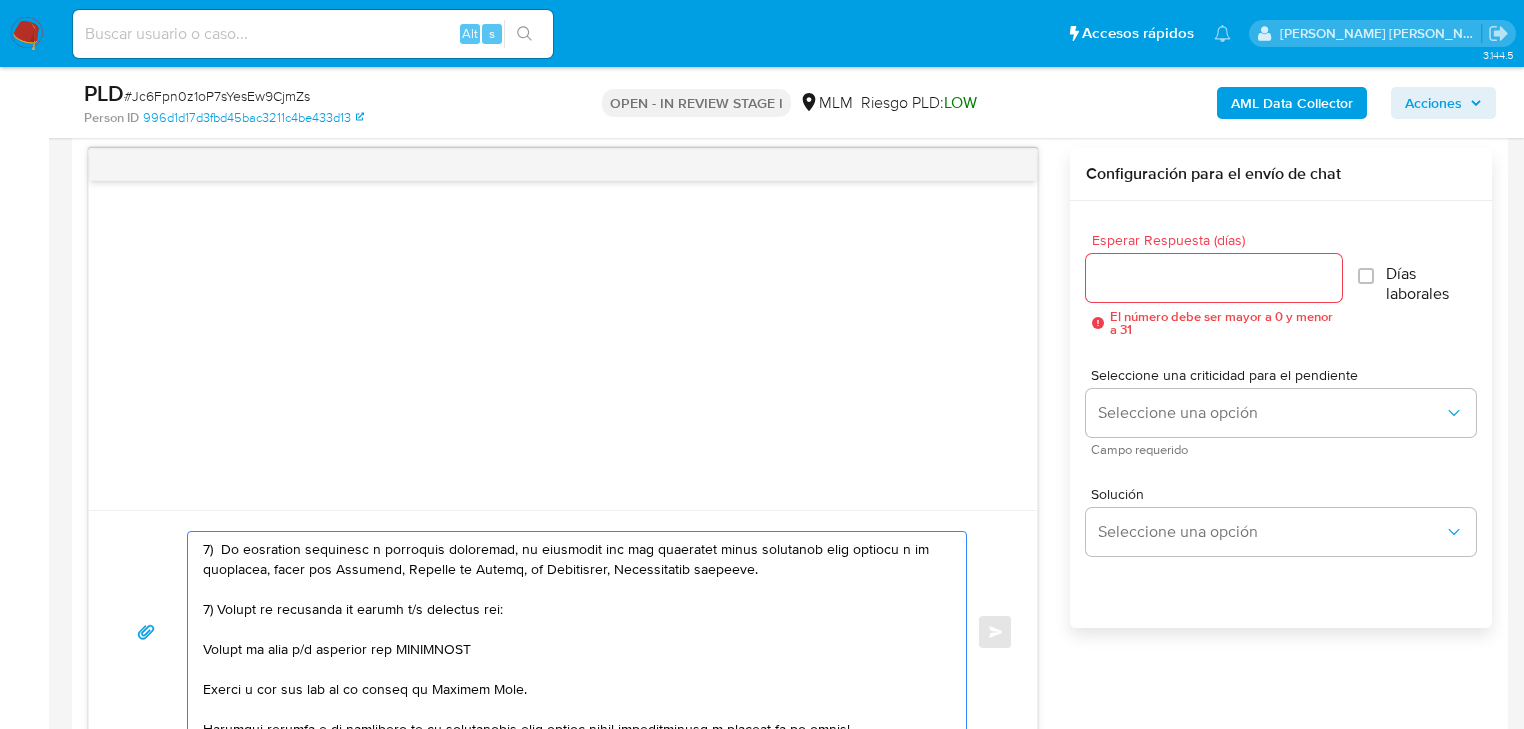click at bounding box center (572, 632) 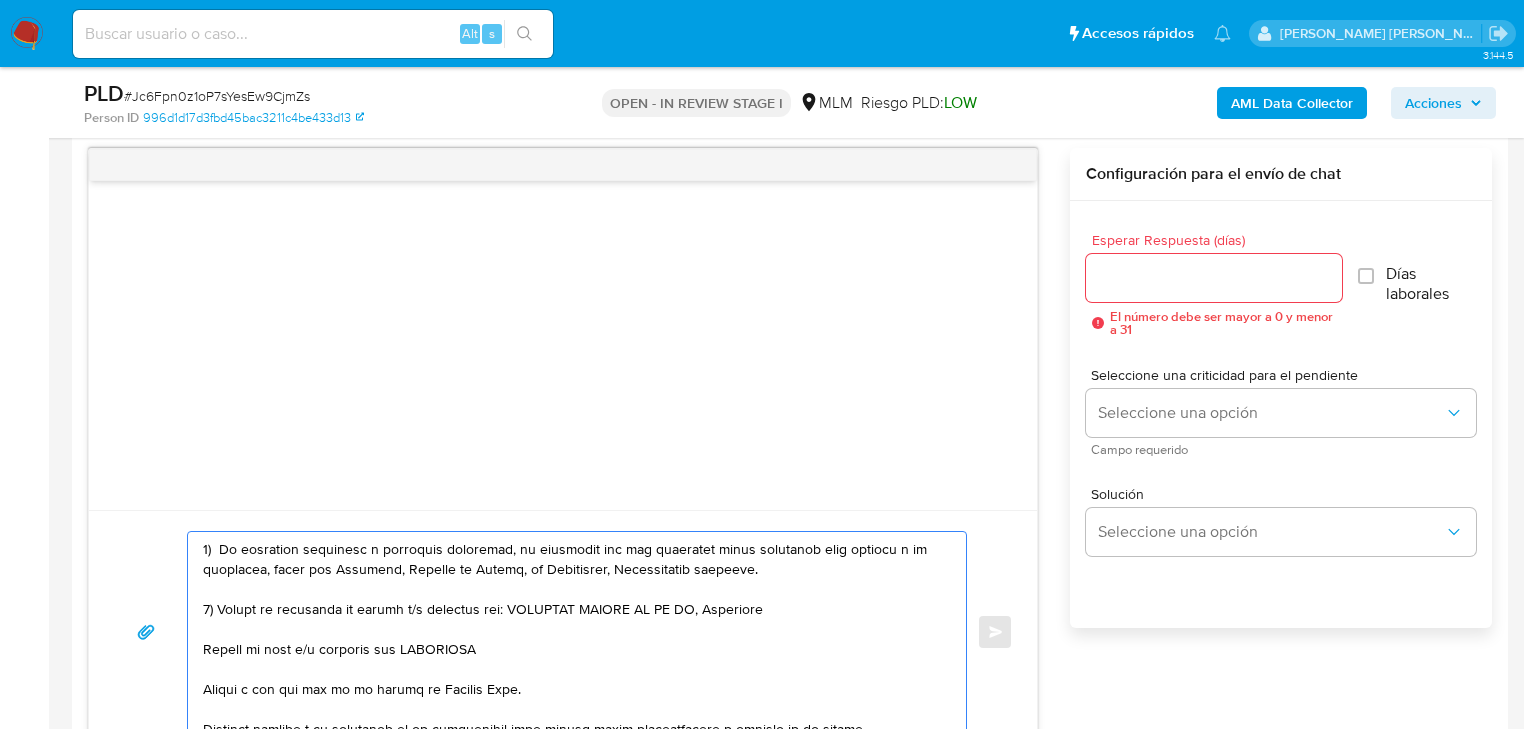 drag, startPoint x: 808, startPoint y: 608, endPoint x: 719, endPoint y: 605, distance: 89.050545 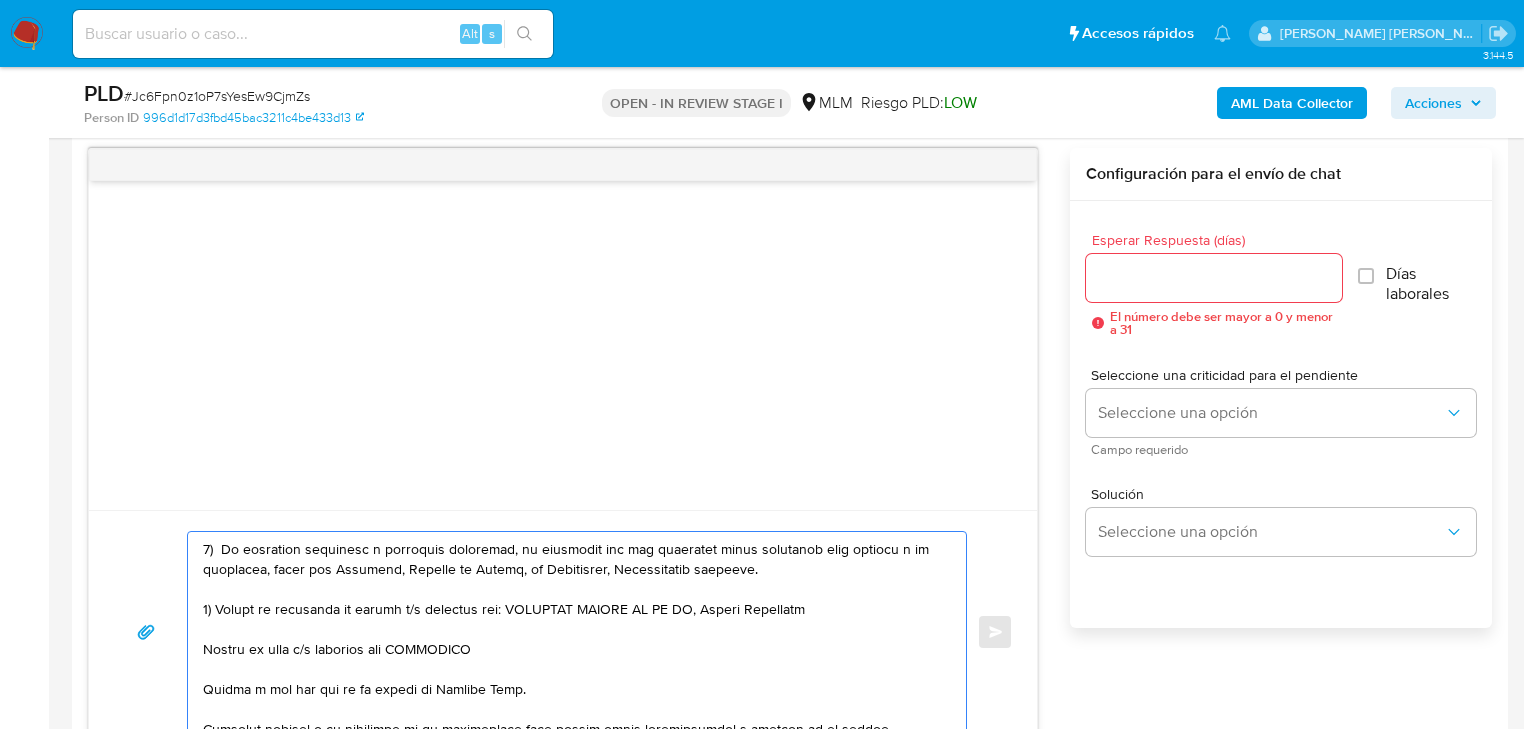 click at bounding box center [572, 632] 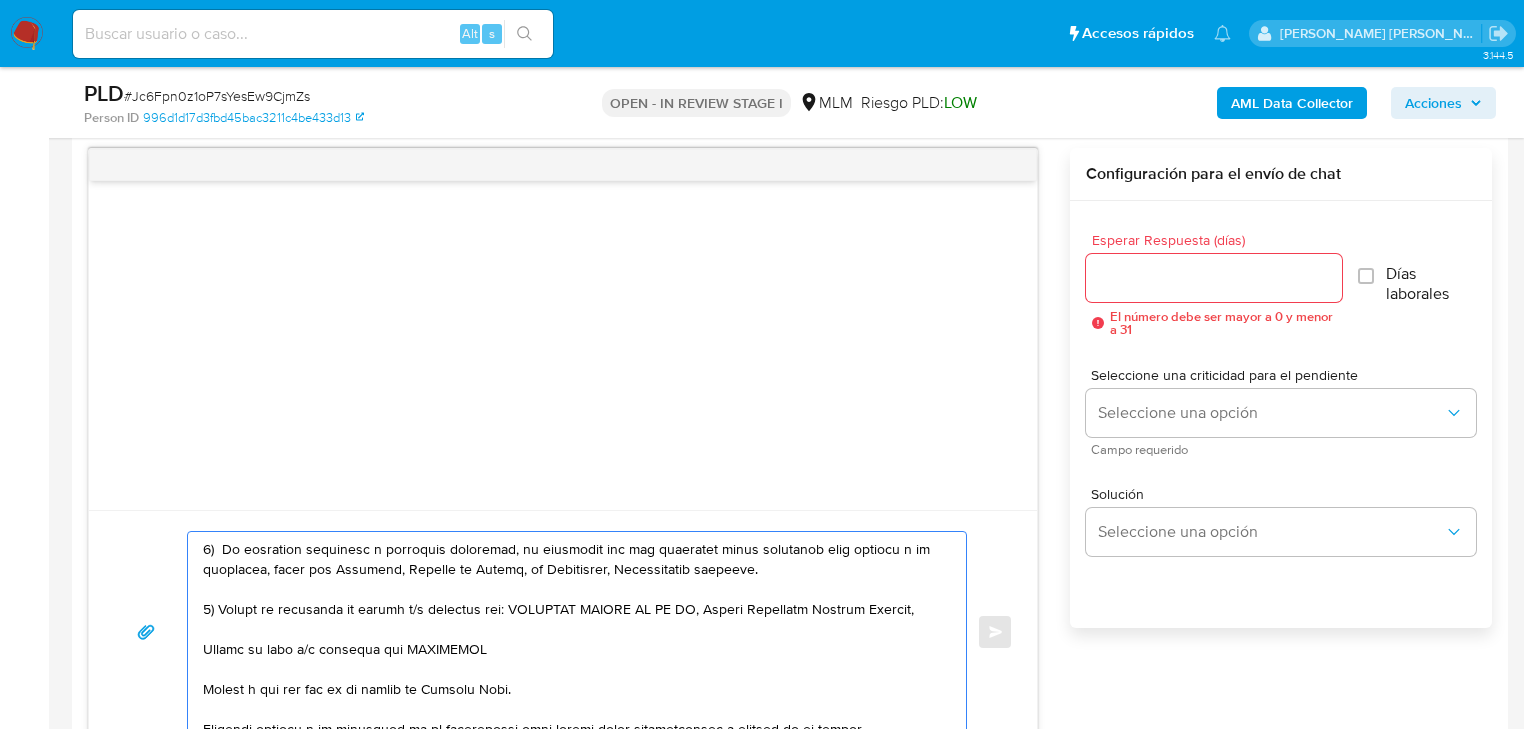 paste on "Yelkis Yenis More Cespedes" 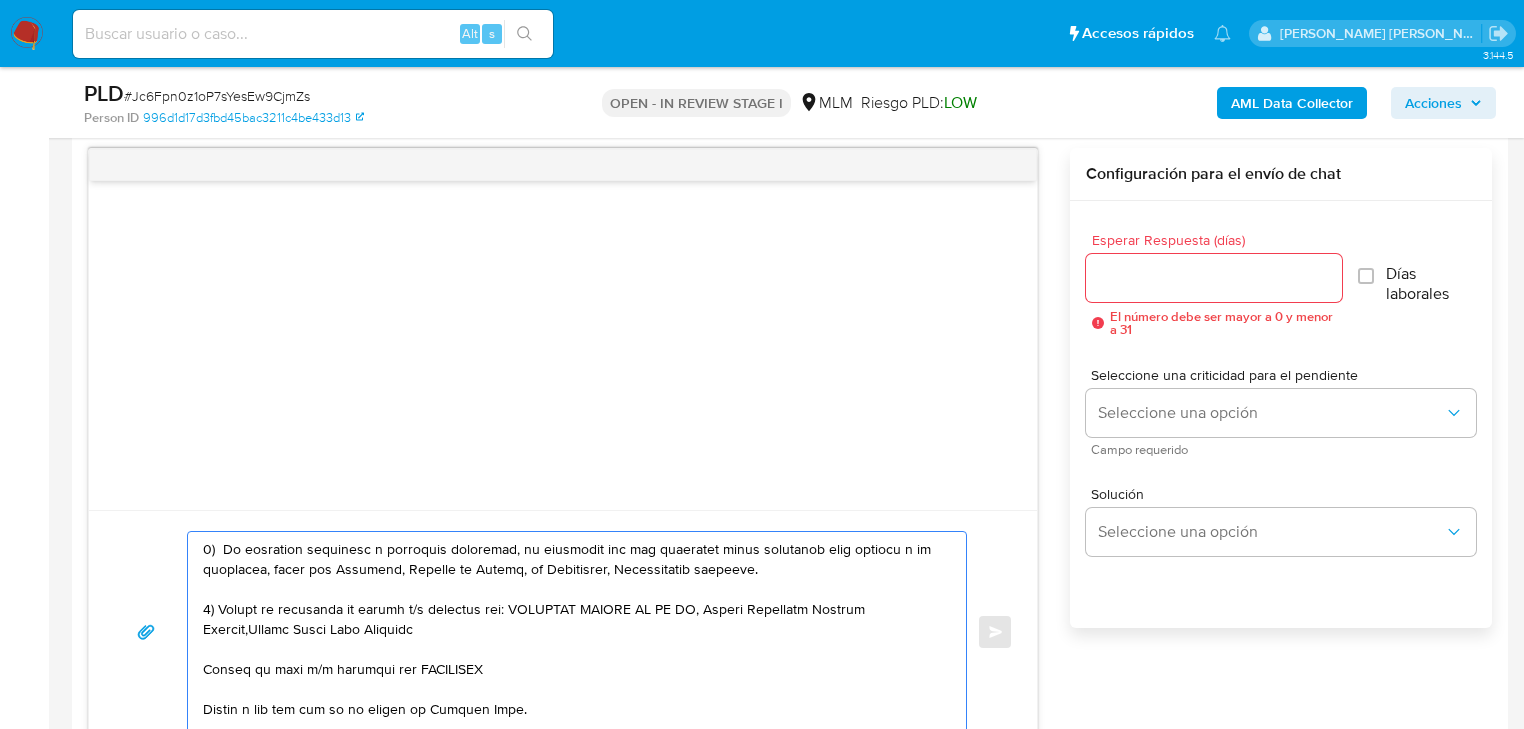 click at bounding box center [572, 632] 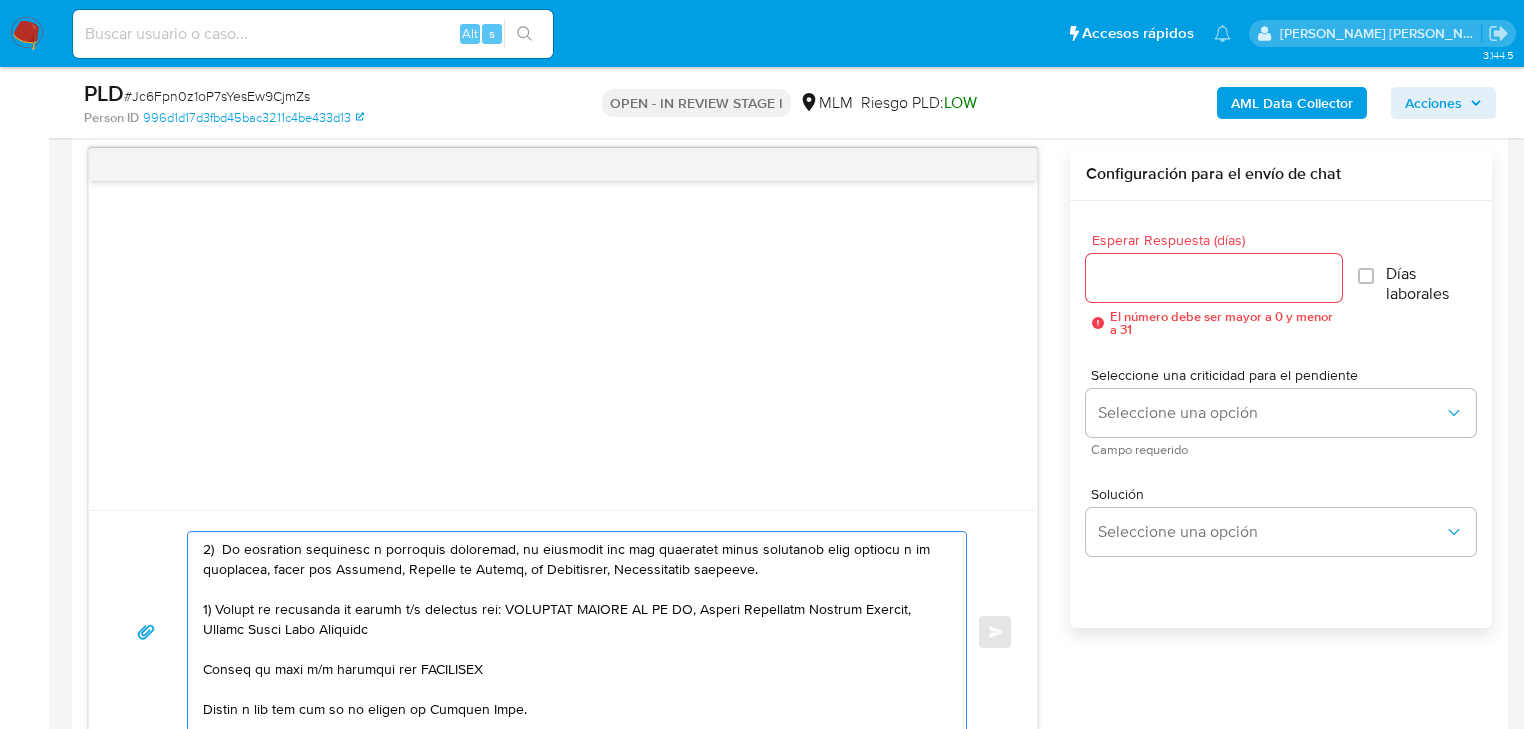 click at bounding box center (572, 632) 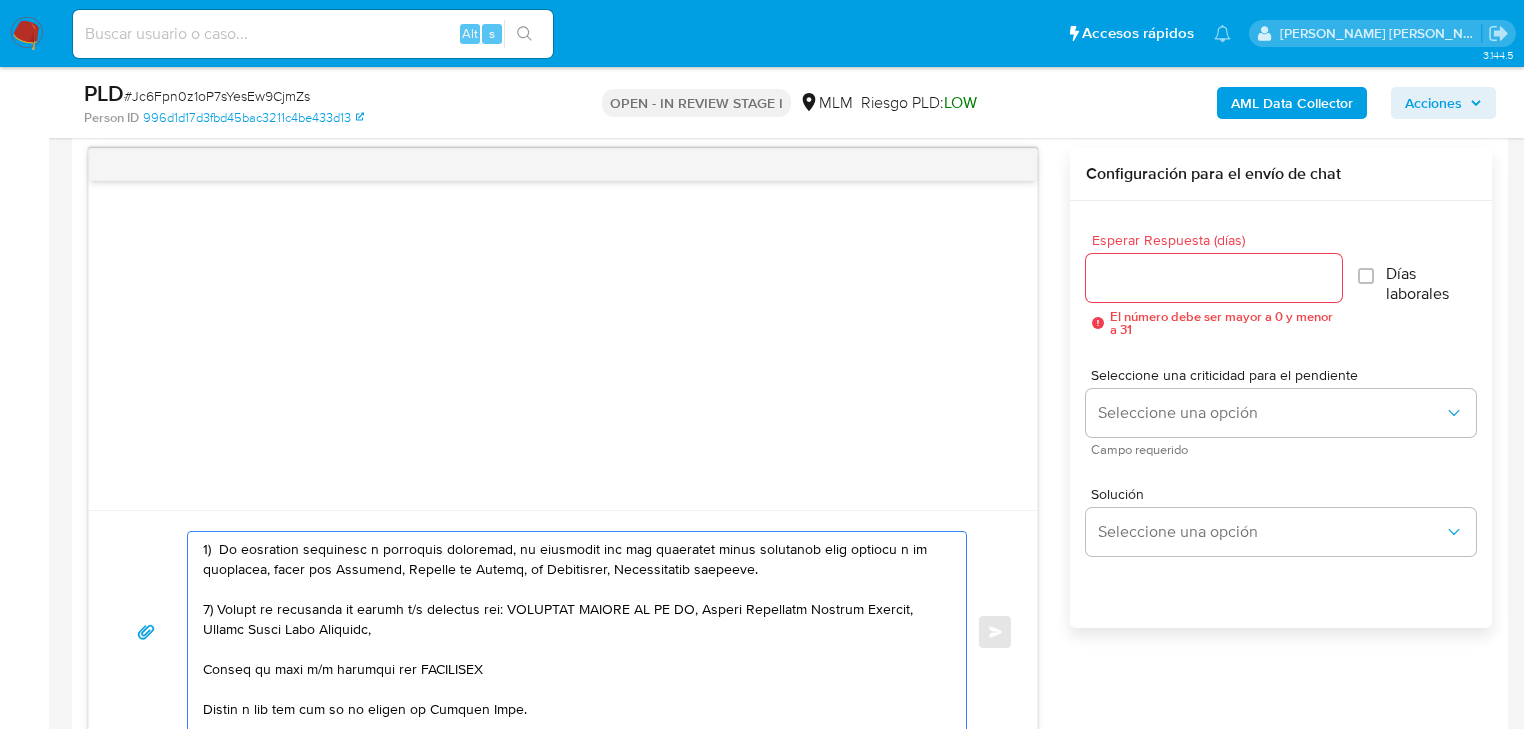 paste on "Jorge Pascual Garcia Alfaro" 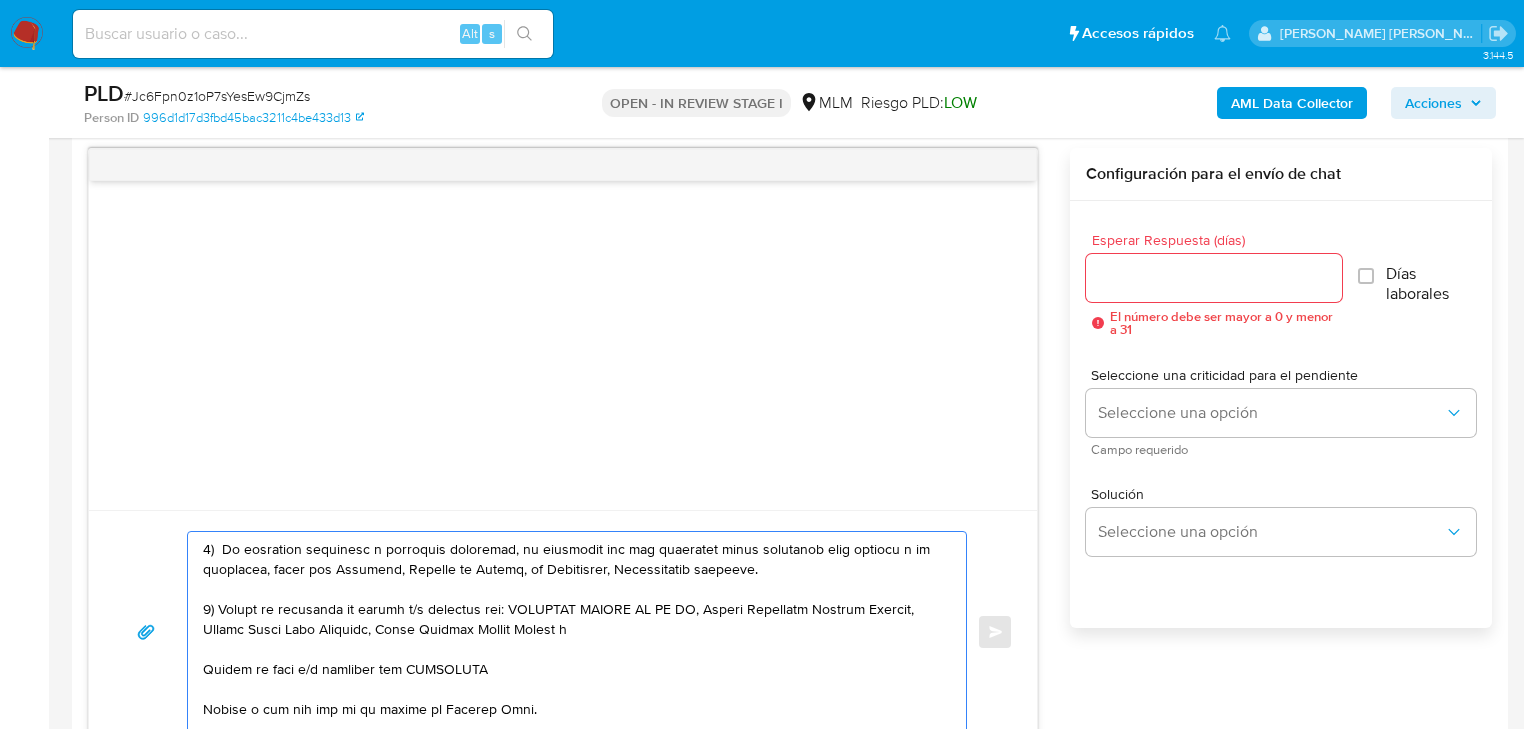 paste on "Yoslayvi Fernandez Perez" 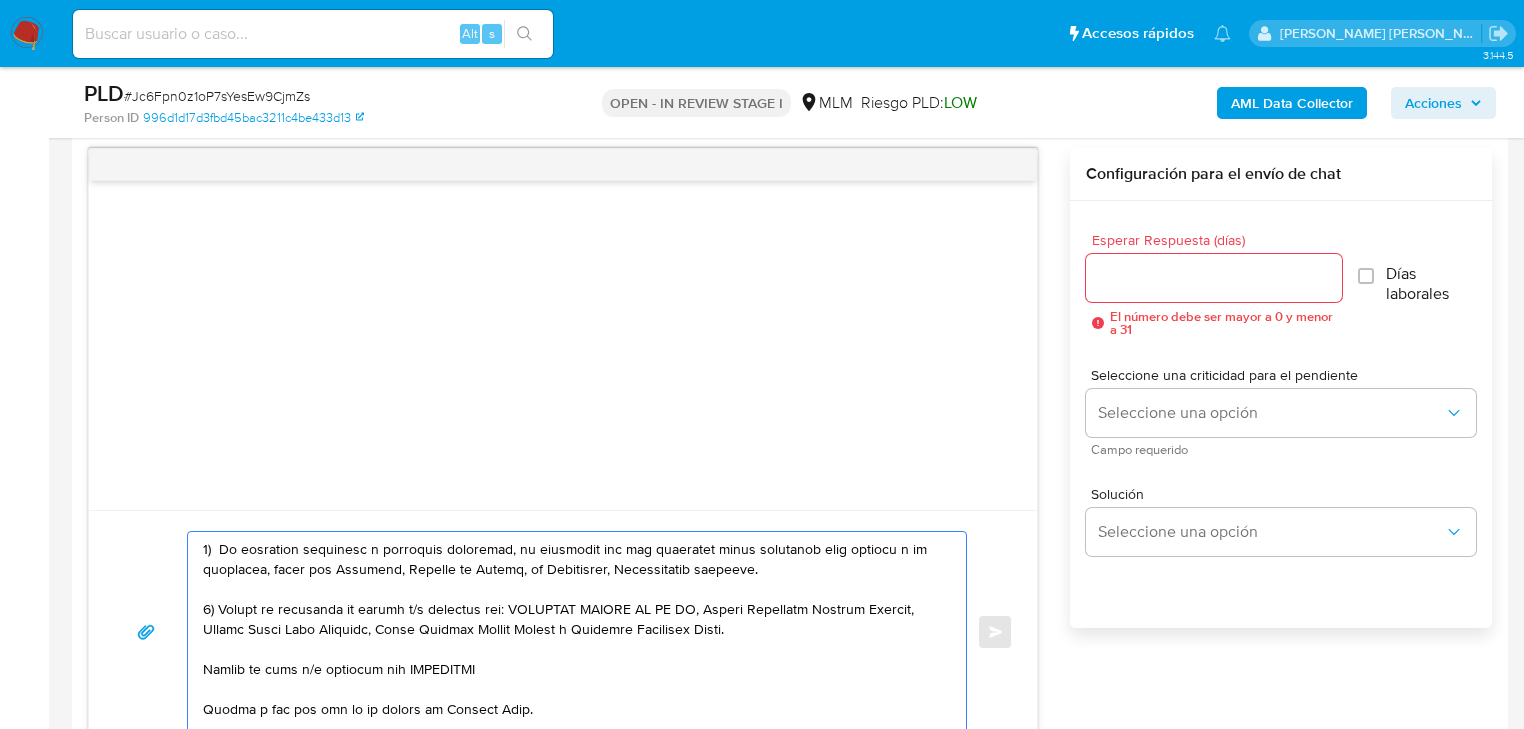 drag, startPoint x: 632, startPoint y: 624, endPoint x: 732, endPoint y: 630, distance: 100.17984 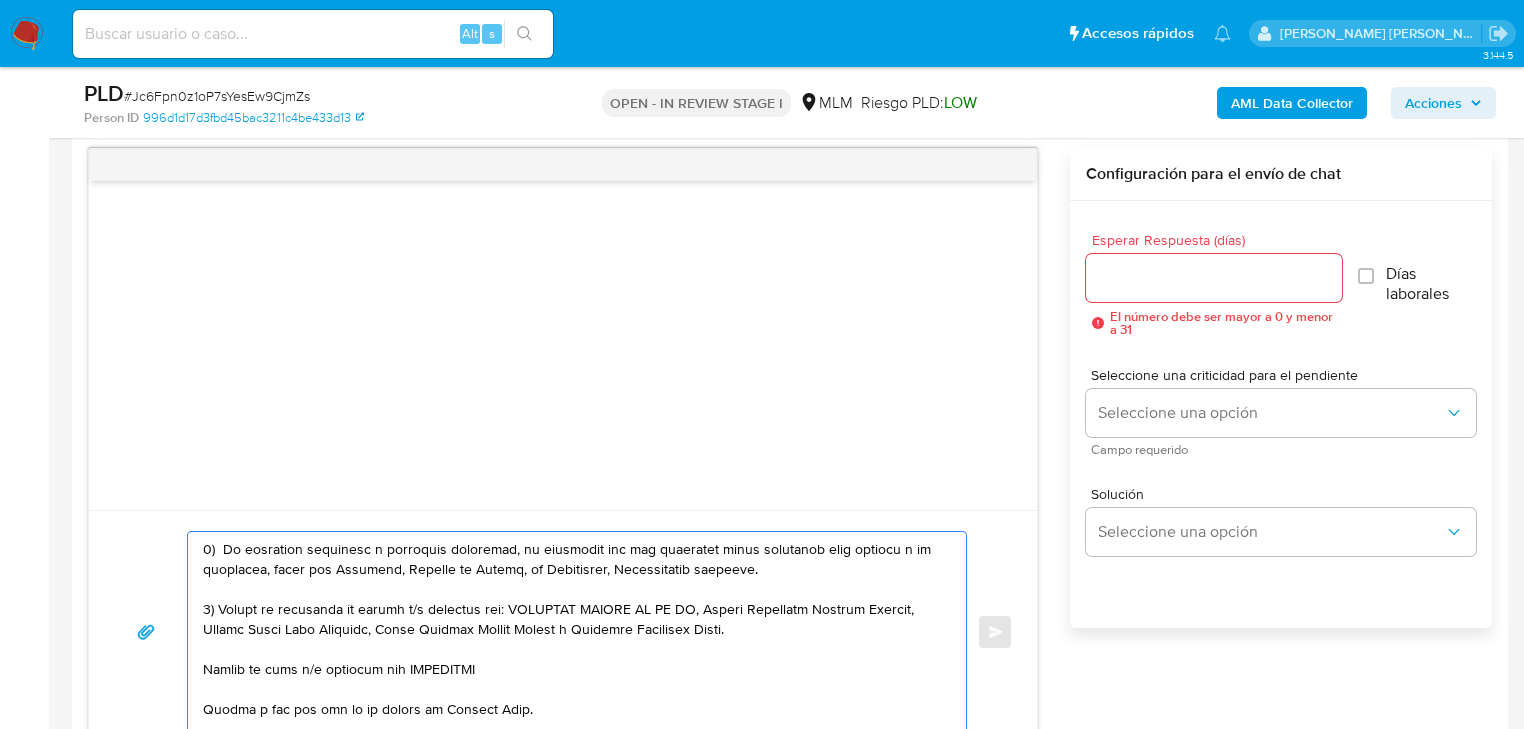 click at bounding box center [572, 632] 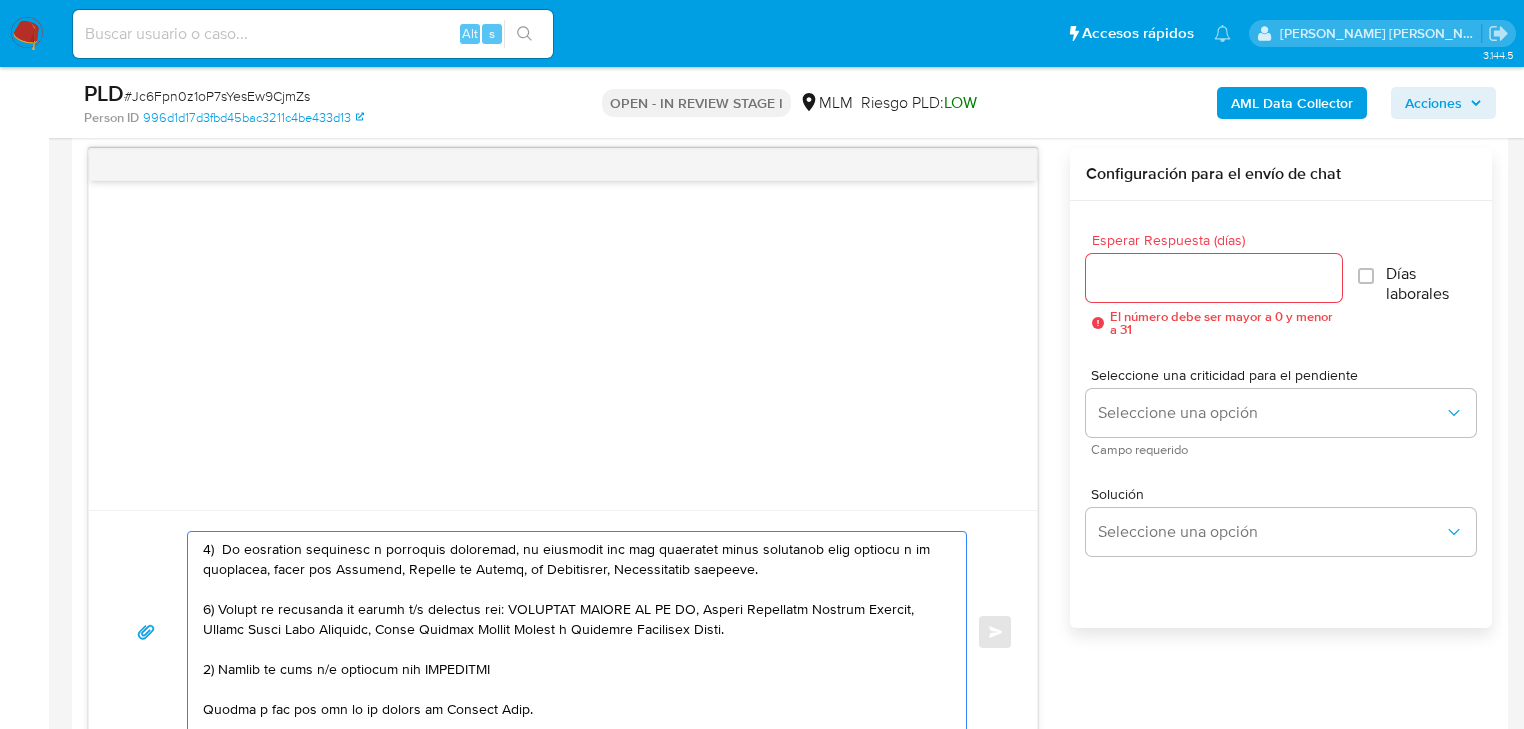 drag, startPoint x: 510, startPoint y: 667, endPoint x: 286, endPoint y: 669, distance: 224.00893 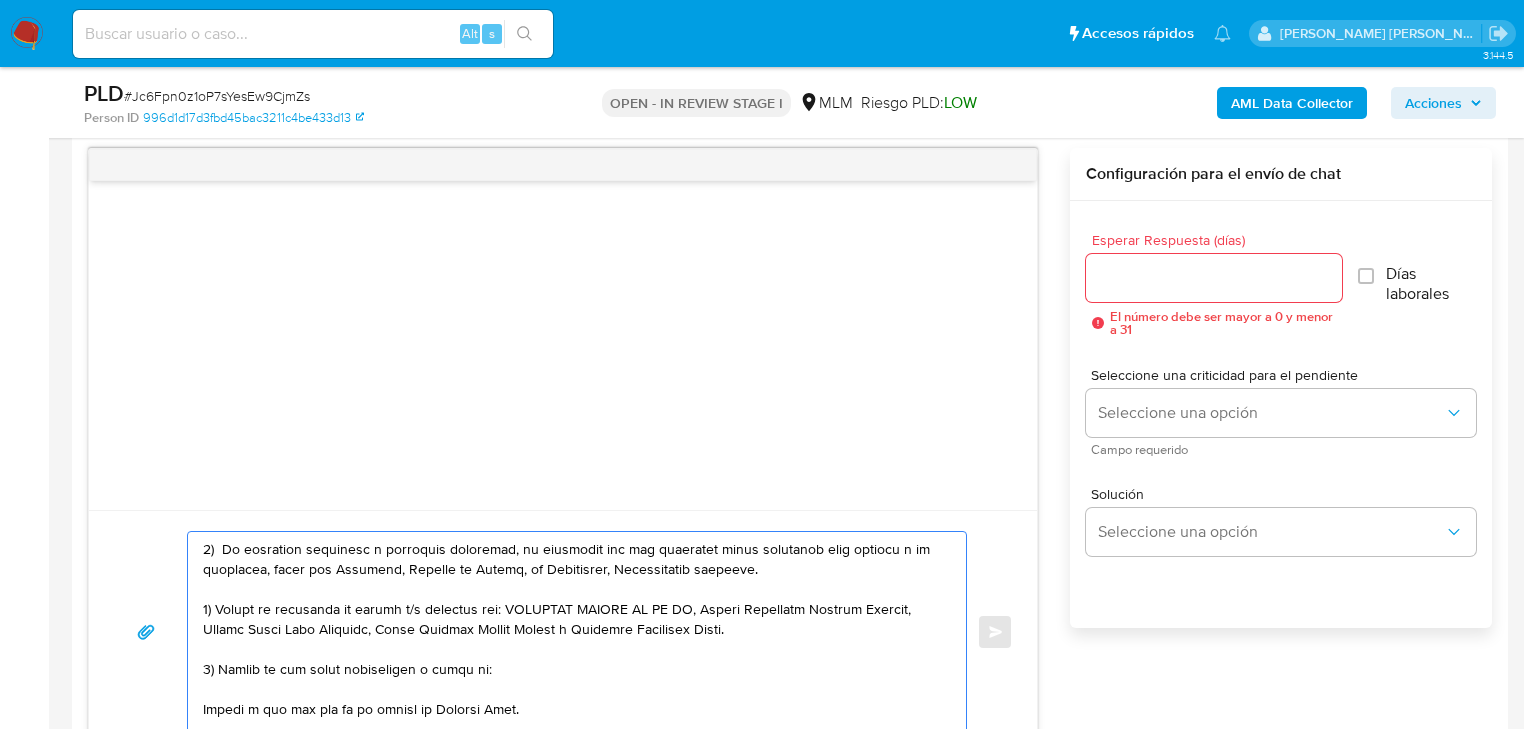 paste on "Cub*" 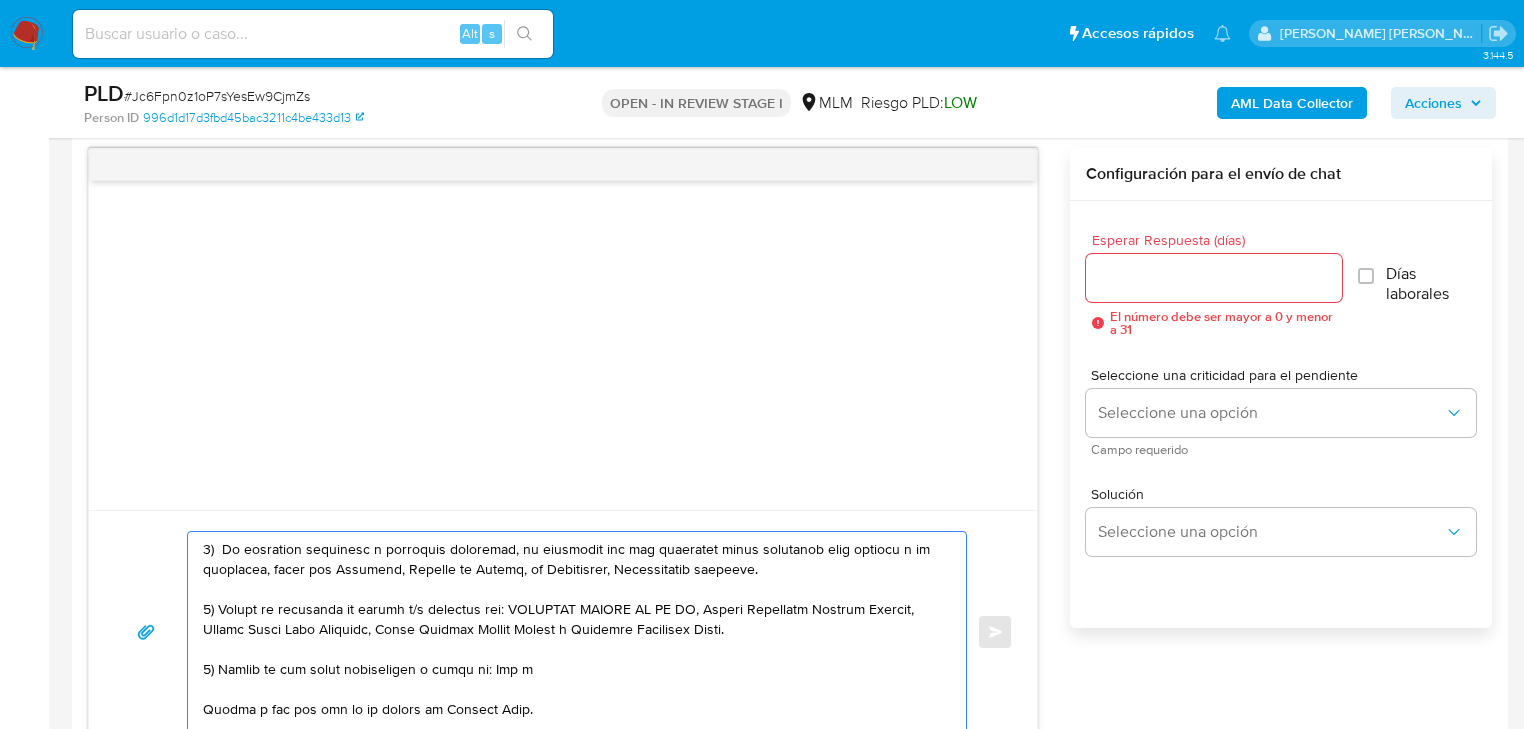 paste on "Alegro trading, llc" 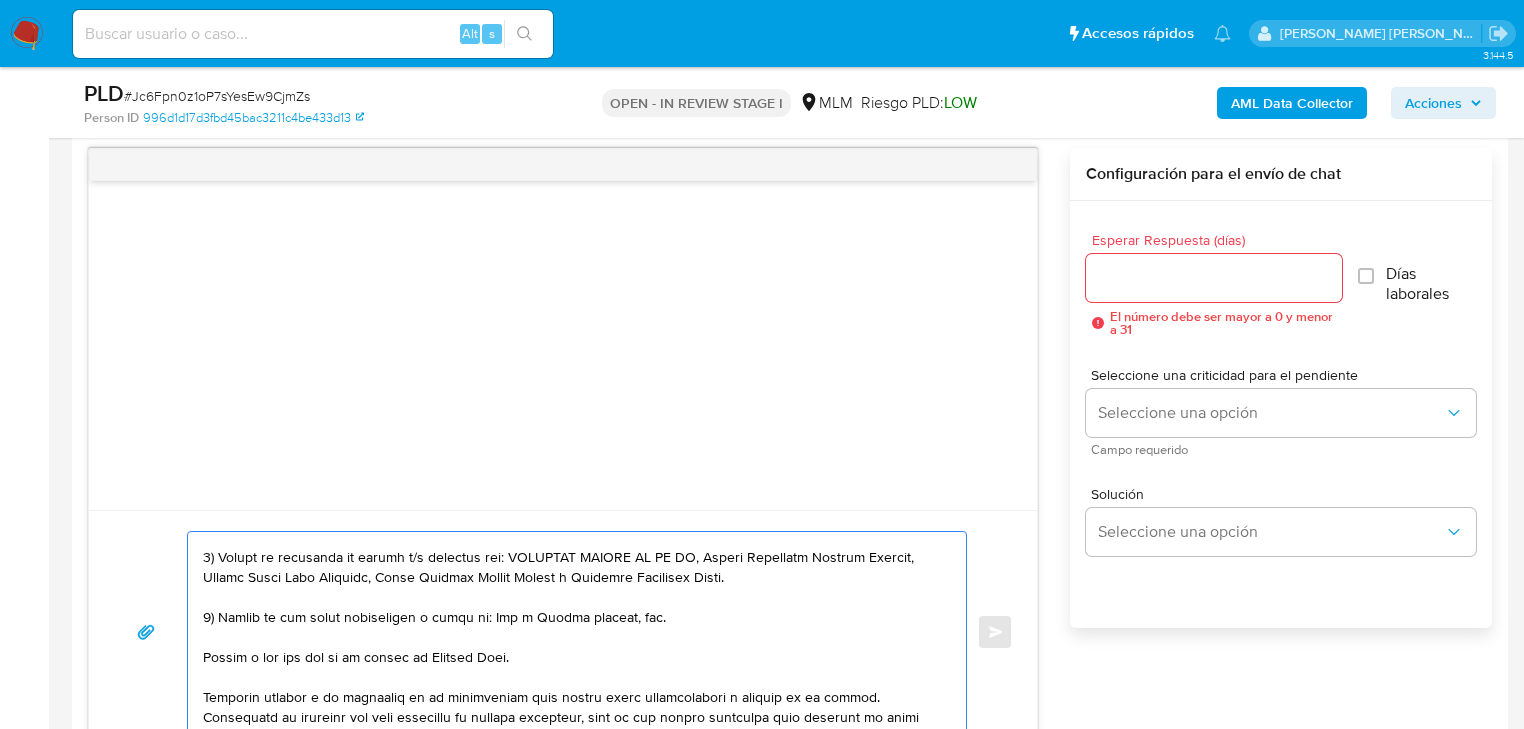 scroll, scrollTop: 240, scrollLeft: 0, axis: vertical 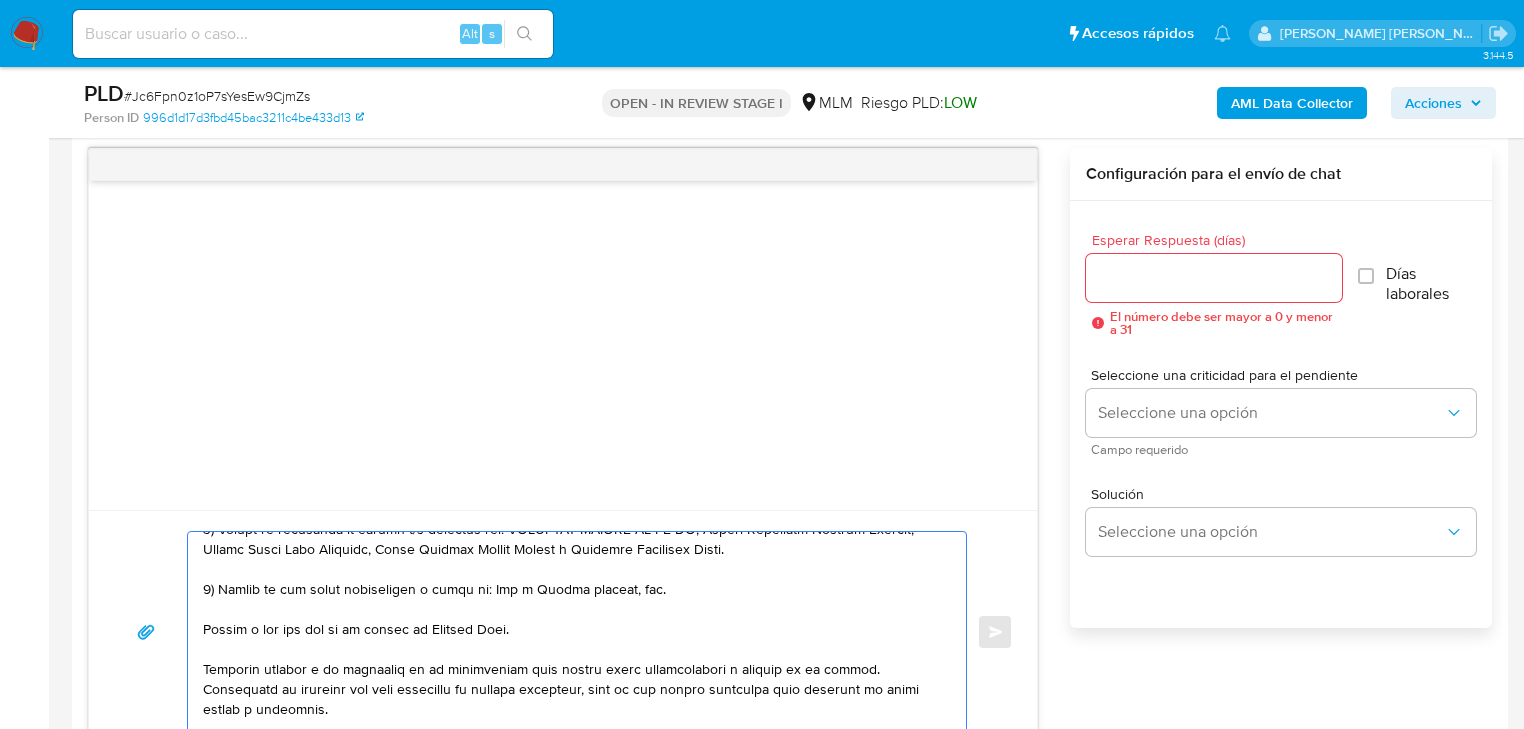 drag, startPoint x: 552, startPoint y: 624, endPoint x: 200, endPoint y: 632, distance: 352.0909 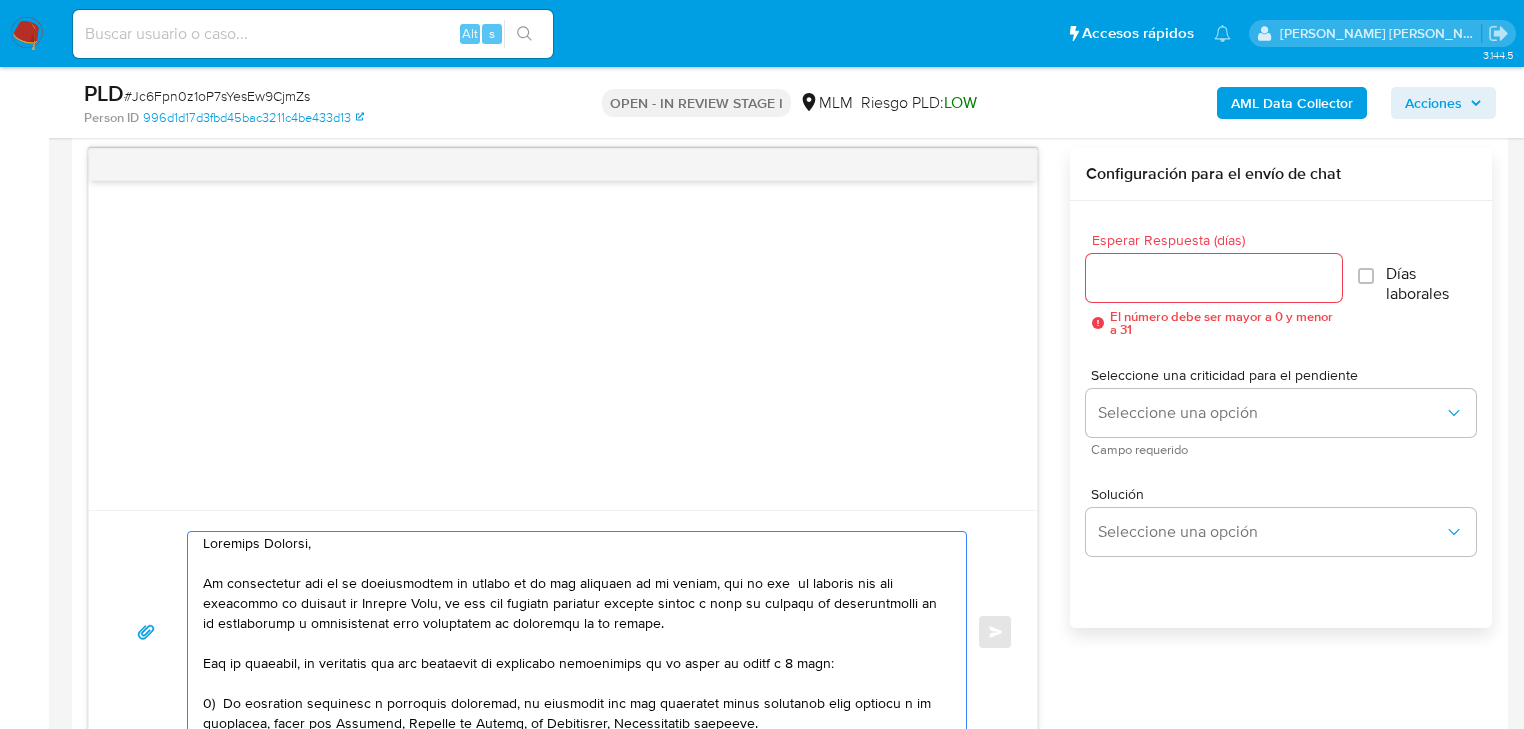 scroll, scrollTop: 0, scrollLeft: 0, axis: both 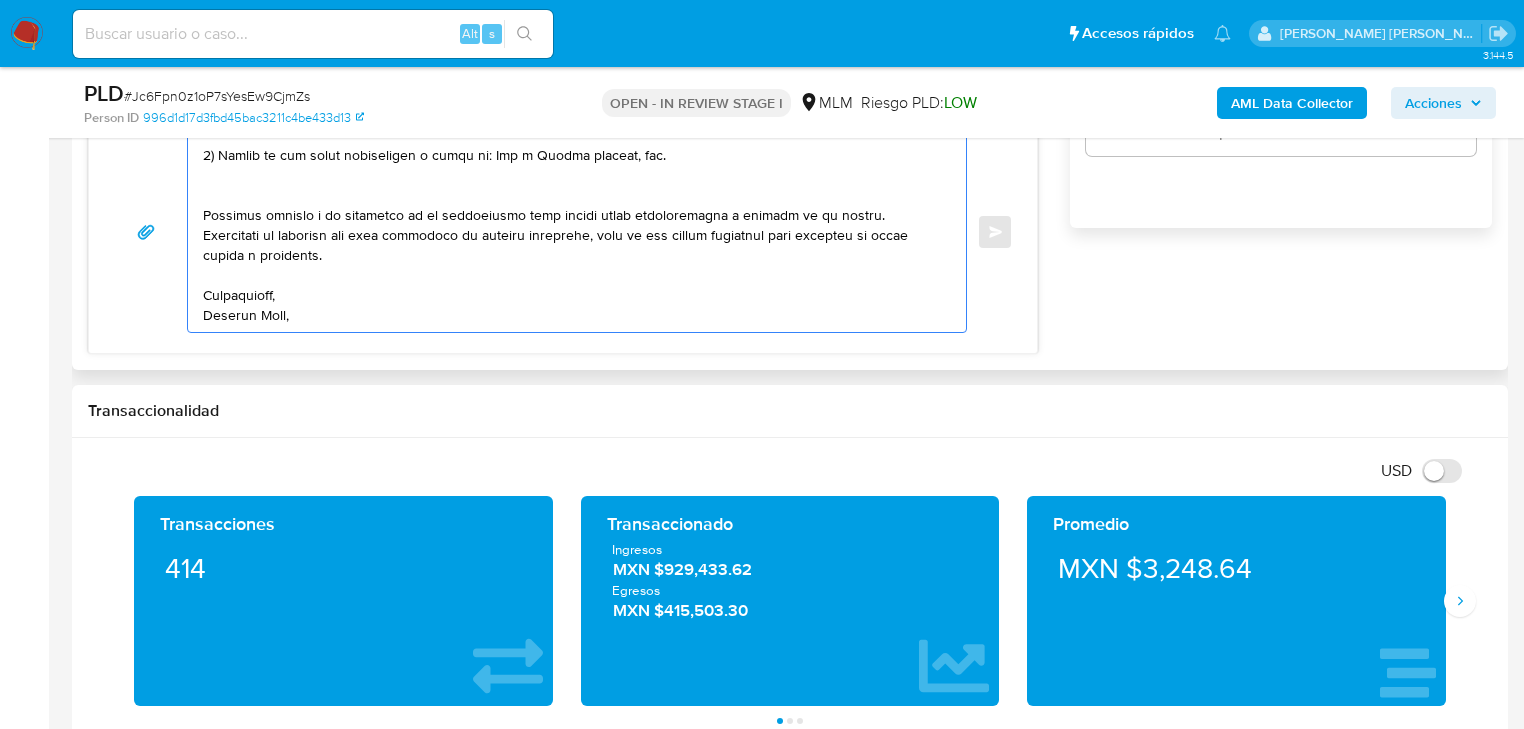 click at bounding box center [572, 232] 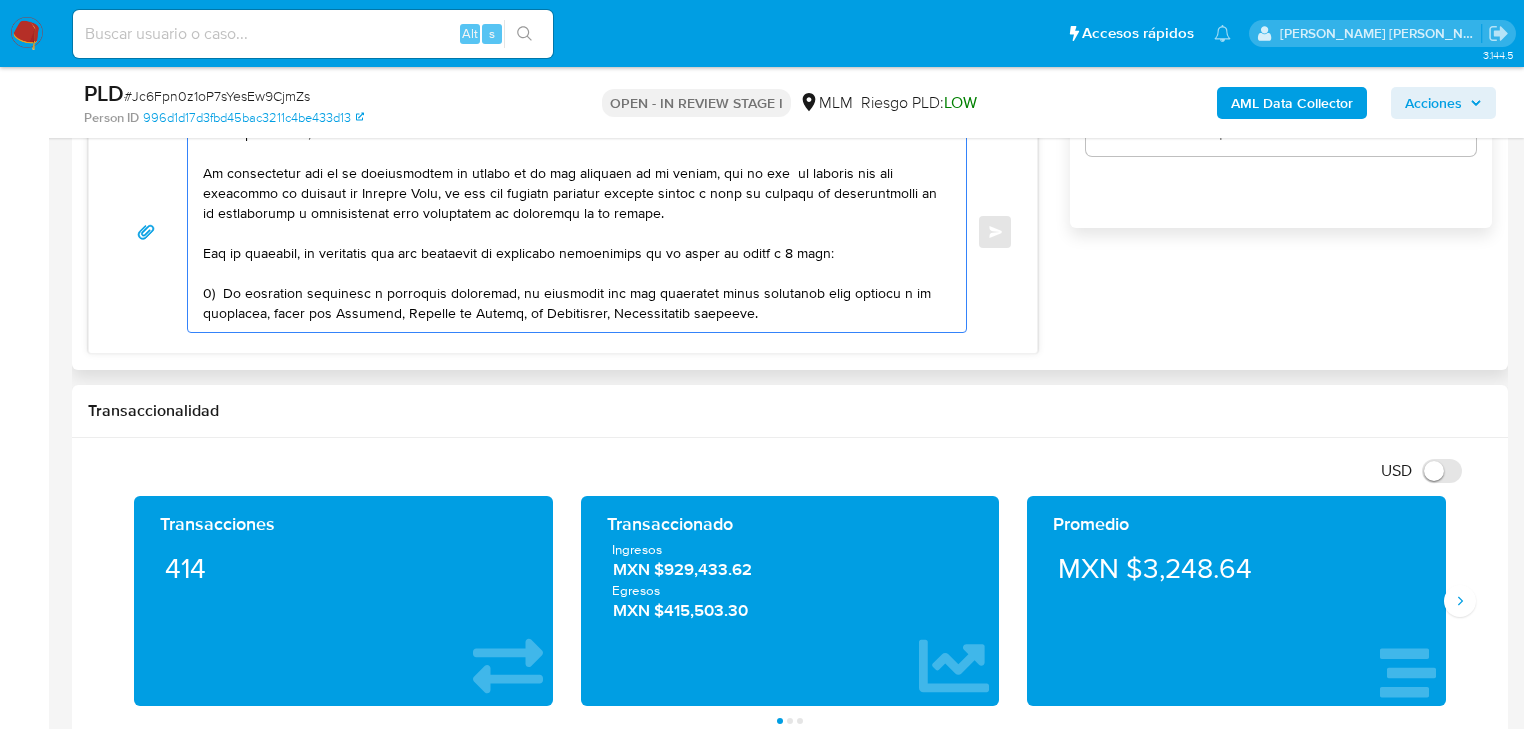 scroll, scrollTop: 0, scrollLeft: 0, axis: both 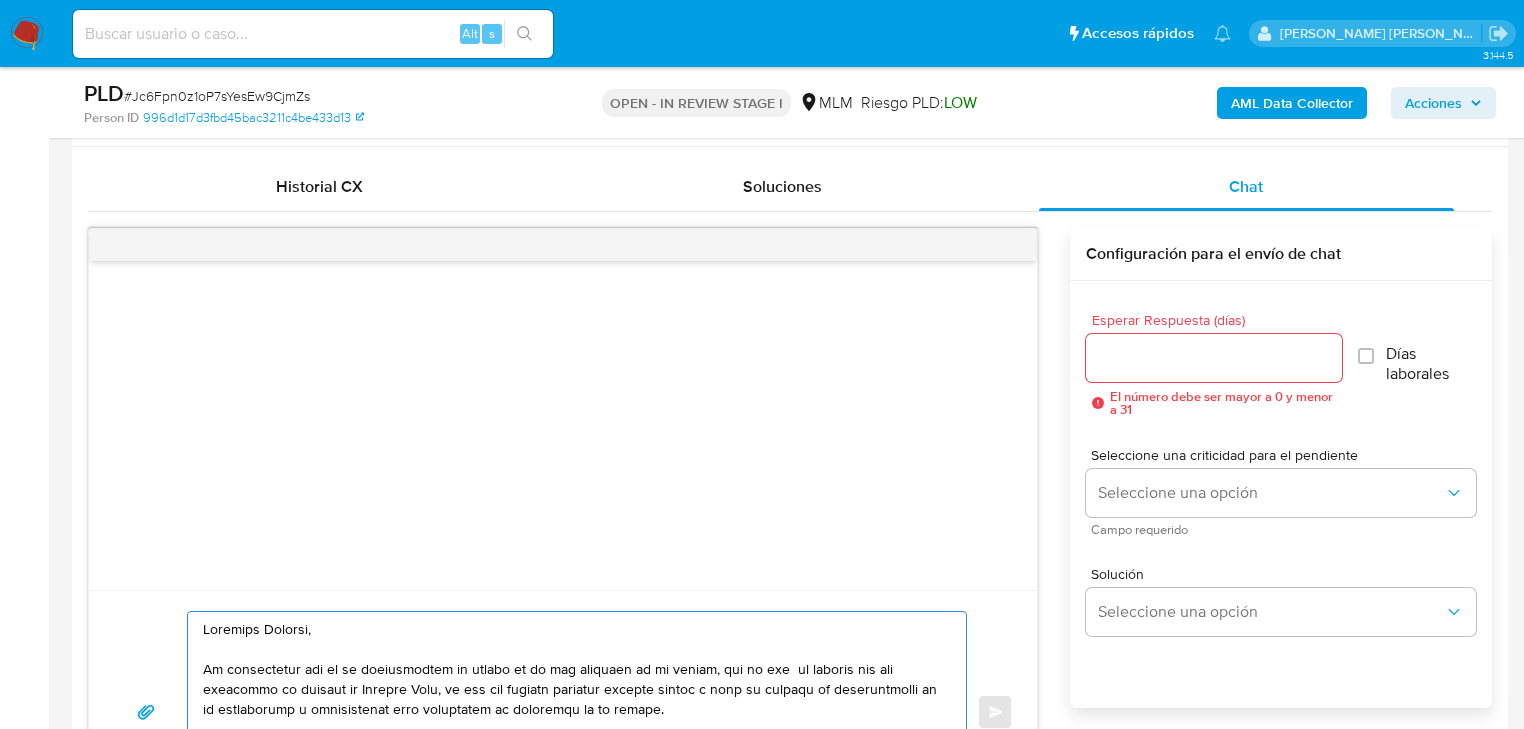 type on "Estimado Yosbani,
Te comunicamos que se ha identificado un cambio en el uso habitual de tu cuenta, por lo que  de acuerdo con las políticas de control de Mercado Pago, al ser una entidad regulada debemos llevar a cabo un proceso de actualización de tu información y verificación para garantizar la seguridad de tu cuenta.
Por lo anterior, es necesario que nos compartas la siguiente información en un plazo no mayor a 5 días:
1)  Tu actividad económica u ocupación principal, es necesario que nos compartas algún documento como soporte a tu respuesta, puede ser Facturas, Recibos de Nómina, de Honorarios, Comprobantes fiscales.
2) Motivo de recepción de fondos y/o relación con: DOLARAPP MEXICO SA DE CV, Uliser Alejandro Guisado Mestres, Yelkis Yenis More Cespedes, Jorge Pascual Garcia Alfaro y Yoslayvi Fernandez Pérez.
3) Motivo de los pagos recurrentes a favor de: Cub y Alegro trading, llc.
Quedamos atentos a la recepción de la información para evitar algún inconveniente o bloqueo en tu cuenta.
Lamentamo..." 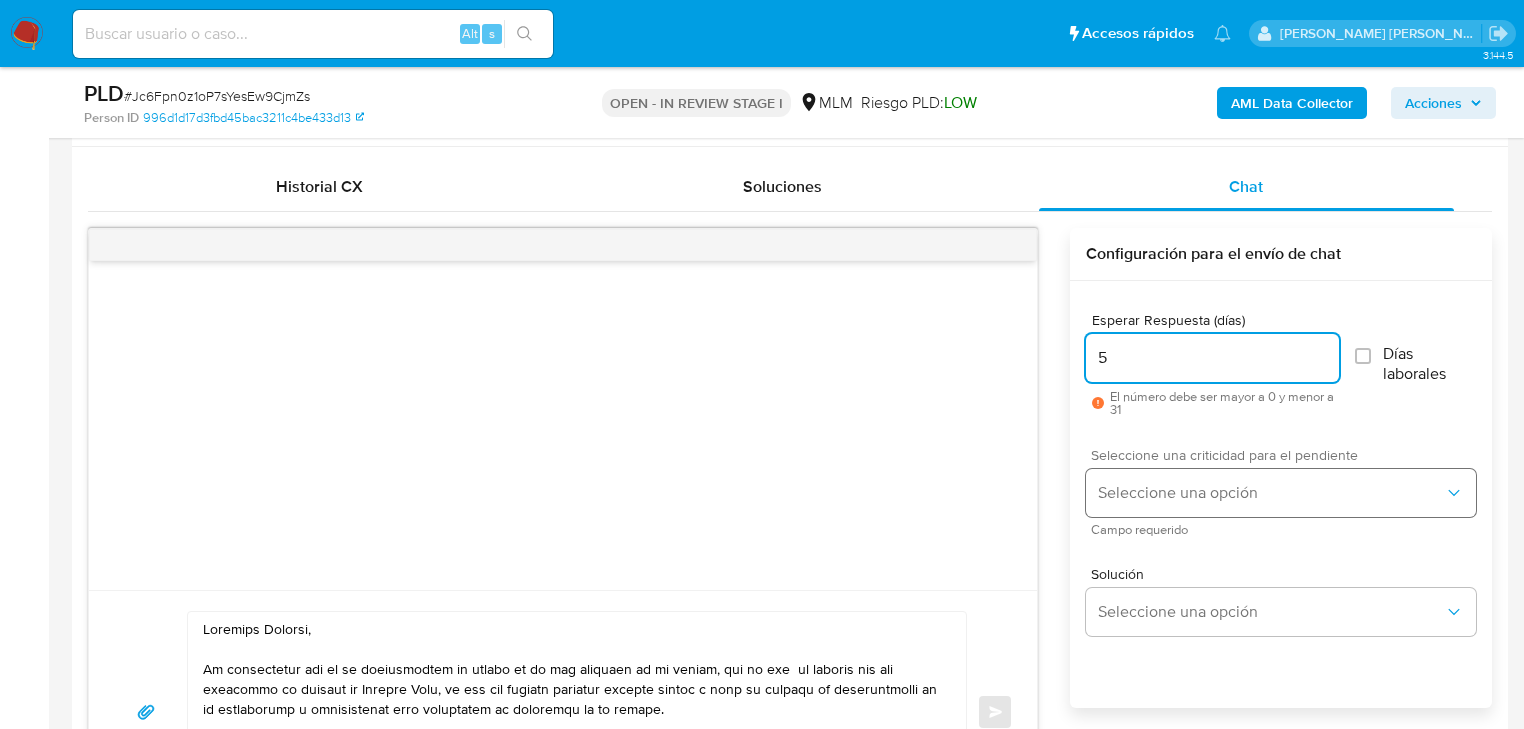 type on "5" 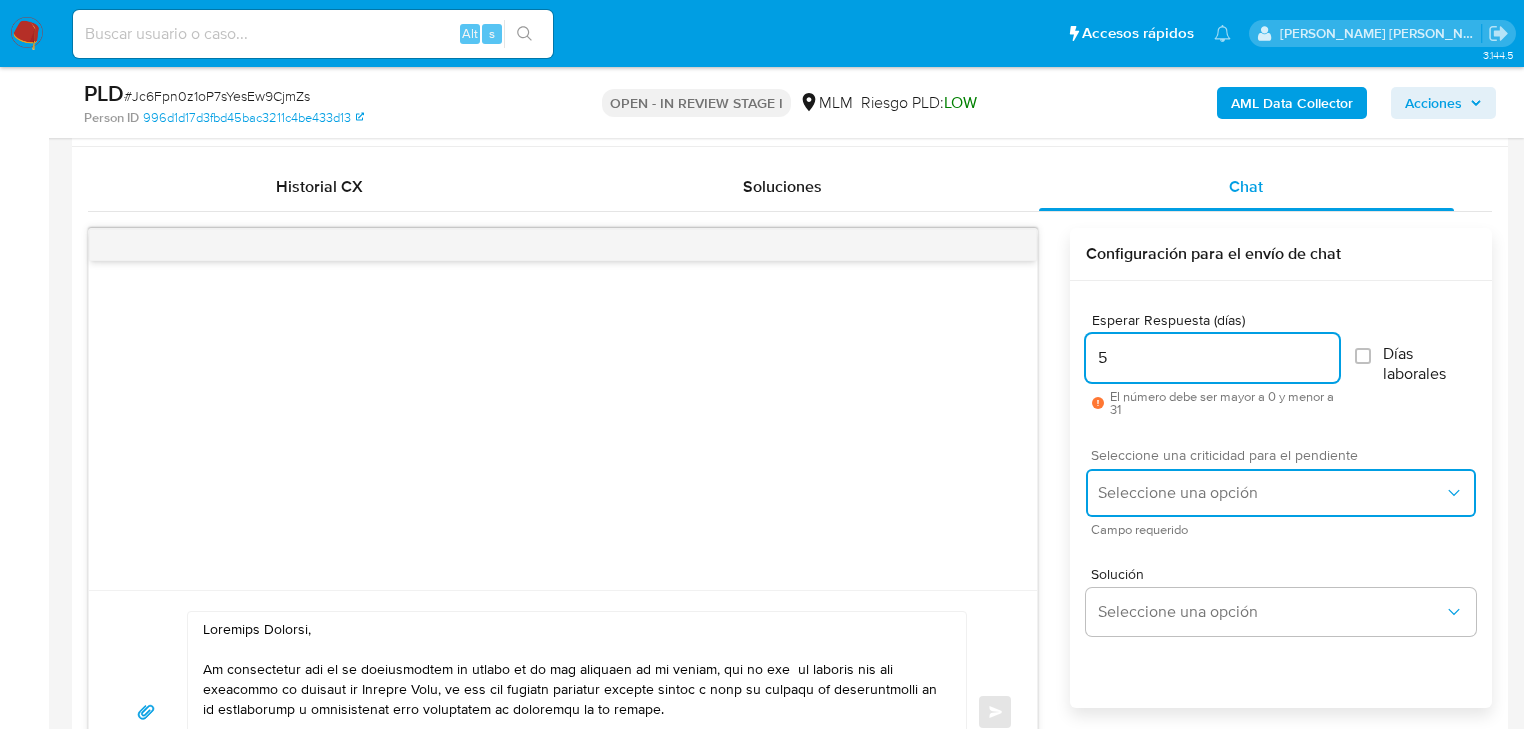drag, startPoint x: 1132, startPoint y: 502, endPoint x: 1132, endPoint y: 491, distance: 11 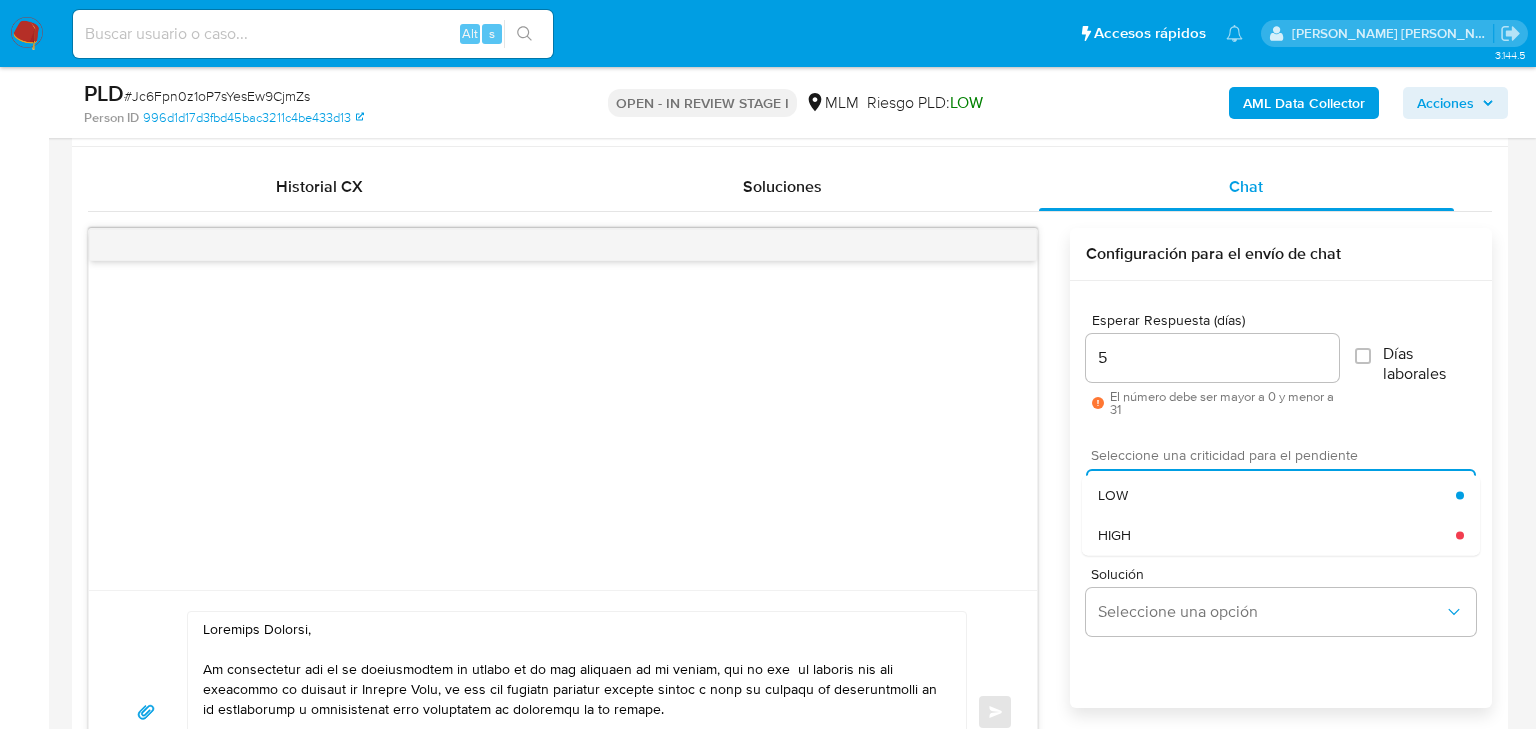 click on "HIGH" at bounding box center (1114, 535) 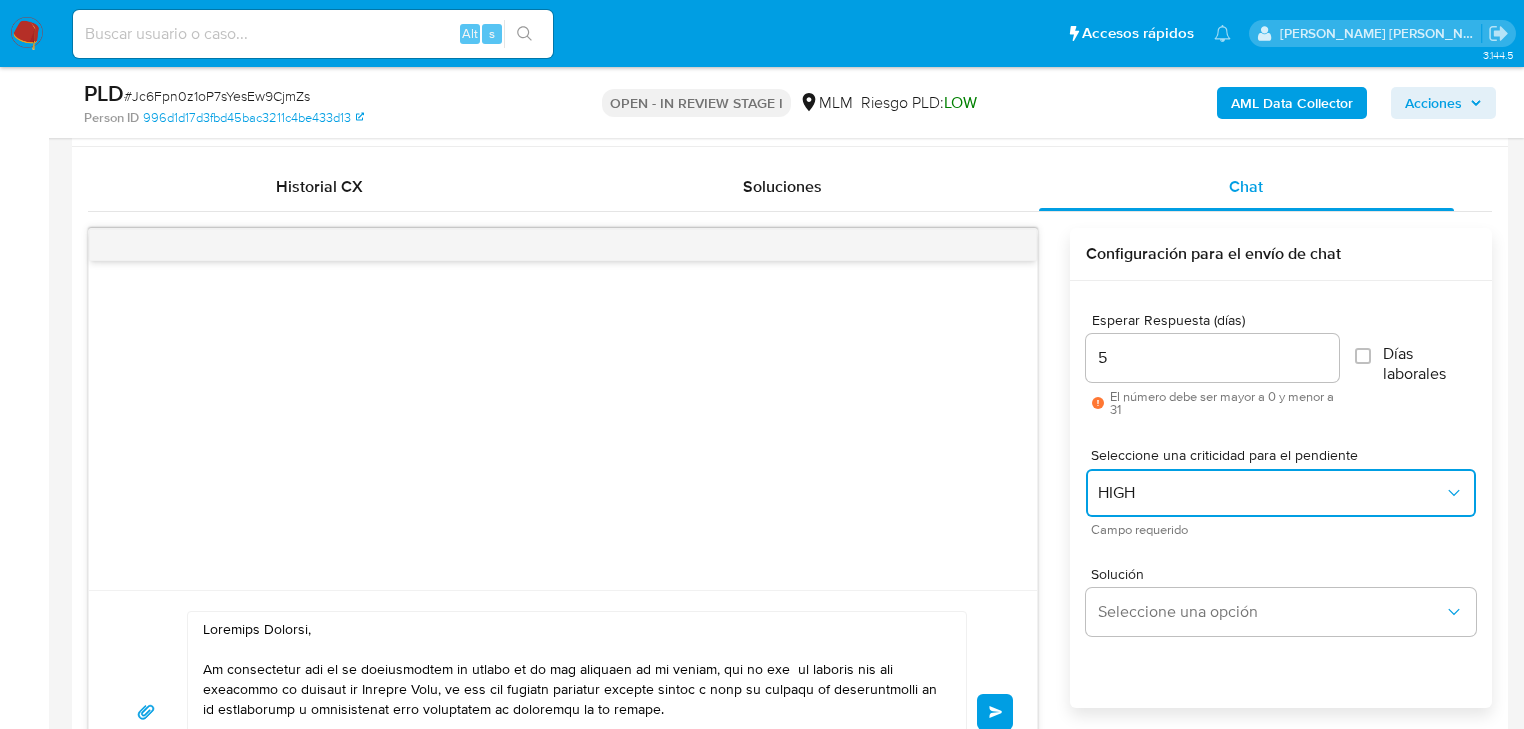 scroll, scrollTop: 1112, scrollLeft: 0, axis: vertical 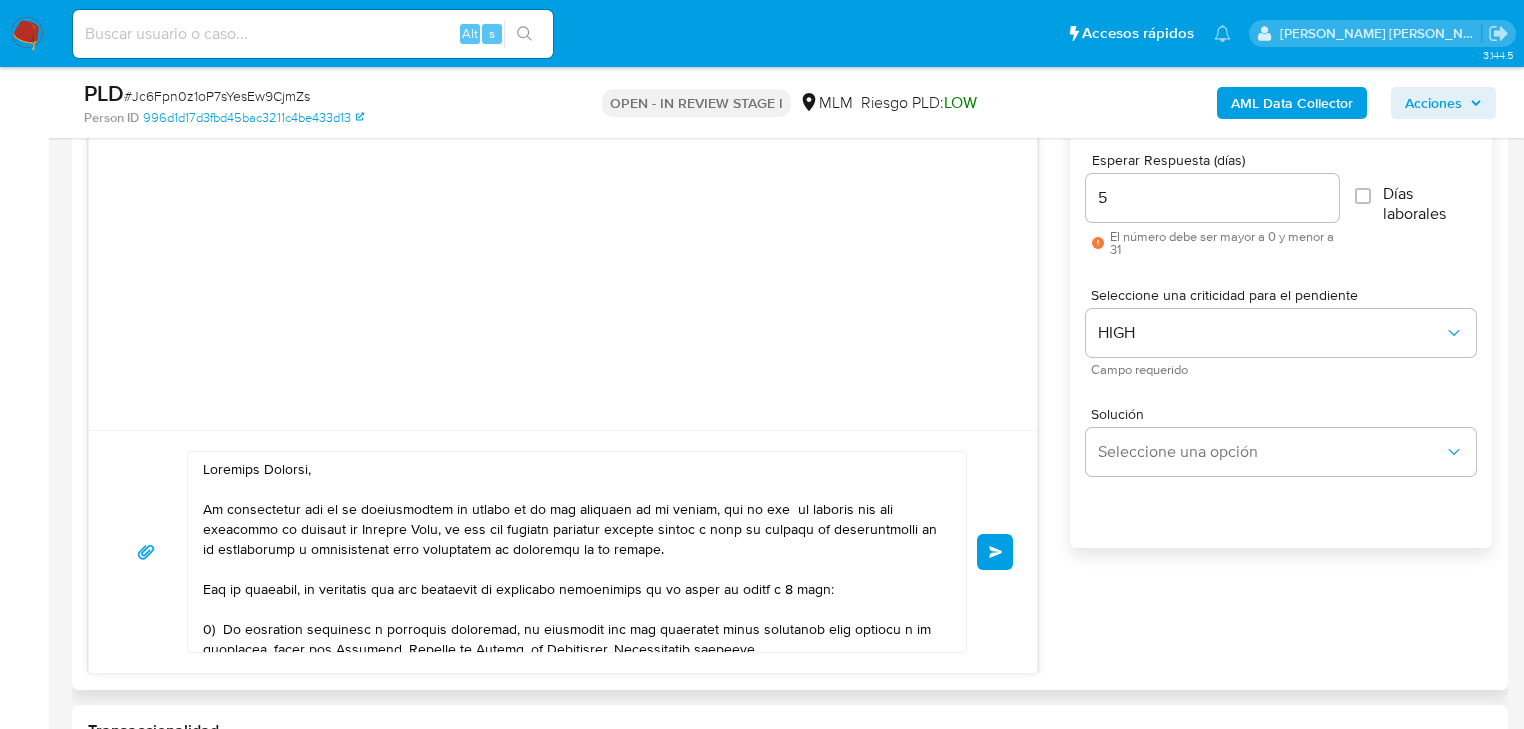 click on "Enviar" at bounding box center (995, 552) 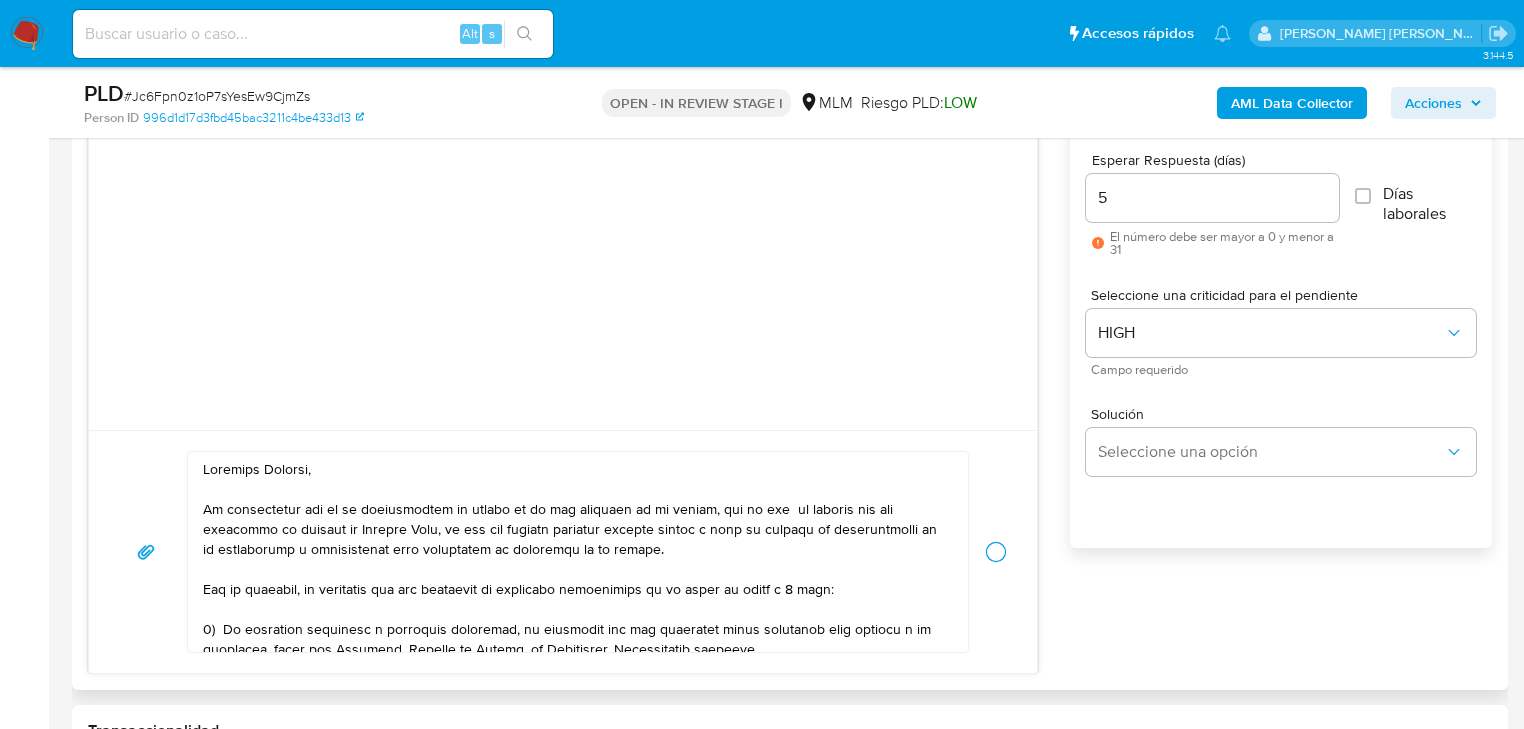 type 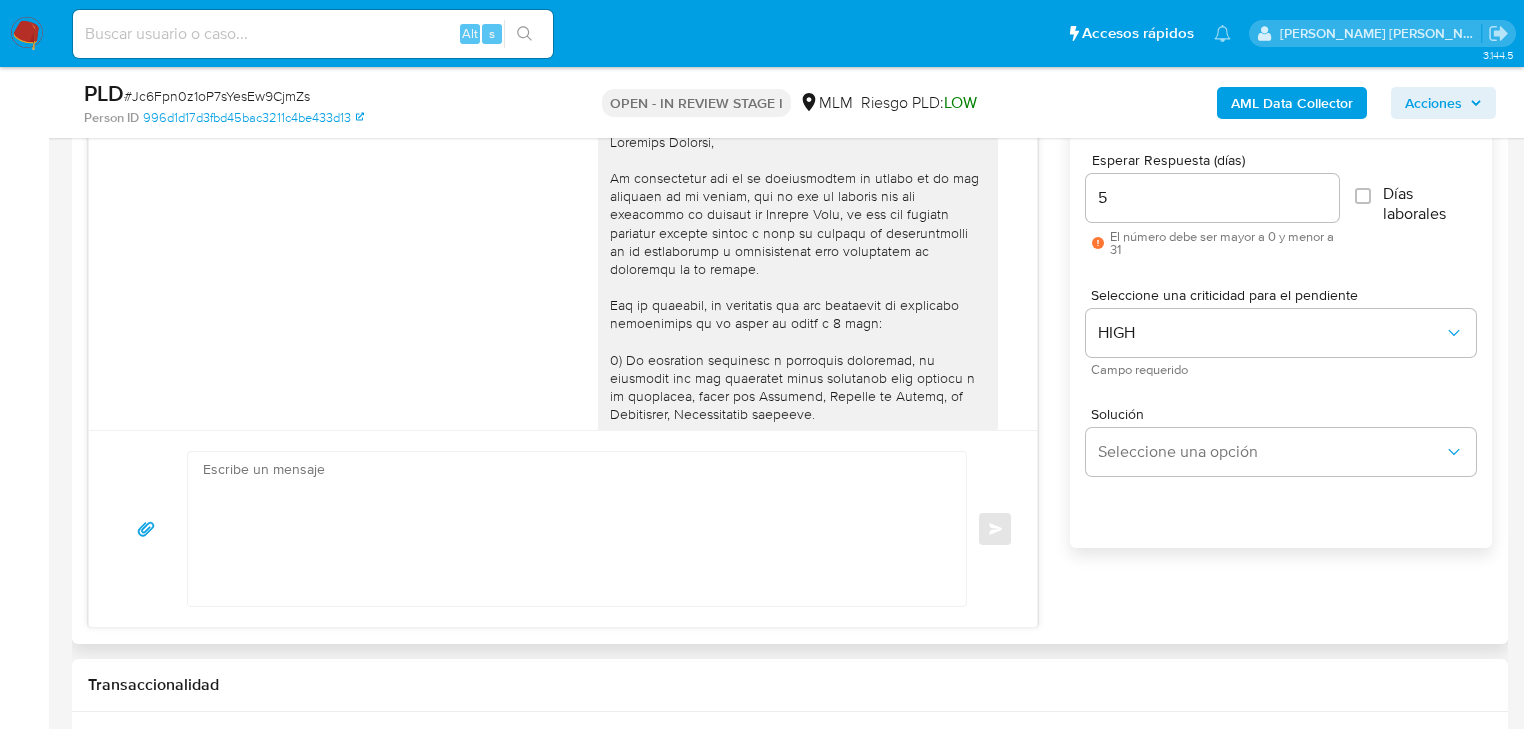 scroll, scrollTop: 368, scrollLeft: 0, axis: vertical 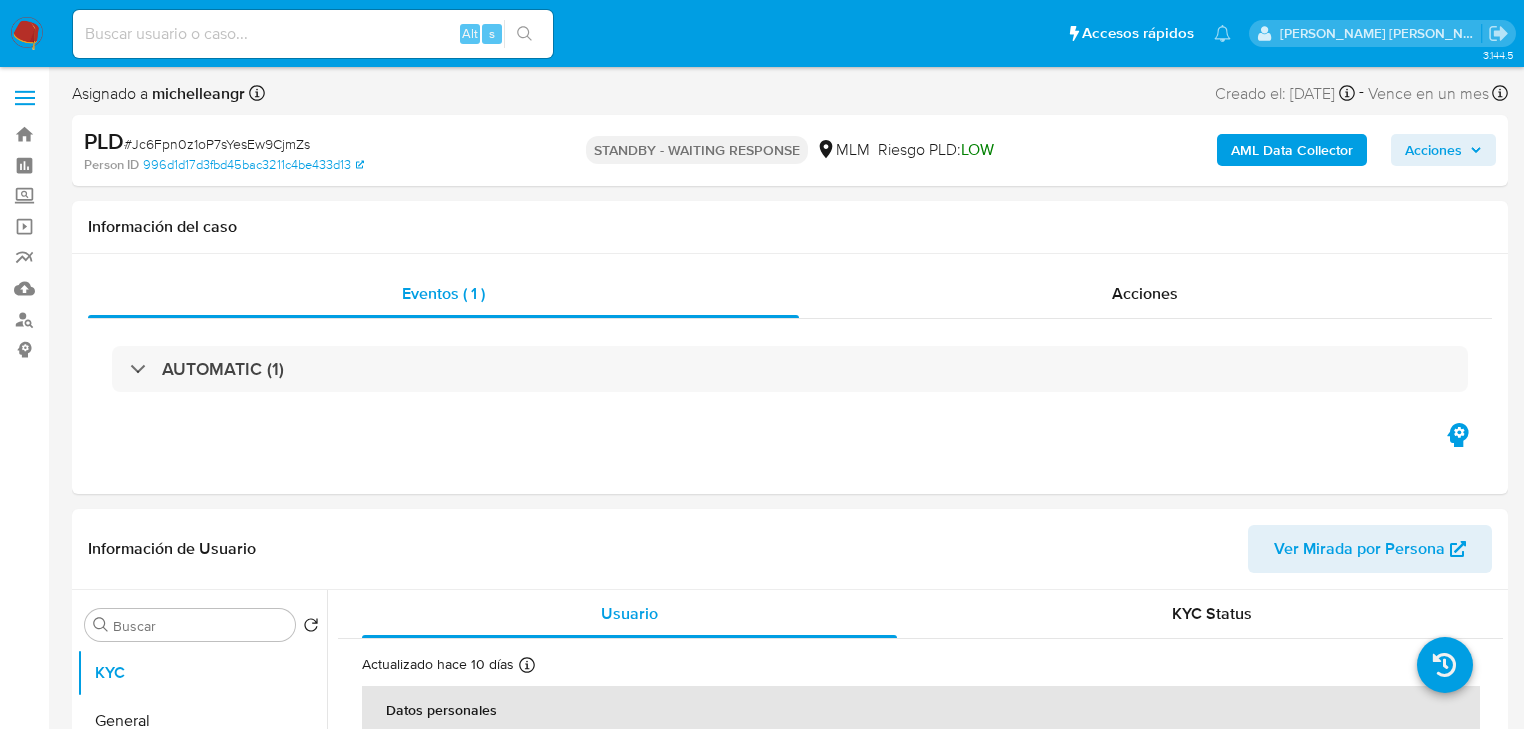 select on "10" 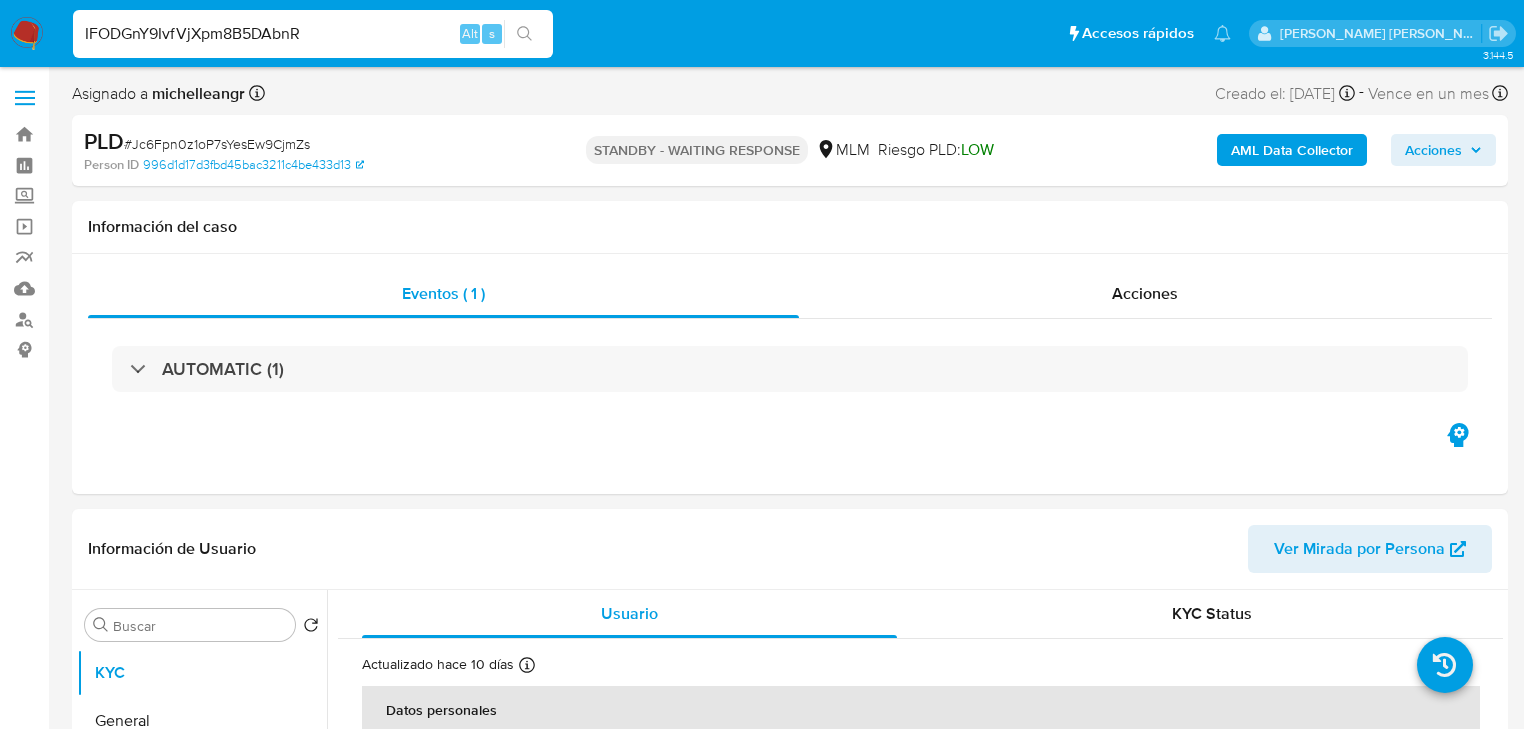 type on "IFODGnY9IvfVjXpm8B5DAbnR" 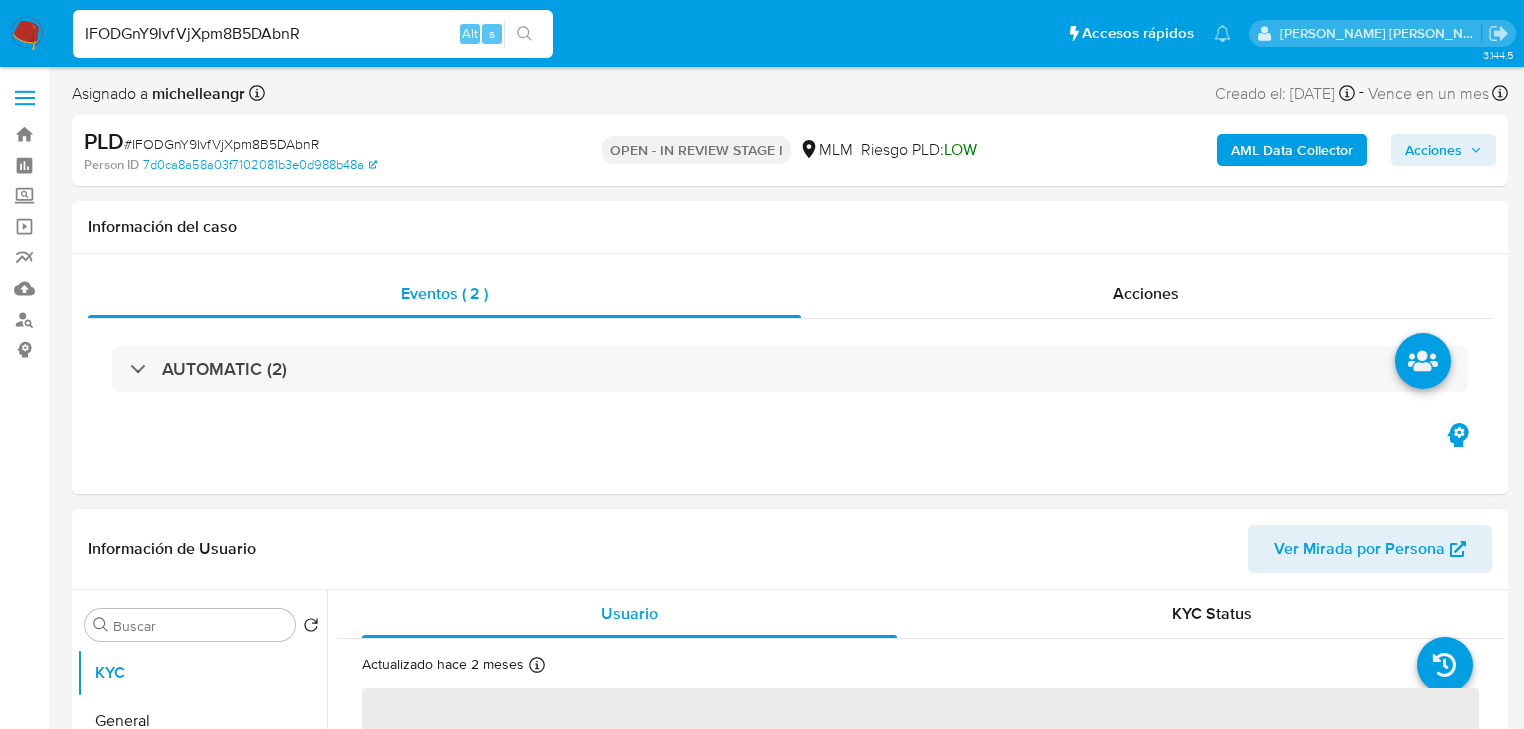 select on "10" 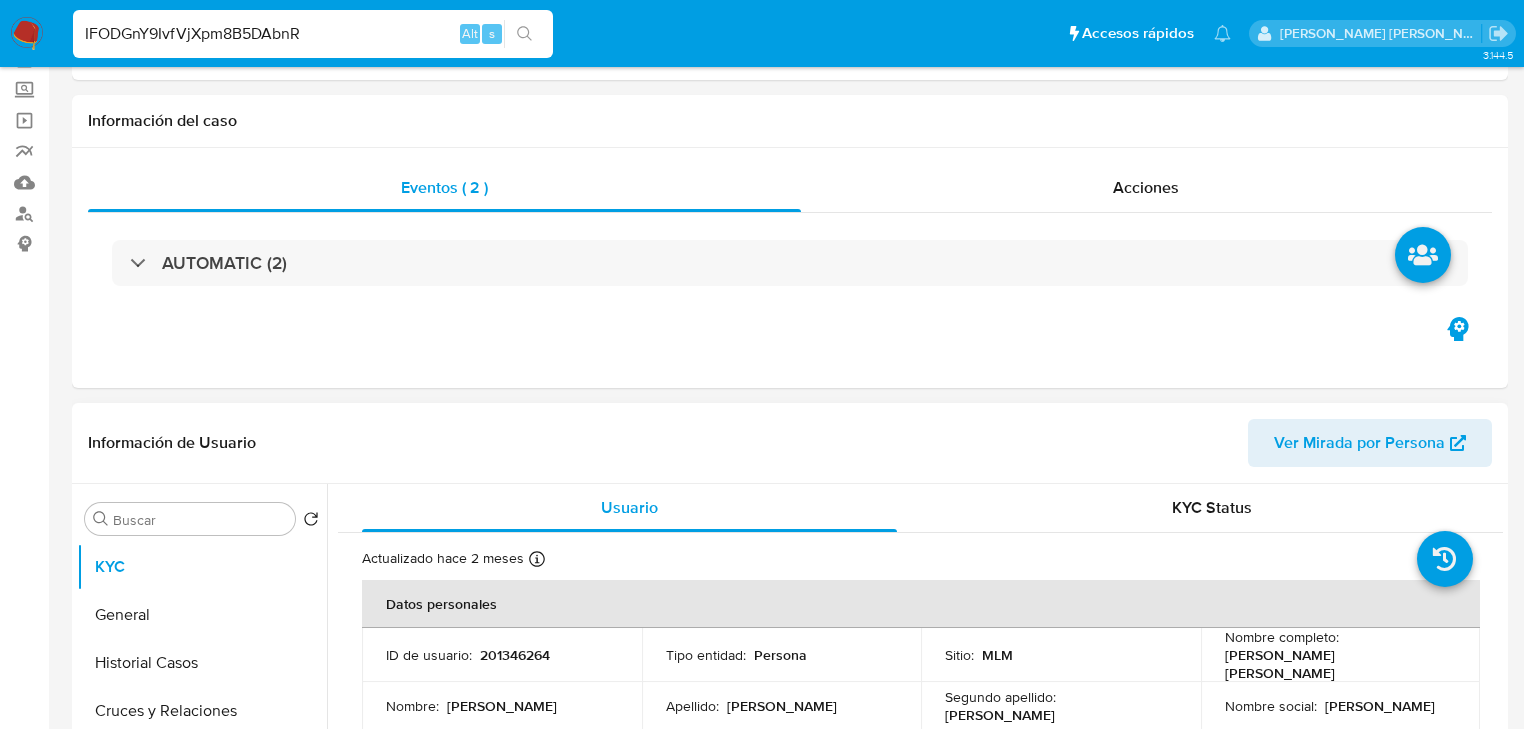 scroll, scrollTop: 240, scrollLeft: 0, axis: vertical 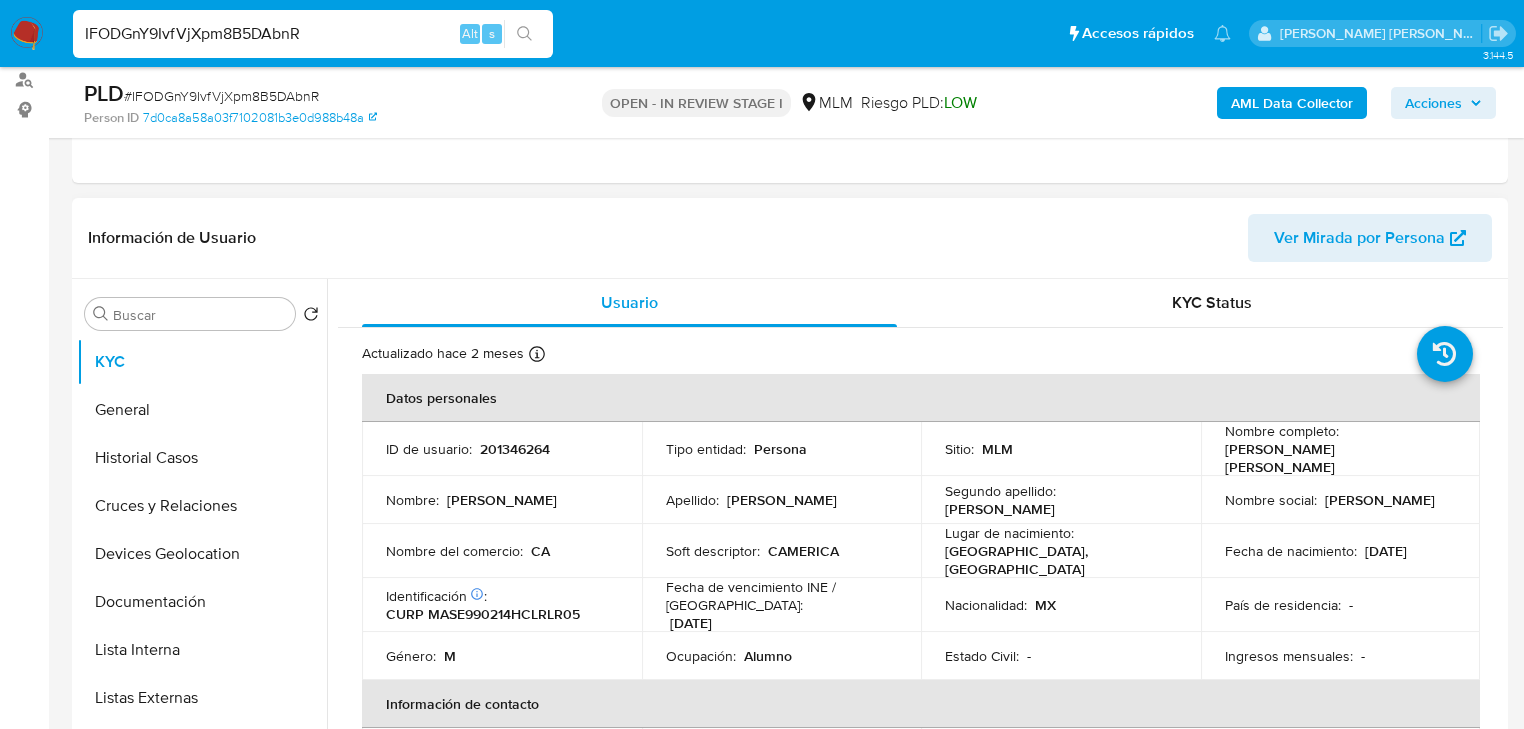 click on "201346264" at bounding box center [515, 449] 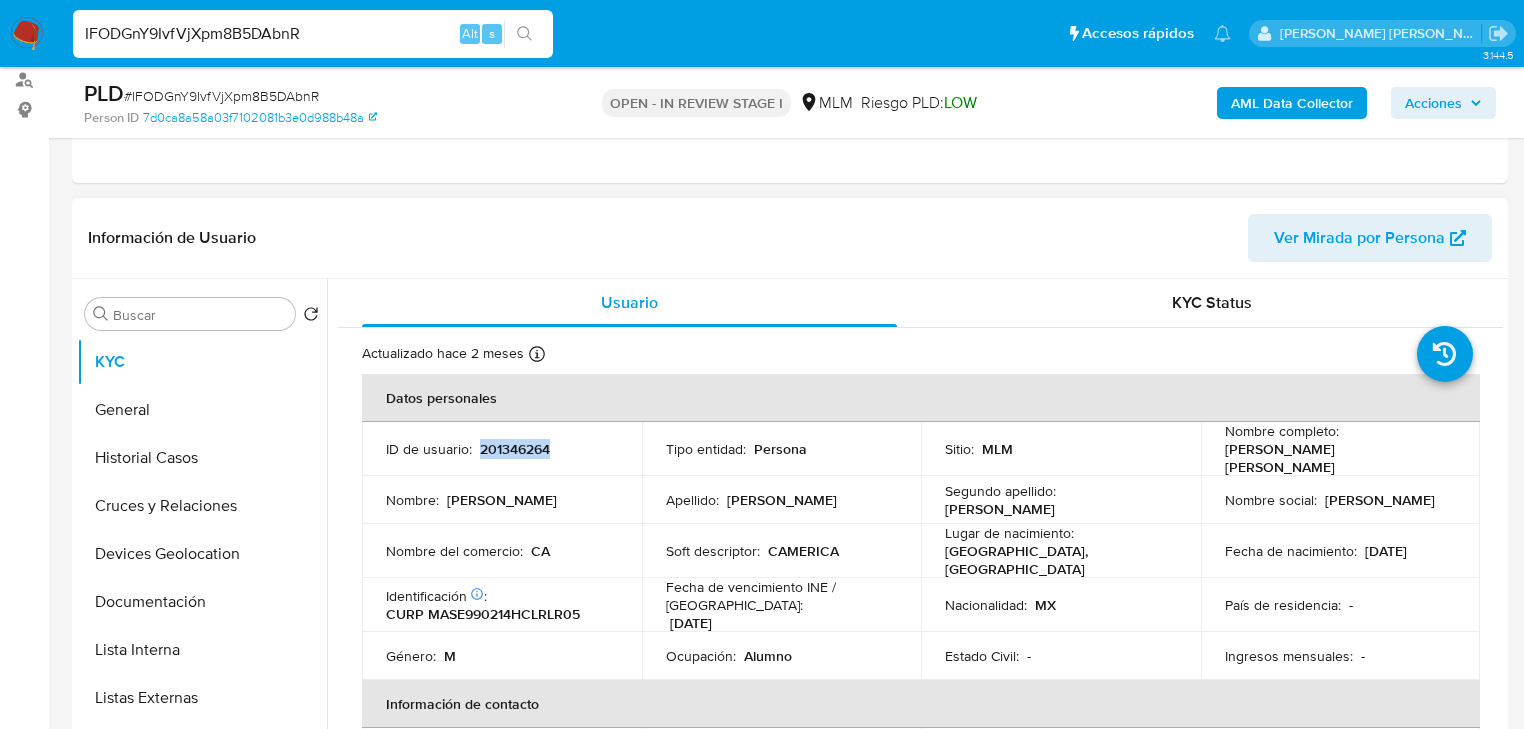 click on "201346264" at bounding box center (515, 449) 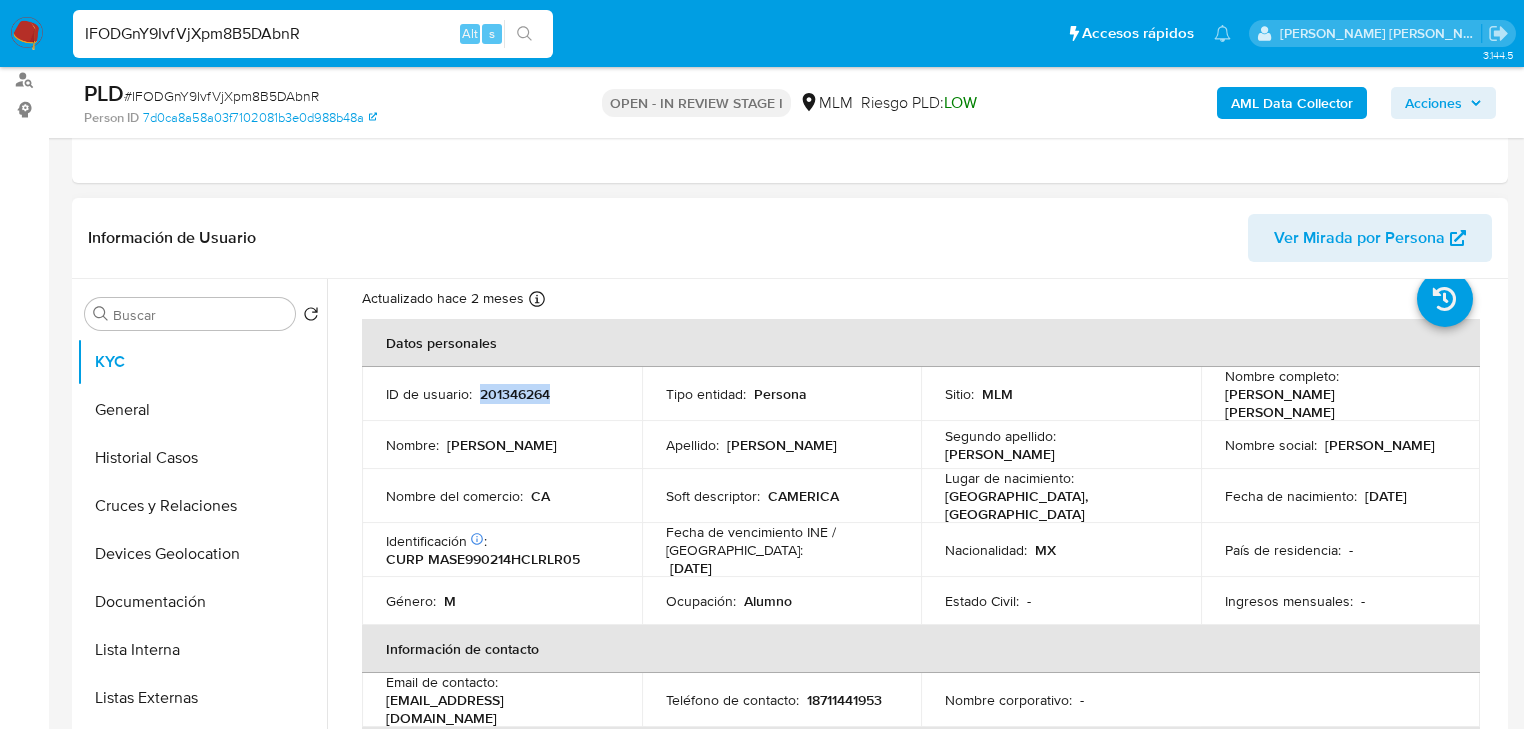 scroll, scrollTop: 80, scrollLeft: 0, axis: vertical 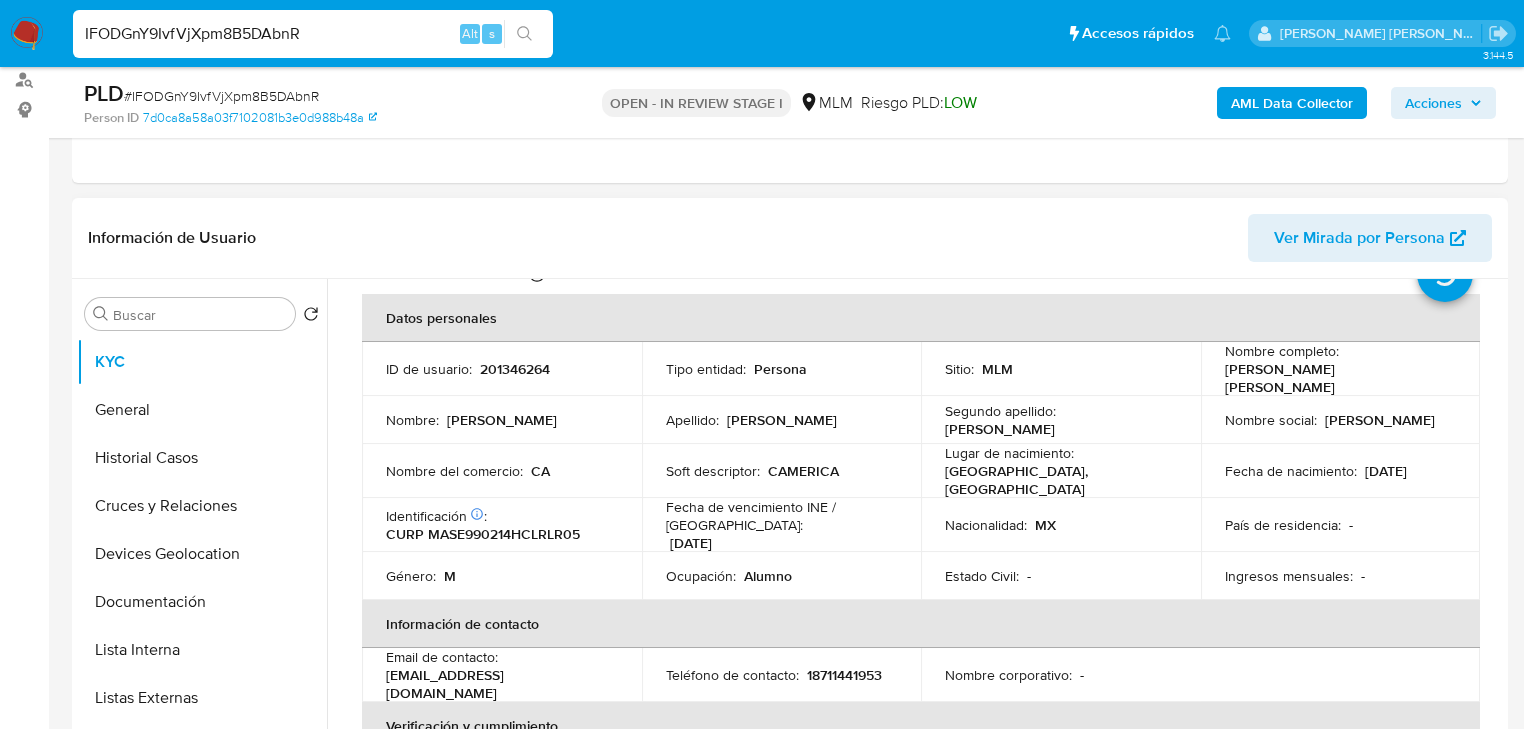 drag, startPoint x: 1013, startPoint y: 458, endPoint x: 1092, endPoint y: 425, distance: 85.61542 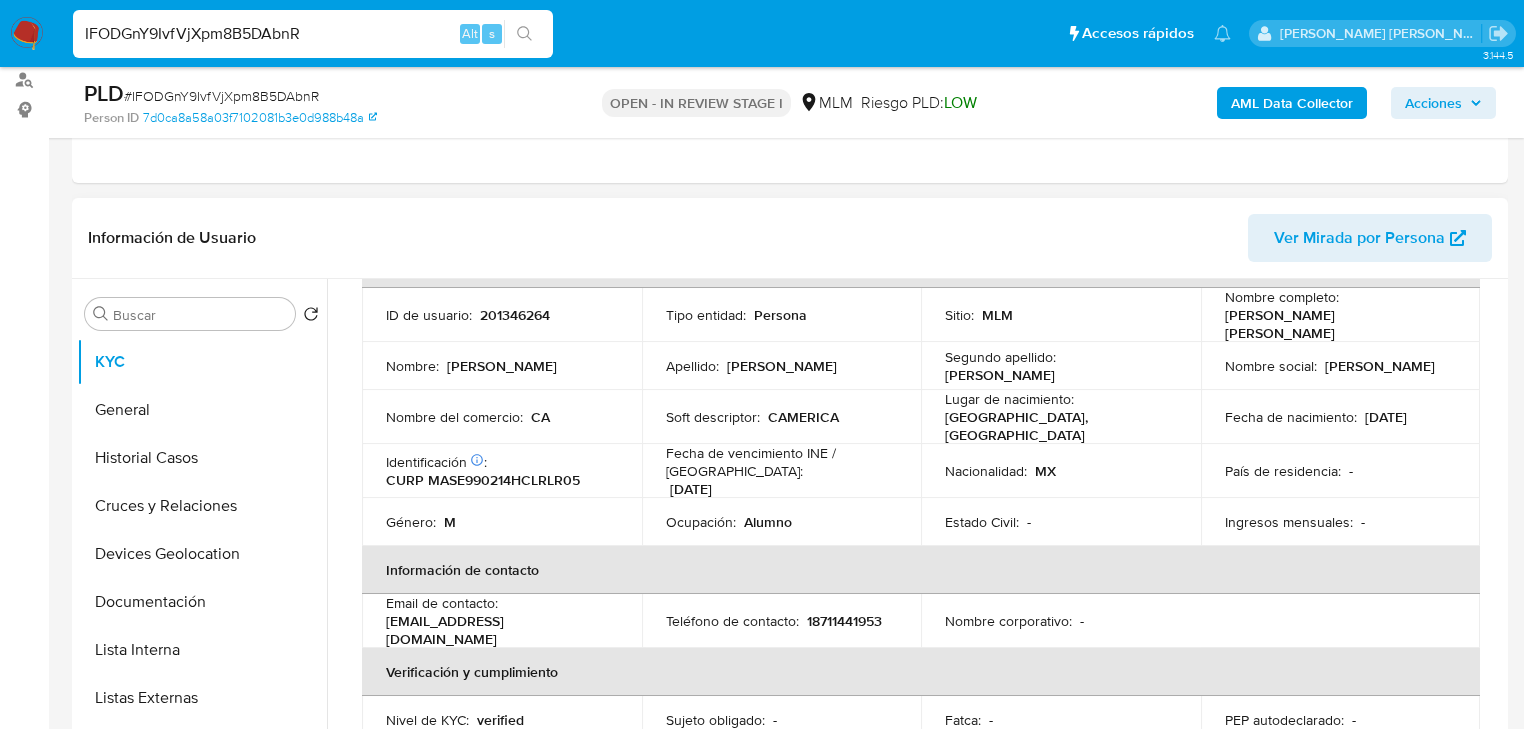 scroll, scrollTop: 160, scrollLeft: 0, axis: vertical 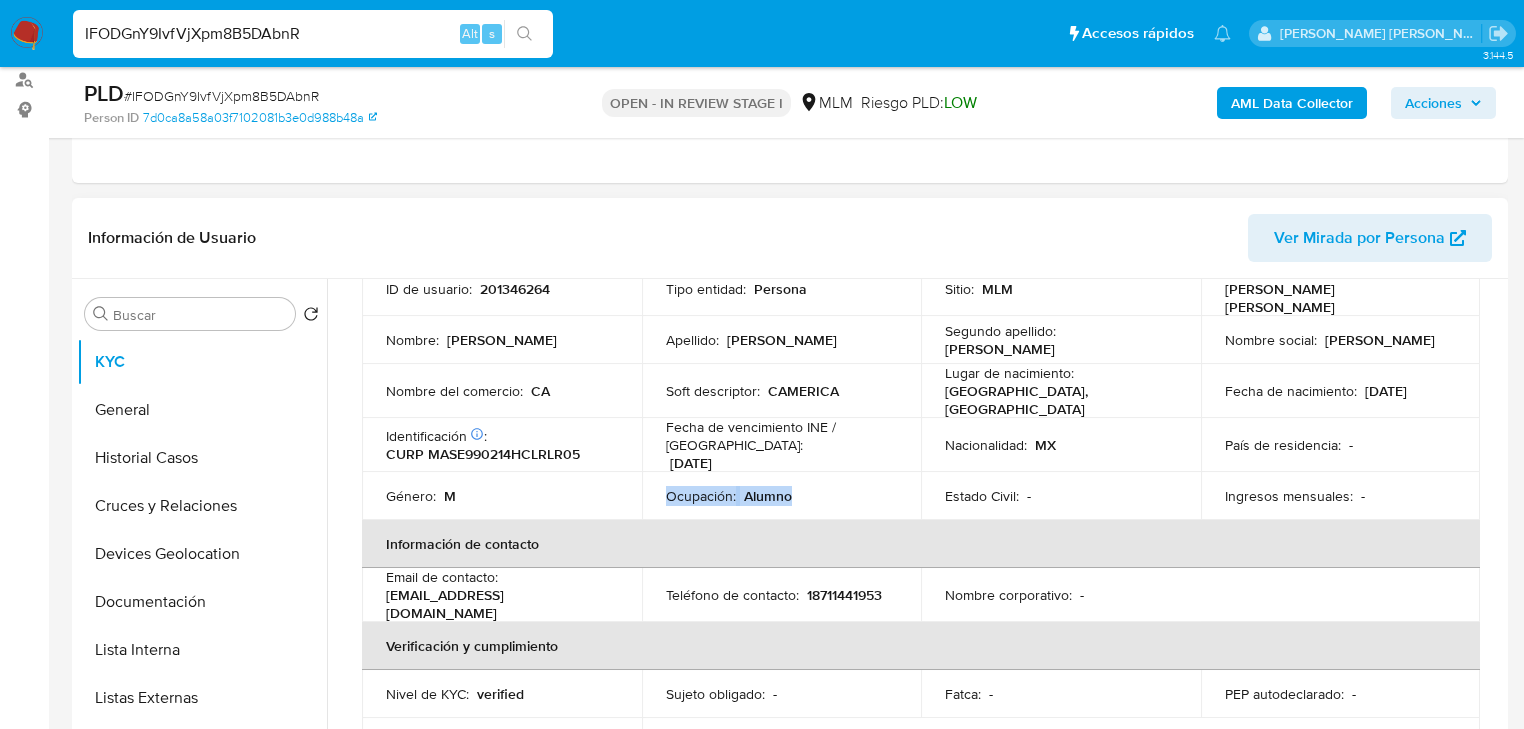 drag, startPoint x: 810, startPoint y: 491, endPoint x: 699, endPoint y: 454, distance: 117.00427 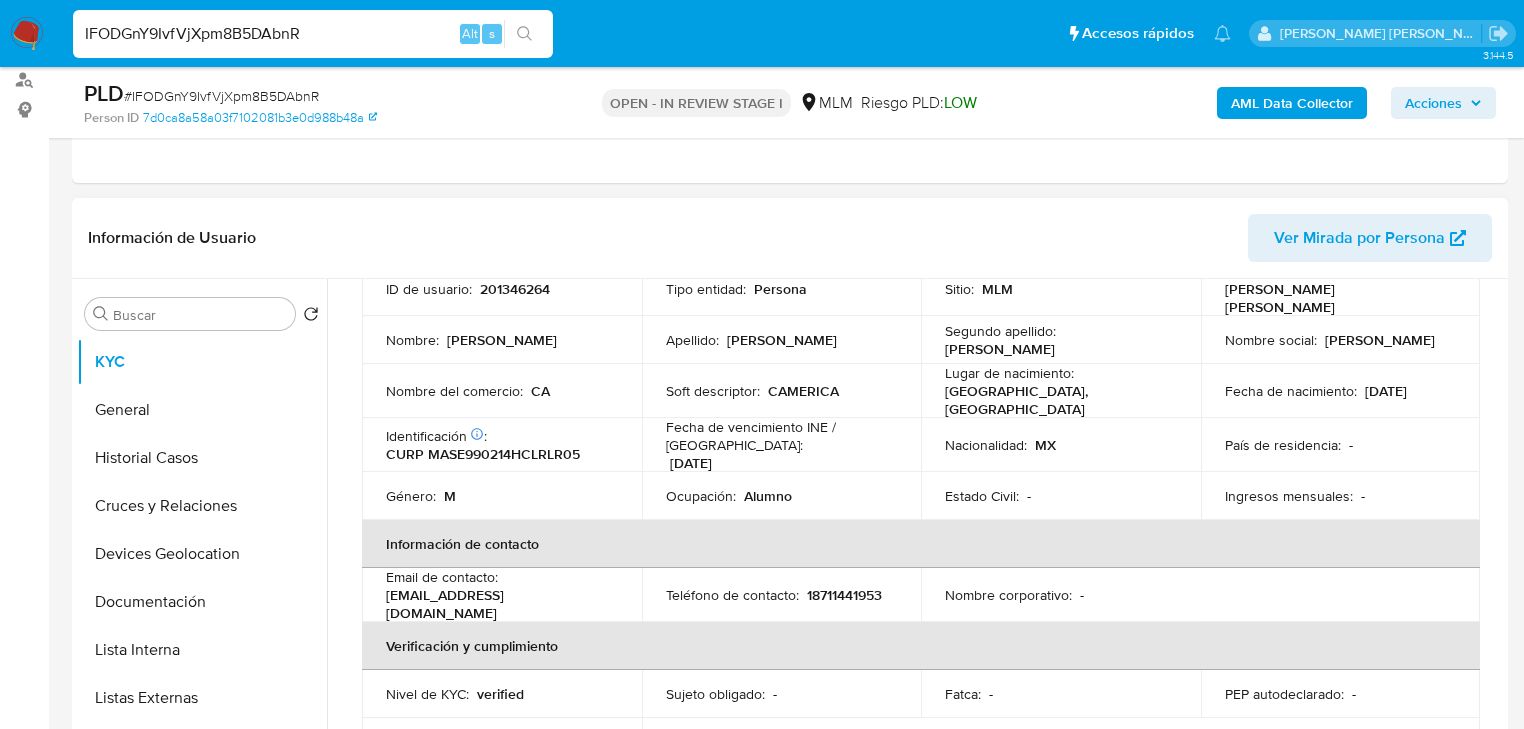 click on "Fecha de vencimiento INE / [GEOGRAPHIC_DATA] :" at bounding box center [782, 436] 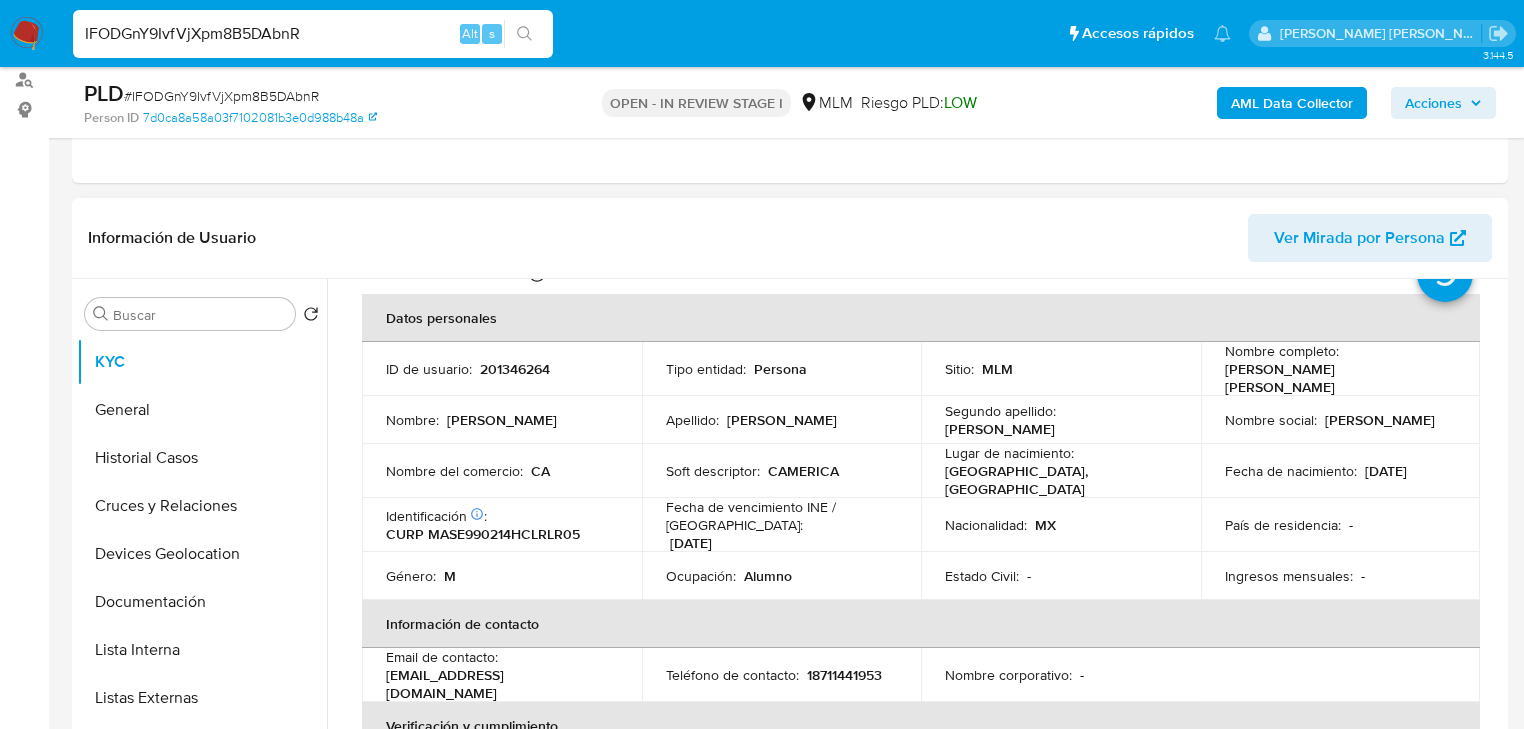 click on "Estado Civil :    -" at bounding box center [1061, 576] 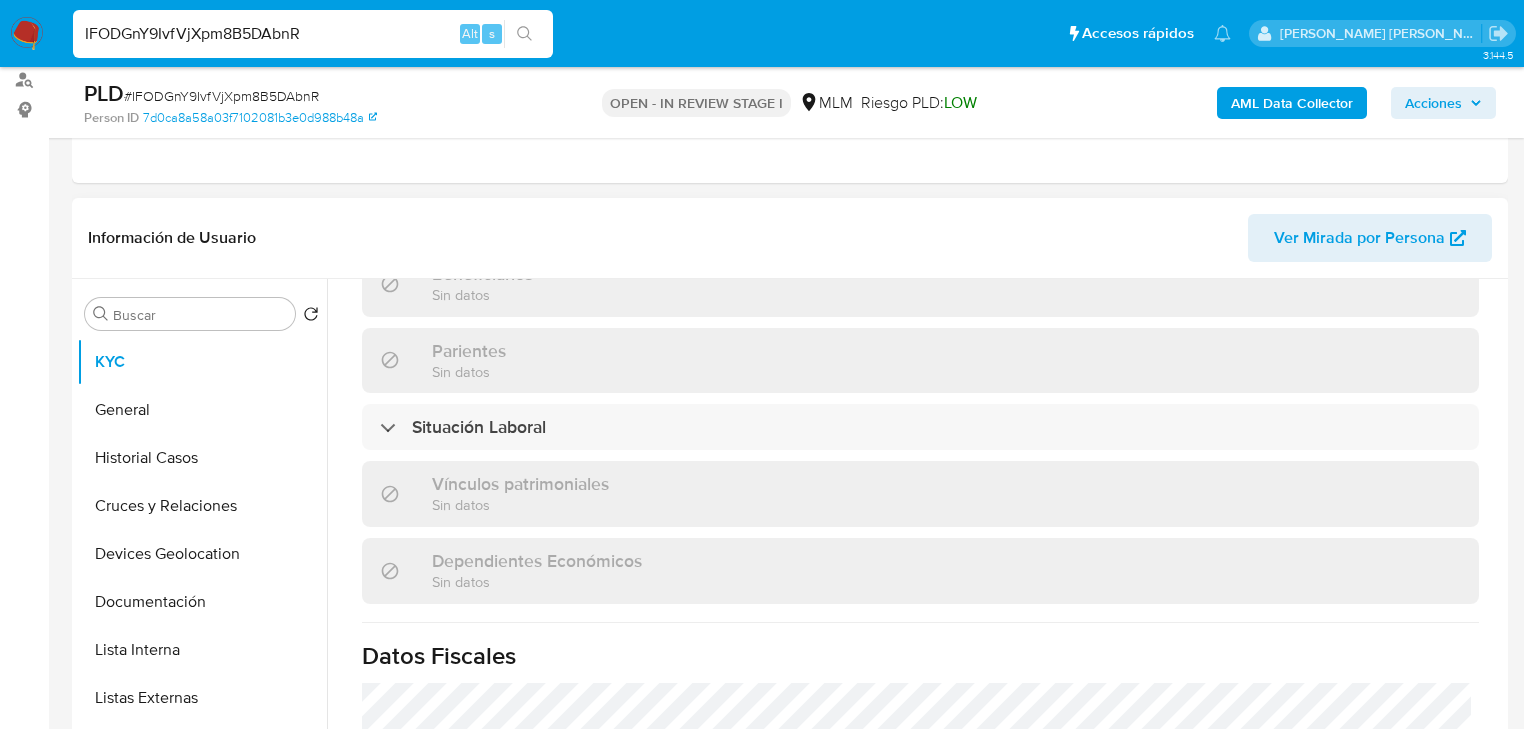 scroll, scrollTop: 1262, scrollLeft: 0, axis: vertical 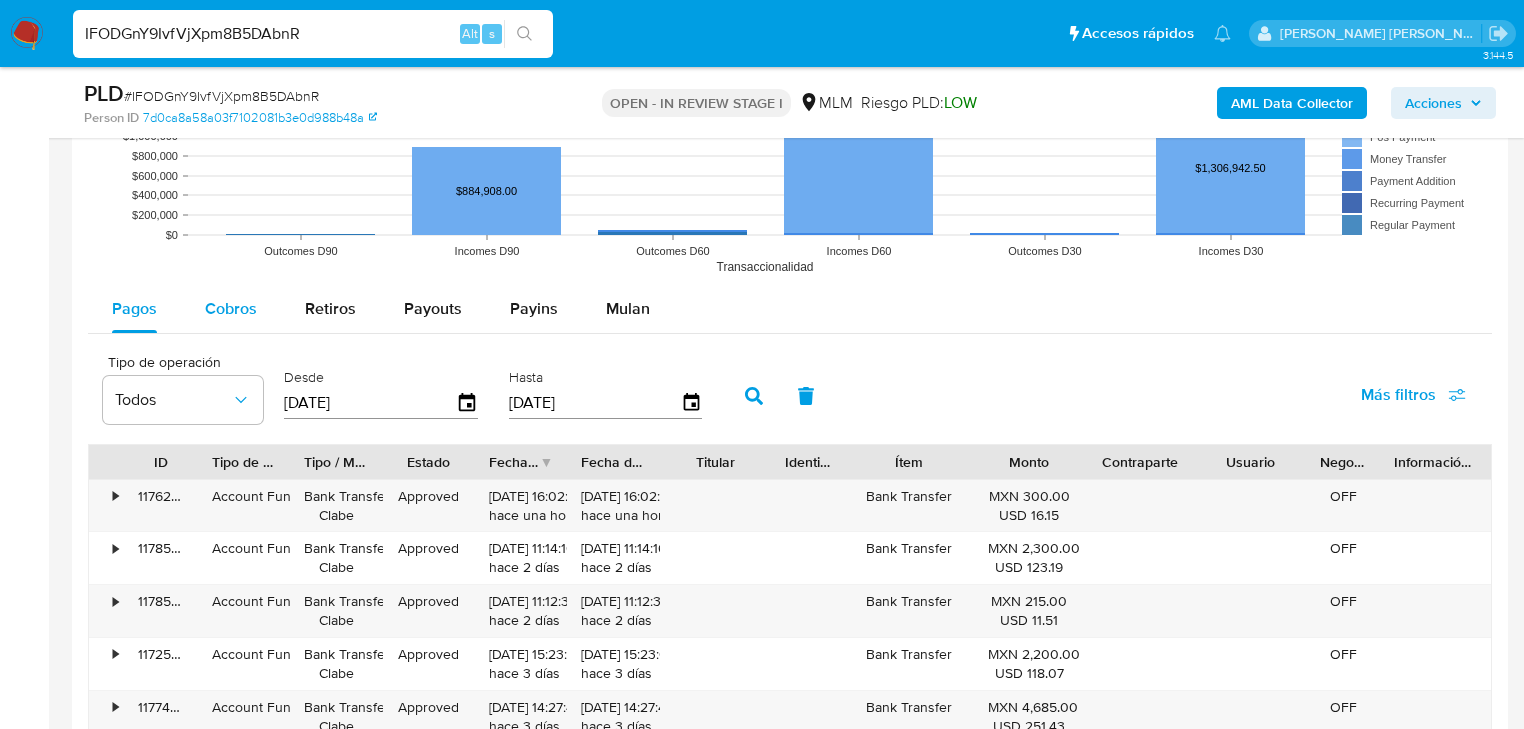 click on "Cobros" at bounding box center (231, 308) 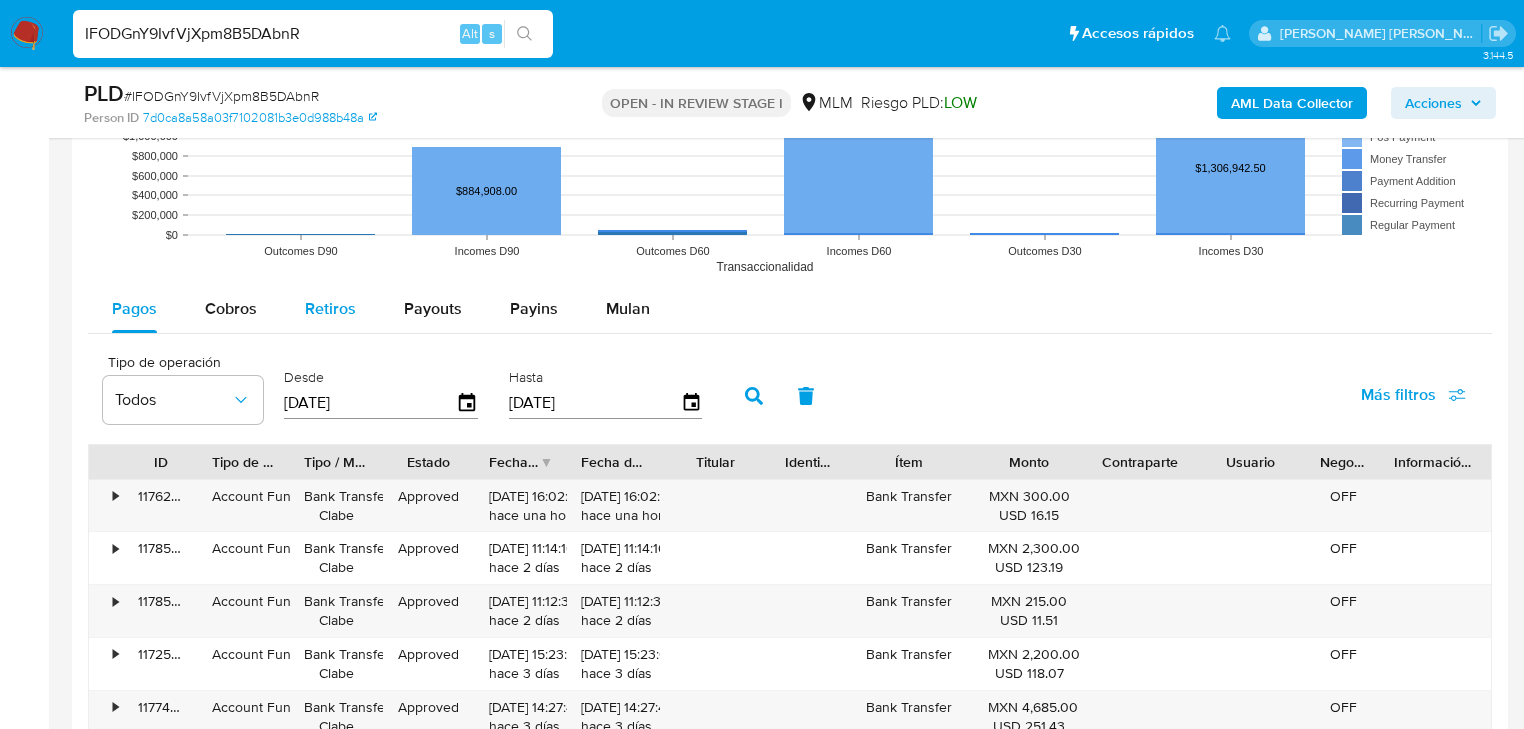 select on "10" 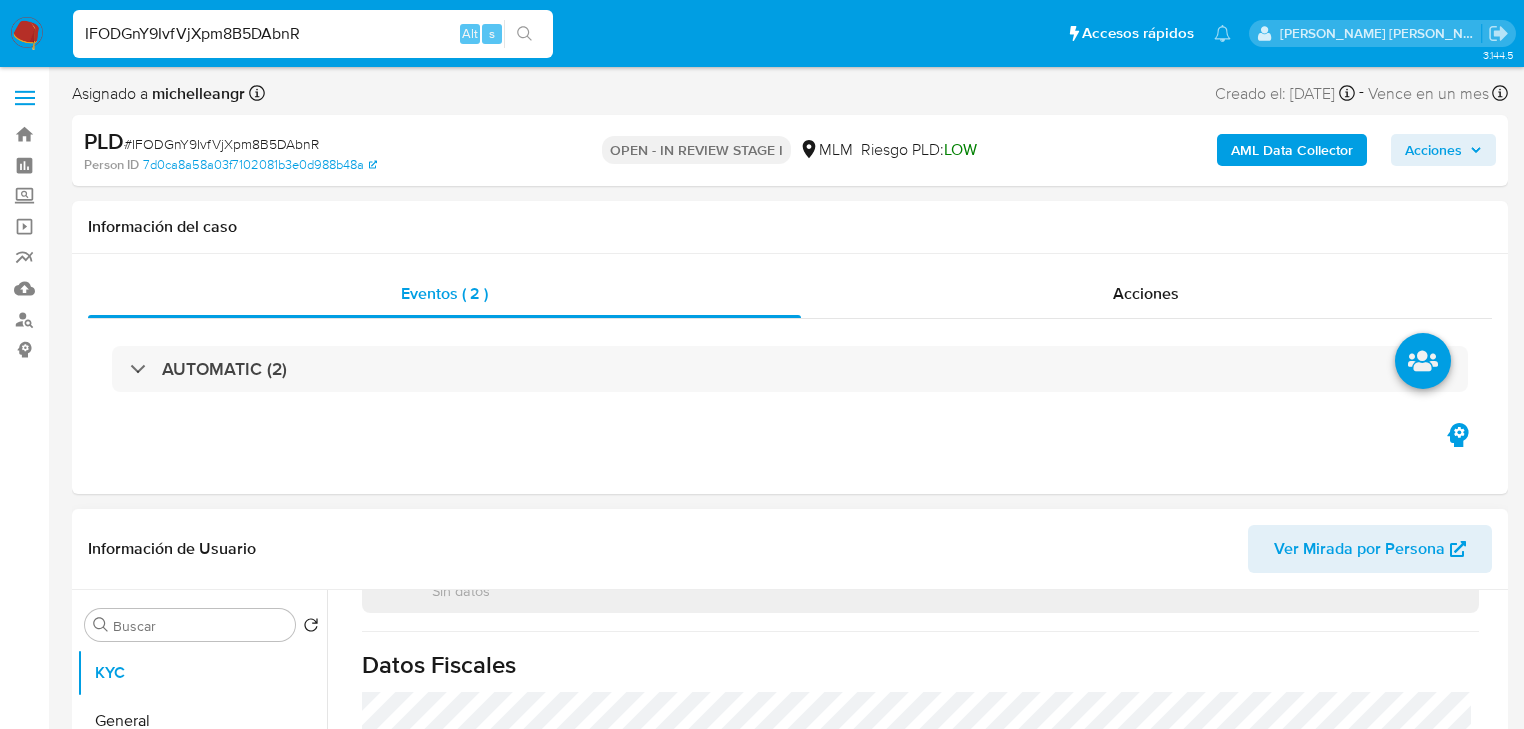 scroll, scrollTop: 400, scrollLeft: 0, axis: vertical 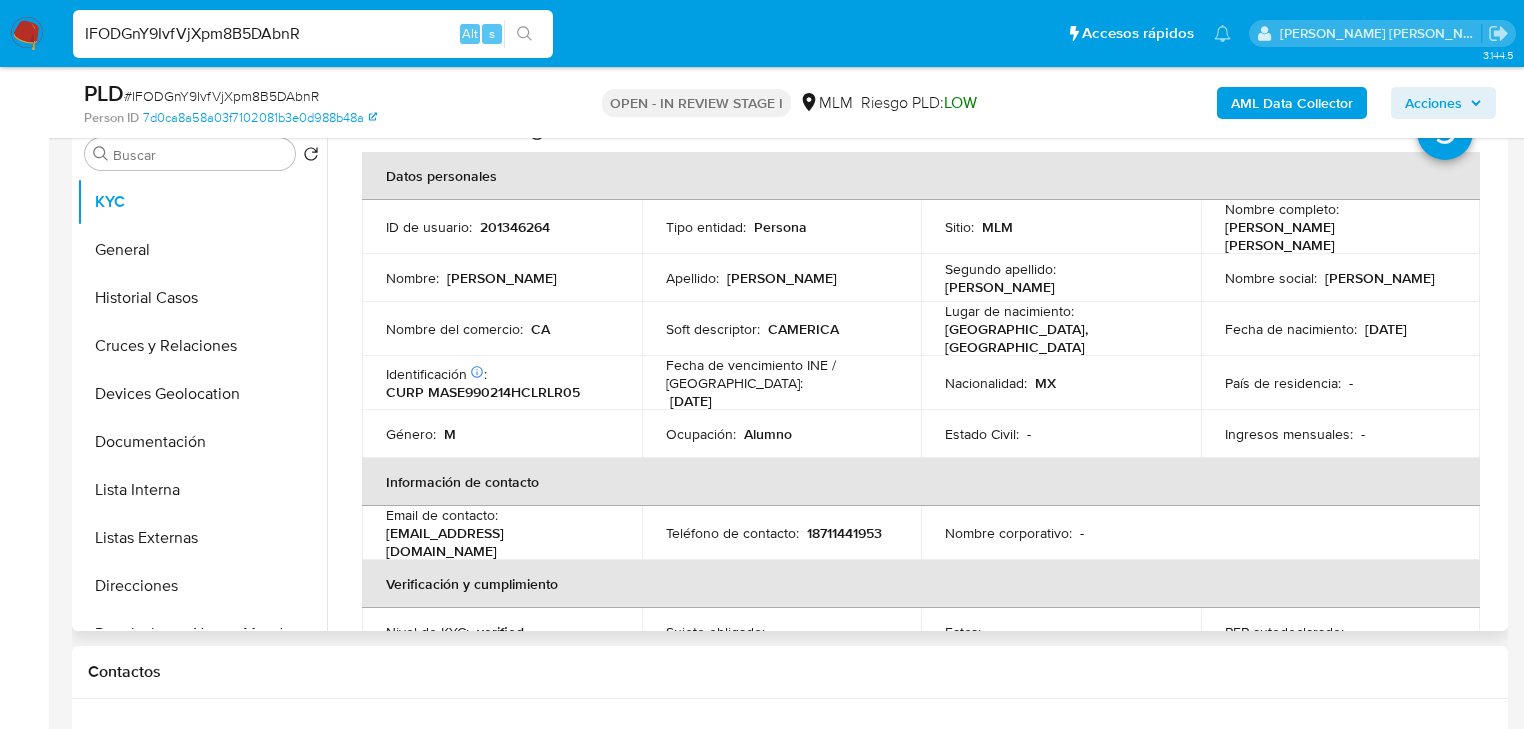 type 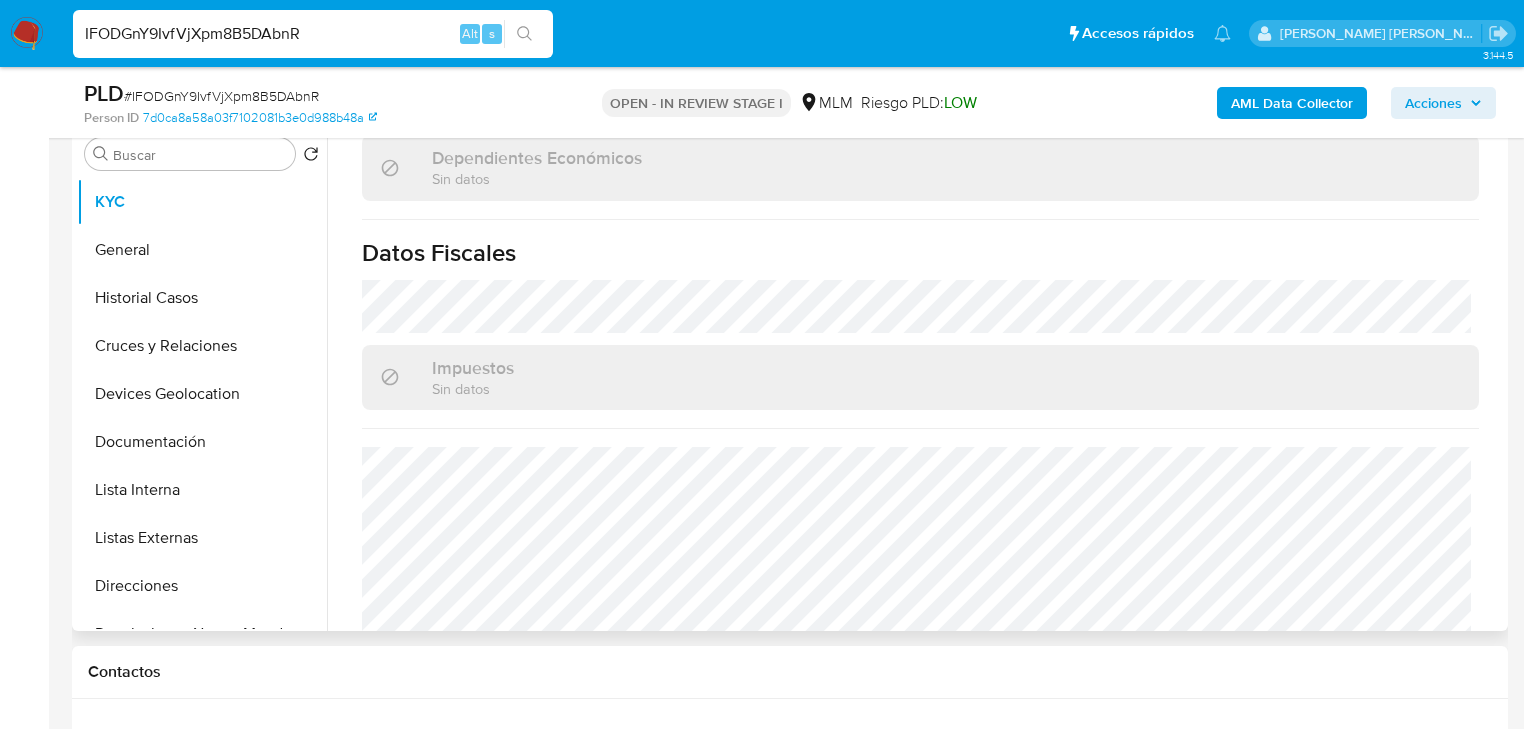 scroll, scrollTop: 1262, scrollLeft: 0, axis: vertical 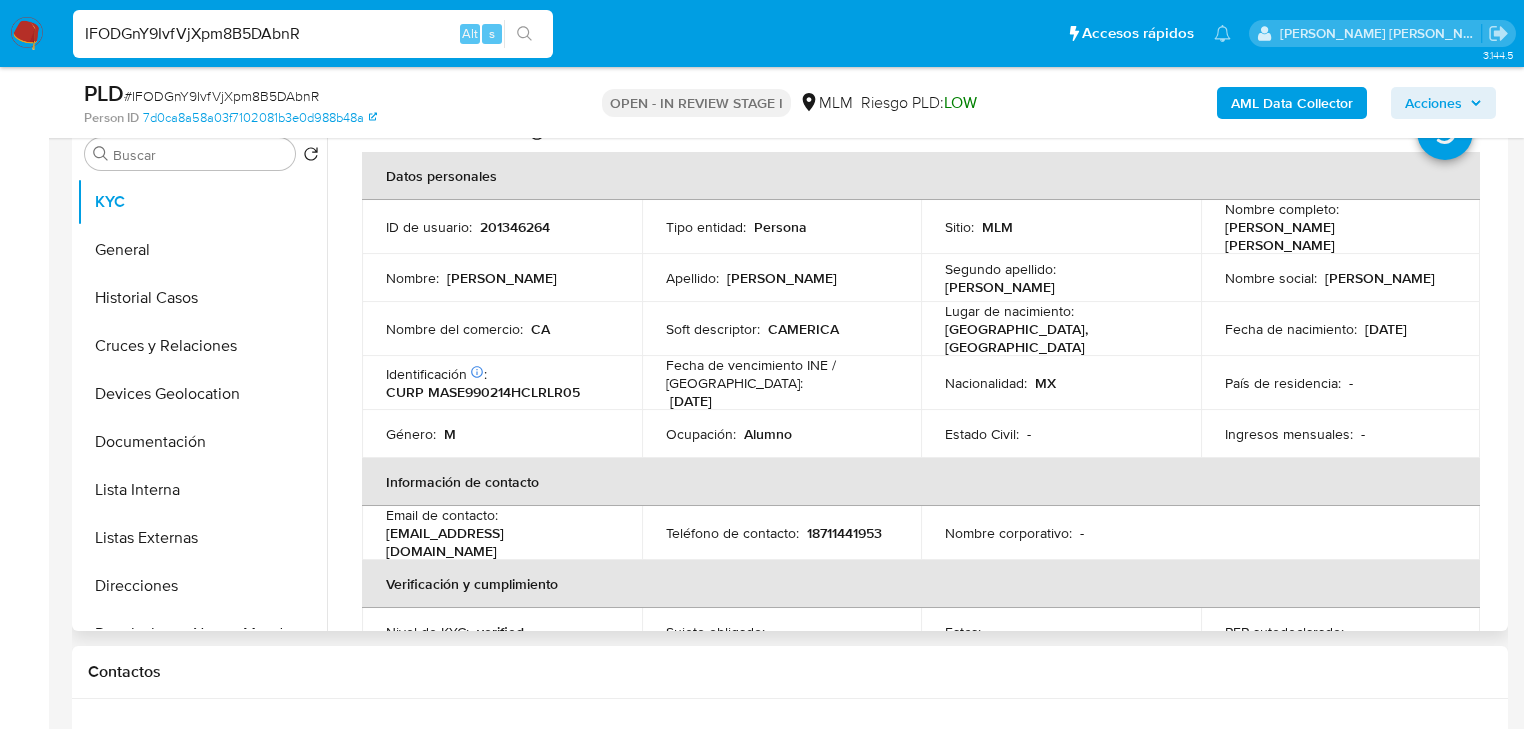 click on "ID de usuario :    201346264" at bounding box center (502, 227) 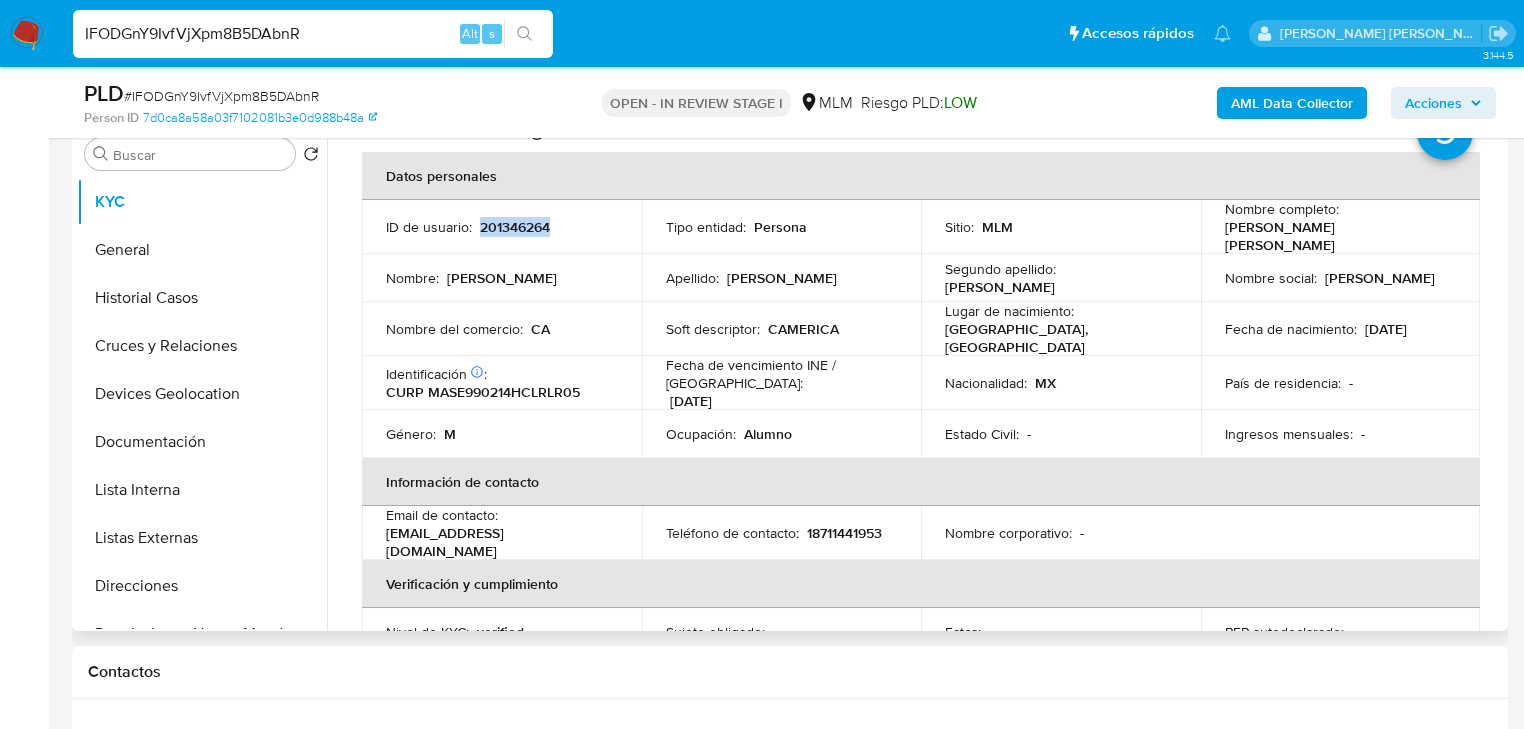 click on "201346264" at bounding box center (515, 227) 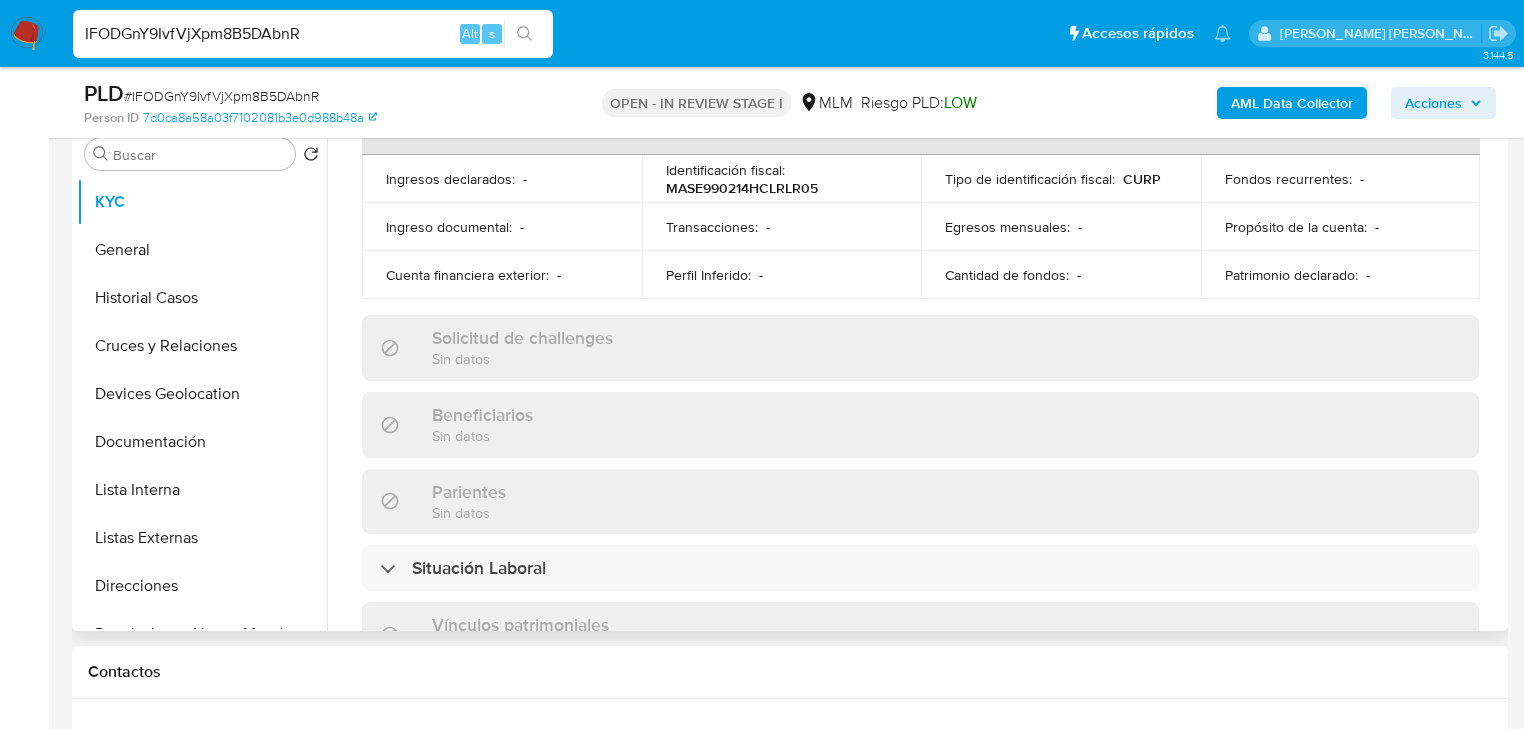 scroll, scrollTop: 782, scrollLeft: 0, axis: vertical 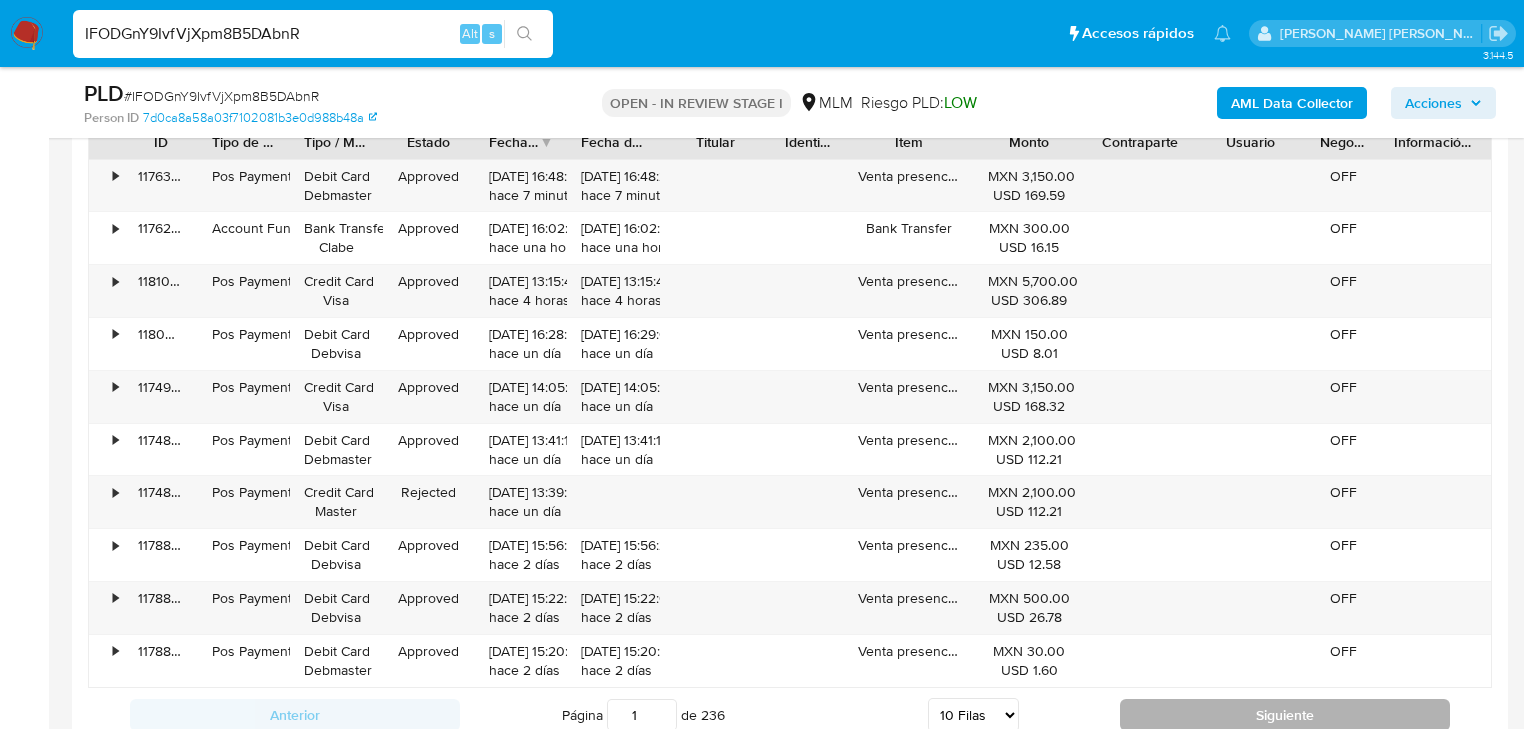 click on "Siguiente" at bounding box center [1285, 715] 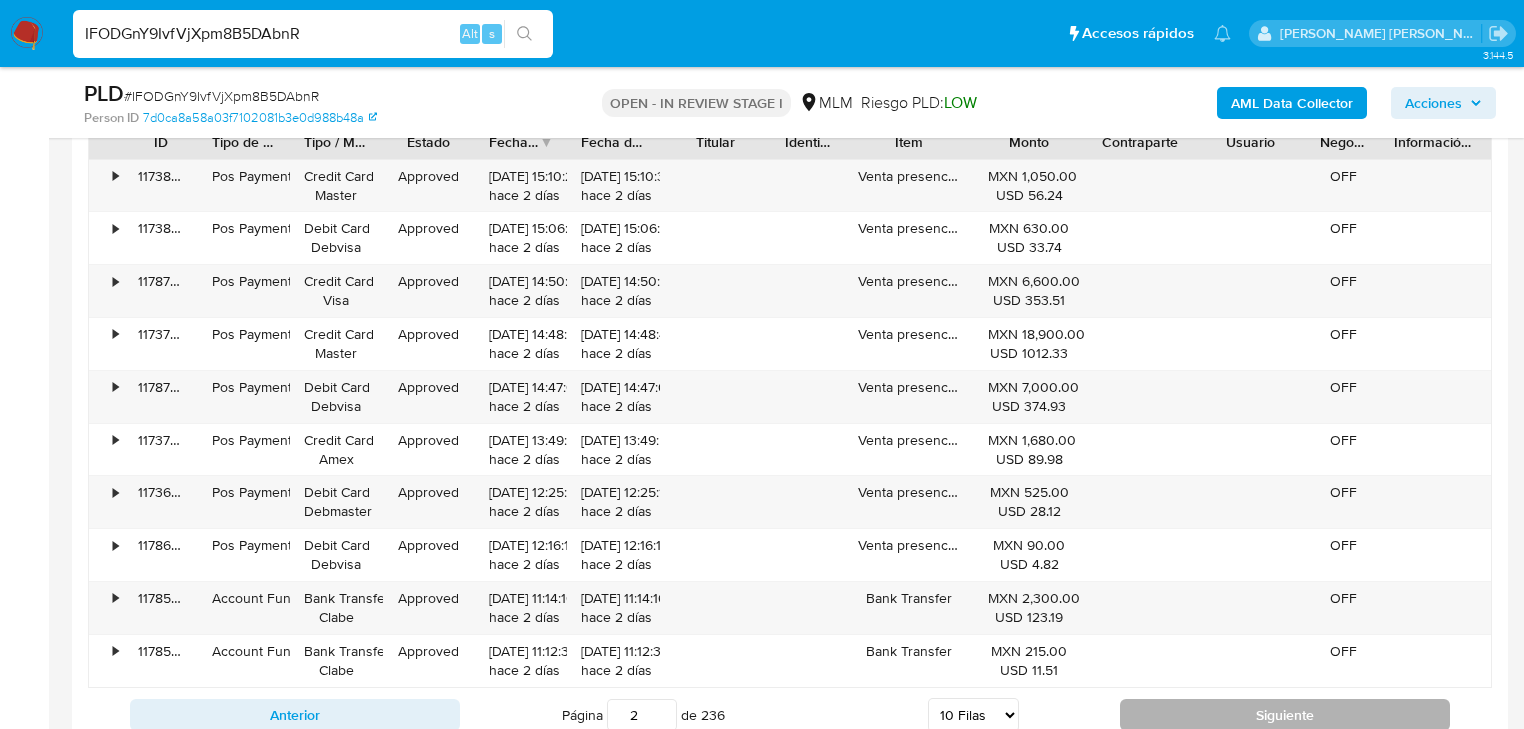 click on "Siguiente" at bounding box center (1285, 715) 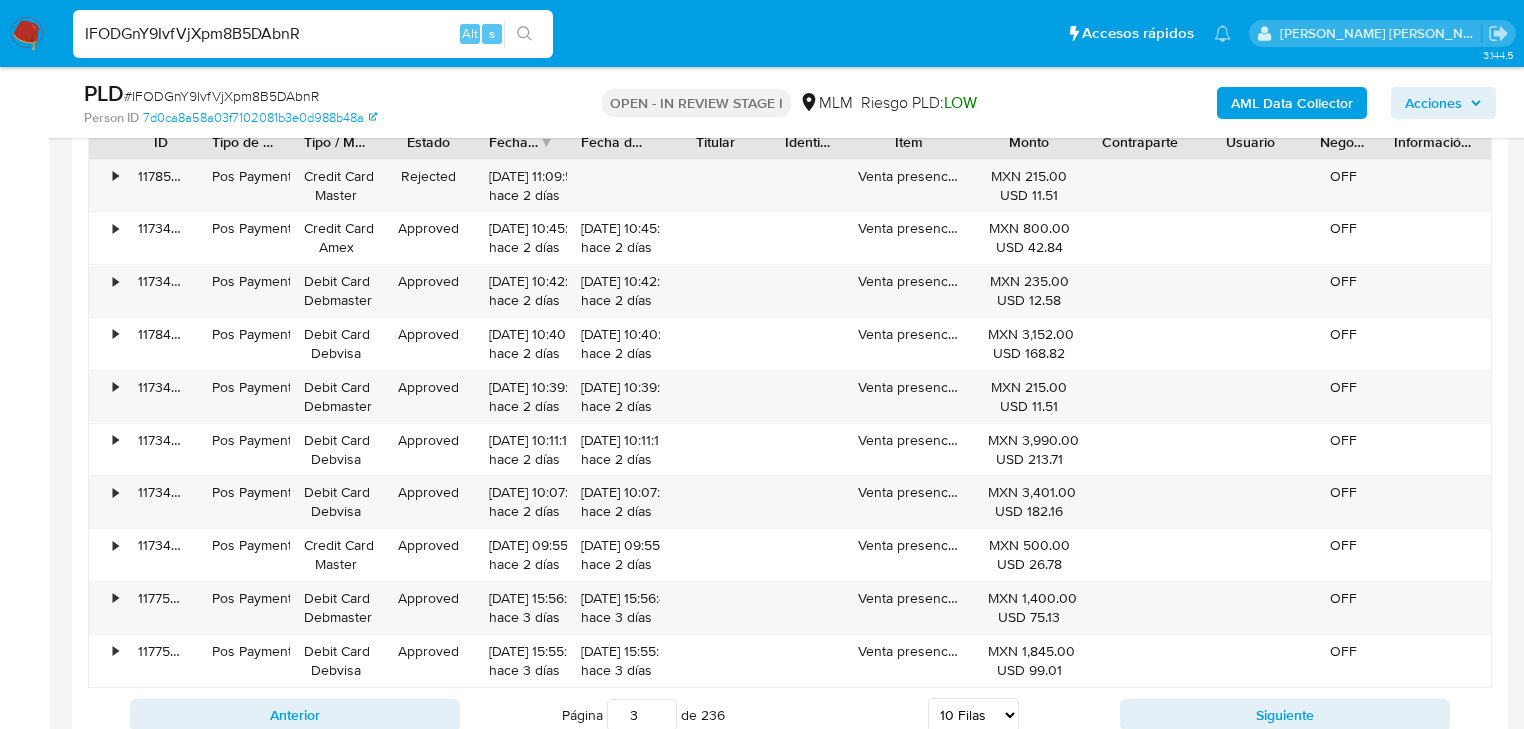 type 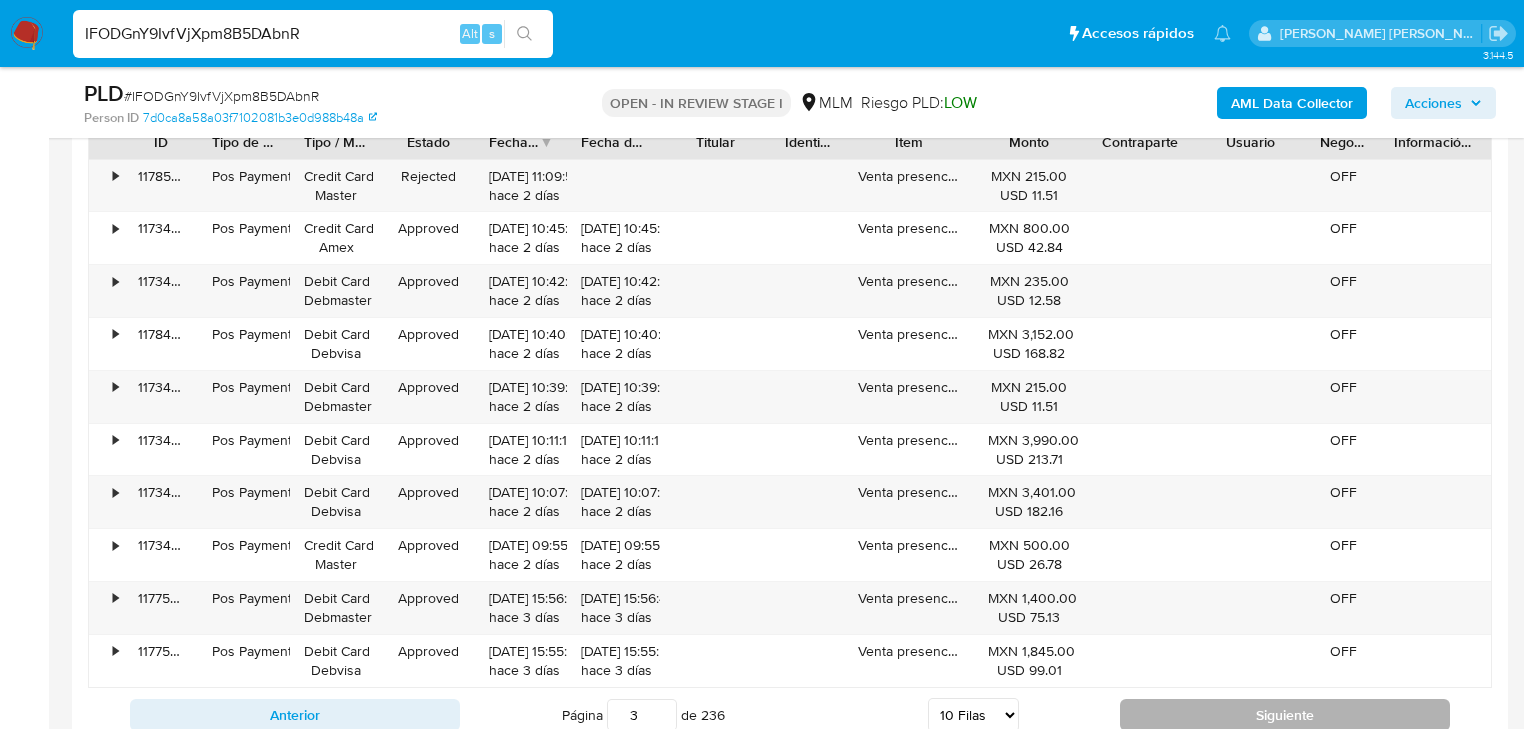 click on "Siguiente" at bounding box center [1285, 715] 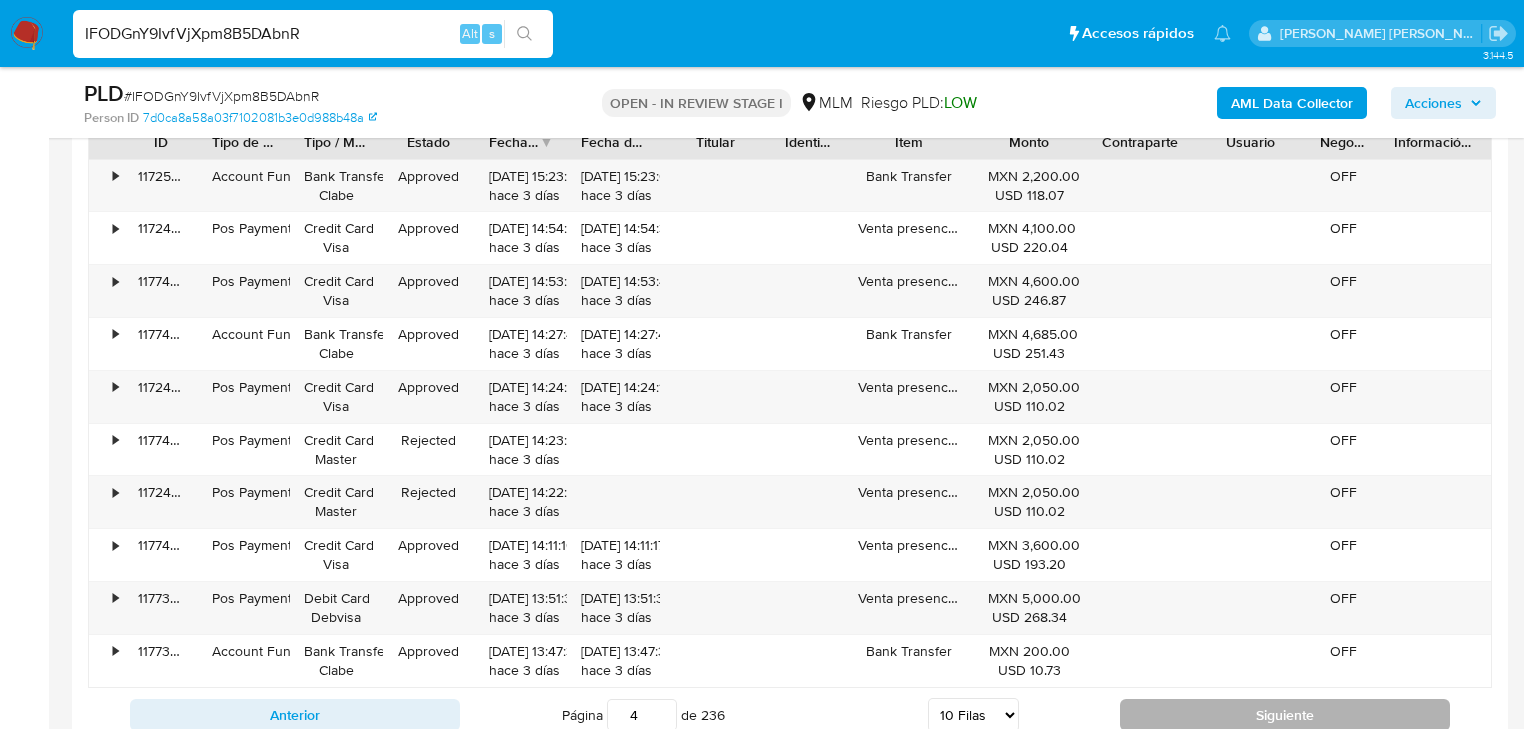 click on "Siguiente" at bounding box center [1285, 715] 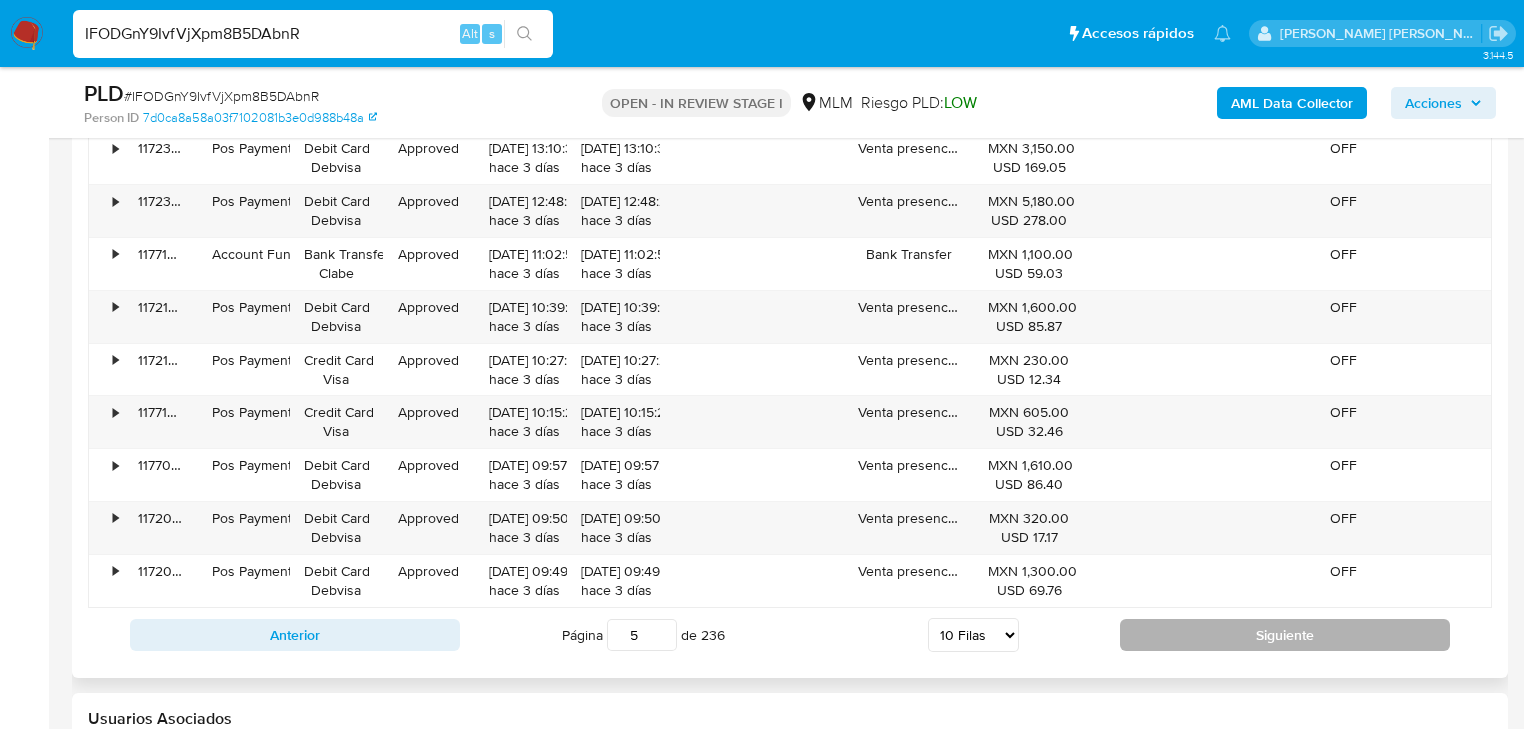 click on "Siguiente" at bounding box center [1285, 635] 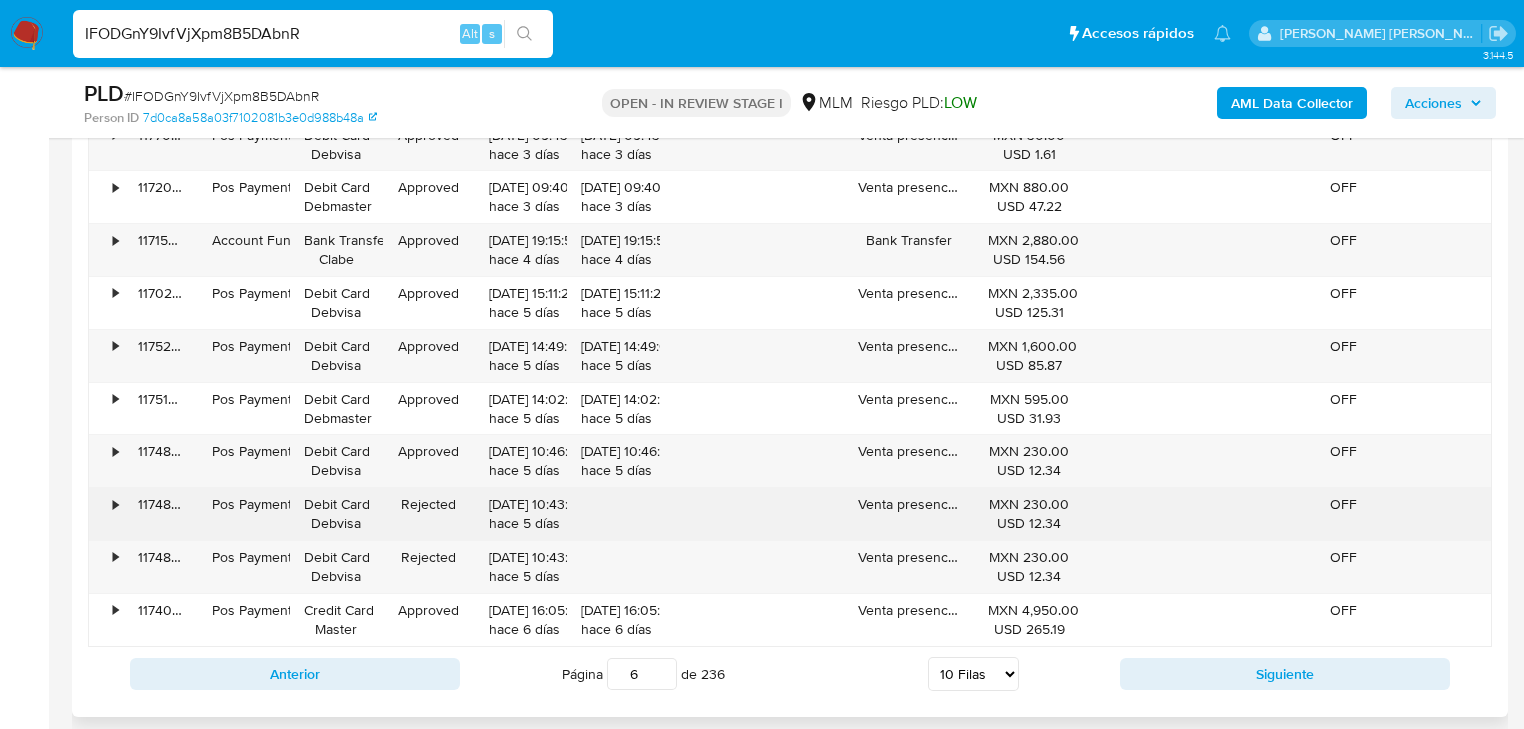 scroll, scrollTop: 2480, scrollLeft: 0, axis: vertical 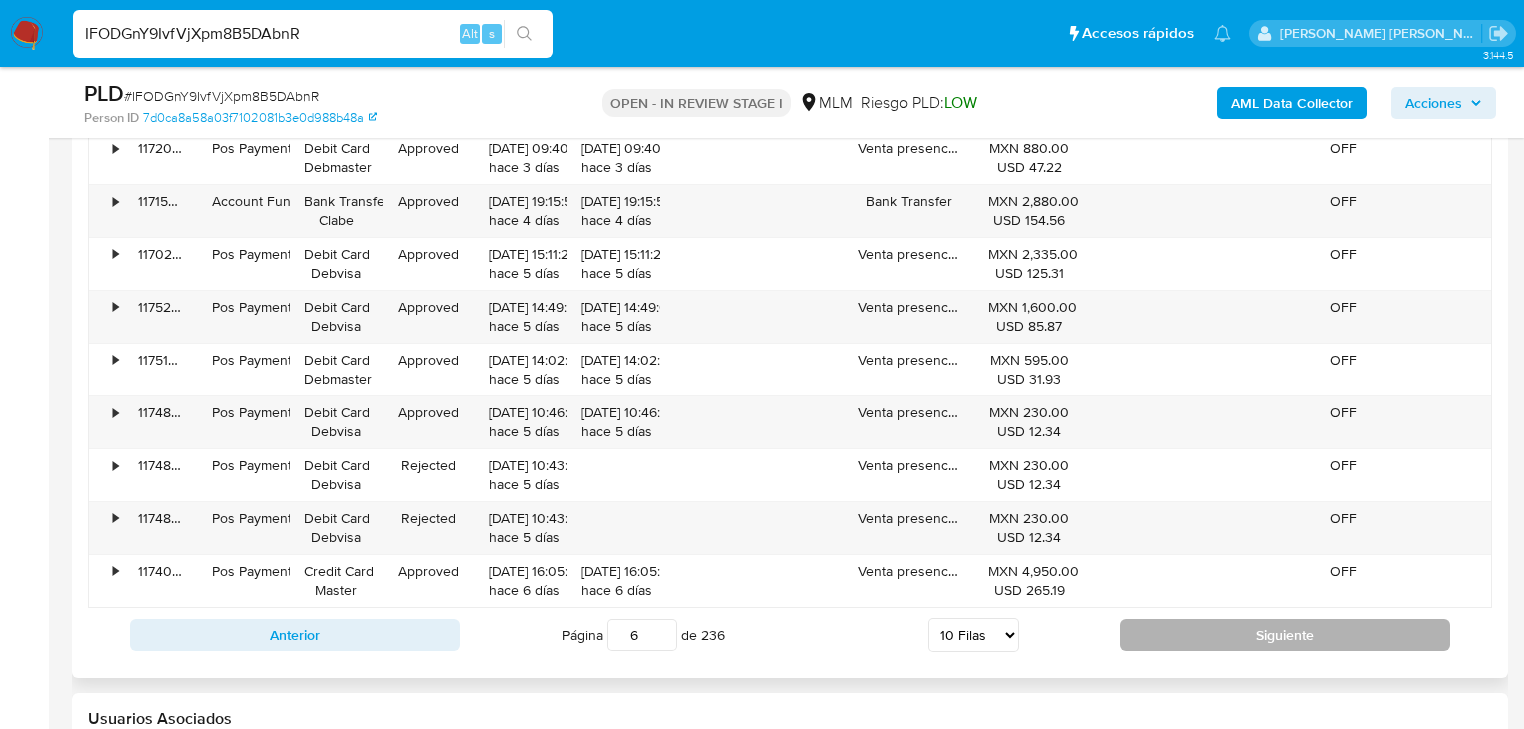 click on "Siguiente" at bounding box center (1285, 635) 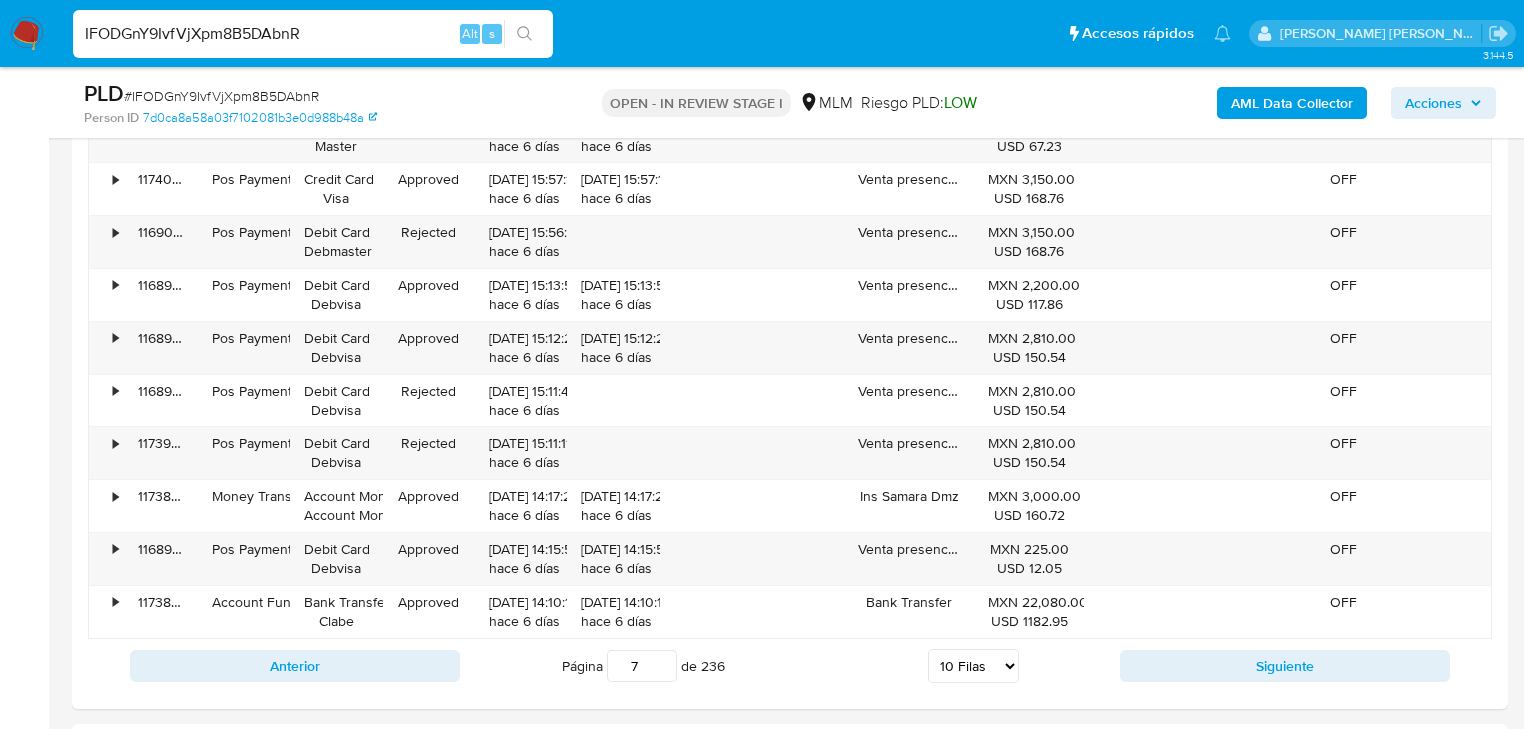 scroll, scrollTop: 2400, scrollLeft: 0, axis: vertical 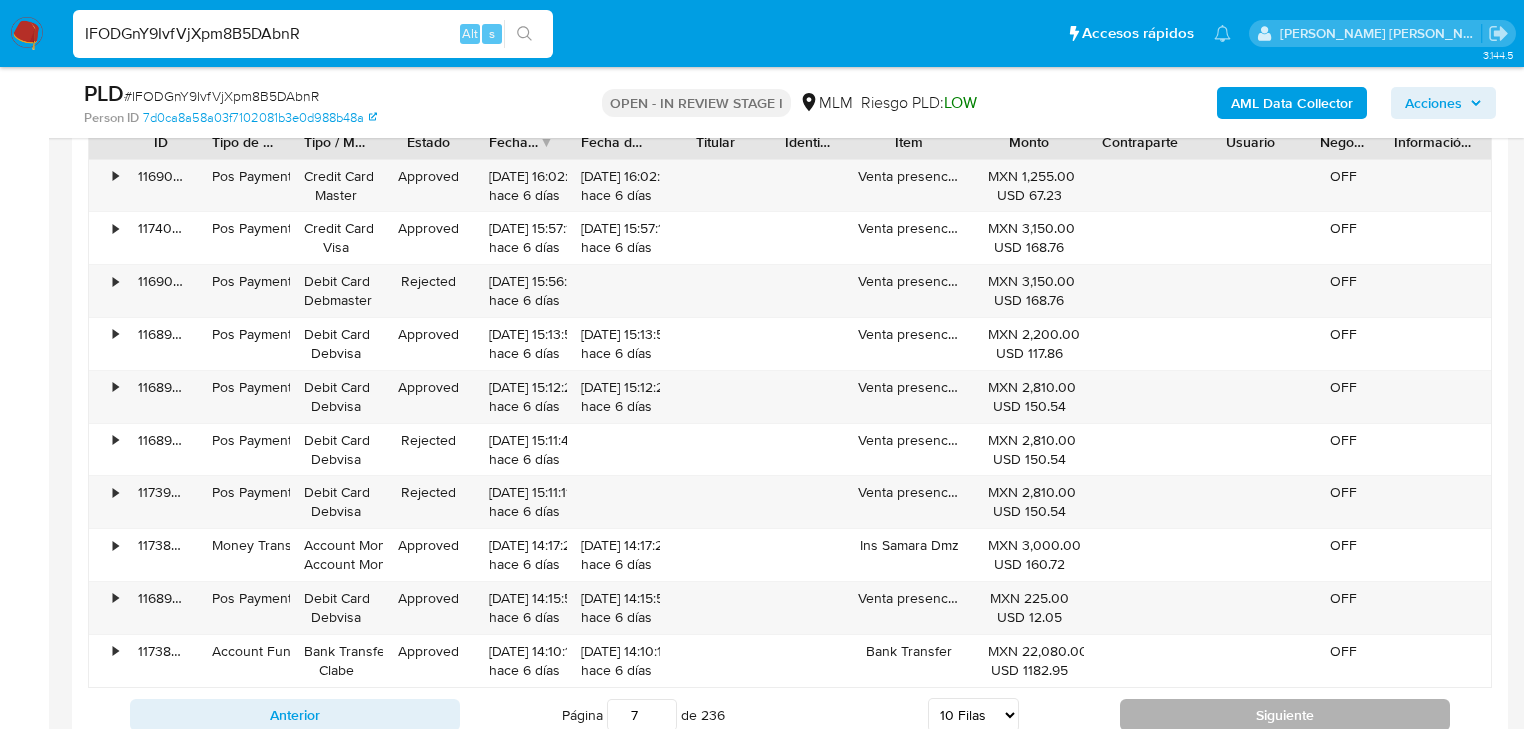 click on "Siguiente" at bounding box center (1285, 715) 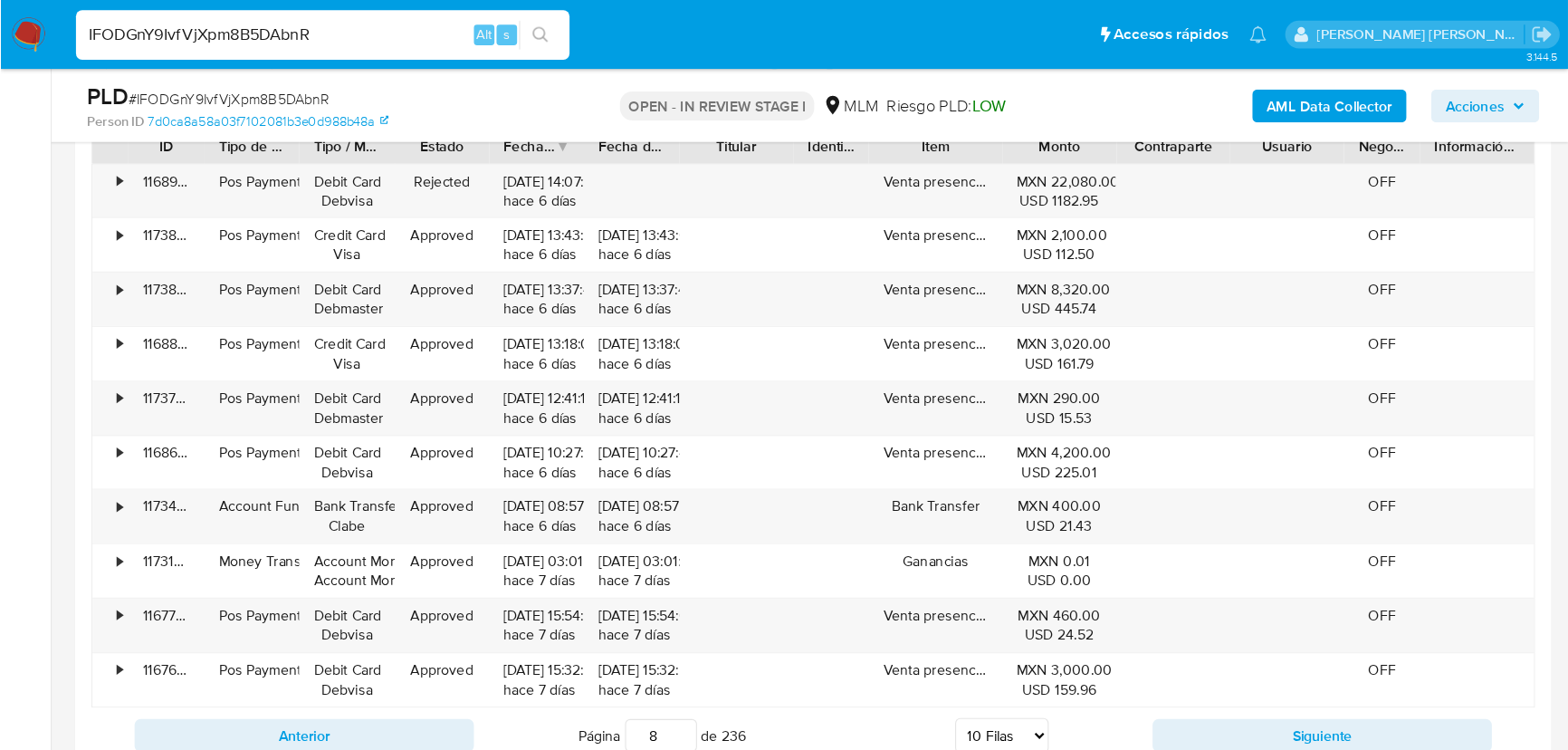 scroll, scrollTop: 2319, scrollLeft: 0, axis: vertical 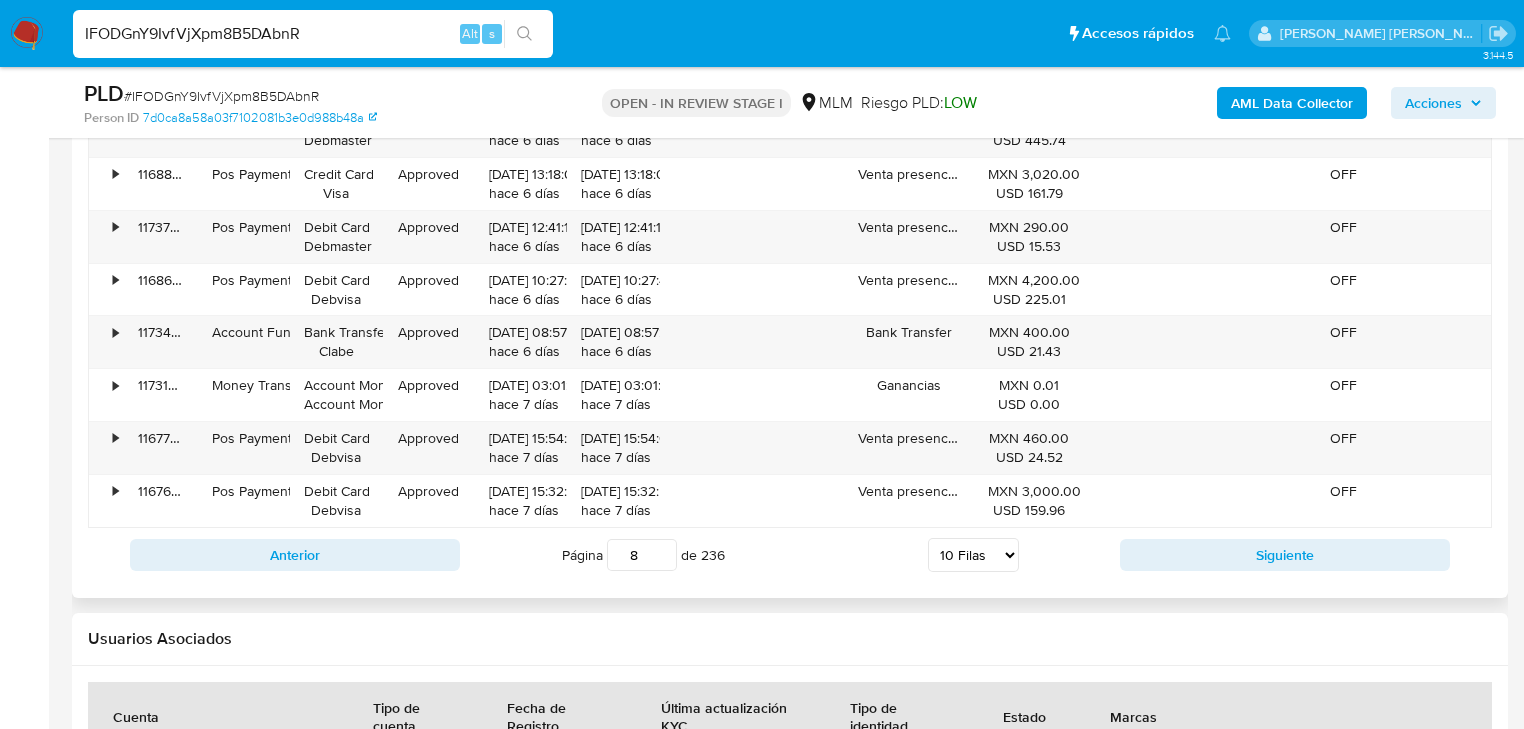 click on "5   Filas 10   Filas 20   Filas 25   Filas 50   Filas 100   Filas" at bounding box center (973, 555) 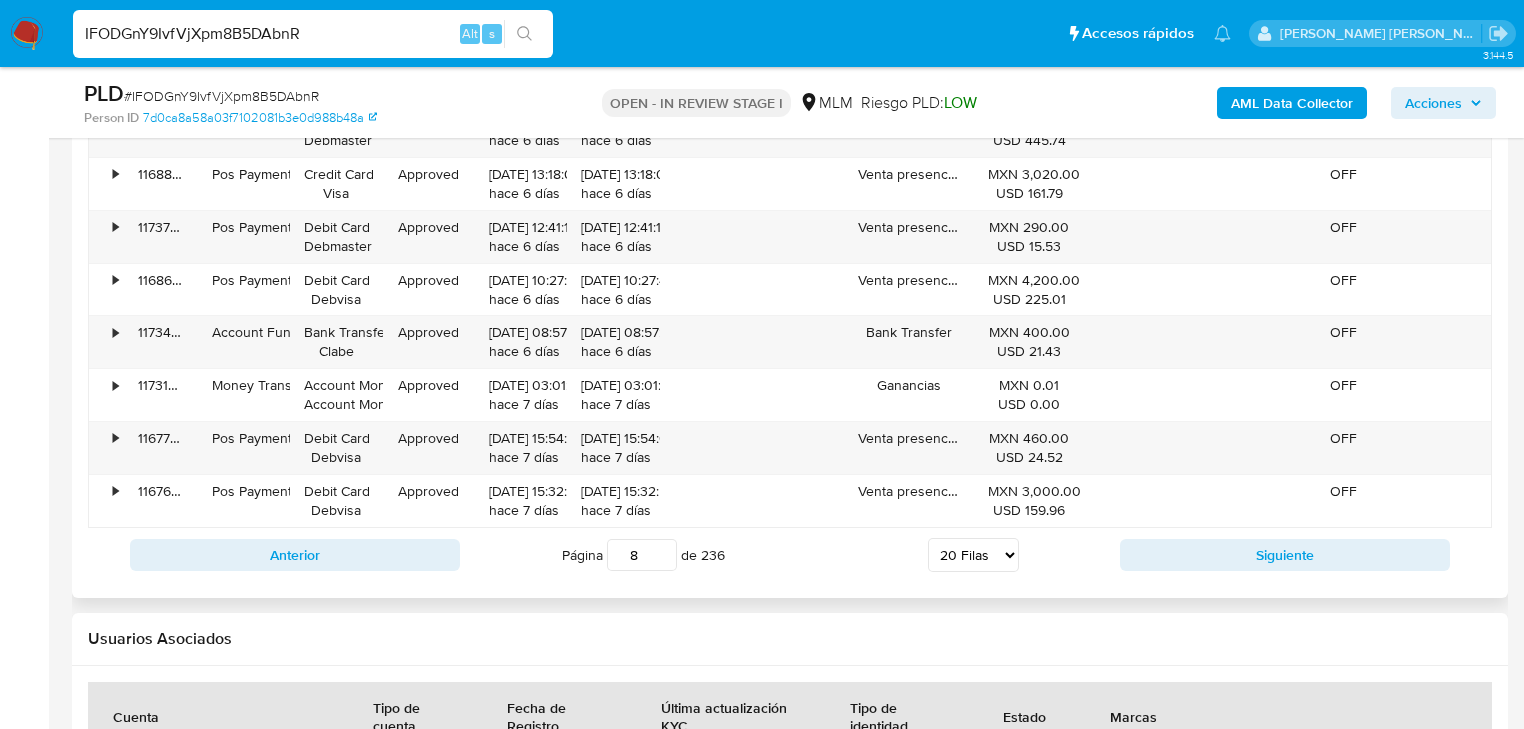 click on "5   Filas 10   Filas 20   Filas 25   Filas 50   Filas 100   Filas" at bounding box center (973, 555) 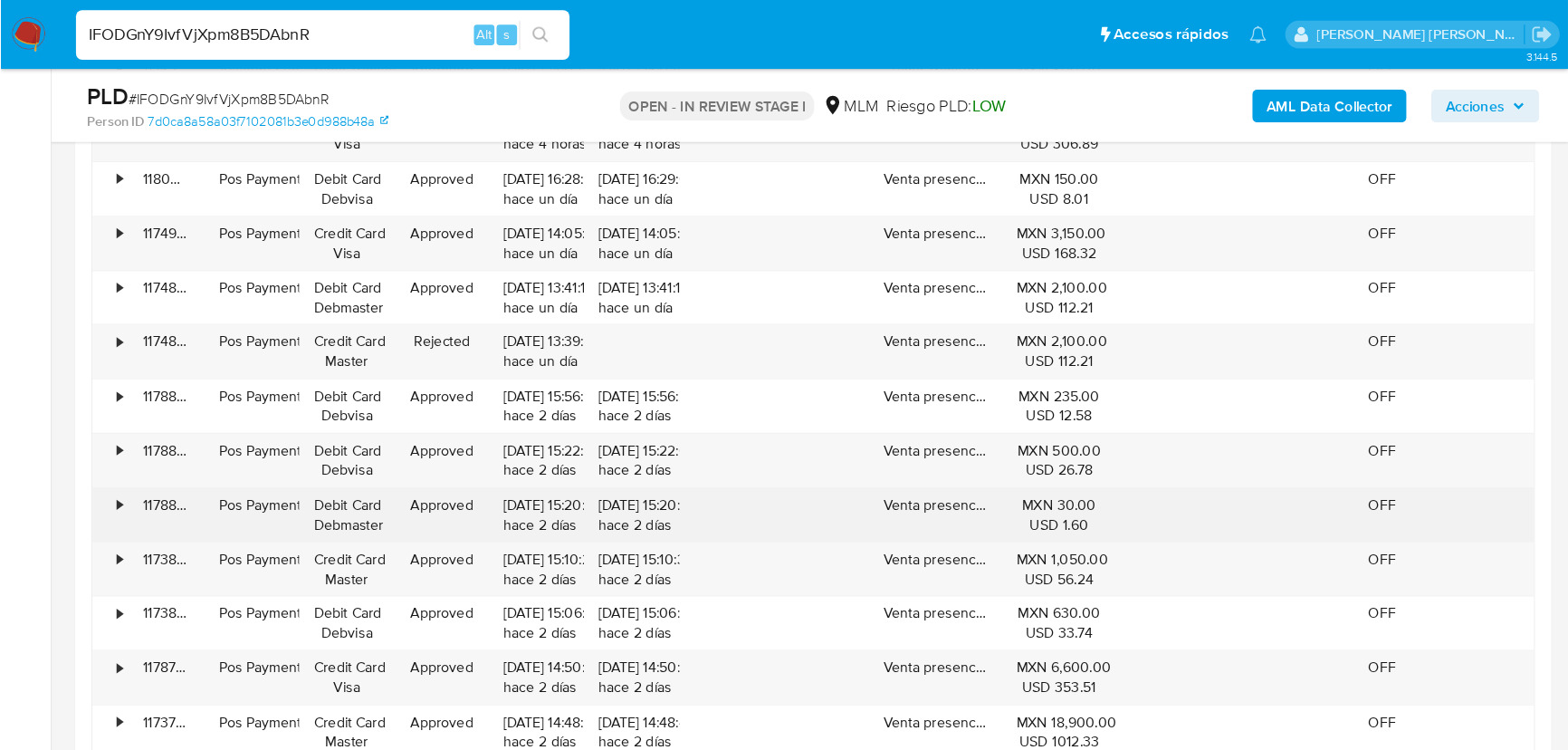 scroll, scrollTop: 721, scrollLeft: 0, axis: vertical 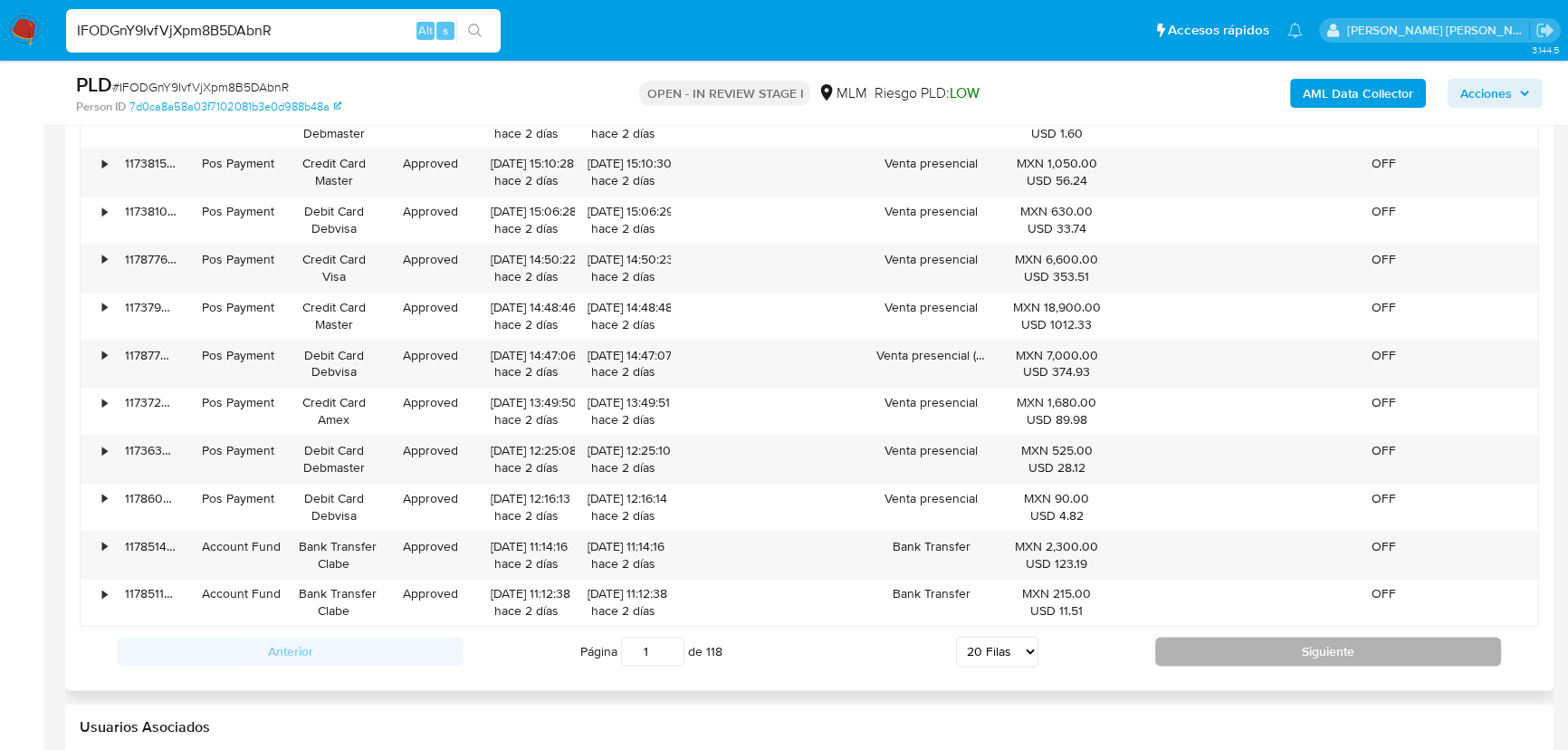 click on "Siguiente" at bounding box center [1328, 651] 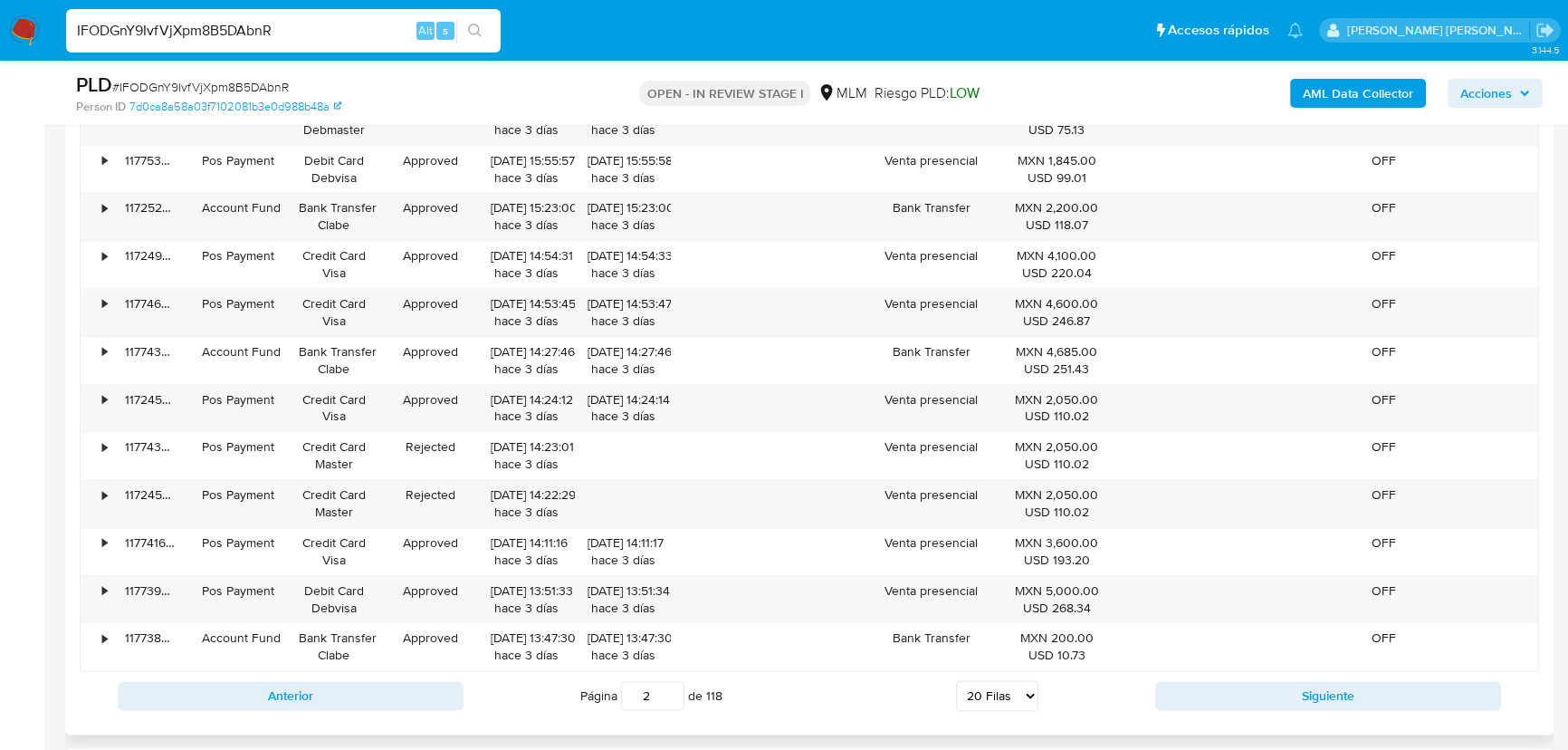 scroll, scrollTop: 2648, scrollLeft: 0, axis: vertical 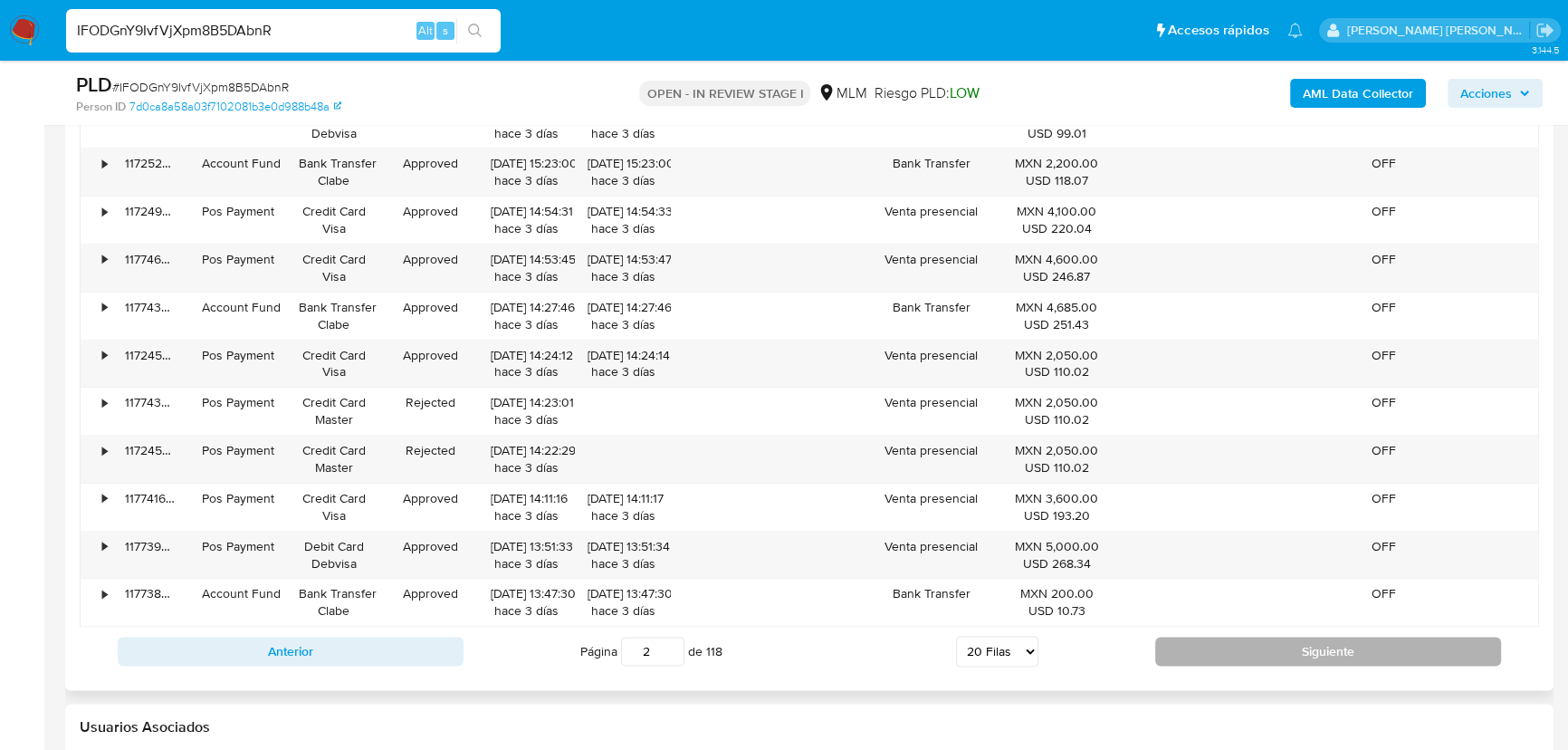 click on "Siguiente" at bounding box center [1328, 651] 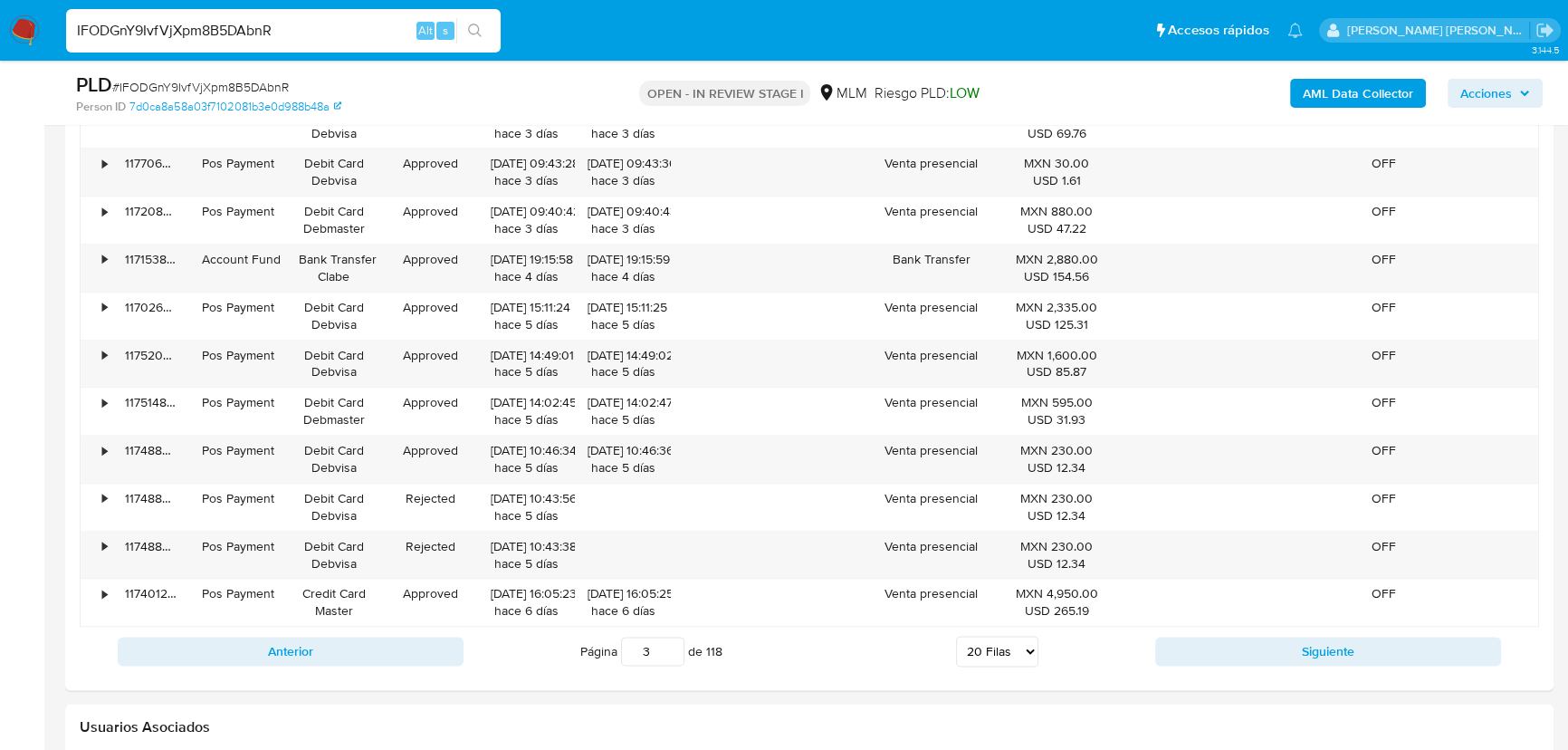 click on "Siguiente" at bounding box center (1328, 651) 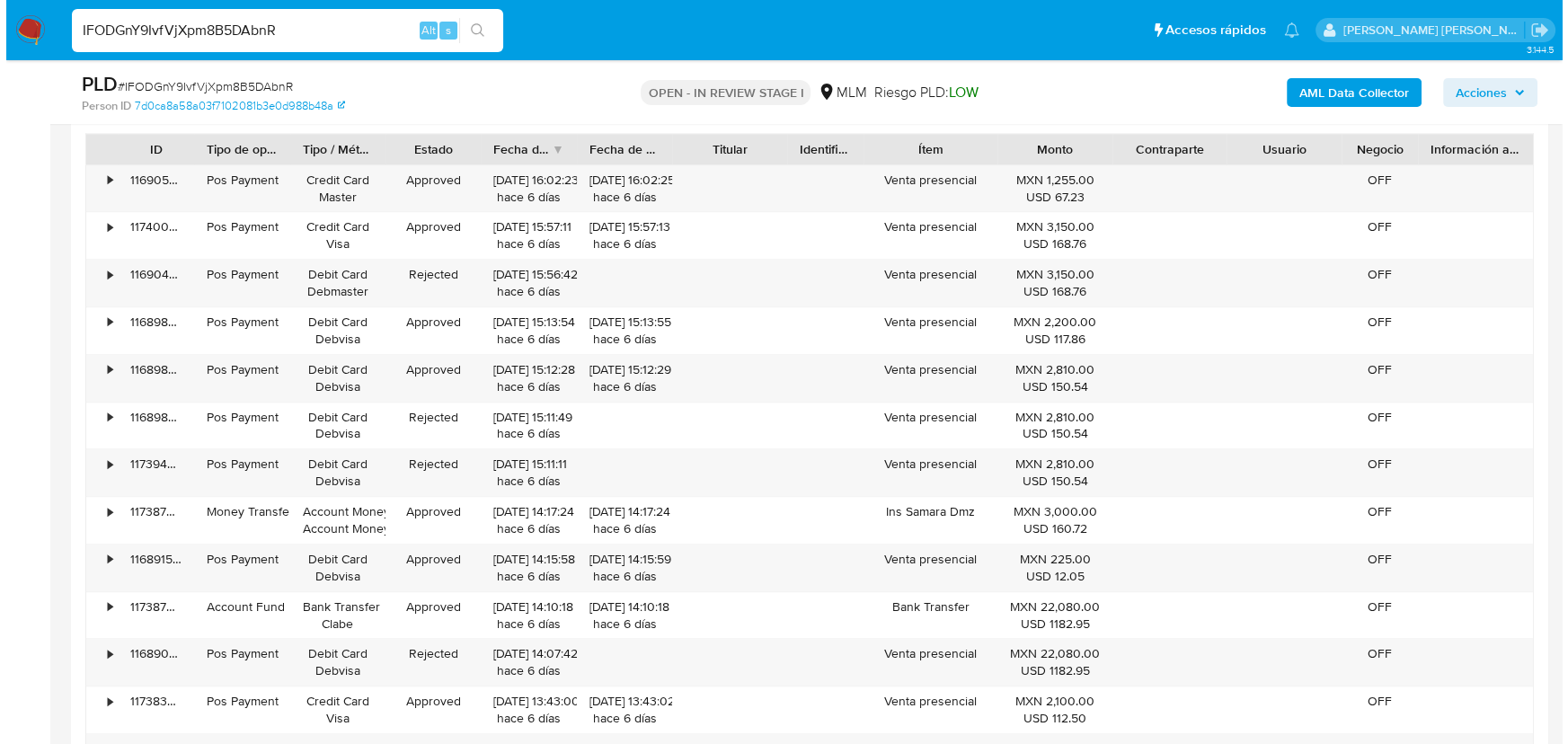 scroll, scrollTop: 1891, scrollLeft: 0, axis: vertical 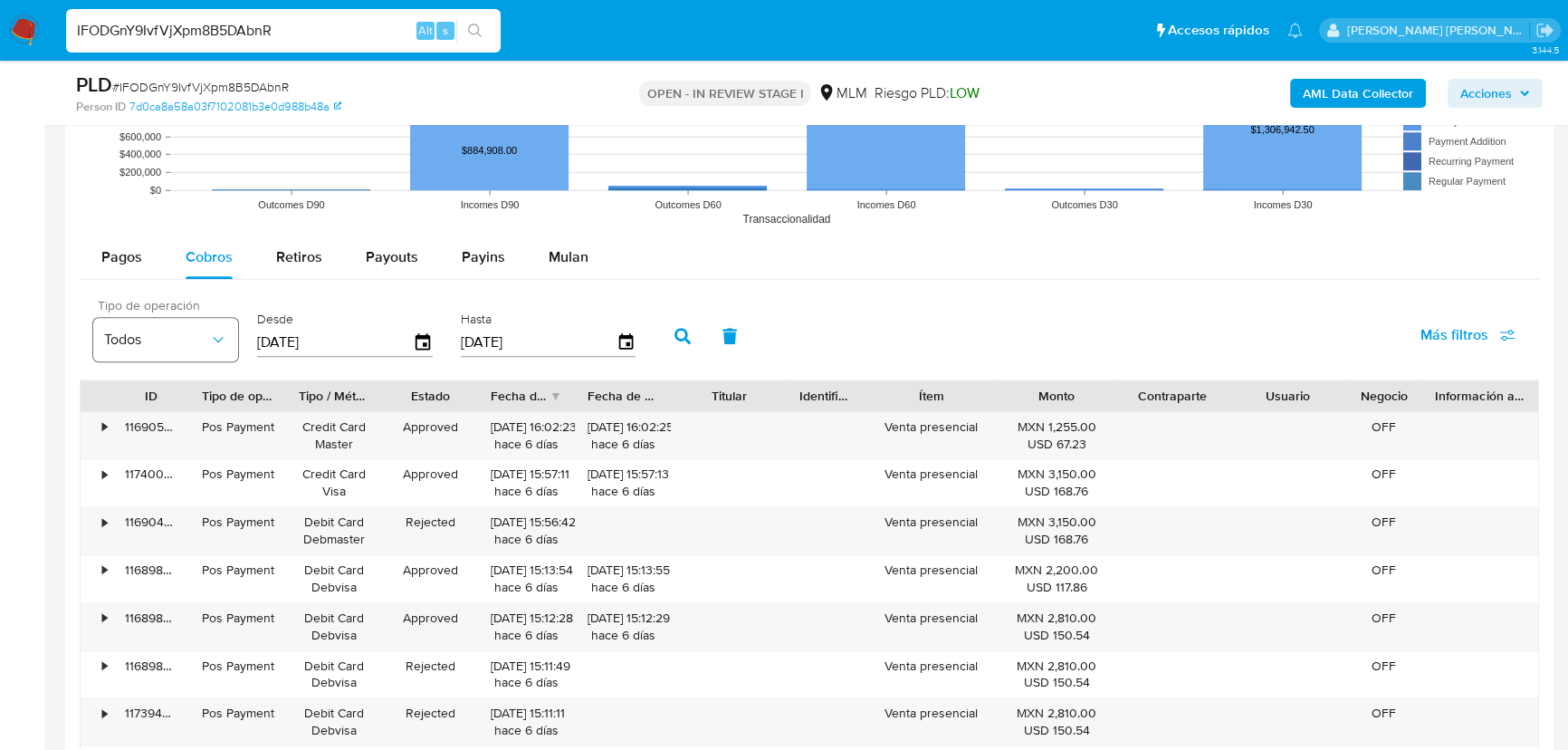click 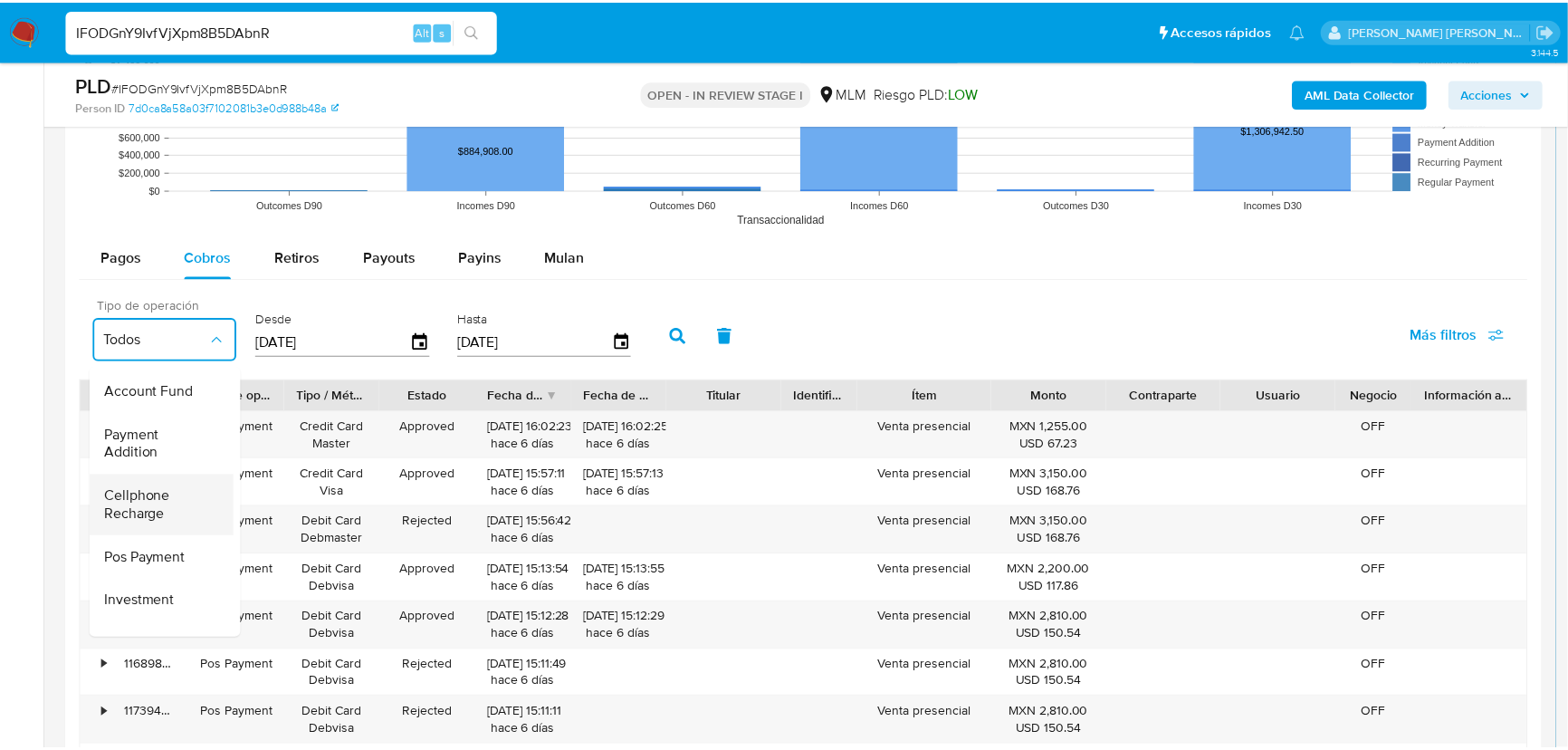 scroll, scrollTop: 246, scrollLeft: 0, axis: vertical 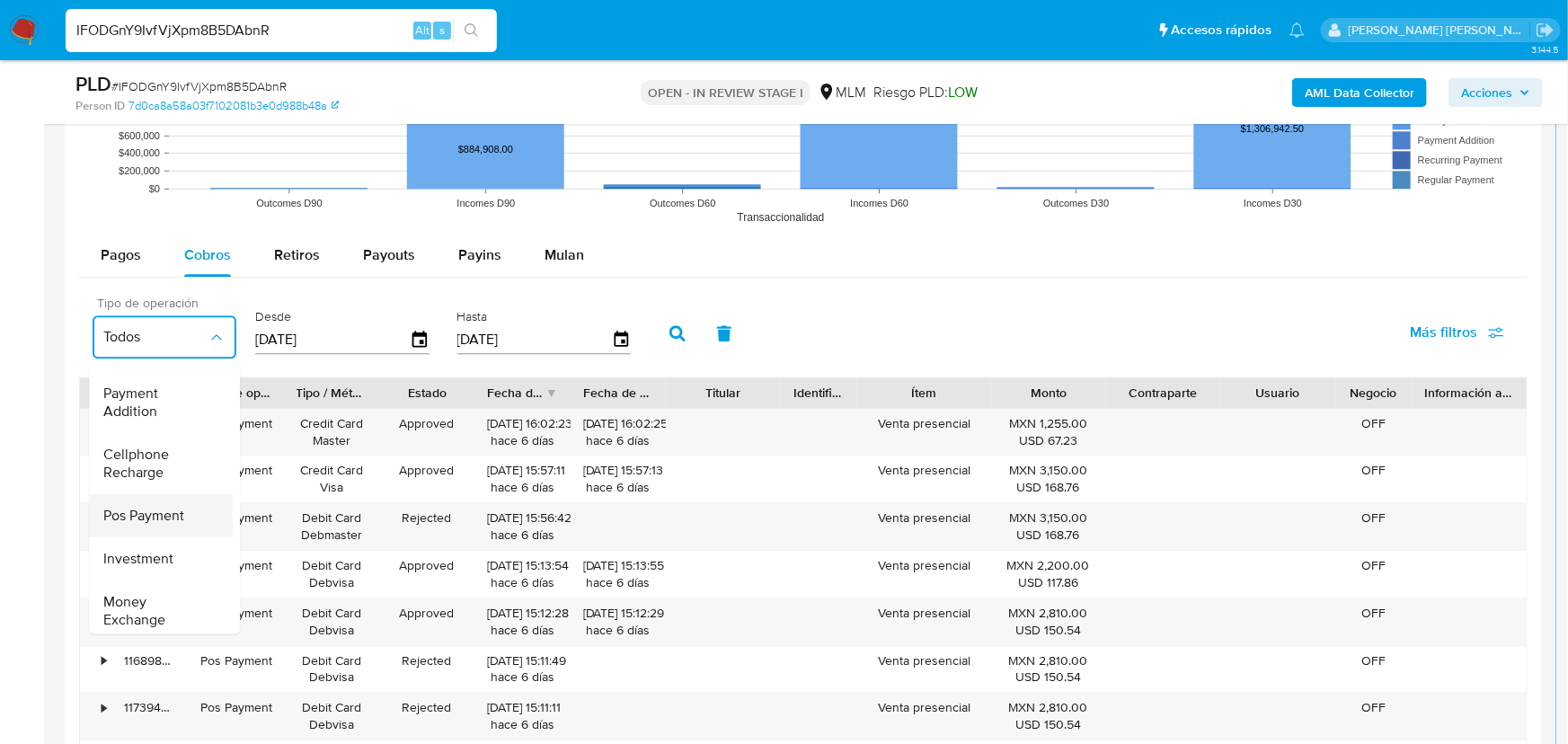 click on "Pos Payment" at bounding box center (144, 515) 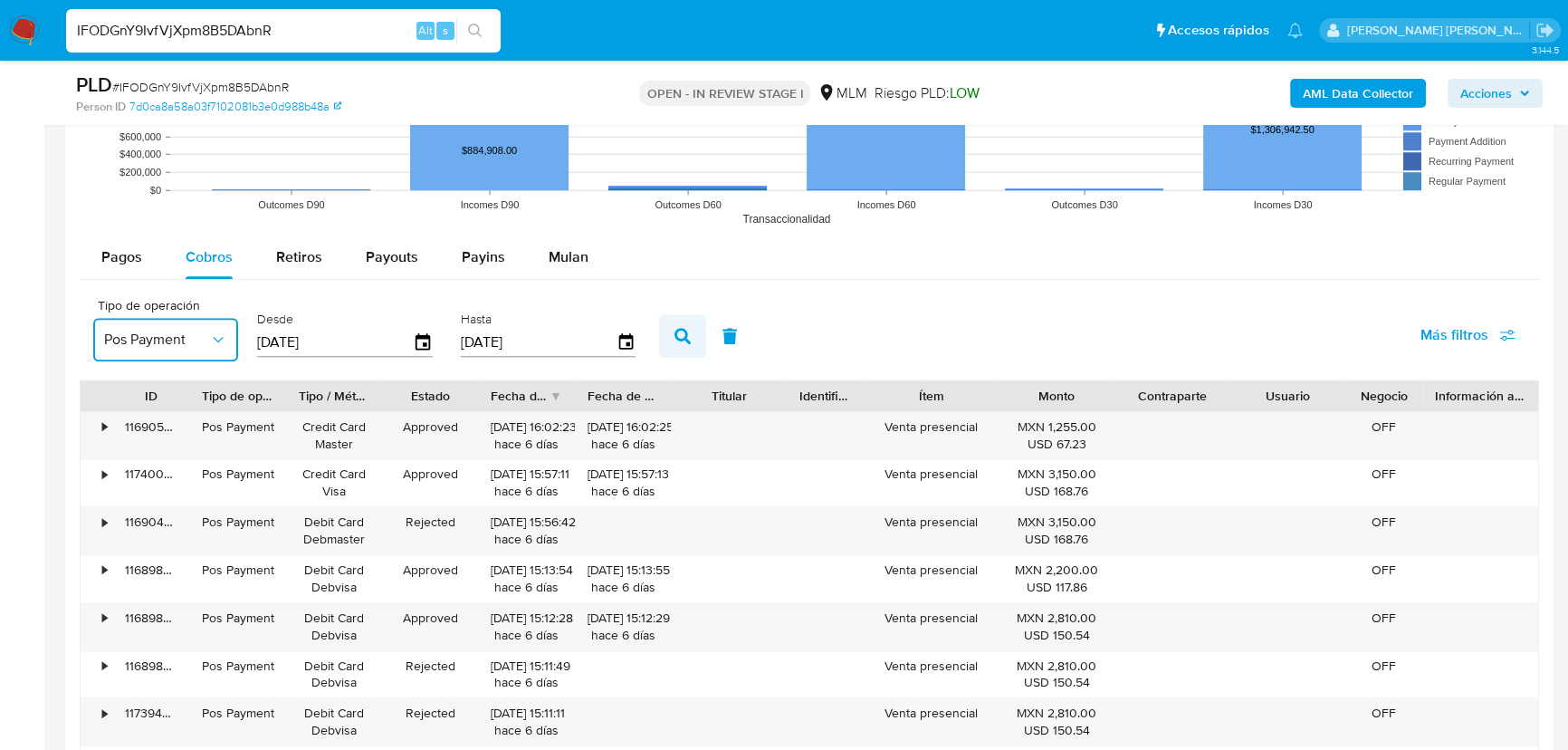click 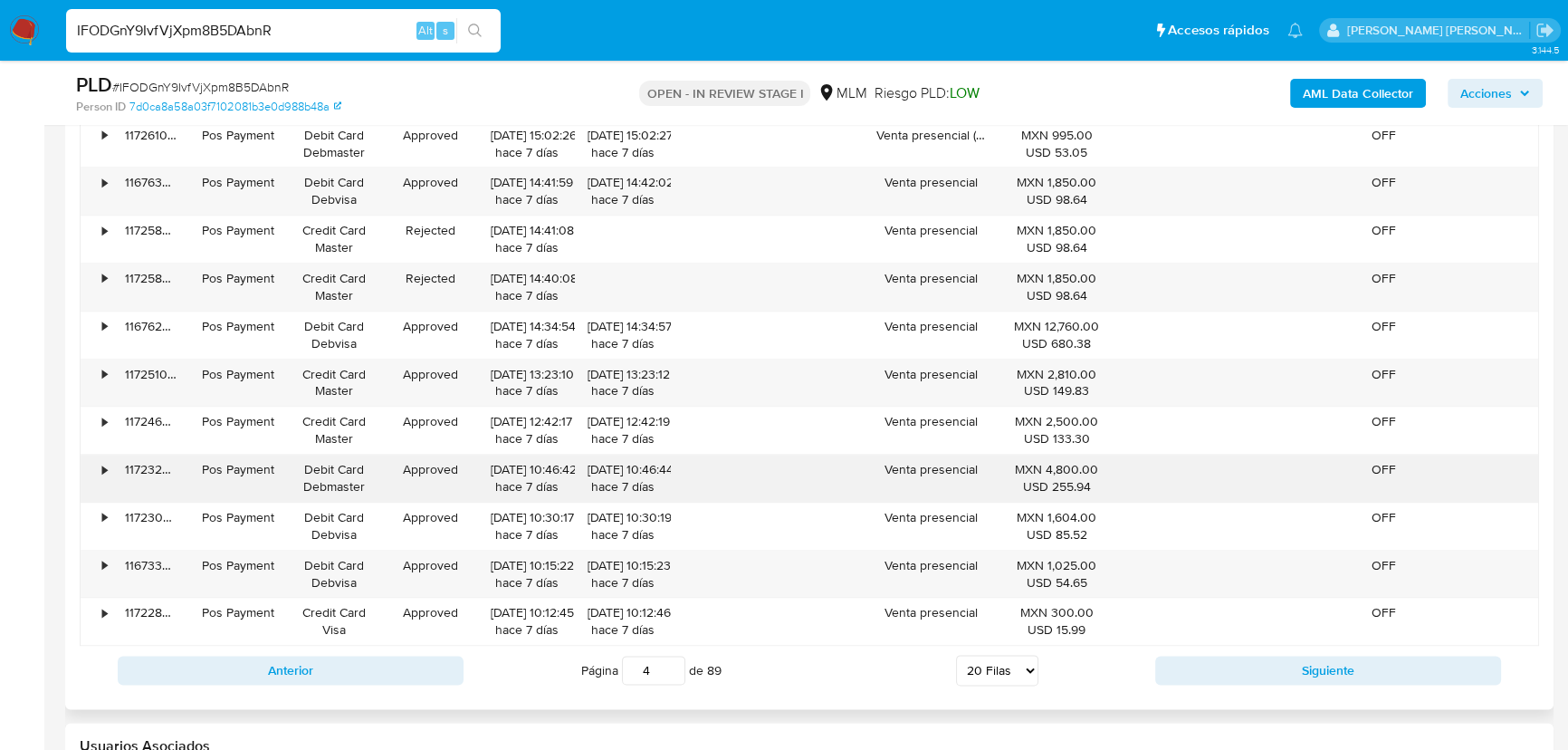 scroll, scrollTop: 2730, scrollLeft: 0, axis: vertical 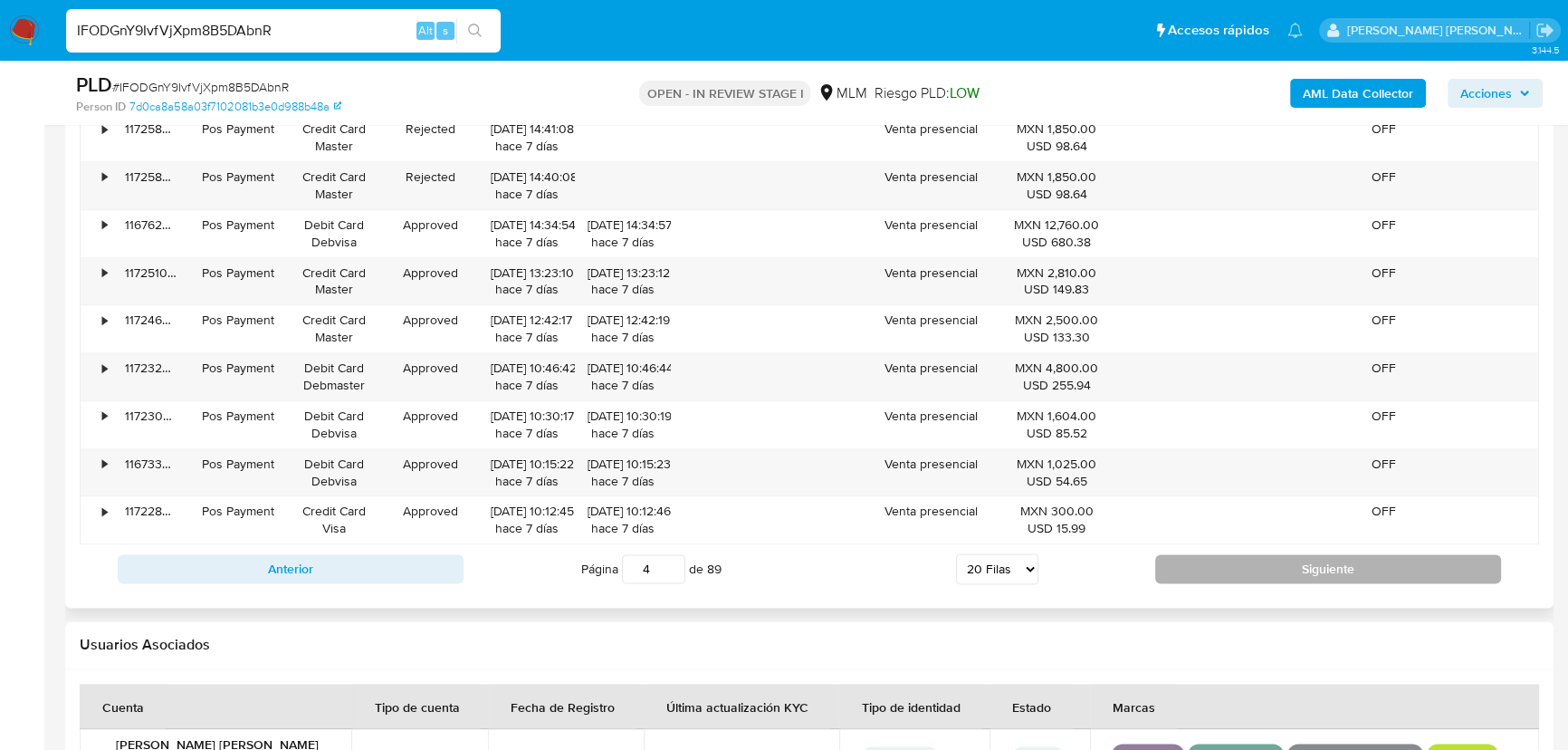 click on "Siguiente" at bounding box center (1328, 569) 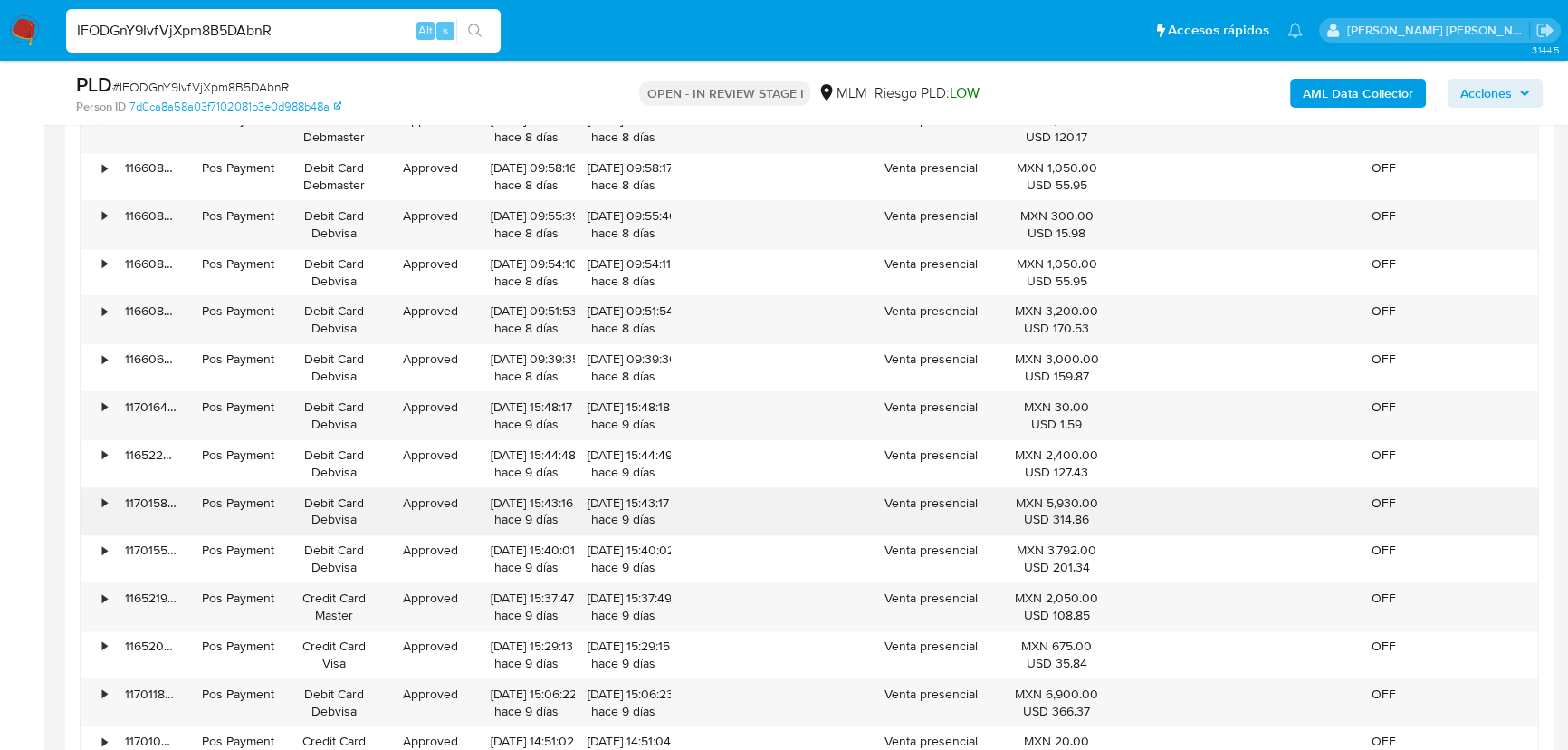scroll, scrollTop: 2648, scrollLeft: 0, axis: vertical 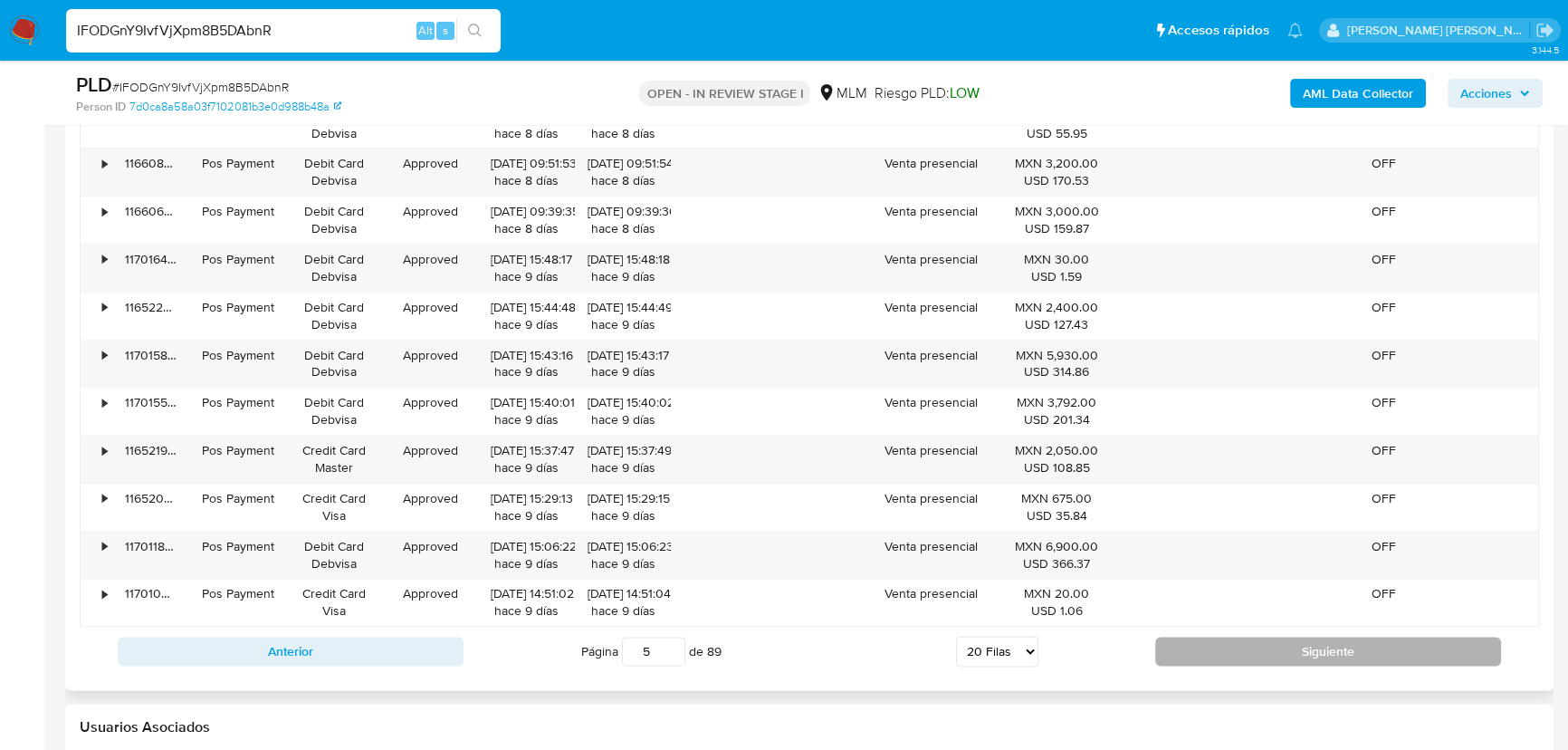 click on "Siguiente" at bounding box center (1328, 651) 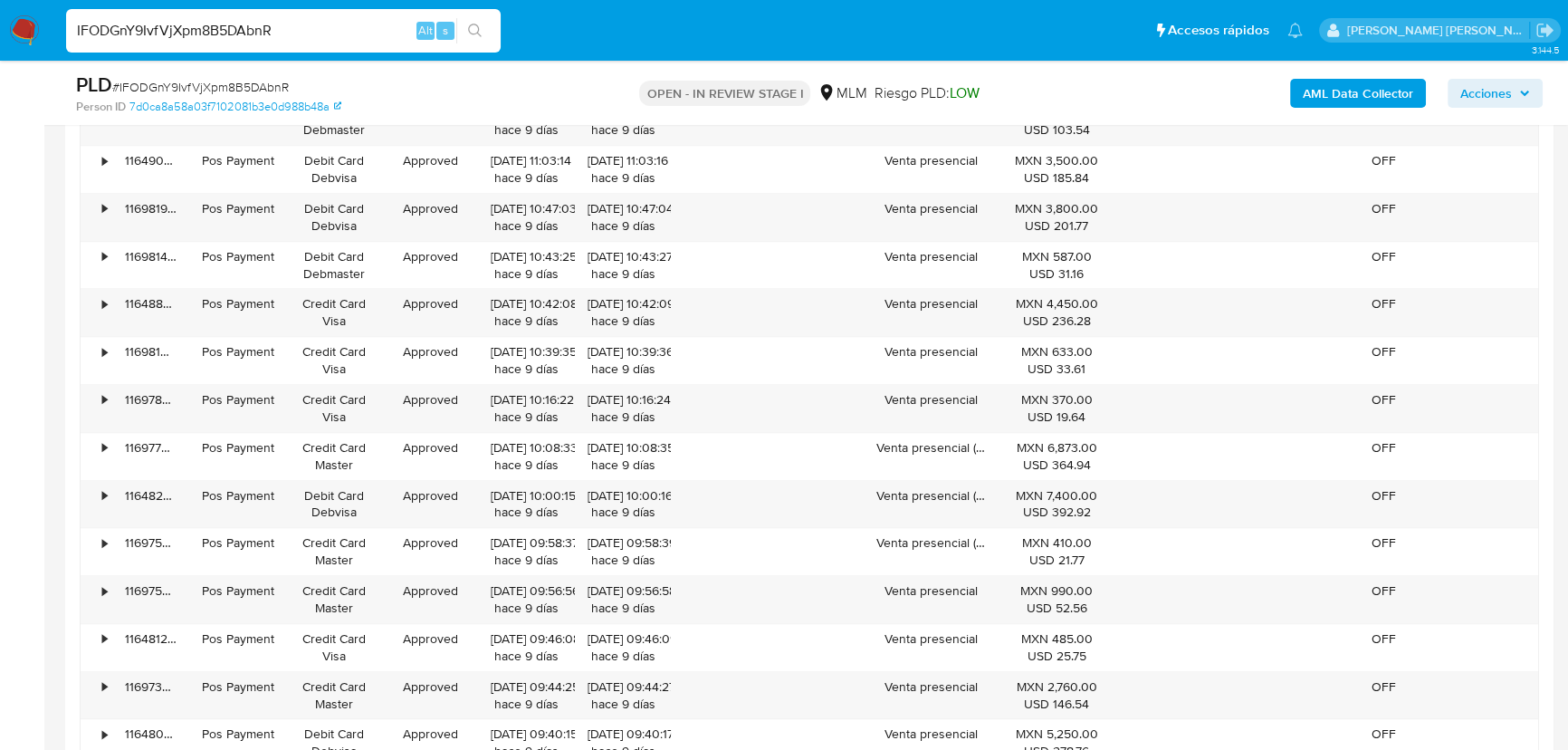 scroll, scrollTop: 2565, scrollLeft: 0, axis: vertical 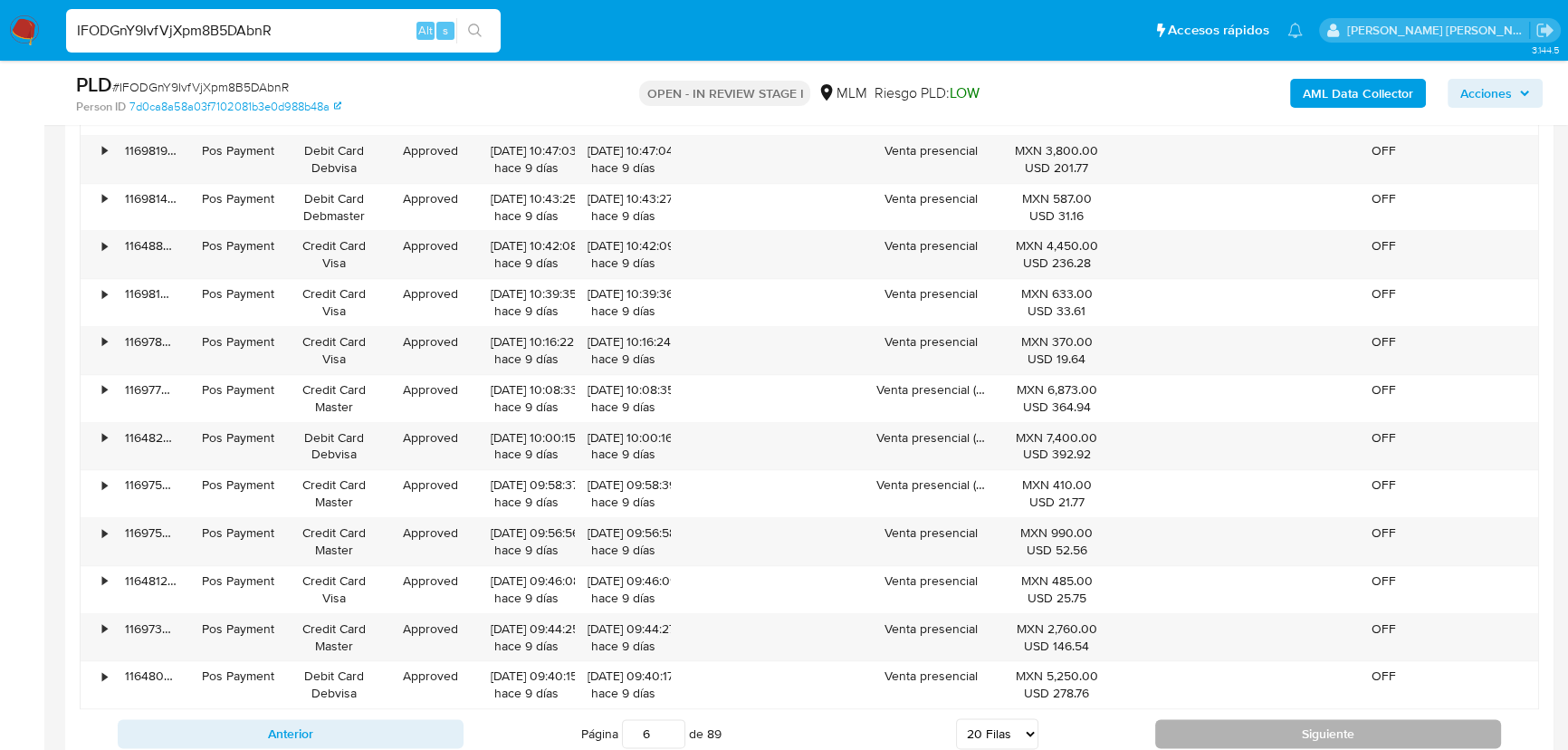 click on "Siguiente" at bounding box center [1328, 734] 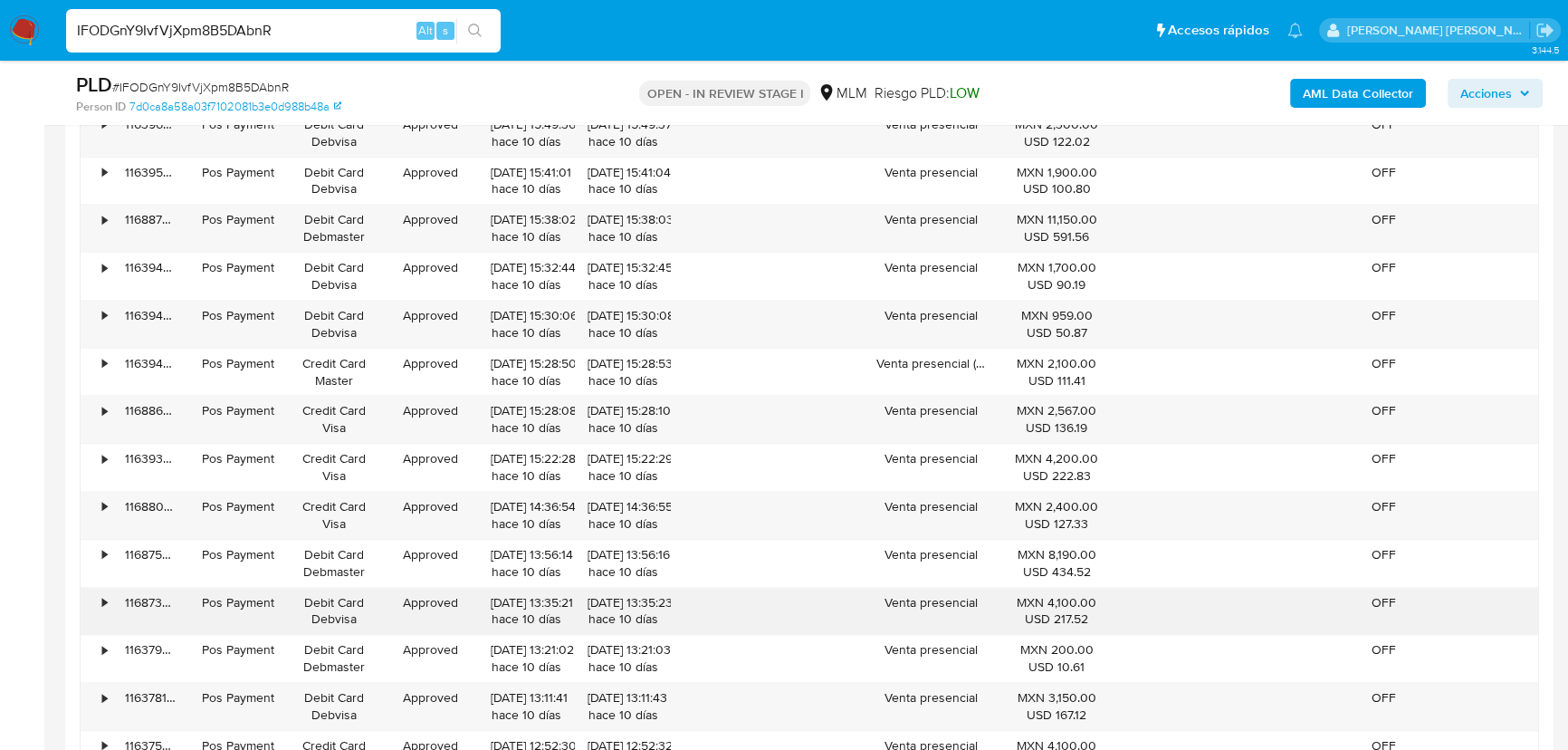 scroll, scrollTop: 2648, scrollLeft: 0, axis: vertical 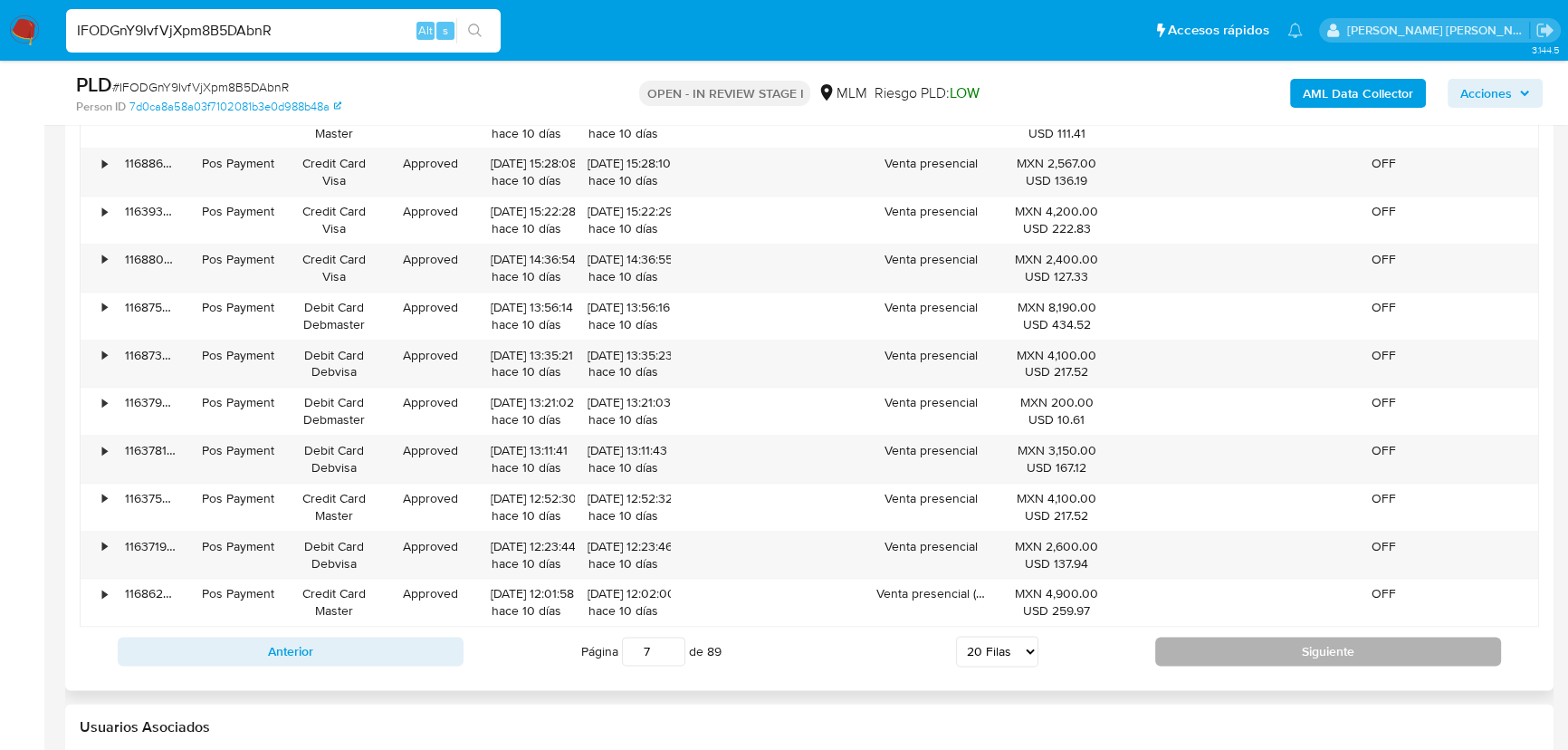 click on "Siguiente" at bounding box center (1328, 651) 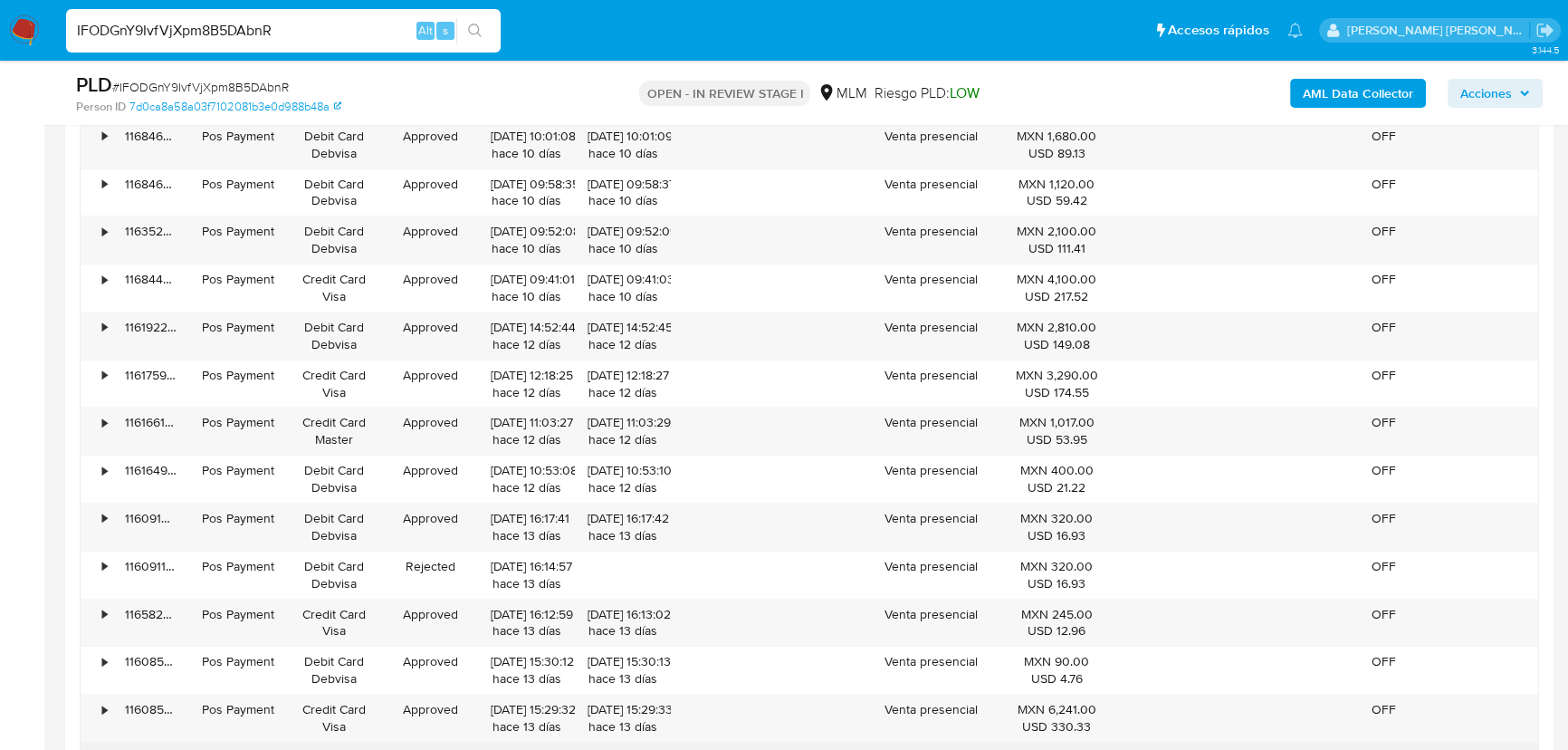 scroll, scrollTop: 2565, scrollLeft: 0, axis: vertical 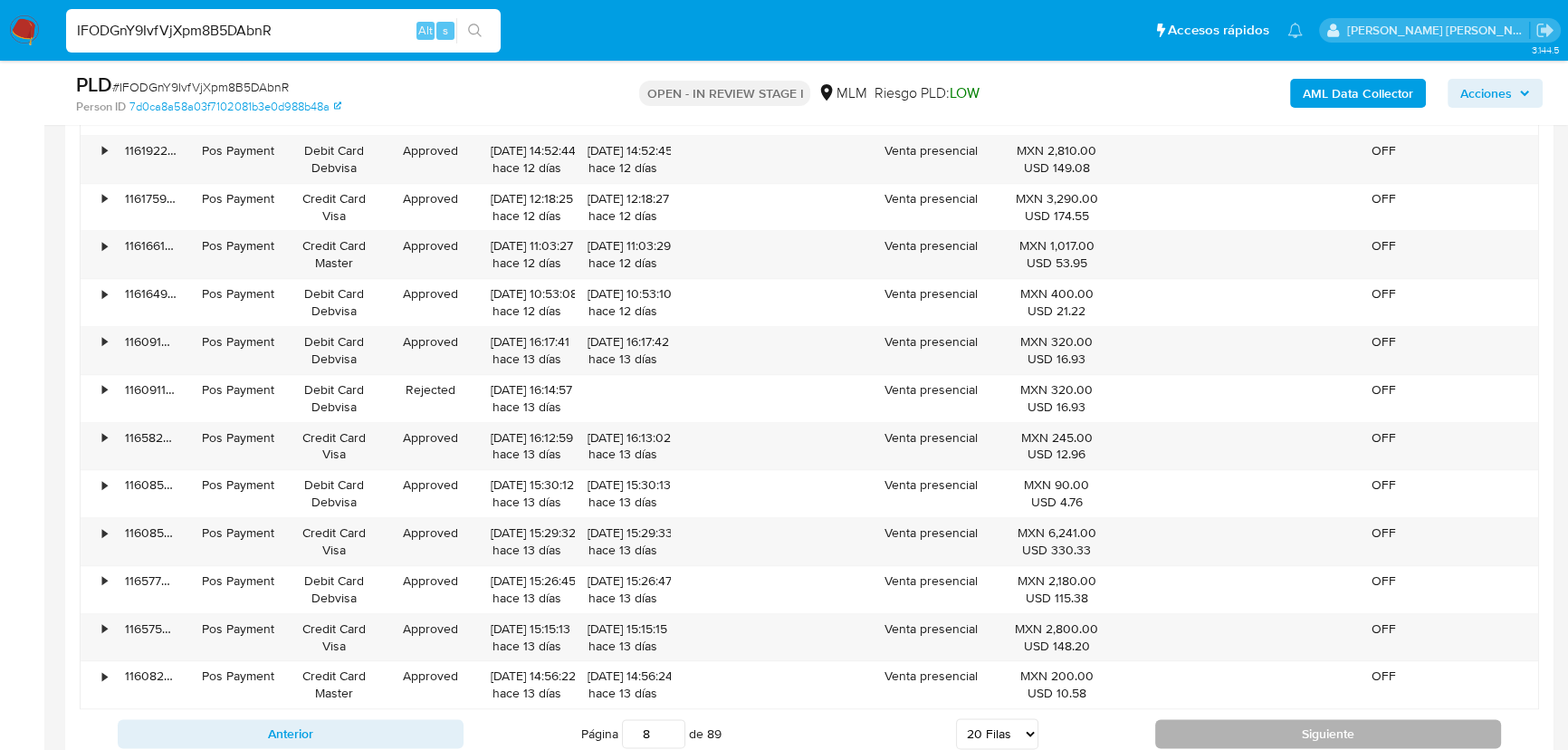 click on "Siguiente" at bounding box center (1328, 734) 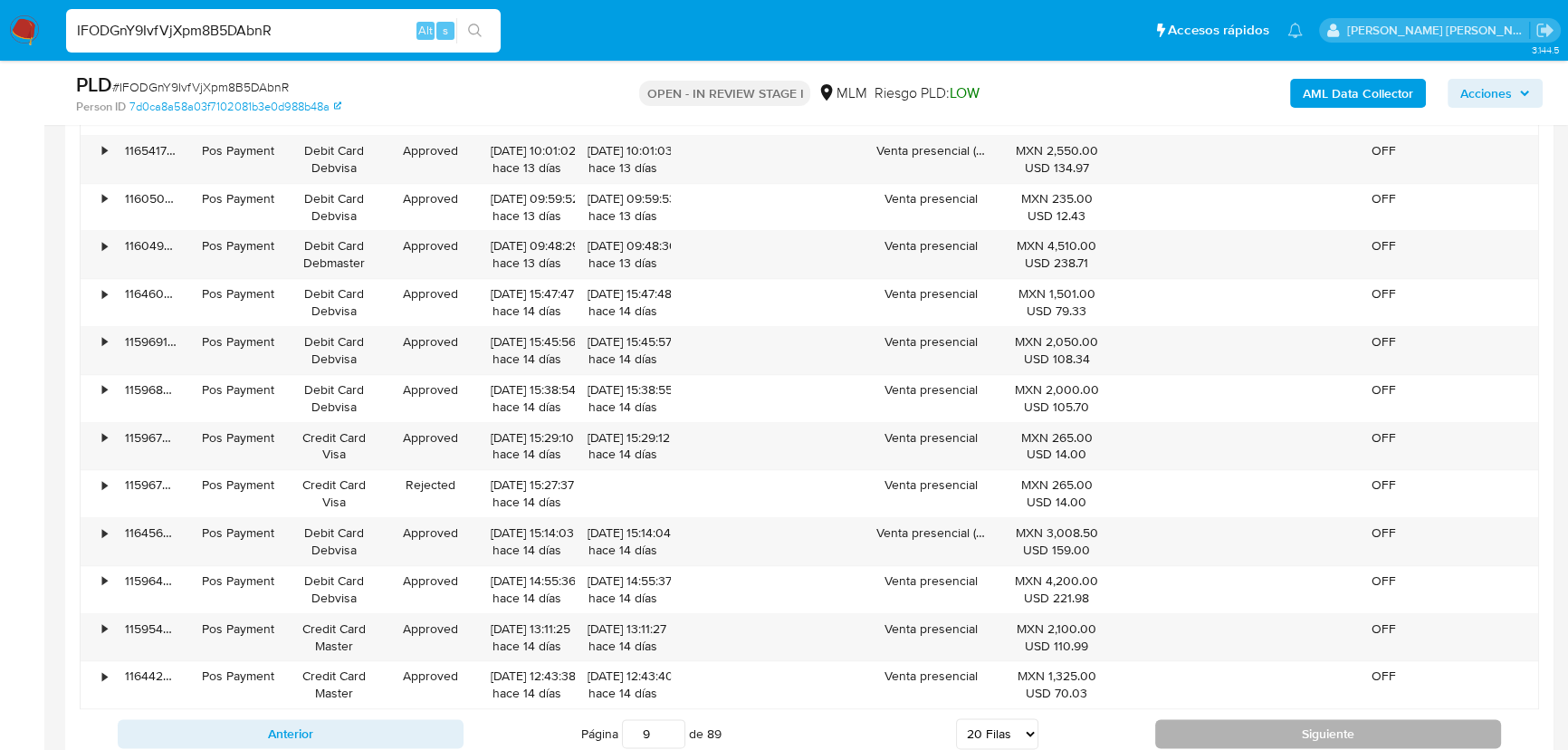 click on "Siguiente" at bounding box center [1328, 734] 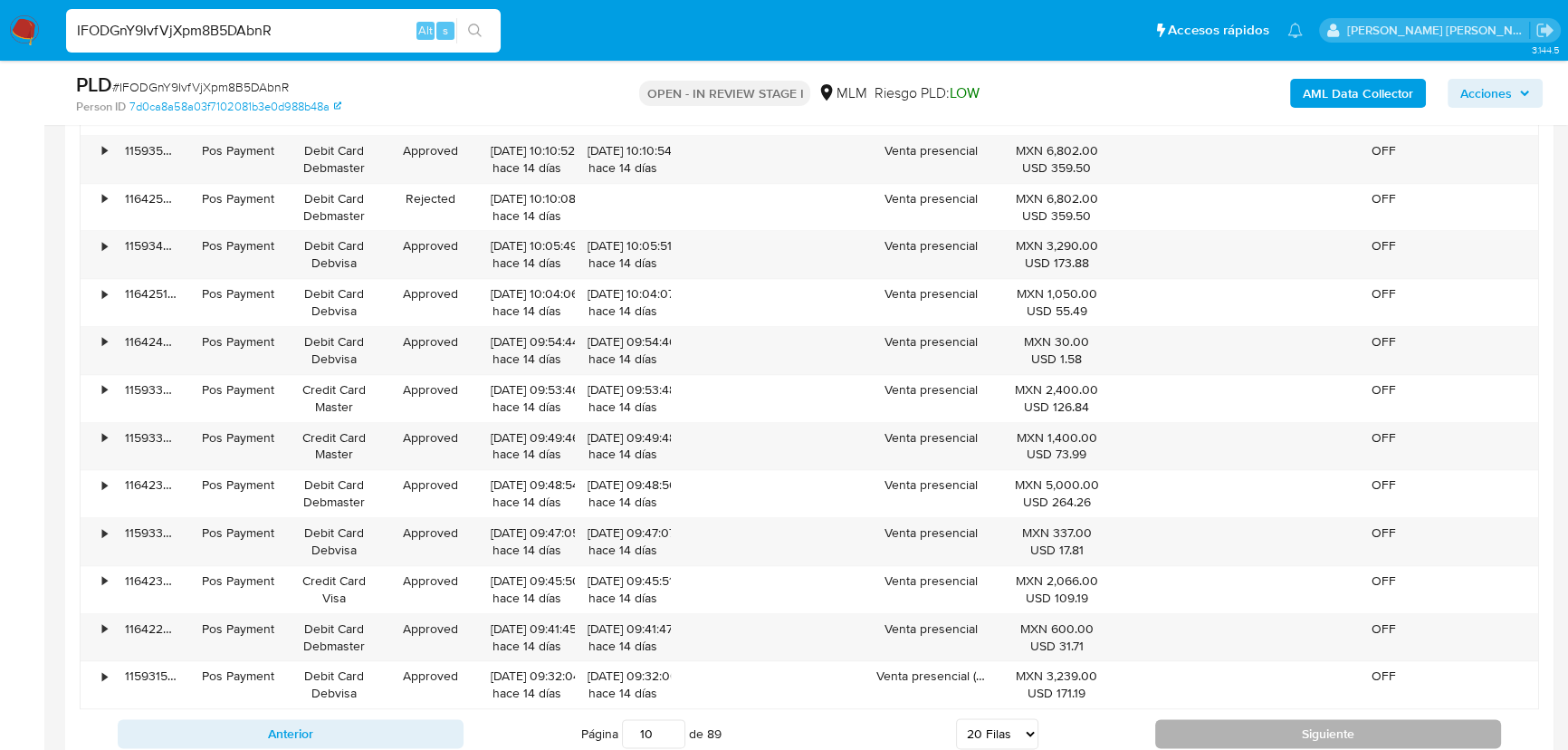 click on "Siguiente" at bounding box center [1328, 734] 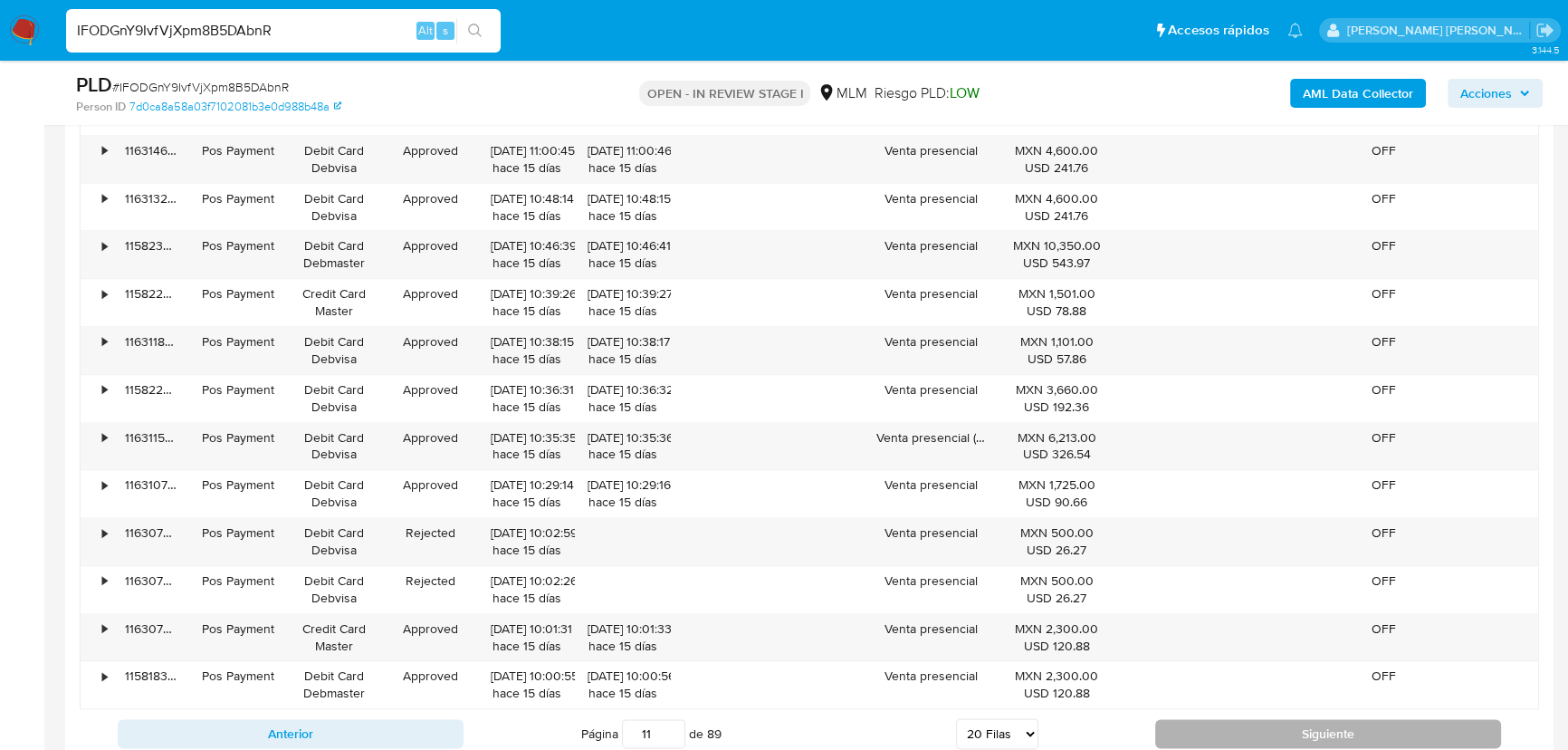 click on "Siguiente" at bounding box center (1328, 734) 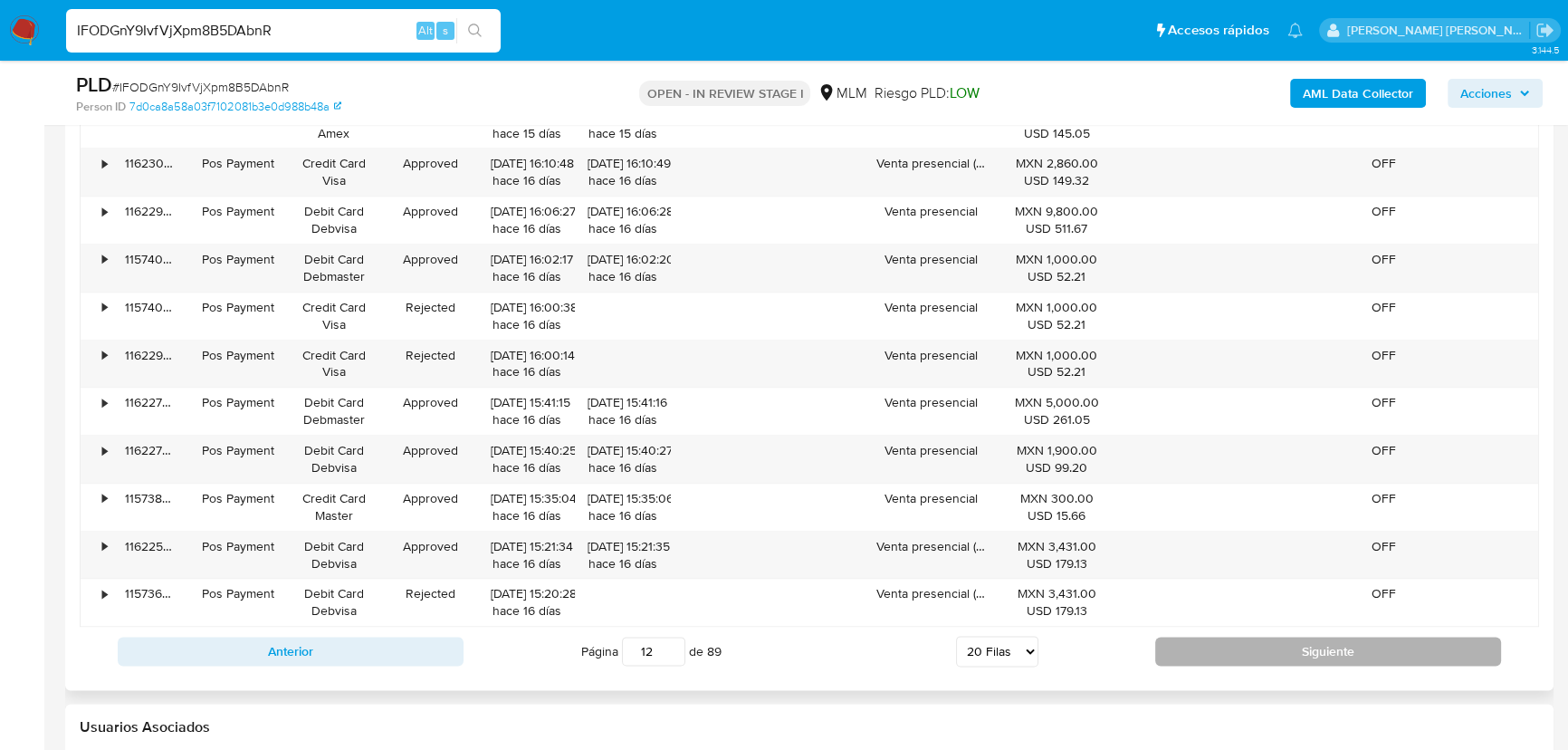 click on "Siguiente" at bounding box center (1328, 651) 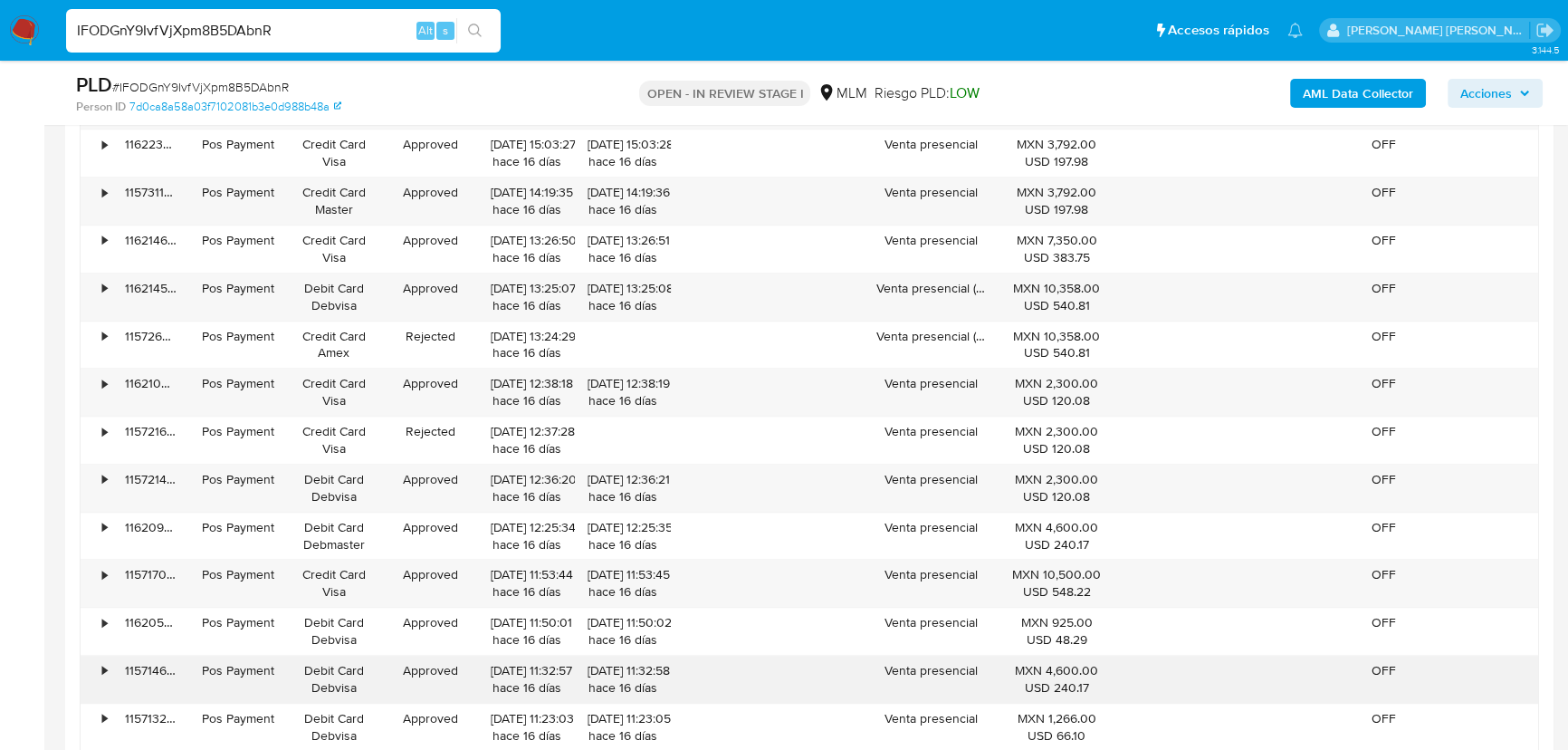 scroll, scrollTop: 1907, scrollLeft: 0, axis: vertical 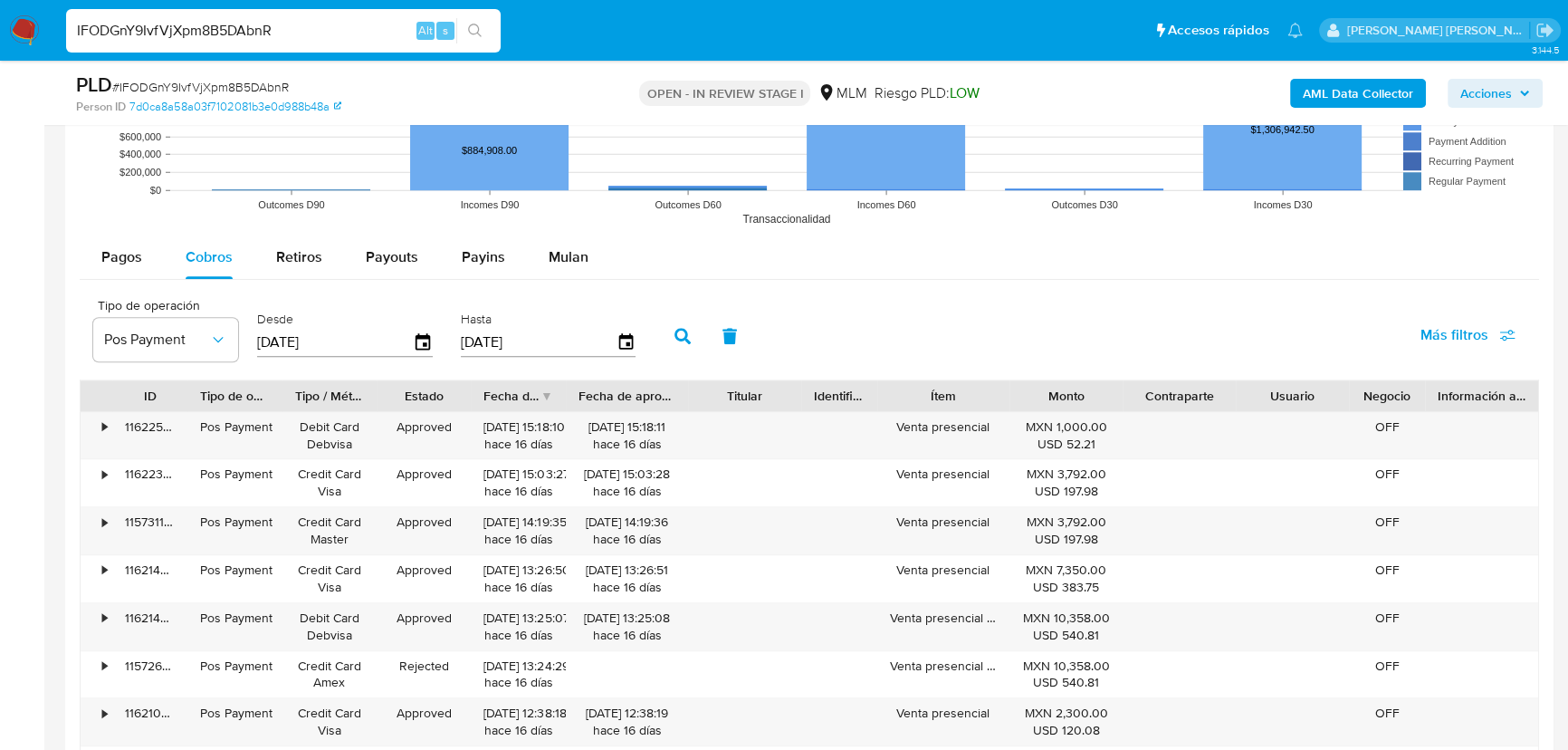drag, startPoint x: 674, startPoint y: 398, endPoint x: 702, endPoint y: 401, distance: 28.160256 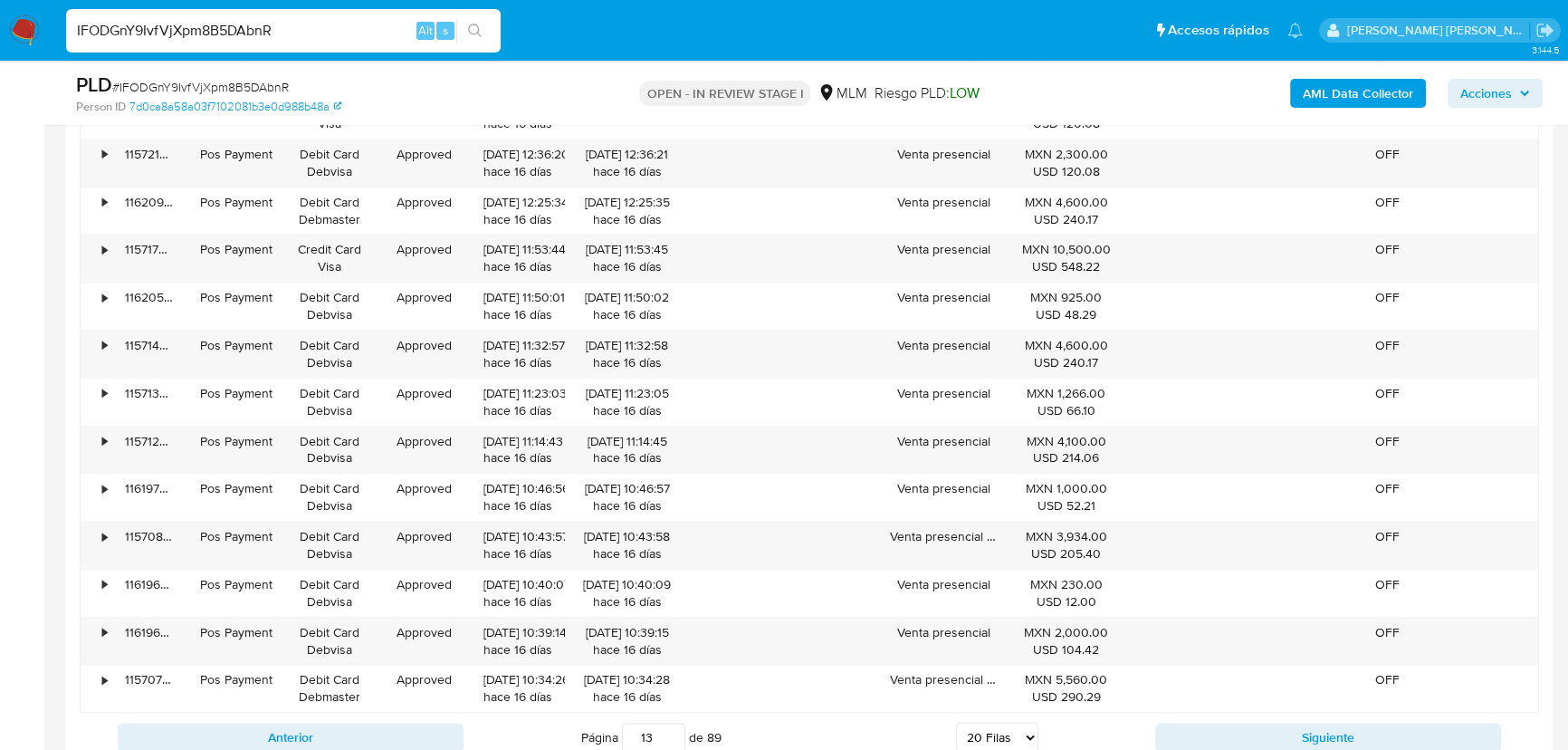 scroll, scrollTop: 2565, scrollLeft: 0, axis: vertical 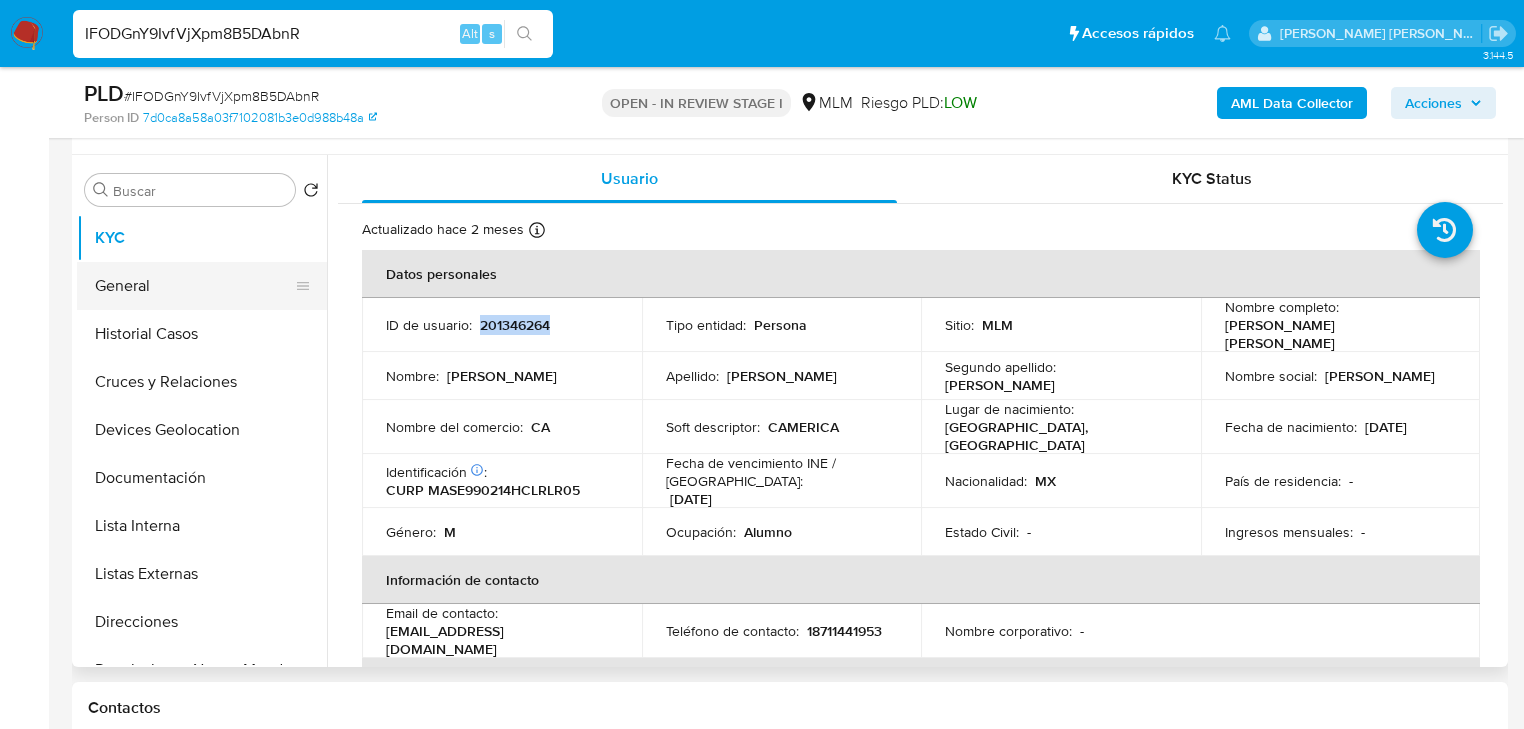 click on "General" at bounding box center [194, 286] 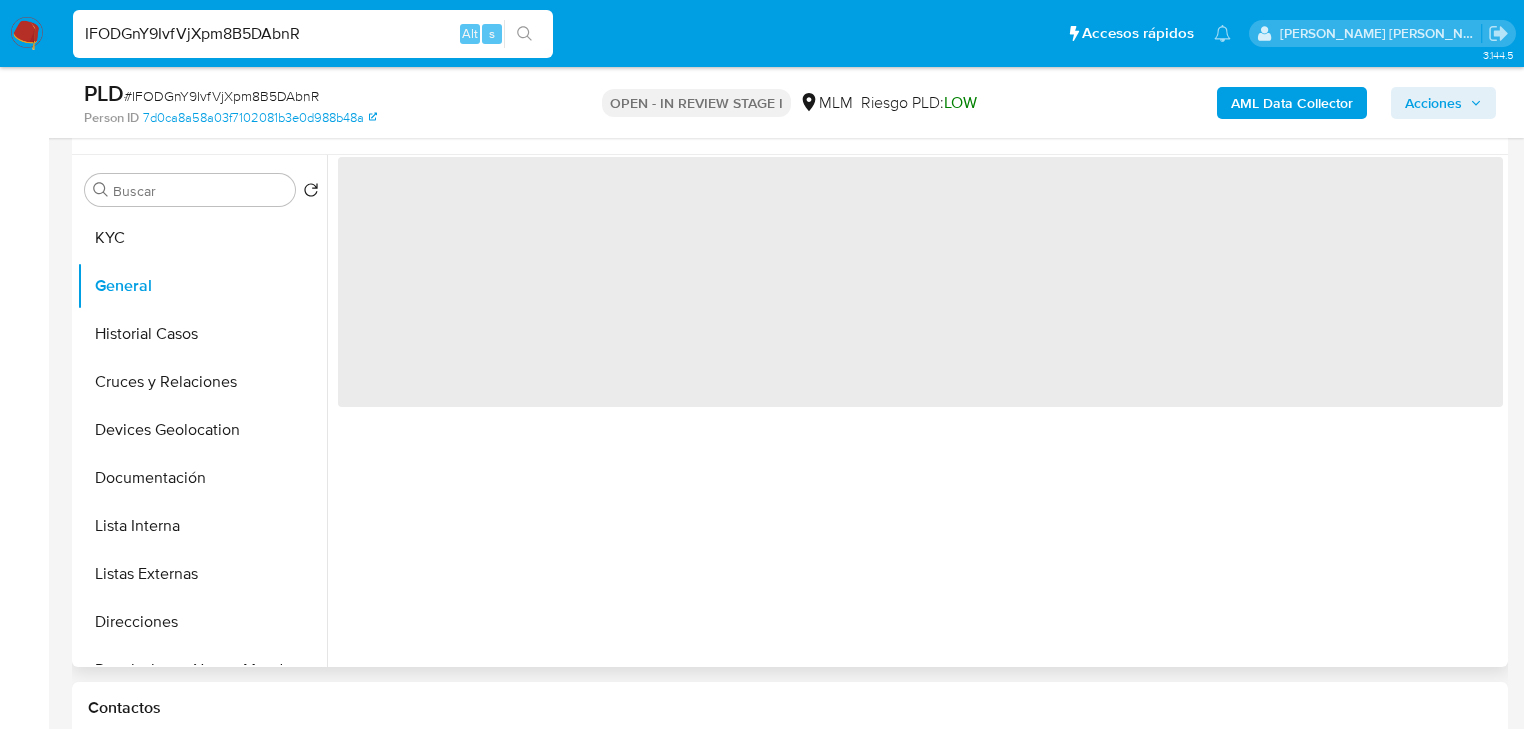 type 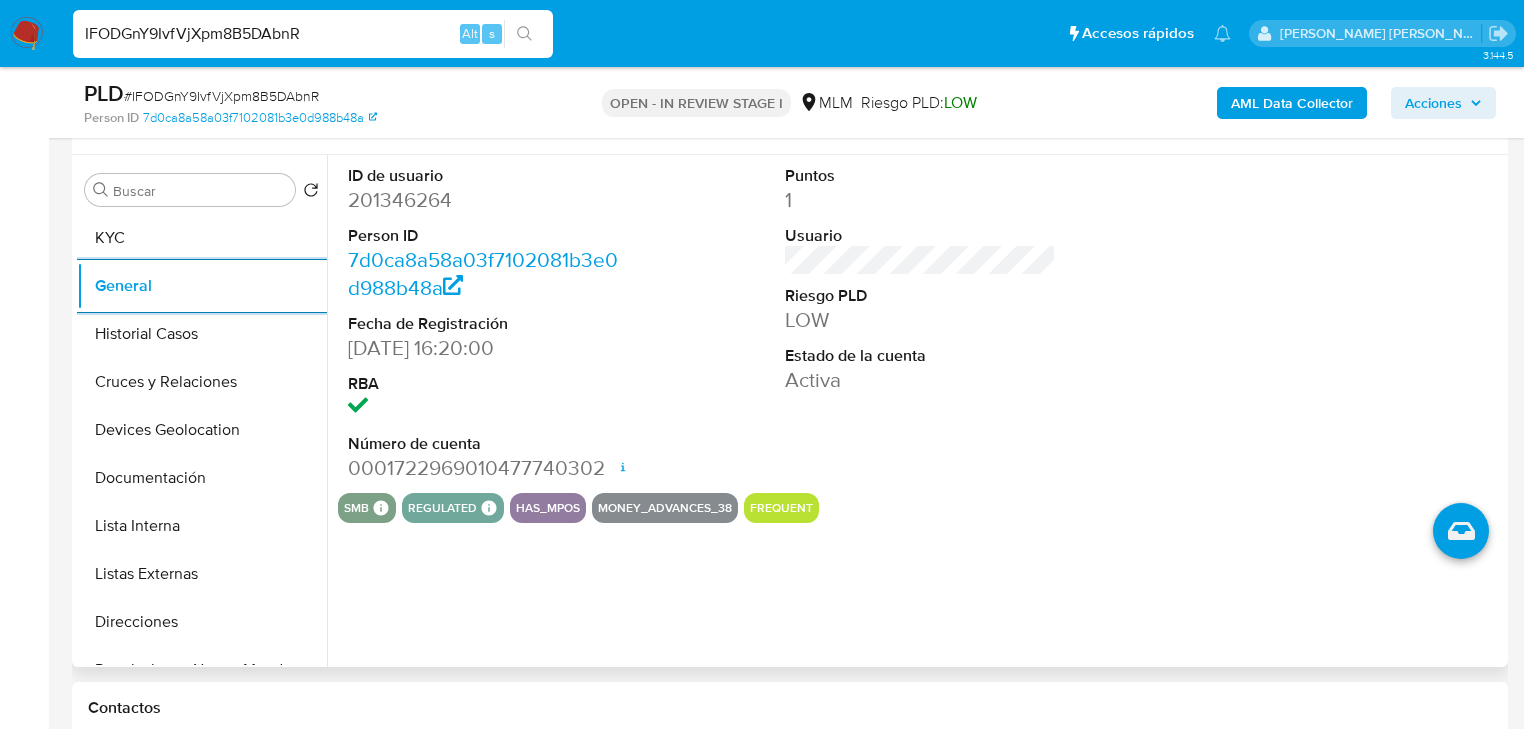 drag, startPoint x: 706, startPoint y: 415, endPoint x: 650, endPoint y: 386, distance: 63.06346 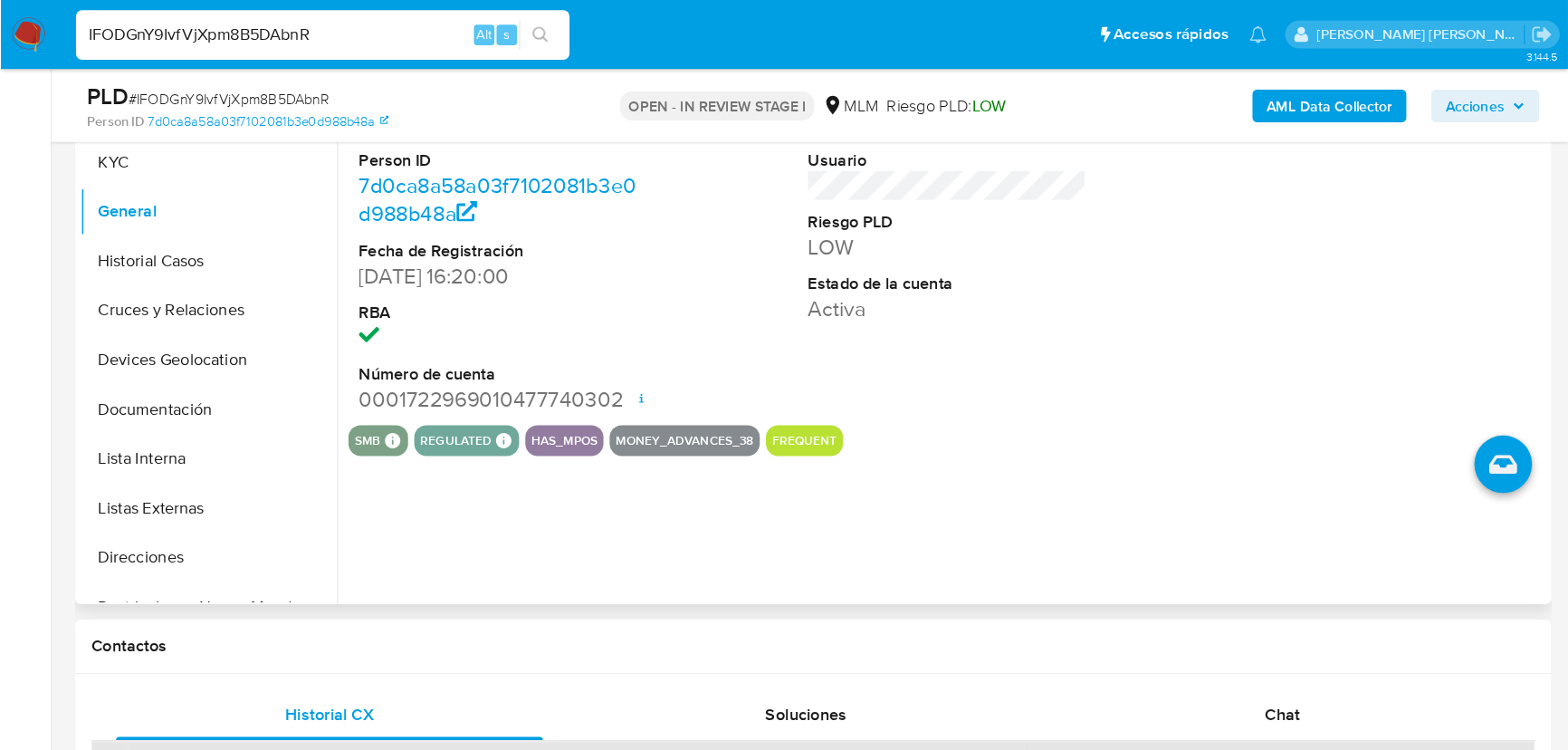 scroll, scrollTop: 401, scrollLeft: 0, axis: vertical 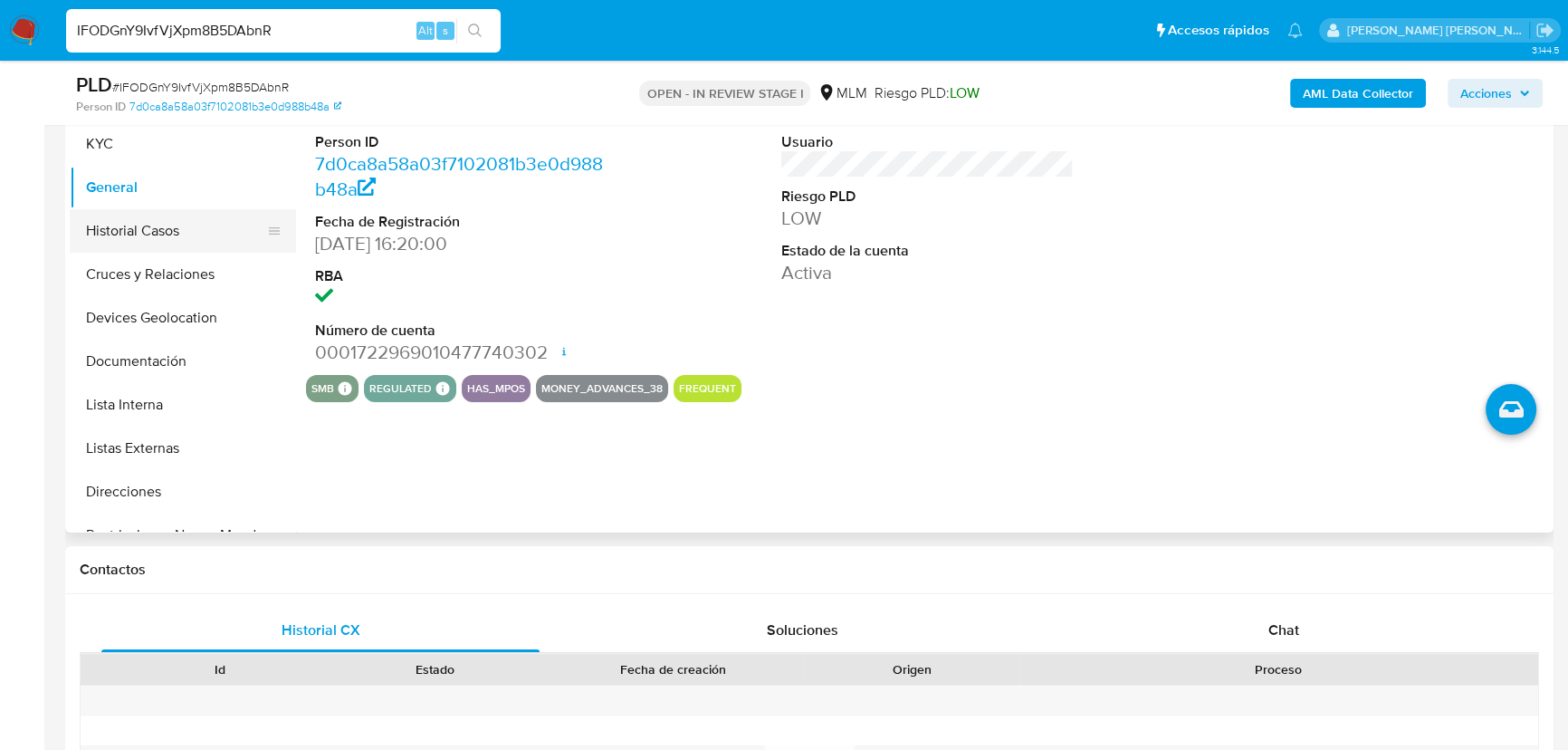 click on "Historial Casos" at bounding box center (176, 231) 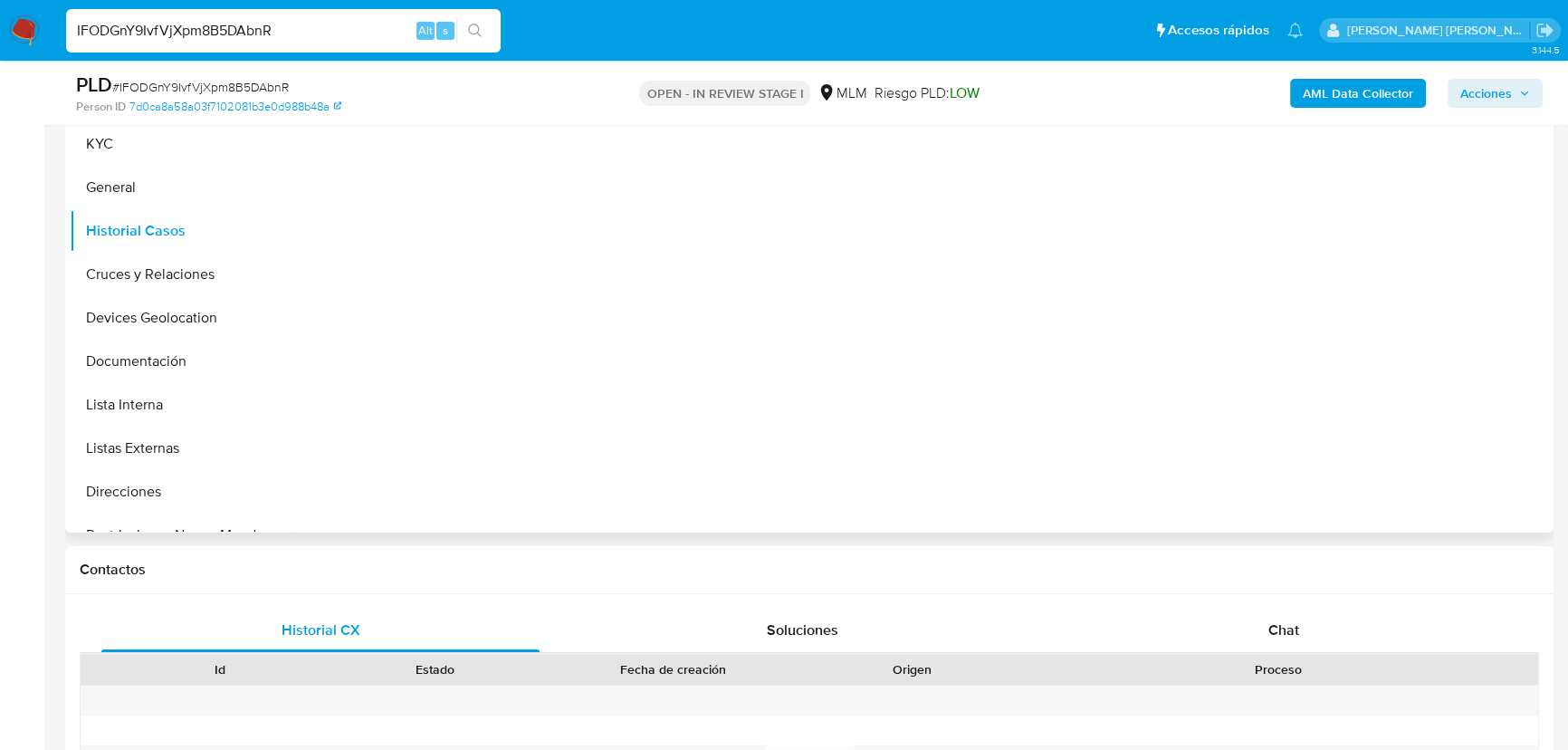 type 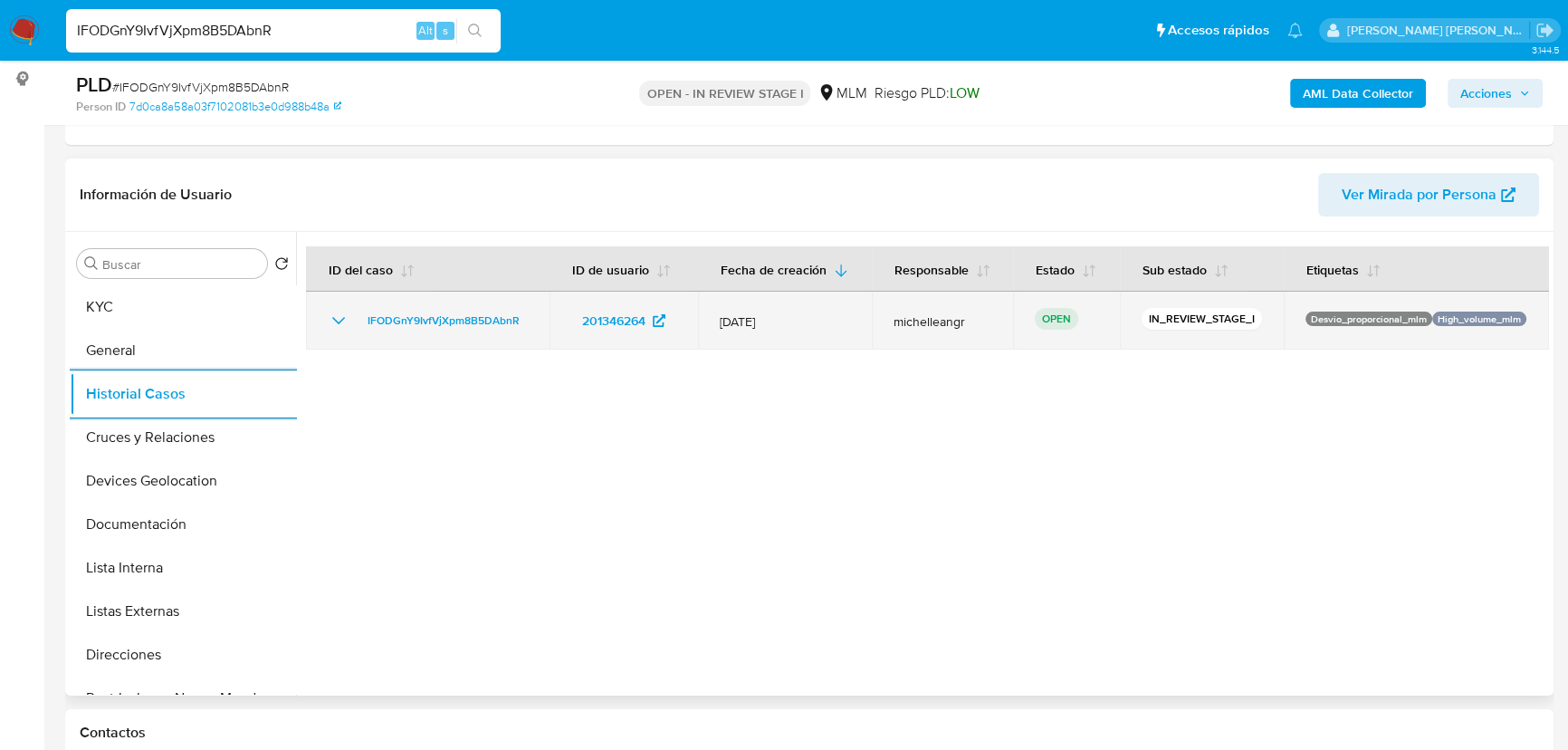 scroll, scrollTop: 236, scrollLeft: 0, axis: vertical 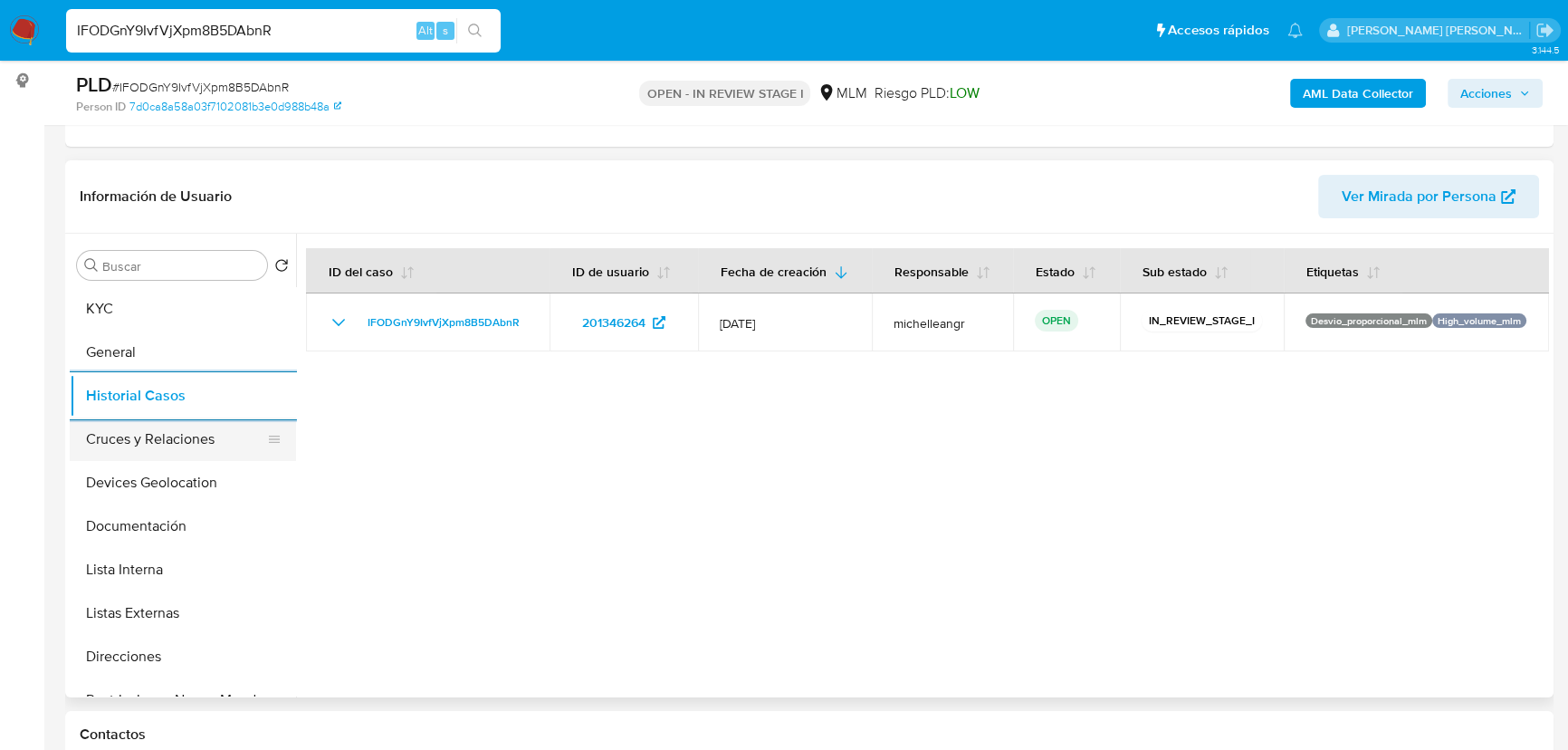 drag, startPoint x: 234, startPoint y: 424, endPoint x: 235, endPoint y: 433, distance: 9.055385 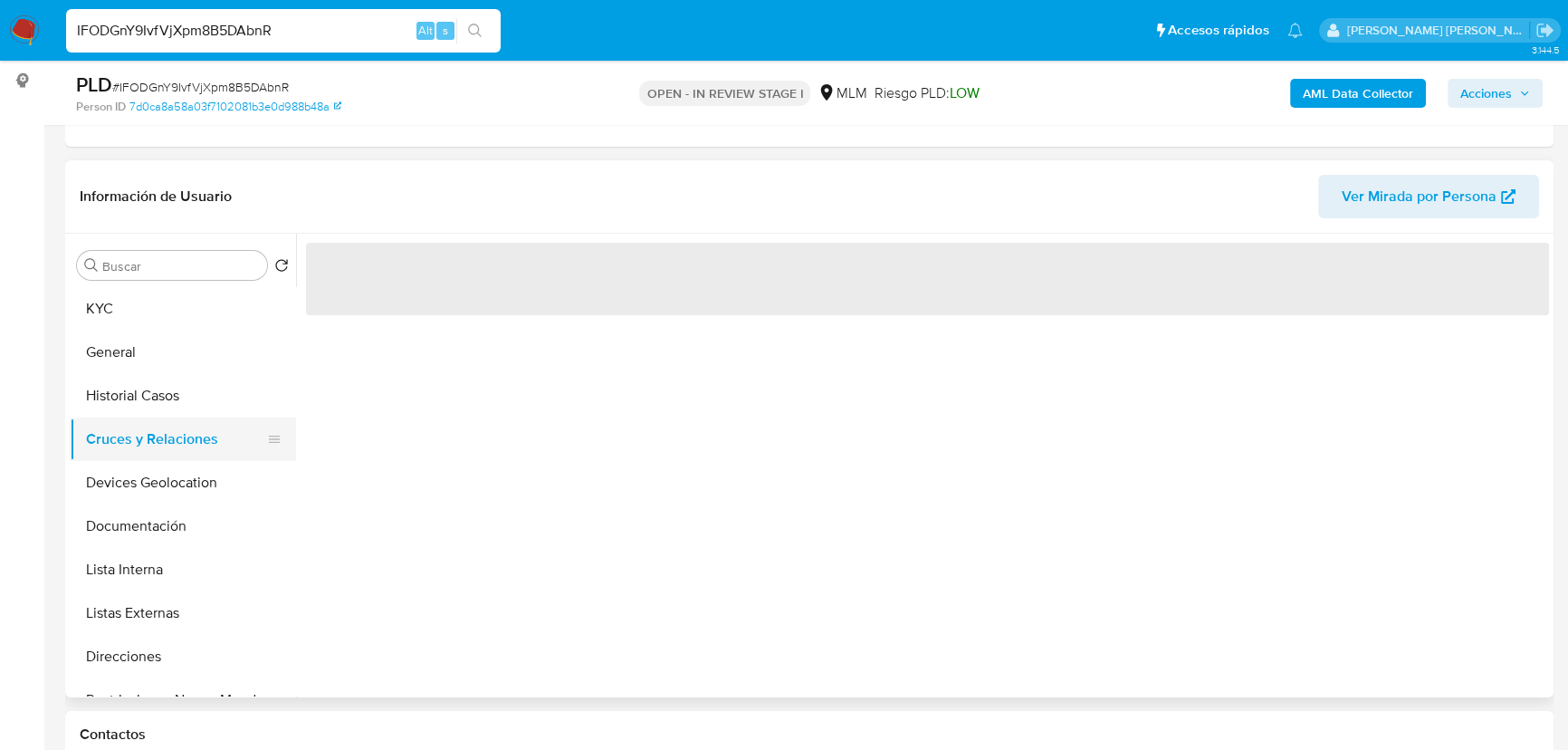 click on "Cruces y Relaciones" at bounding box center (176, 439) 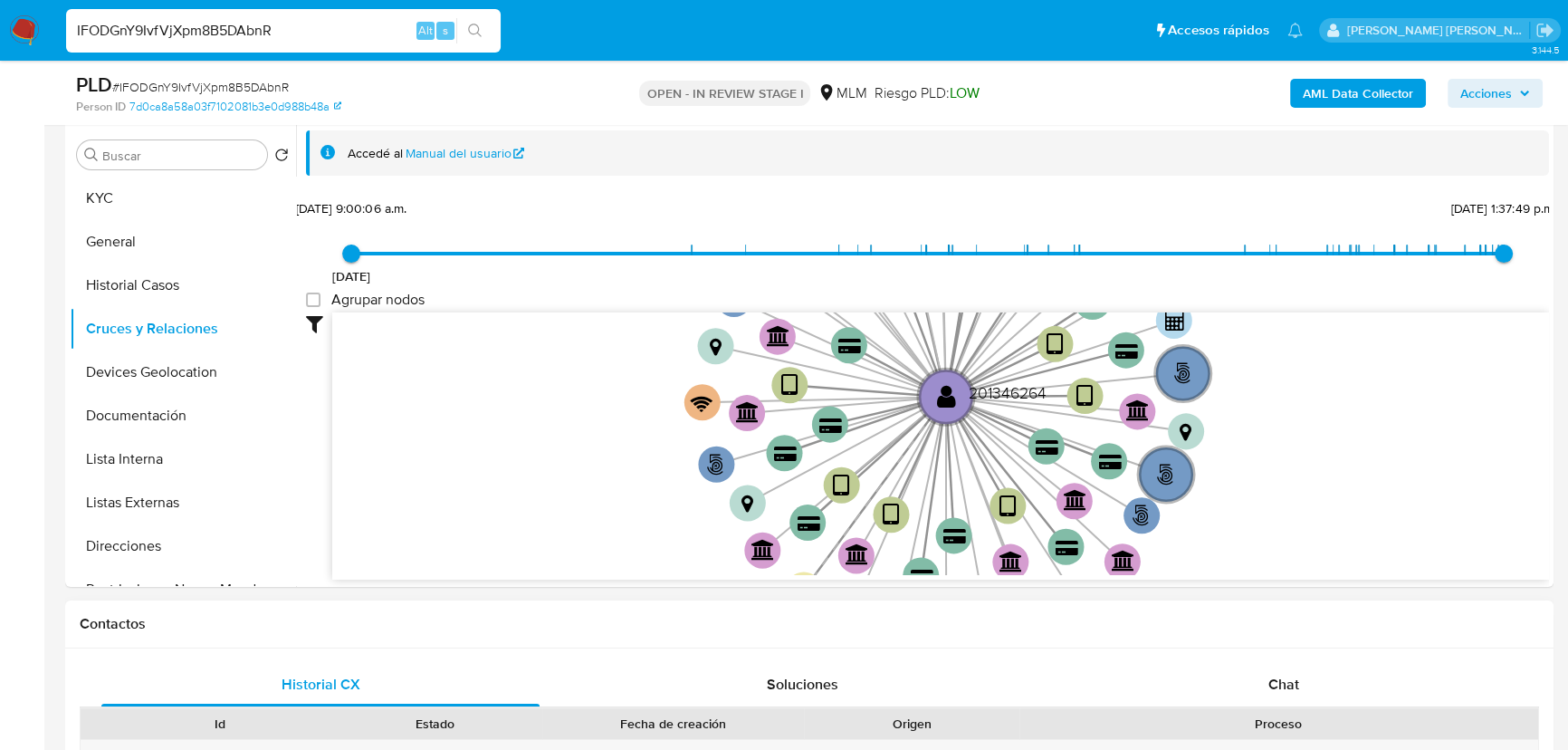 scroll, scrollTop: 484, scrollLeft: 0, axis: vertical 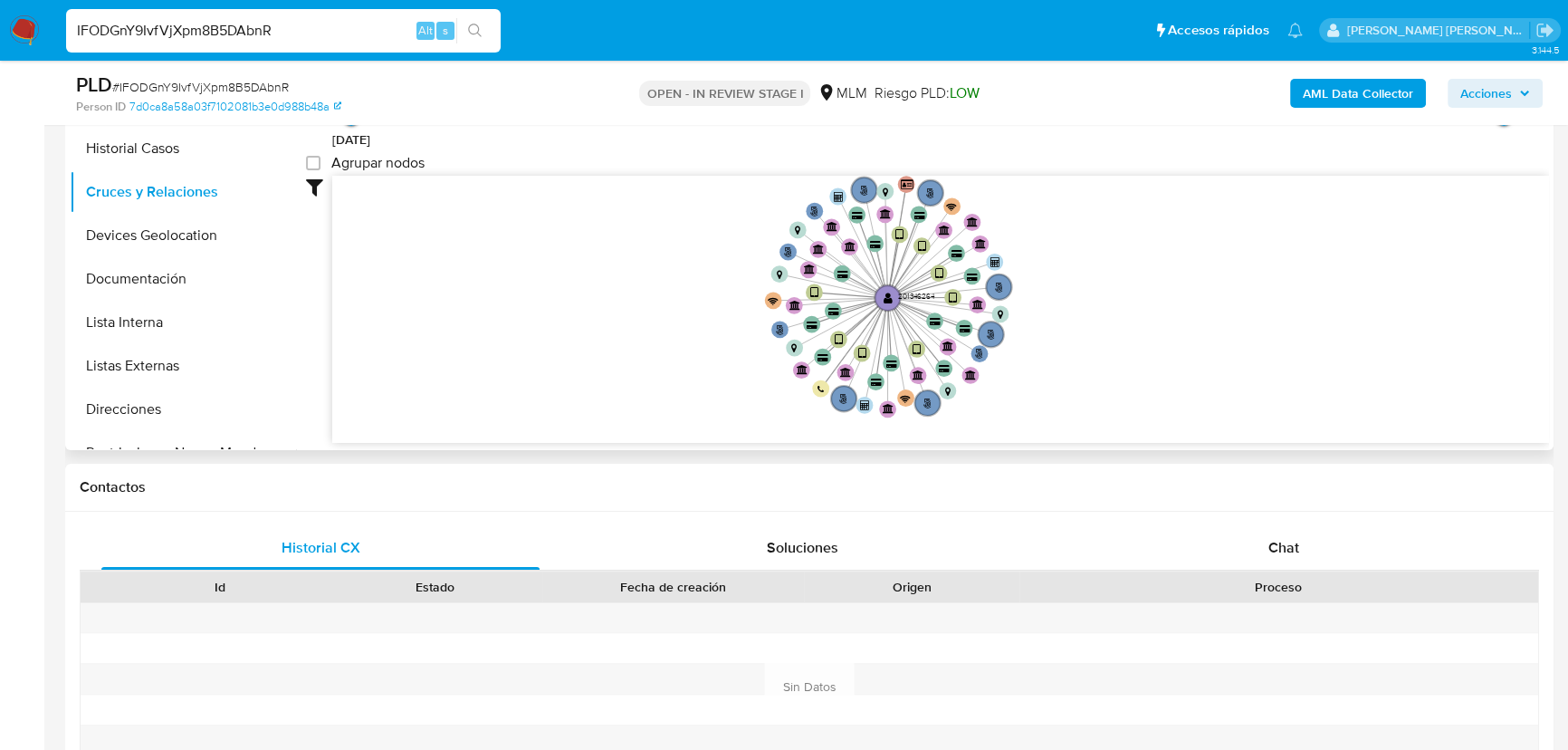 drag, startPoint x: 216, startPoint y: 233, endPoint x: 387, endPoint y: 315, distance: 189.6444 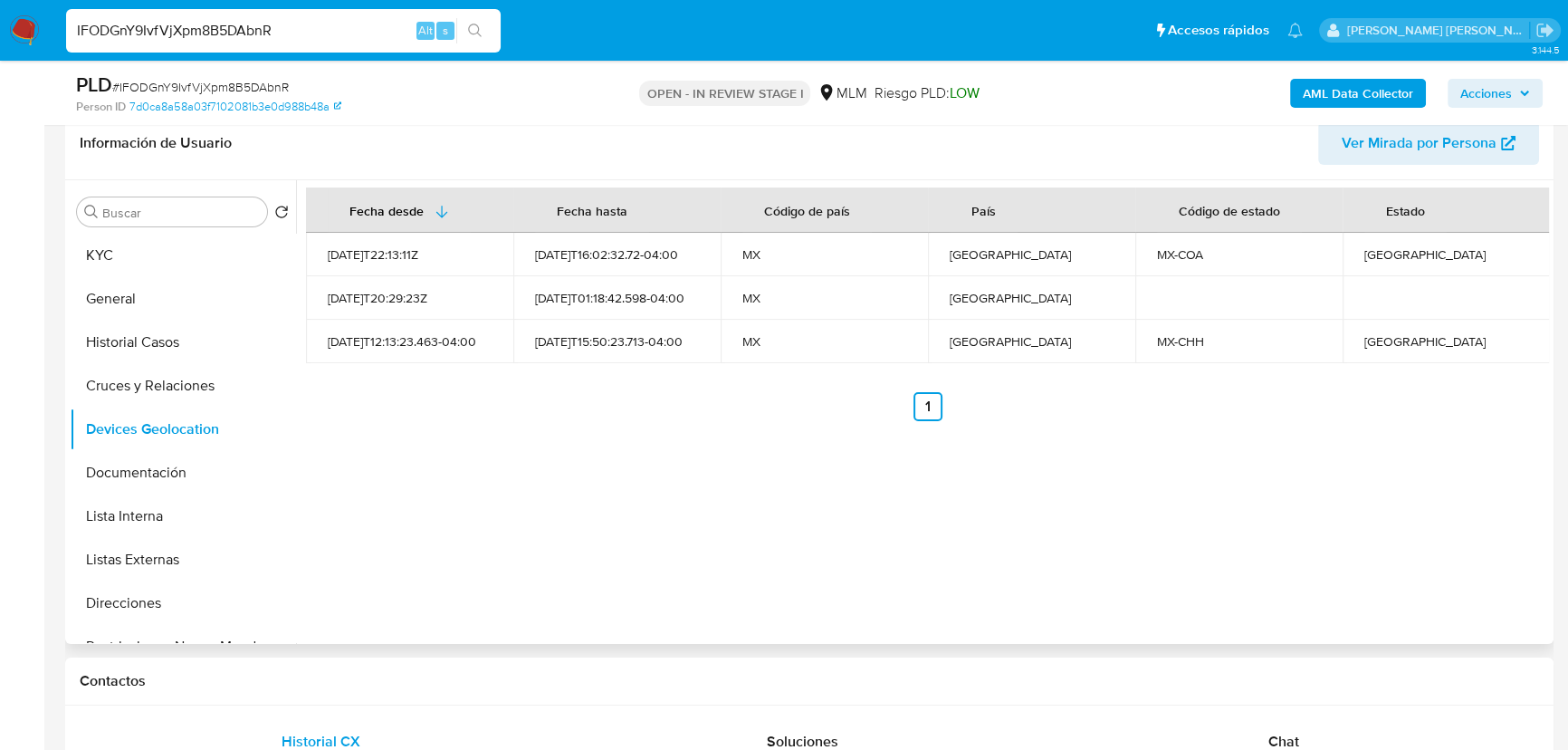 scroll, scrollTop: 319, scrollLeft: 0, axis: vertical 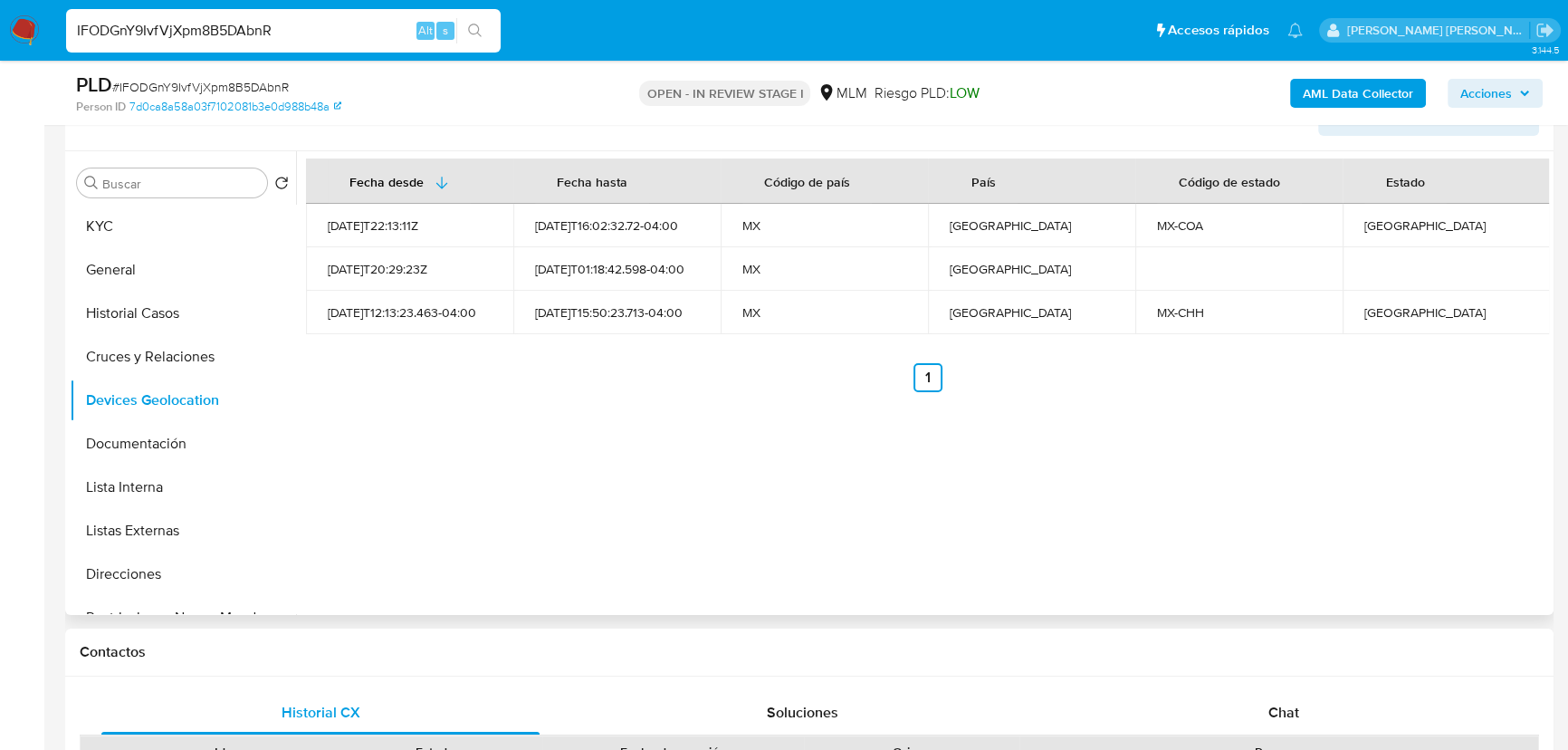type 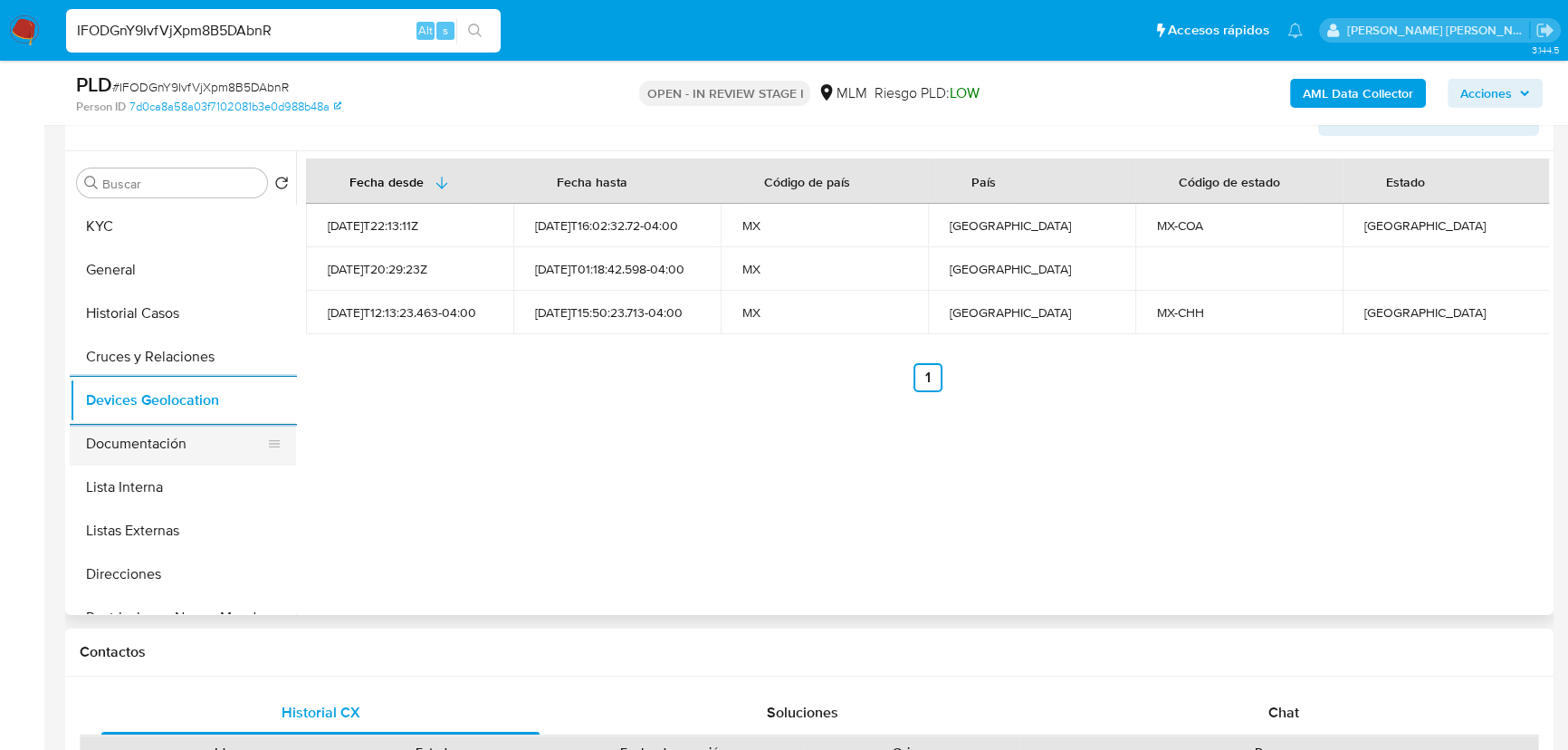 click on "Documentación" at bounding box center [176, 444] 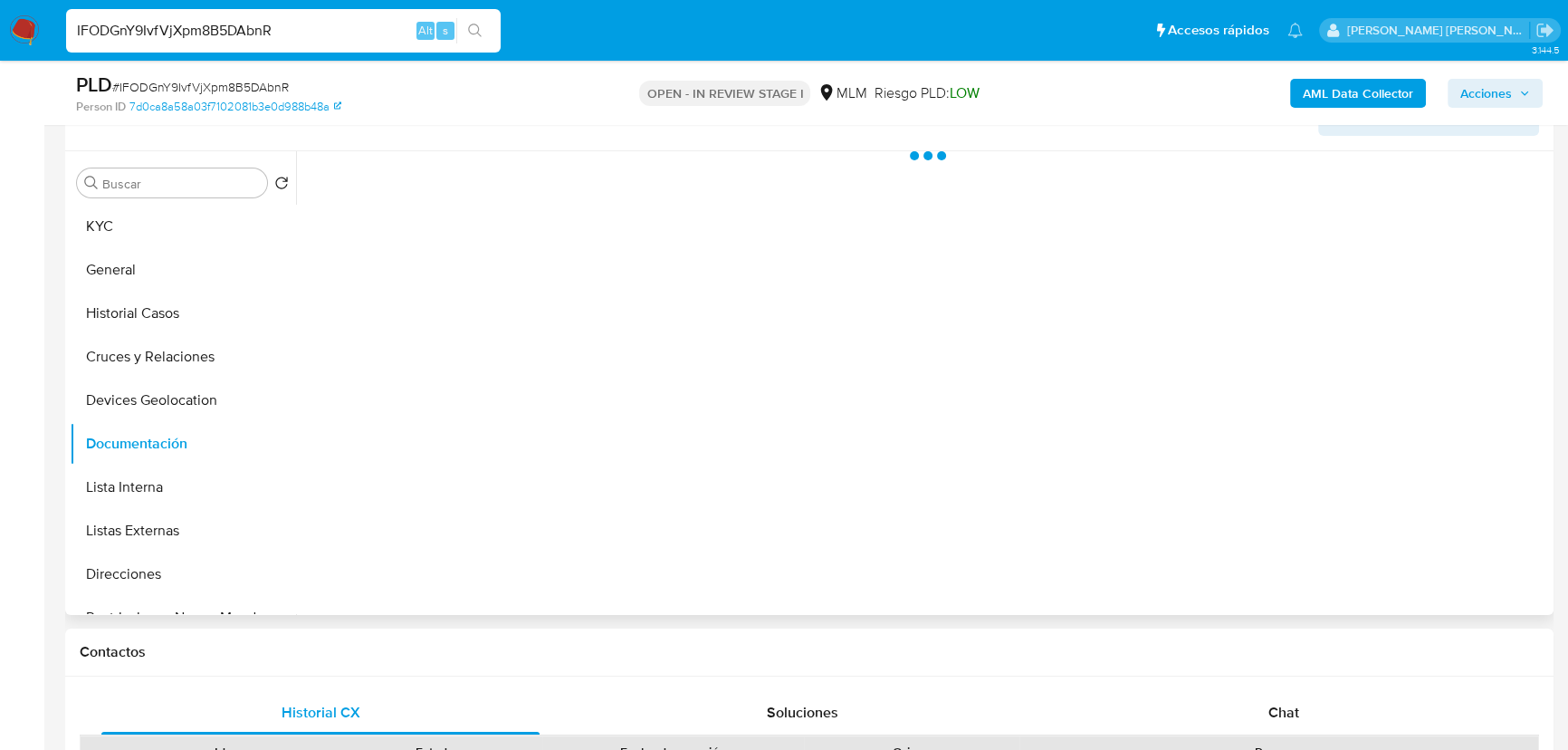 type 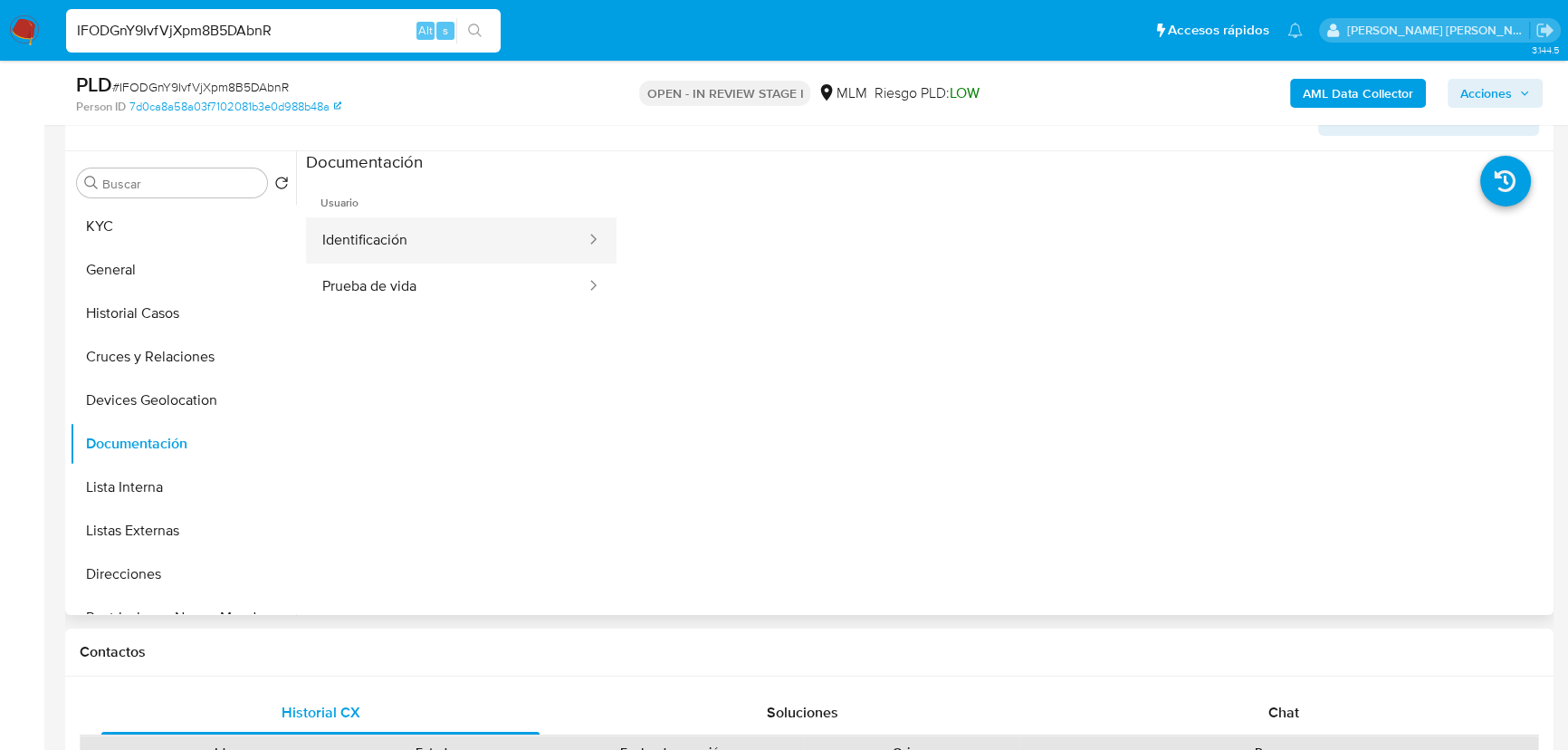 click on "Identificación" at bounding box center [446, 240] 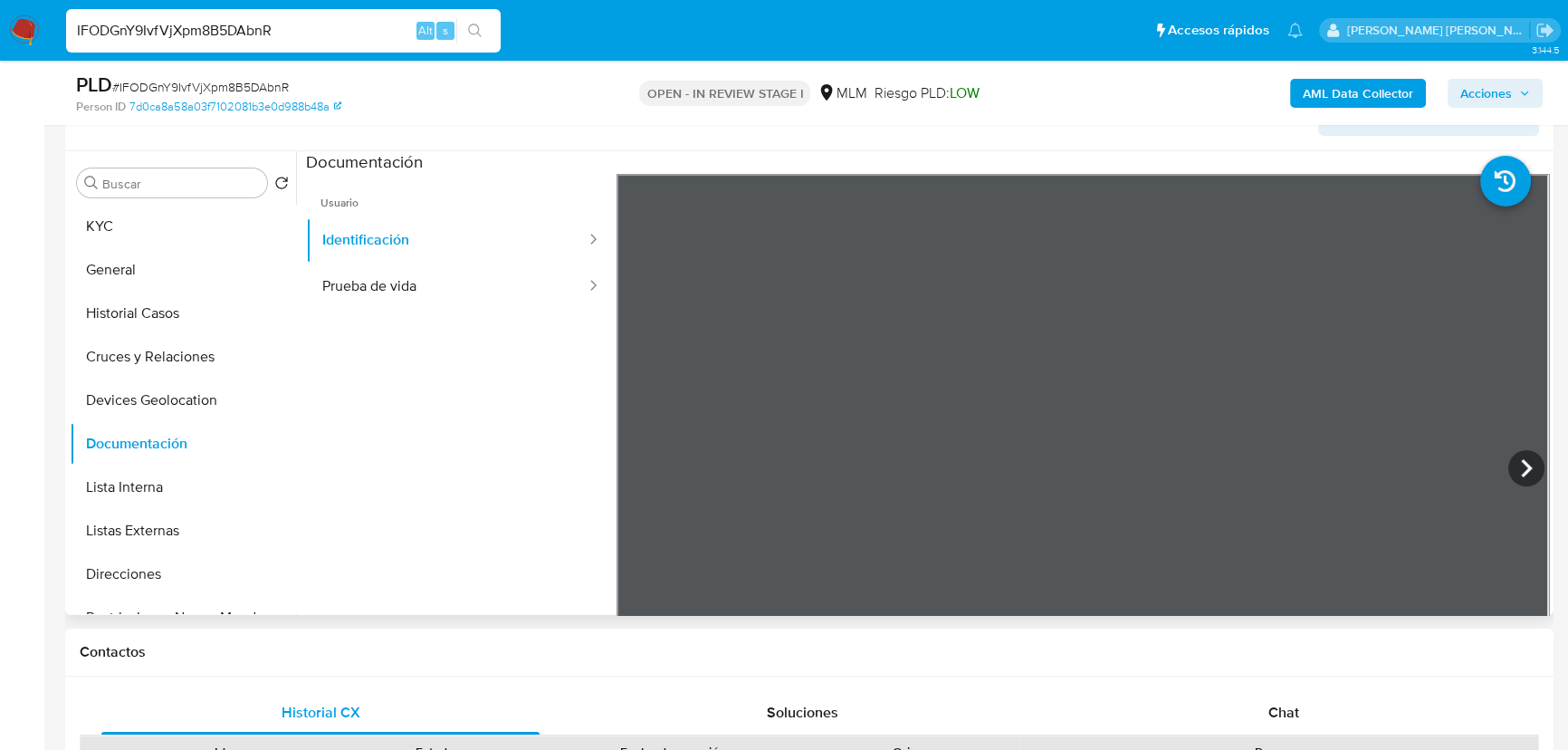 type 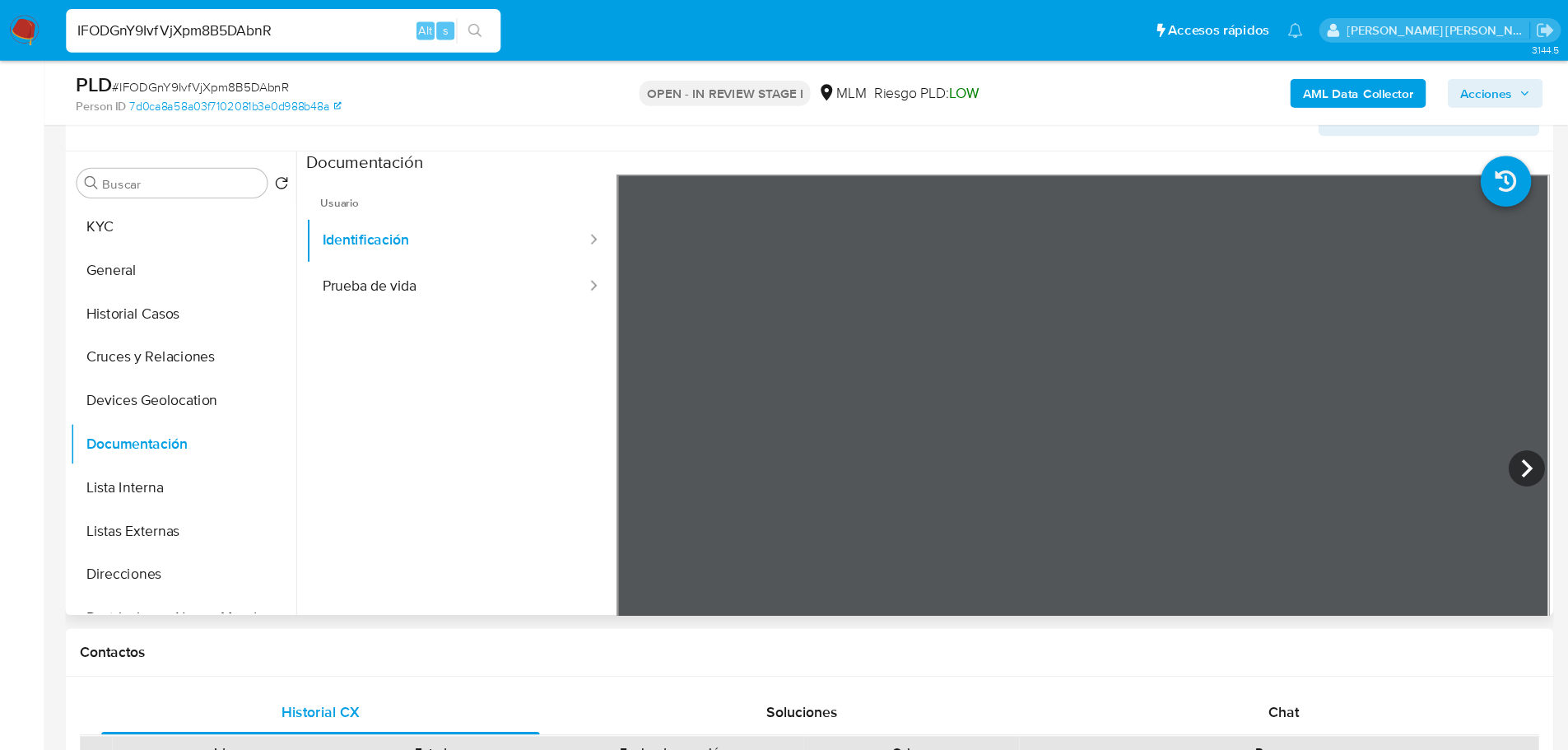 scroll, scrollTop: 291, scrollLeft: 0, axis: vertical 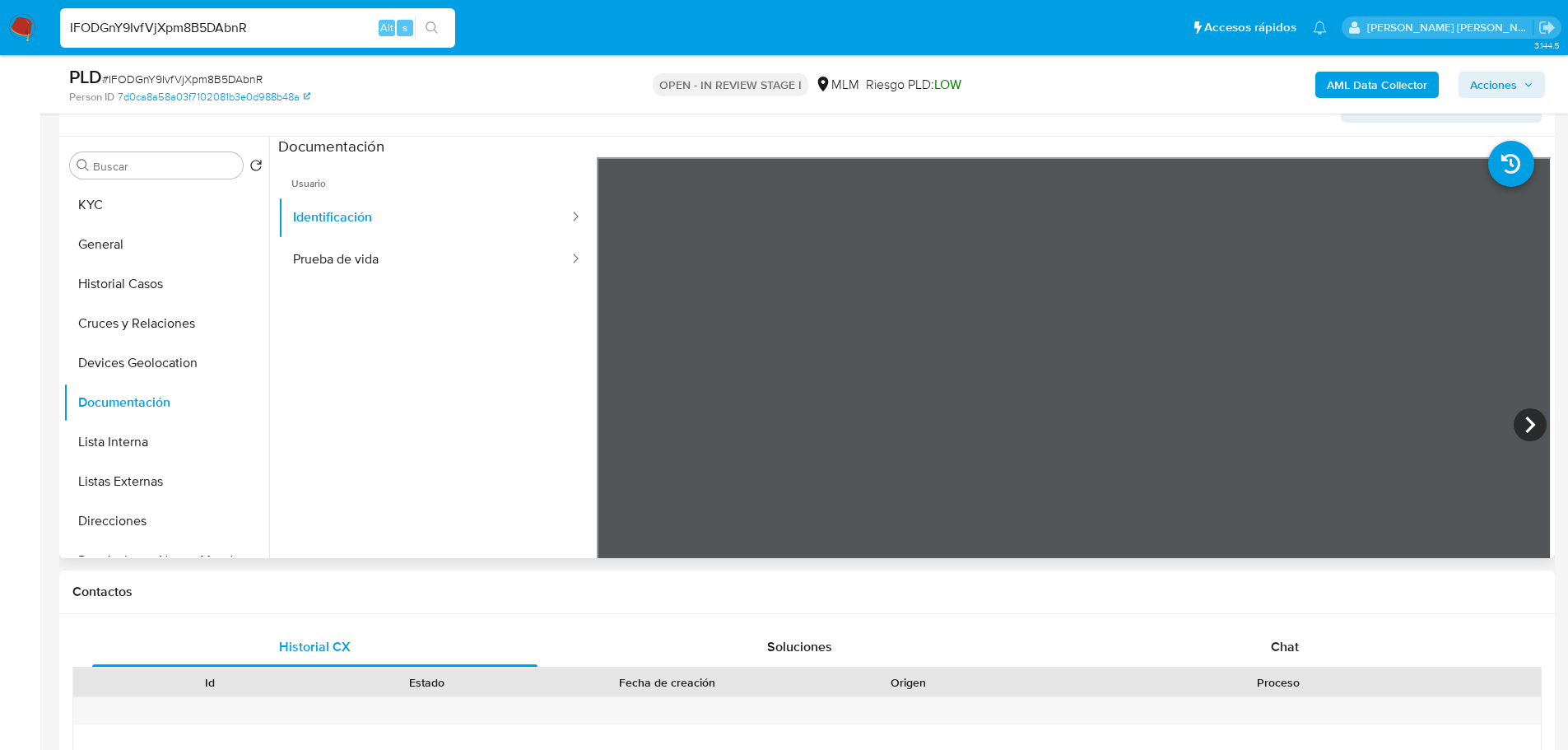 drag, startPoint x: 396, startPoint y: 252, endPoint x: 533, endPoint y: 298, distance: 144.51644 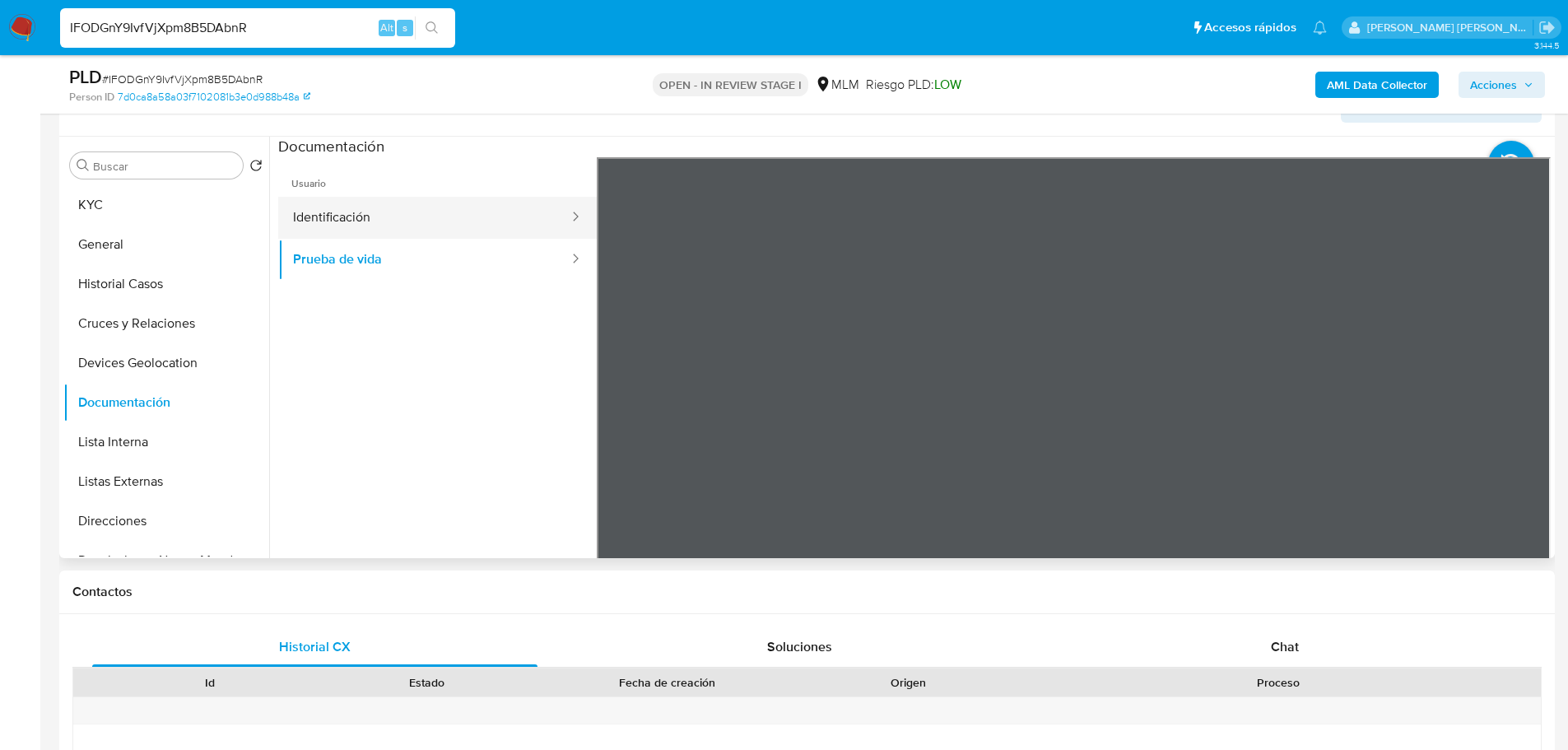 click on "Identificación" at bounding box center [424, 217] 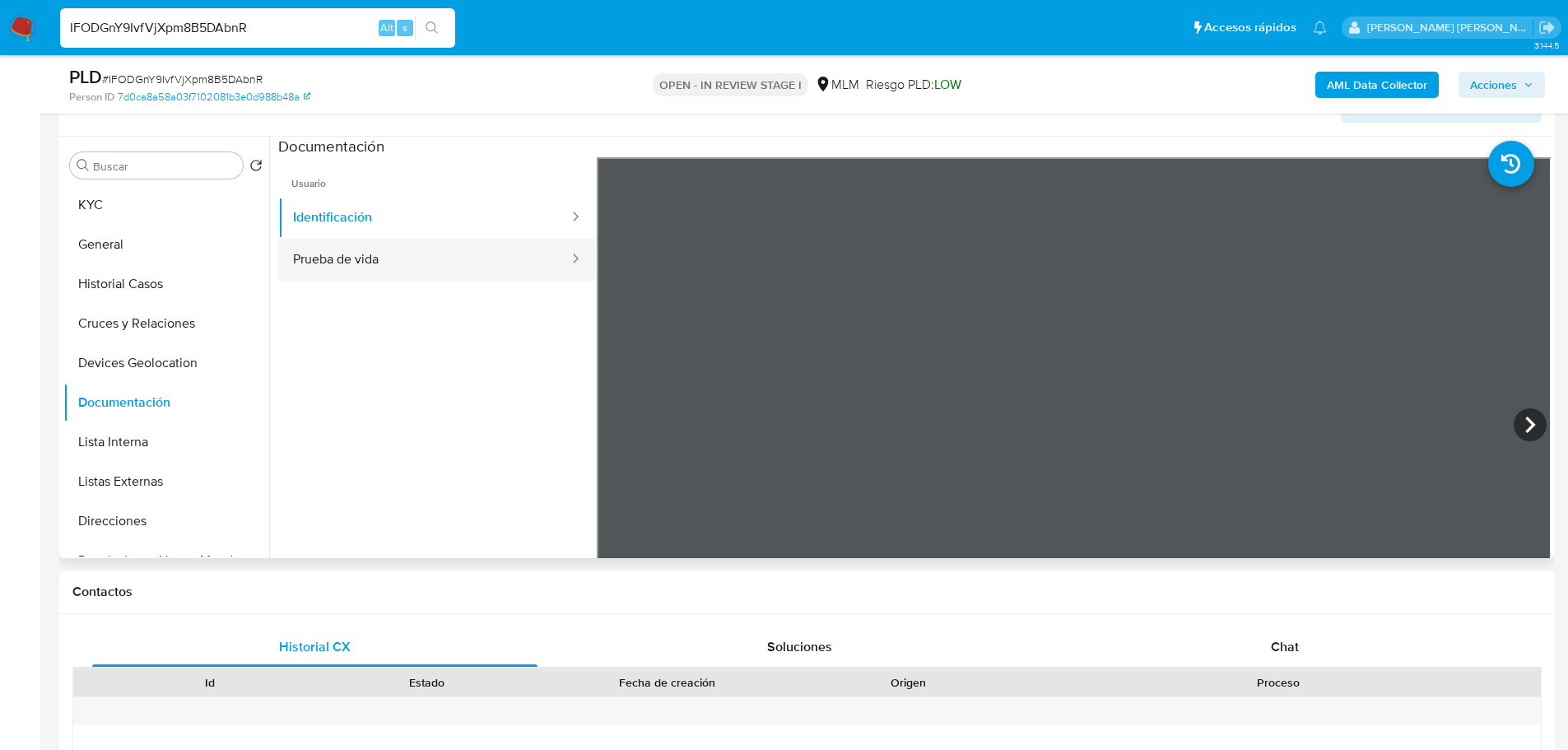 click on "Prueba de vida" at bounding box center (424, 259) 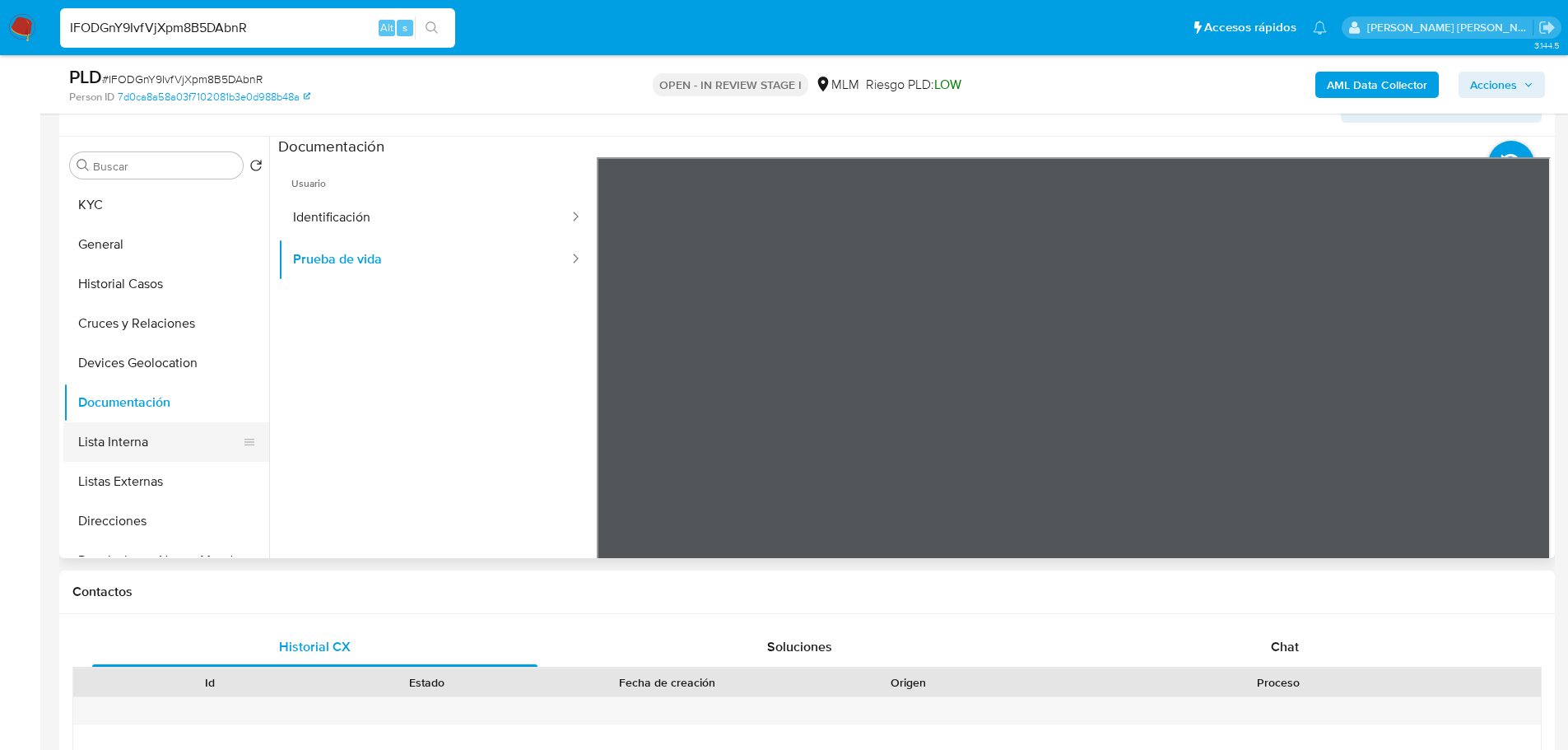 click on "Lista Interna" at bounding box center (160, 442) 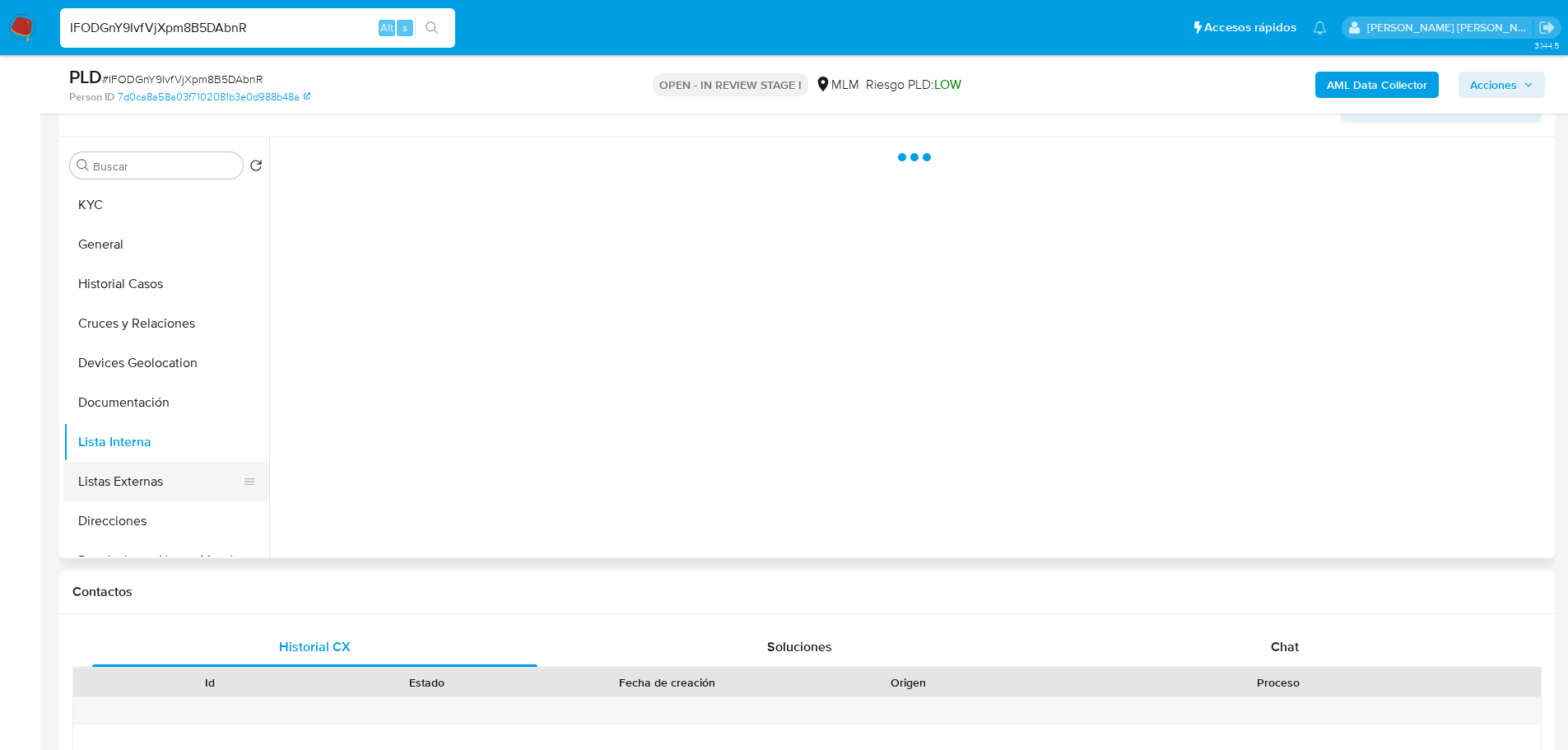 click on "Listas Externas" at bounding box center [160, 482] 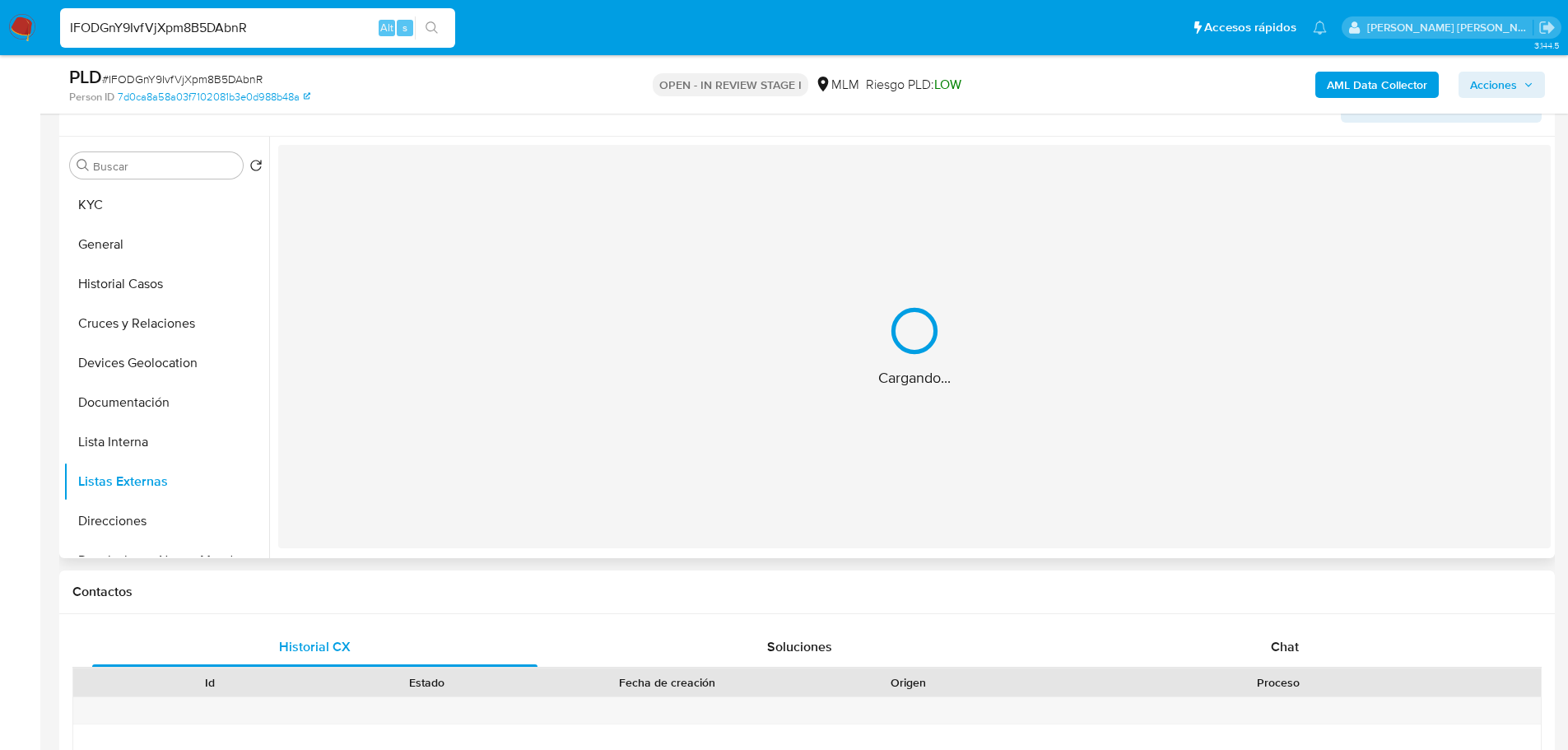 type 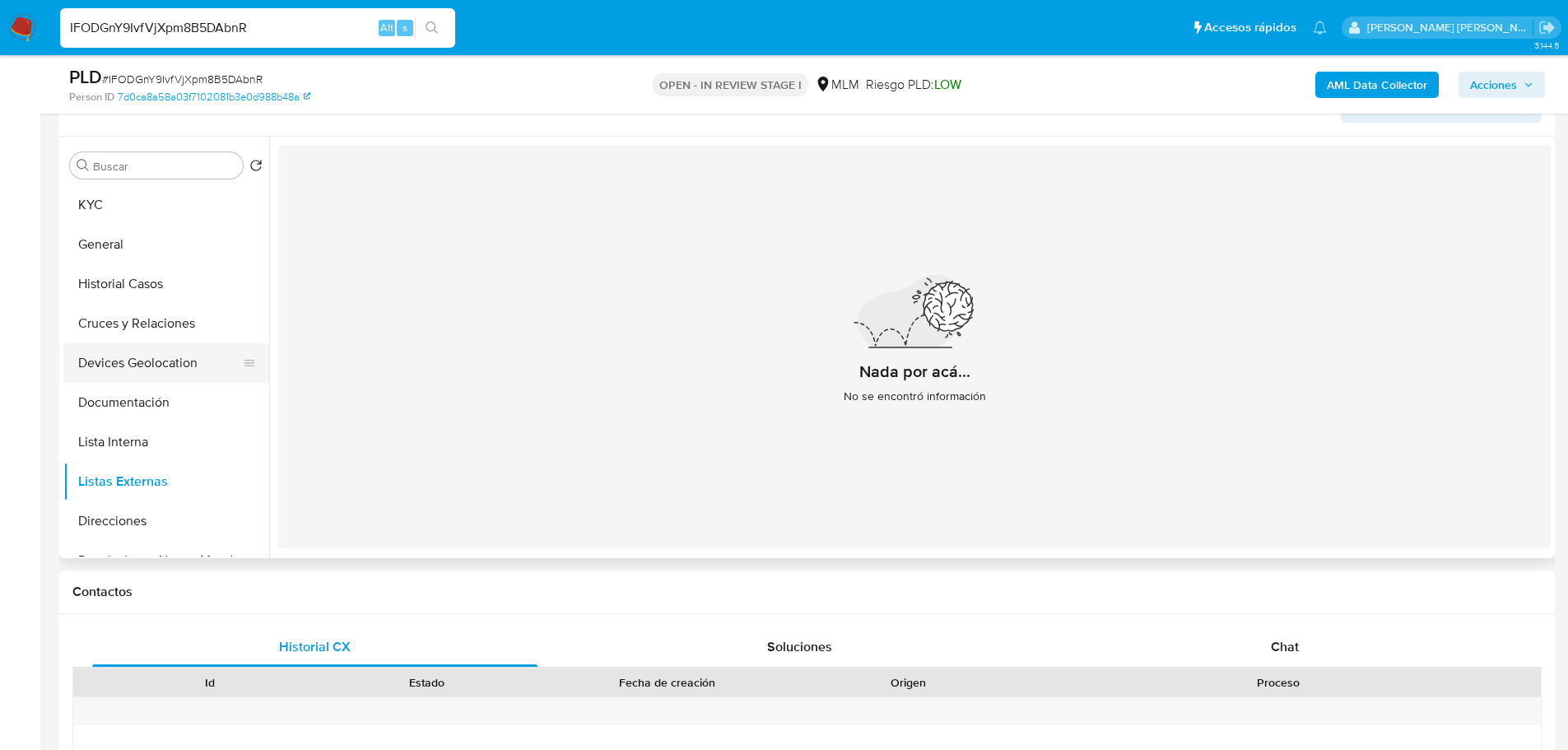 drag, startPoint x: 139, startPoint y: 263, endPoint x: 184, endPoint y: 352, distance: 99.72963 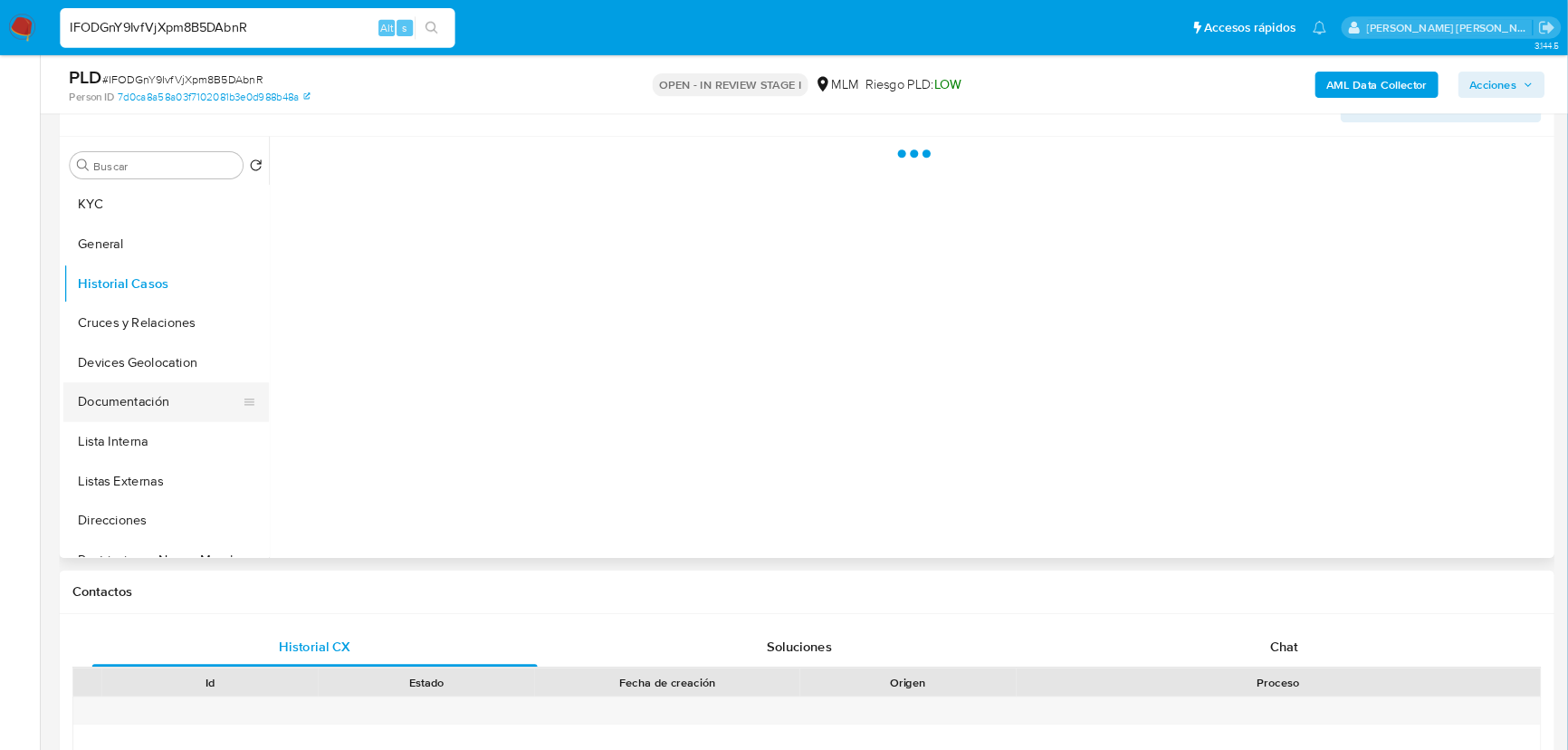 scroll, scrollTop: 319, scrollLeft: 0, axis: vertical 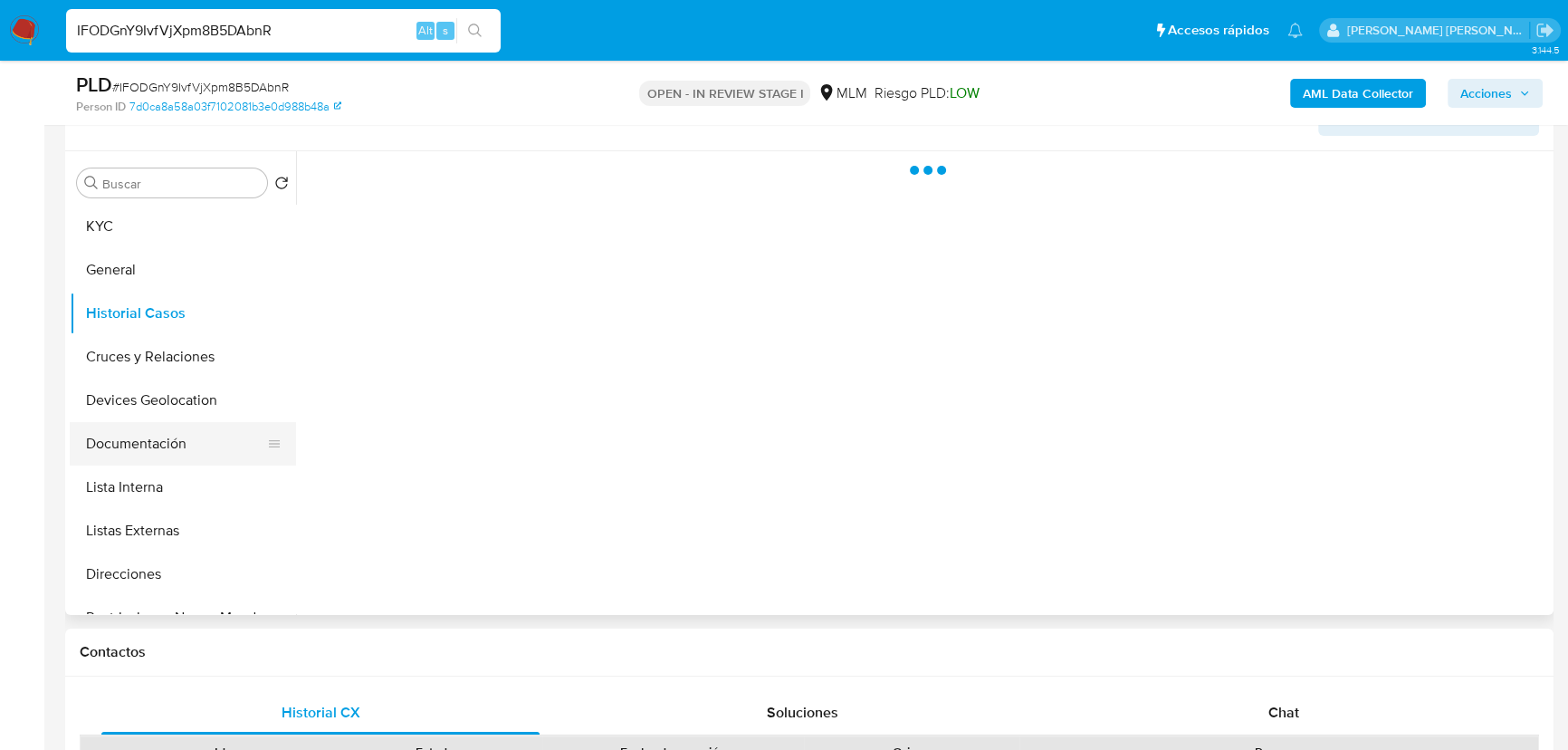 click on "Documentación" at bounding box center (176, 444) 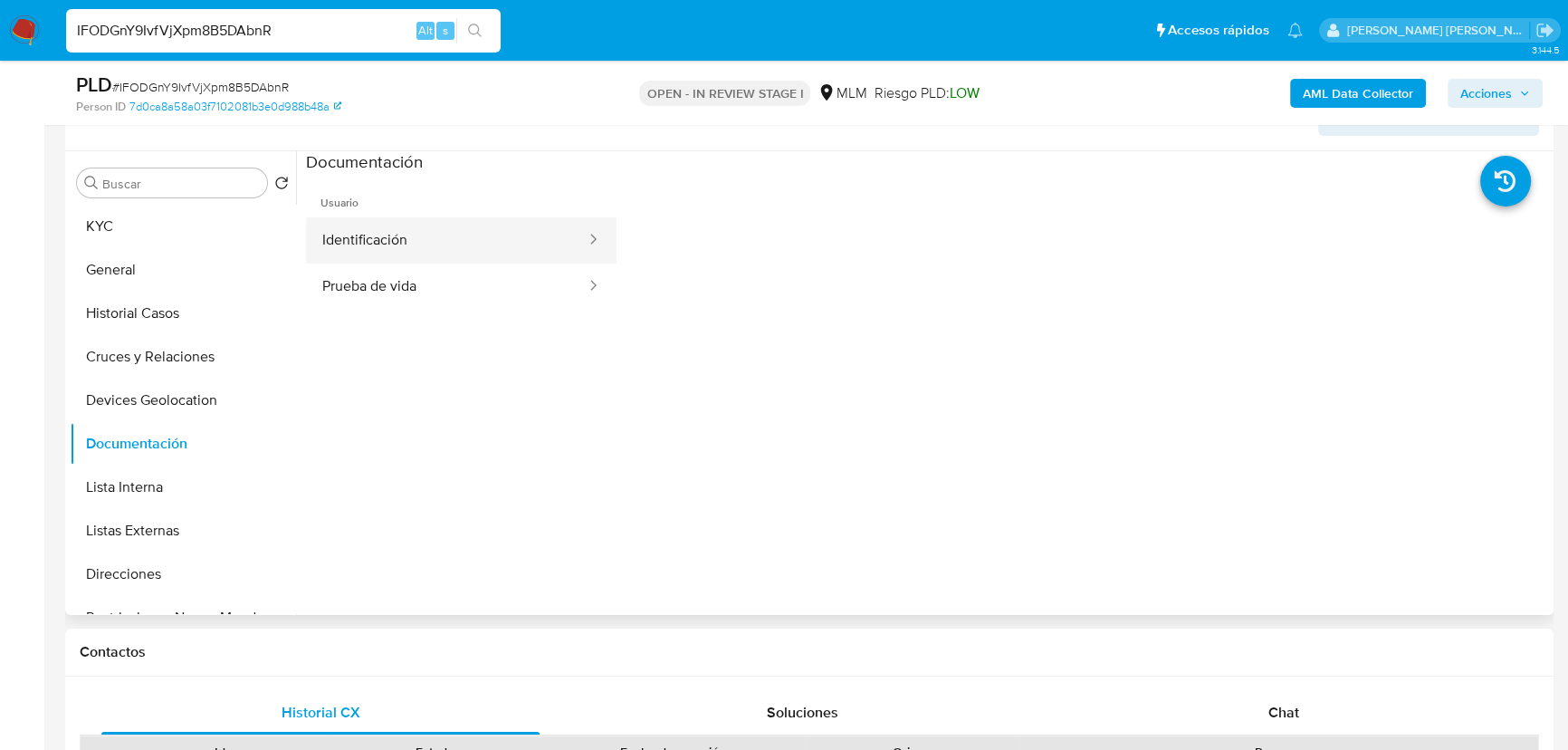 click on "Identificación" at bounding box center [446, 240] 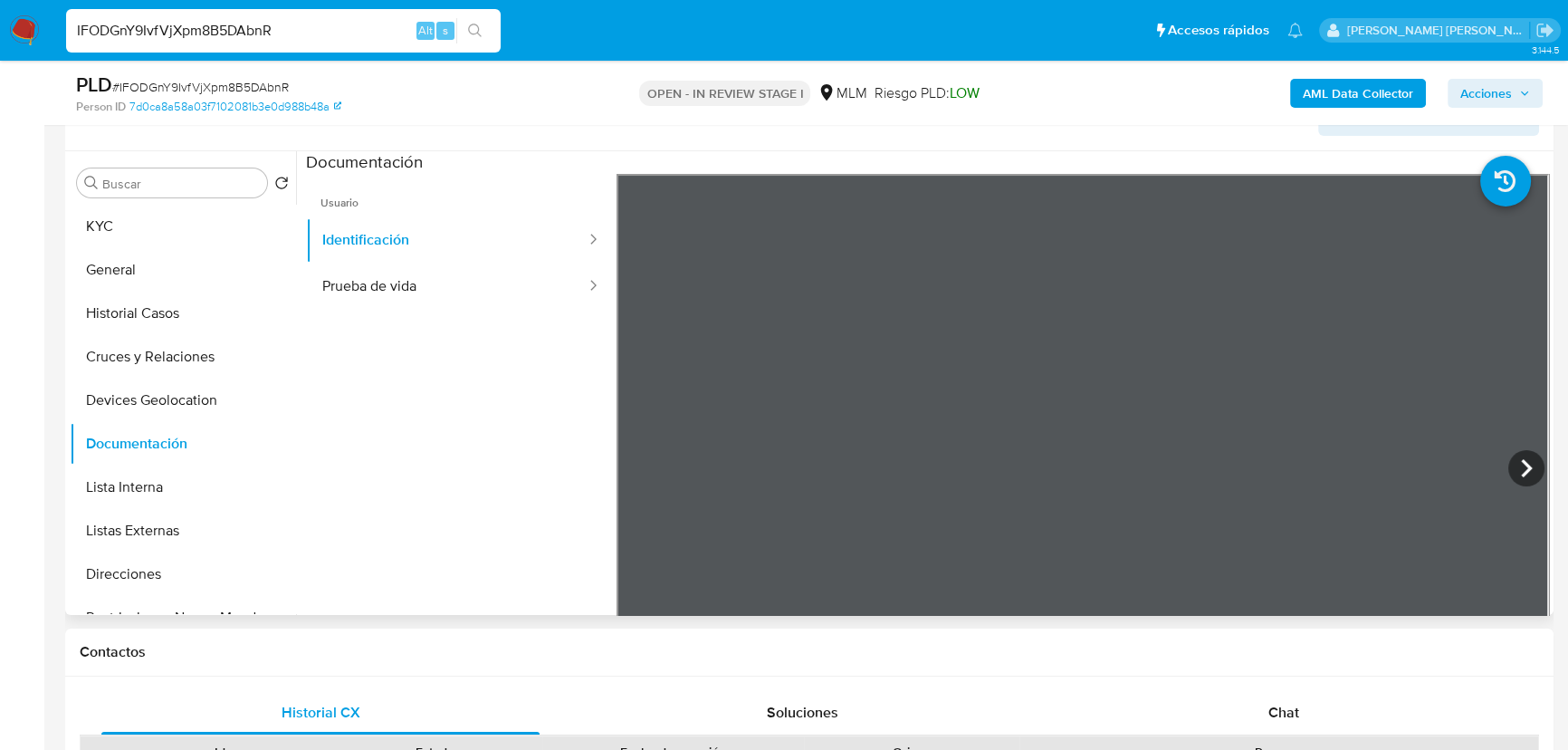 type 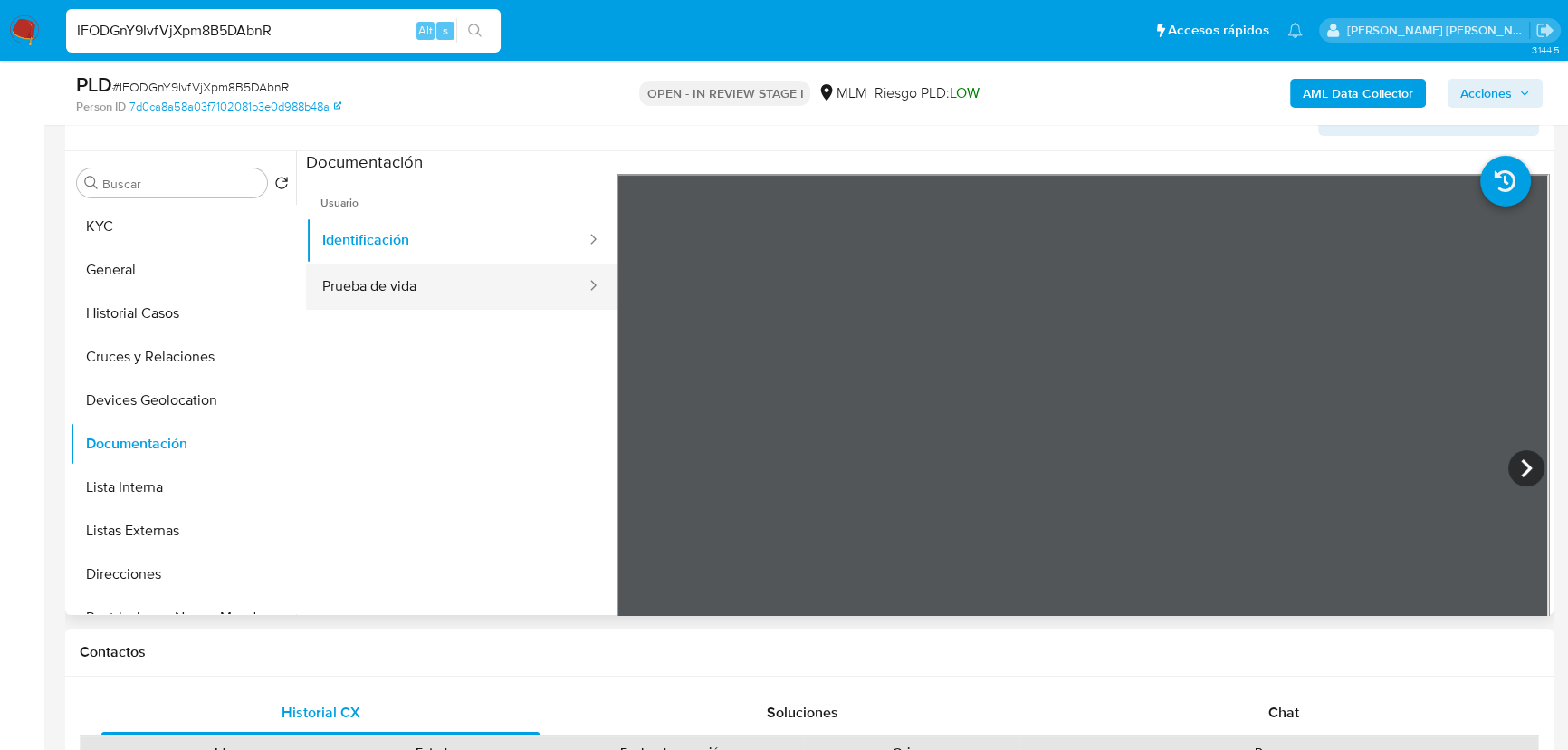 click on "Prueba de vida" at bounding box center (446, 286) 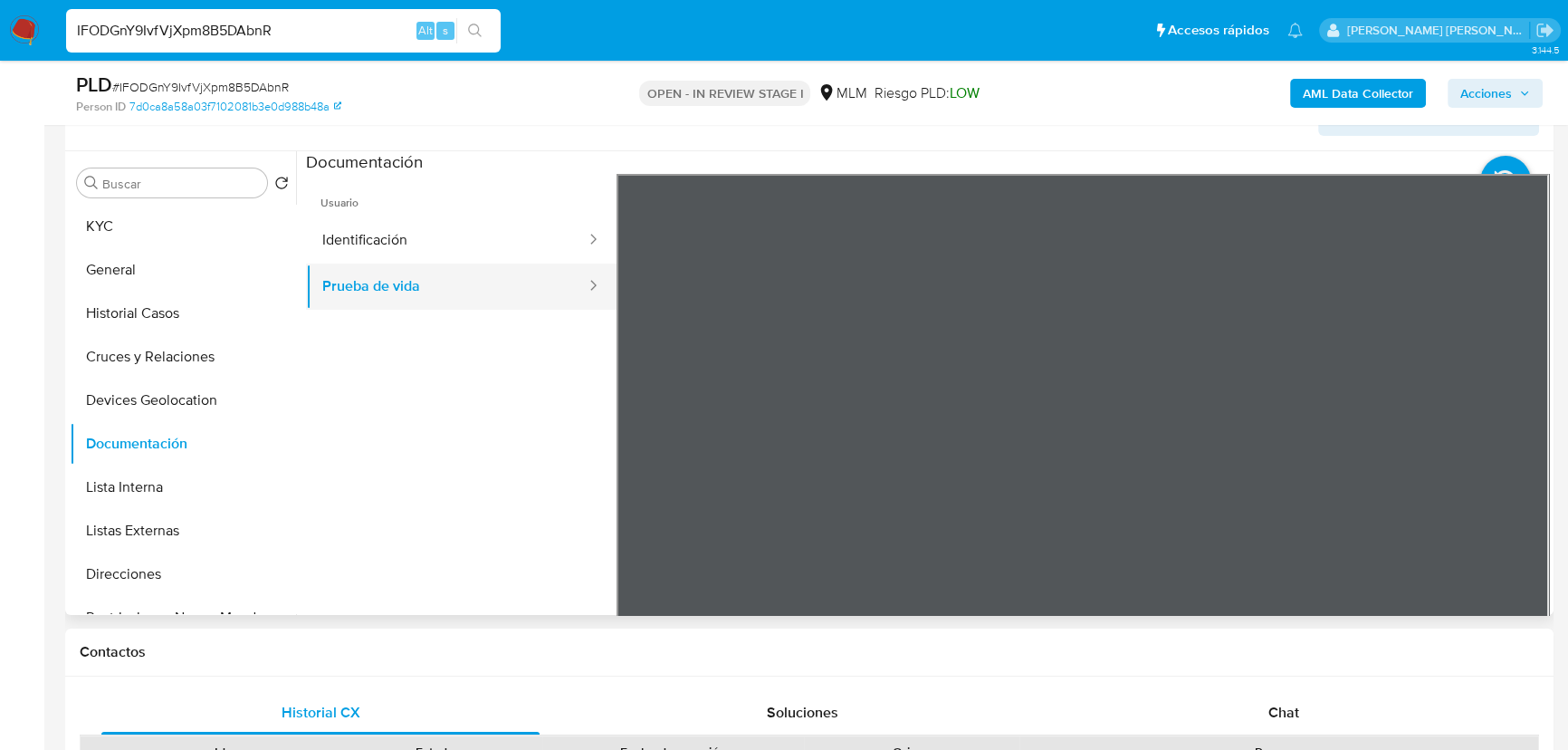 click on "Prueba de vida" at bounding box center (446, 286) 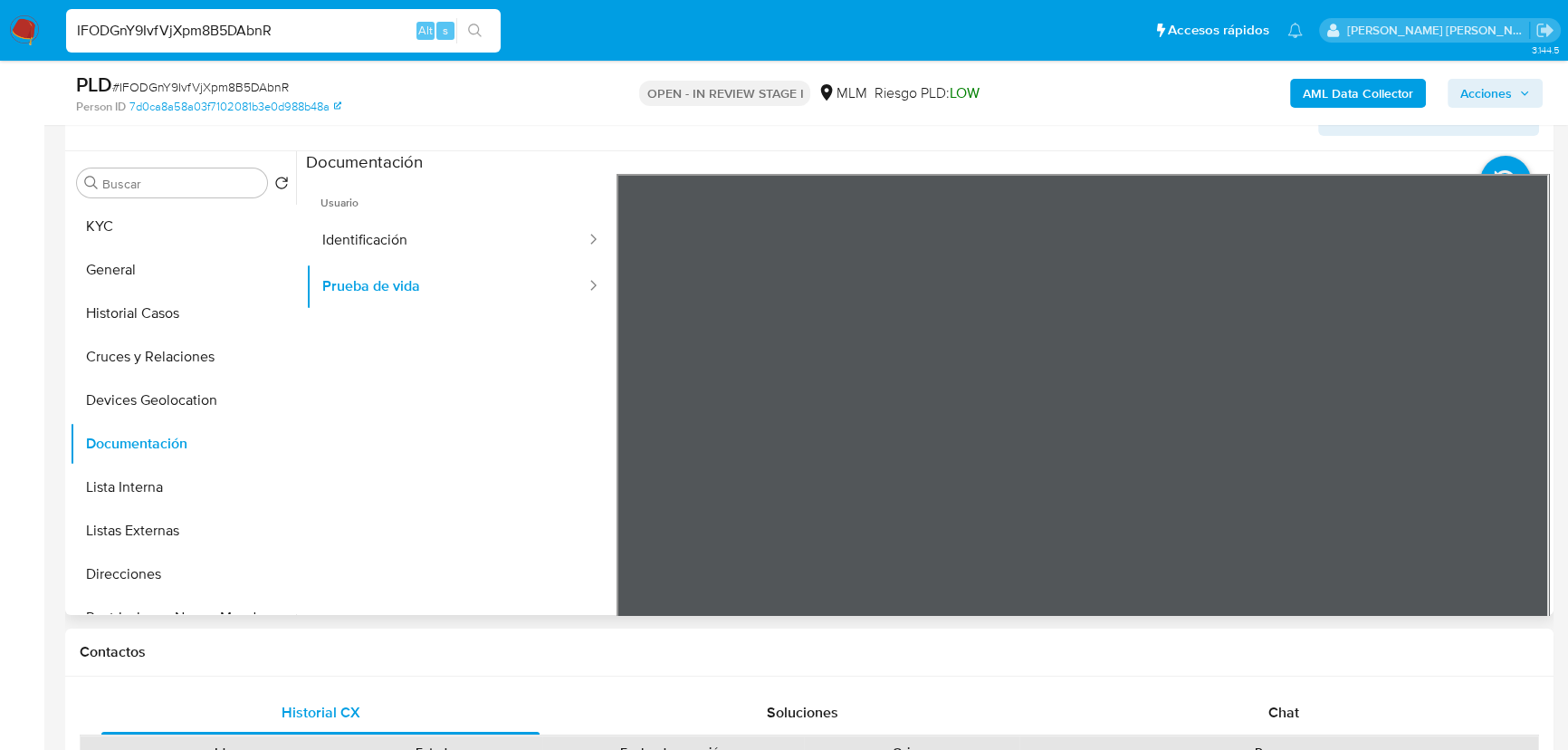 type 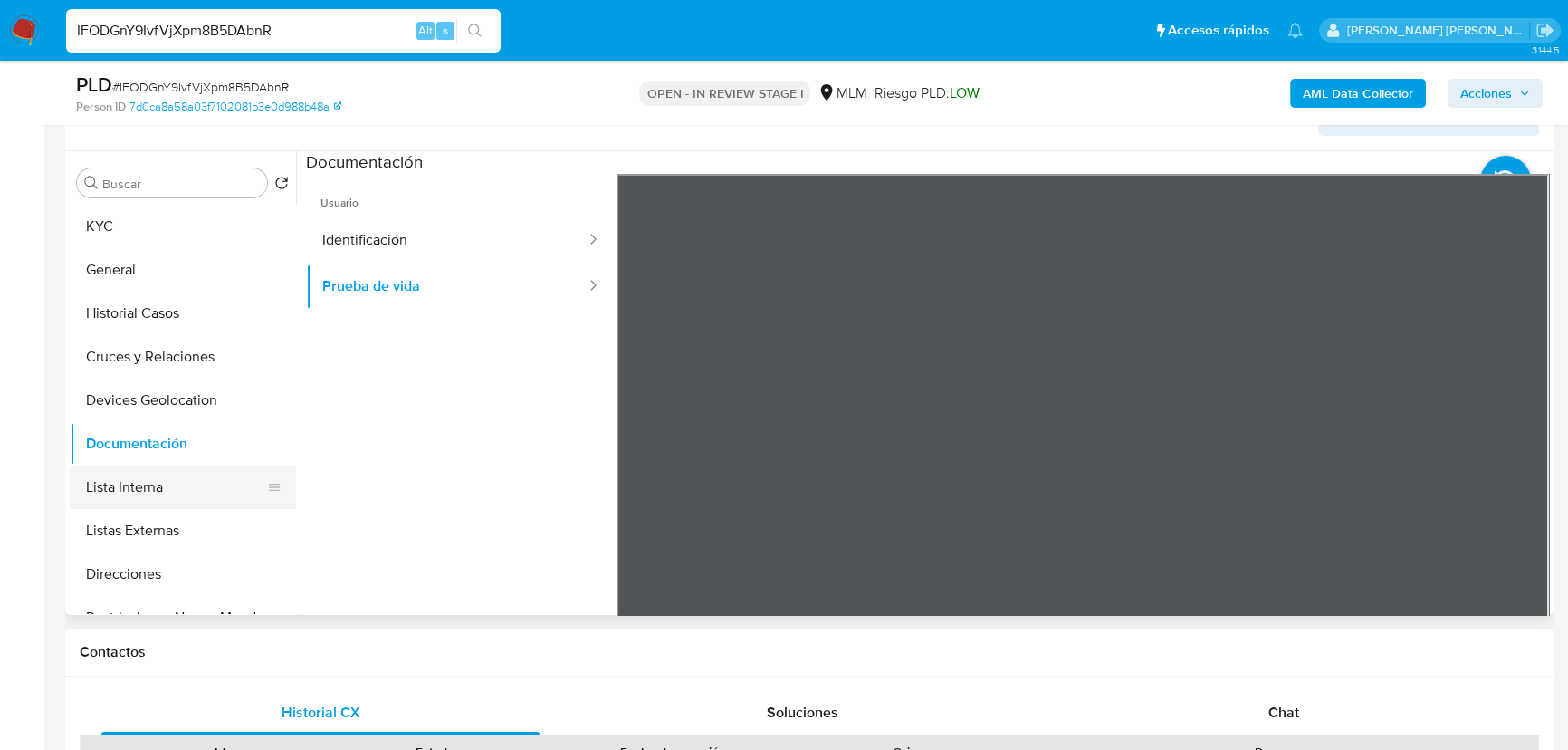 drag, startPoint x: 193, startPoint y: 488, endPoint x: 187, endPoint y: 499, distance: 12.529964 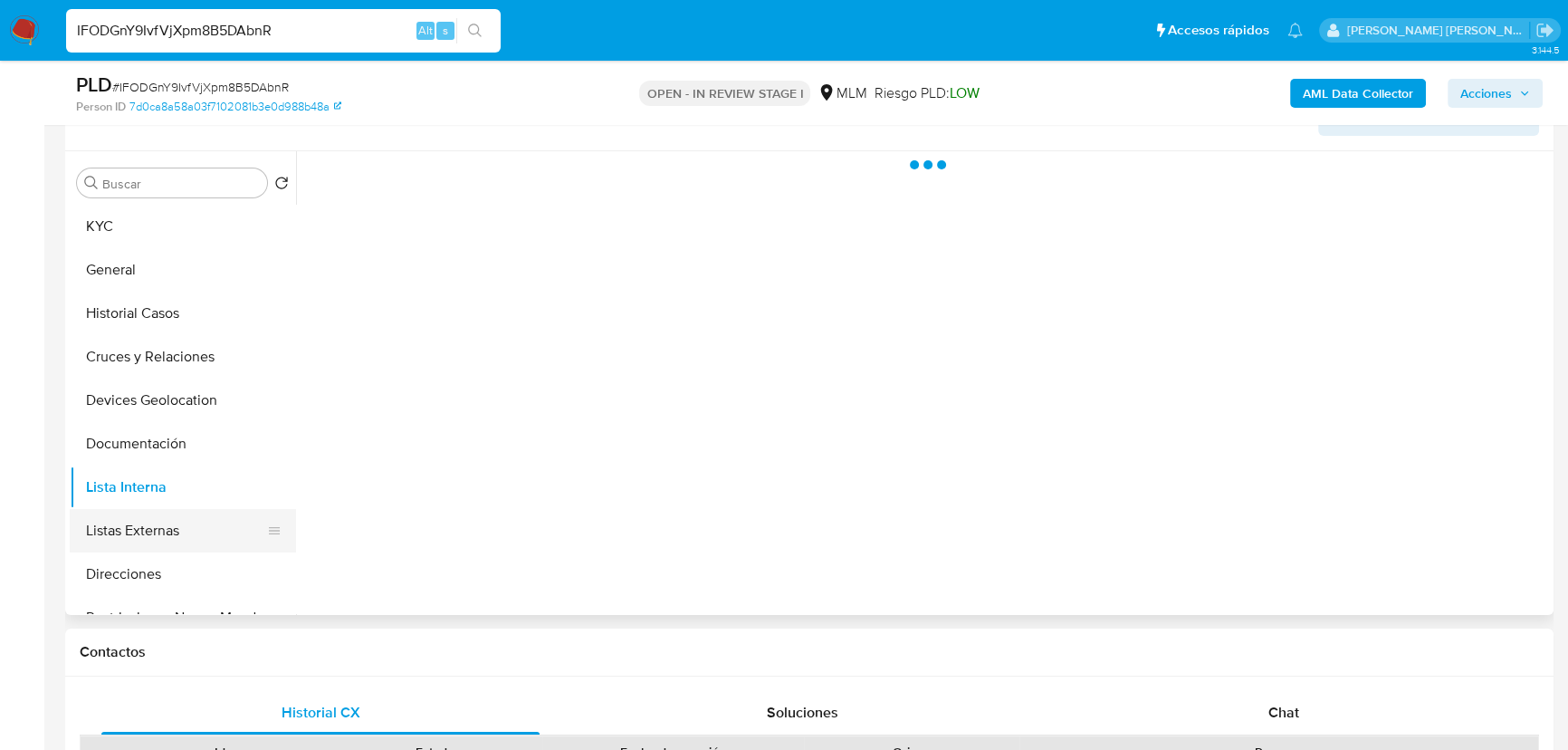 click on "Listas Externas" at bounding box center (176, 531) 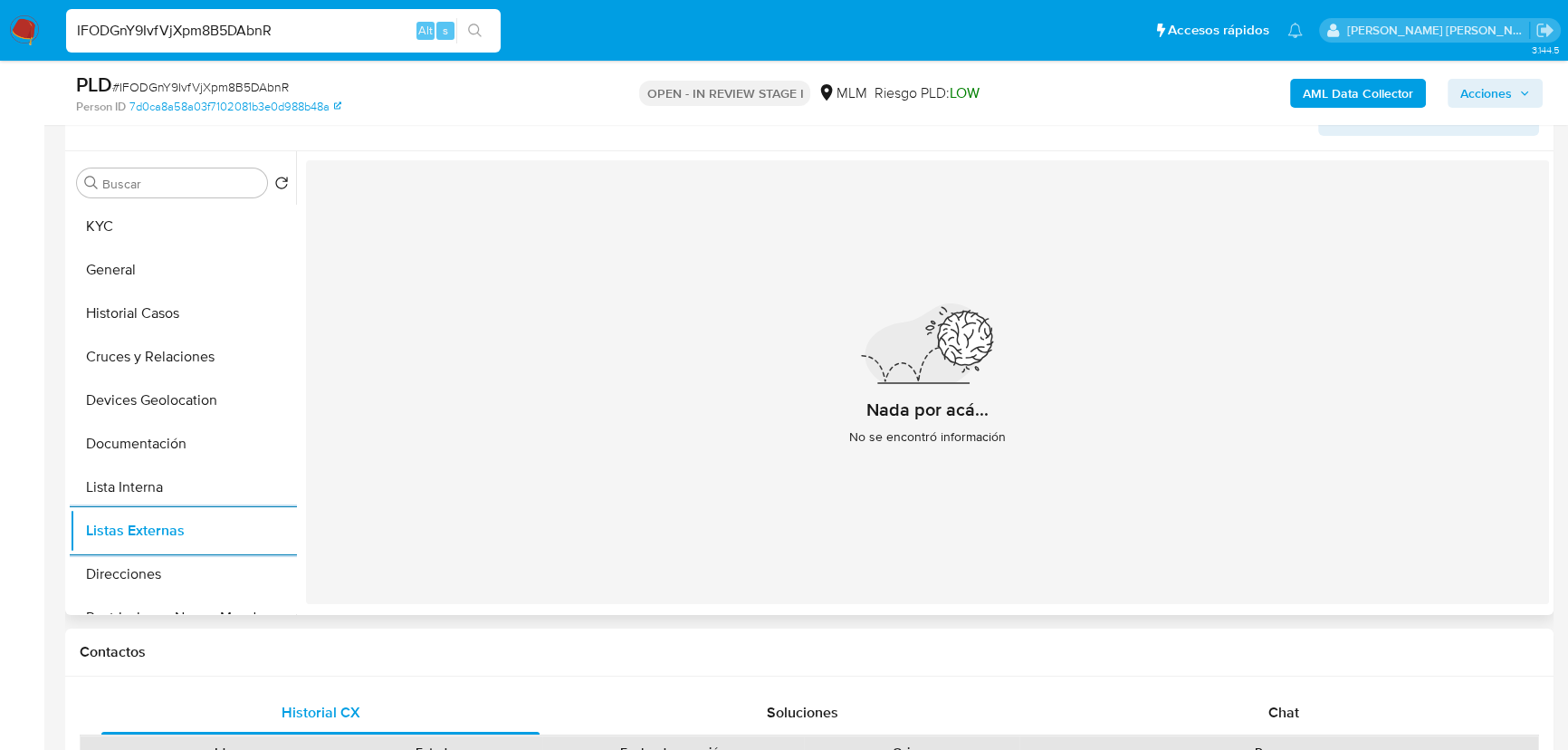click on "Nada por acá... No se encontró información" at bounding box center (927, 382) 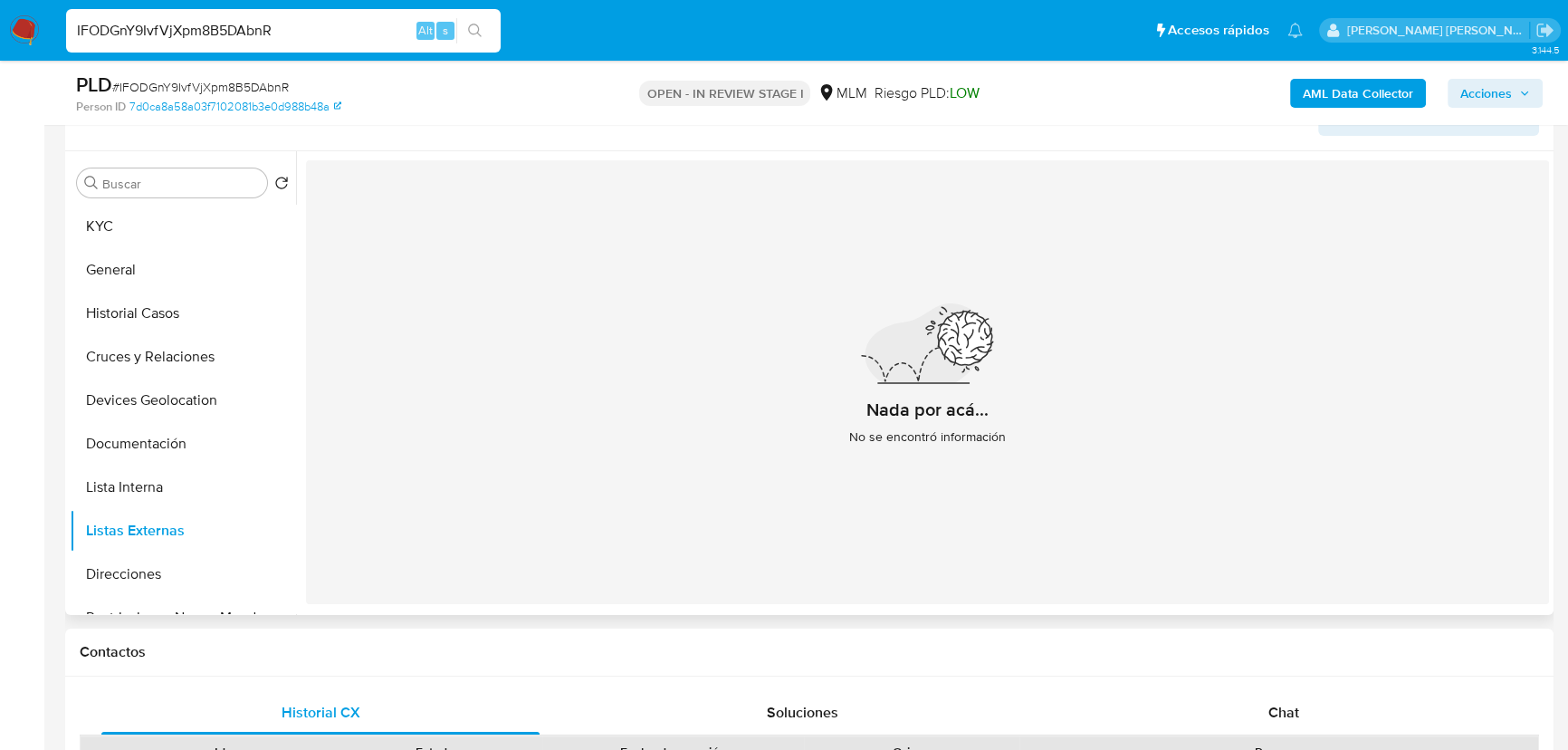 click on "Nada por acá... No se encontró información" at bounding box center (927, 382) 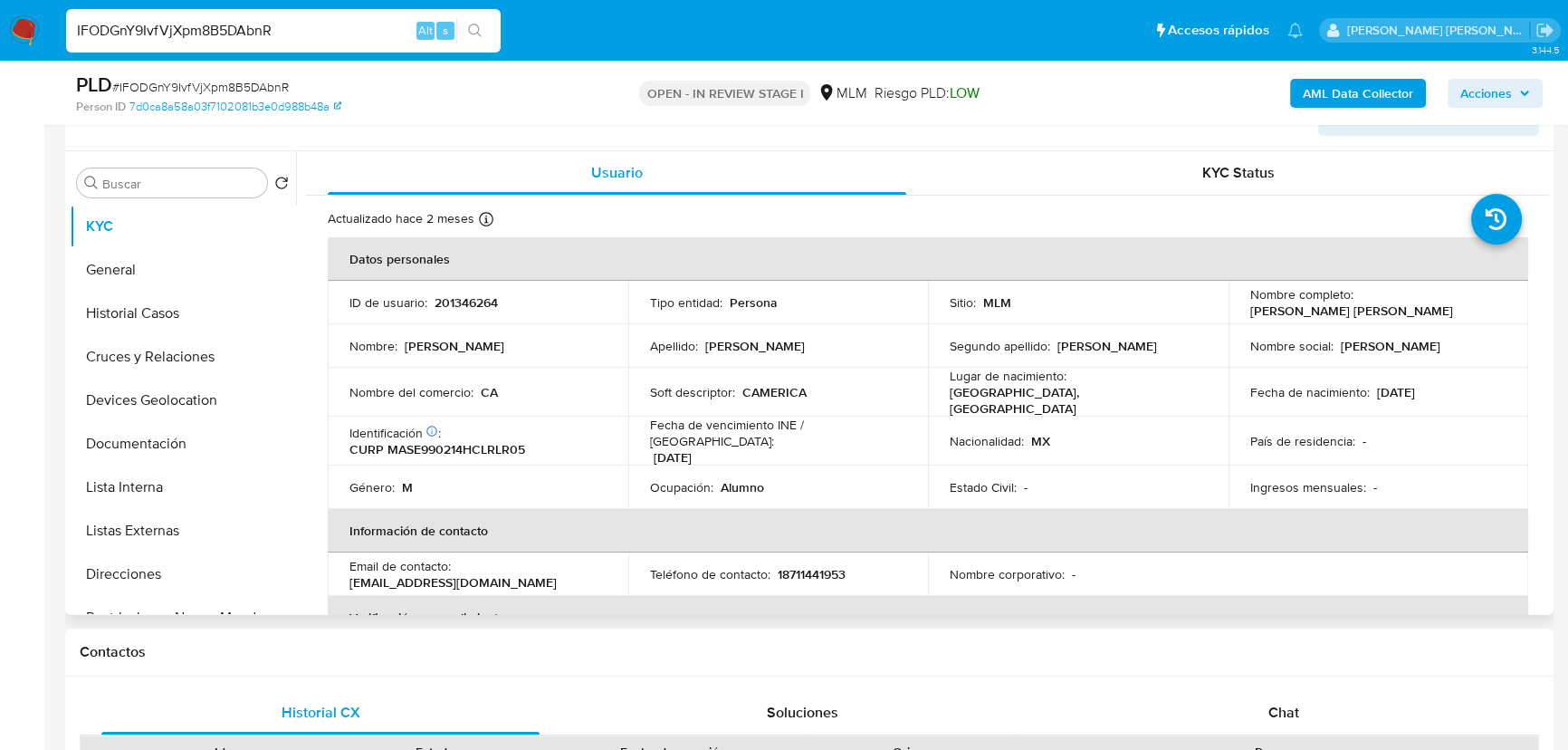 type 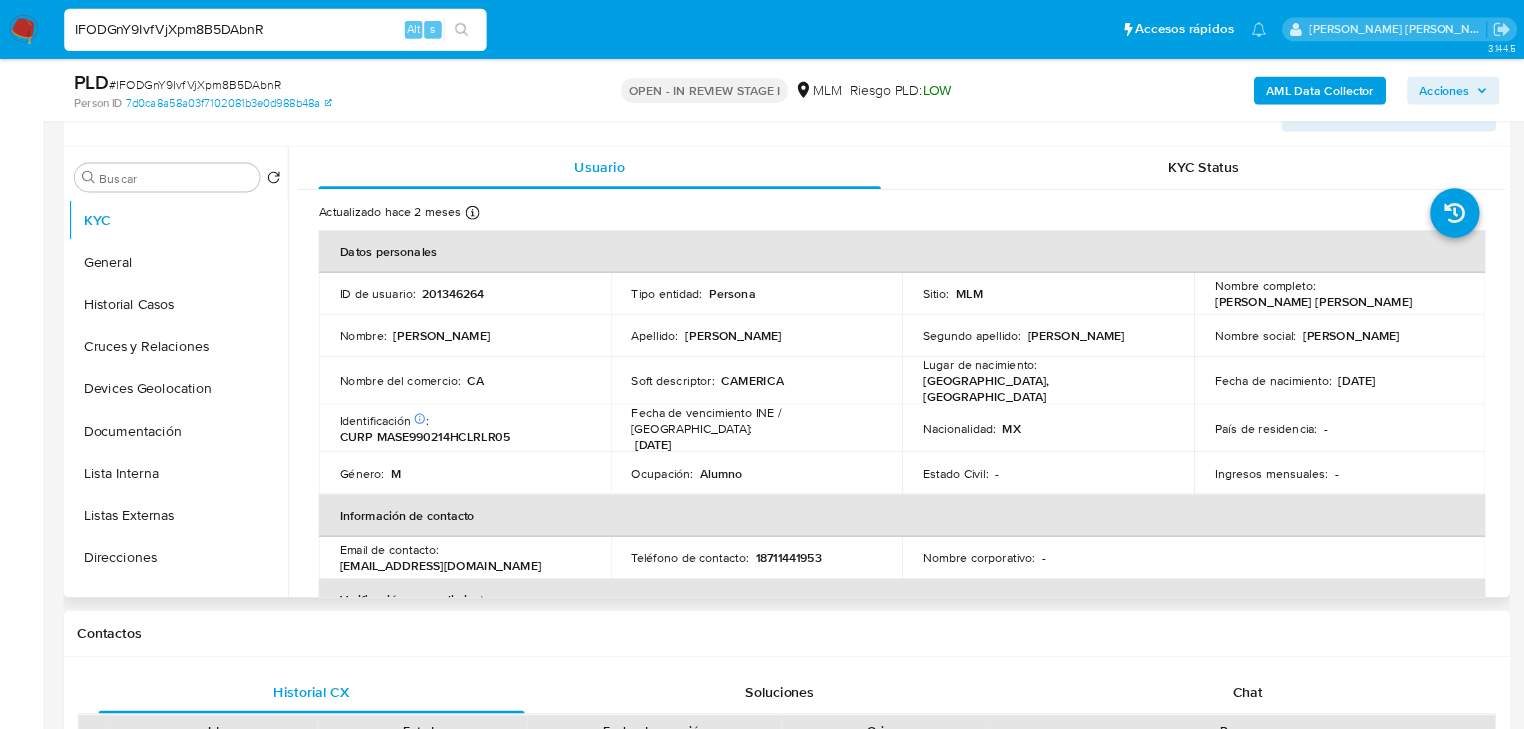 scroll, scrollTop: 352, scrollLeft: 0, axis: vertical 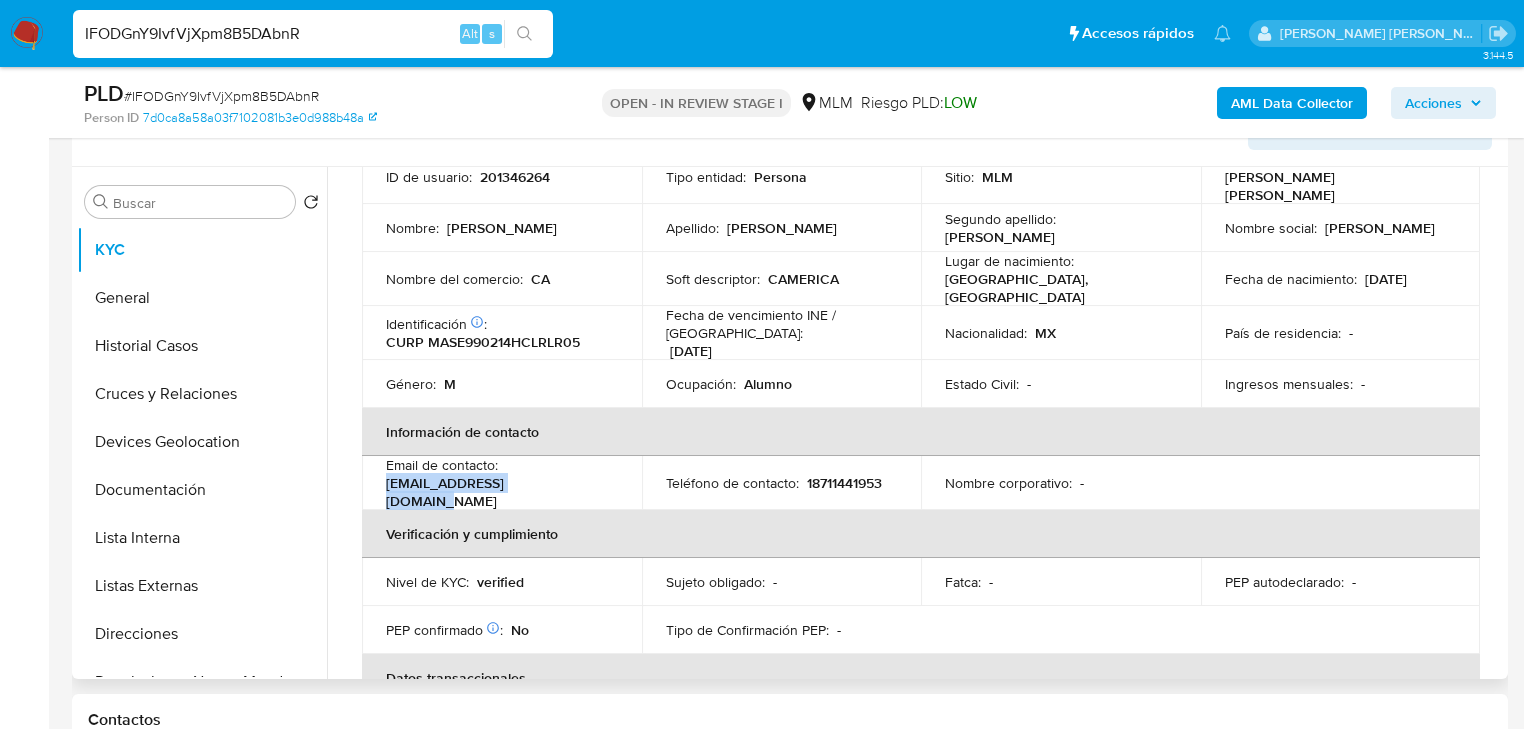 drag, startPoint x: 558, startPoint y: 473, endPoint x: 377, endPoint y: 476, distance: 181.02486 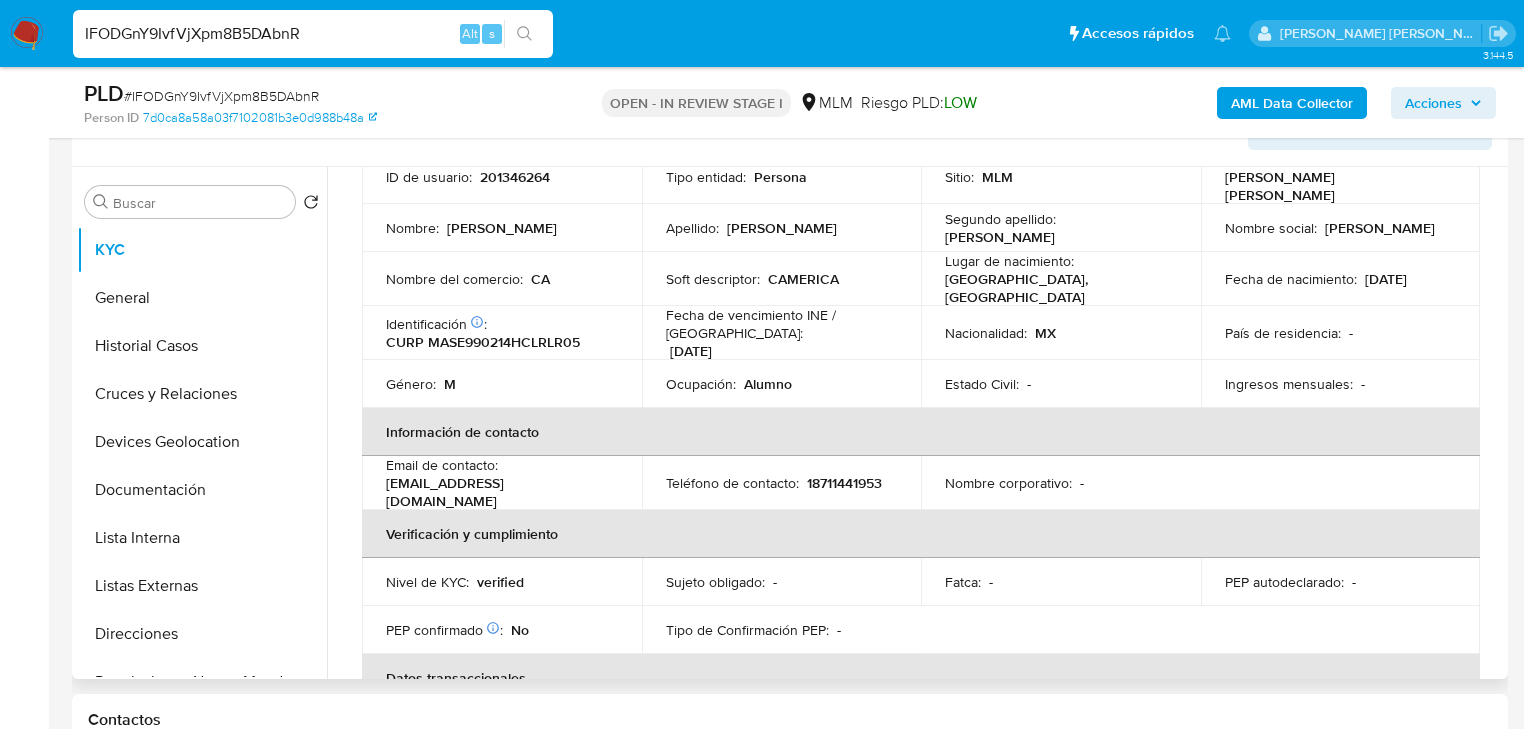 click on "18711441953" at bounding box center [844, 483] 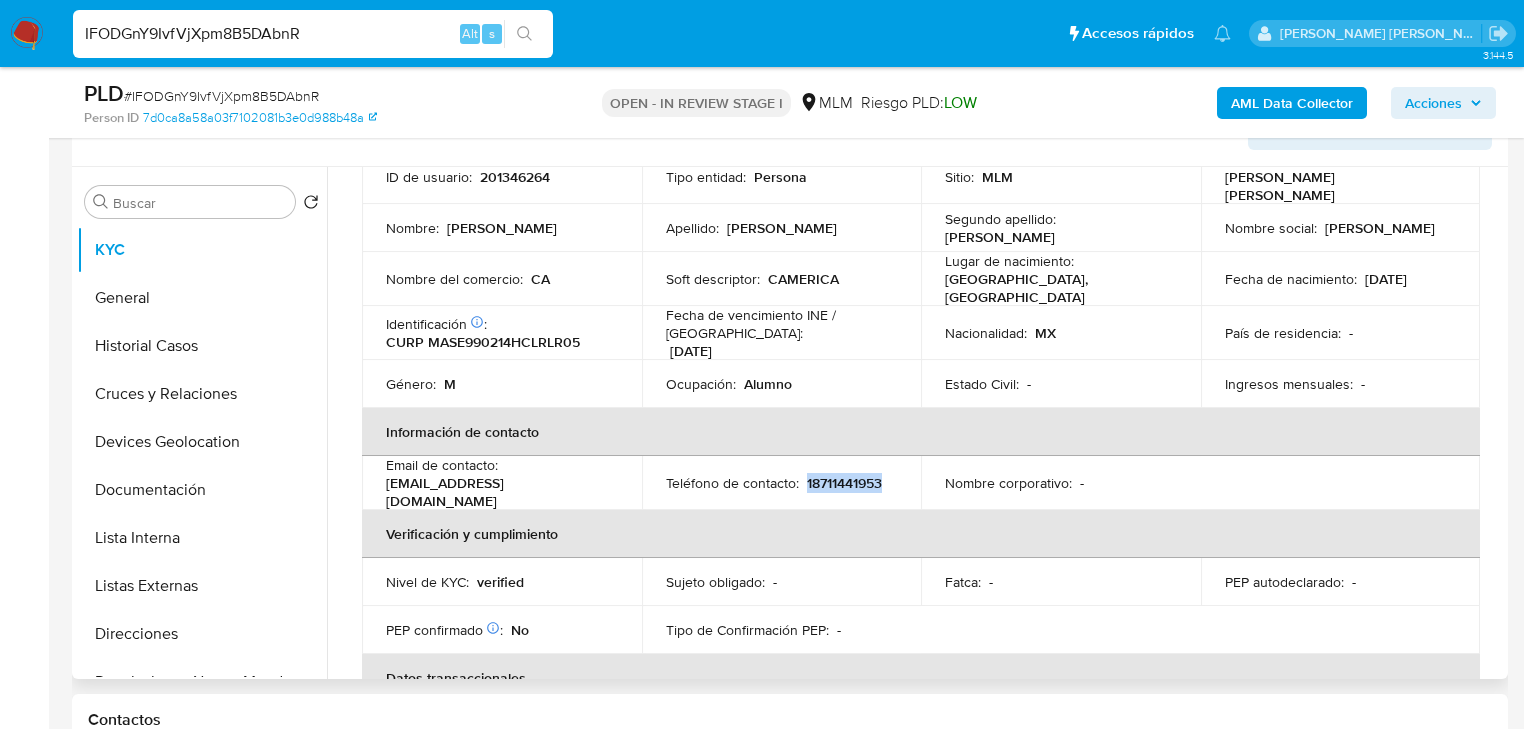 drag, startPoint x: 844, startPoint y: 469, endPoint x: 837, endPoint y: 356, distance: 113.216606 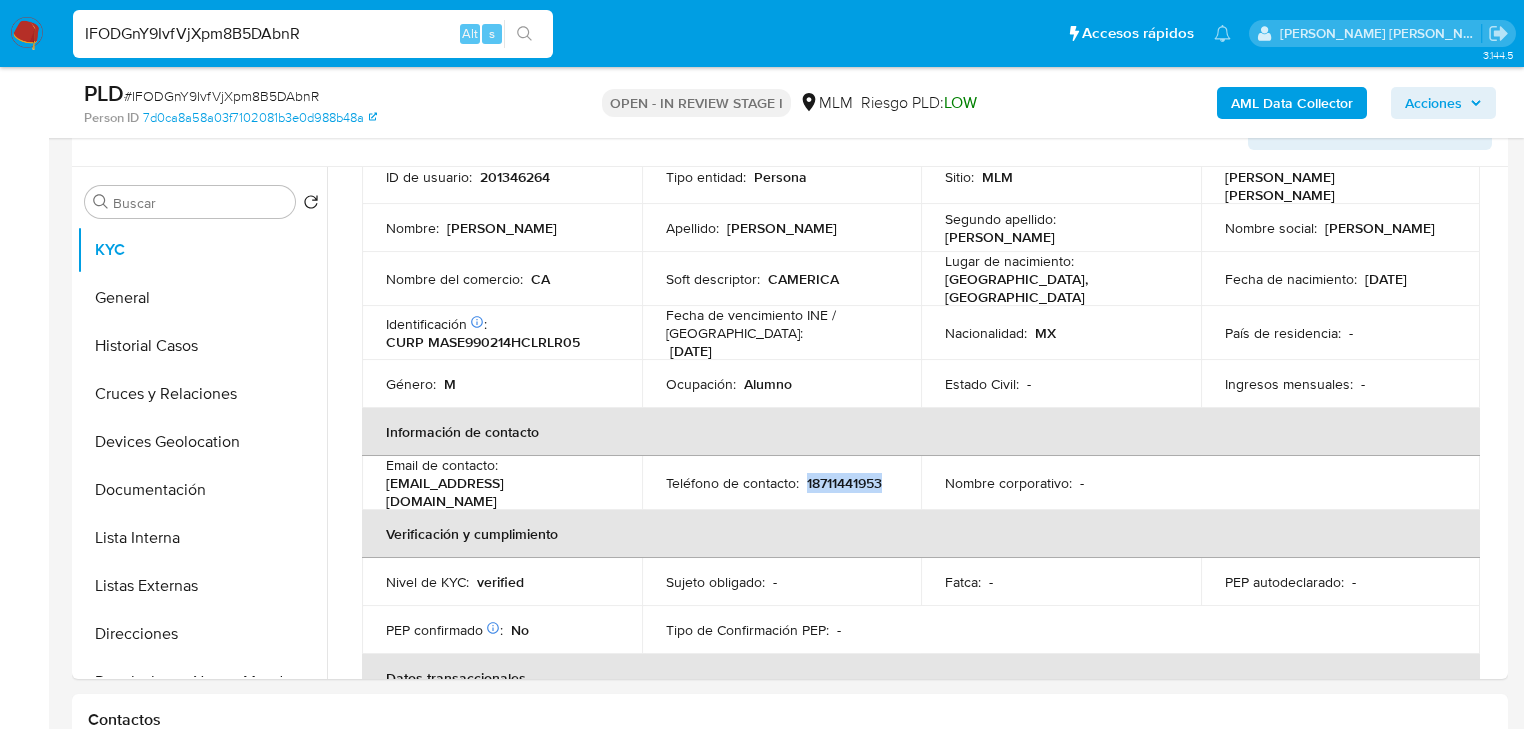 copy on "18711441953" 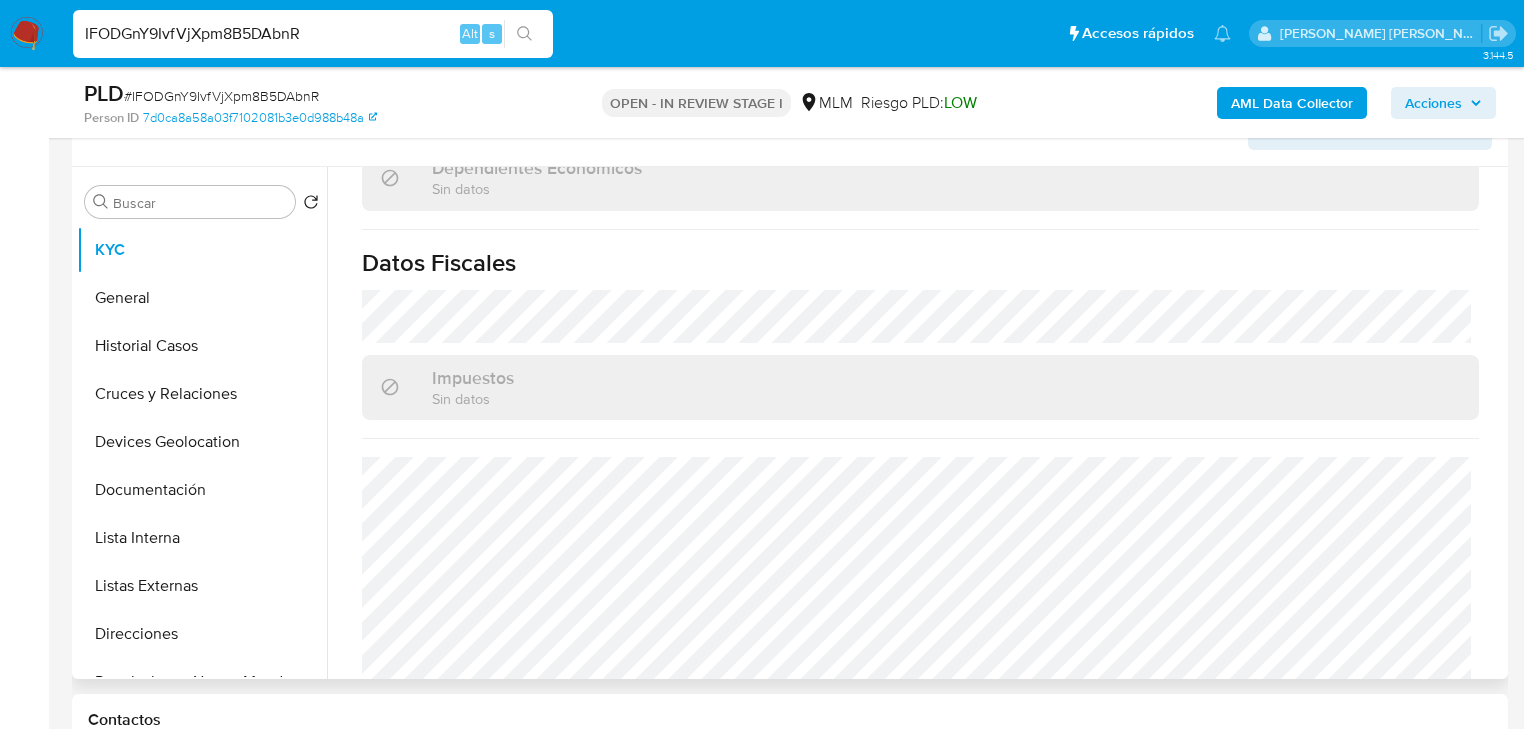 scroll, scrollTop: 1262, scrollLeft: 0, axis: vertical 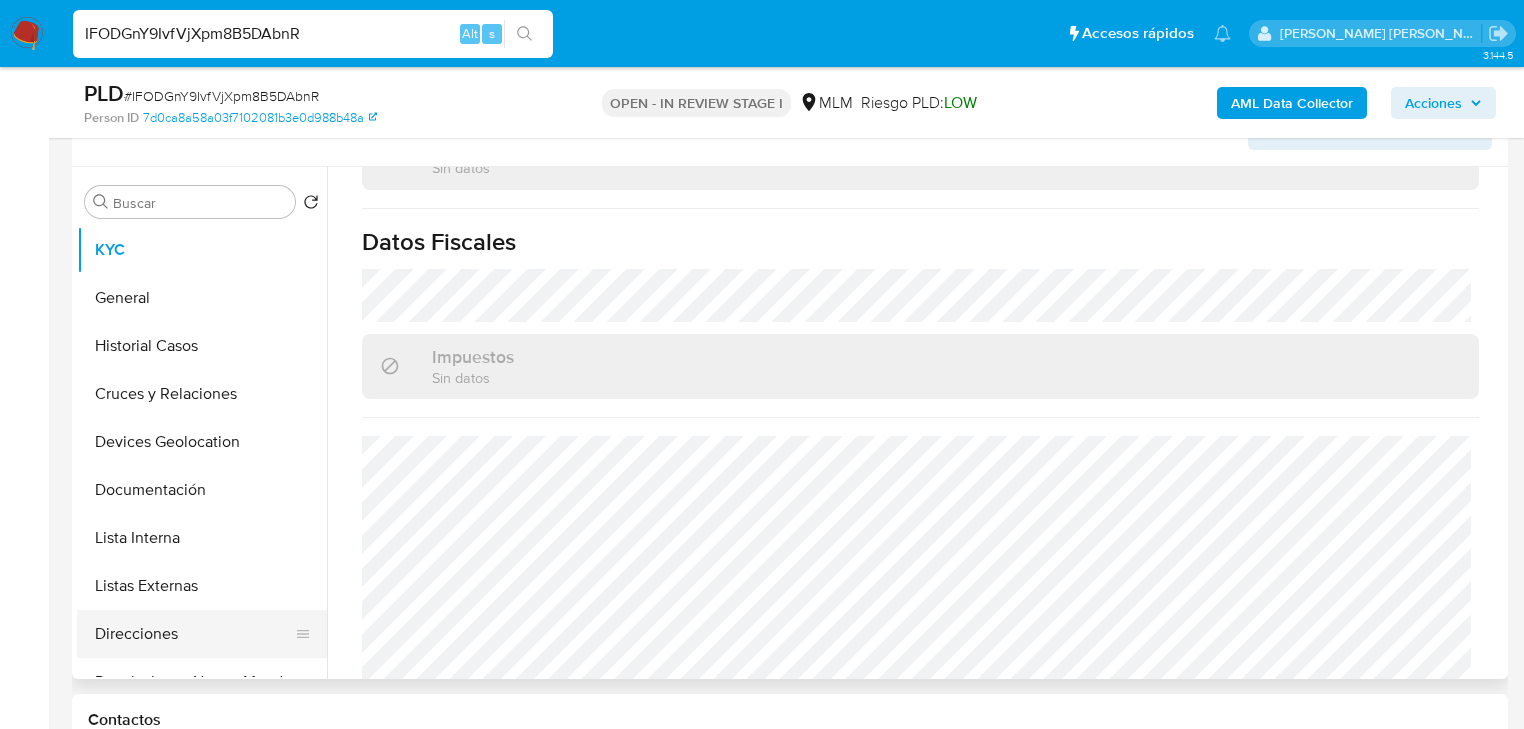 drag, startPoint x: 176, startPoint y: 628, endPoint x: 192, endPoint y: 621, distance: 17.464249 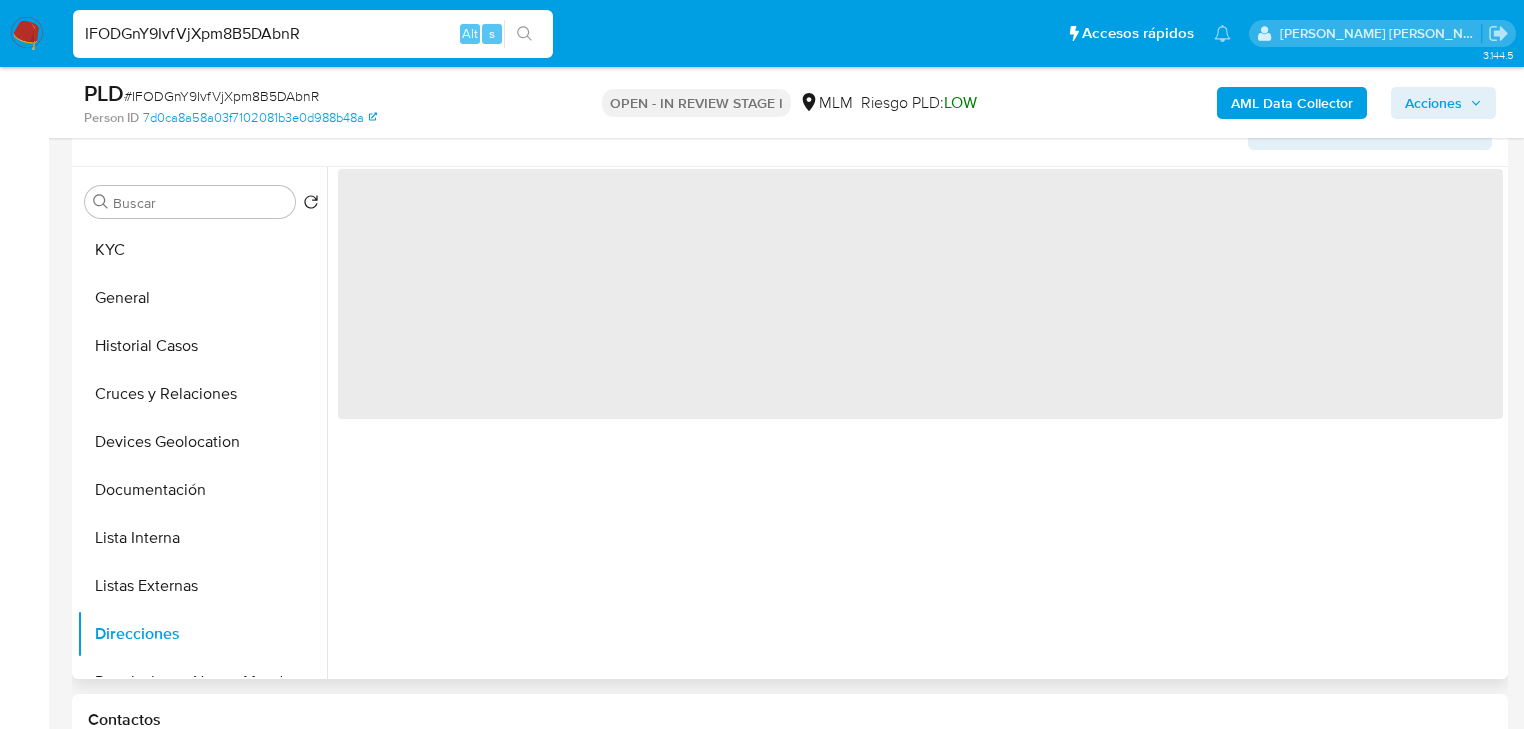 scroll, scrollTop: 0, scrollLeft: 0, axis: both 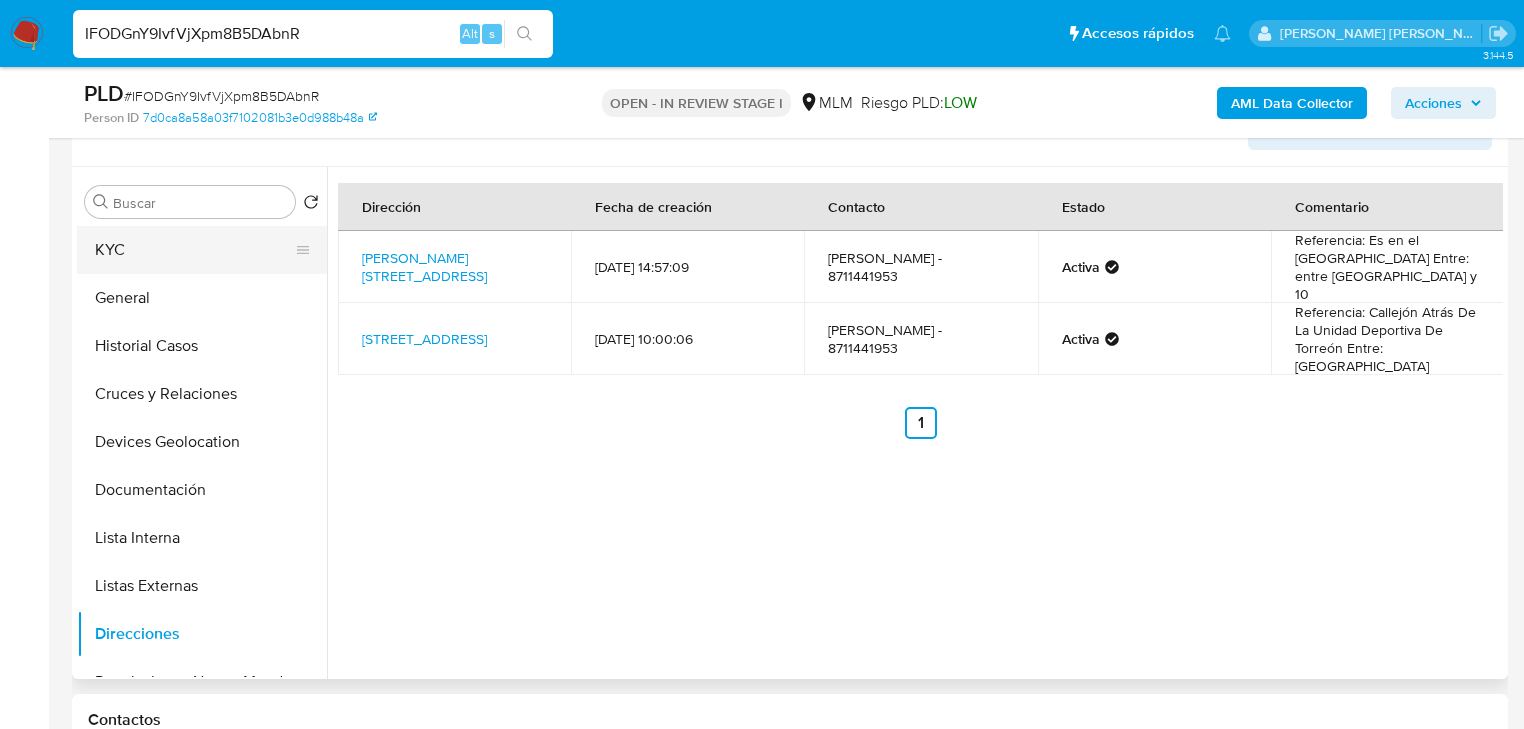 click on "KYC" at bounding box center (194, 250) 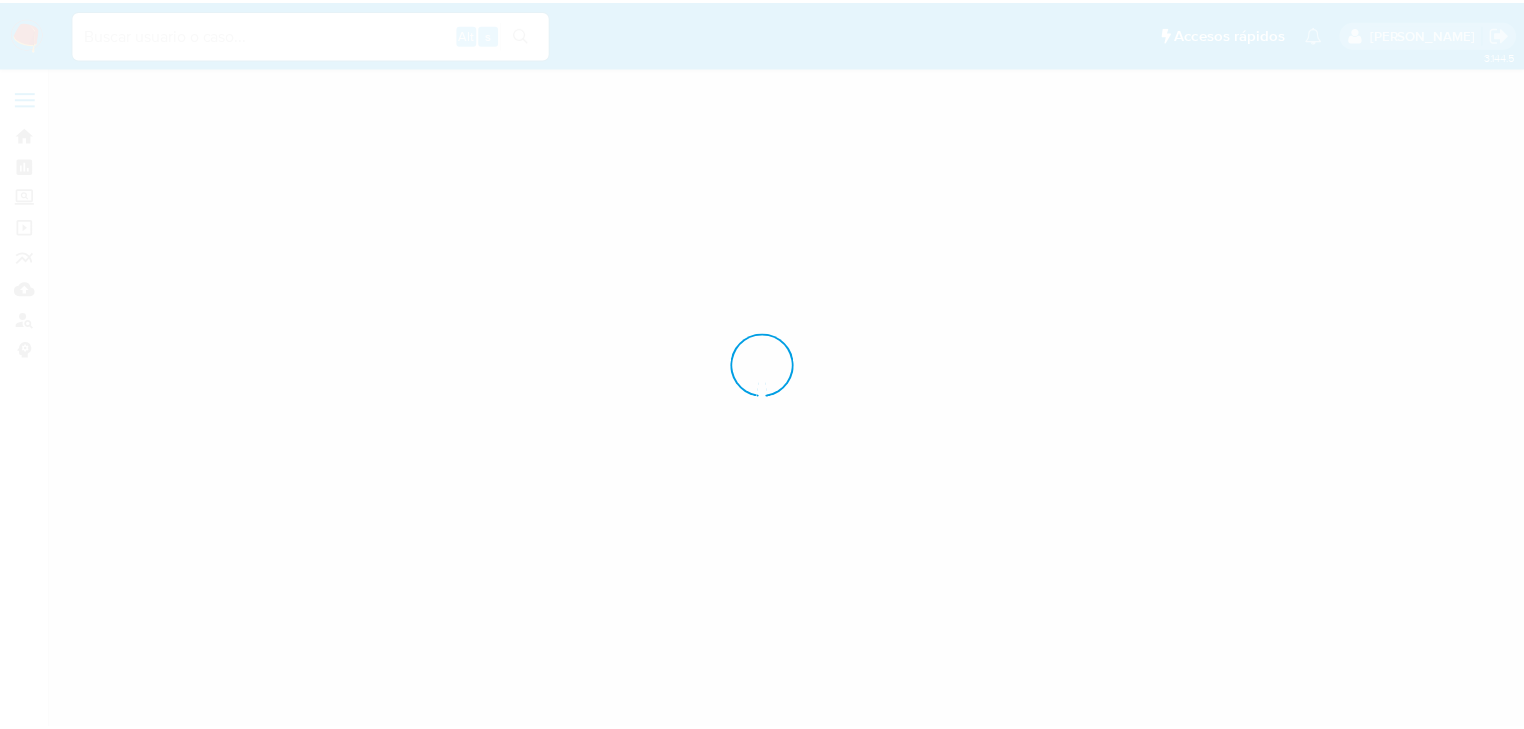 scroll, scrollTop: 0, scrollLeft: 0, axis: both 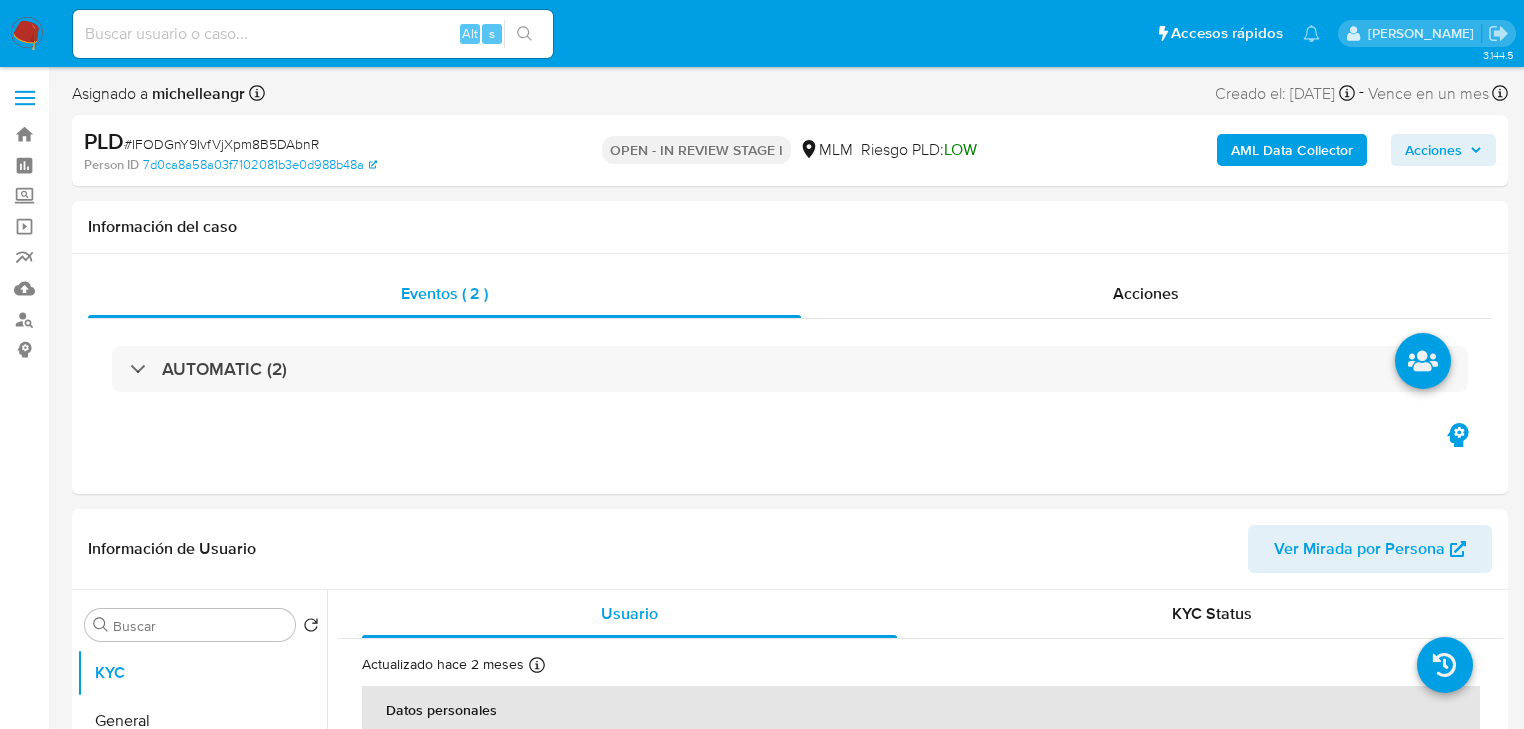 select on "10" 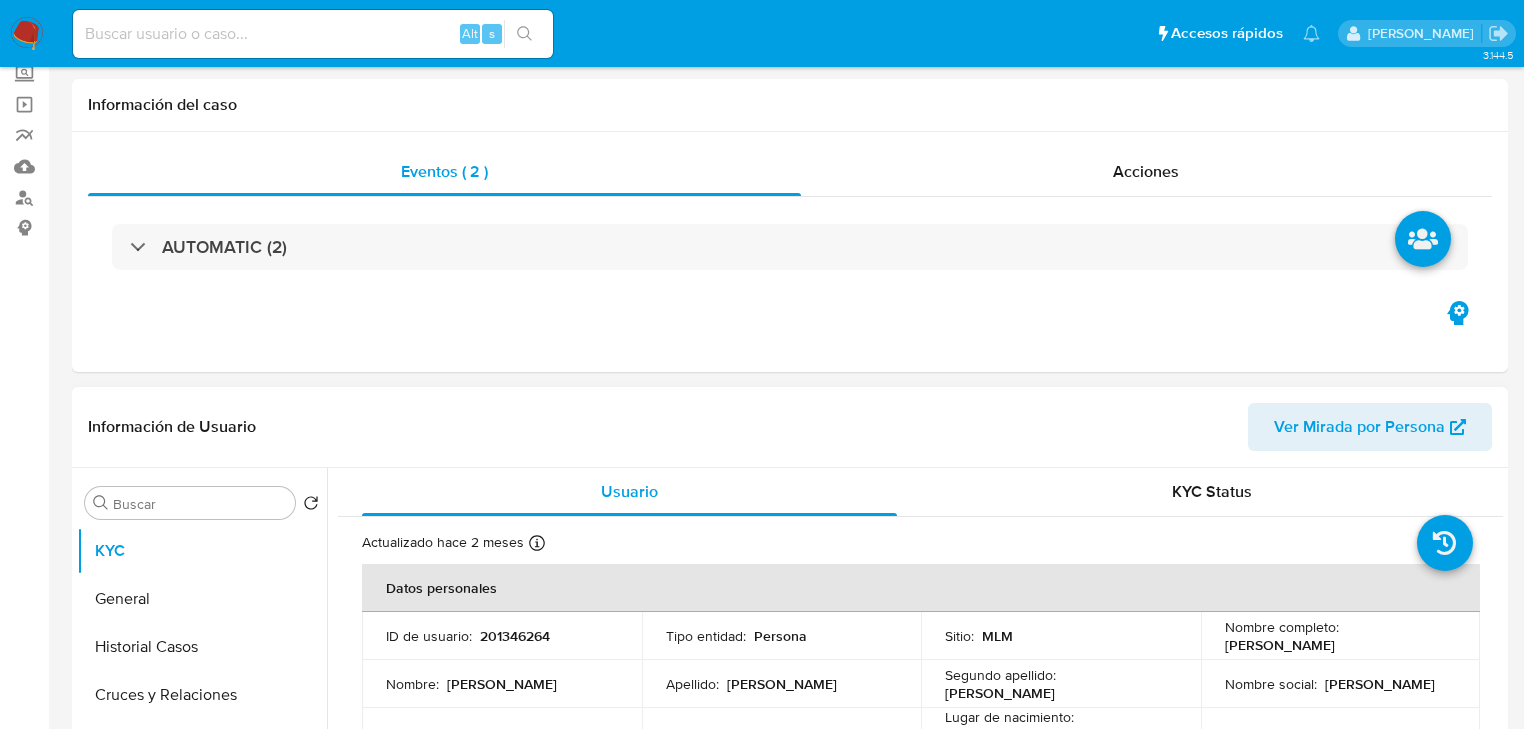 scroll, scrollTop: 320, scrollLeft: 0, axis: vertical 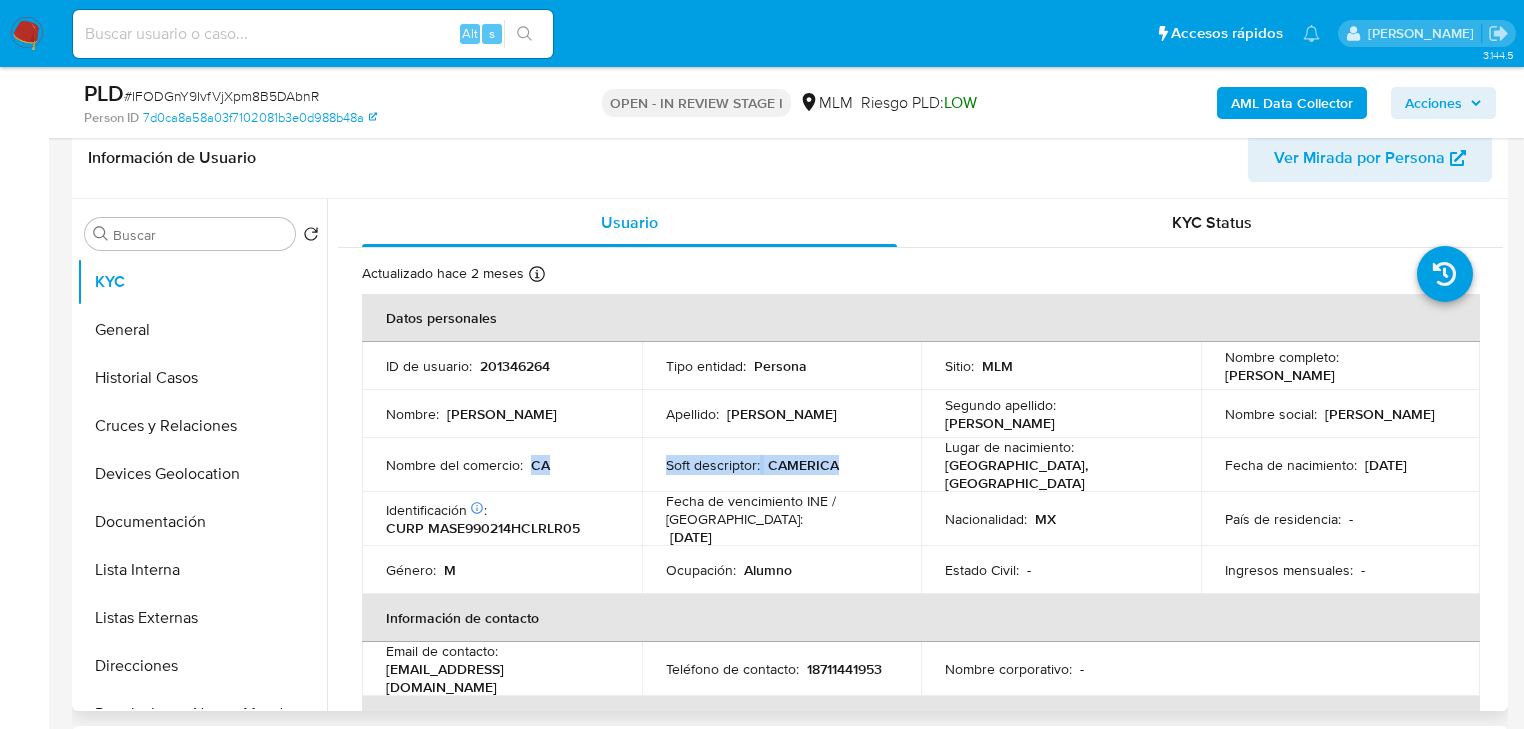 drag, startPoint x: 528, startPoint y: 464, endPoint x: 881, endPoint y: 463, distance: 353.0014 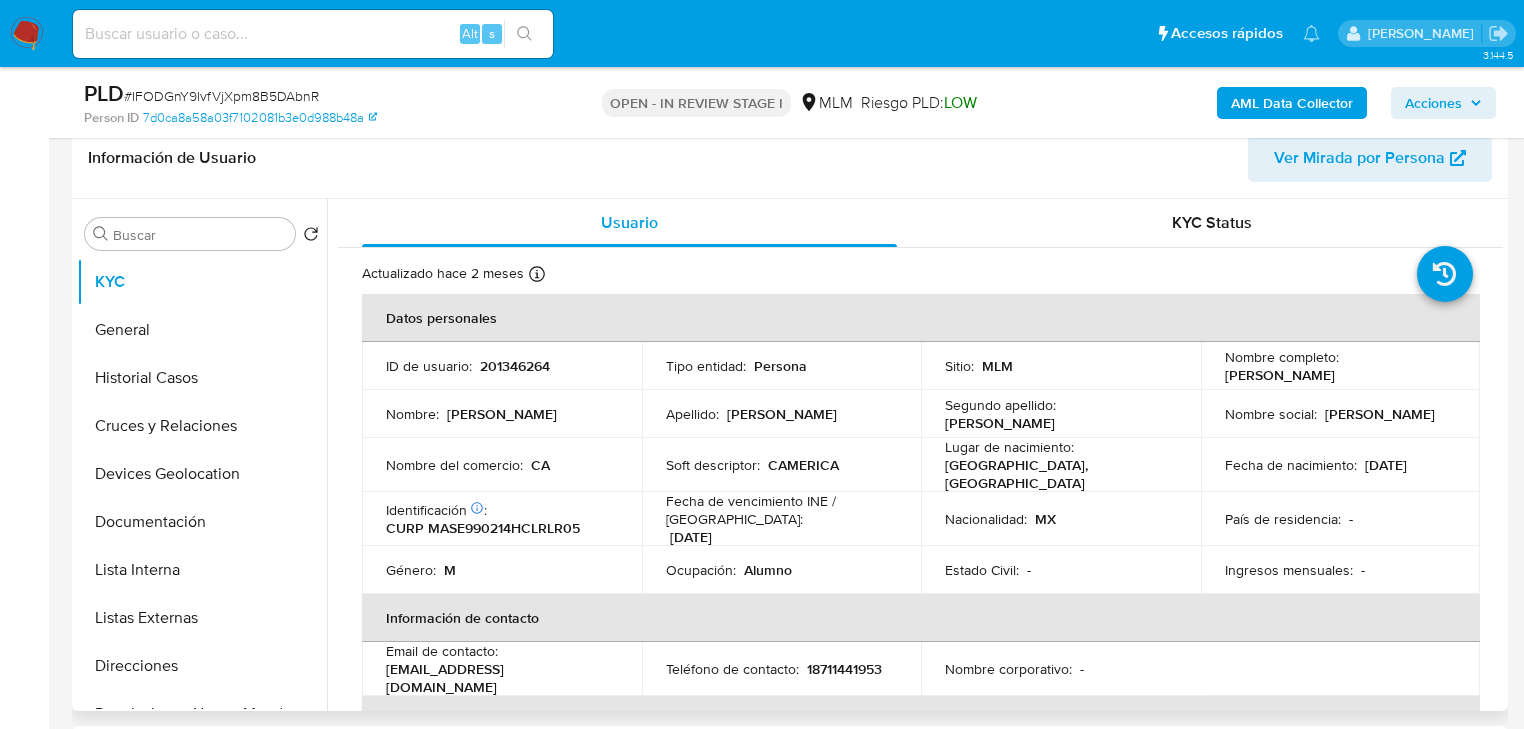 click on "Fecha de vencimiento INE / [GEOGRAPHIC_DATA] :" at bounding box center [782, 510] 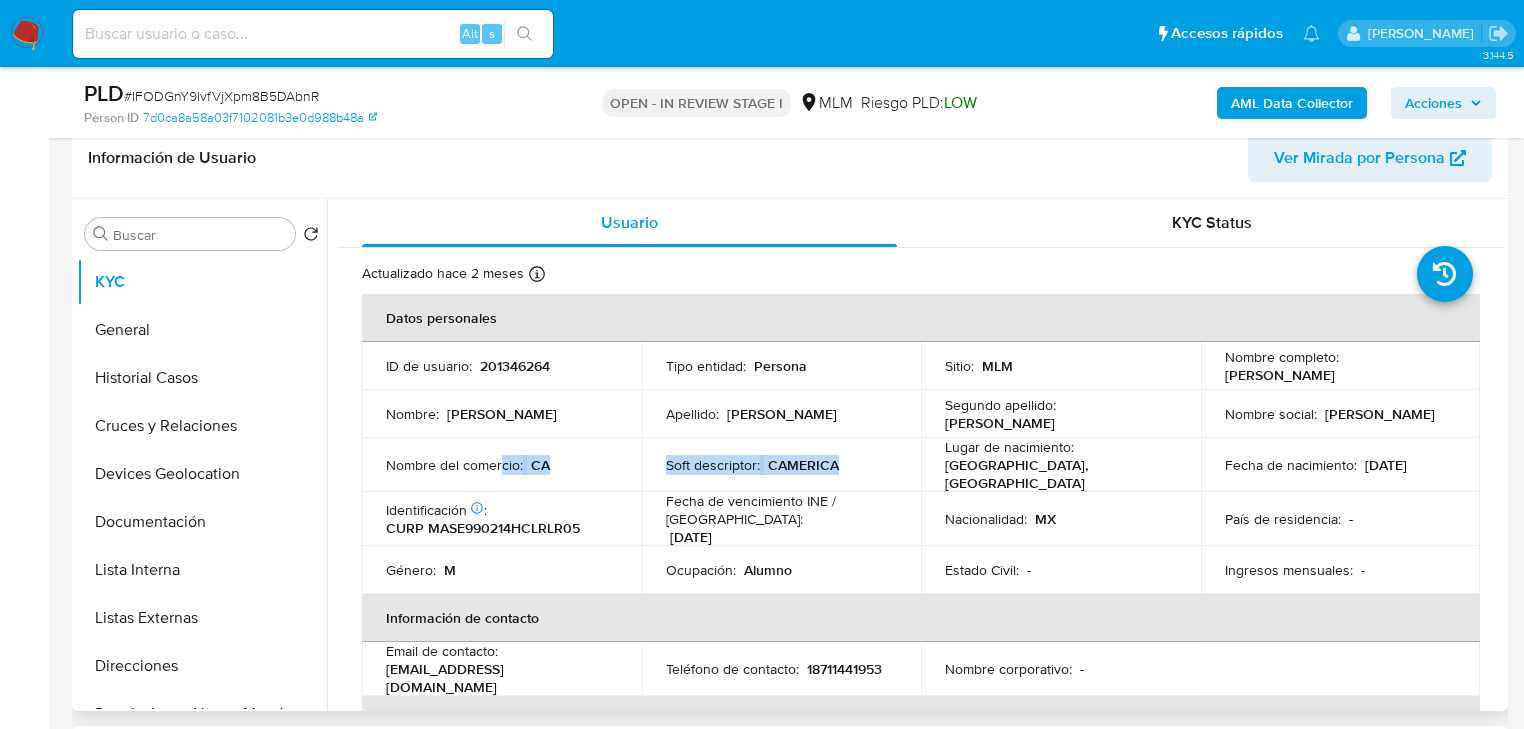 drag, startPoint x: 837, startPoint y: 464, endPoint x: 498, endPoint y: 461, distance: 339.01328 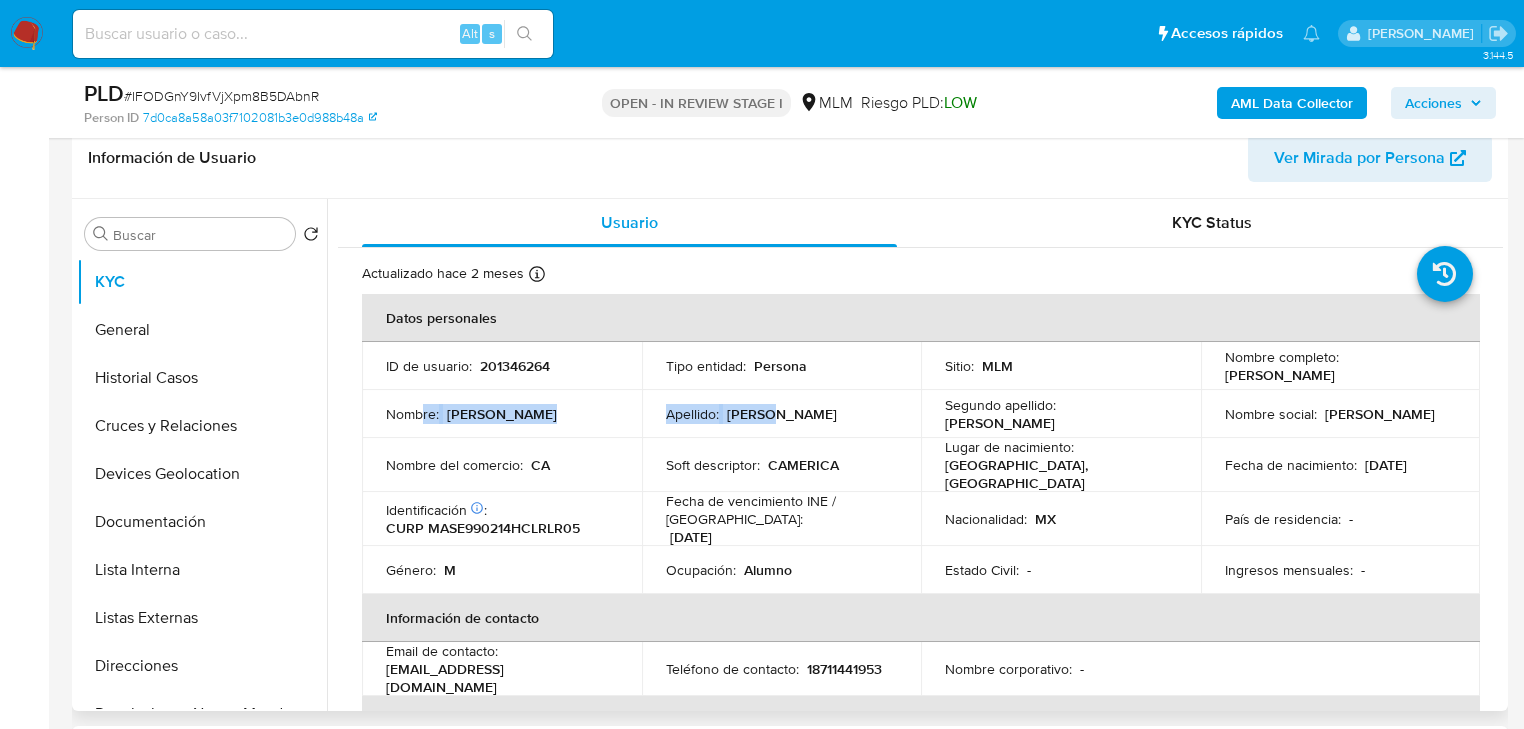 drag, startPoint x: 421, startPoint y: 421, endPoint x: 521, endPoint y: 503, distance: 129.3213 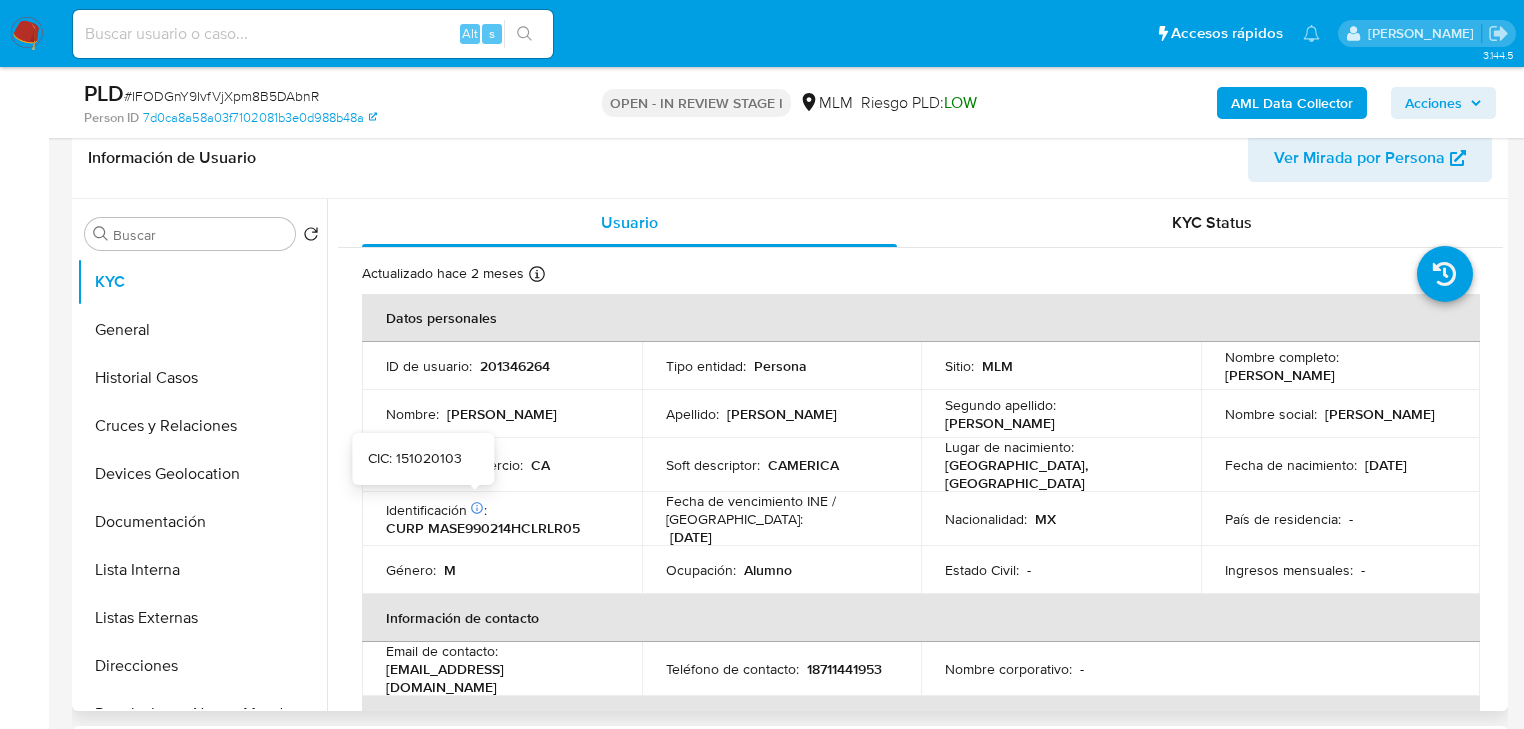 click on "Nombre del comercio :    CA" at bounding box center [502, 465] 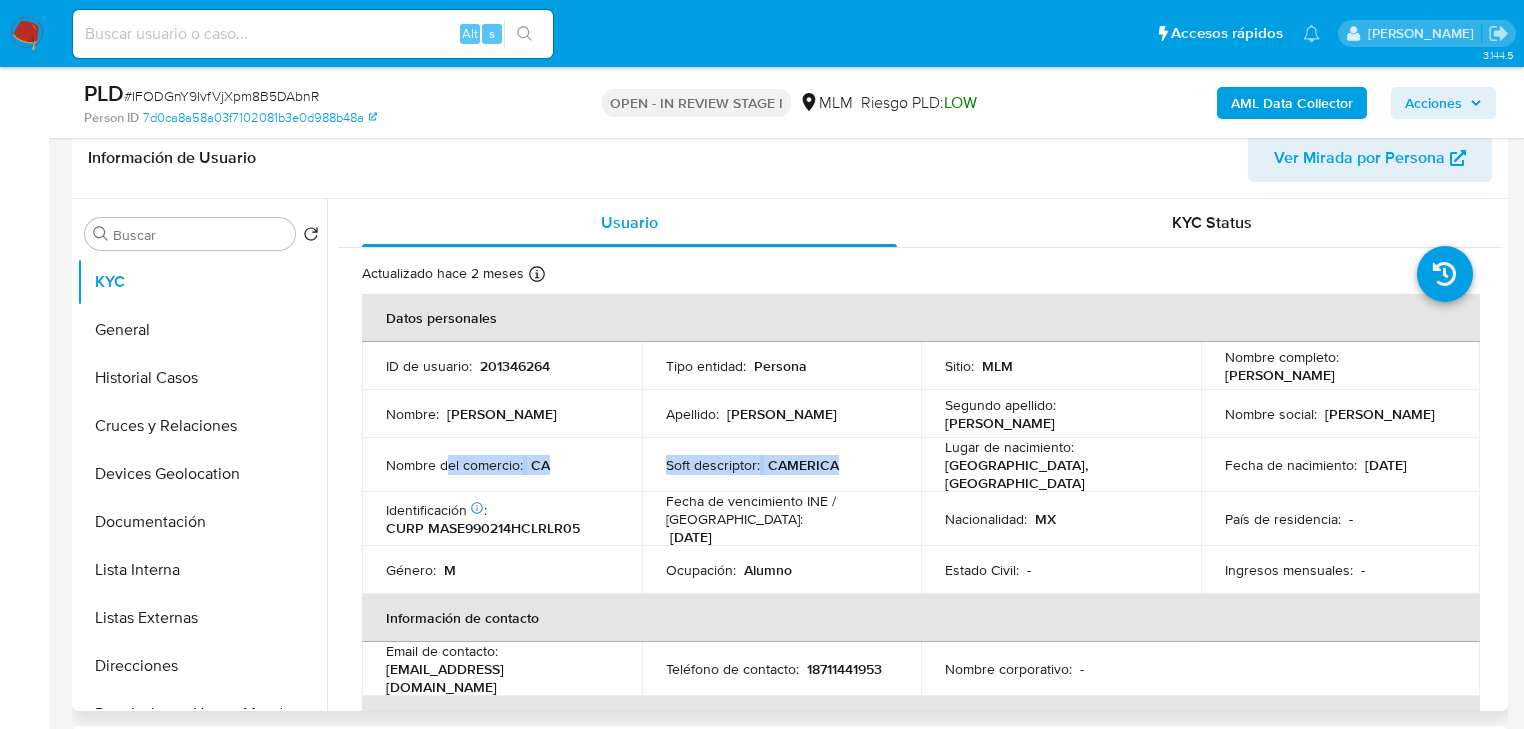 drag, startPoint x: 444, startPoint y: 463, endPoint x: 817, endPoint y: 477, distance: 373.26263 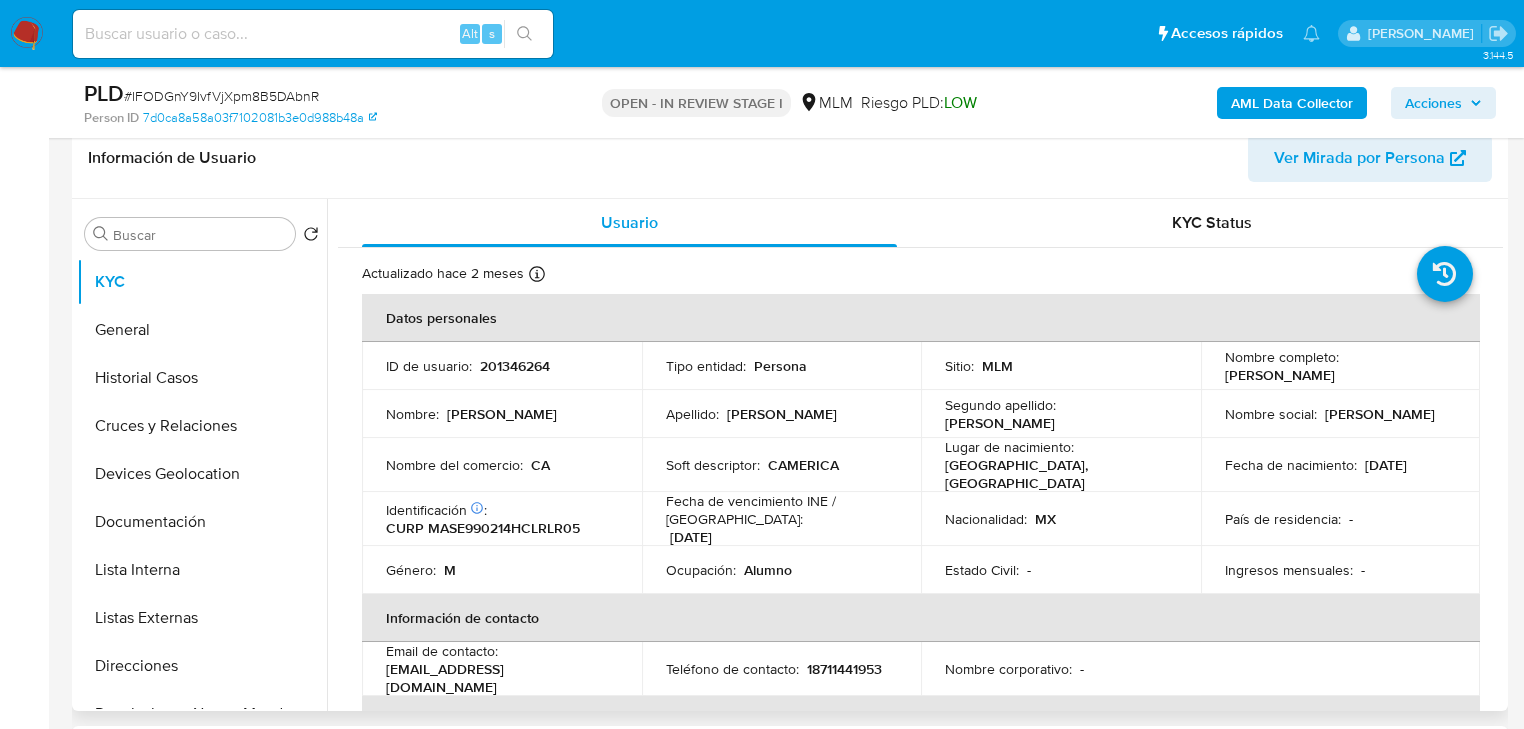 click on "Soft descriptor :    CAMERICA" at bounding box center [782, 465] 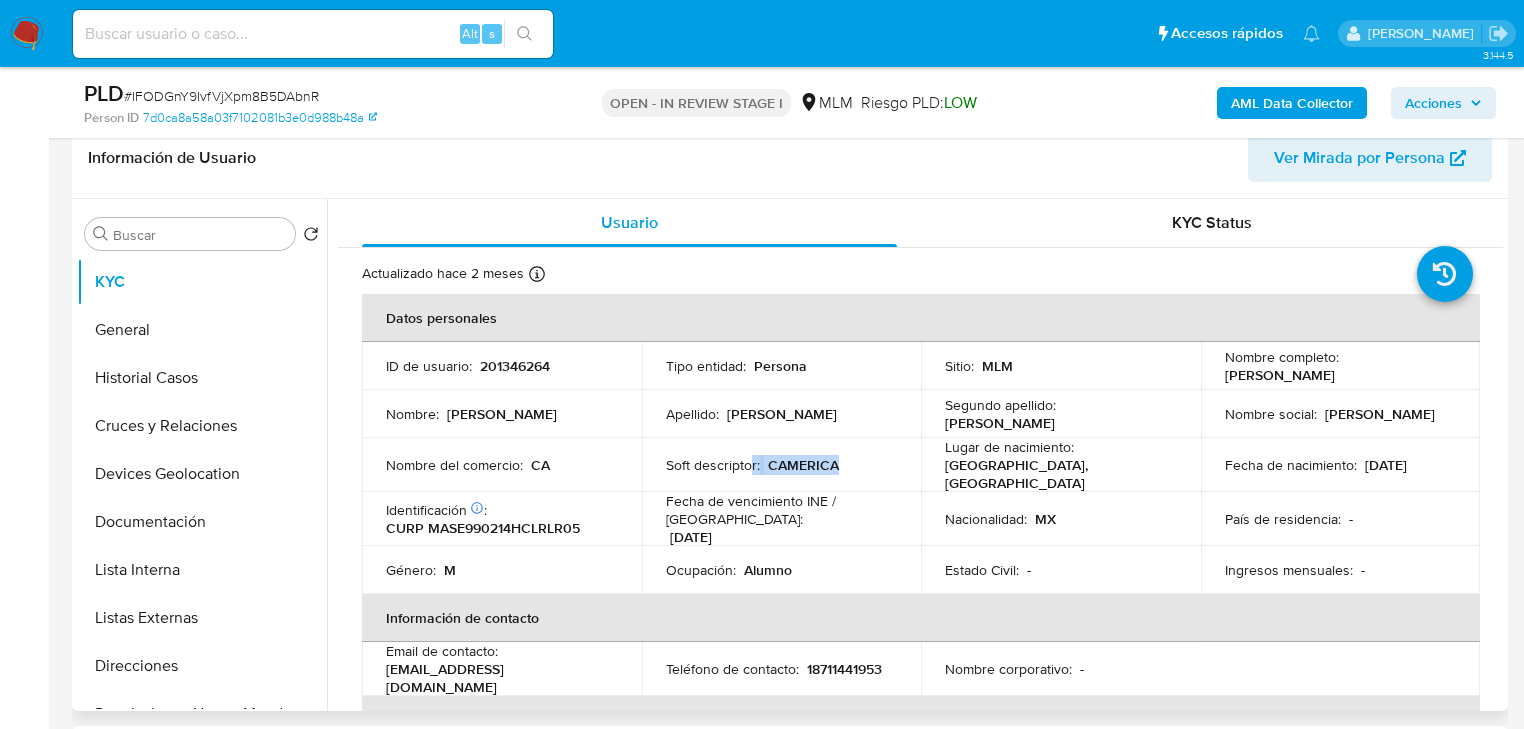 drag, startPoint x: 845, startPoint y: 466, endPoint x: 744, endPoint y: 460, distance: 101.17806 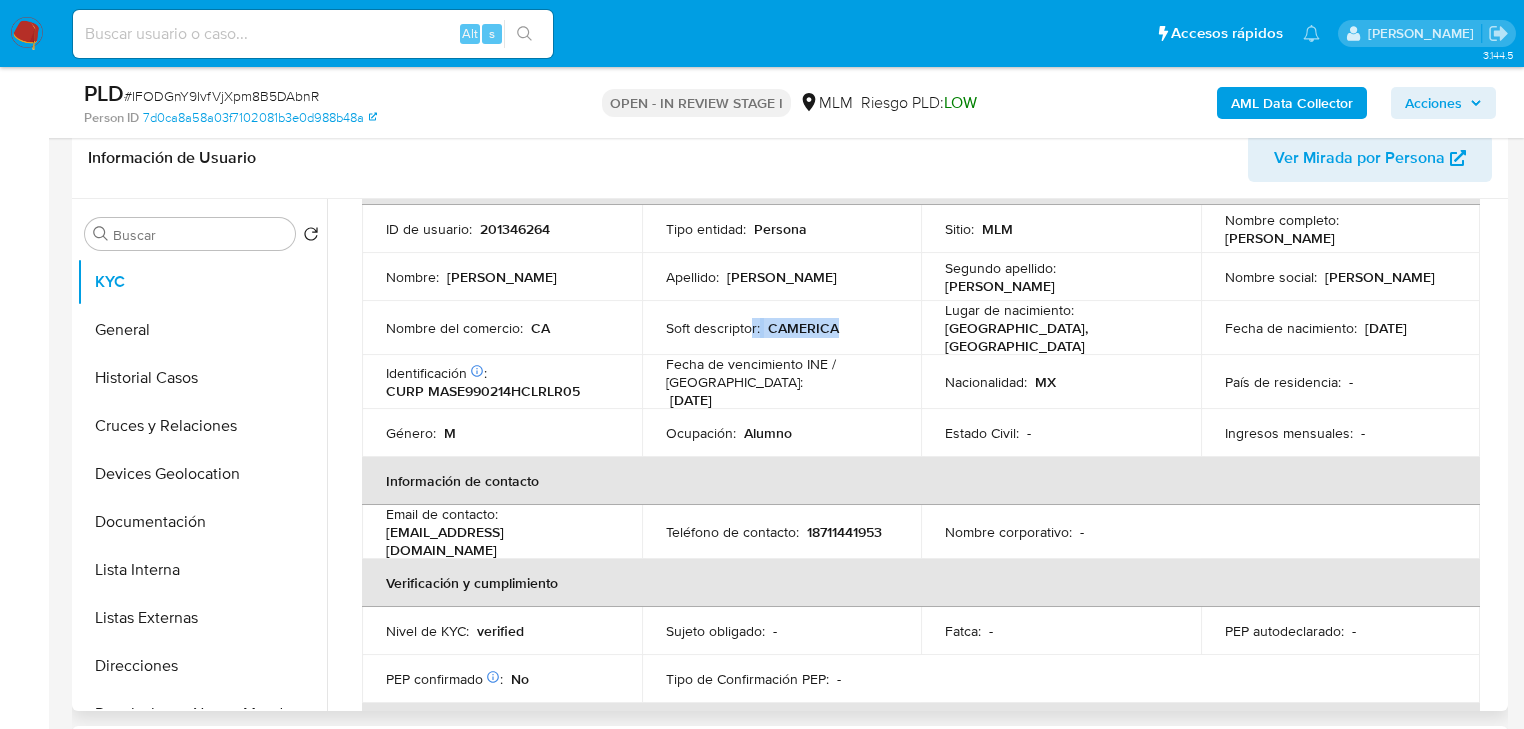 scroll, scrollTop: 160, scrollLeft: 0, axis: vertical 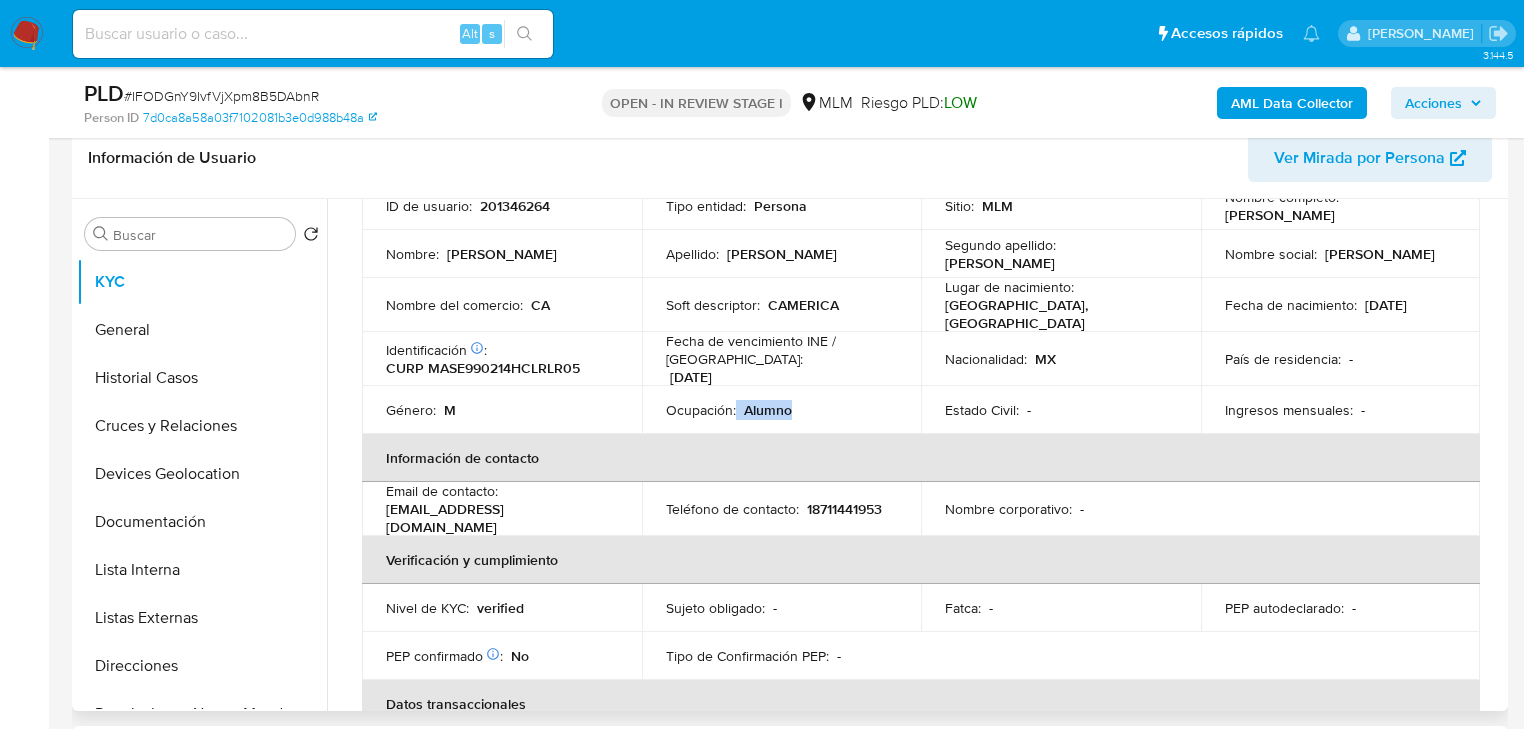 drag, startPoint x: 827, startPoint y: 407, endPoint x: 717, endPoint y: 417, distance: 110.45361 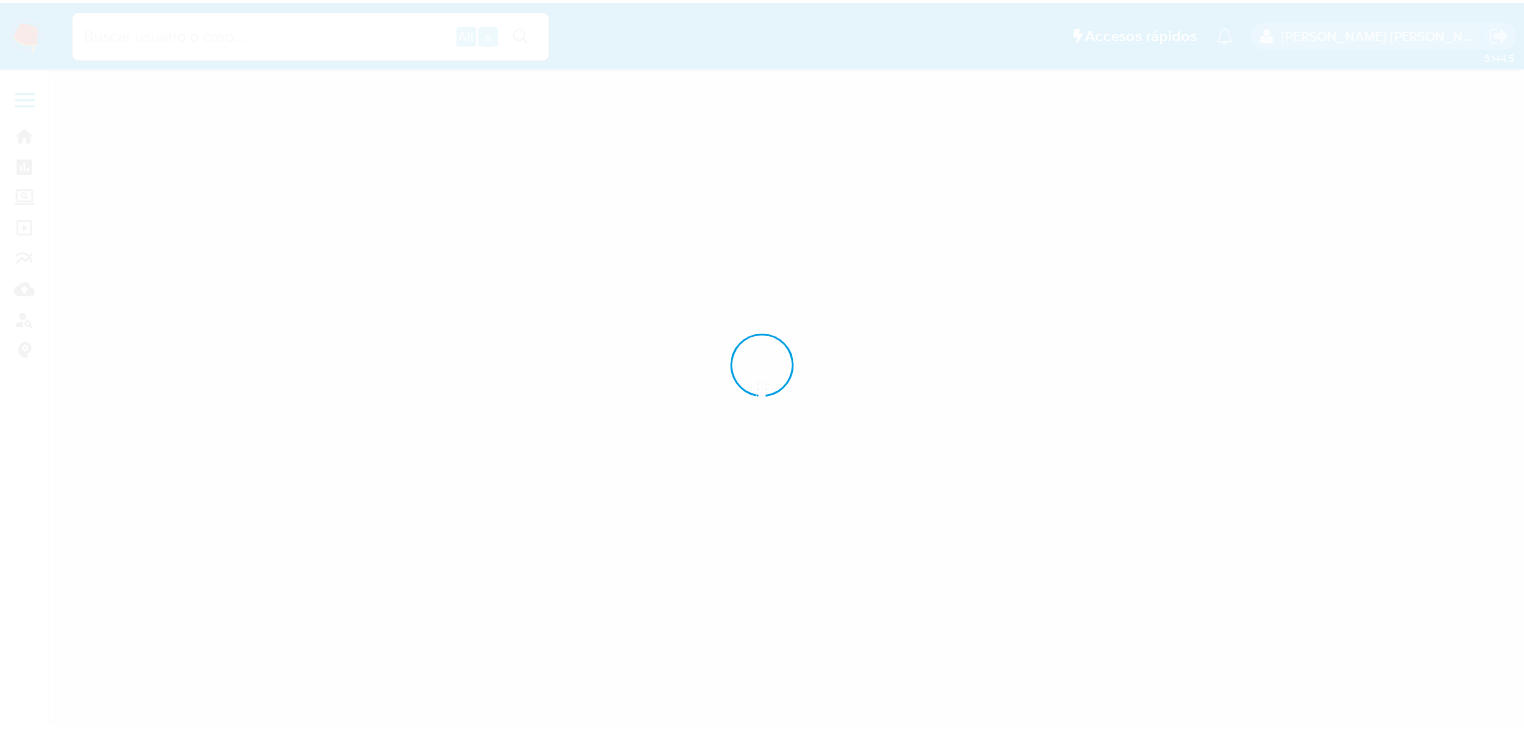 scroll, scrollTop: 0, scrollLeft: 0, axis: both 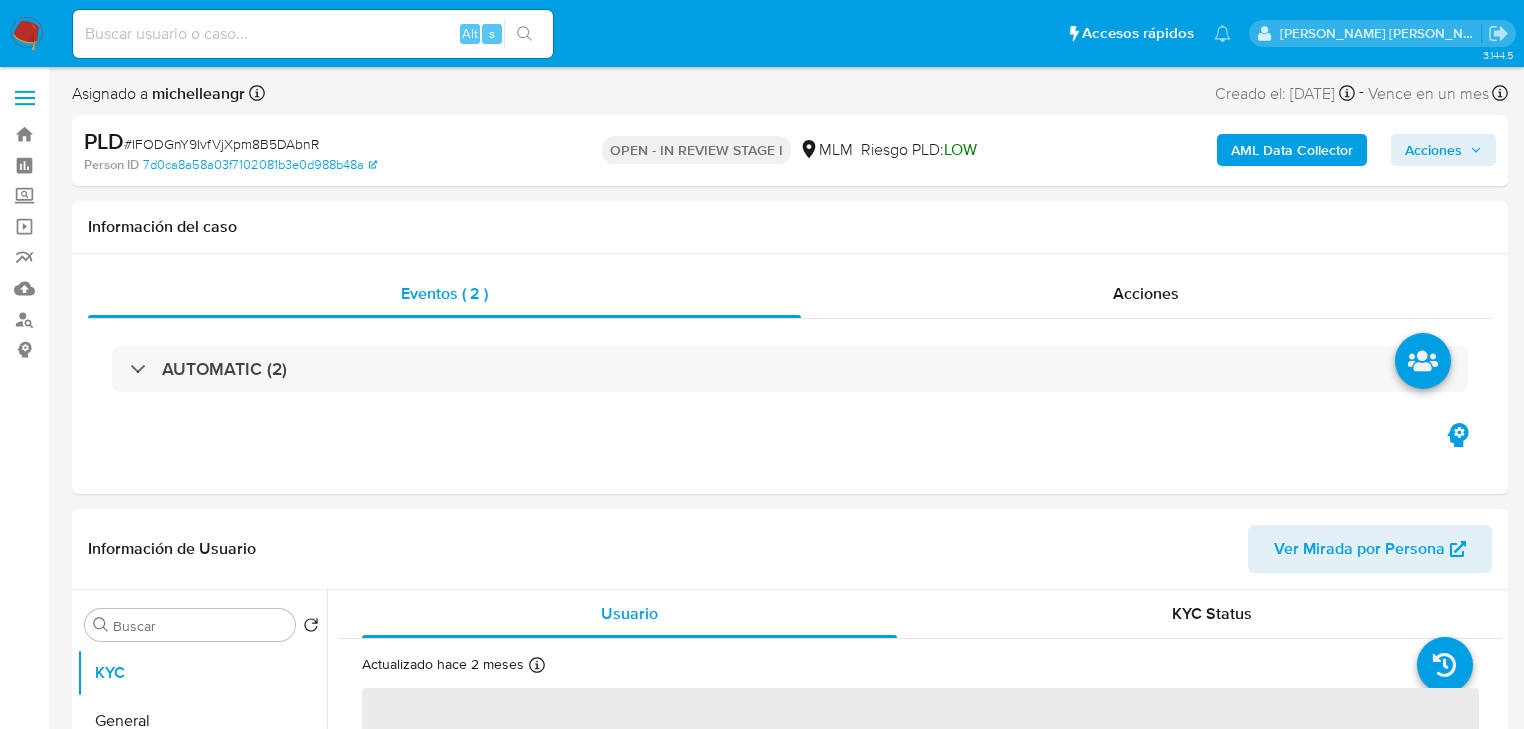 click at bounding box center [313, 34] 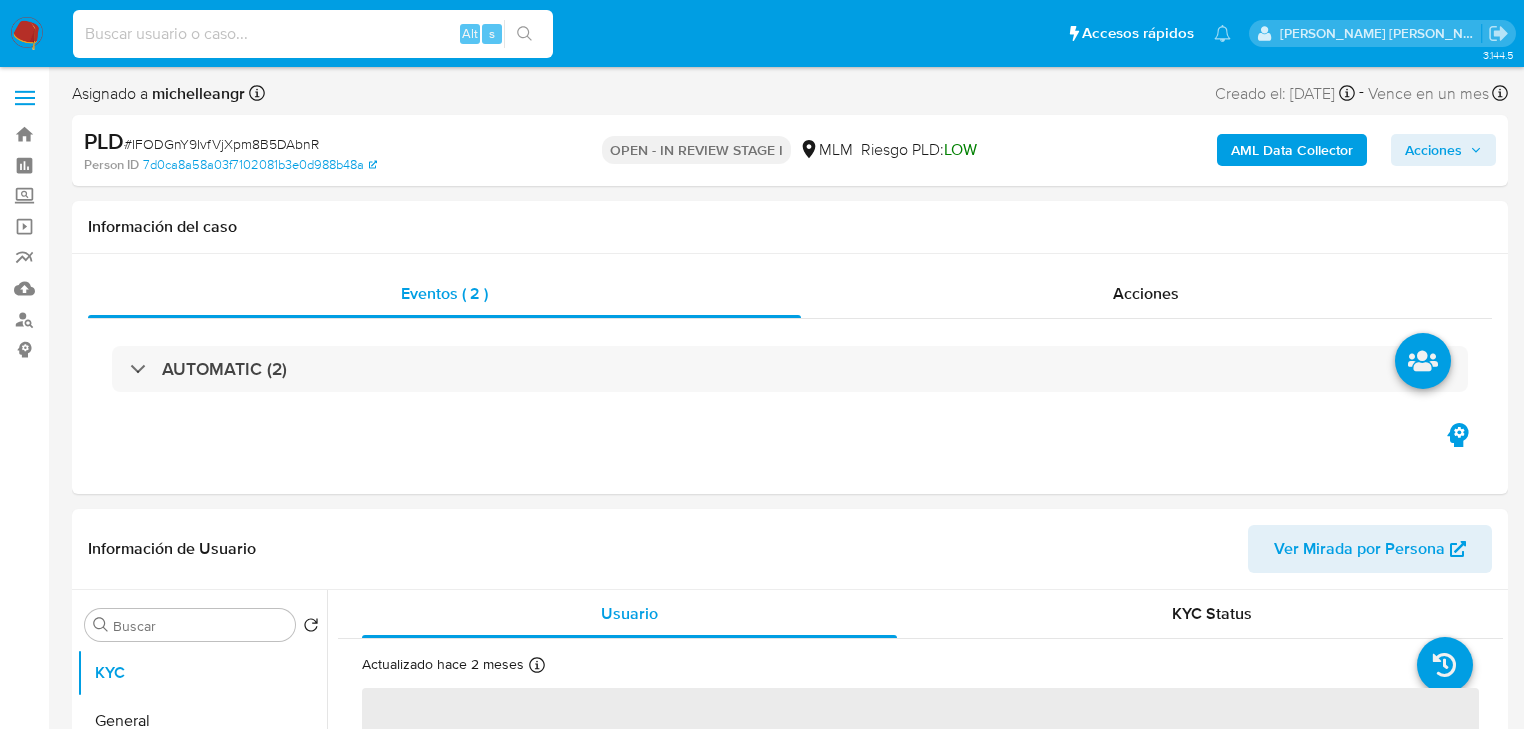 paste on "1600065022" 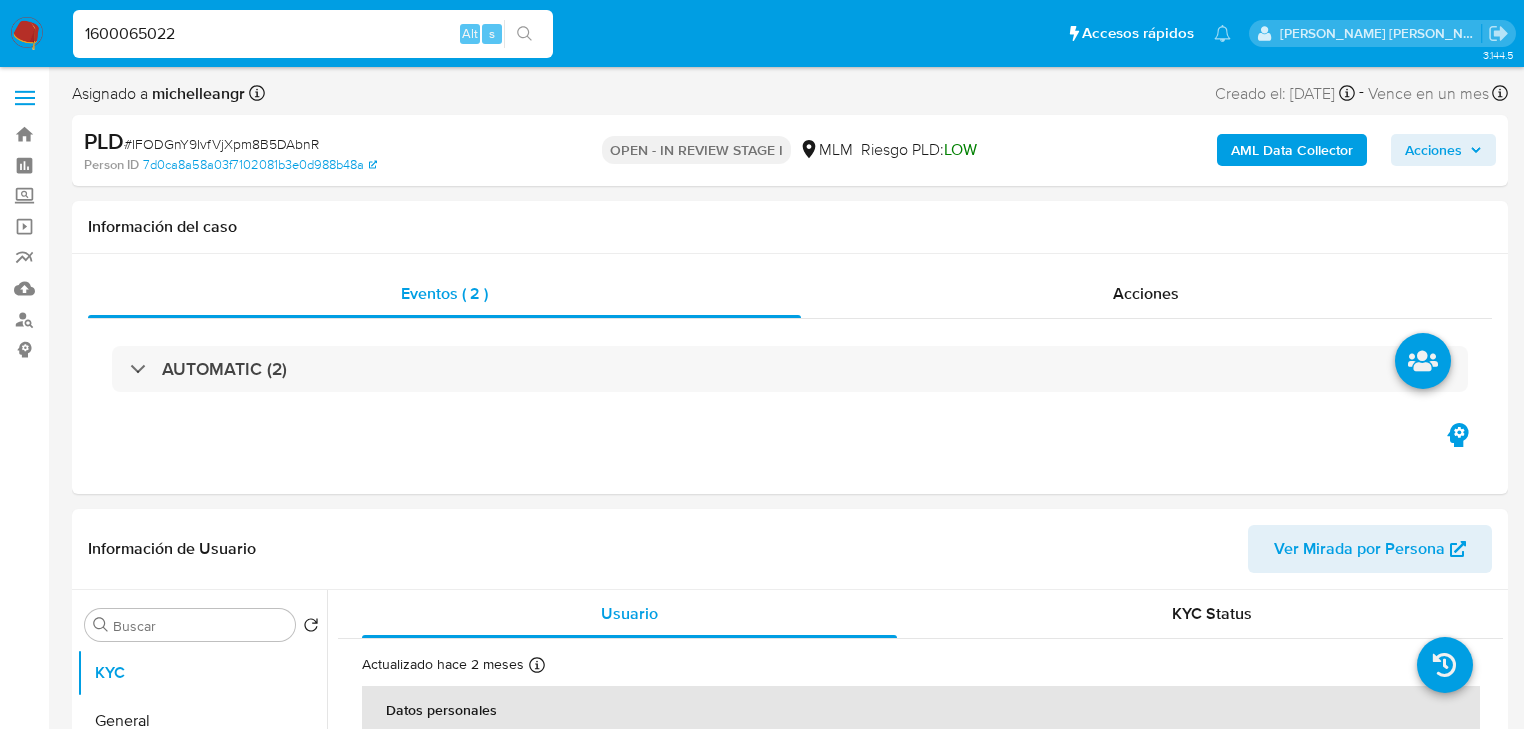 type on "1600065022" 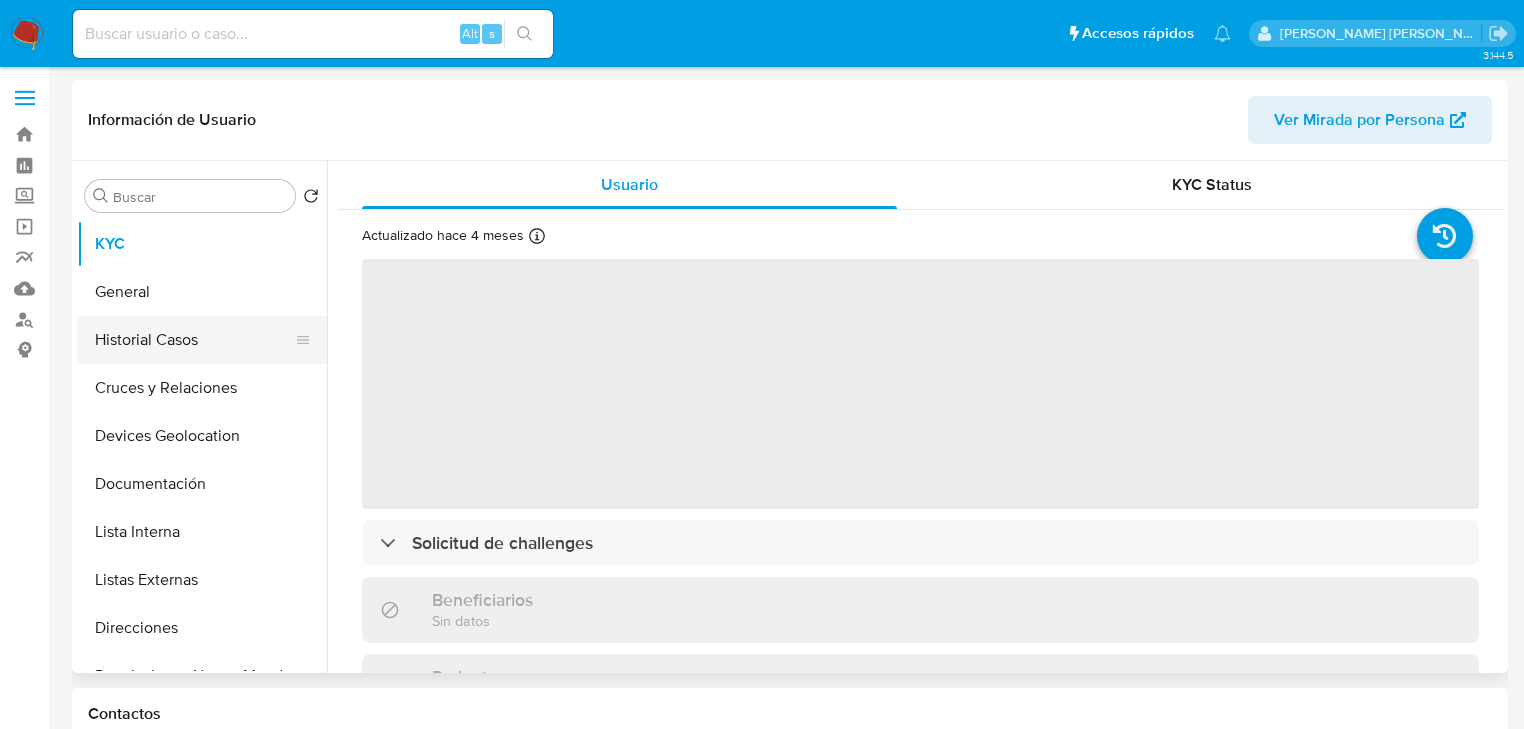 click on "Historial Casos" at bounding box center (194, 340) 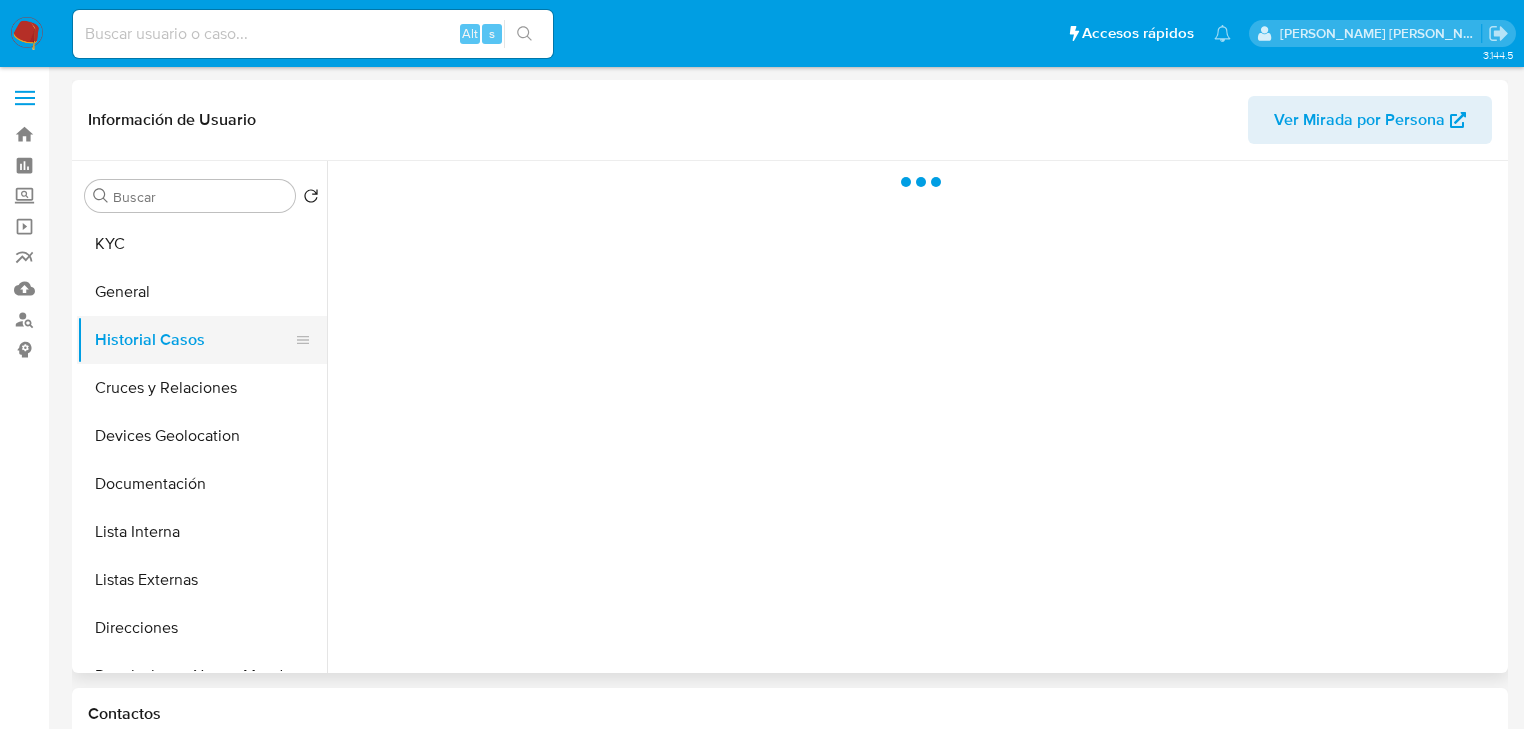 select on "10" 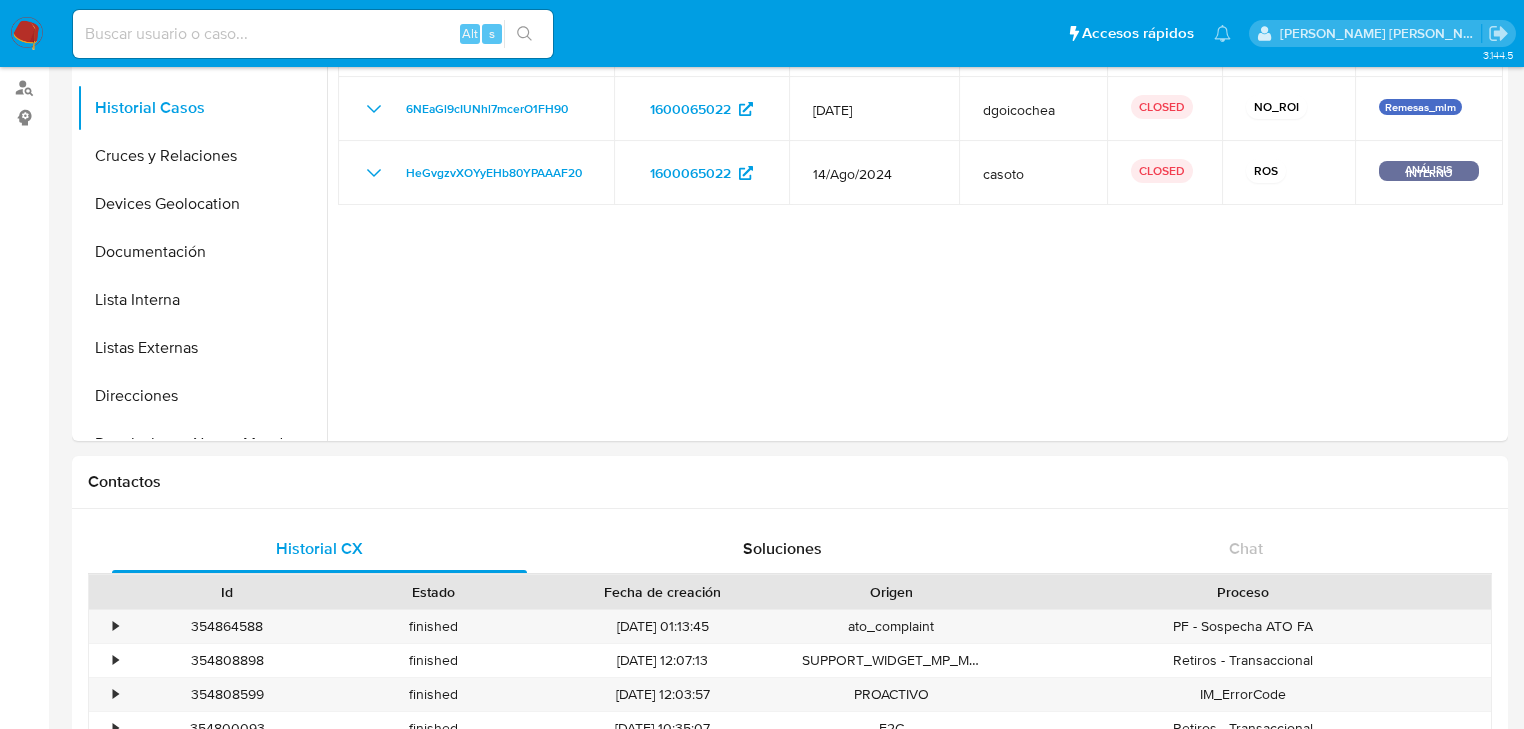 scroll, scrollTop: 80, scrollLeft: 0, axis: vertical 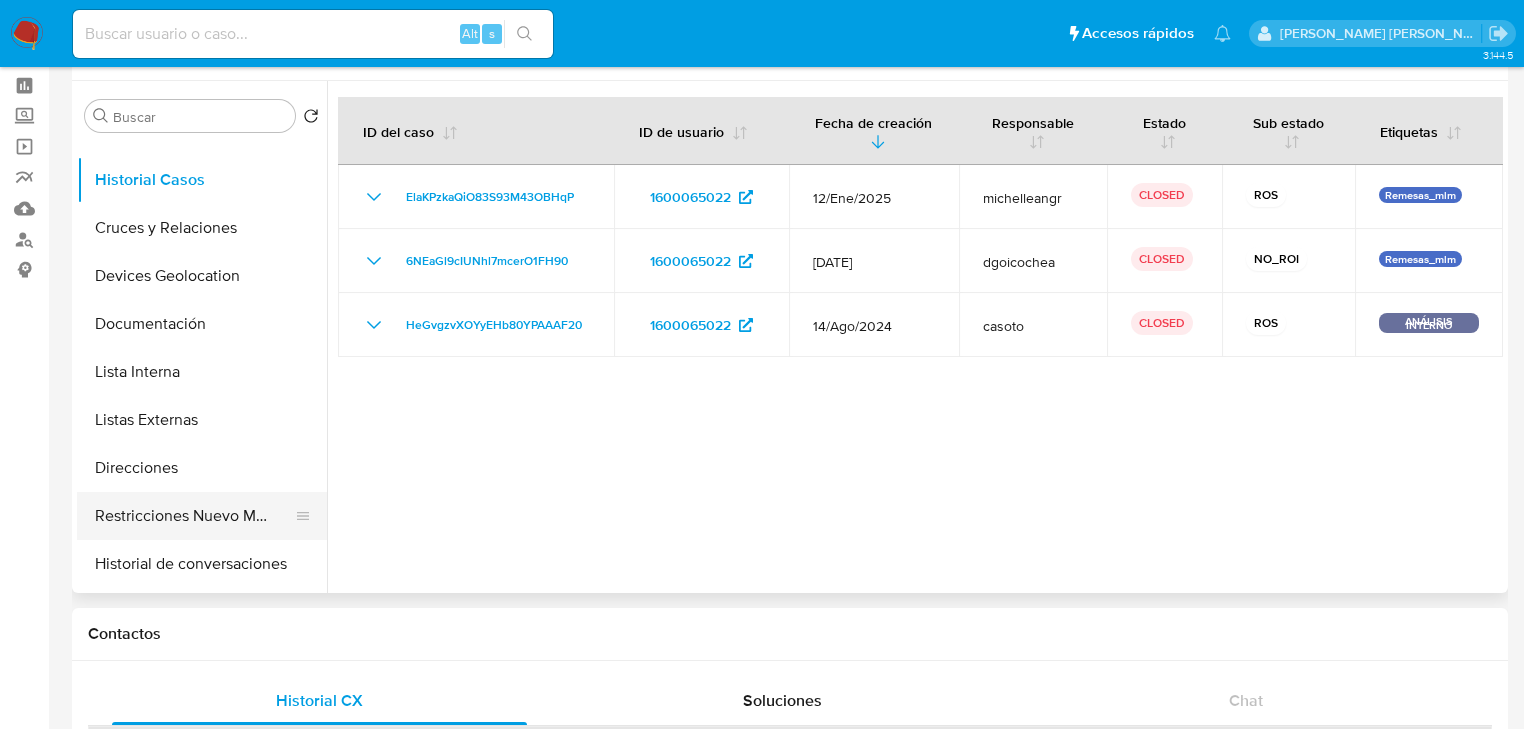 click on "Restricciones Nuevo Mundo" at bounding box center (194, 516) 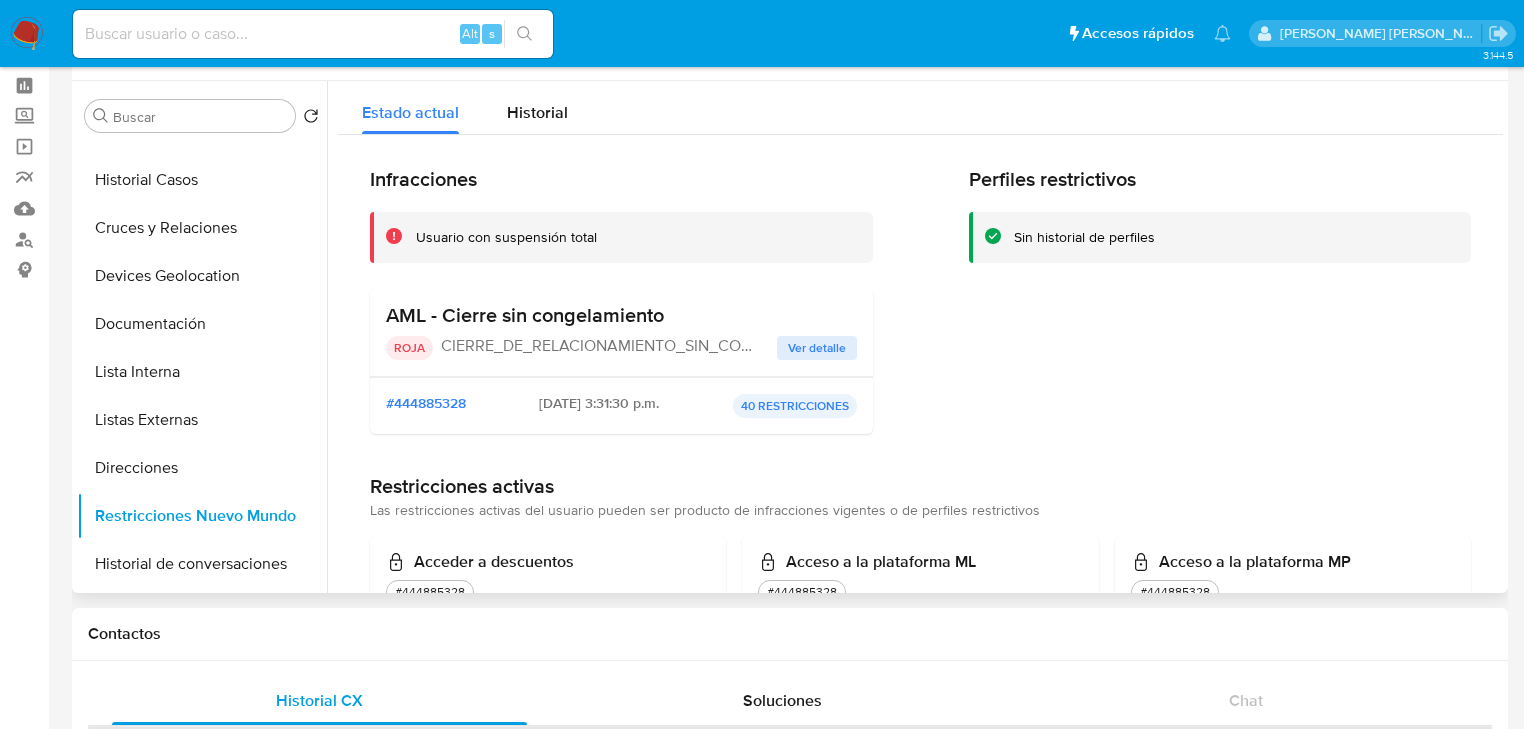 click on "Ver detalle" at bounding box center [817, 348] 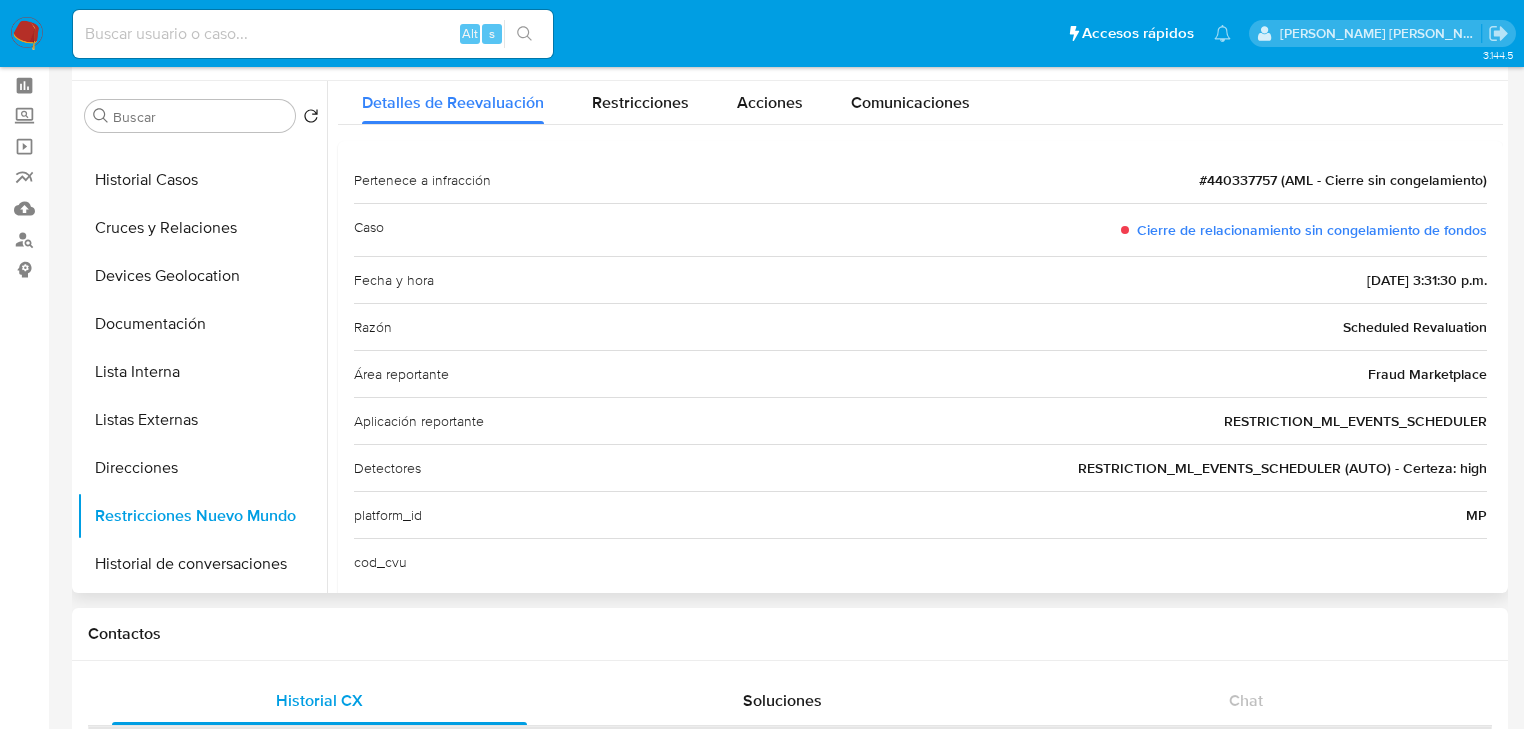 scroll, scrollTop: 74, scrollLeft: 0, axis: vertical 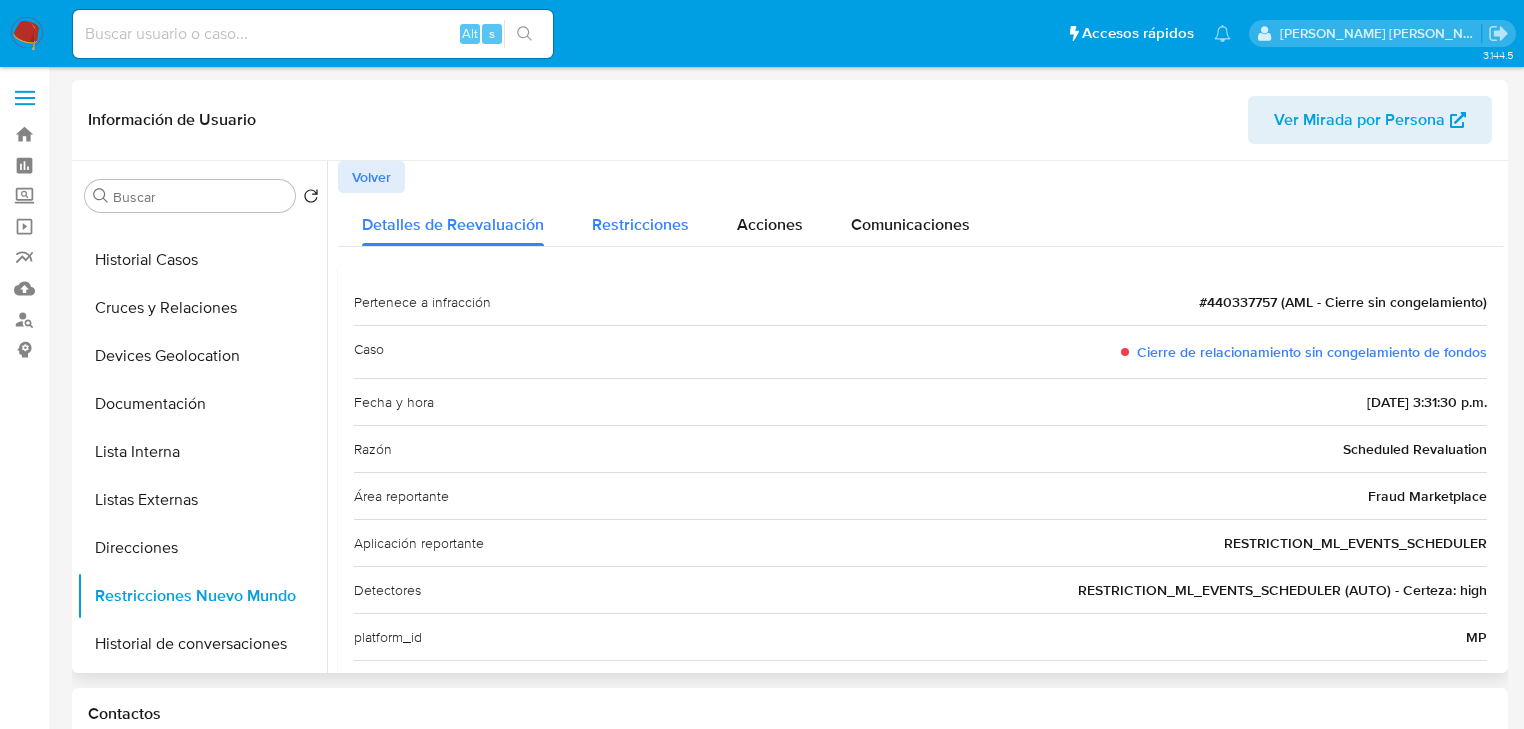 click on "Restricciones" at bounding box center [640, 224] 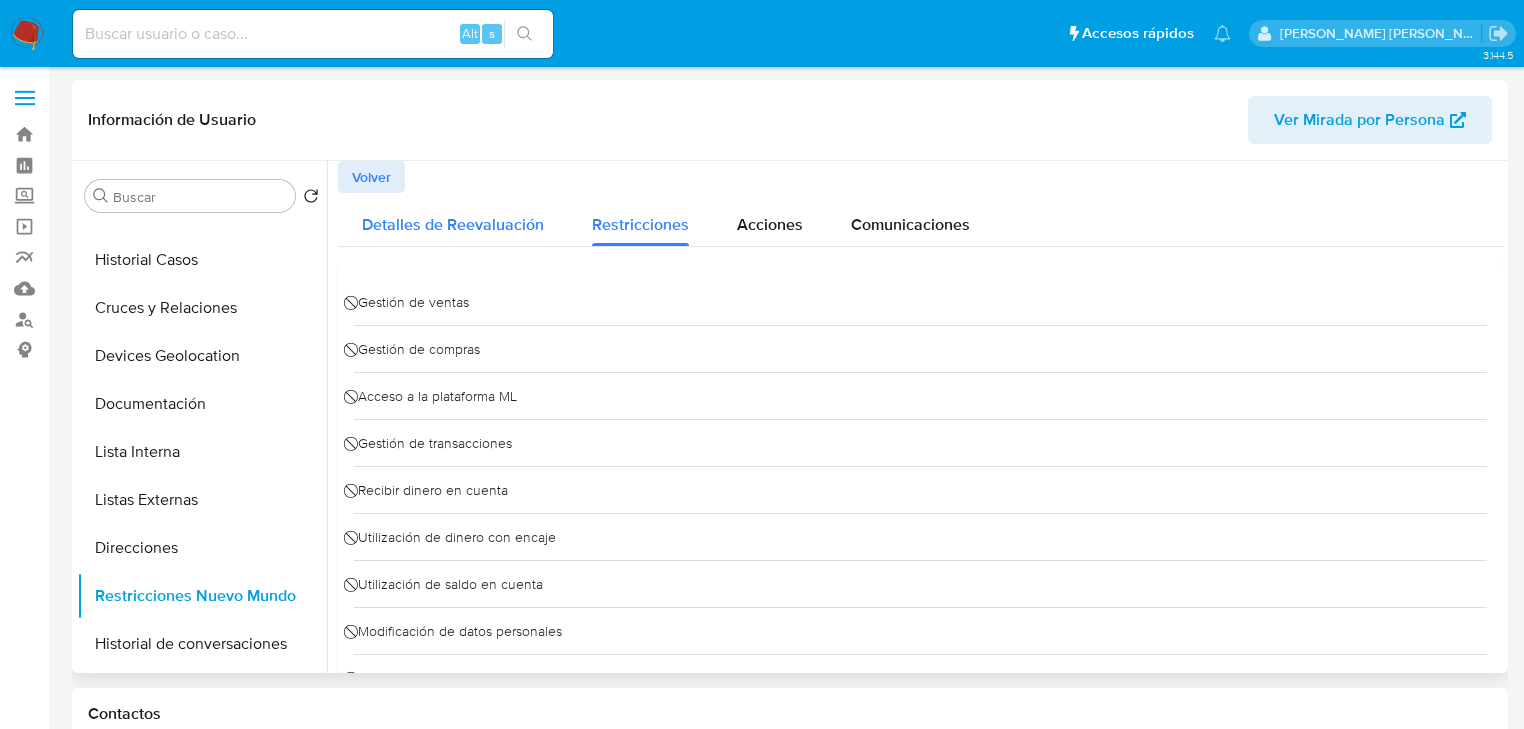 click on "Detalles de Reevaluación" at bounding box center [453, 224] 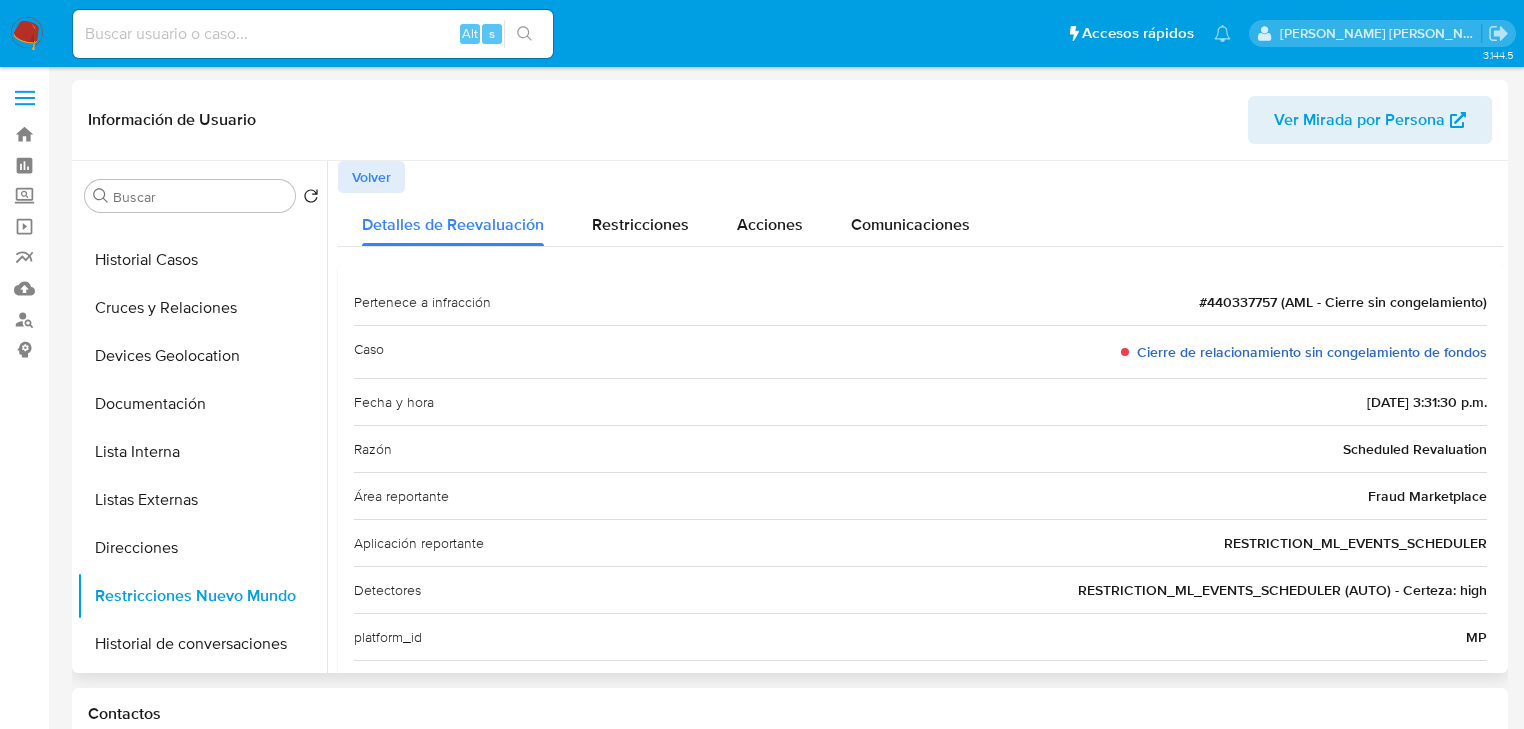 click on "Cierre de relacionamiento sin congelamiento de fondos" at bounding box center (1312, 352) 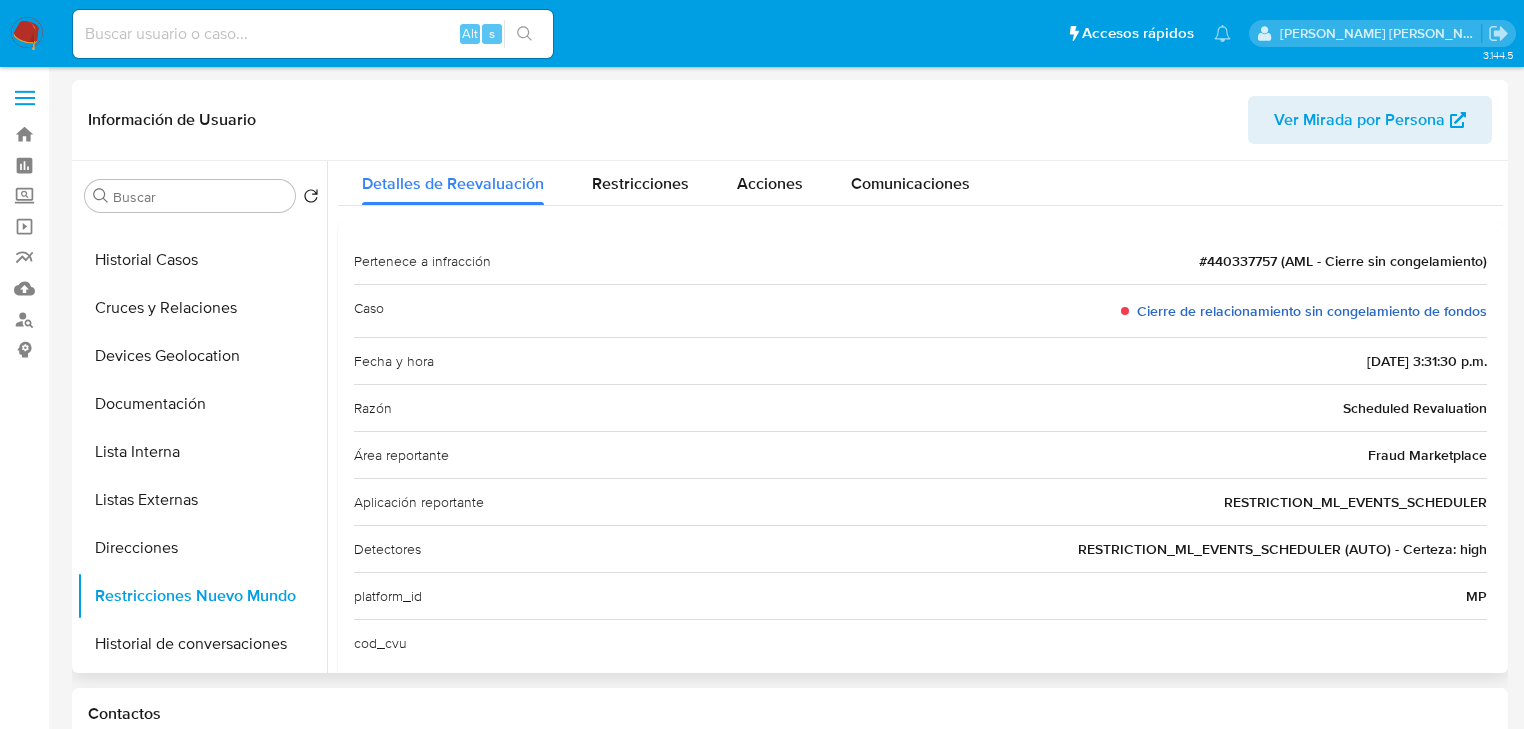 scroll, scrollTop: 74, scrollLeft: 0, axis: vertical 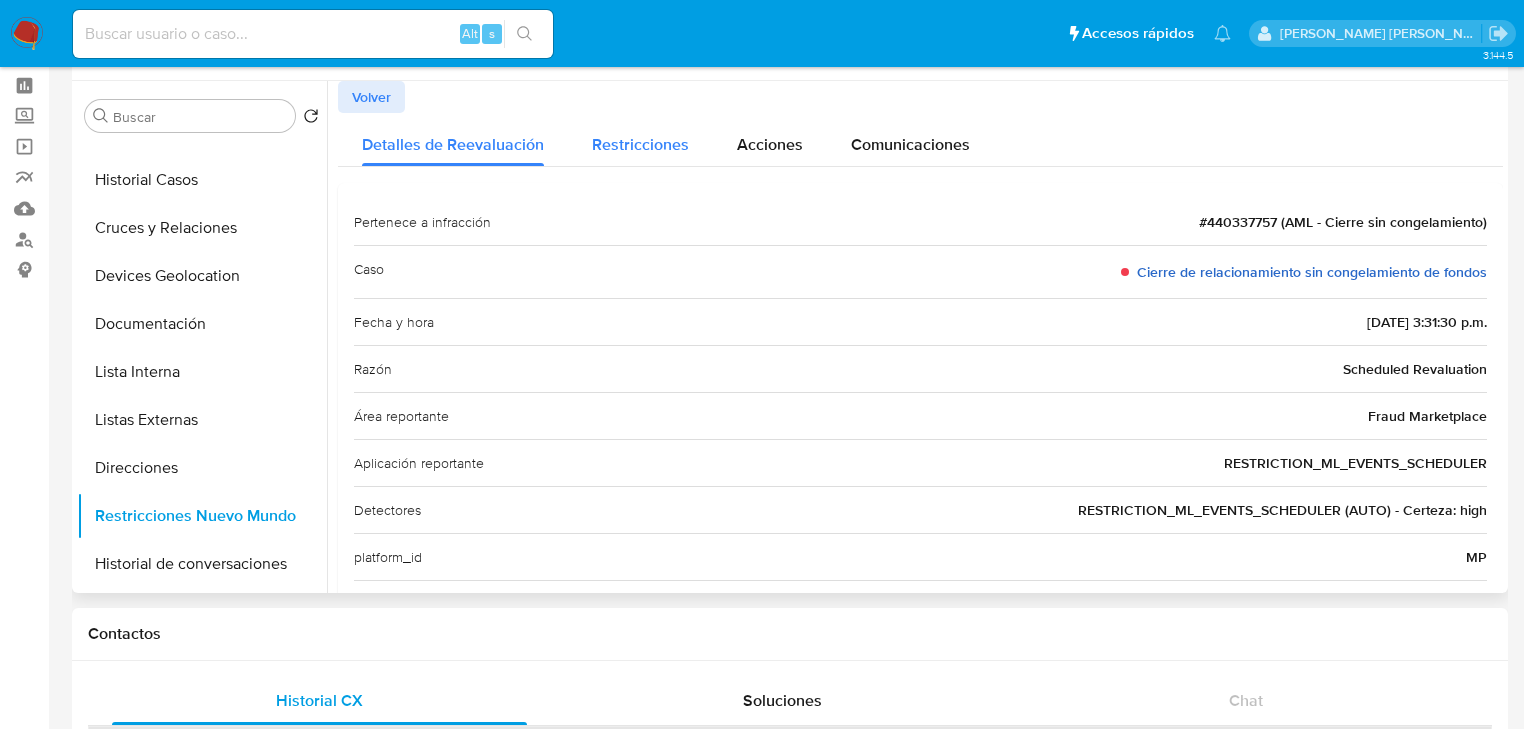 click on "Restricciones" at bounding box center [640, 144] 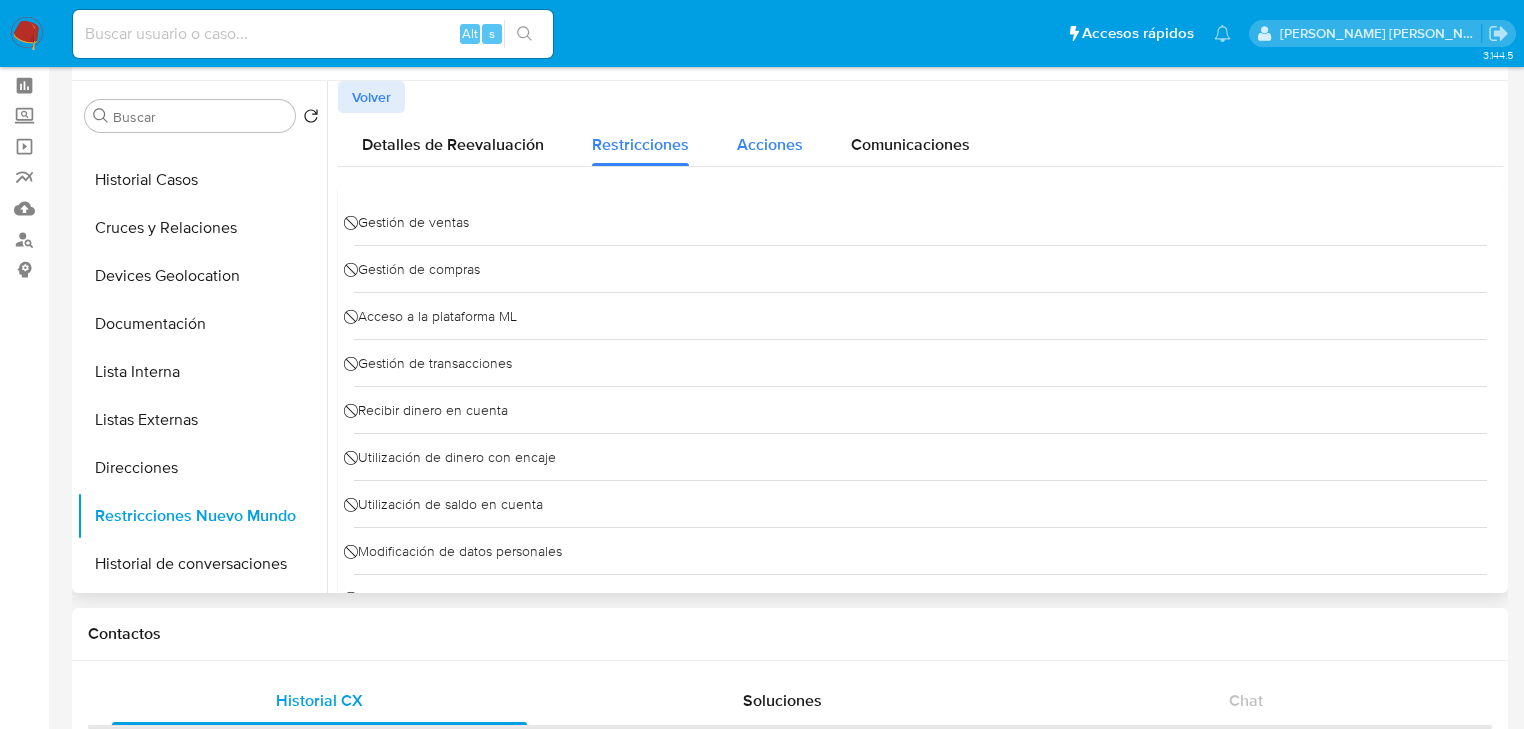 click on "Acciones" at bounding box center (770, 144) 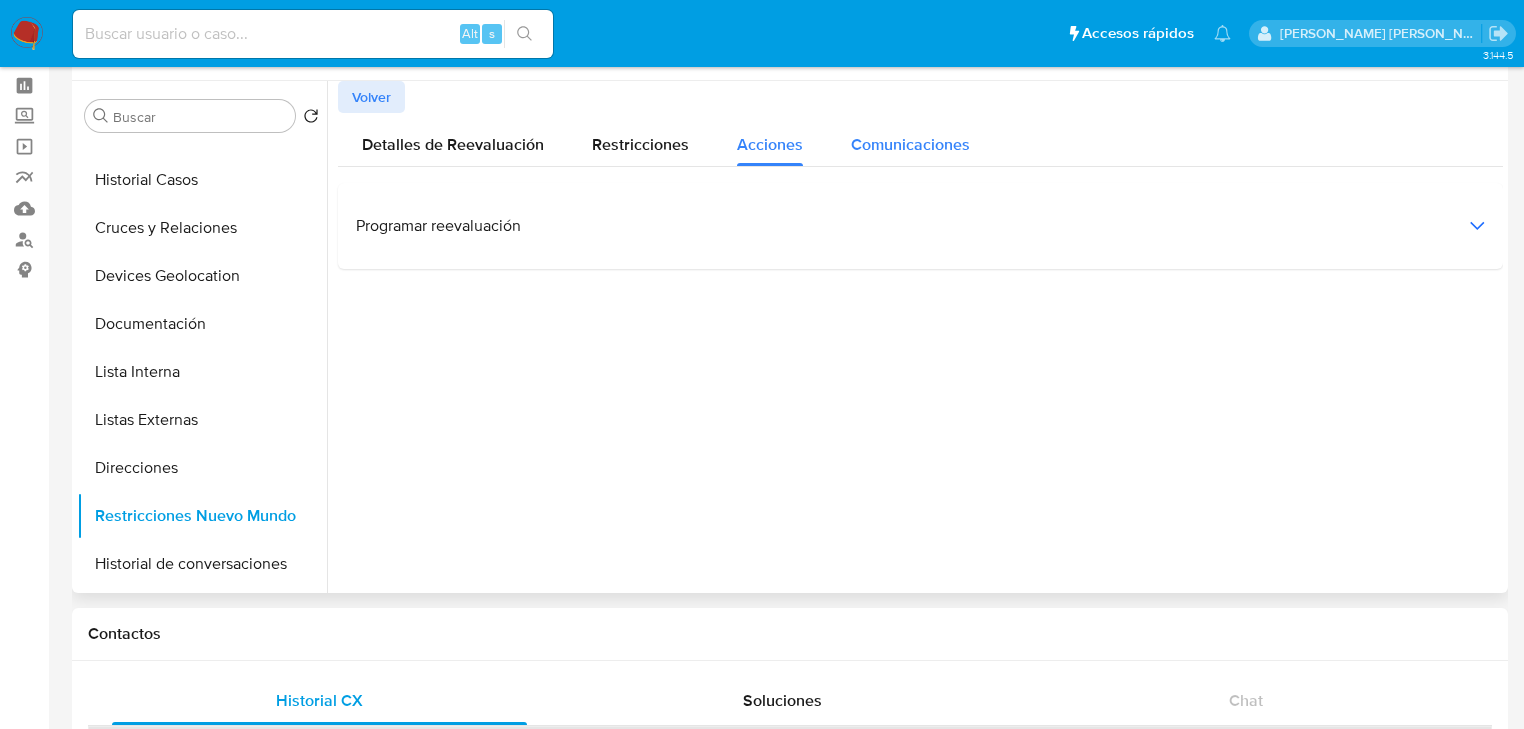 click on "Comunicaciones" at bounding box center [910, 144] 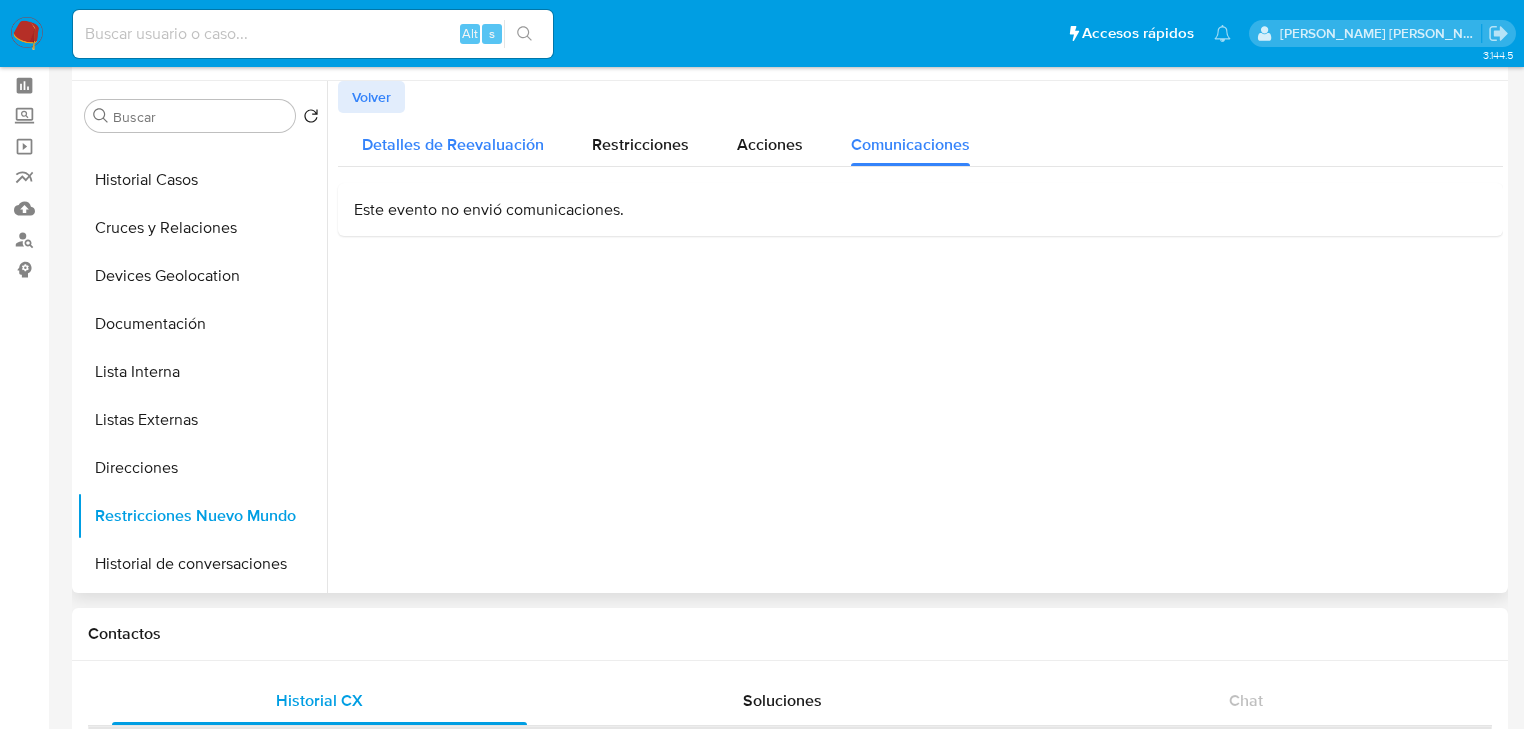 click on "Detalles de Reevaluación" at bounding box center [453, 144] 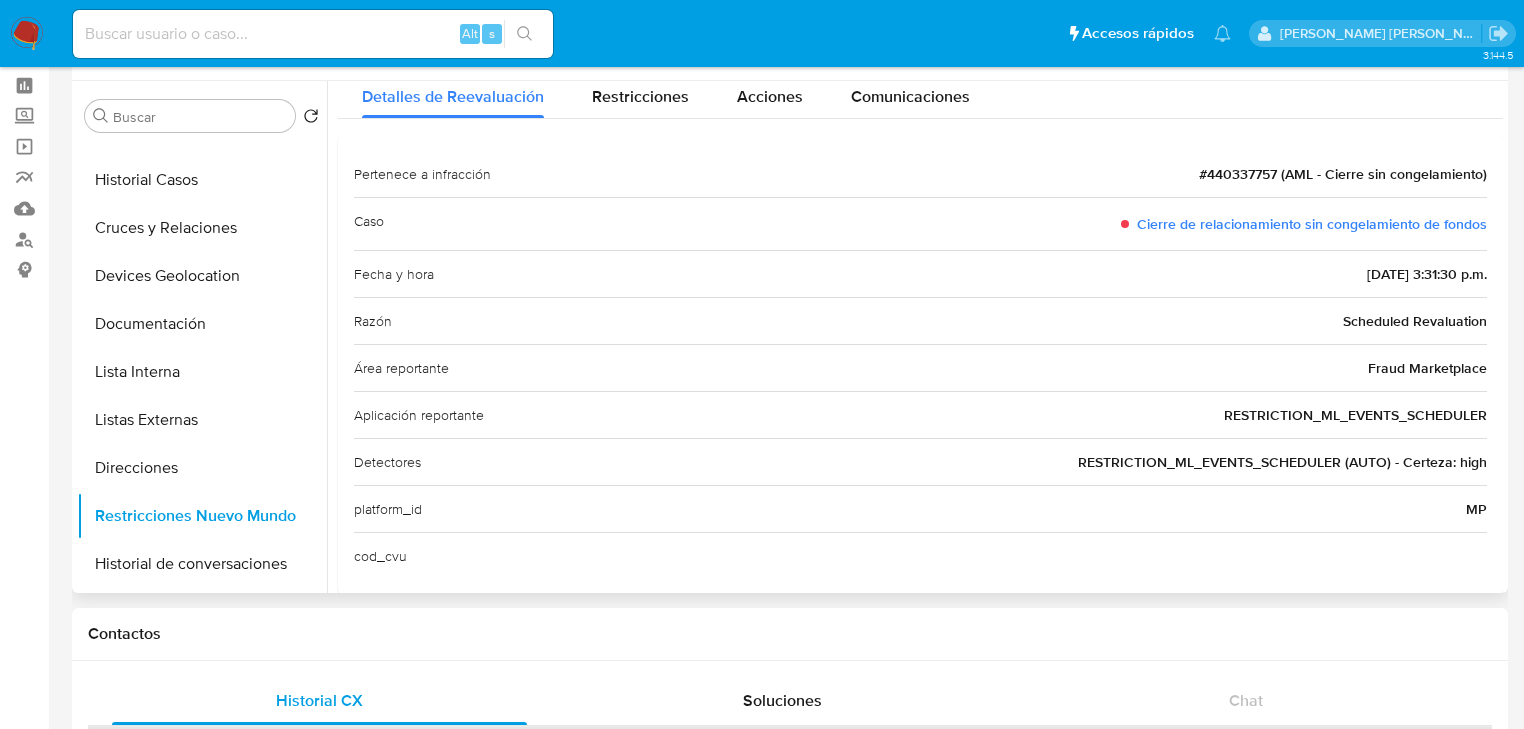scroll, scrollTop: 74, scrollLeft: 0, axis: vertical 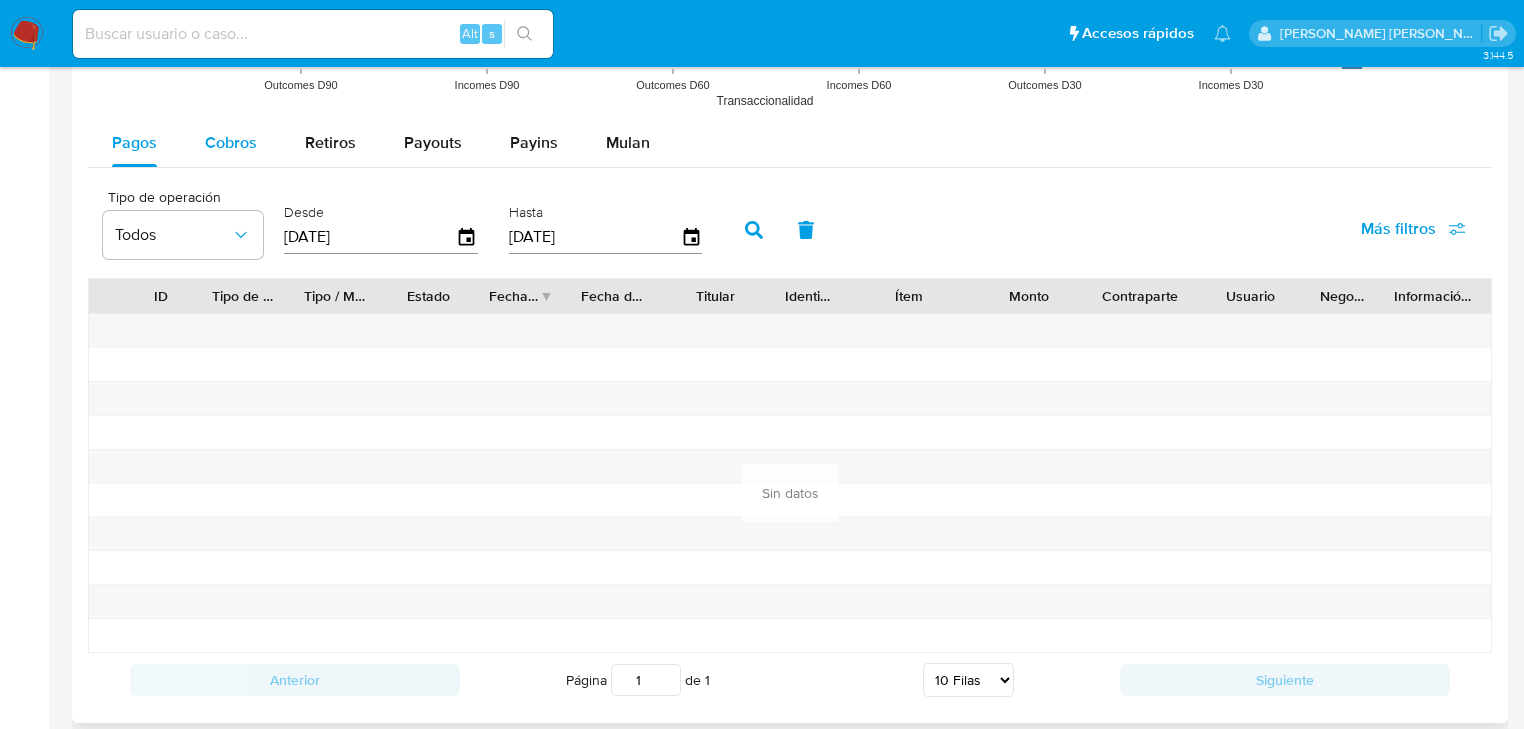 click on "Cobros" at bounding box center (231, 142) 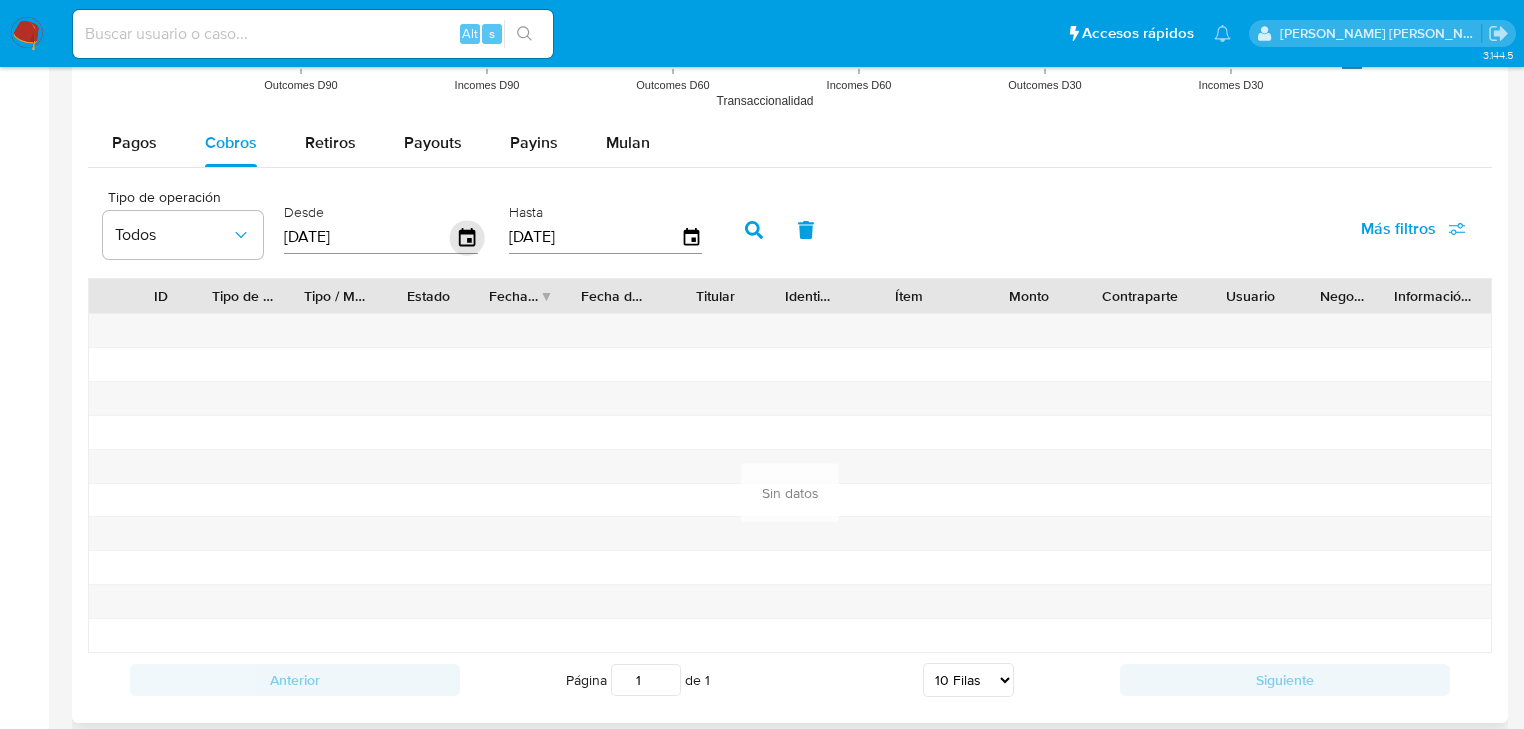 click 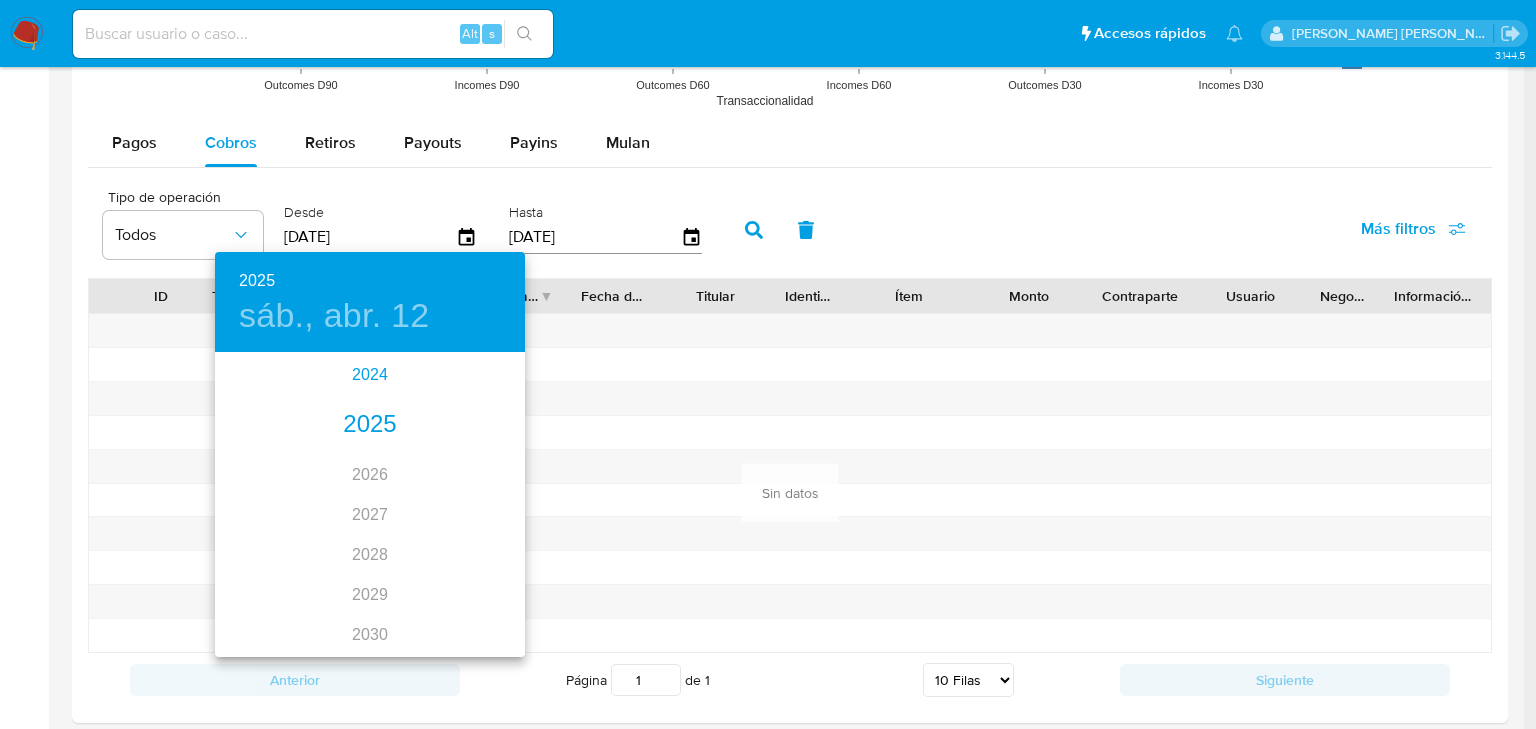 click on "2024" at bounding box center (370, 375) 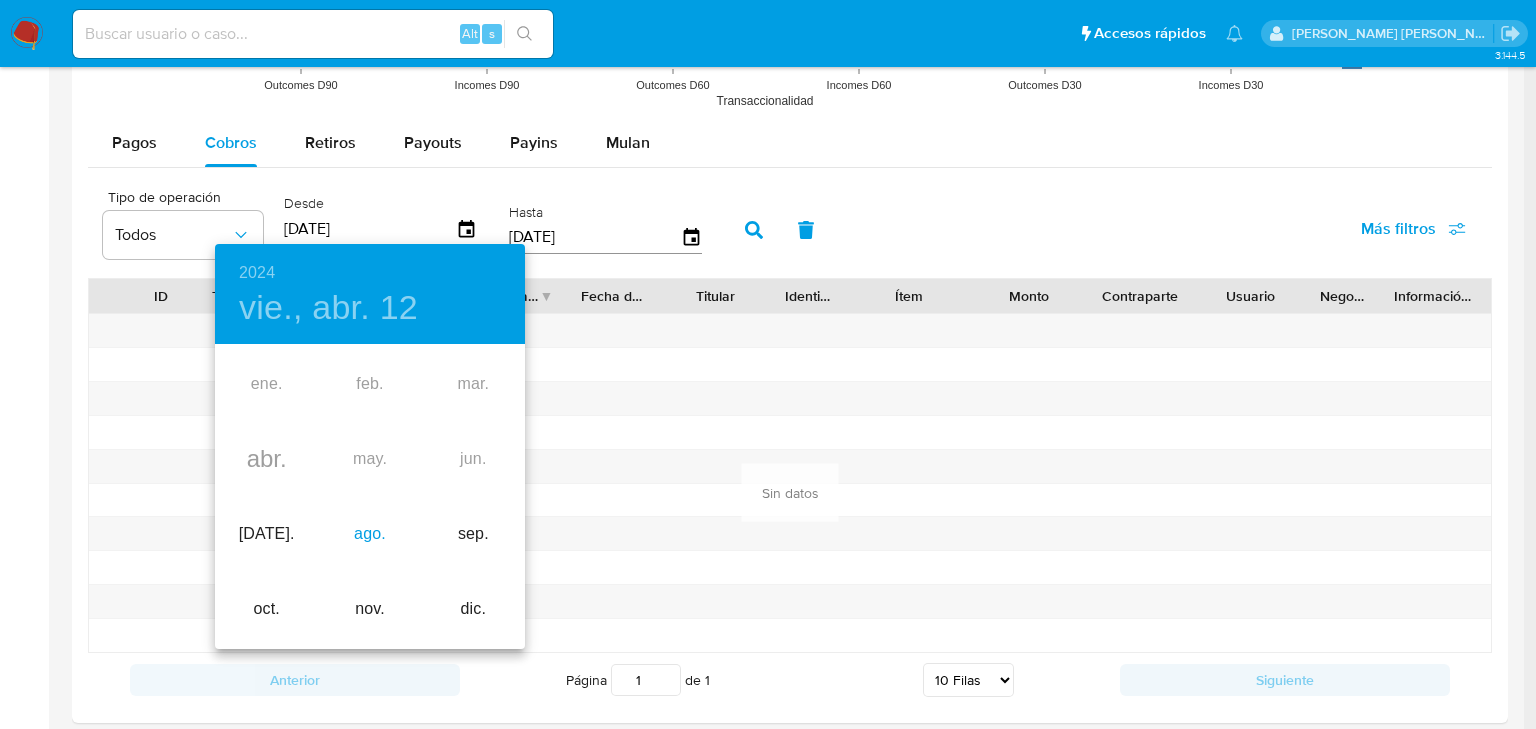 click on "ago." at bounding box center (369, 534) 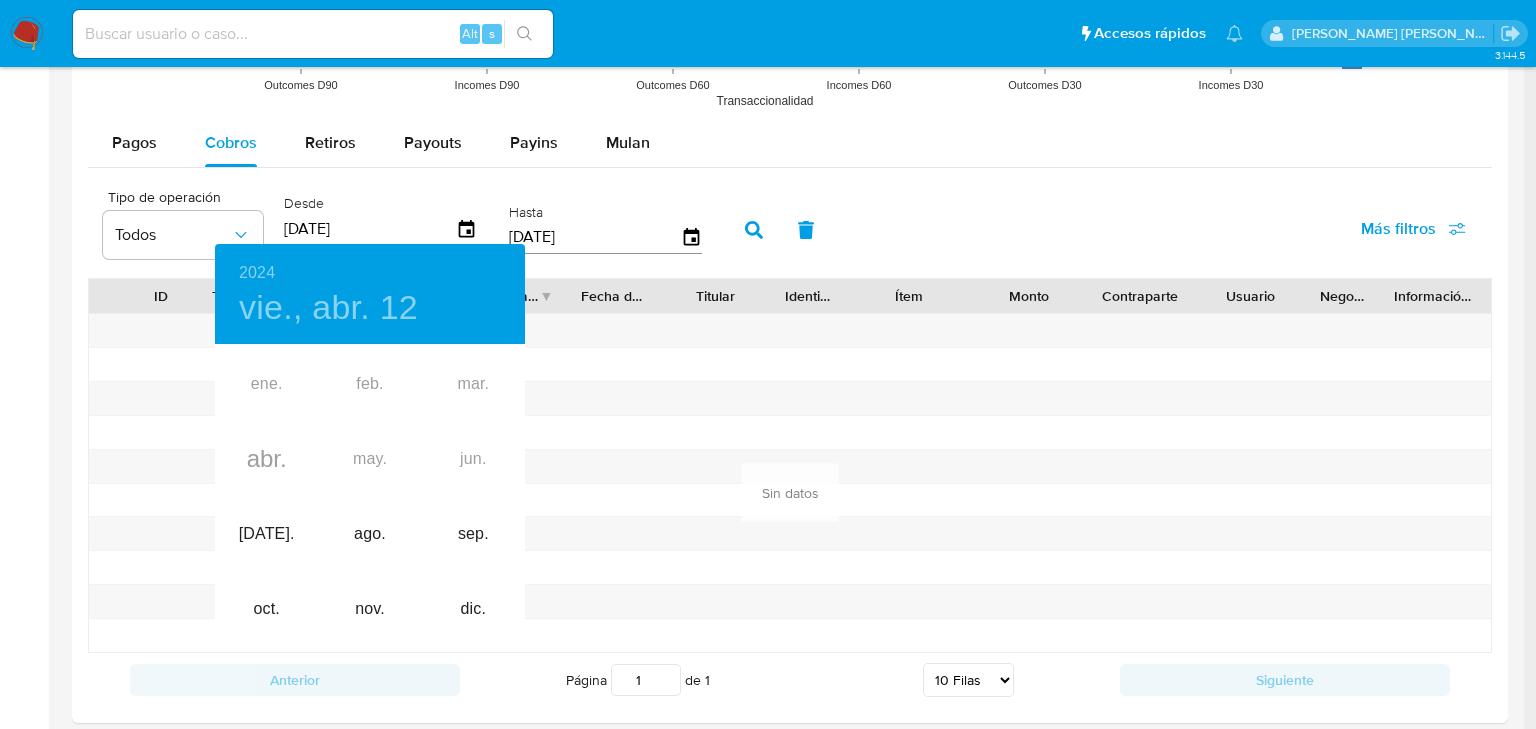 type on "12/08/2024" 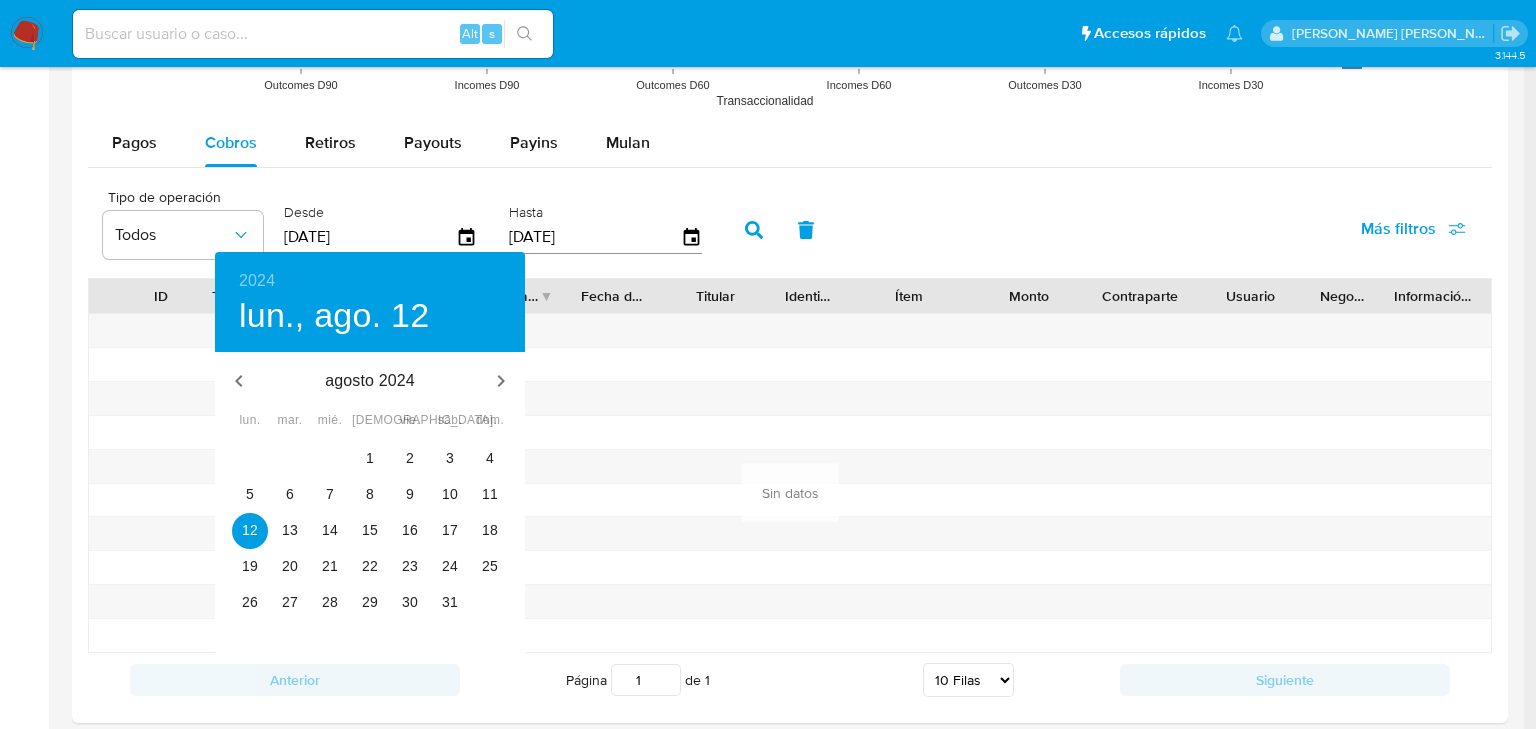 click at bounding box center [768, 364] 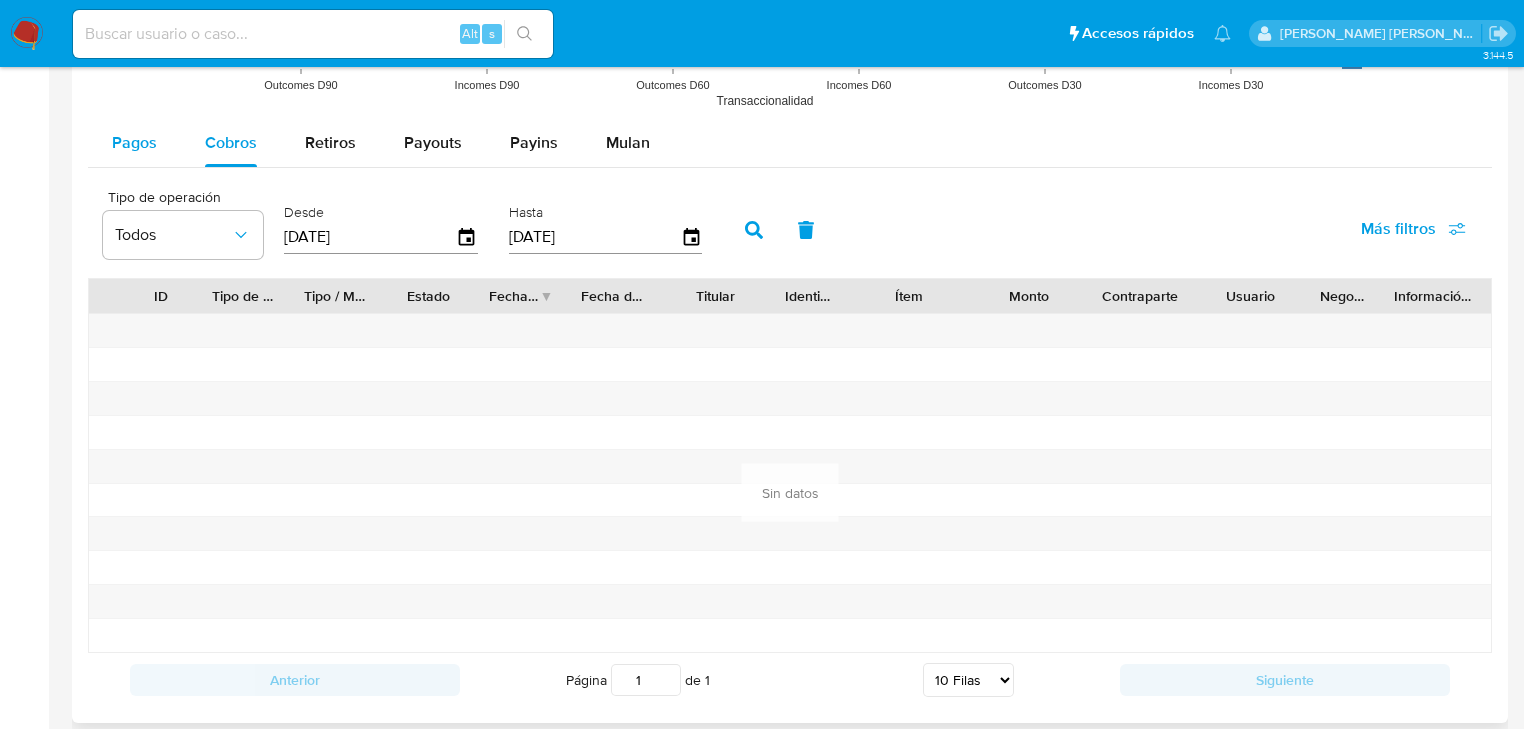 click on "Pagos" at bounding box center [134, 142] 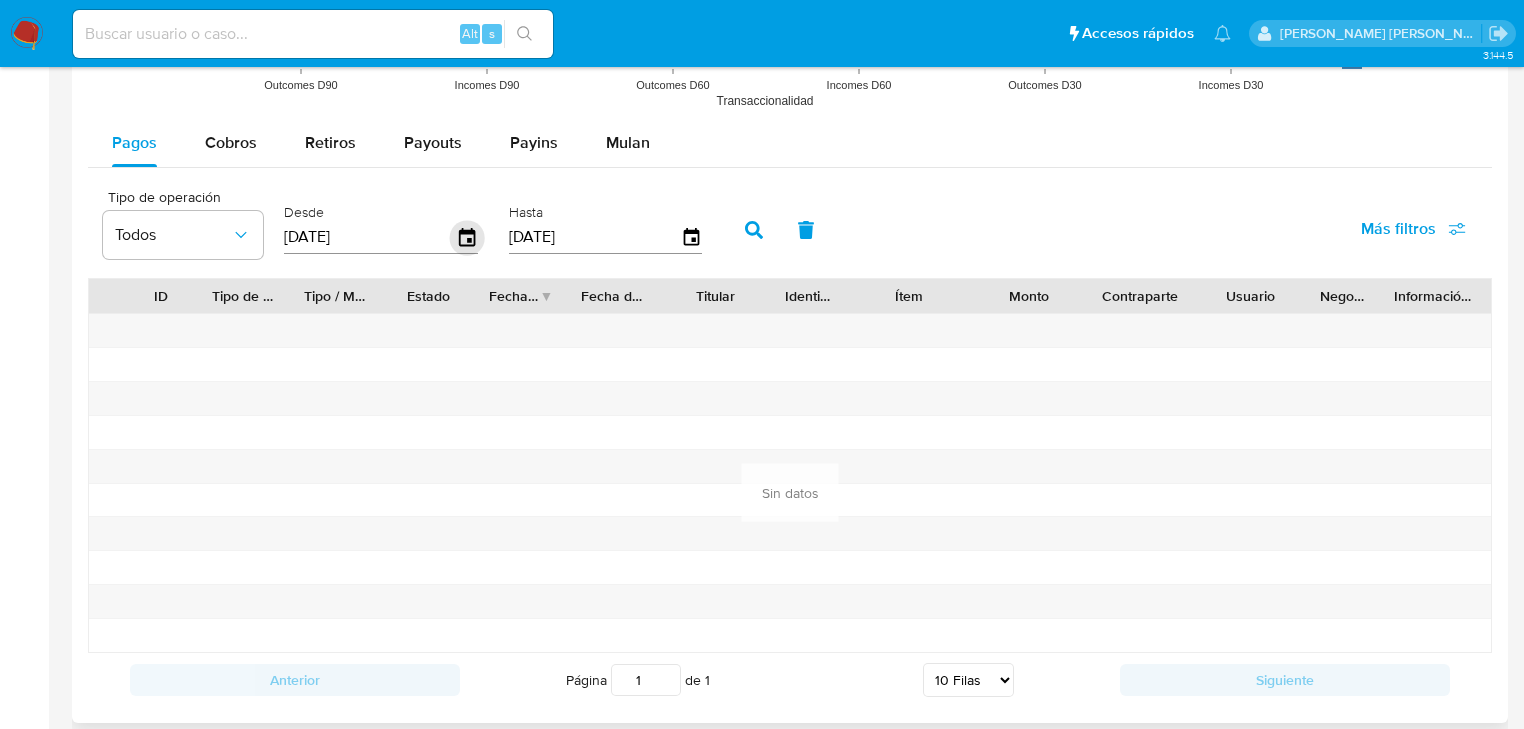 click 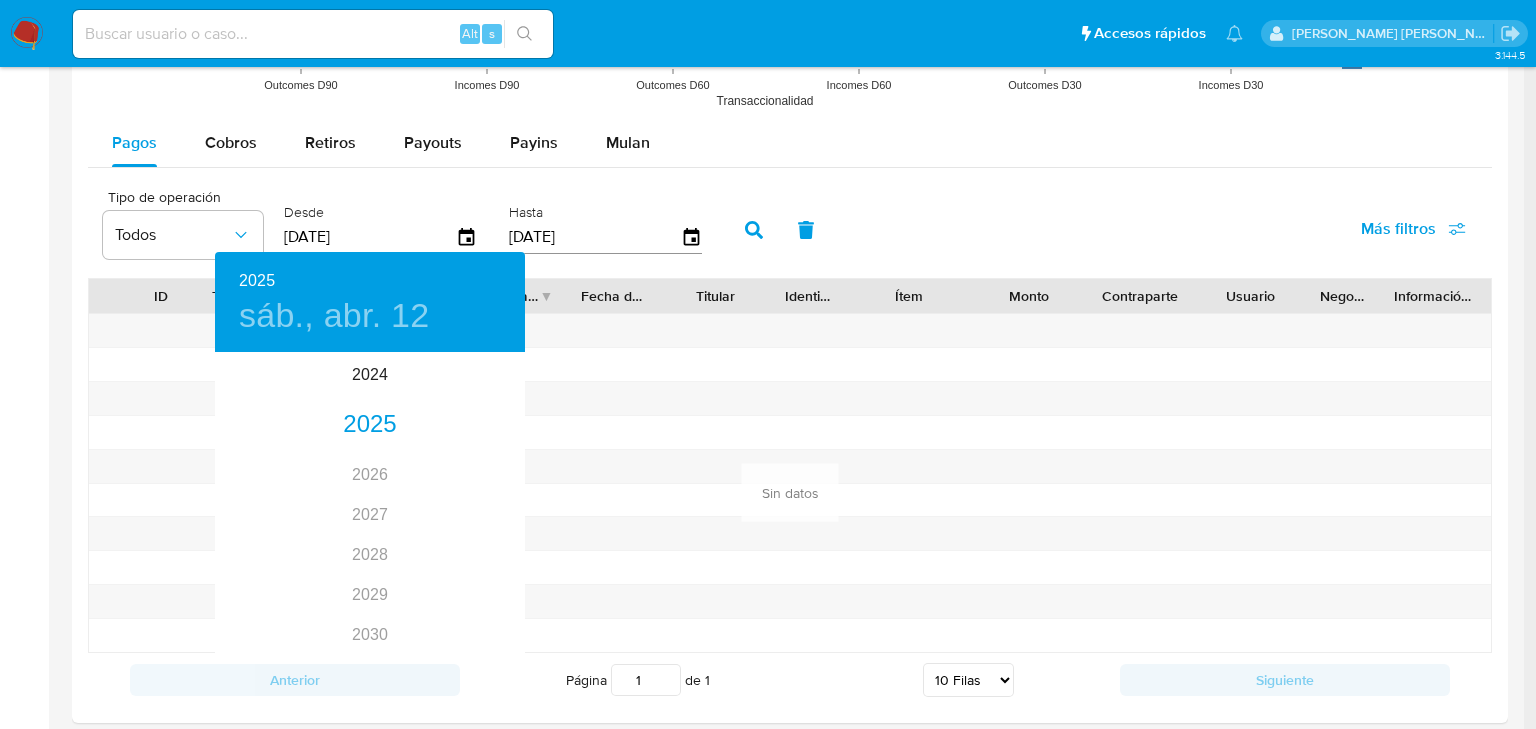 click at bounding box center [768, 364] 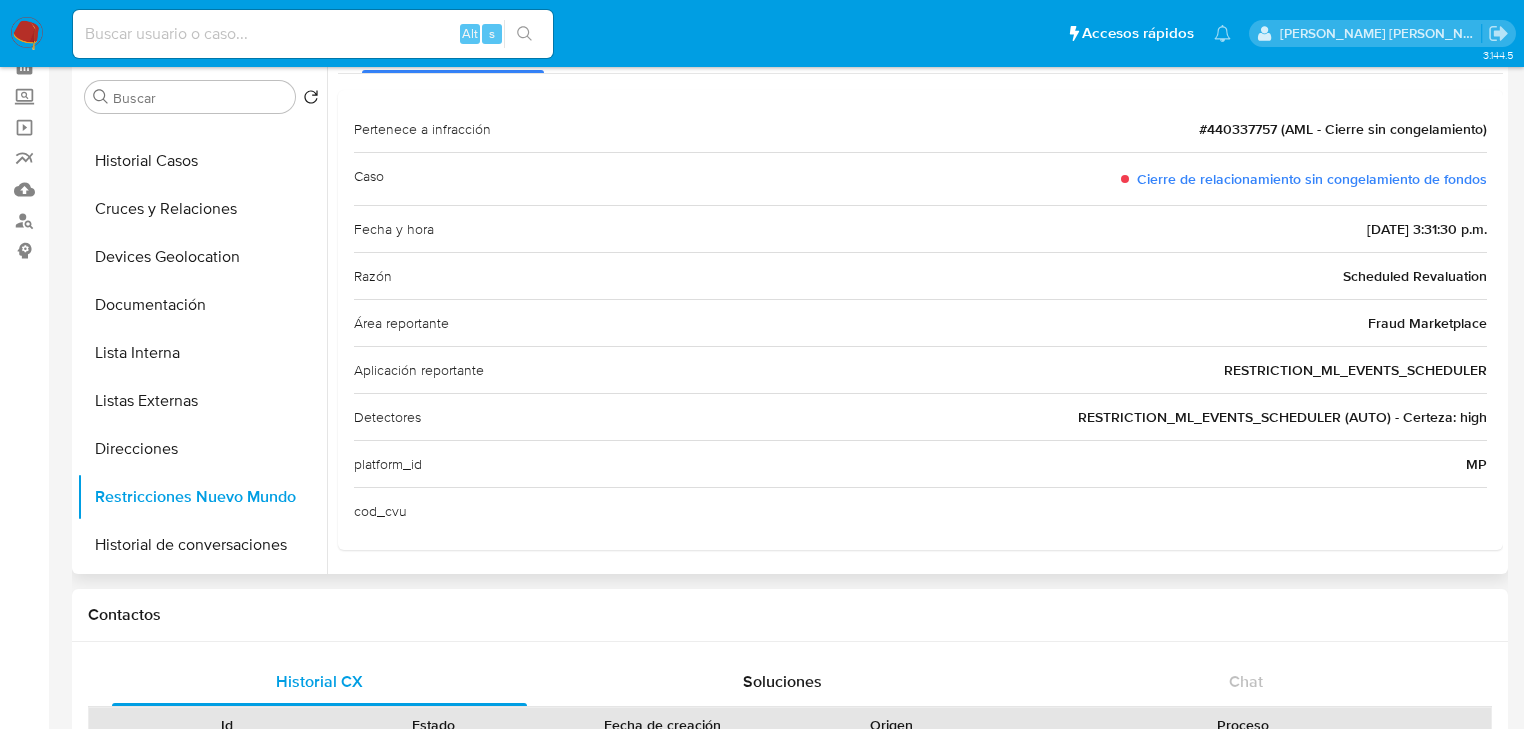 scroll, scrollTop: 0, scrollLeft: 0, axis: both 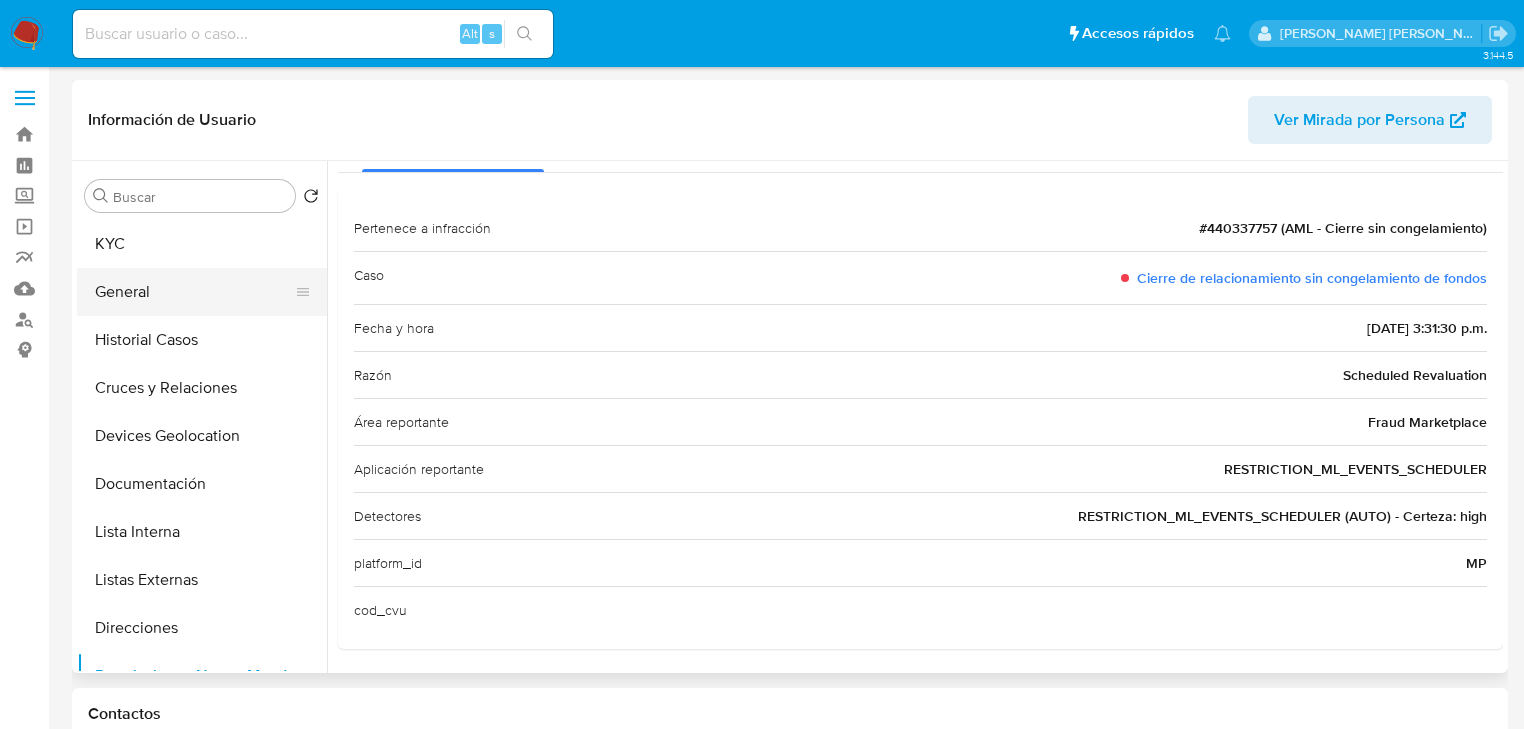 drag, startPoint x: 160, startPoint y: 296, endPoint x: 267, endPoint y: 301, distance: 107.11676 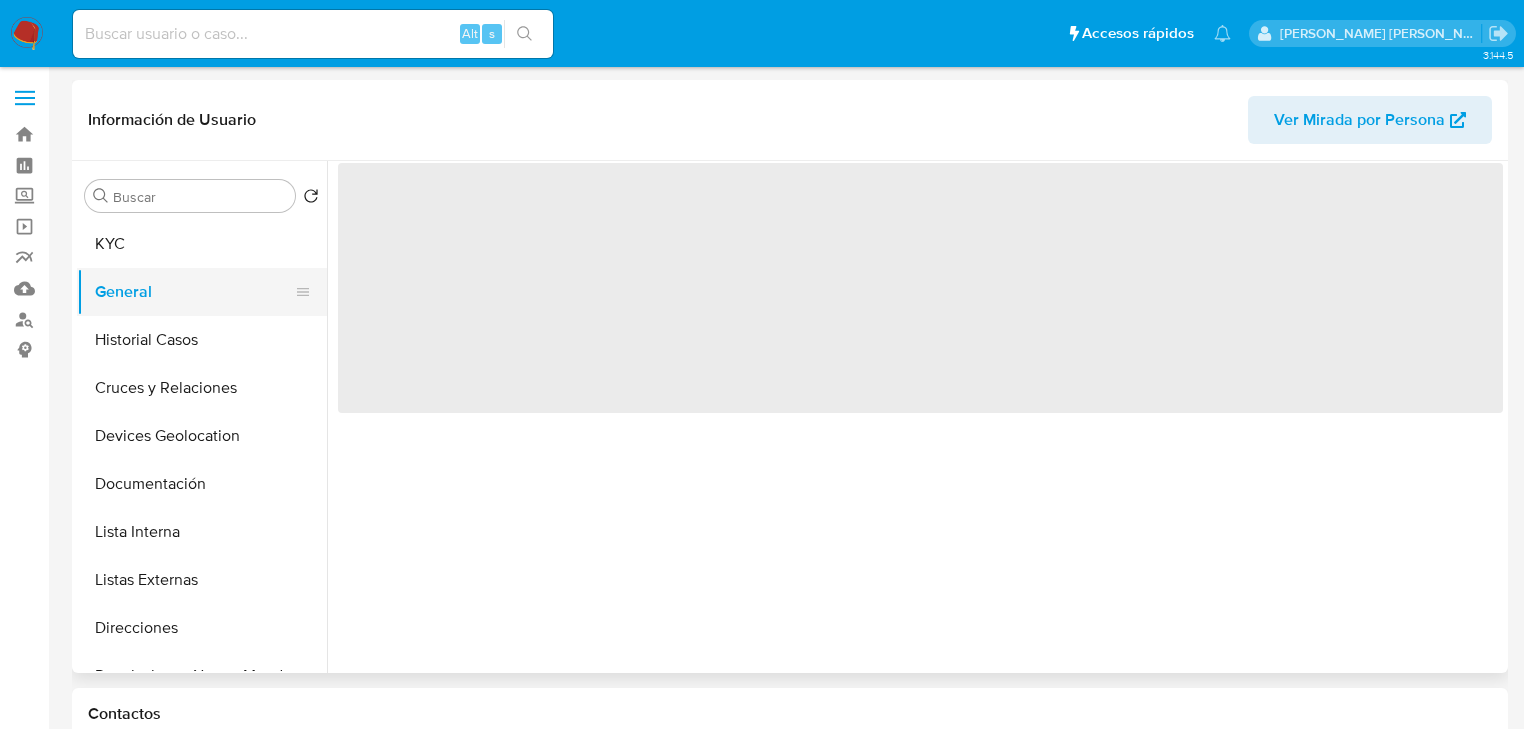 scroll, scrollTop: 0, scrollLeft: 0, axis: both 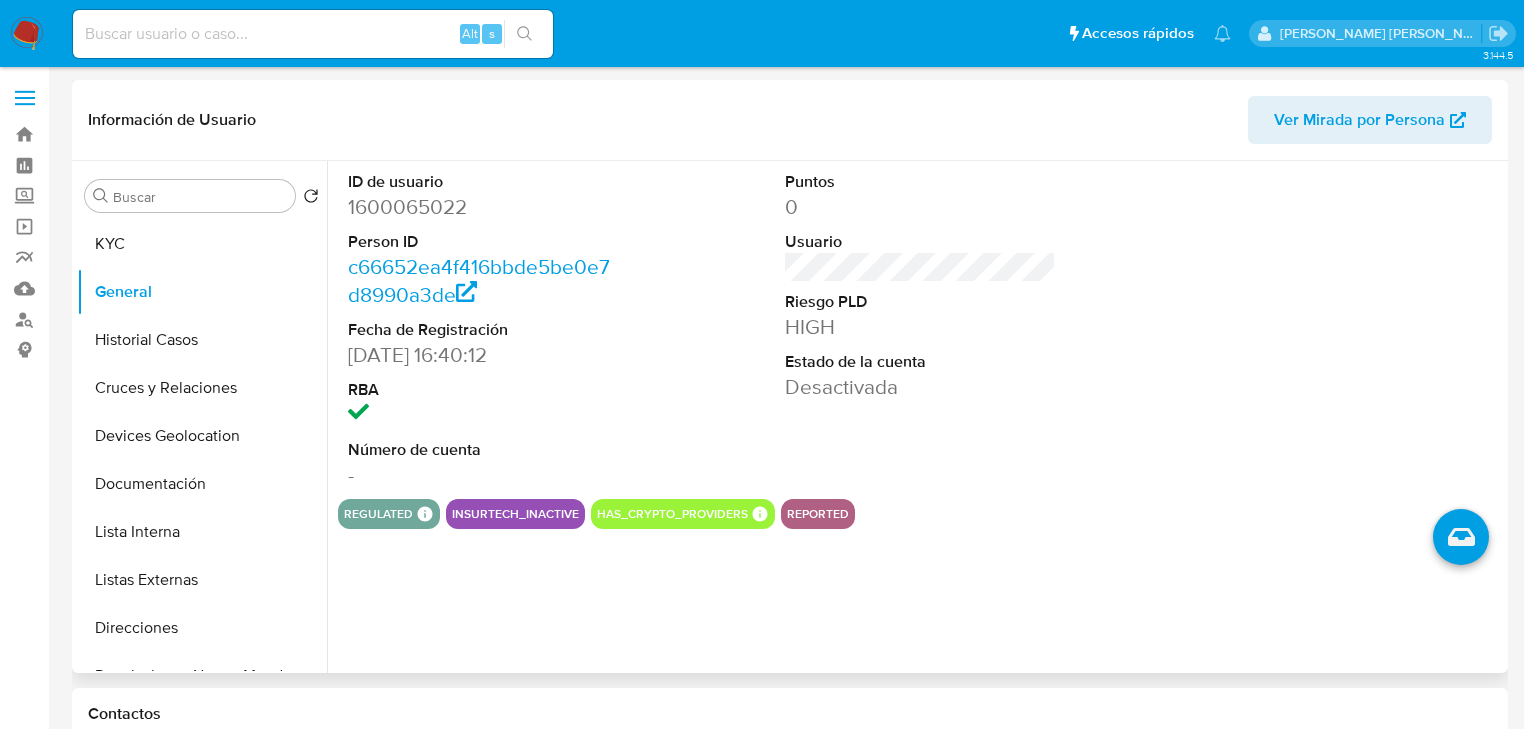 click on "1600065022" at bounding box center (483, 207) 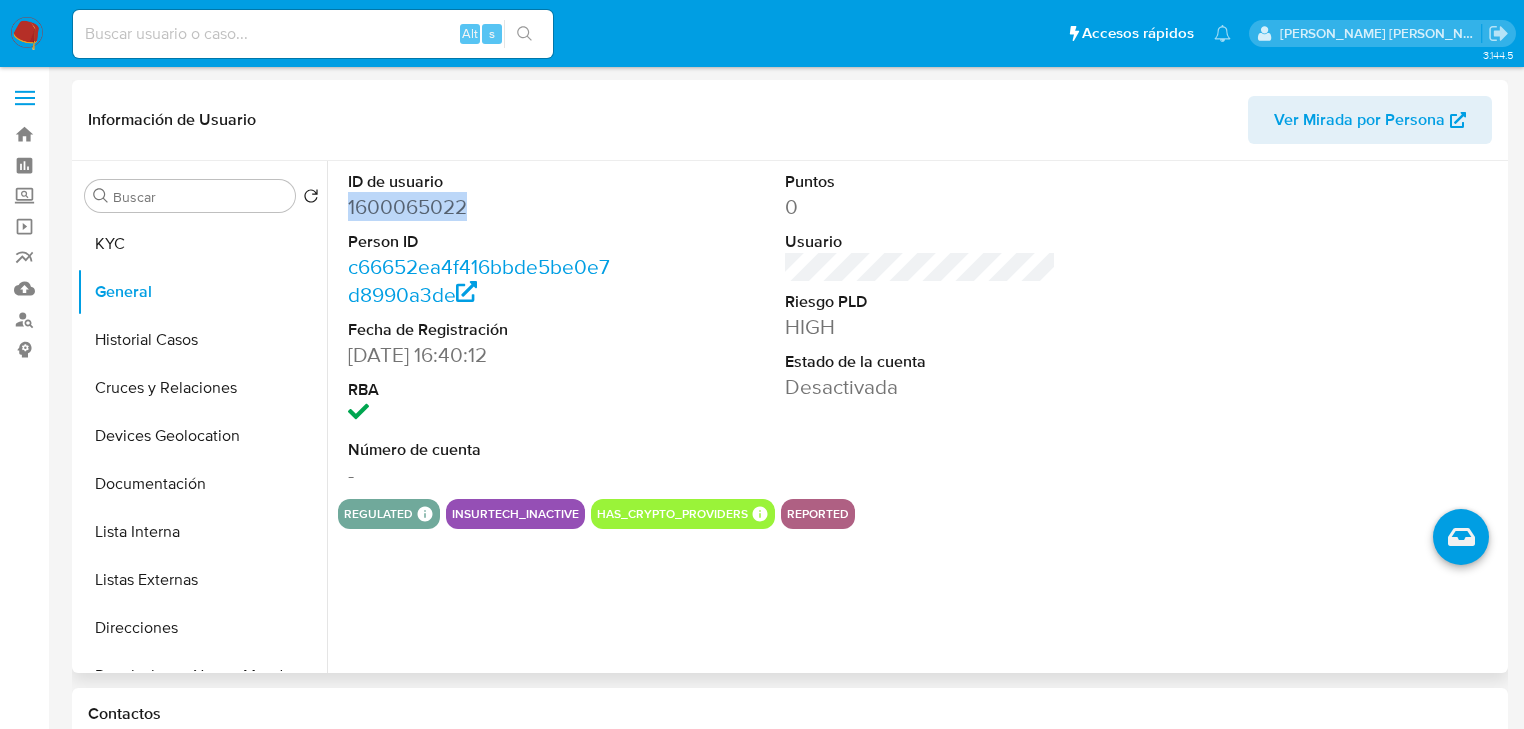 click on "1600065022" at bounding box center [483, 207] 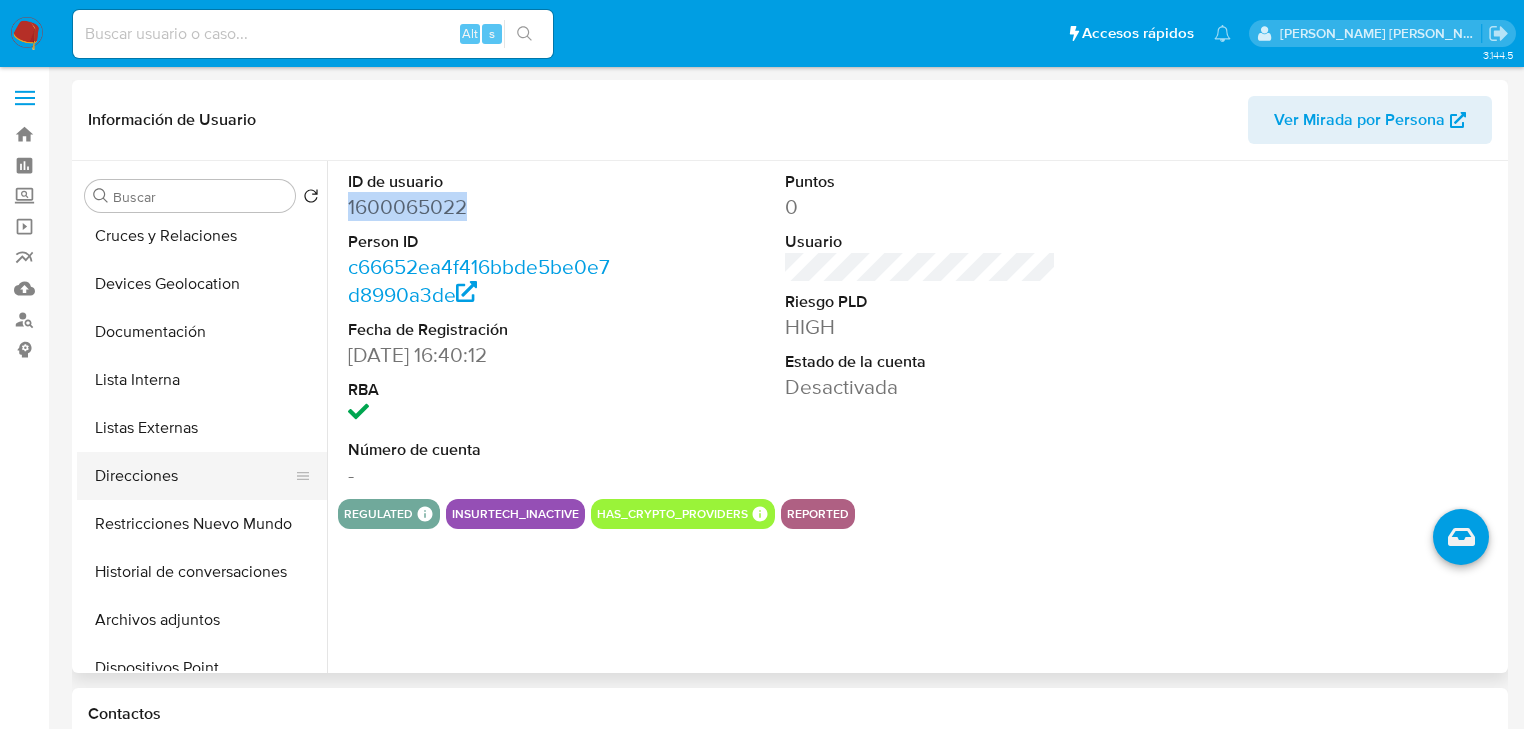scroll, scrollTop: 160, scrollLeft: 0, axis: vertical 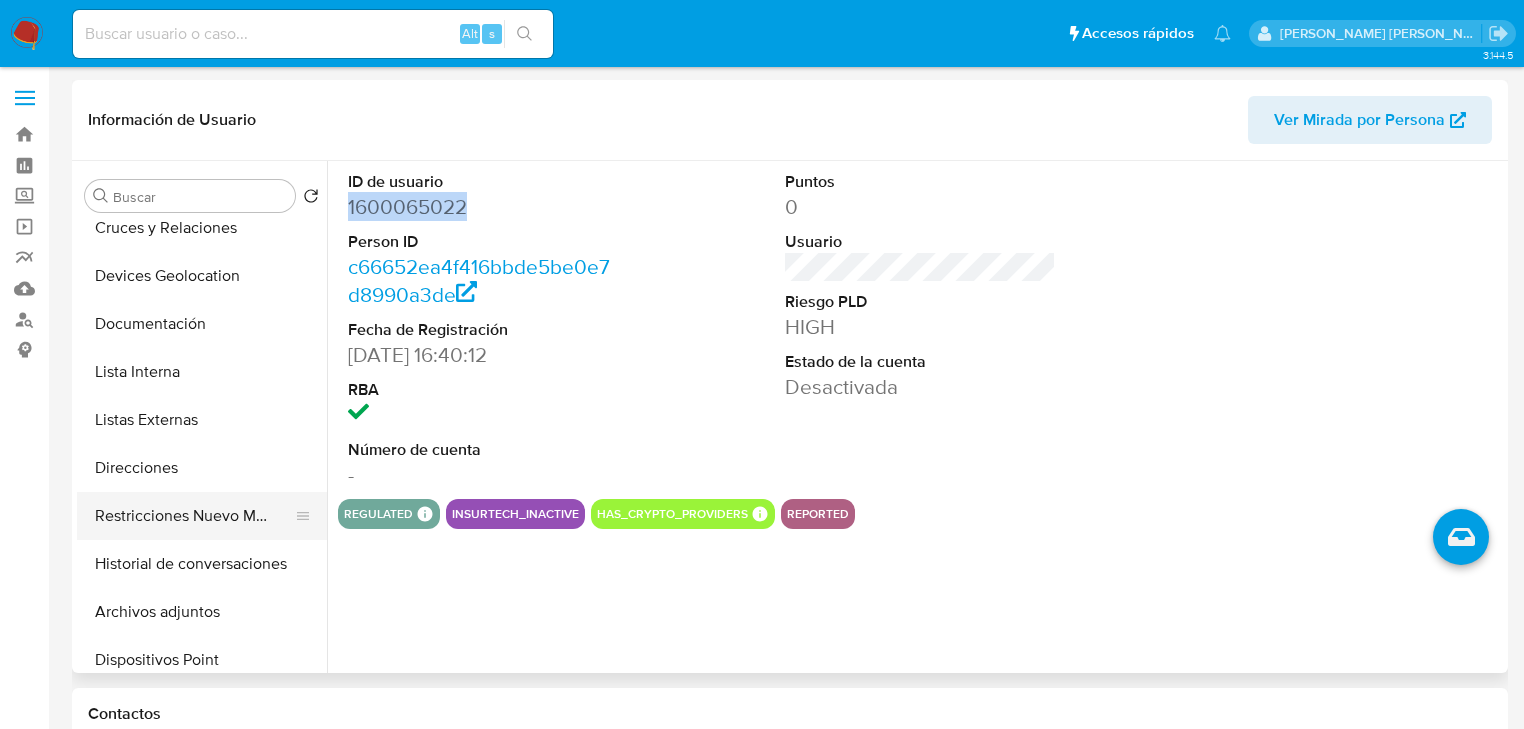 click on "Restricciones Nuevo Mundo" at bounding box center [194, 516] 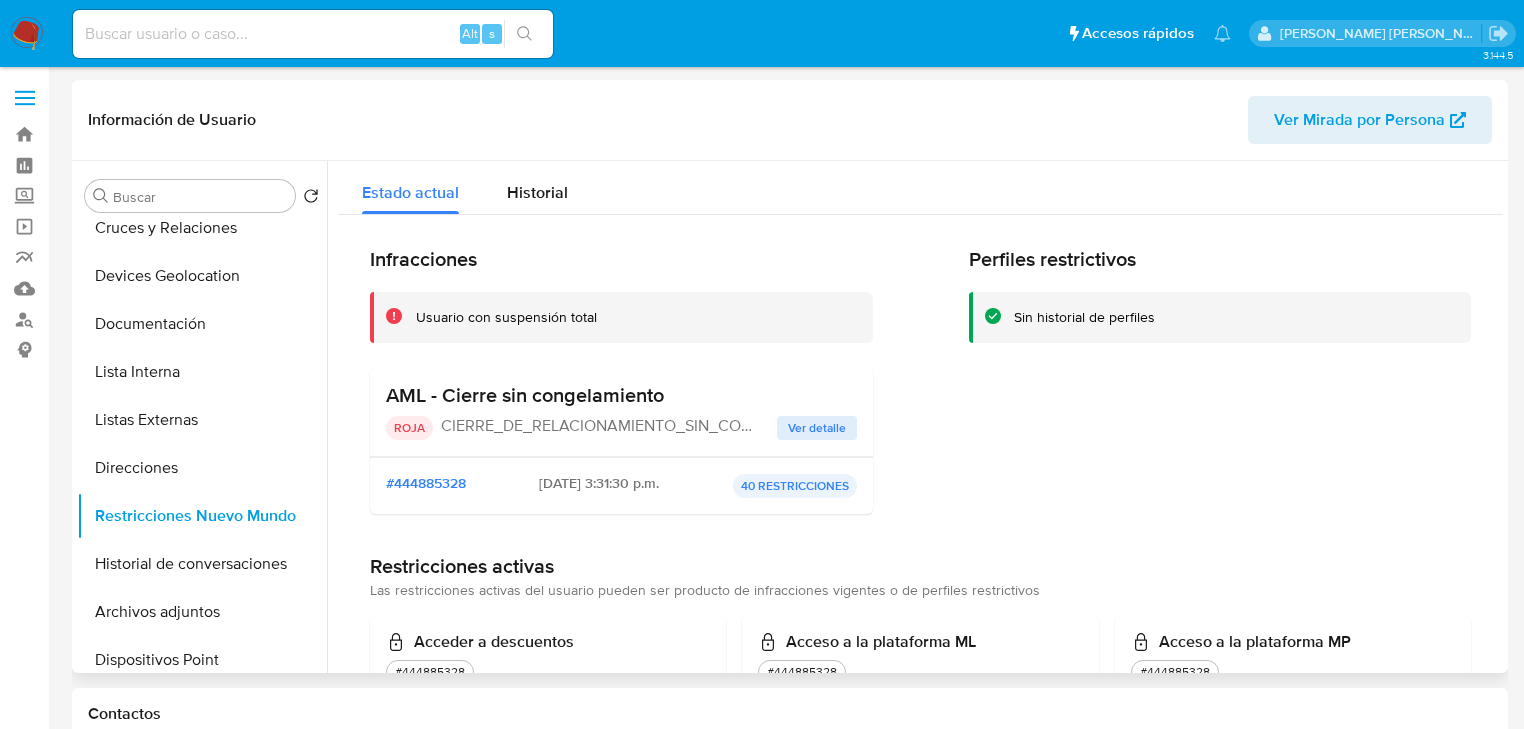type 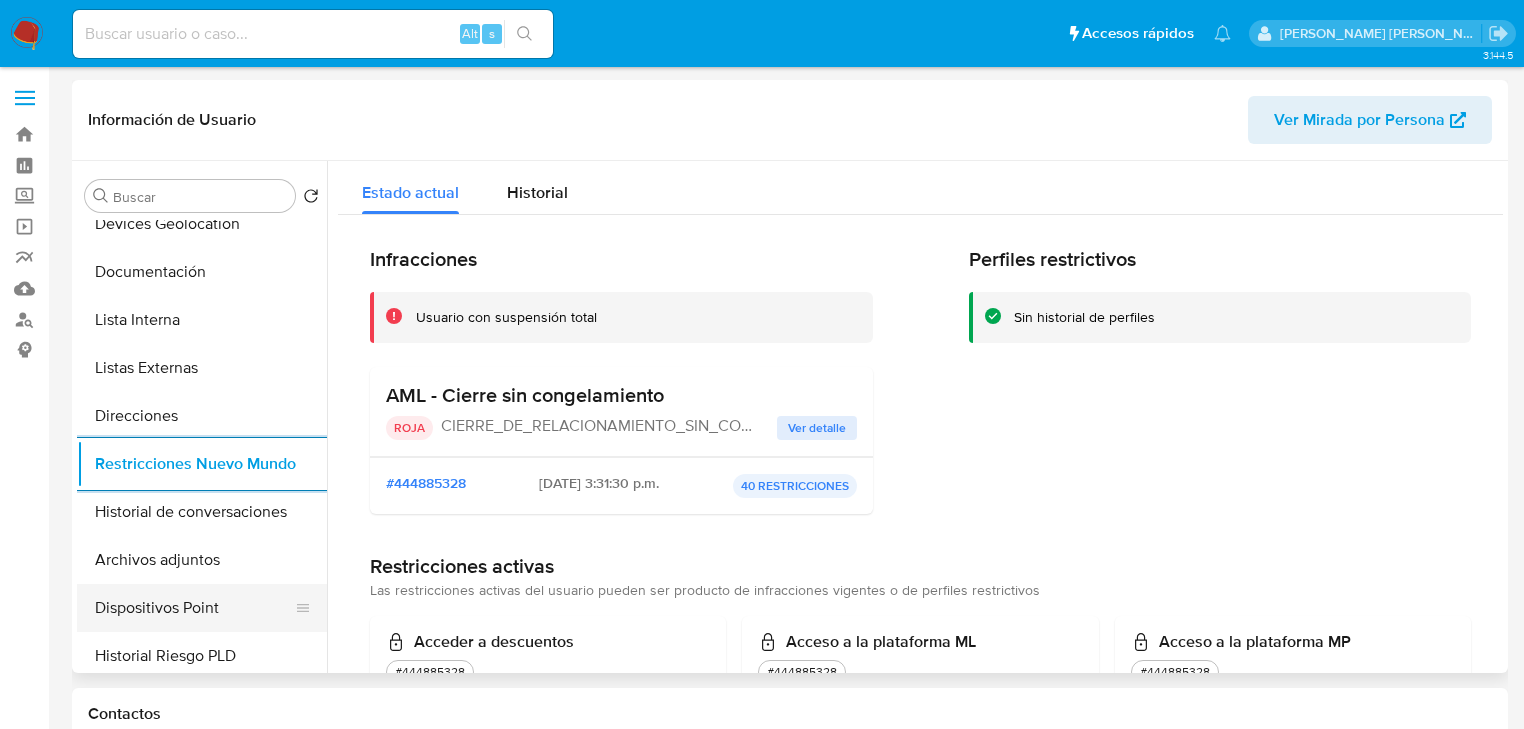 scroll, scrollTop: 80, scrollLeft: 0, axis: vertical 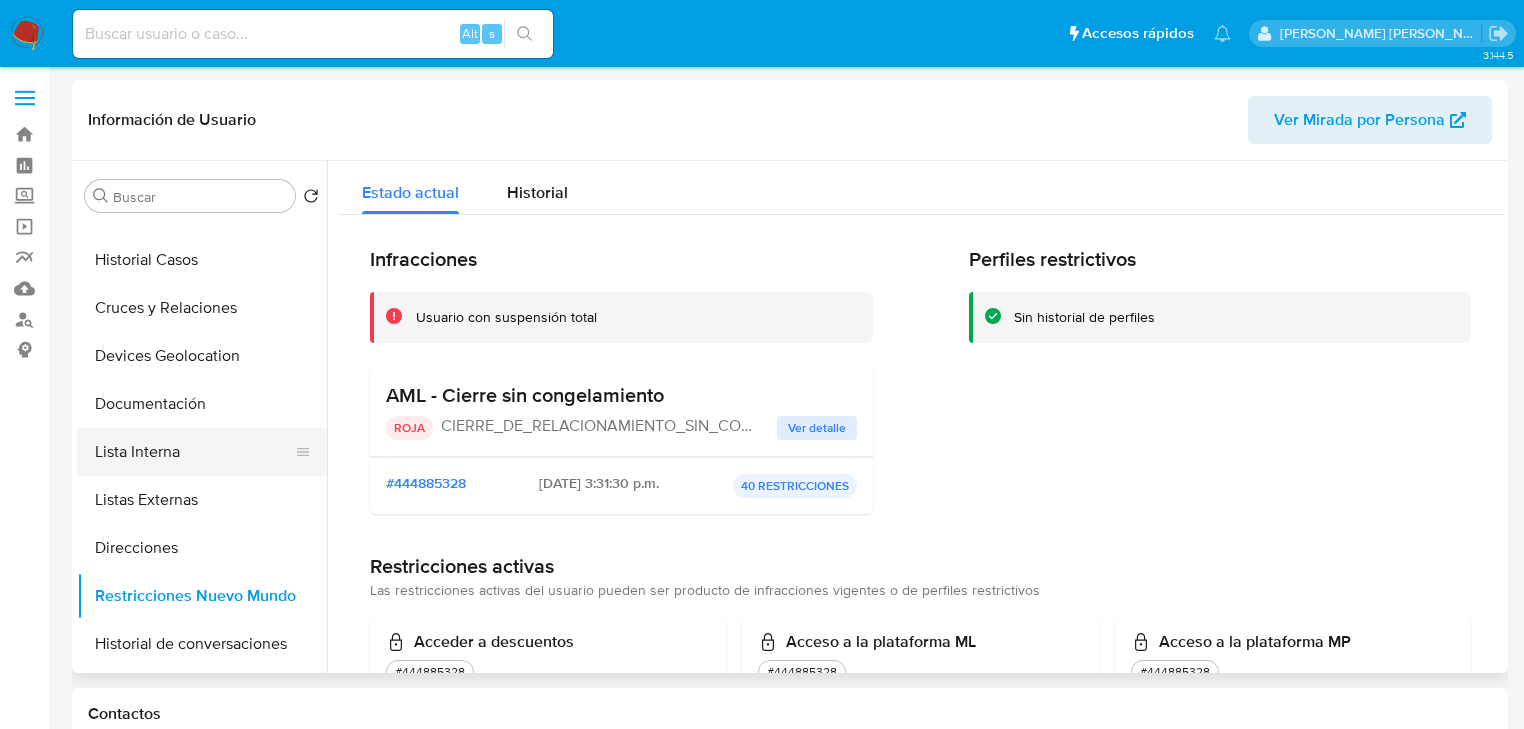 click on "Lista Interna" 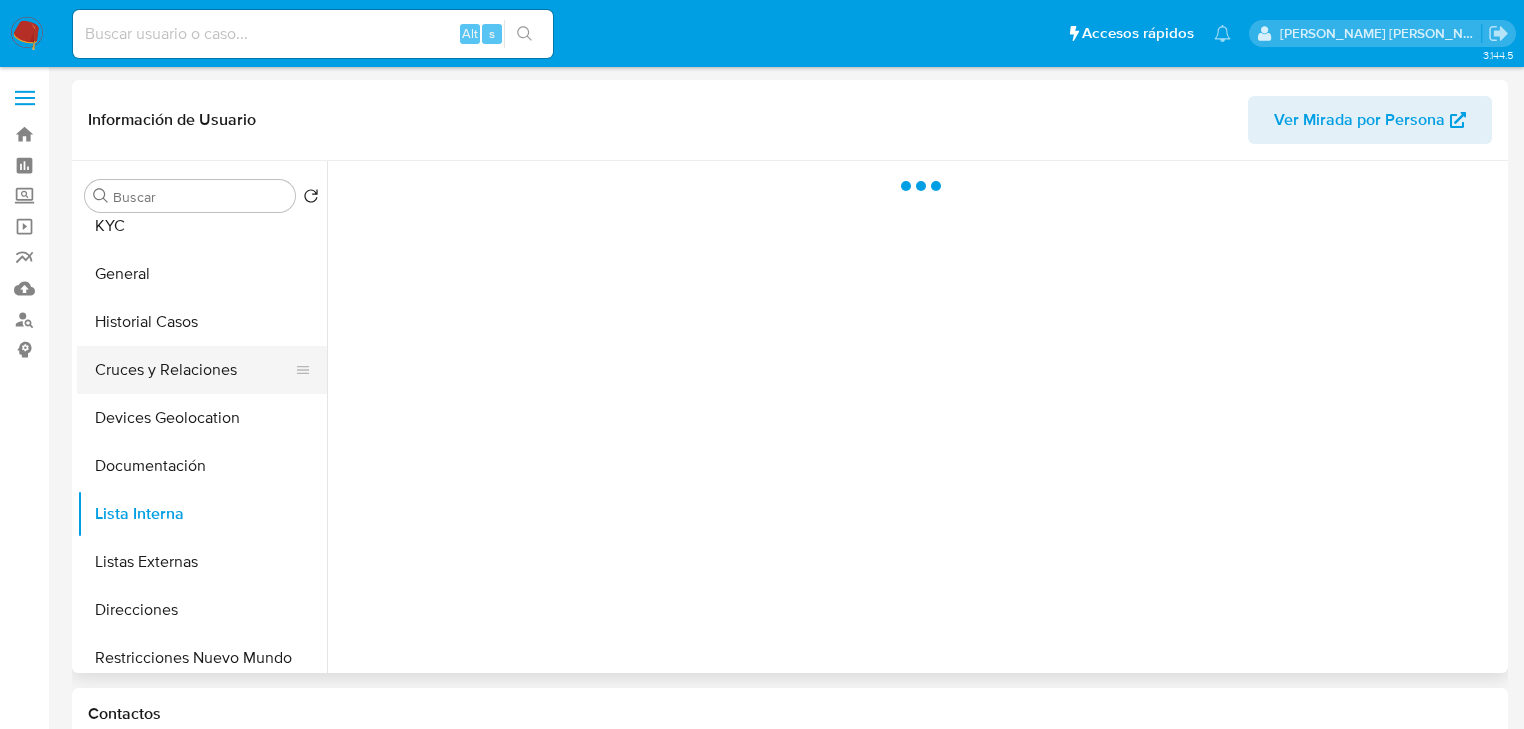 scroll, scrollTop: 0, scrollLeft: 0, axis: both 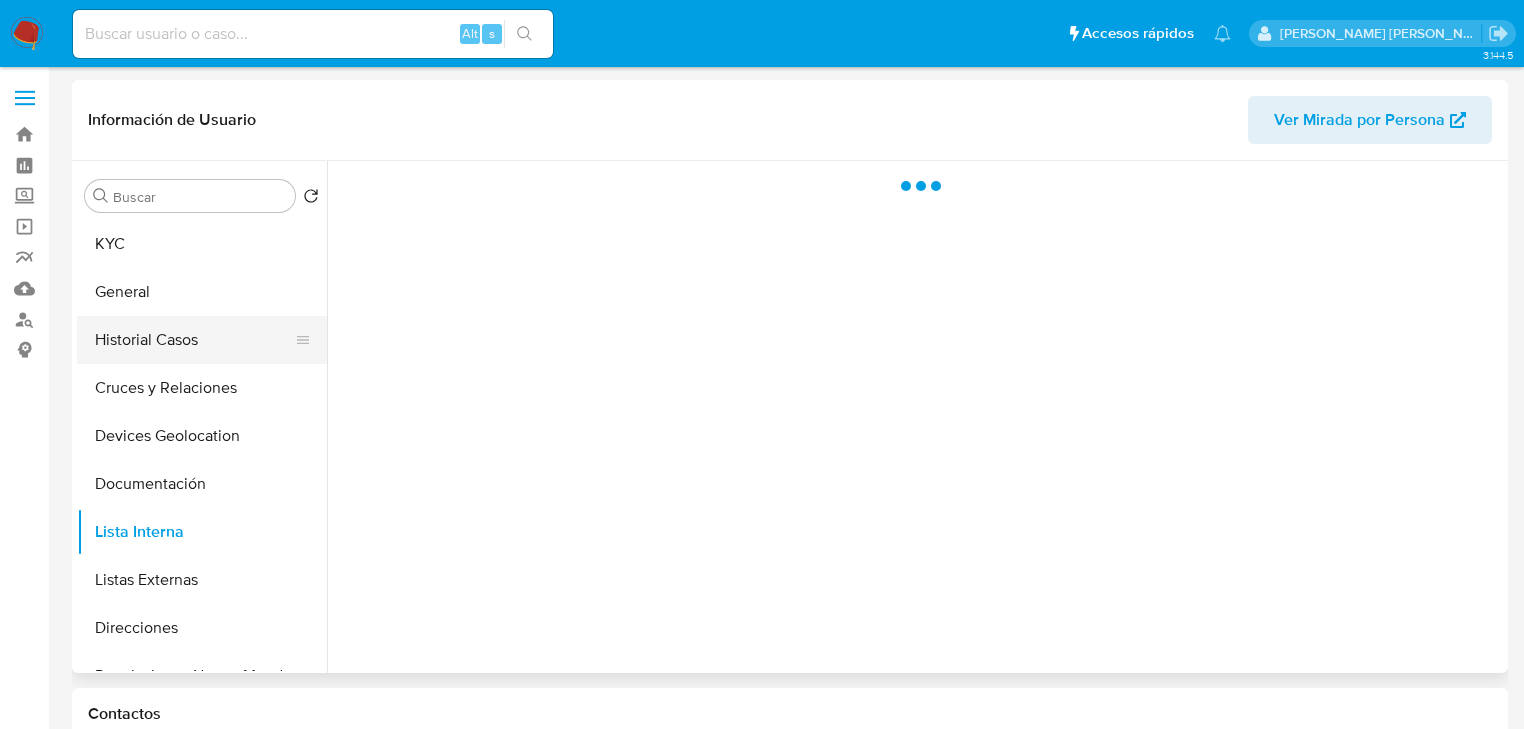 click on "Historial Casos" 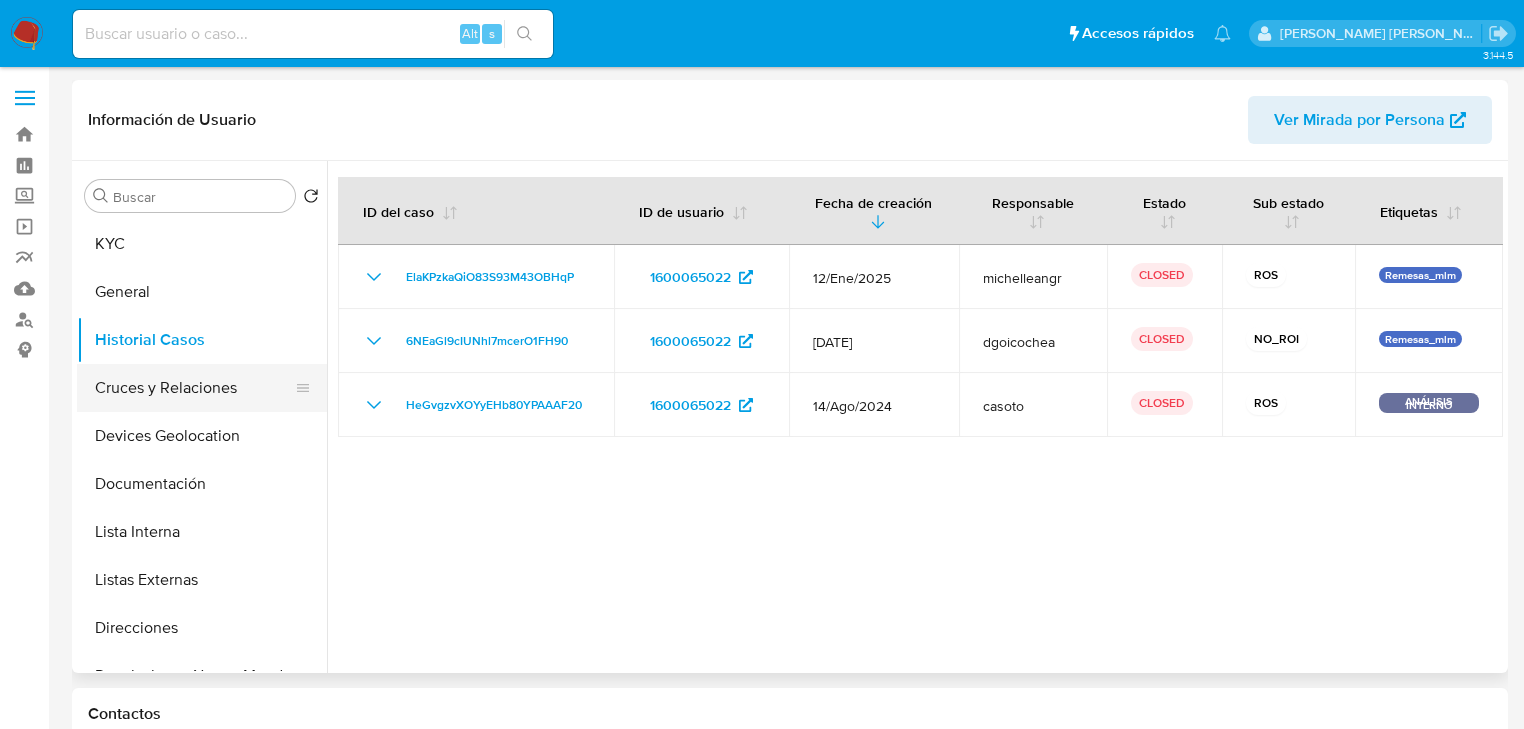 click on "Cruces y Relaciones" 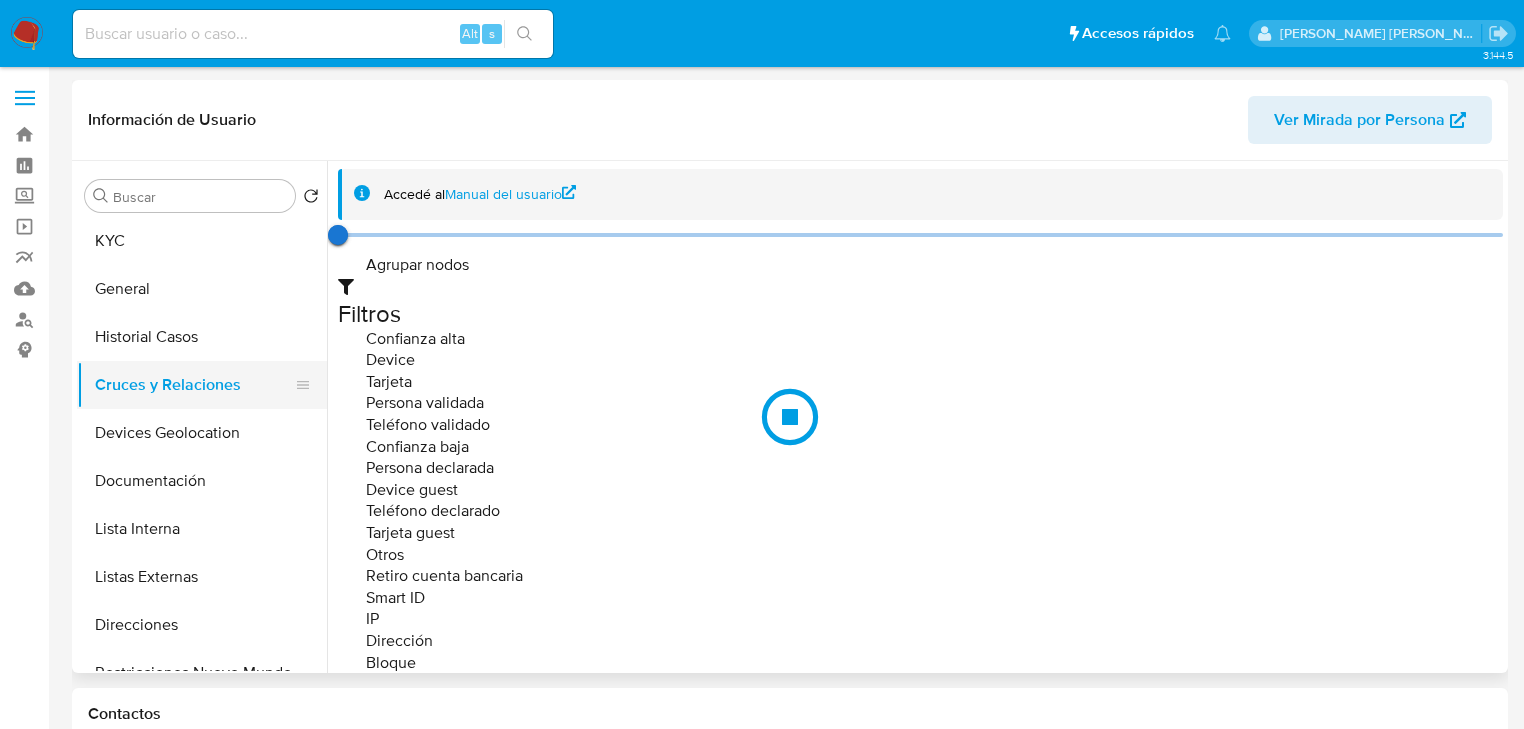 scroll, scrollTop: 0, scrollLeft: 0, axis: both 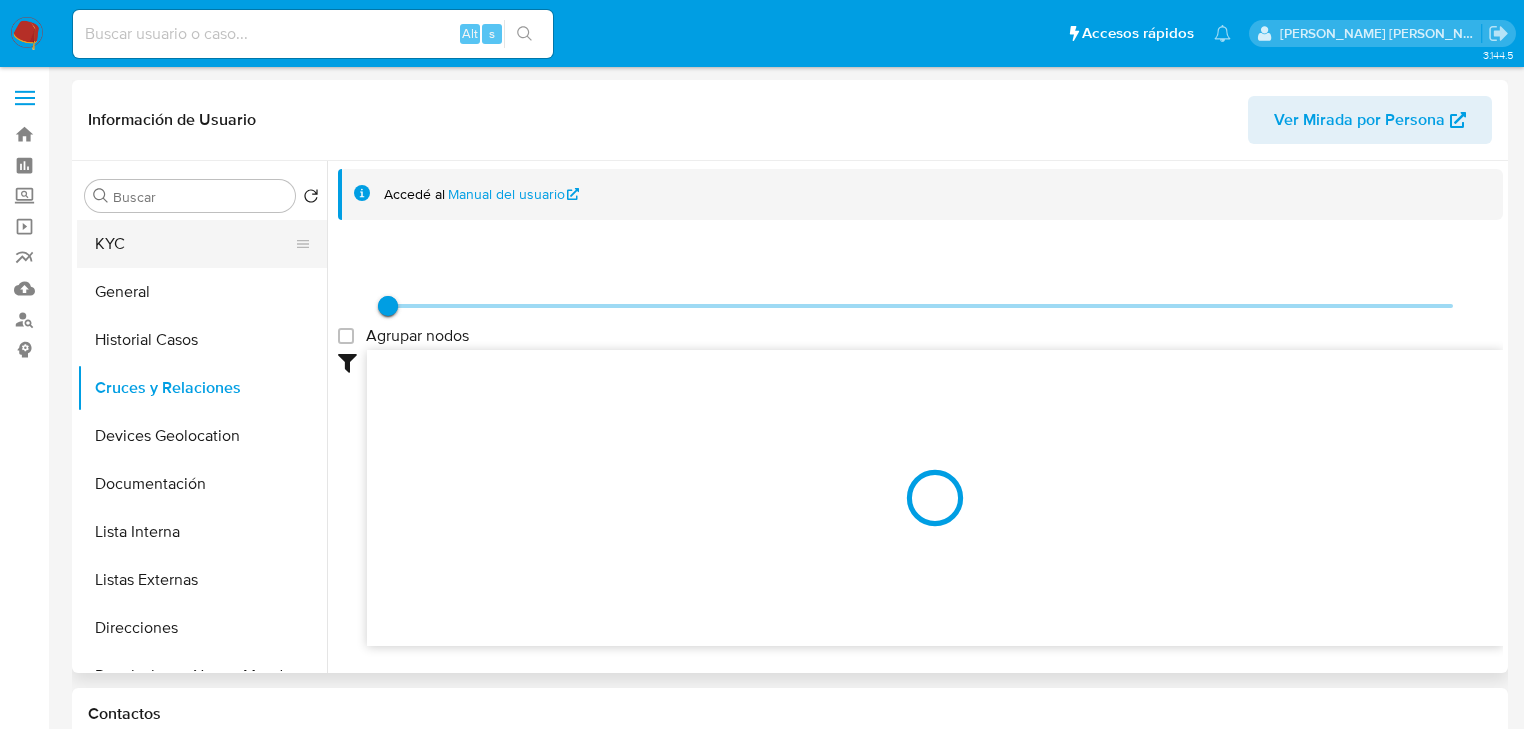drag, startPoint x: 152, startPoint y: 252, endPoint x: 227, endPoint y: 264, distance: 75.95393 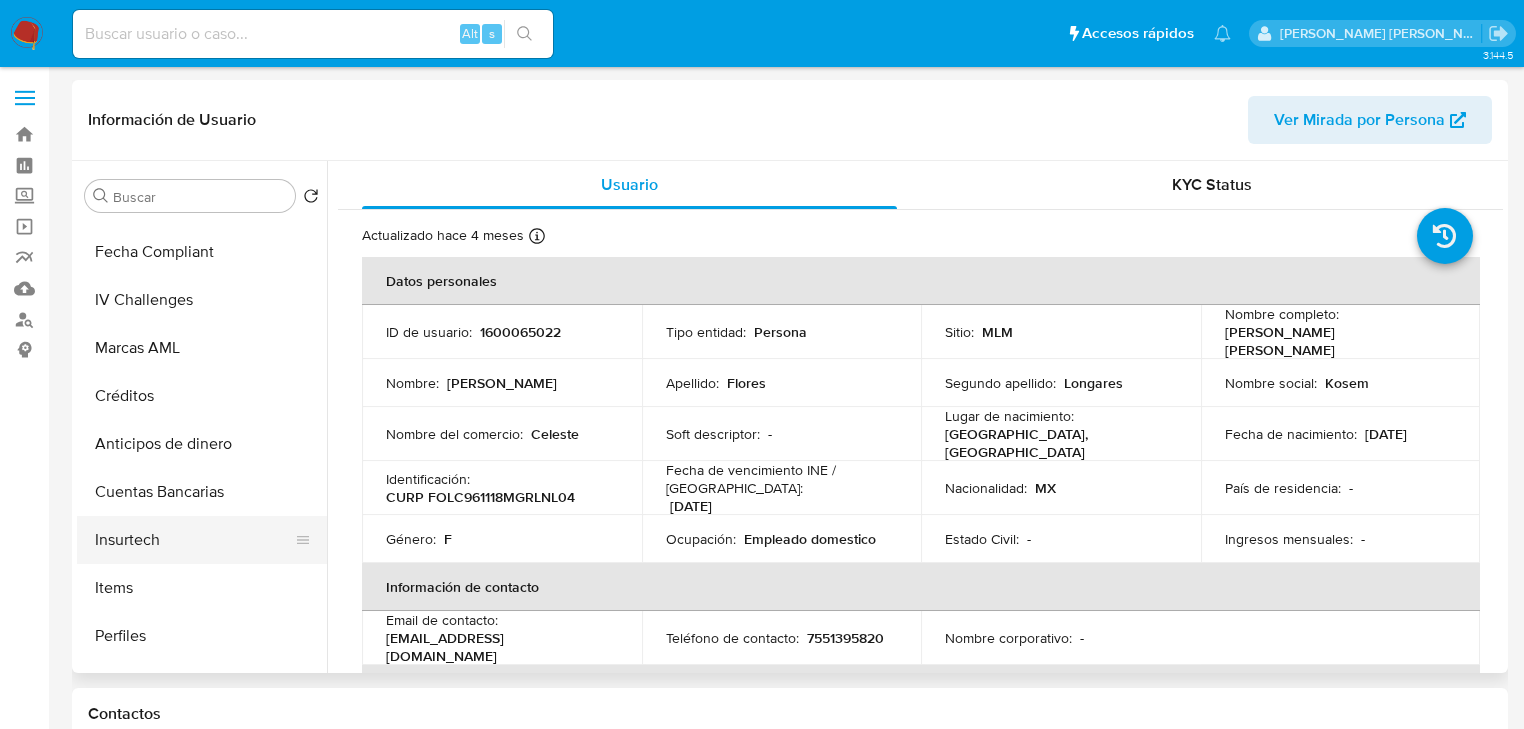 scroll, scrollTop: 796, scrollLeft: 0, axis: vertical 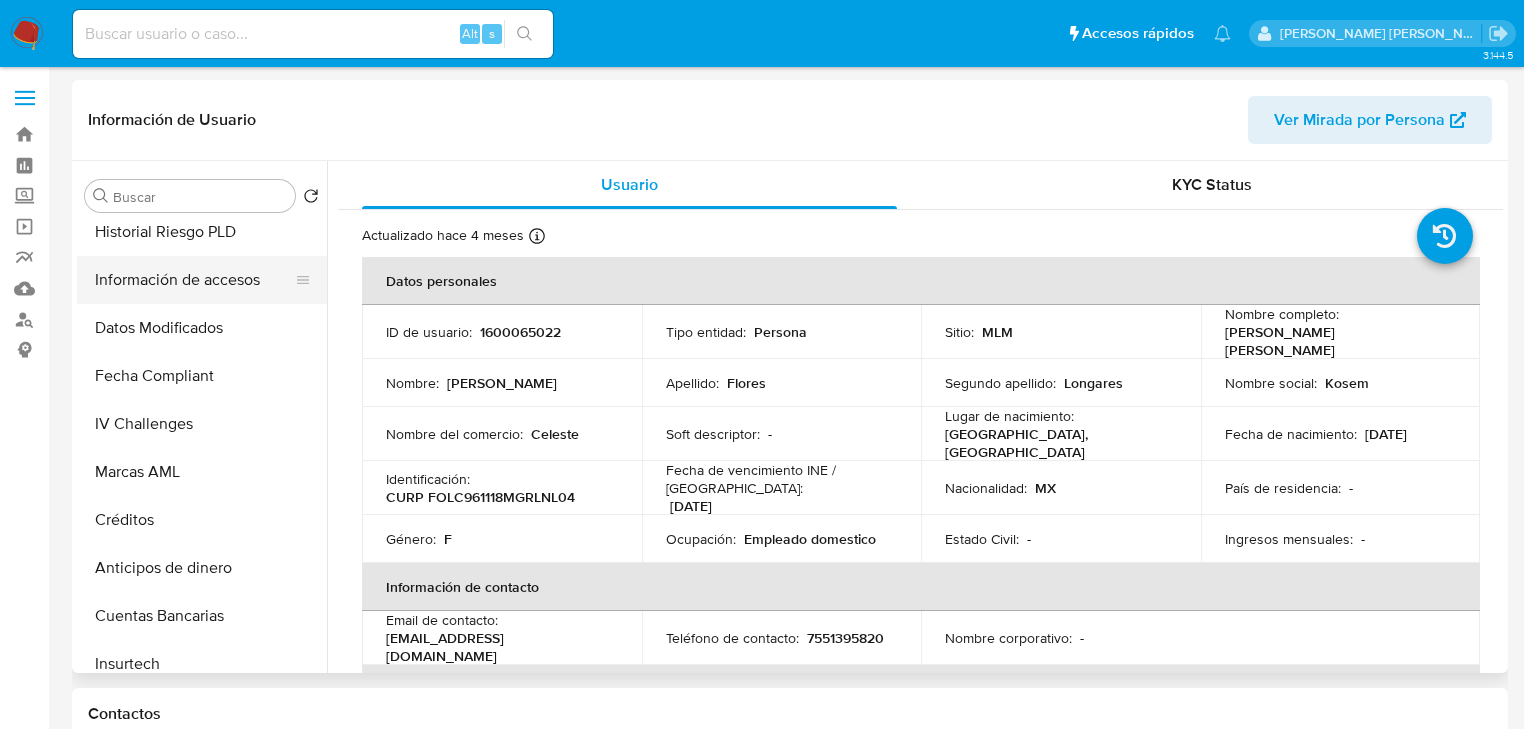click on "Información de accesos" 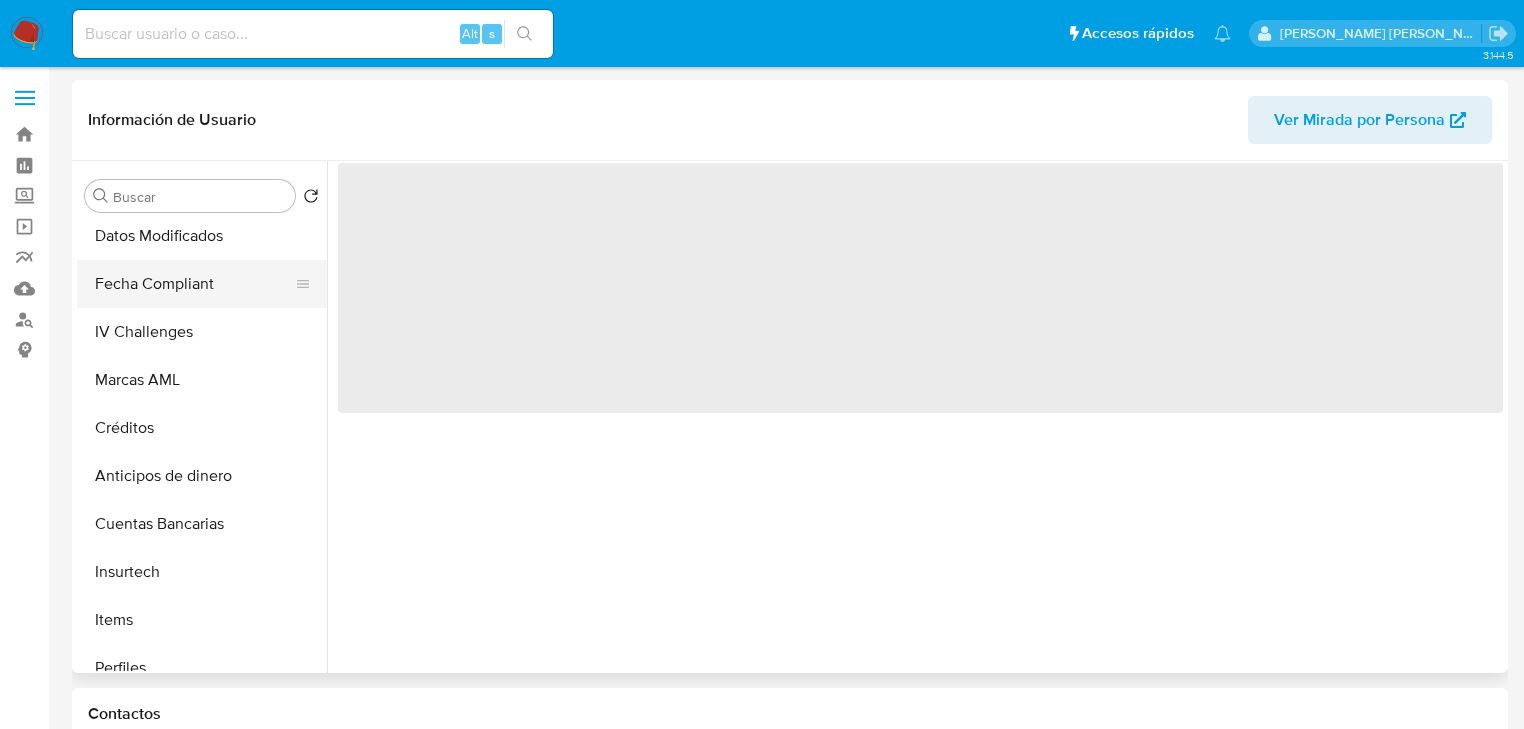 scroll, scrollTop: 796, scrollLeft: 0, axis: vertical 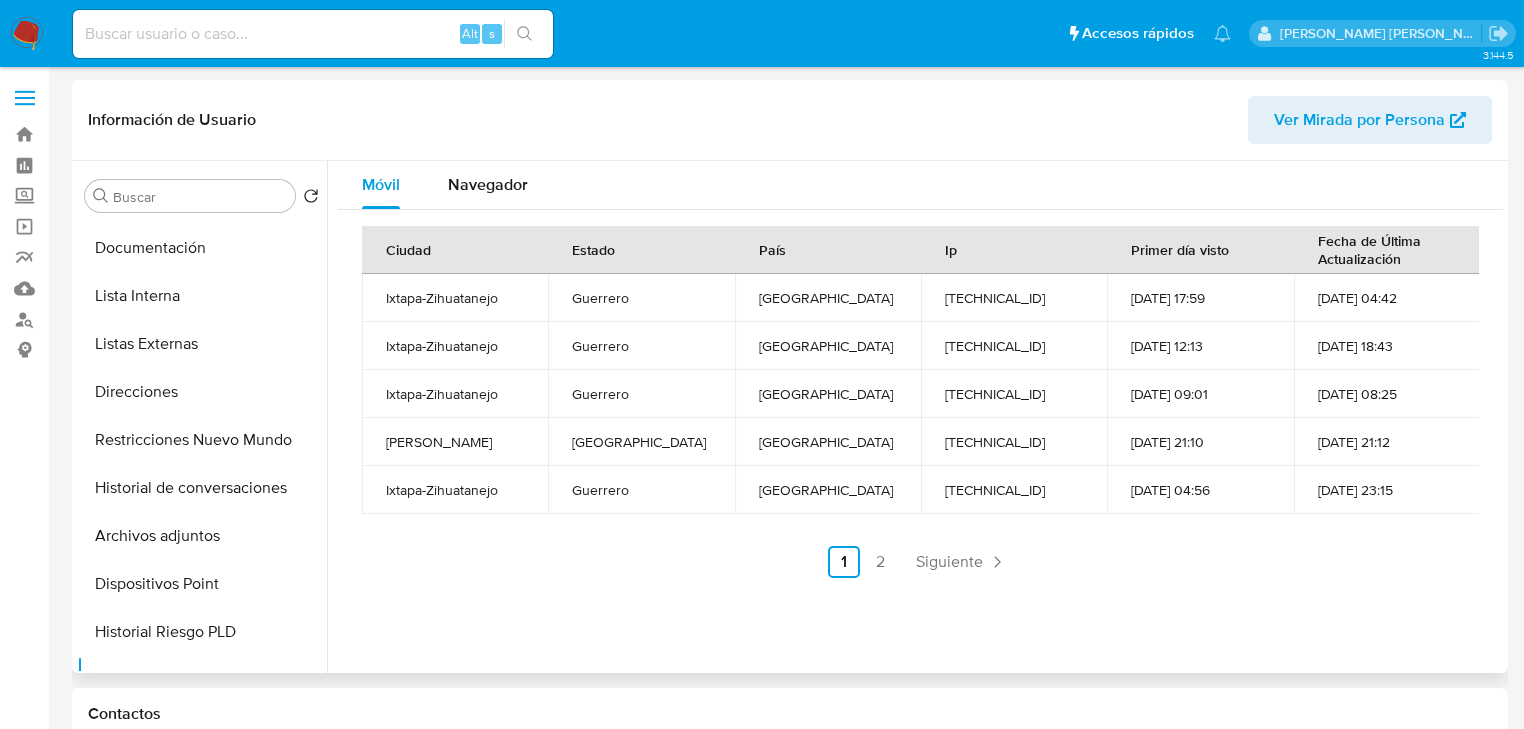 drag, startPoint x: 208, startPoint y: 432, endPoint x: 332, endPoint y: 433, distance: 124.004036 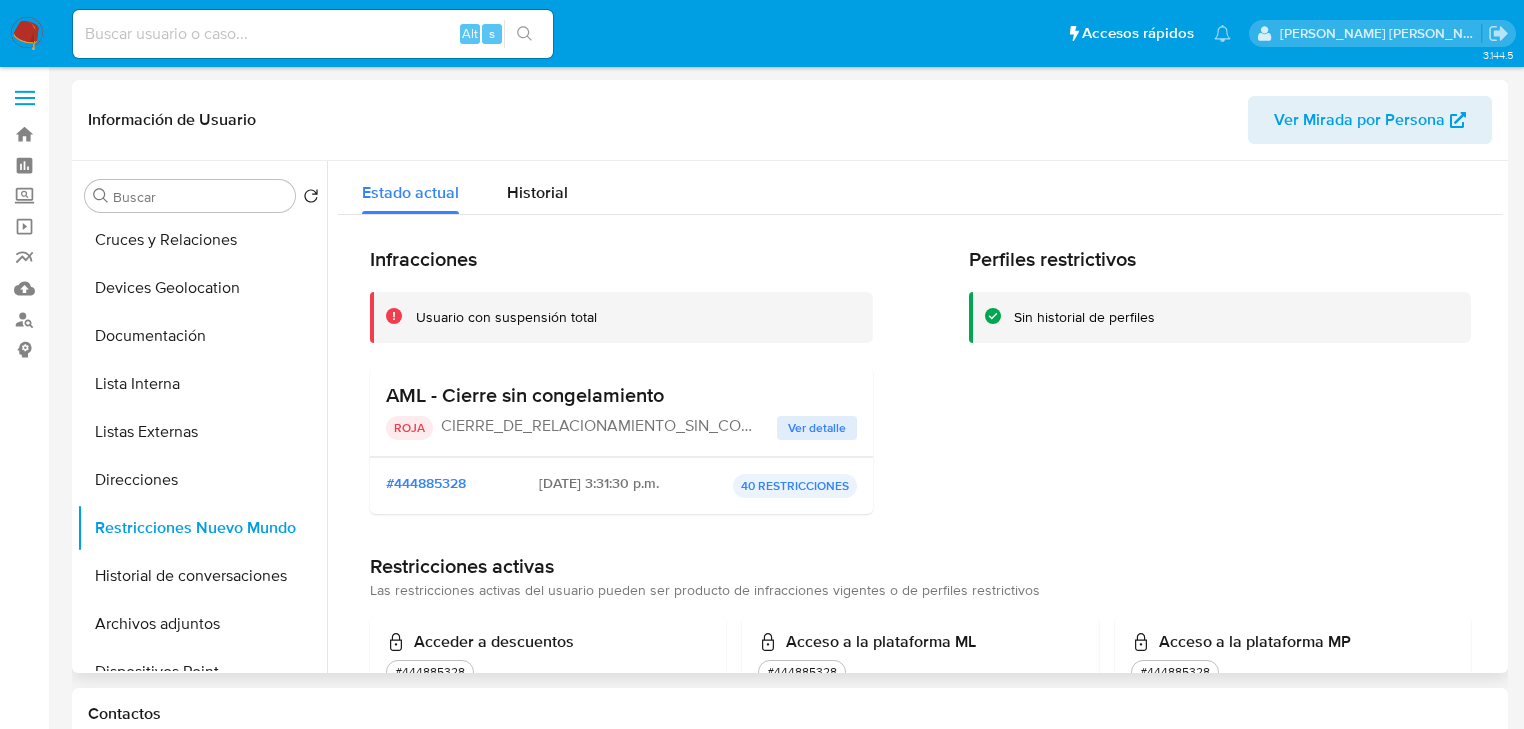 scroll, scrollTop: 0, scrollLeft: 0, axis: both 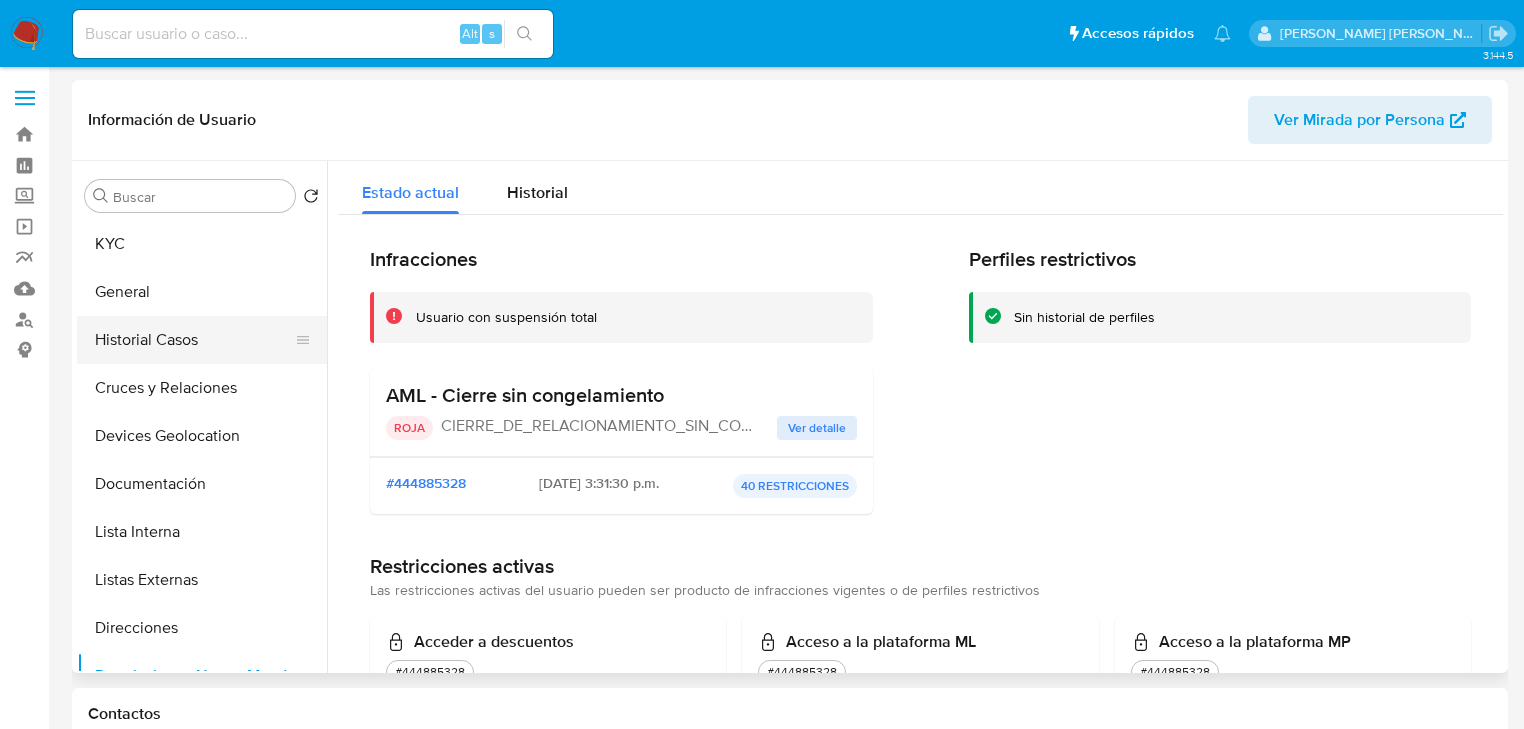 click on "Historial Casos" 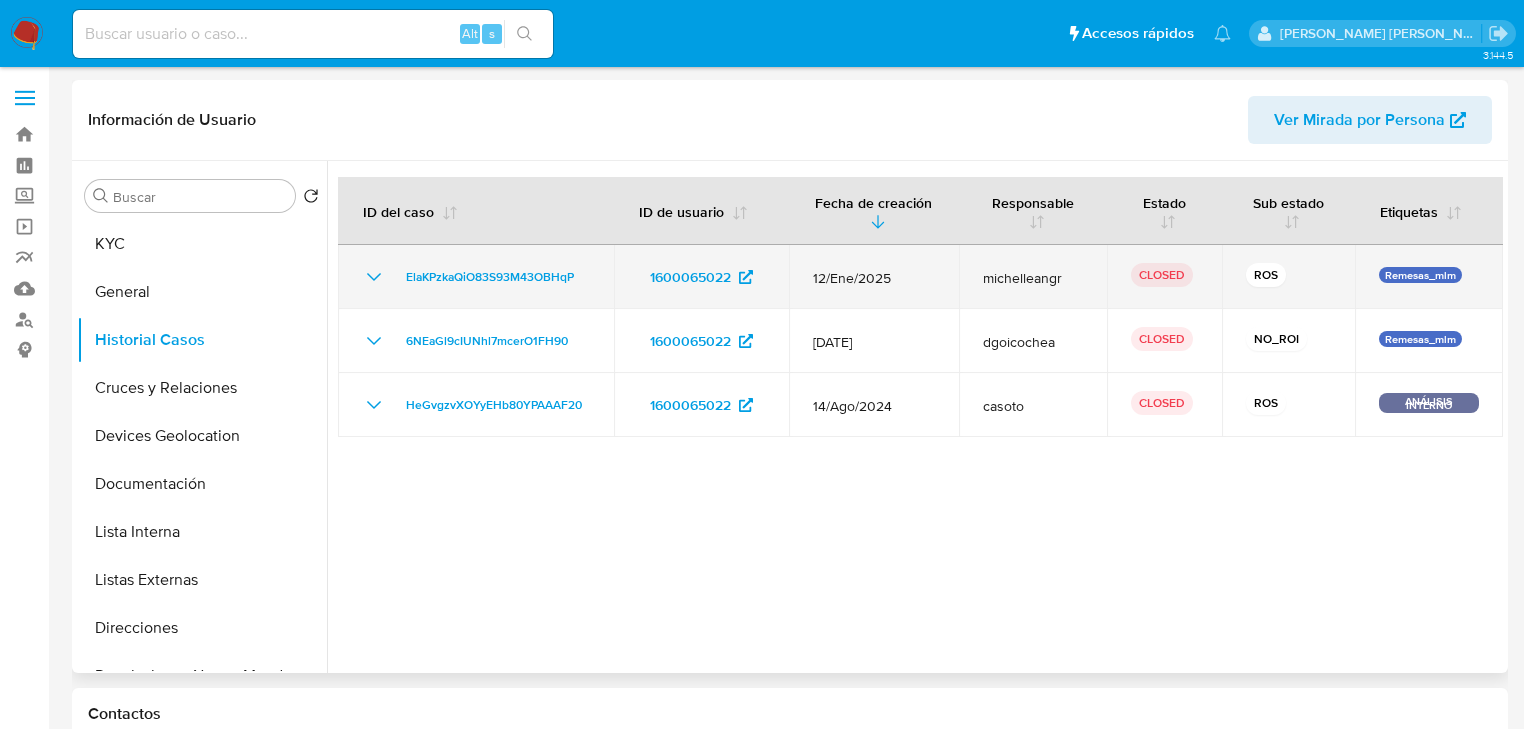 click 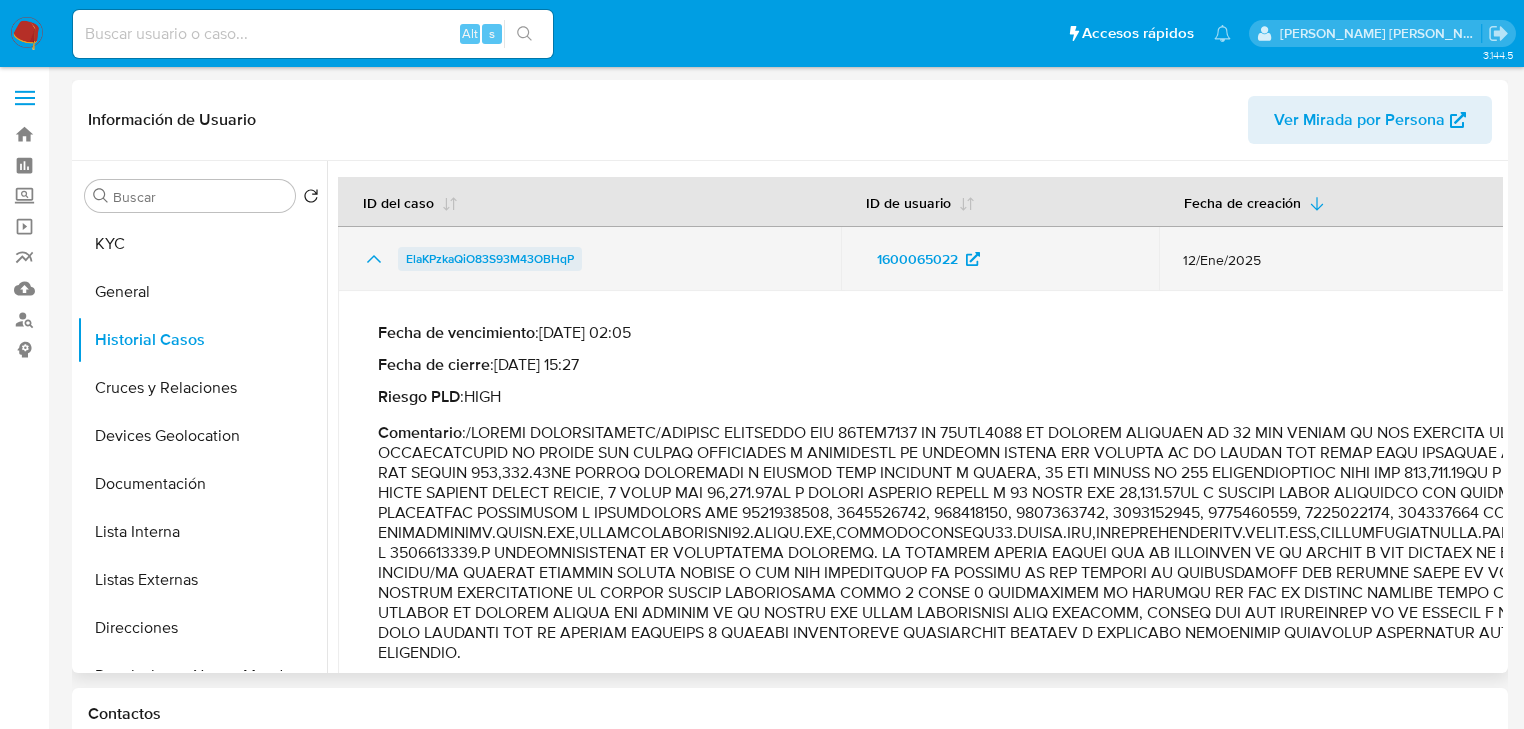 click on "ElaKPzkaQiO83S93M43OBHqP" 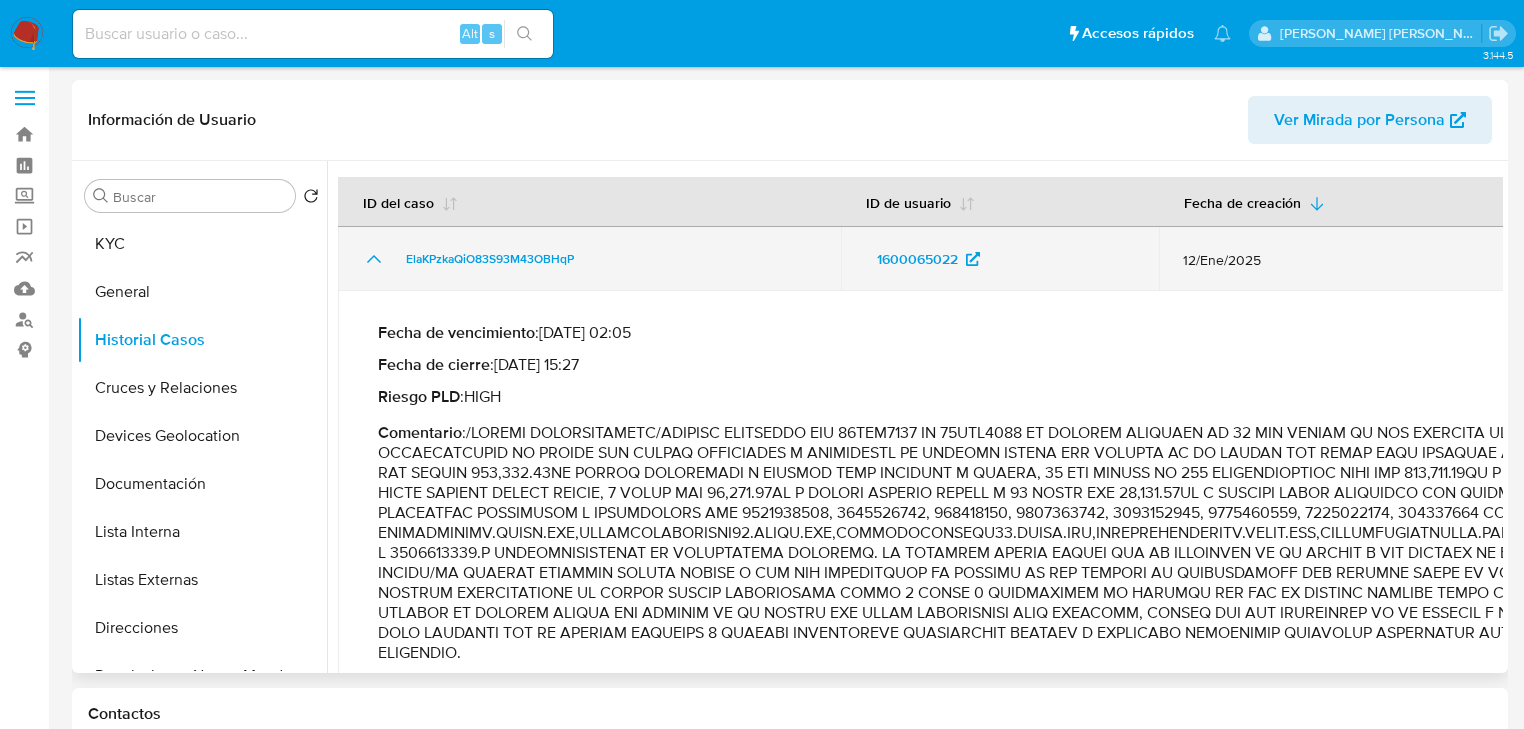 click 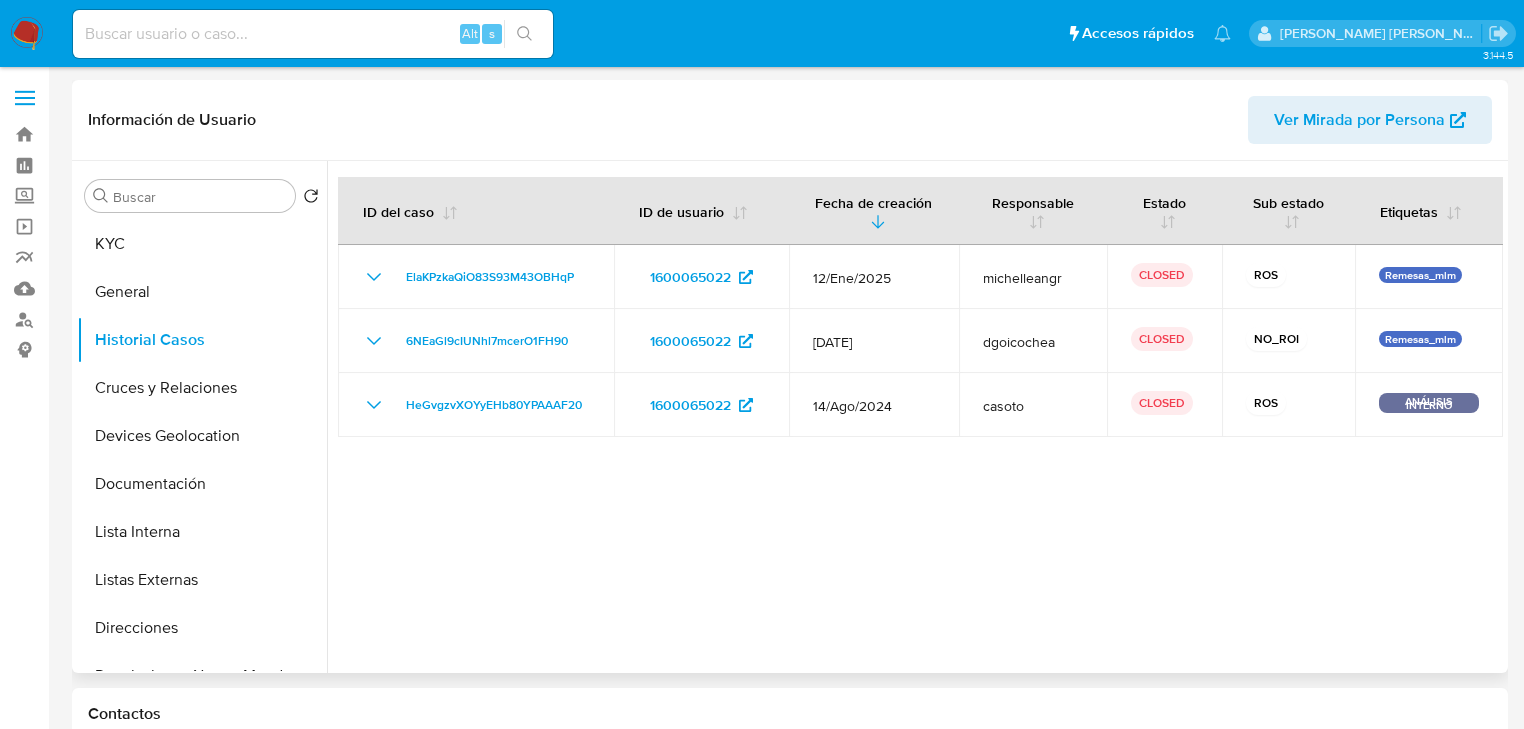type 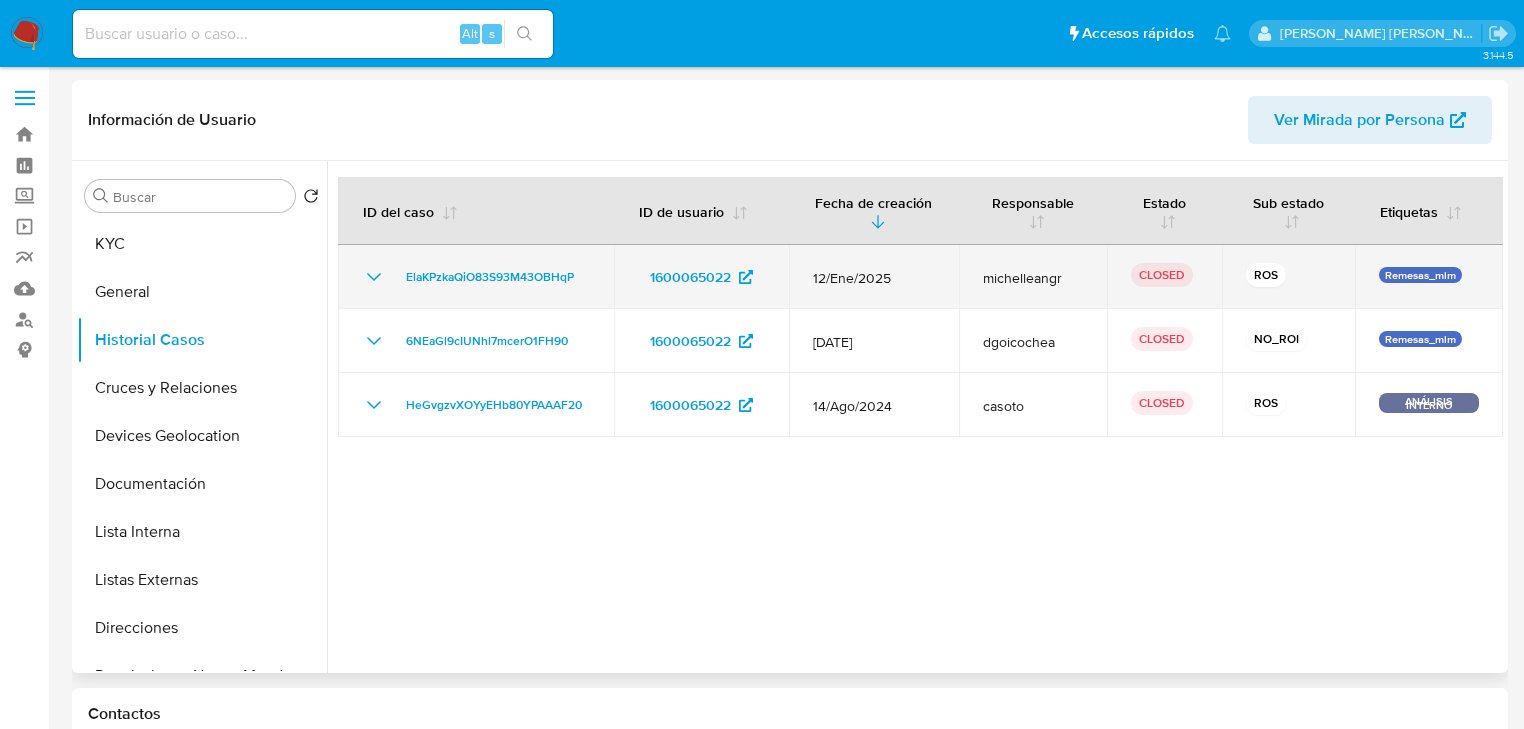 click 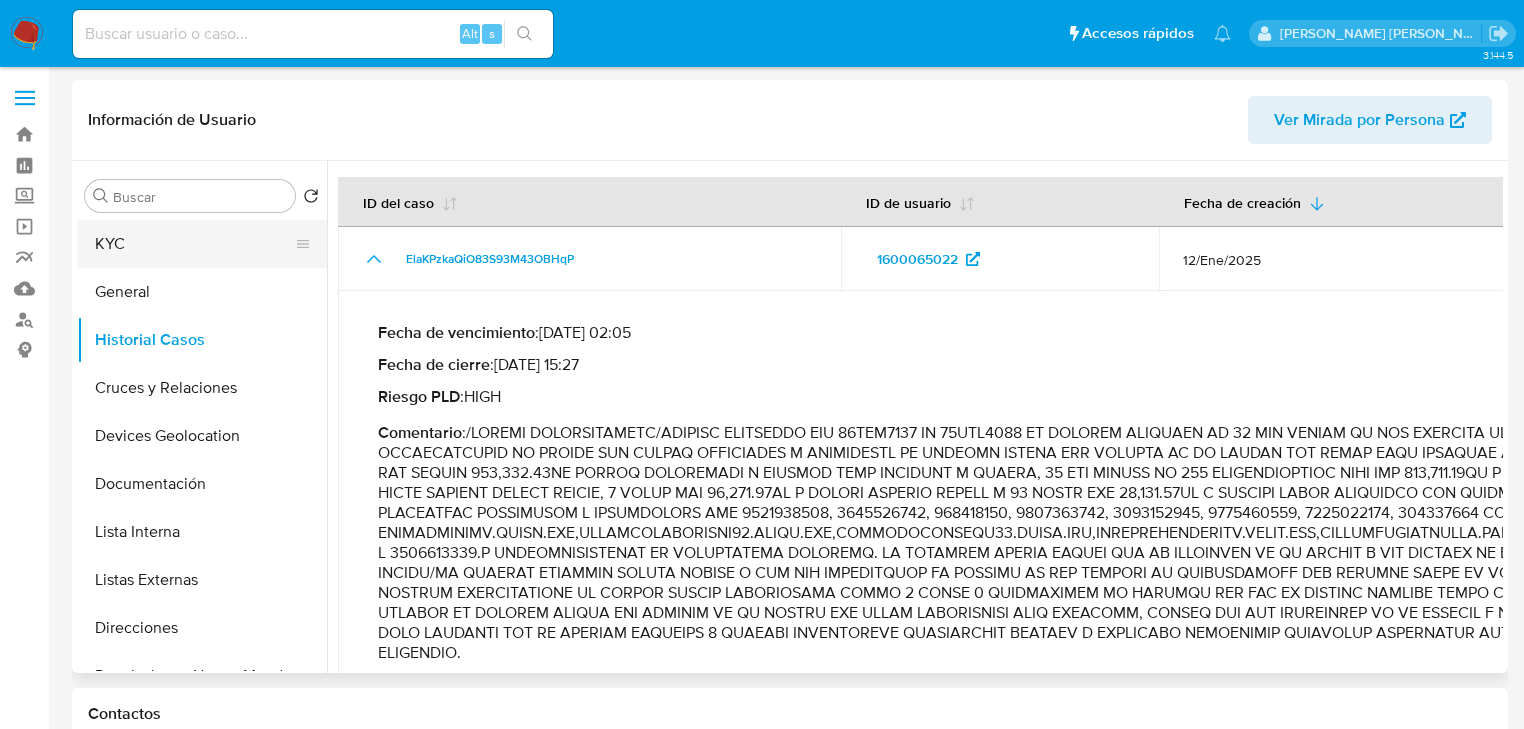 click on "KYC" 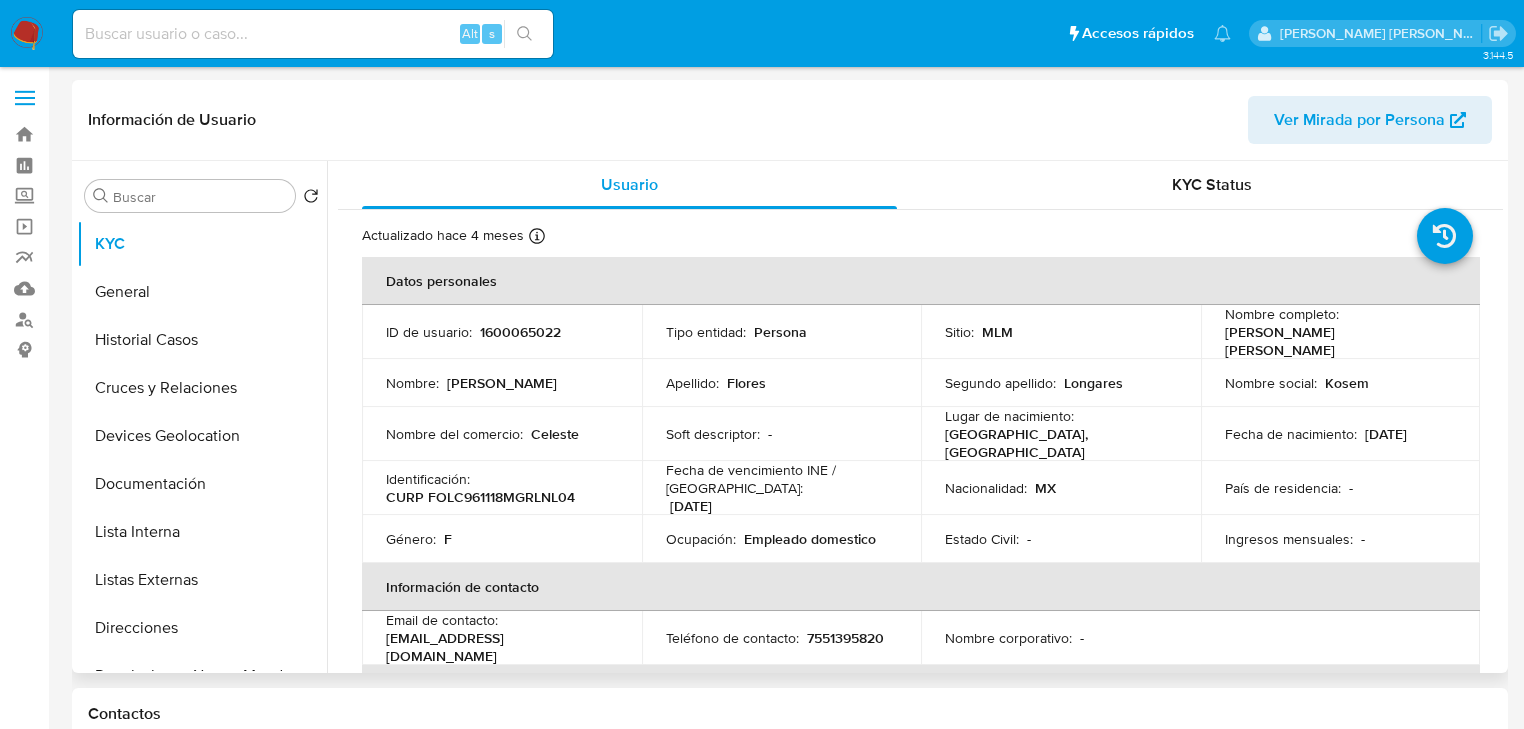 type 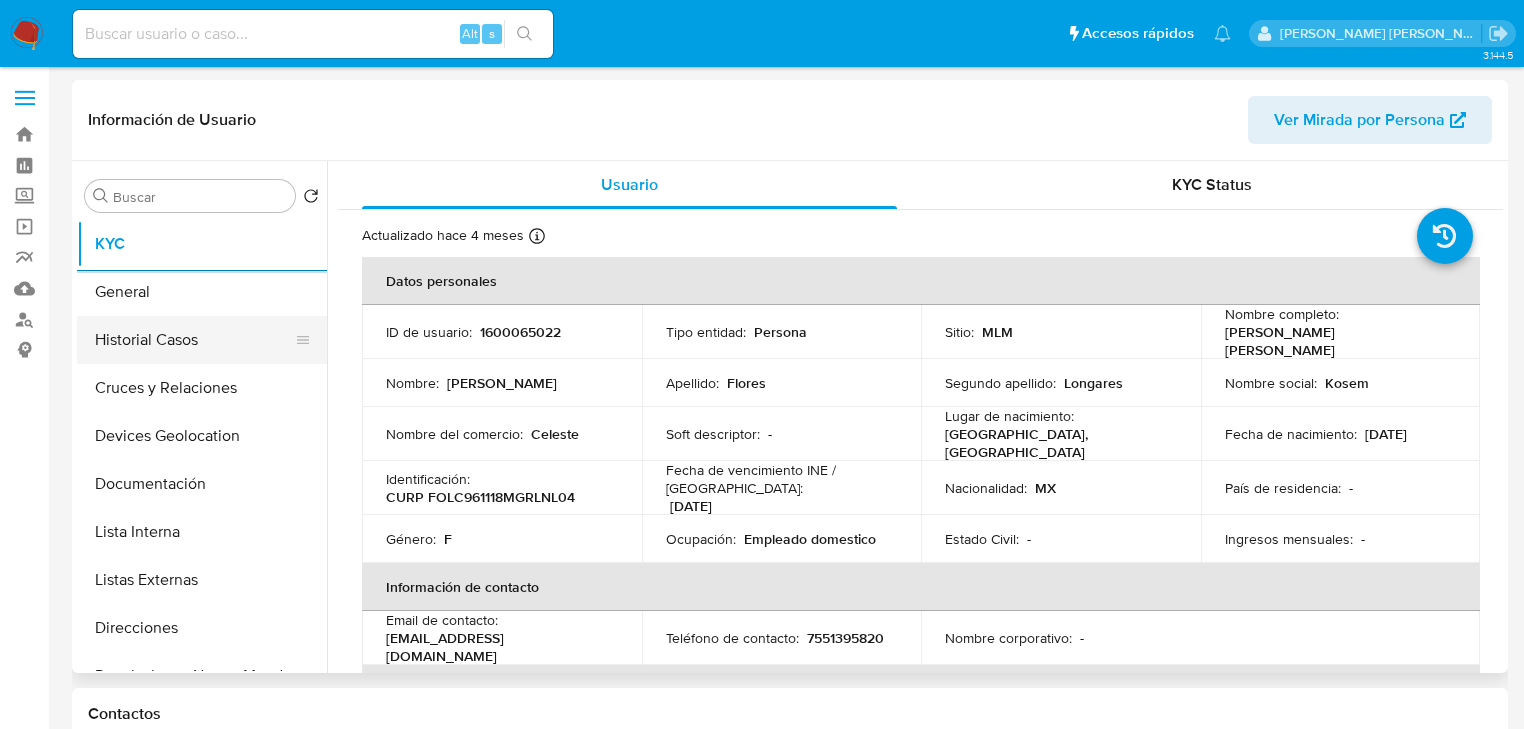 click on "Historial Casos" 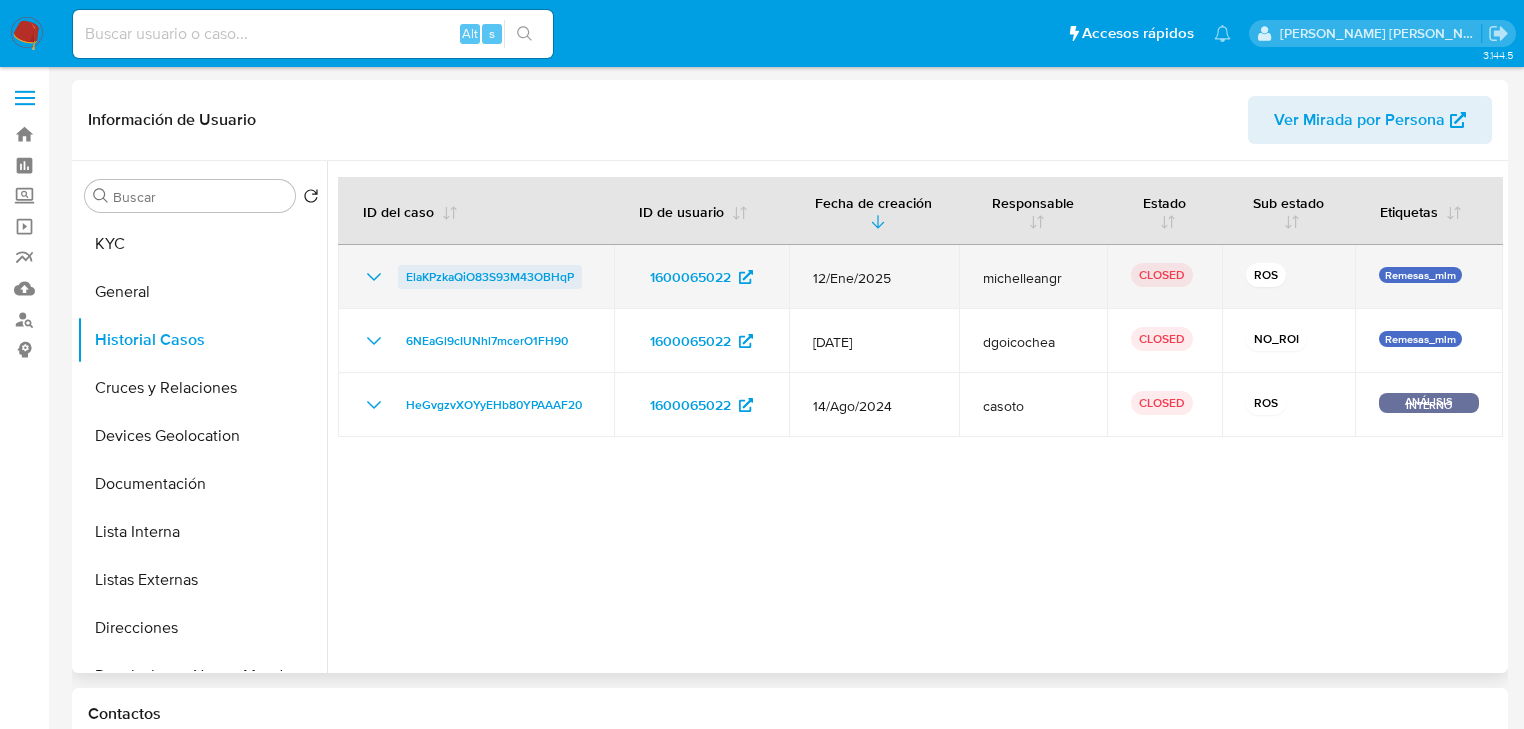 click on "ElaKPzkaQiO83S93M43OBHqP" 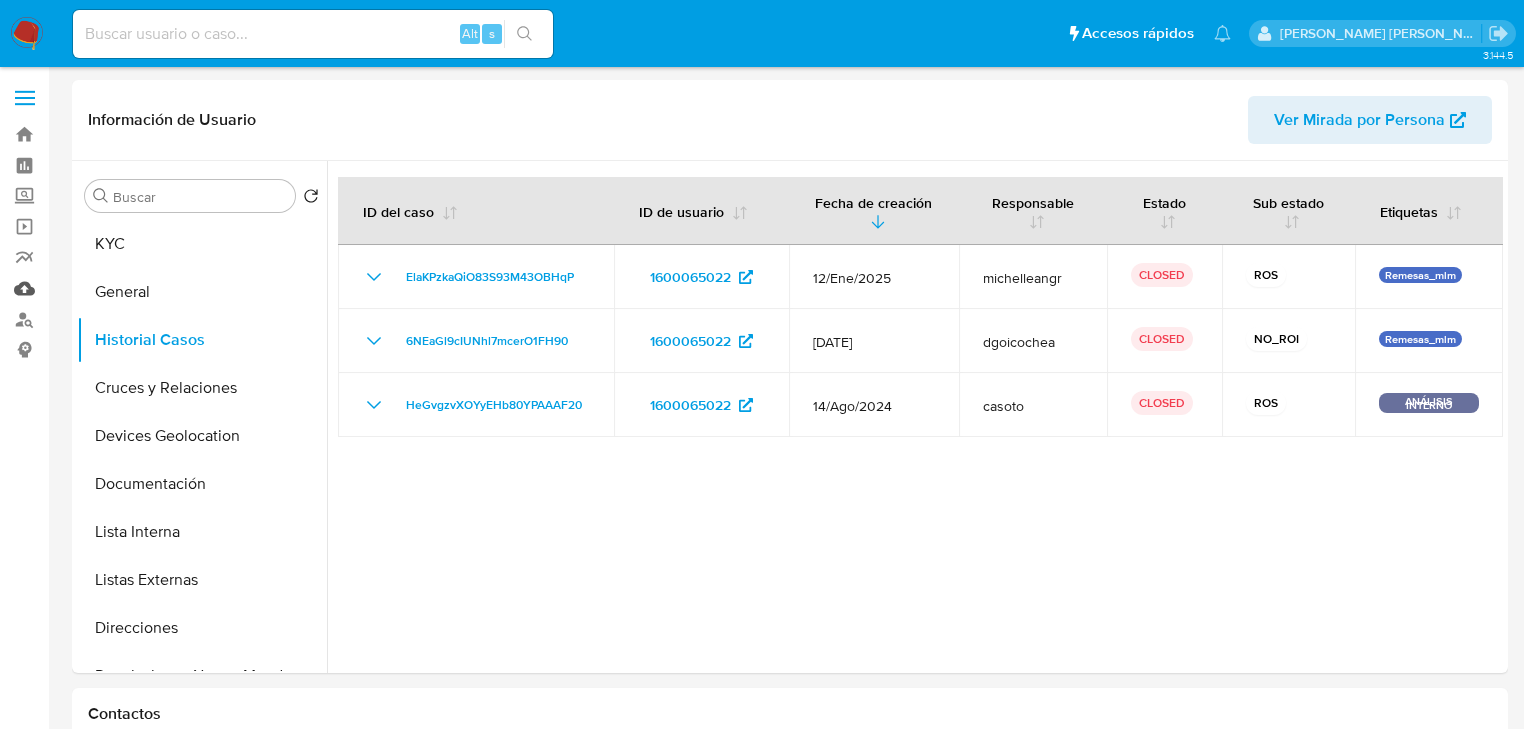 click on "Mulan" 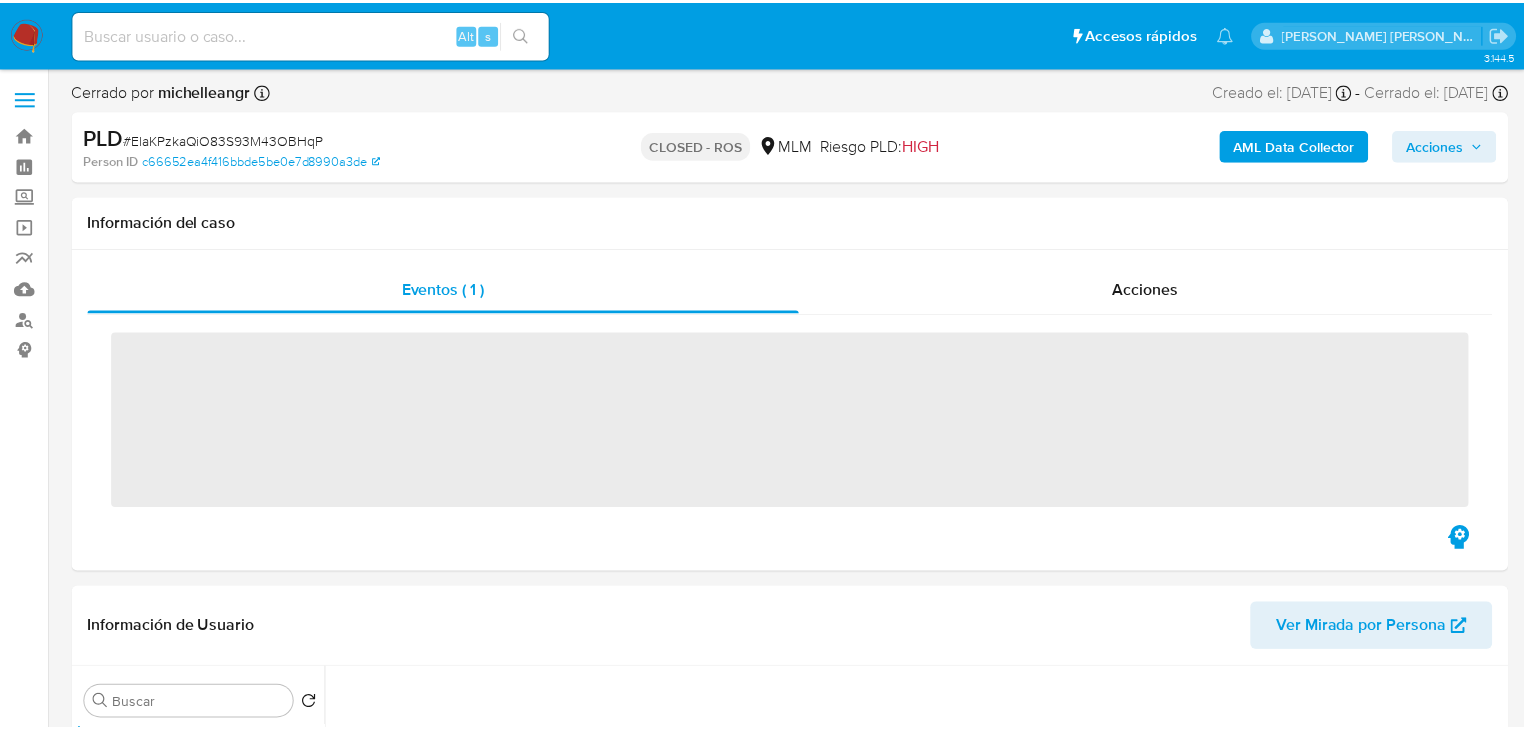 scroll, scrollTop: 0, scrollLeft: 0, axis: both 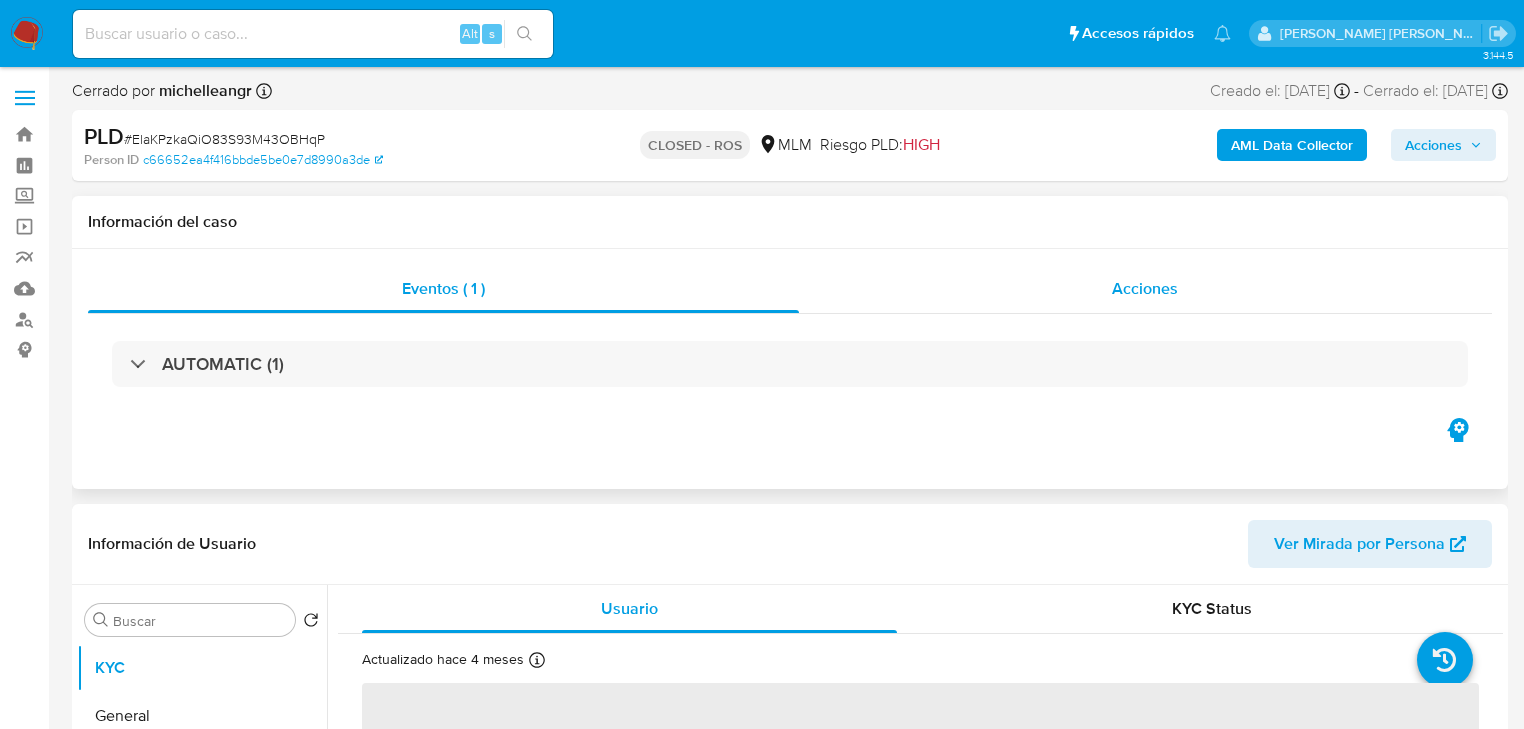 click on "Acciones" at bounding box center (1145, 288) 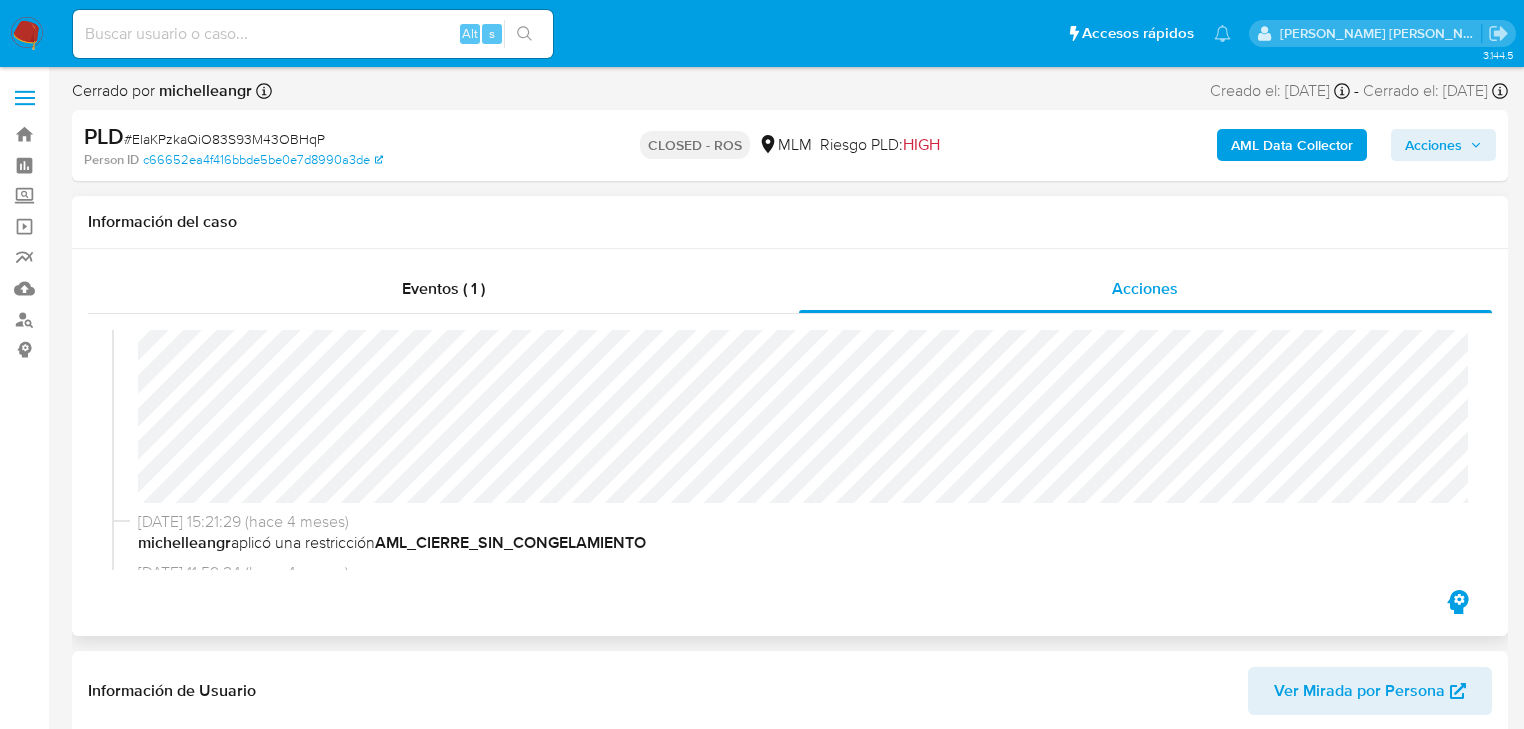 scroll, scrollTop: 240, scrollLeft: 0, axis: vertical 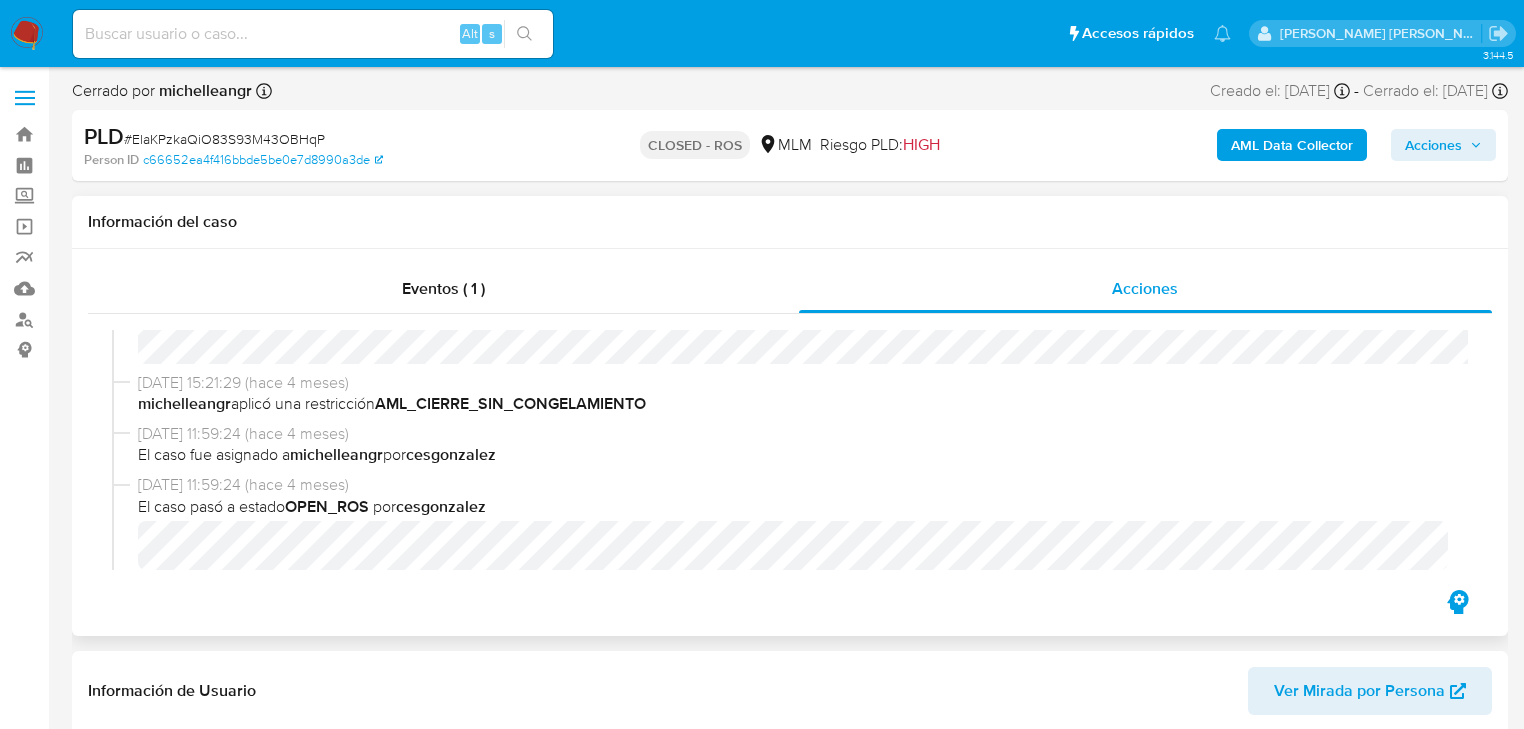 select on "10" 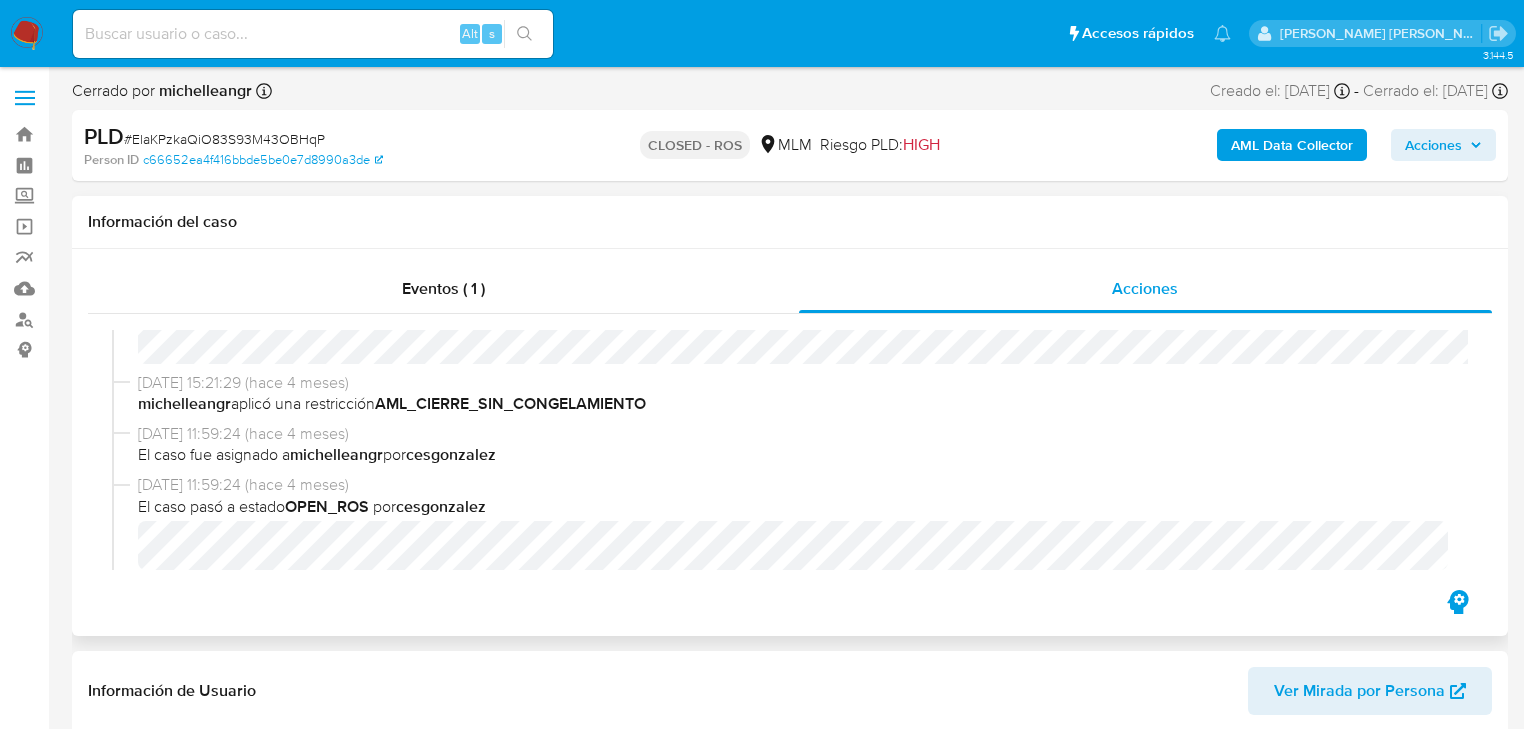 type 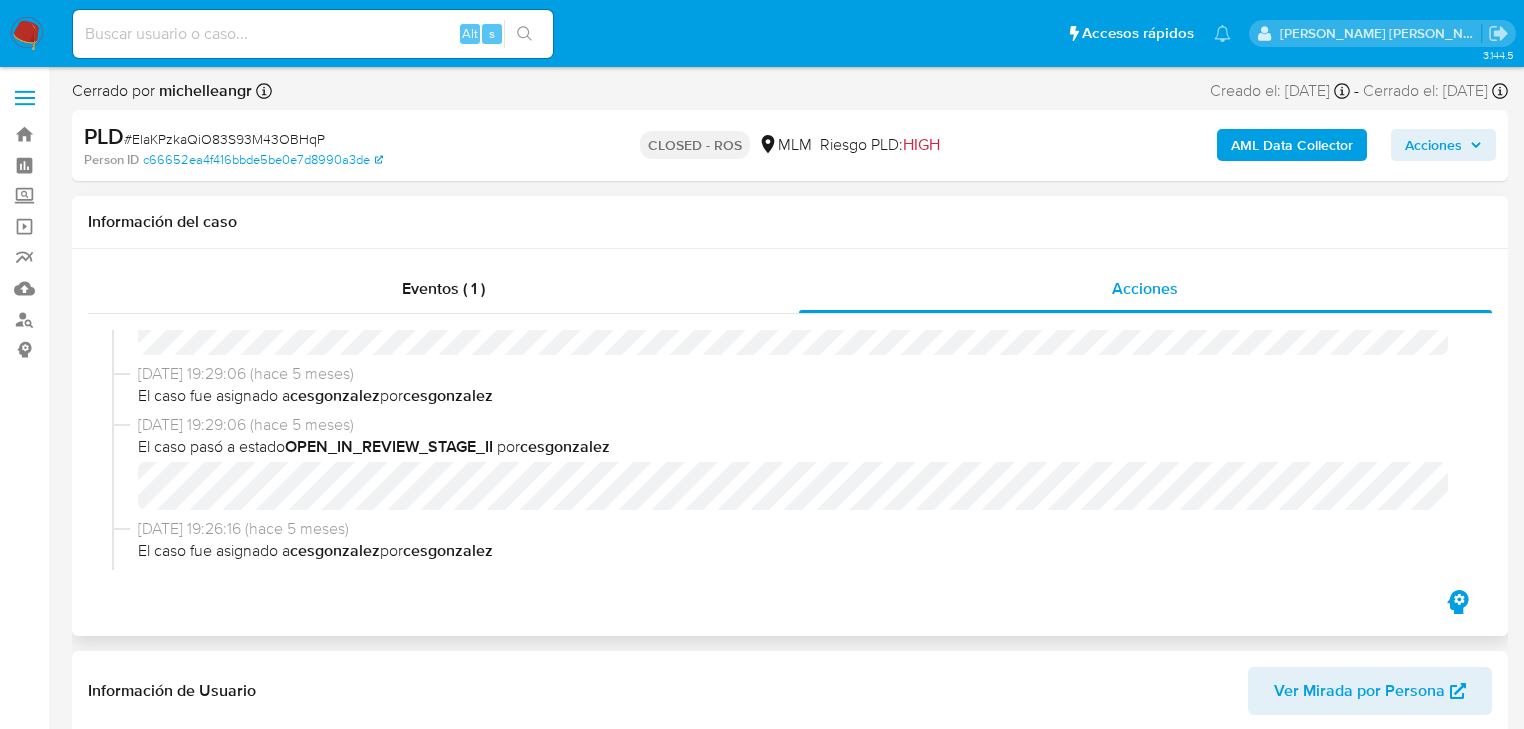 scroll, scrollTop: 1040, scrollLeft: 0, axis: vertical 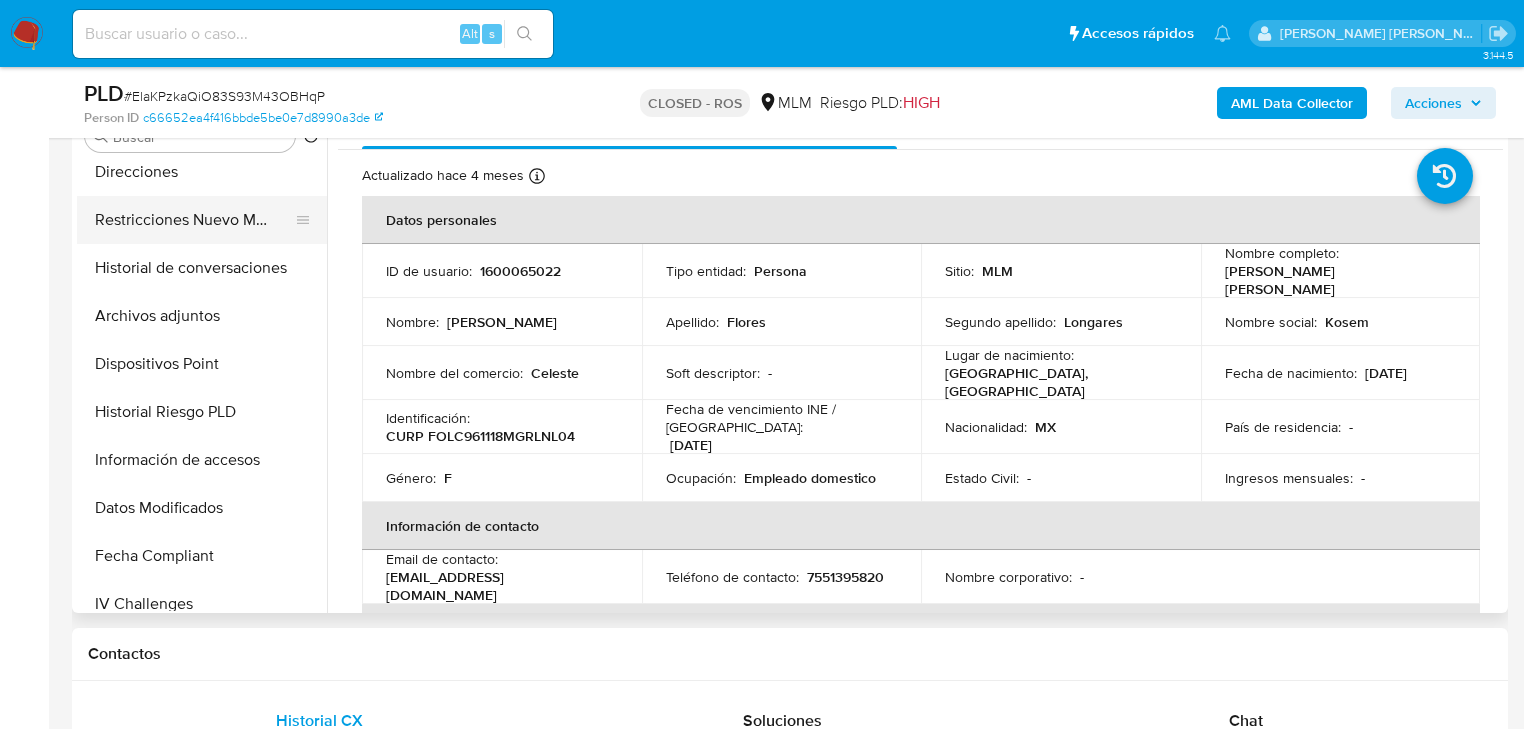 click on "Restricciones Nuevo Mundo" at bounding box center (194, 220) 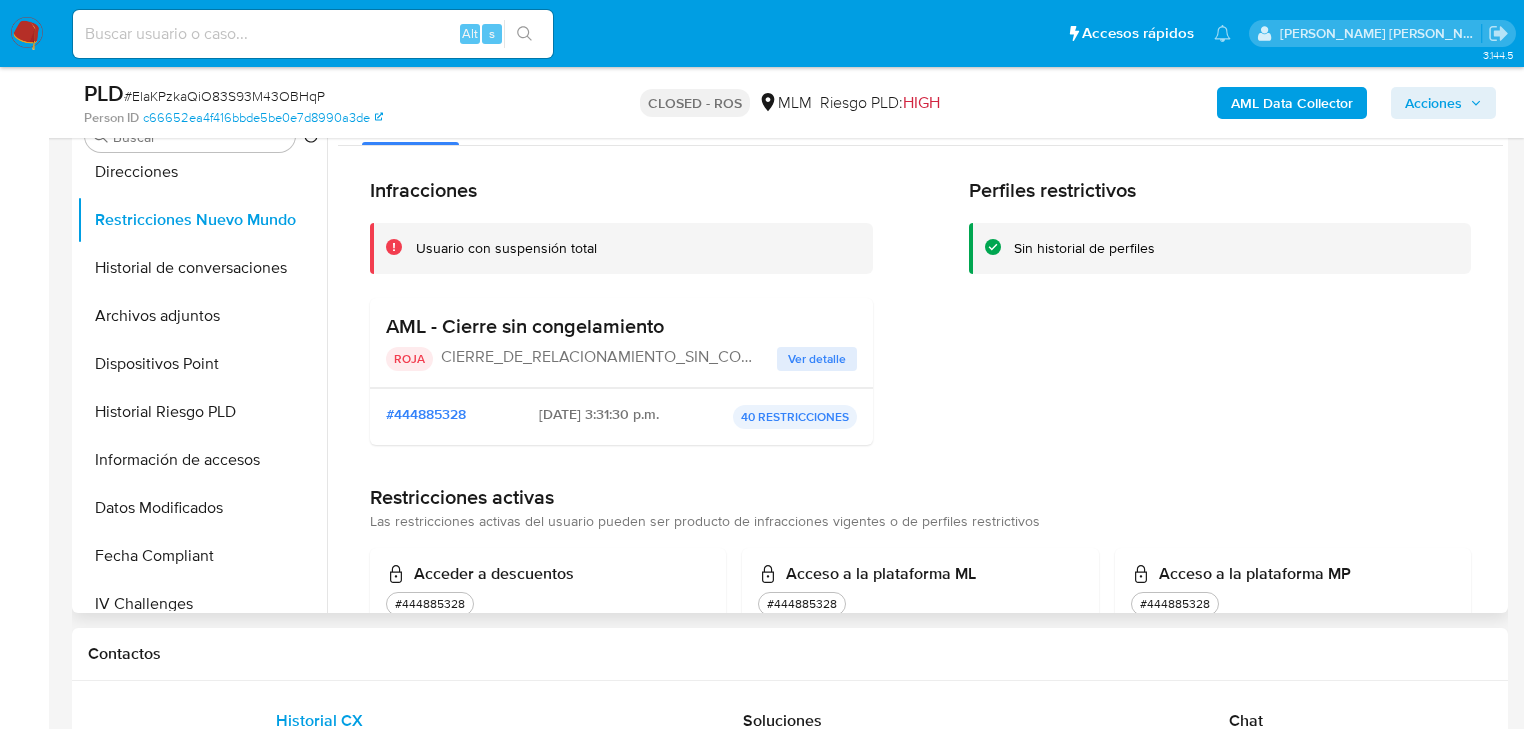 scroll, scrollTop: 0, scrollLeft: 0, axis: both 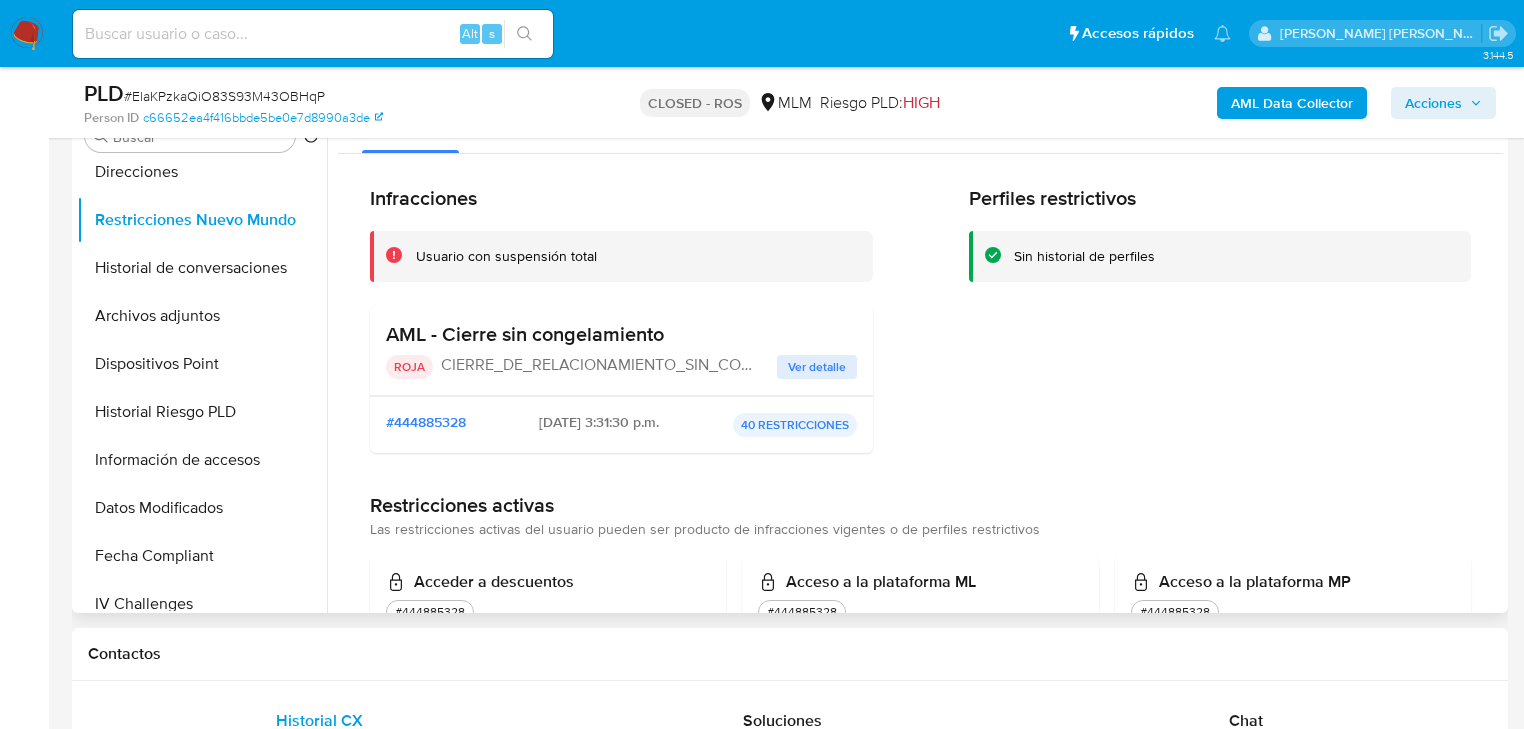 drag, startPoint x: 832, startPoint y: 375, endPoint x: 874, endPoint y: 383, distance: 42.755116 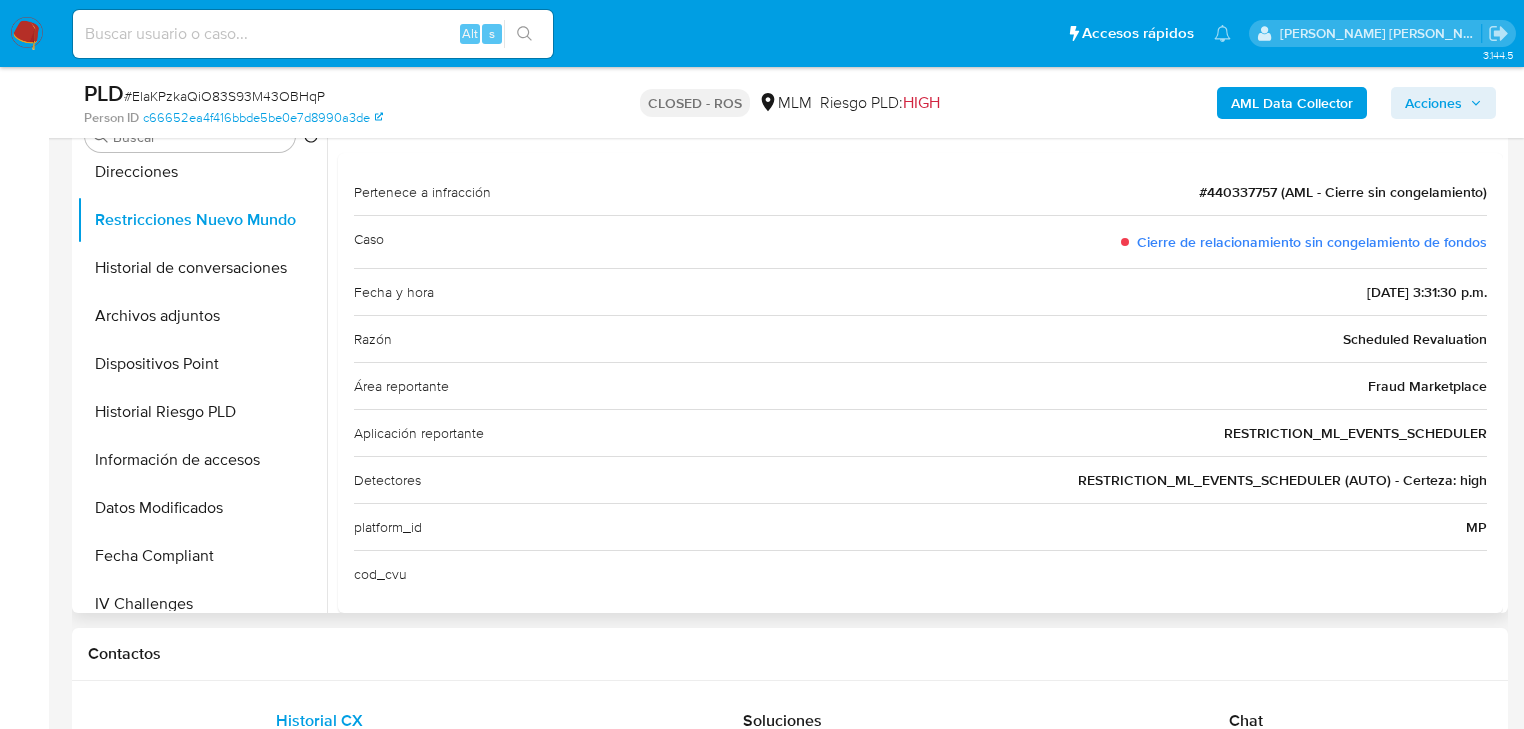 scroll, scrollTop: 74, scrollLeft: 0, axis: vertical 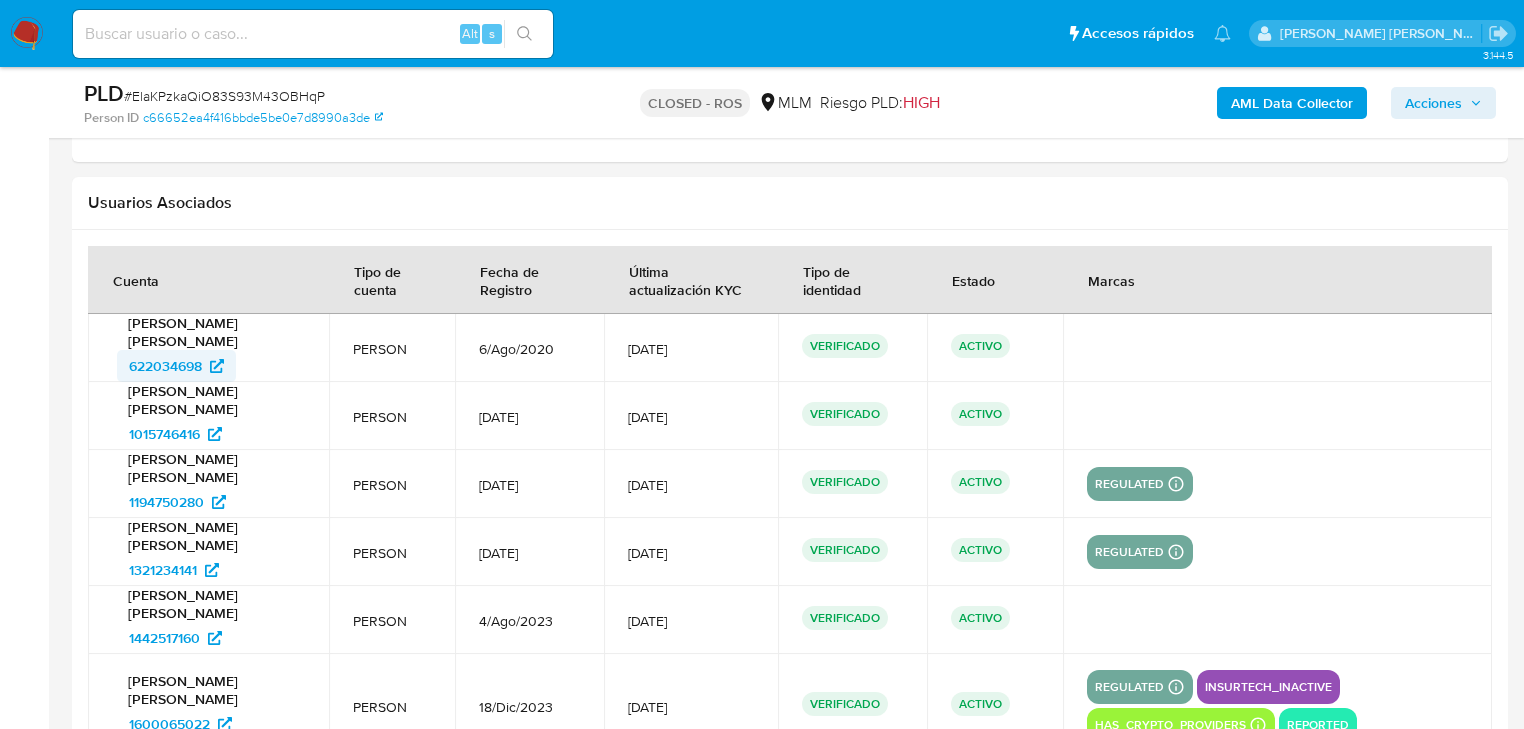 click on "622034698" at bounding box center [165, 366] 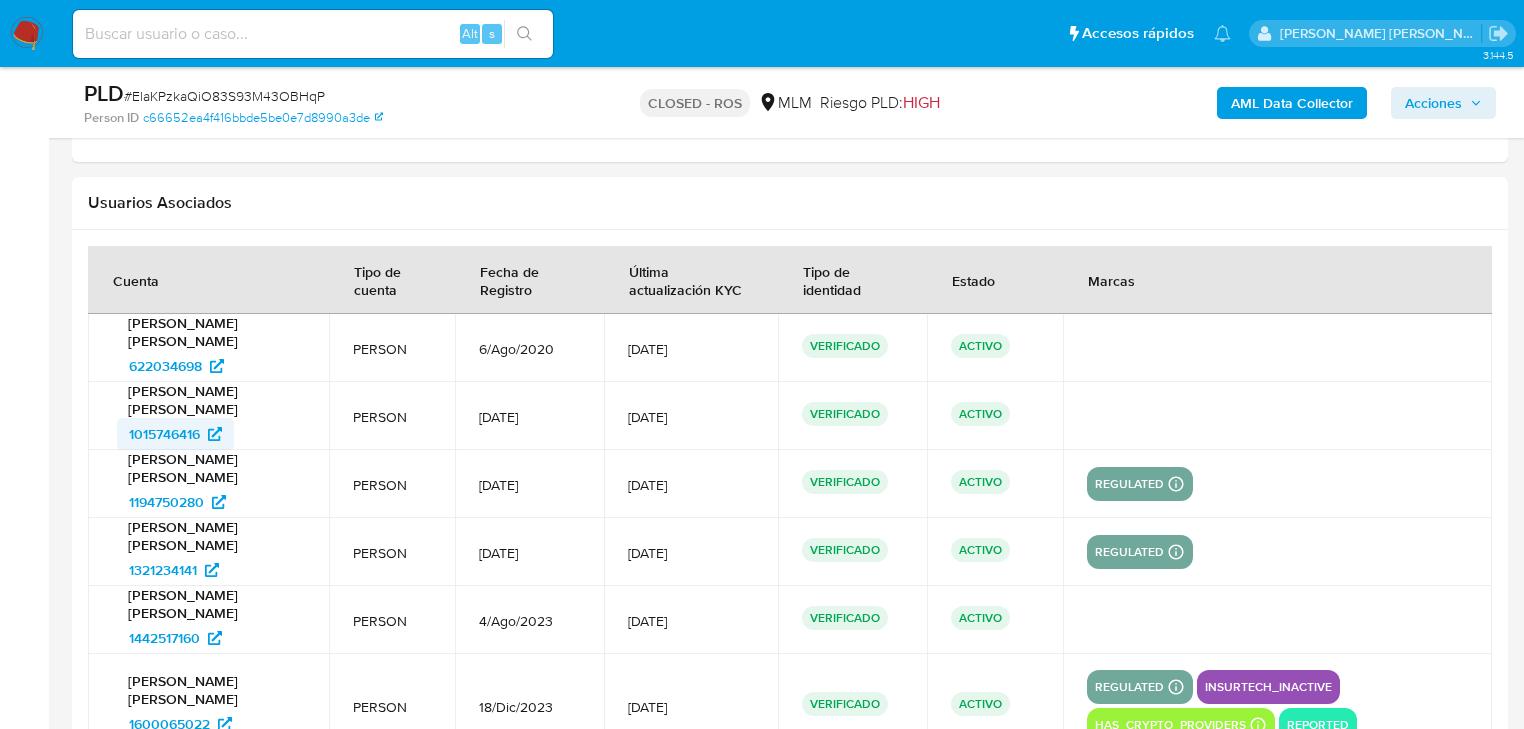 click on "1015746416" at bounding box center [164, 434] 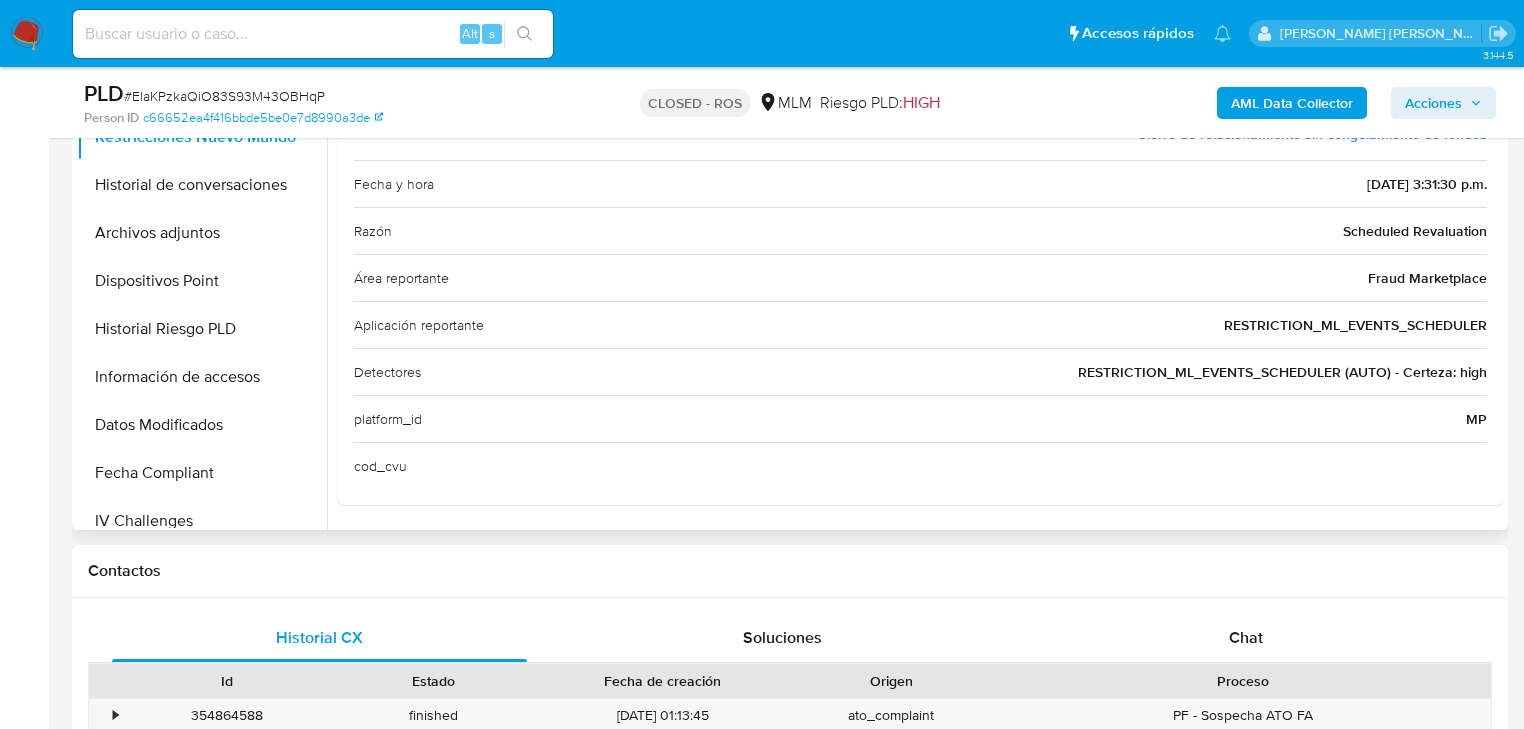 scroll, scrollTop: 501, scrollLeft: 0, axis: vertical 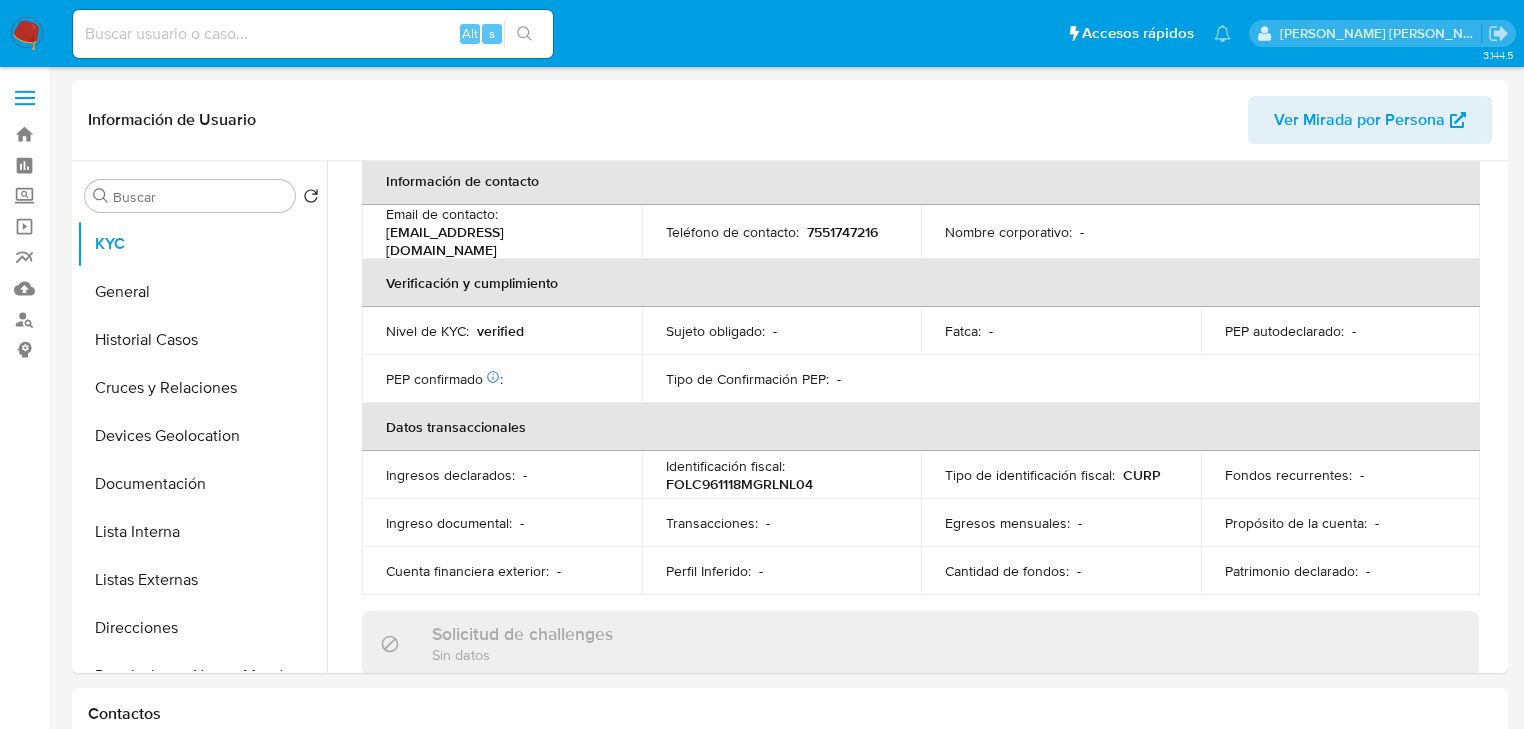 select on "10" 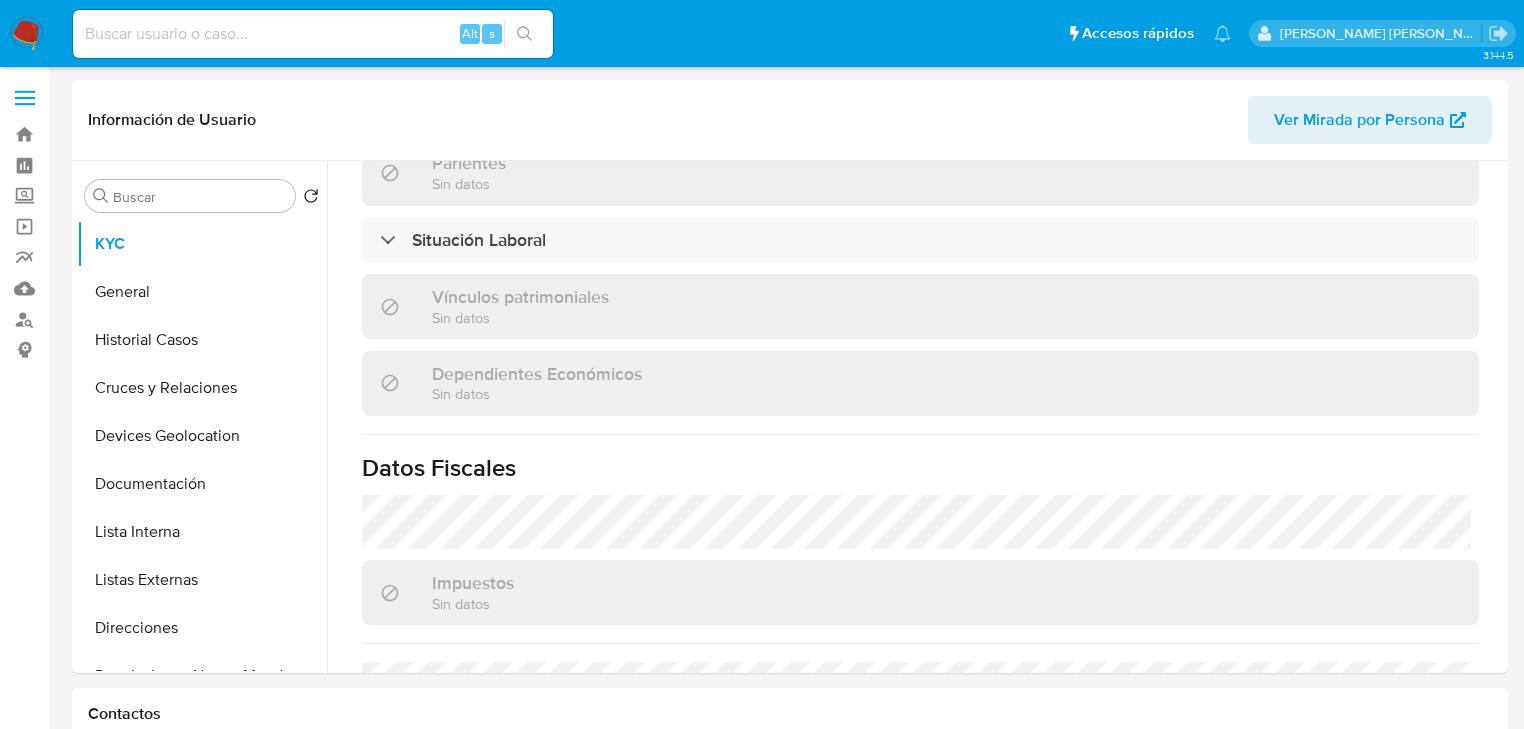 scroll, scrollTop: 1263, scrollLeft: 0, axis: vertical 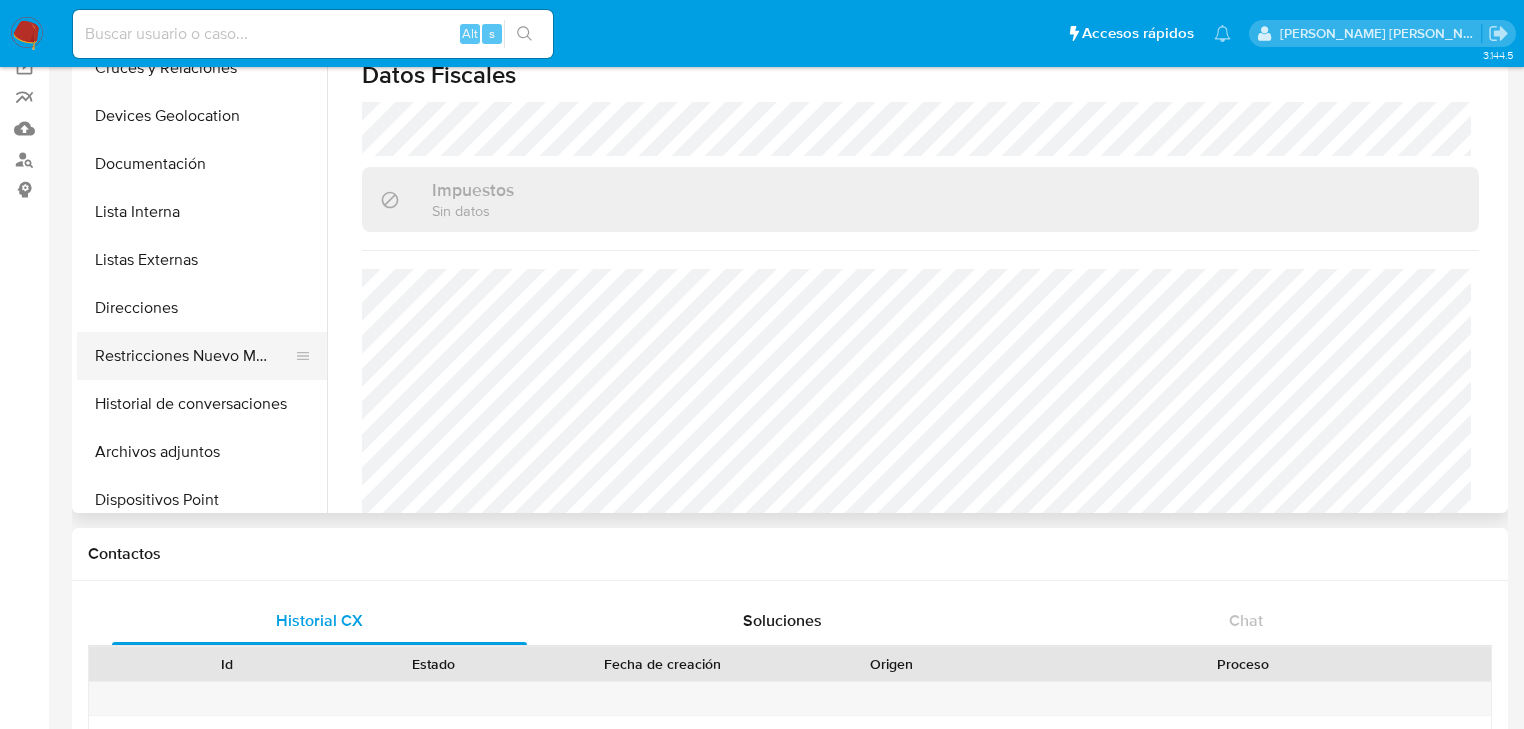 drag, startPoint x: 235, startPoint y: 356, endPoint x: 285, endPoint y: 364, distance: 50.635956 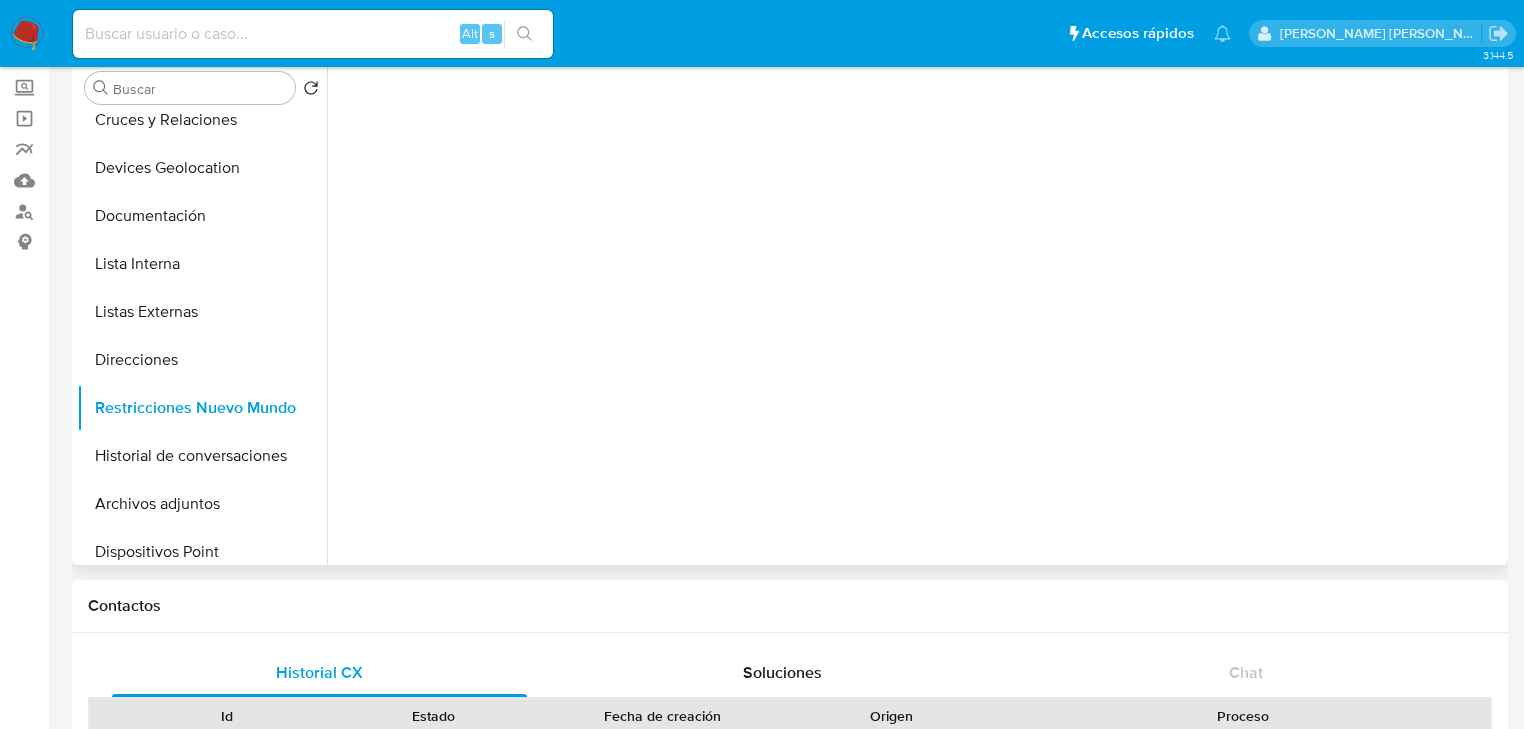 scroll, scrollTop: 80, scrollLeft: 0, axis: vertical 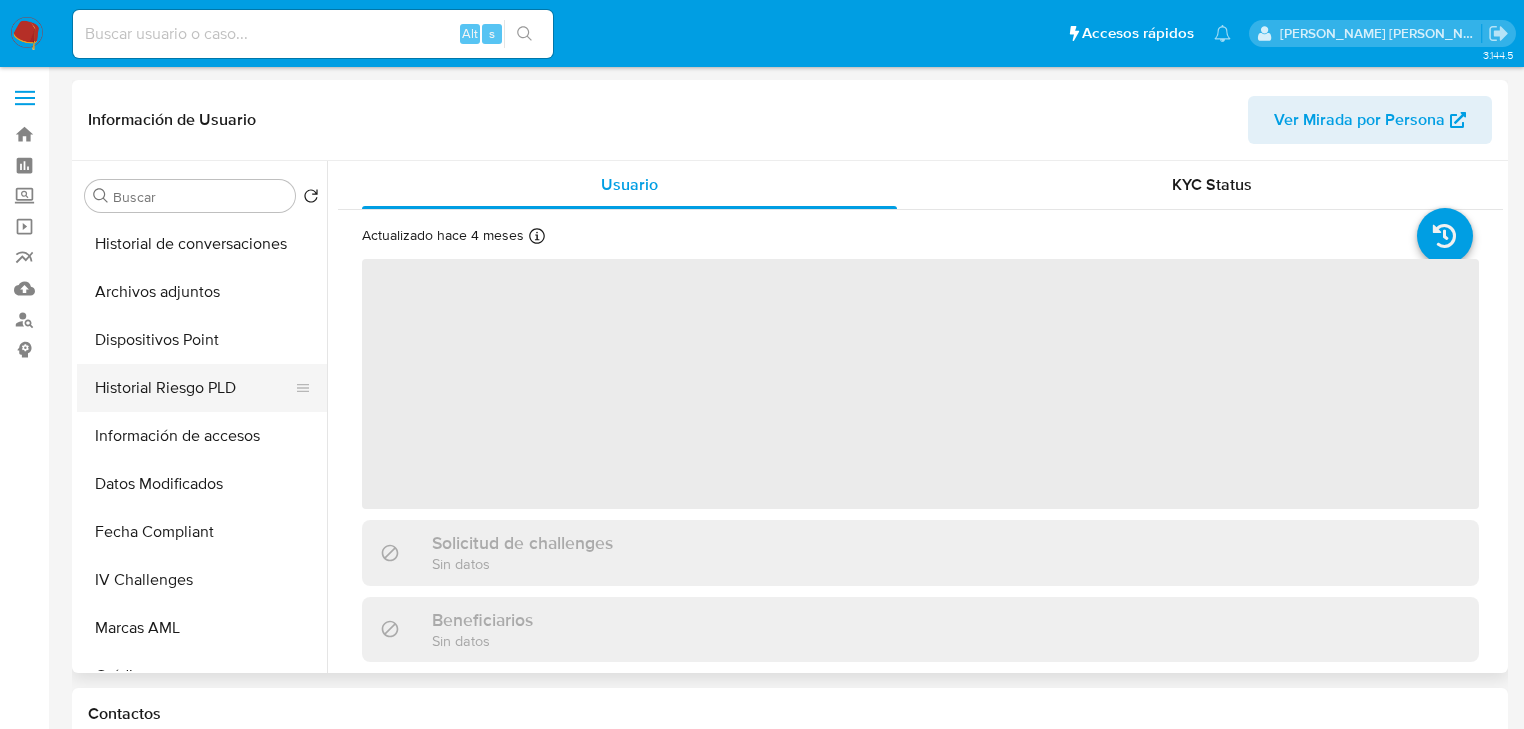 select on "10" 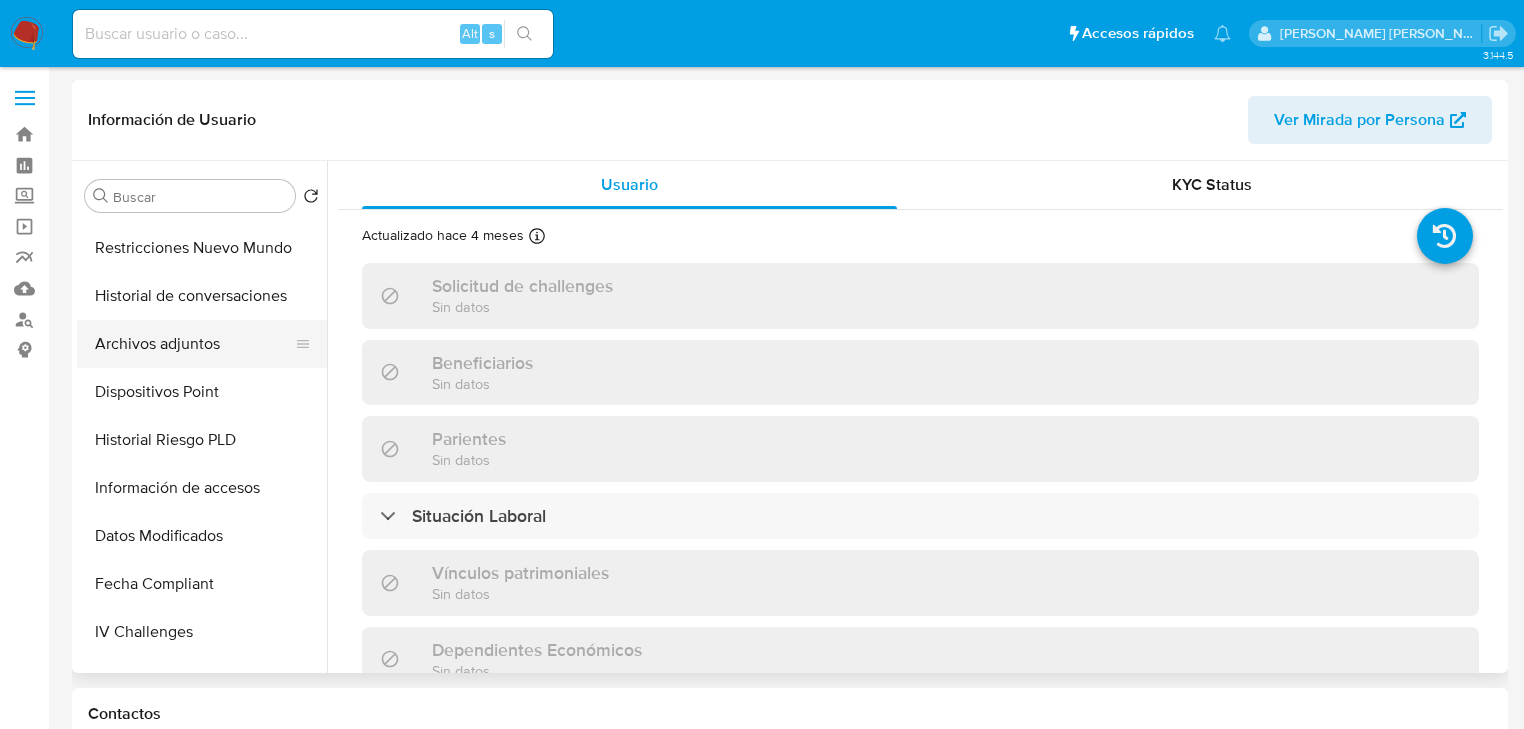 scroll, scrollTop: 400, scrollLeft: 0, axis: vertical 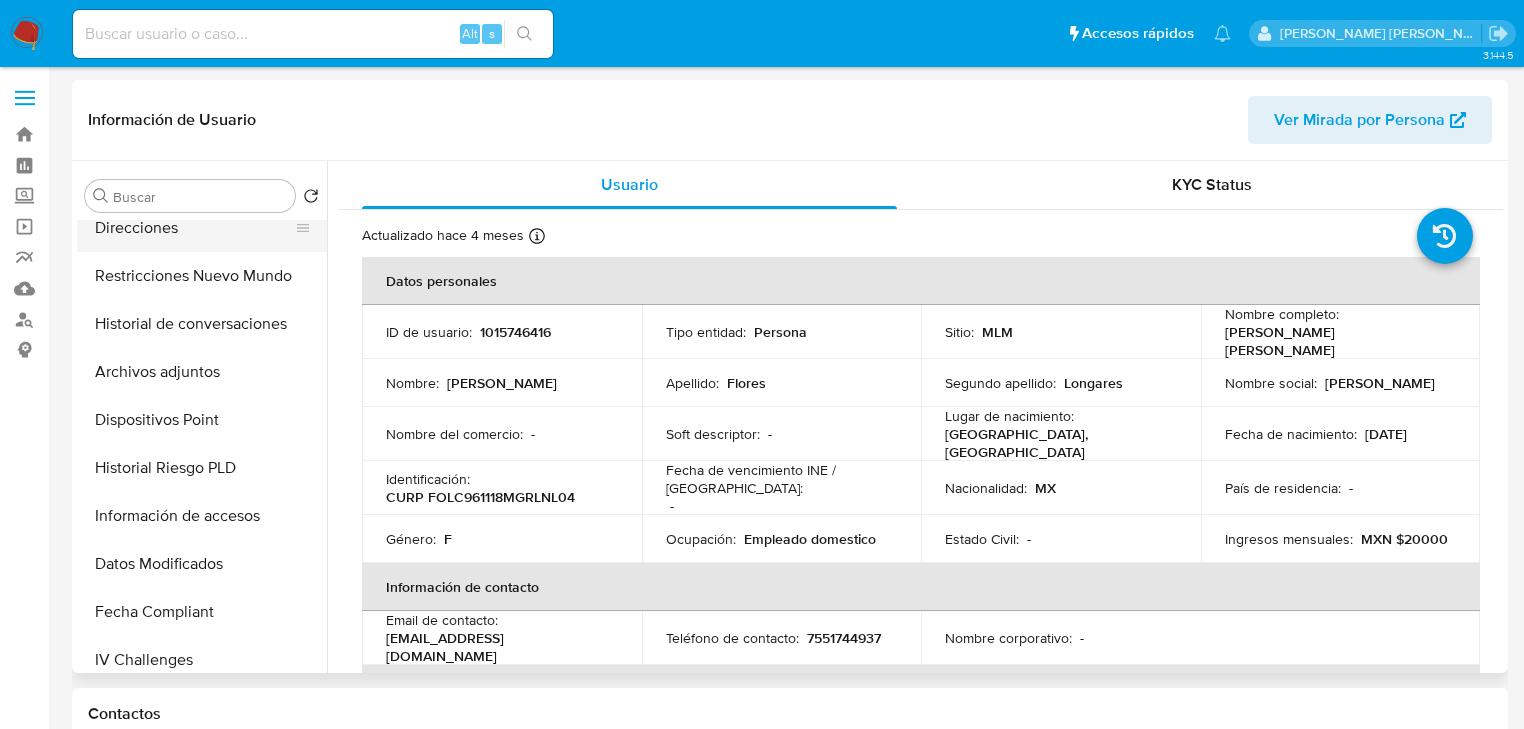 click on "Direcciones" at bounding box center (194, 228) 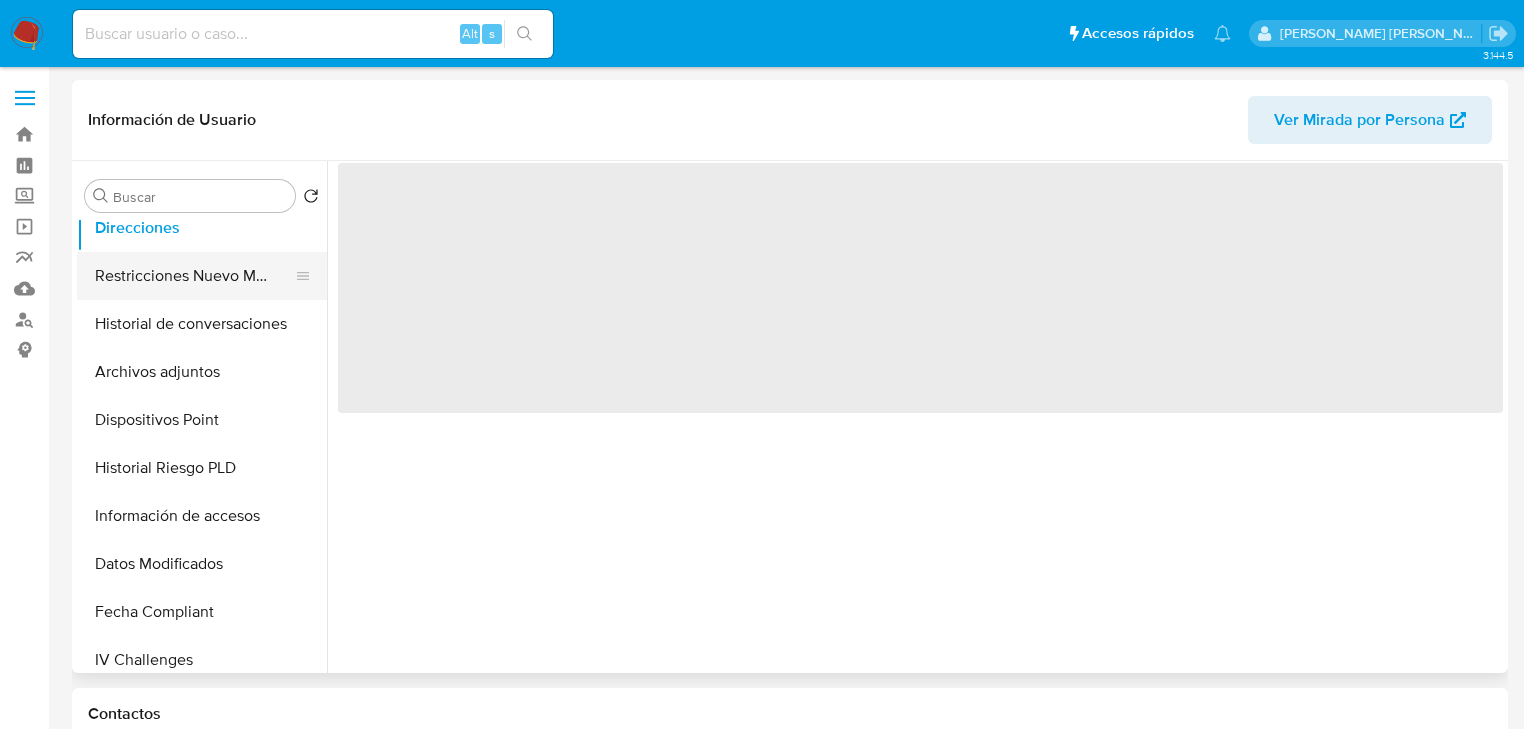 drag, startPoint x: 221, startPoint y: 286, endPoint x: 235, endPoint y: 281, distance: 14.866069 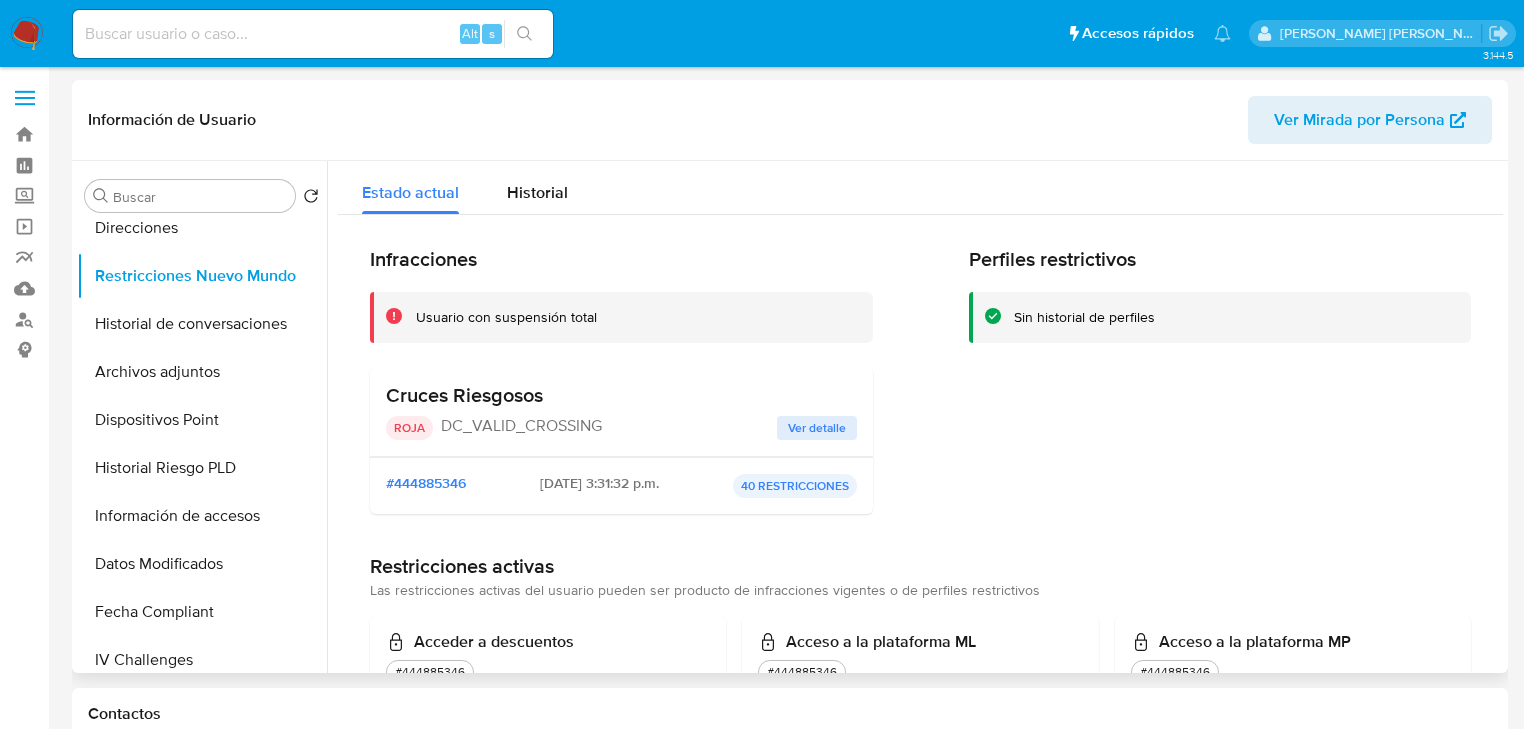 drag, startPoint x: 534, startPoint y: 480, endPoint x: 652, endPoint y: 544, distance: 134.23859 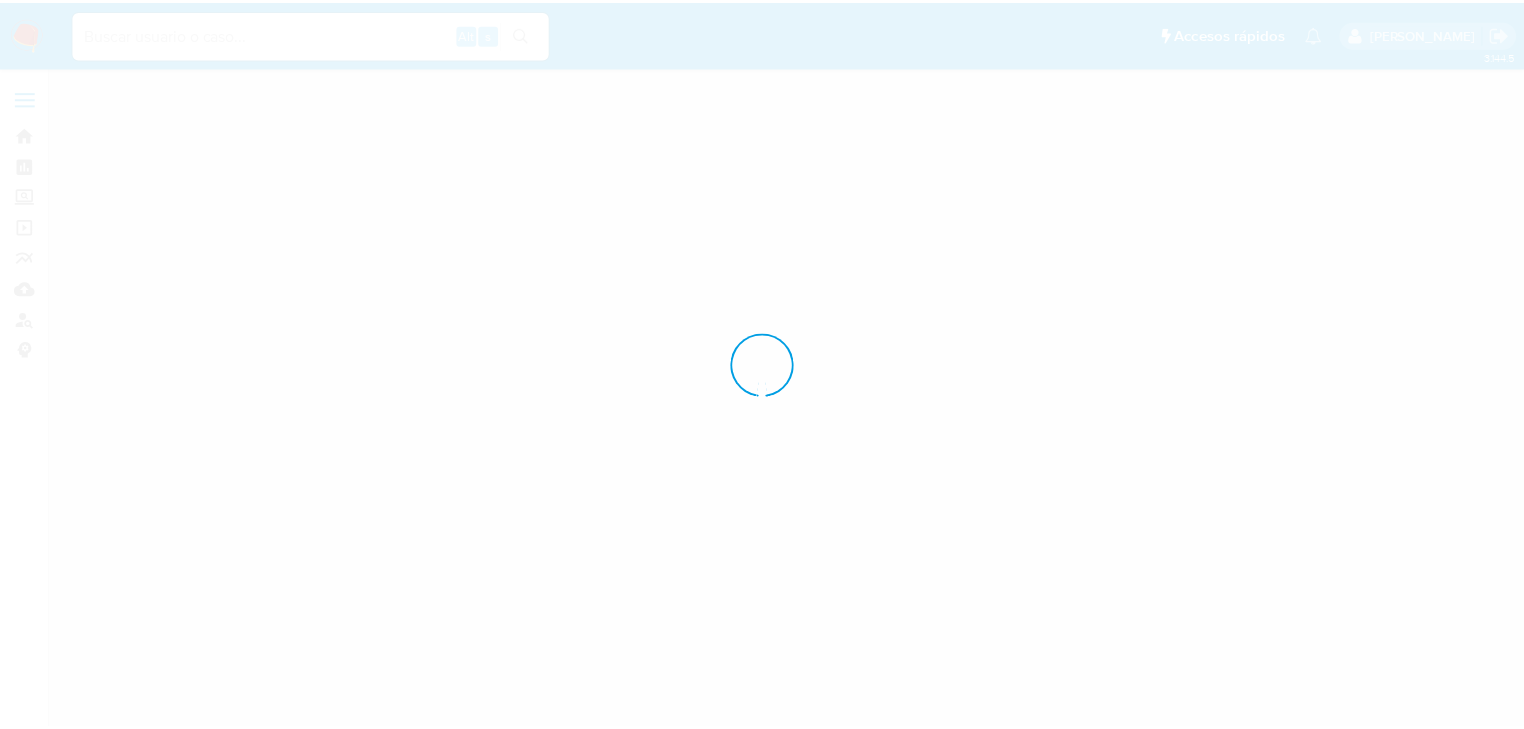 scroll, scrollTop: 0, scrollLeft: 0, axis: both 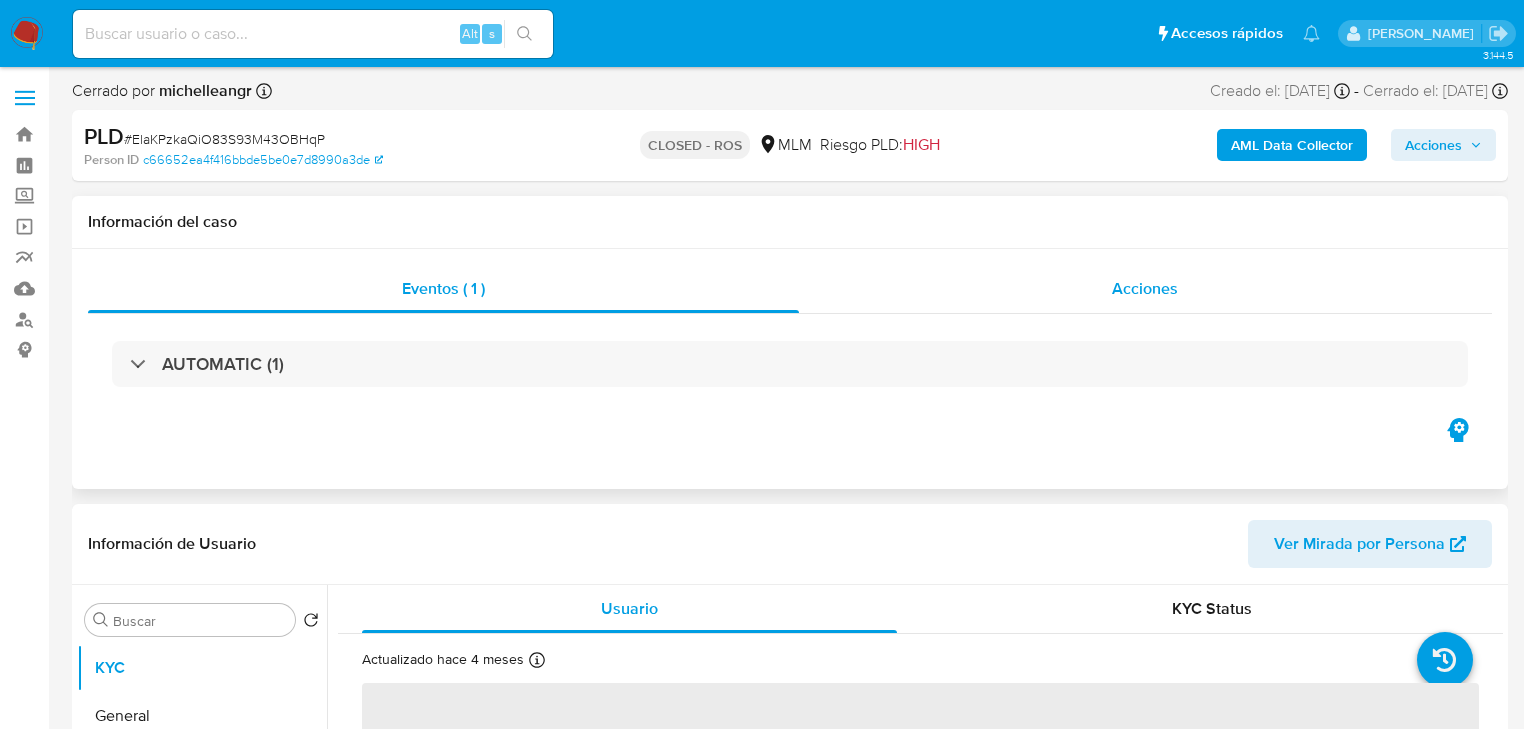 click on "Acciones" at bounding box center [1145, 288] 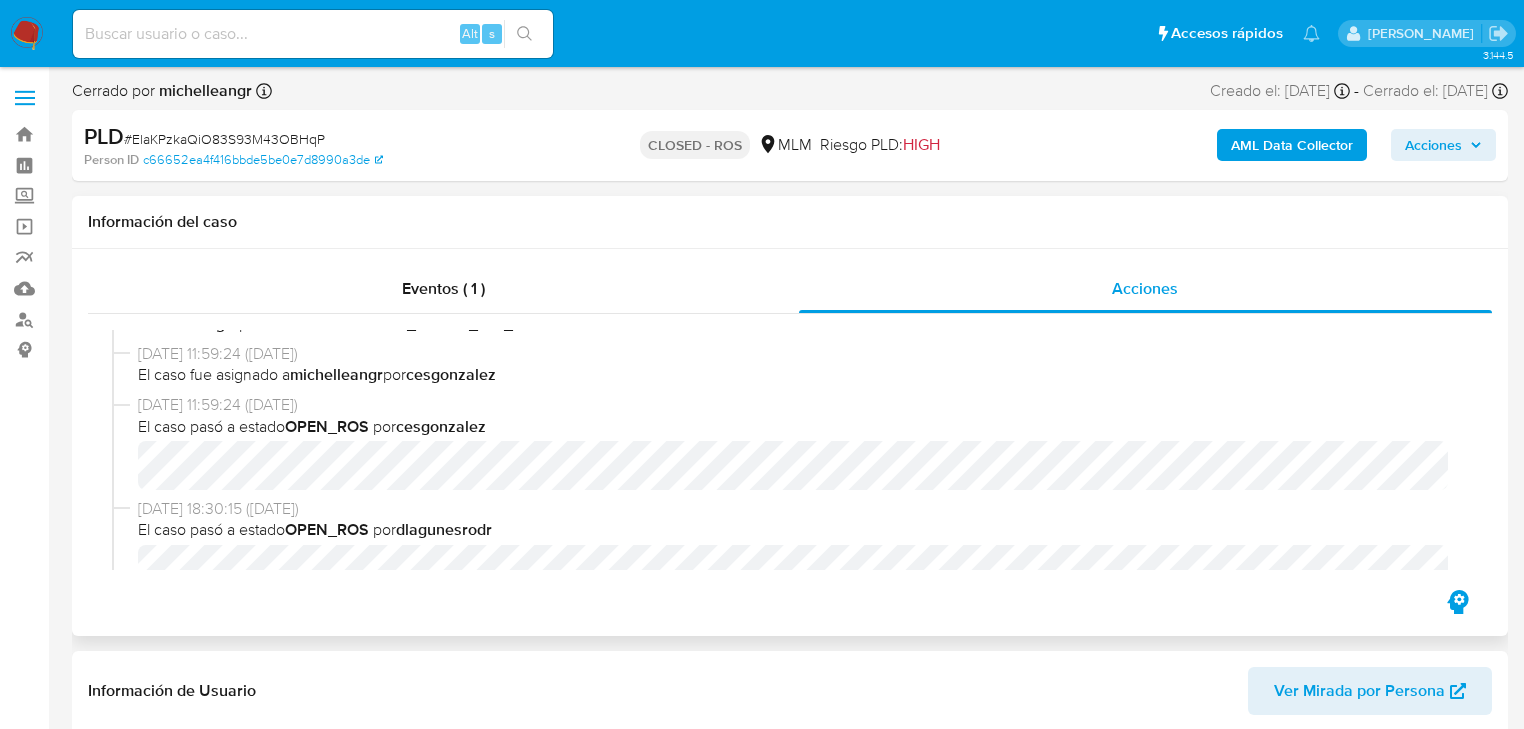 select on "10" 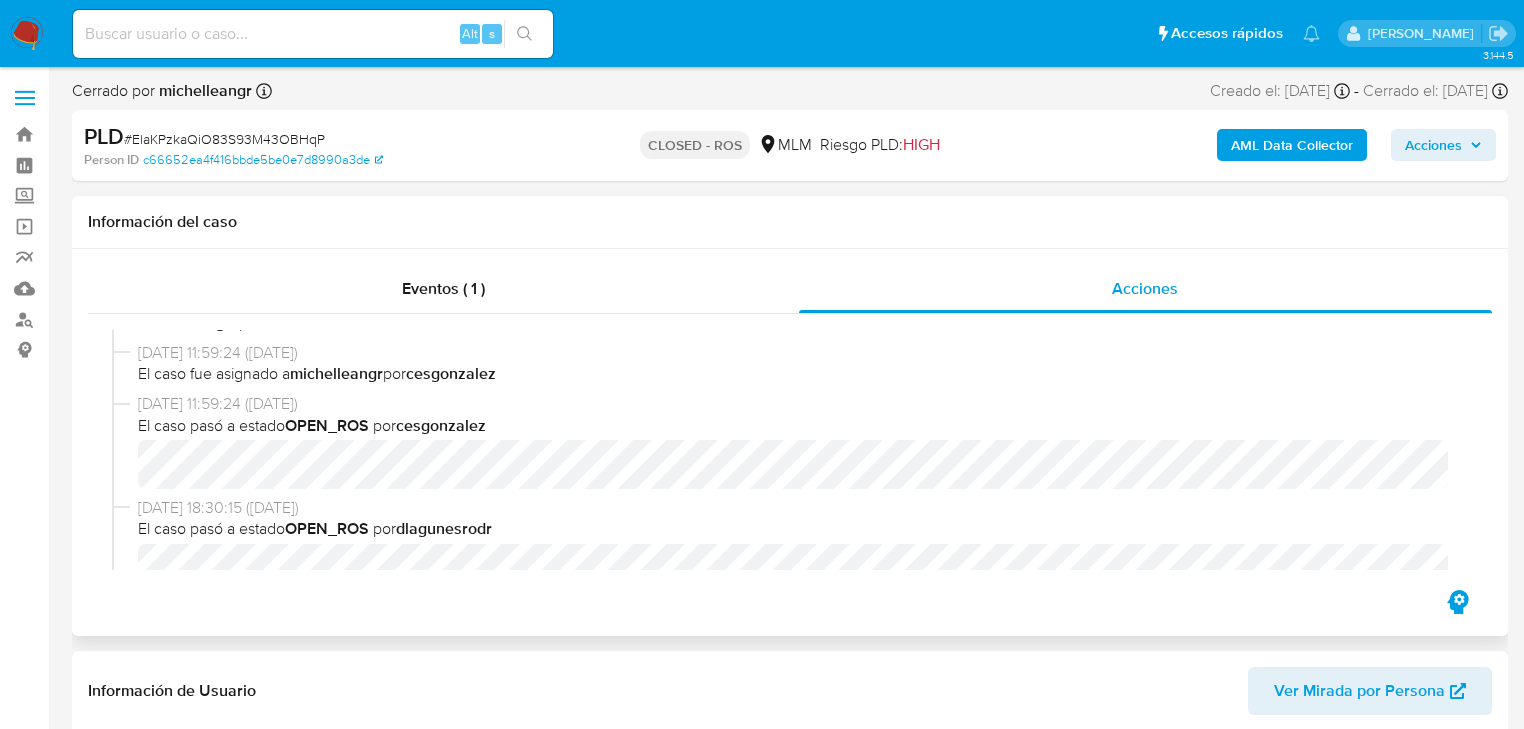 scroll, scrollTop: 320, scrollLeft: 0, axis: vertical 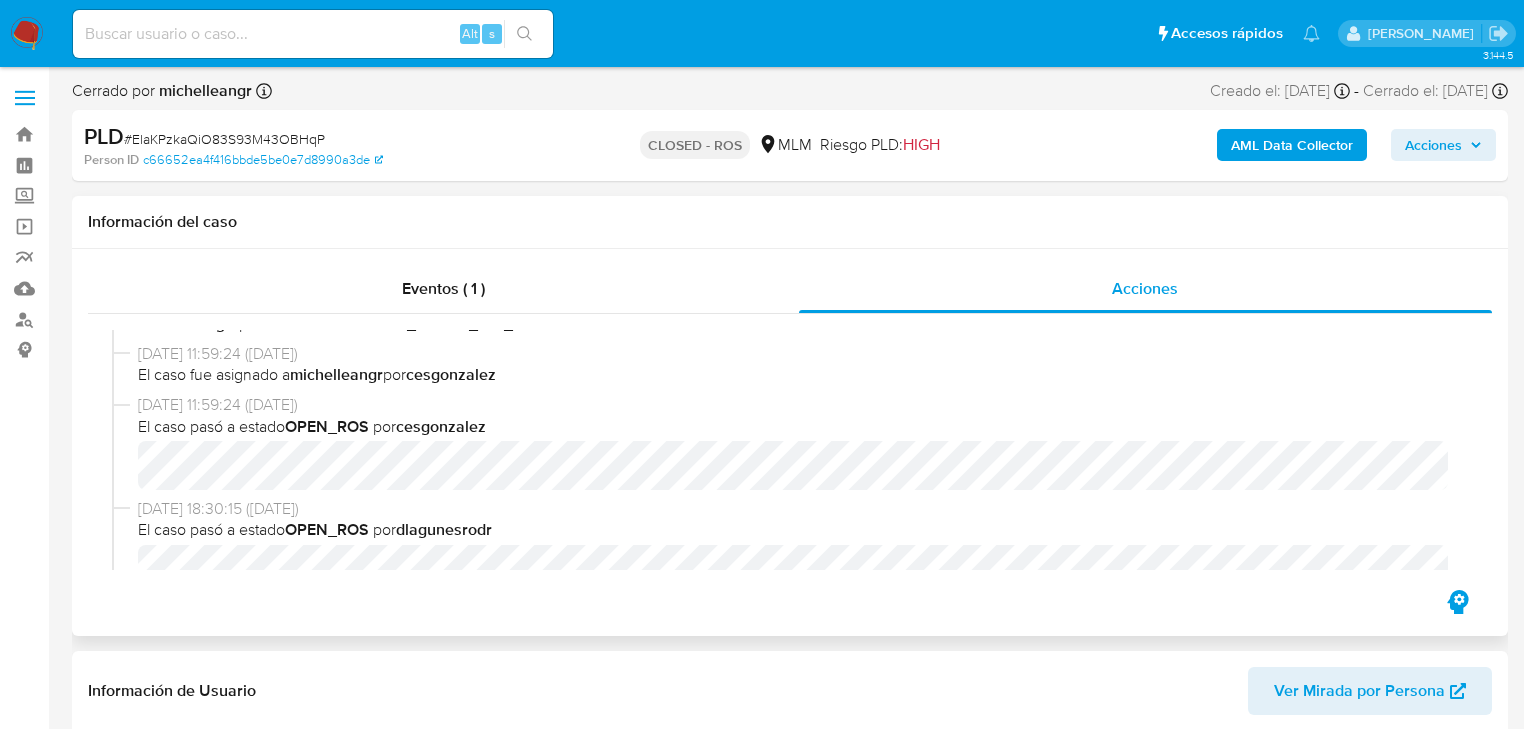 type 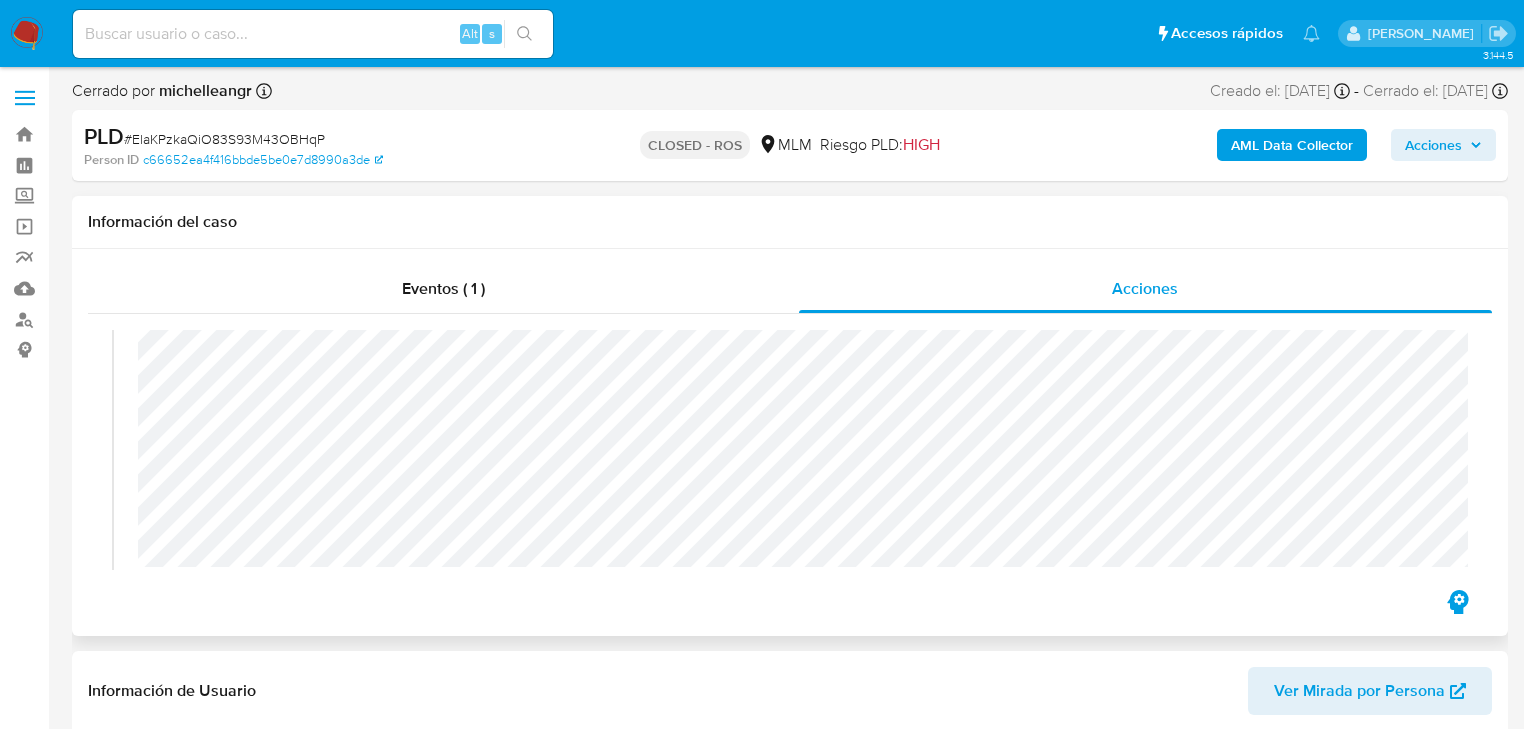scroll, scrollTop: 1520, scrollLeft: 0, axis: vertical 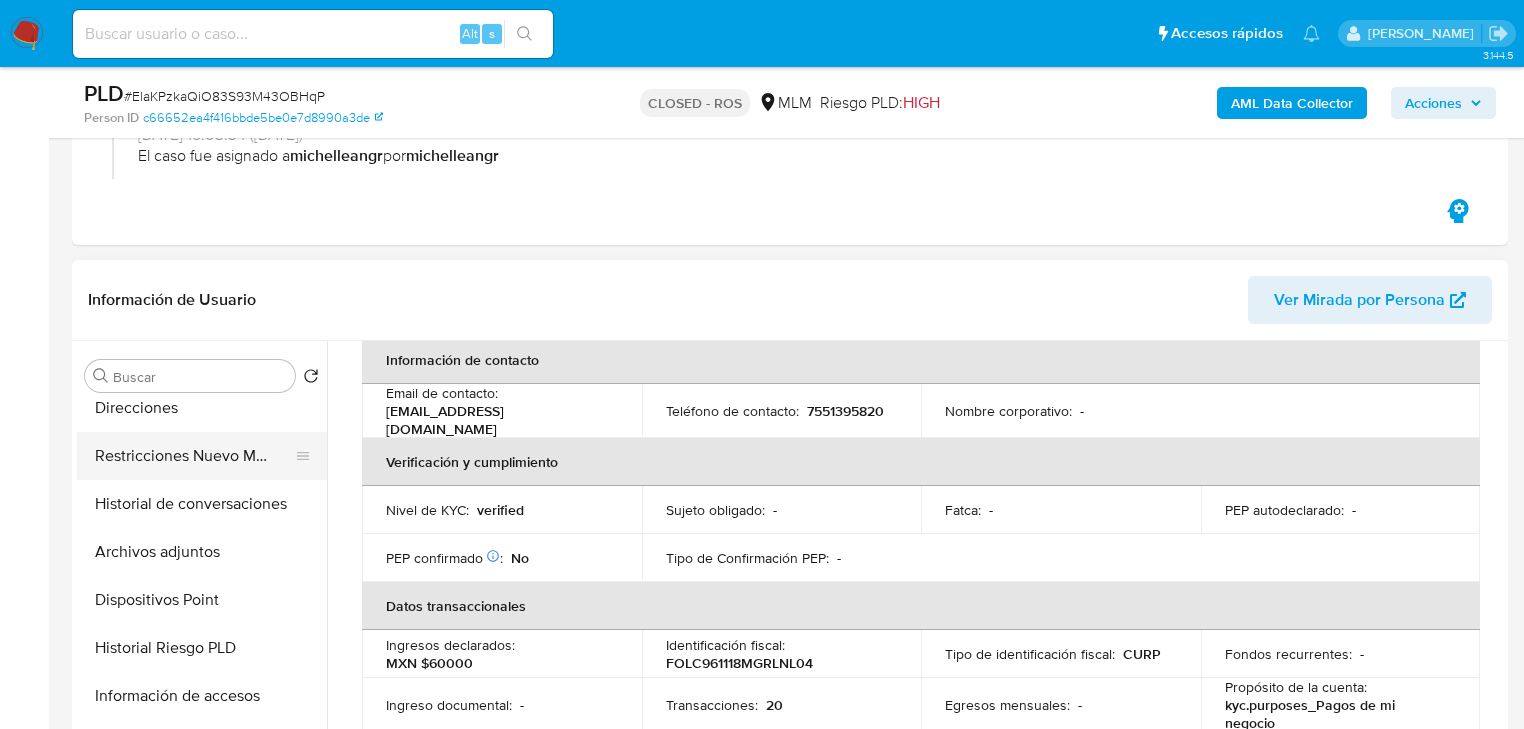 click on "Restricciones Nuevo Mundo" at bounding box center [194, 456] 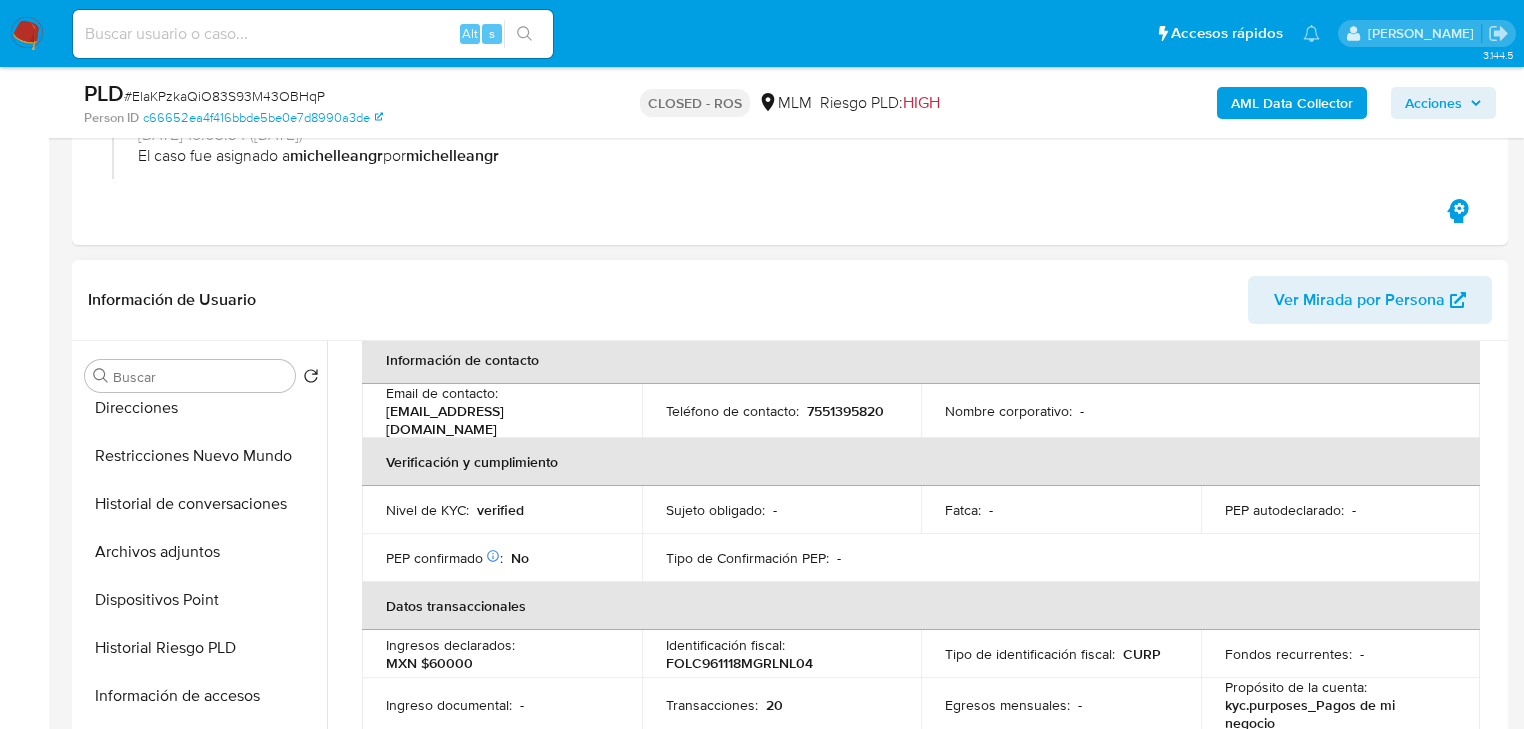 scroll, scrollTop: 0, scrollLeft: 0, axis: both 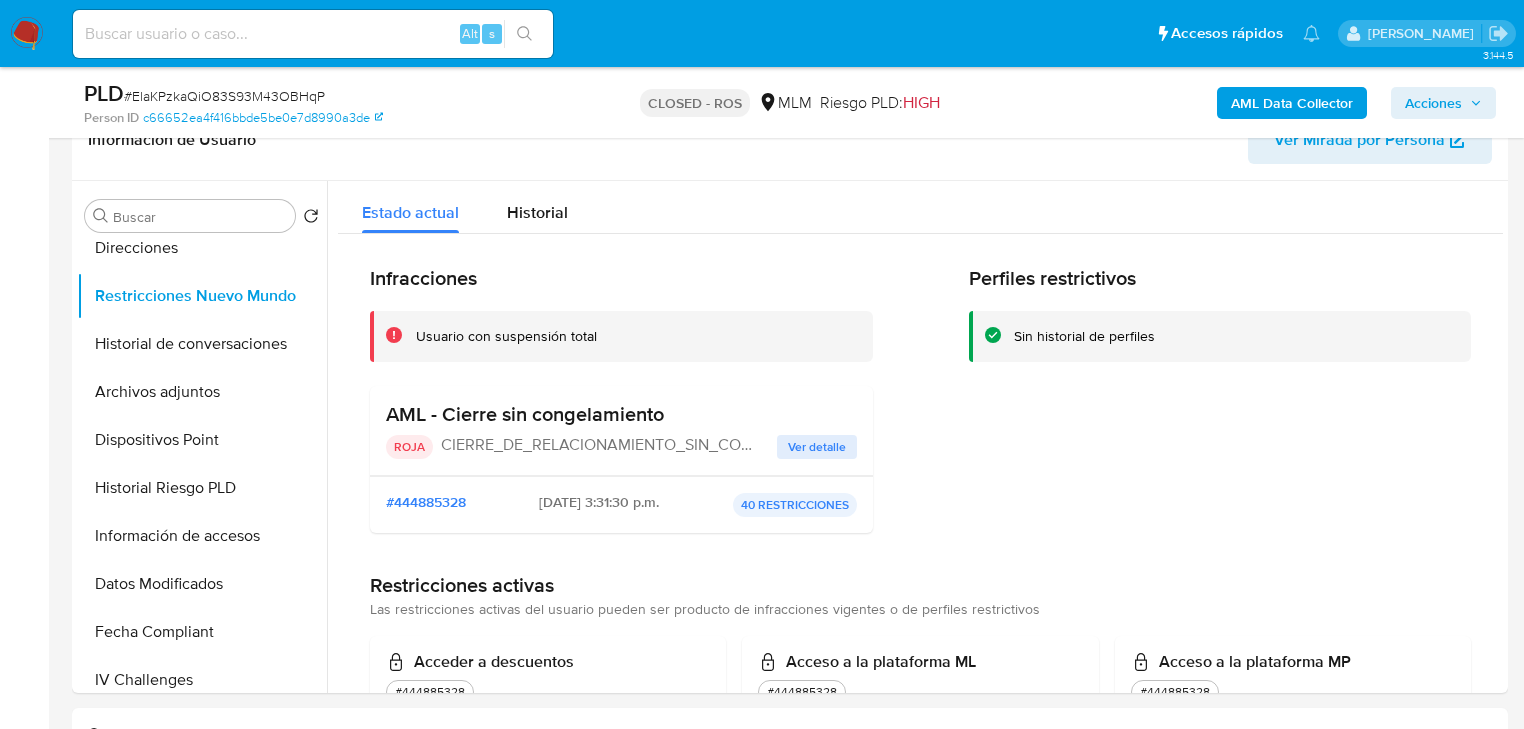 drag, startPoint x: 24, startPoint y: 204, endPoint x: 106, endPoint y: 122, distance: 115.965515 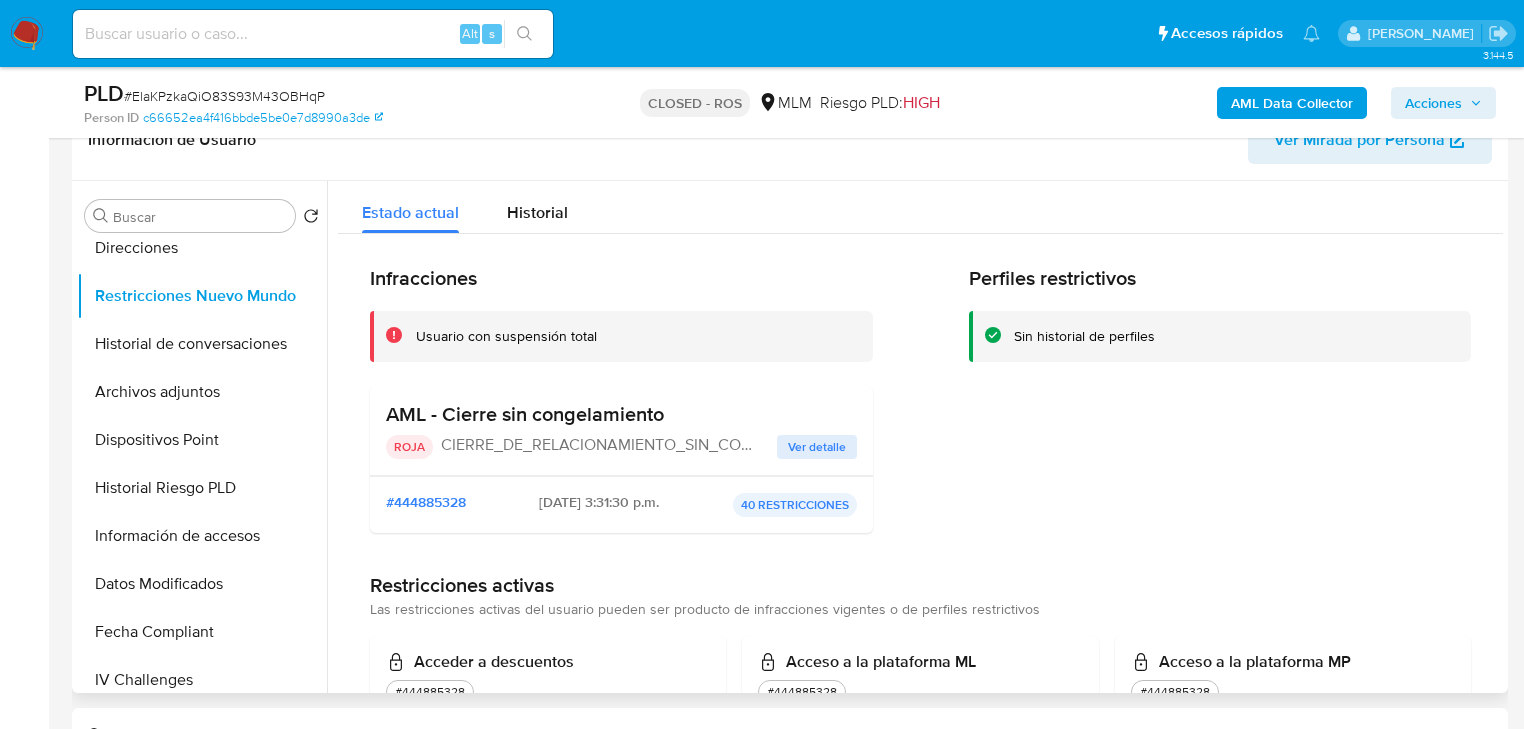 scroll, scrollTop: 160, scrollLeft: 0, axis: vertical 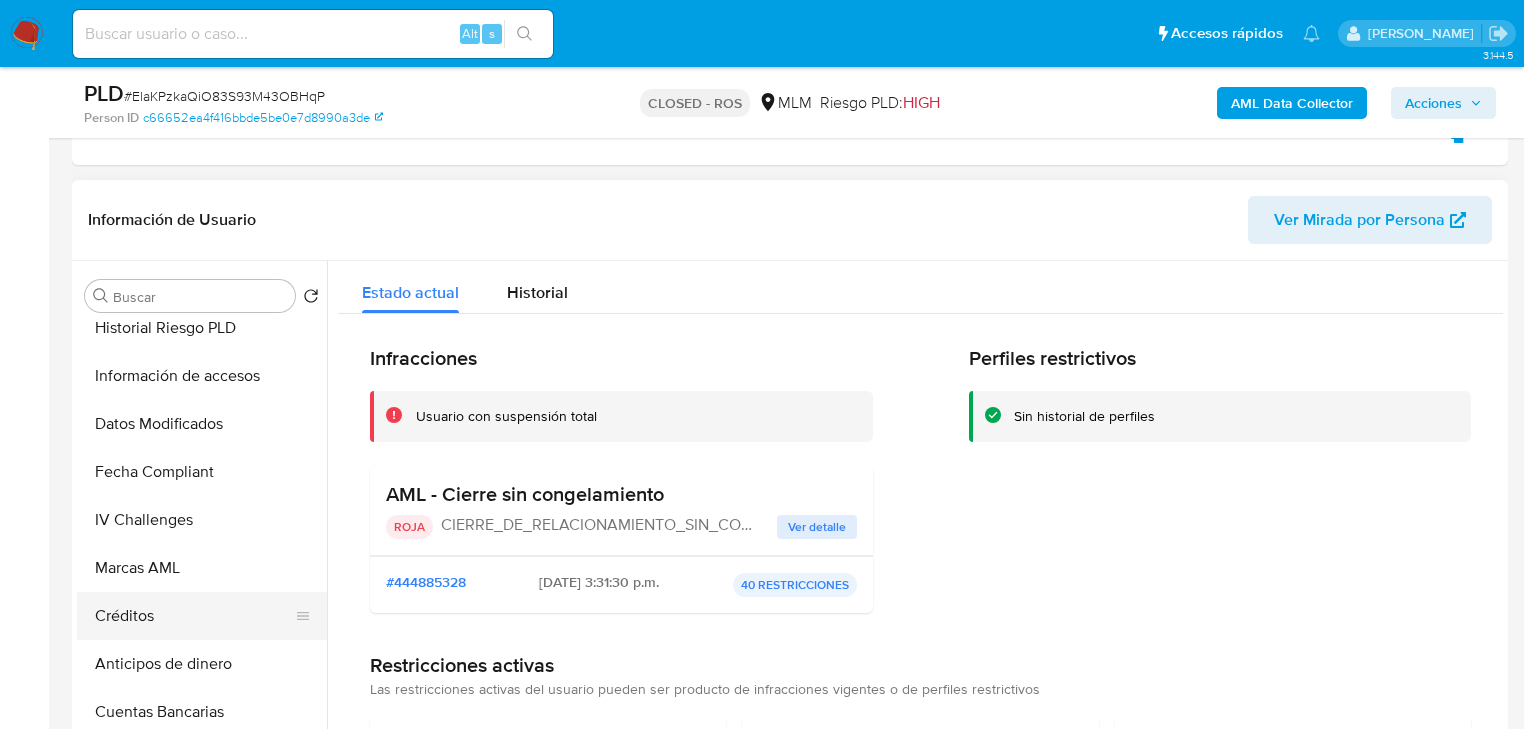 click on "Créditos" at bounding box center [194, 616] 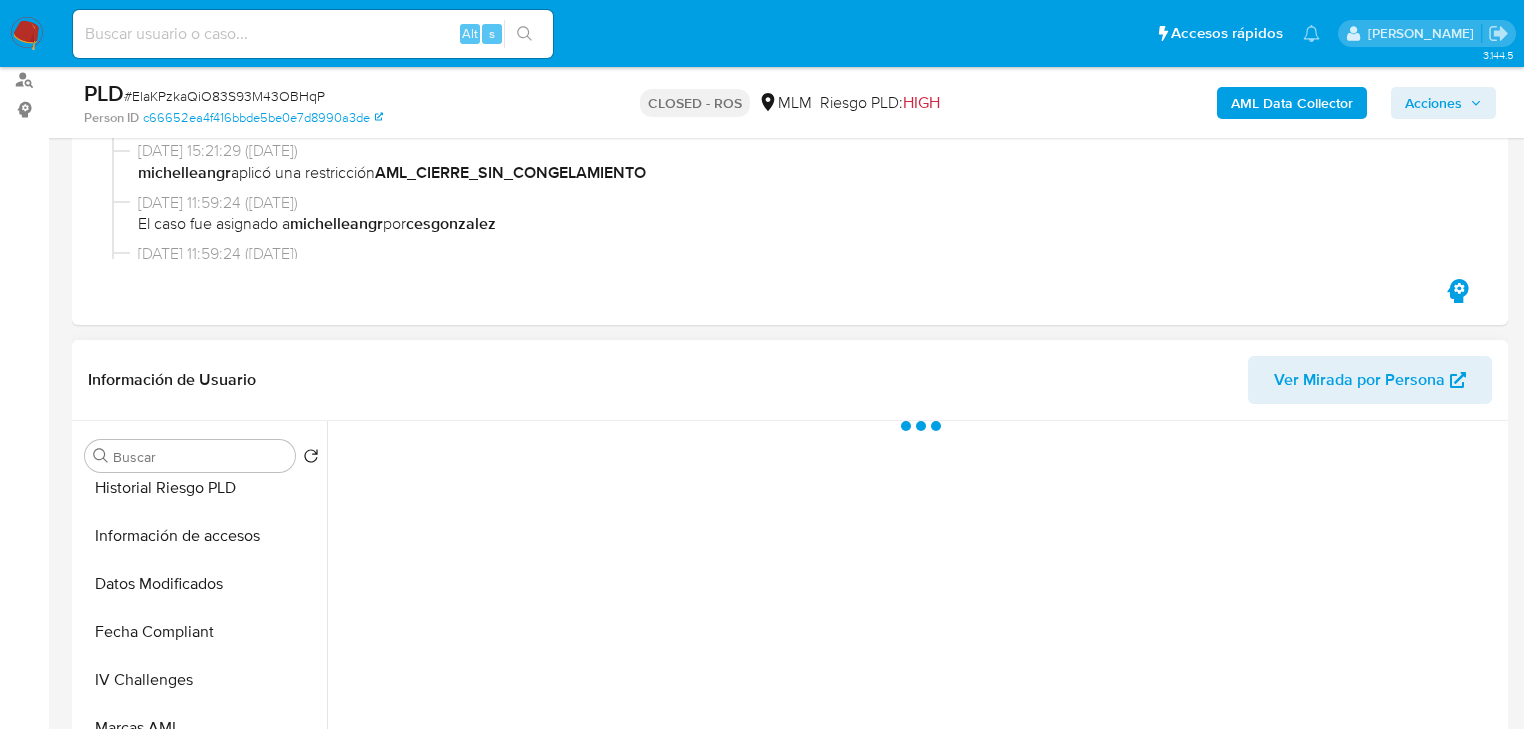scroll, scrollTop: 480, scrollLeft: 0, axis: vertical 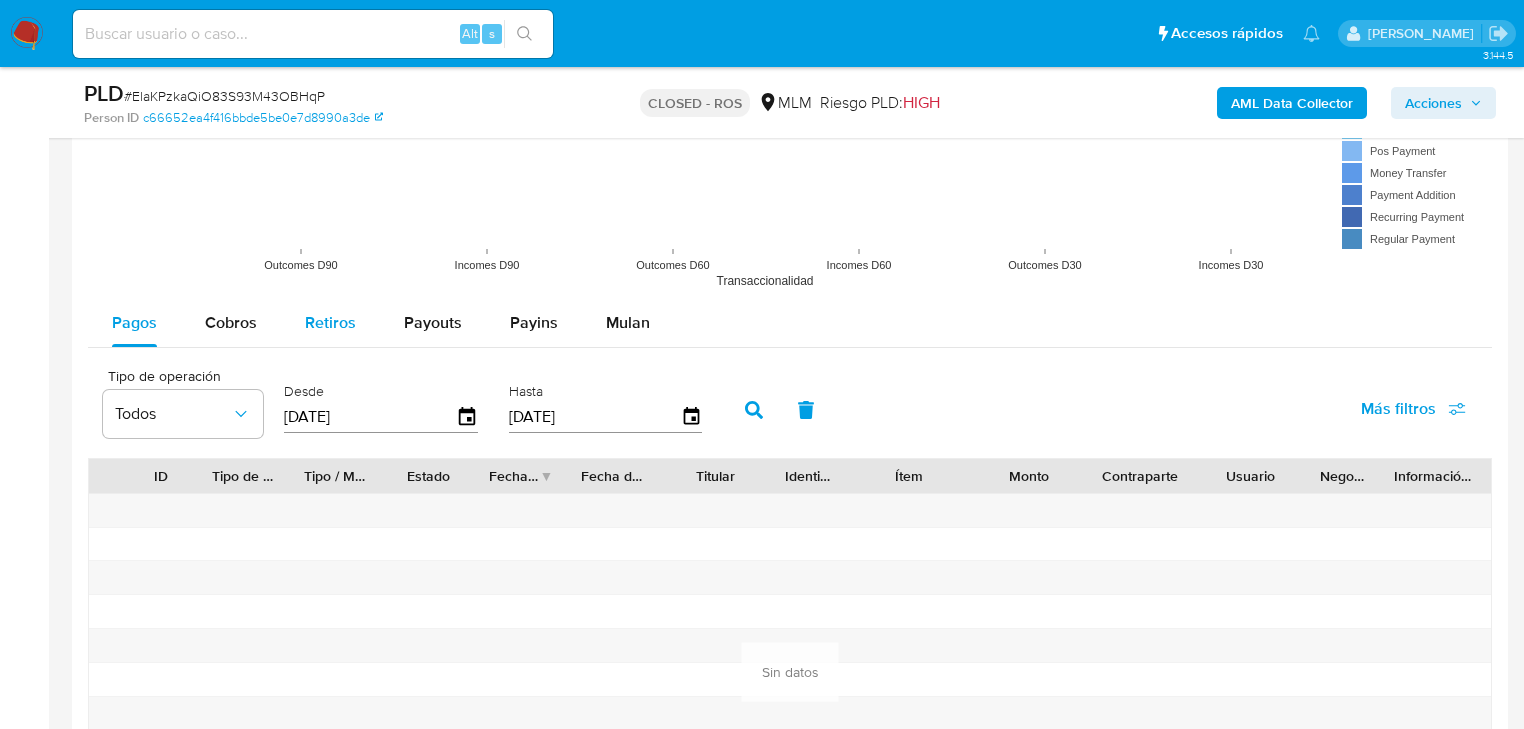 click on "Cobros" at bounding box center [231, 323] 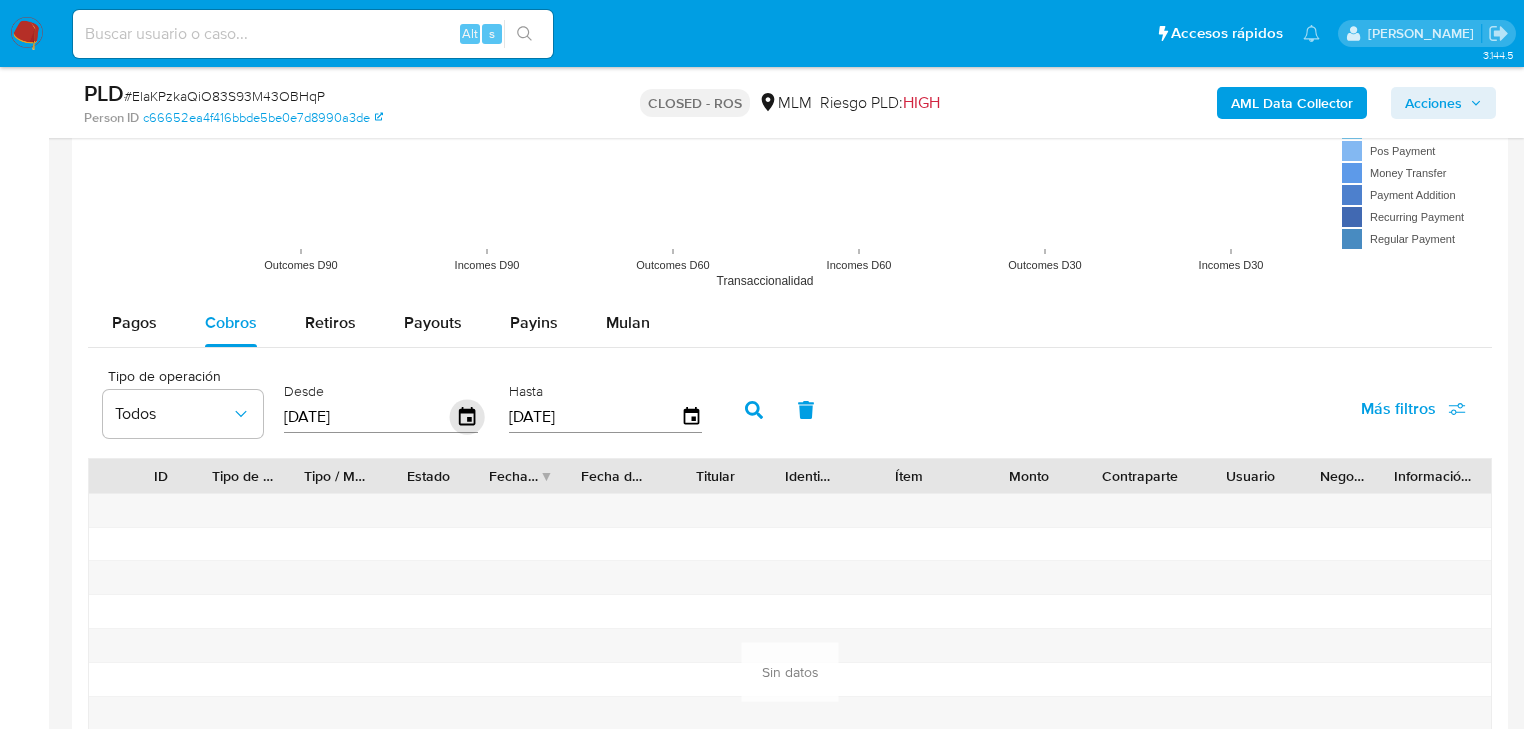 click 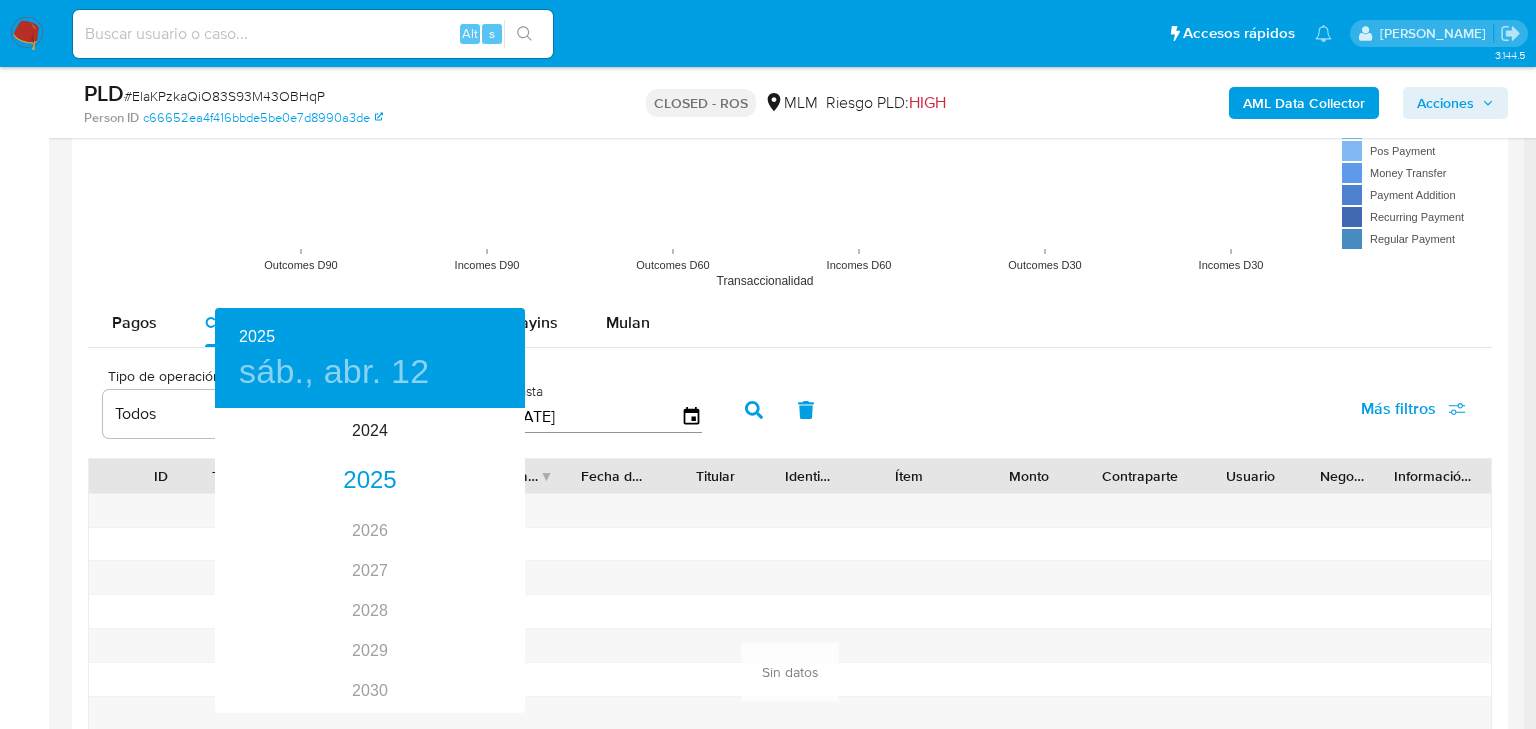 drag, startPoint x: 796, startPoint y: 329, endPoint x: 812, endPoint y: 404, distance: 76.687675 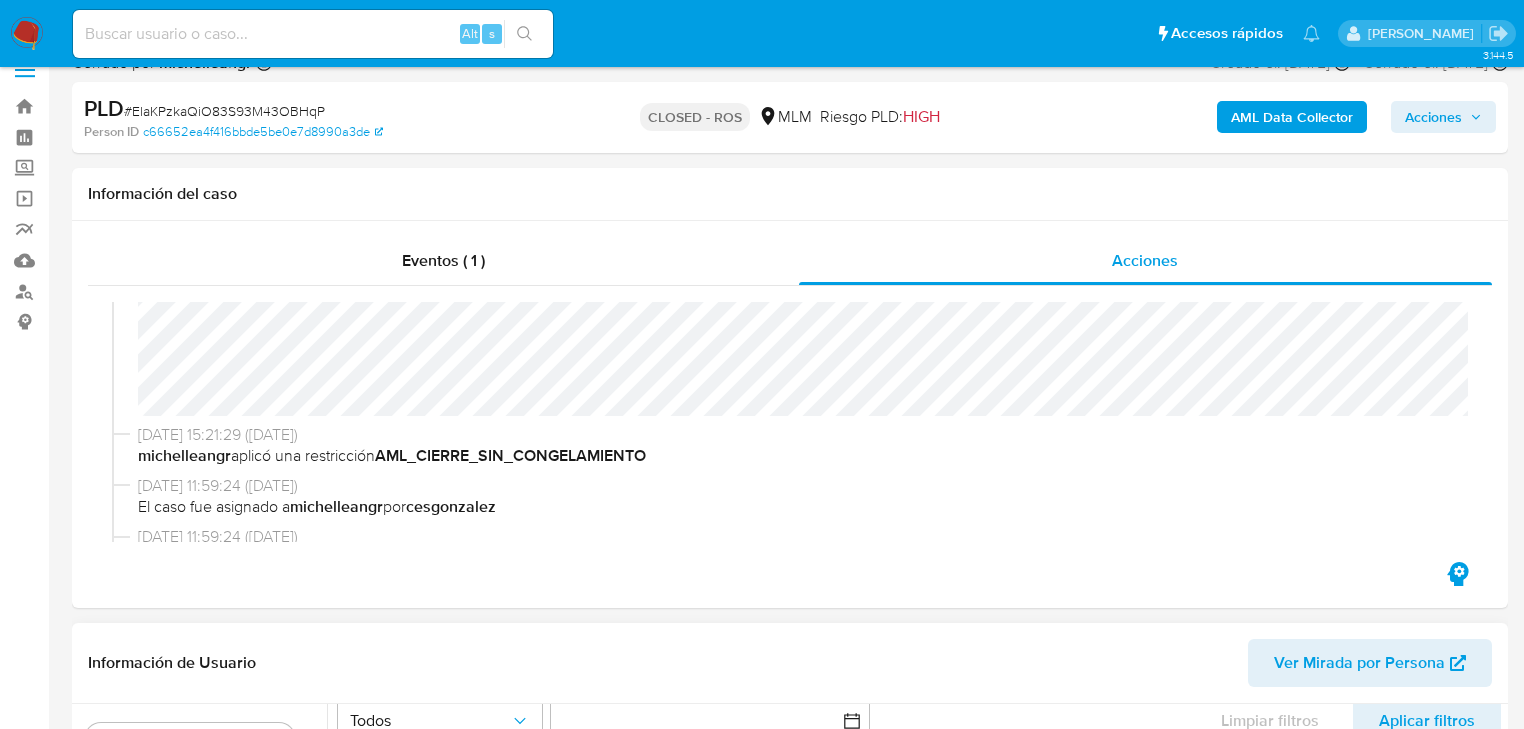 scroll, scrollTop: 0, scrollLeft: 0, axis: both 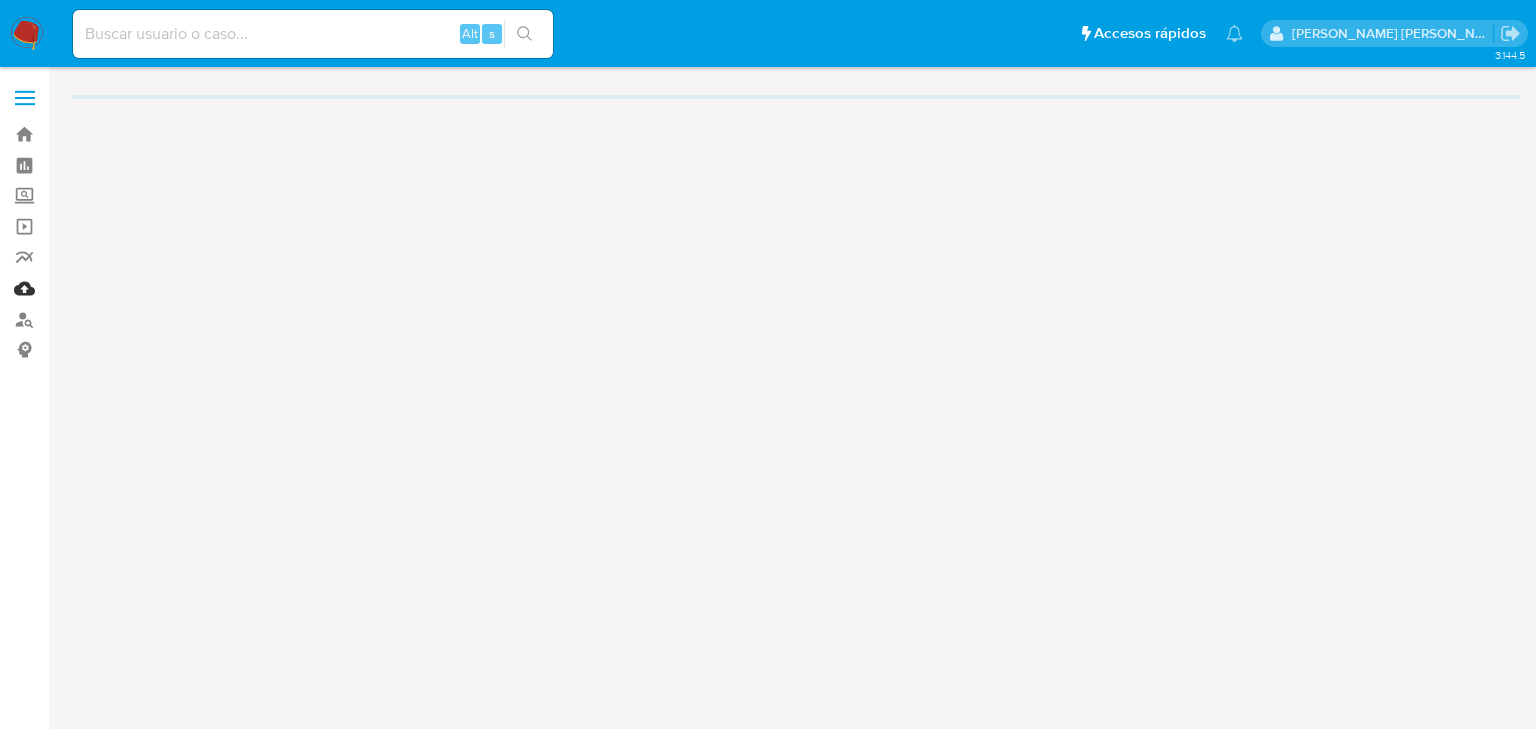 click on "Mulan" at bounding box center (119, 288) 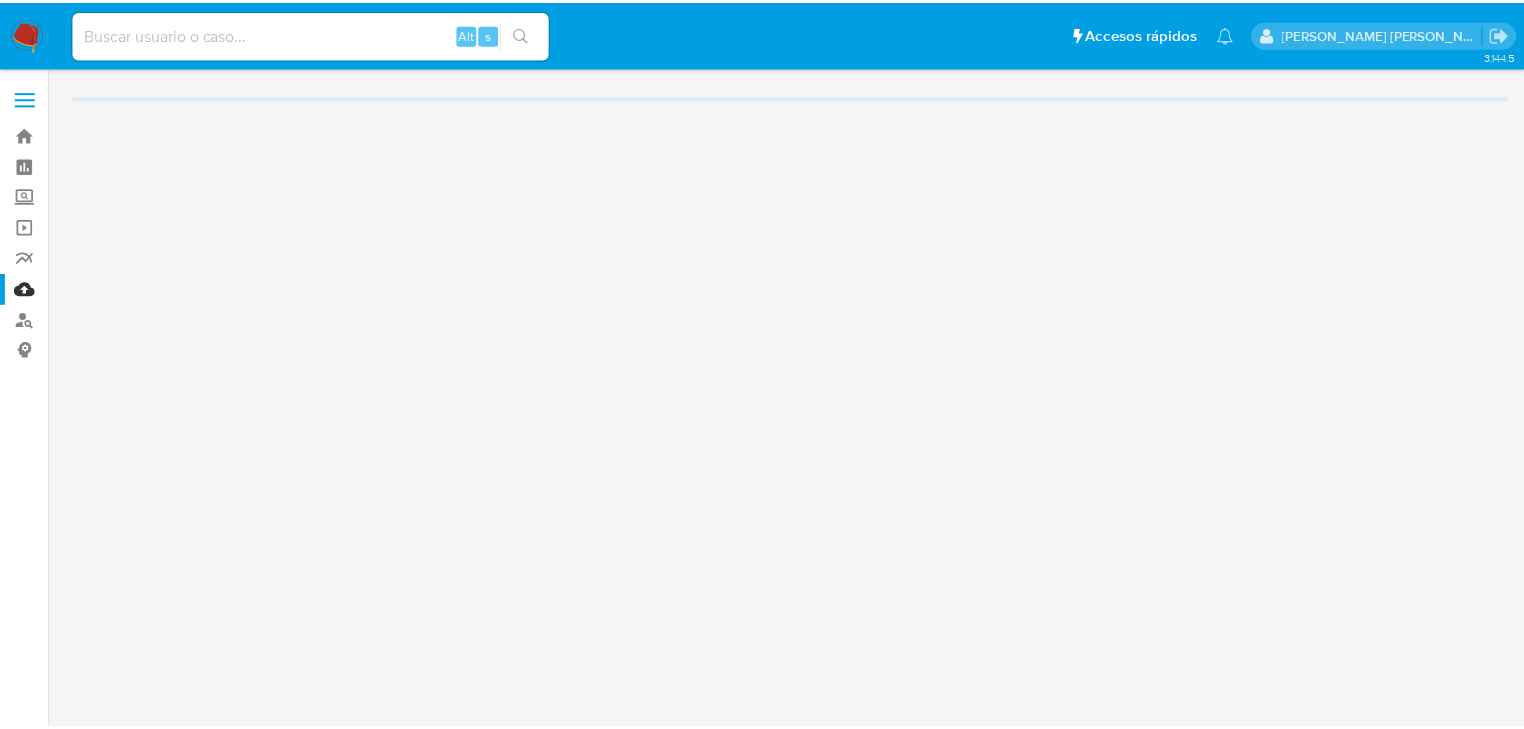 scroll, scrollTop: 0, scrollLeft: 0, axis: both 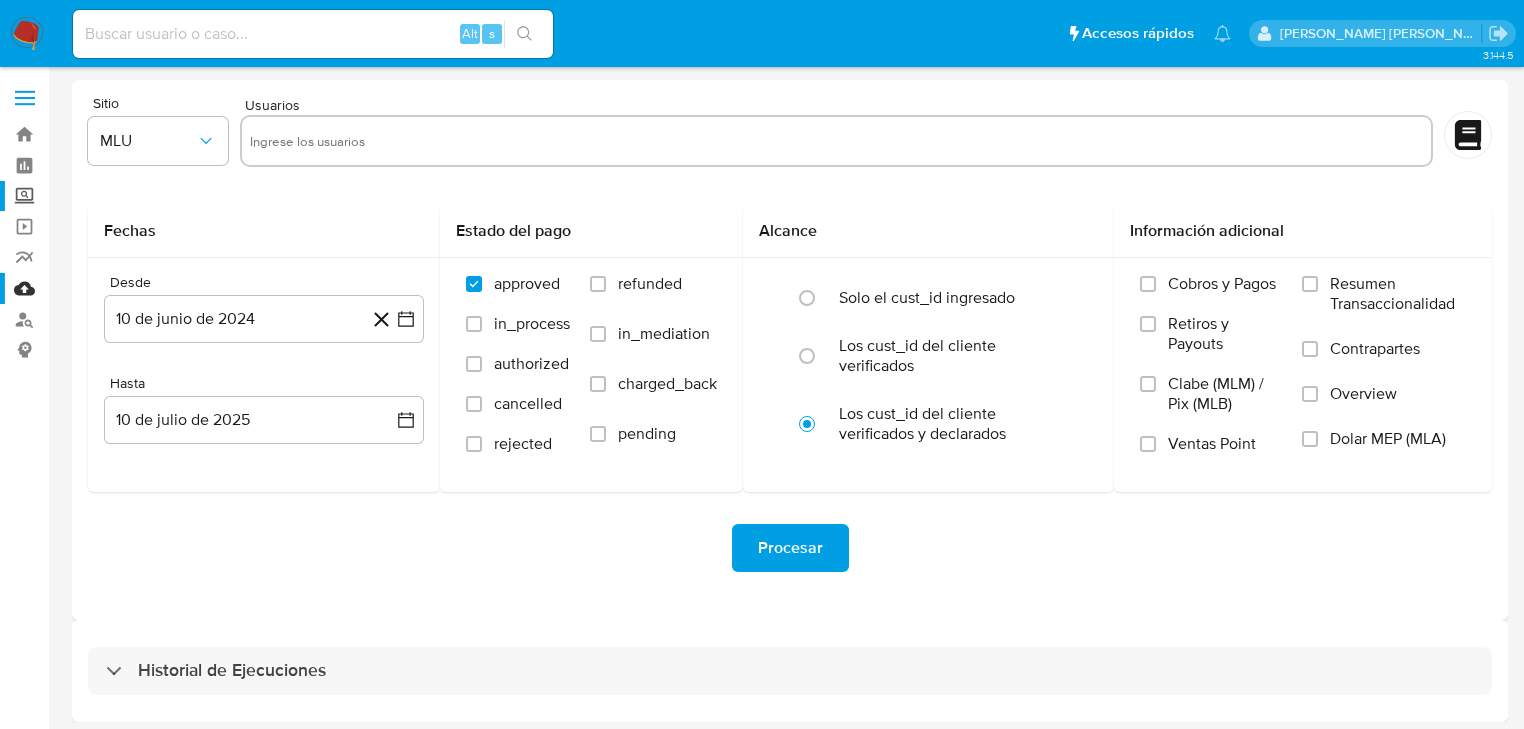 click on "Screening" at bounding box center (119, 196) 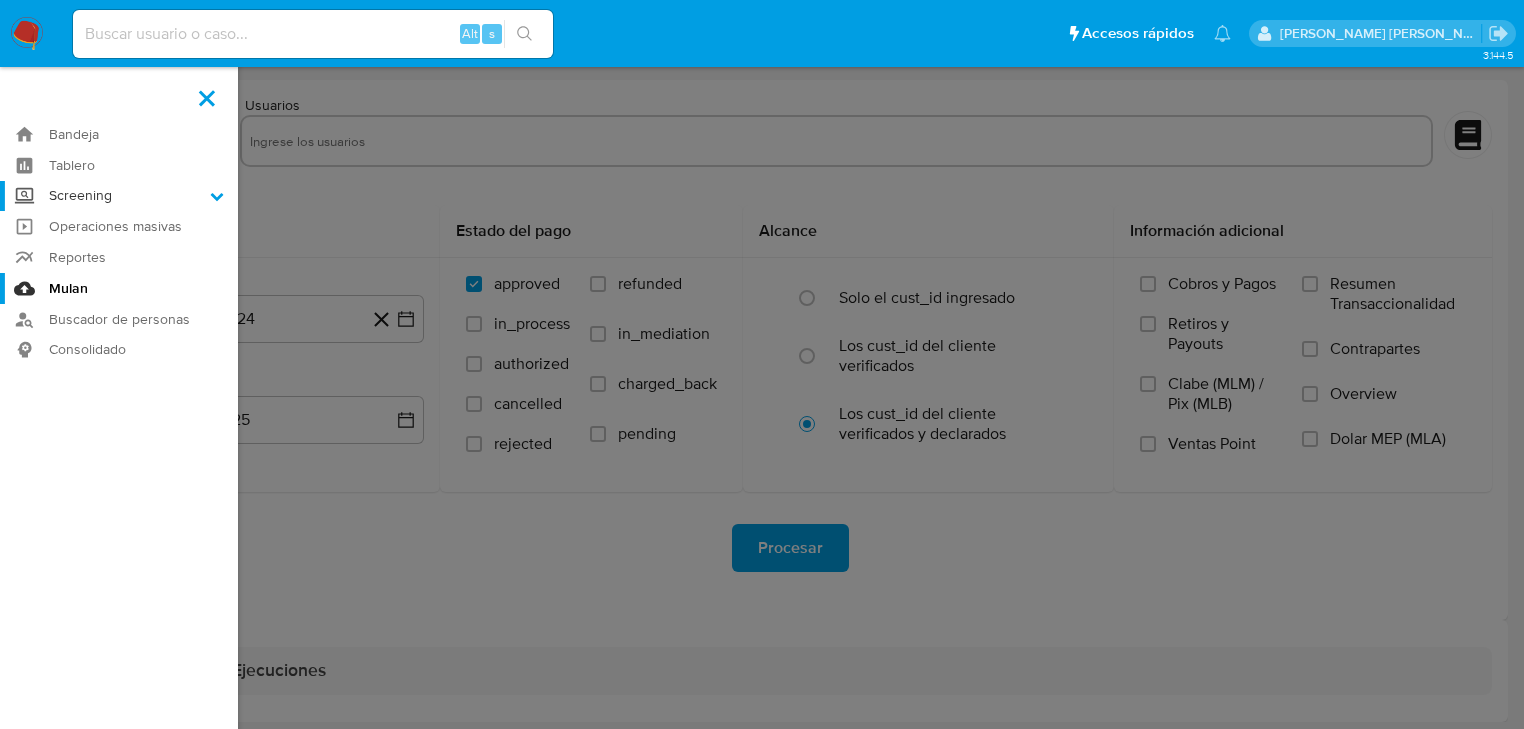 click on "Screening" at bounding box center [0, 0] 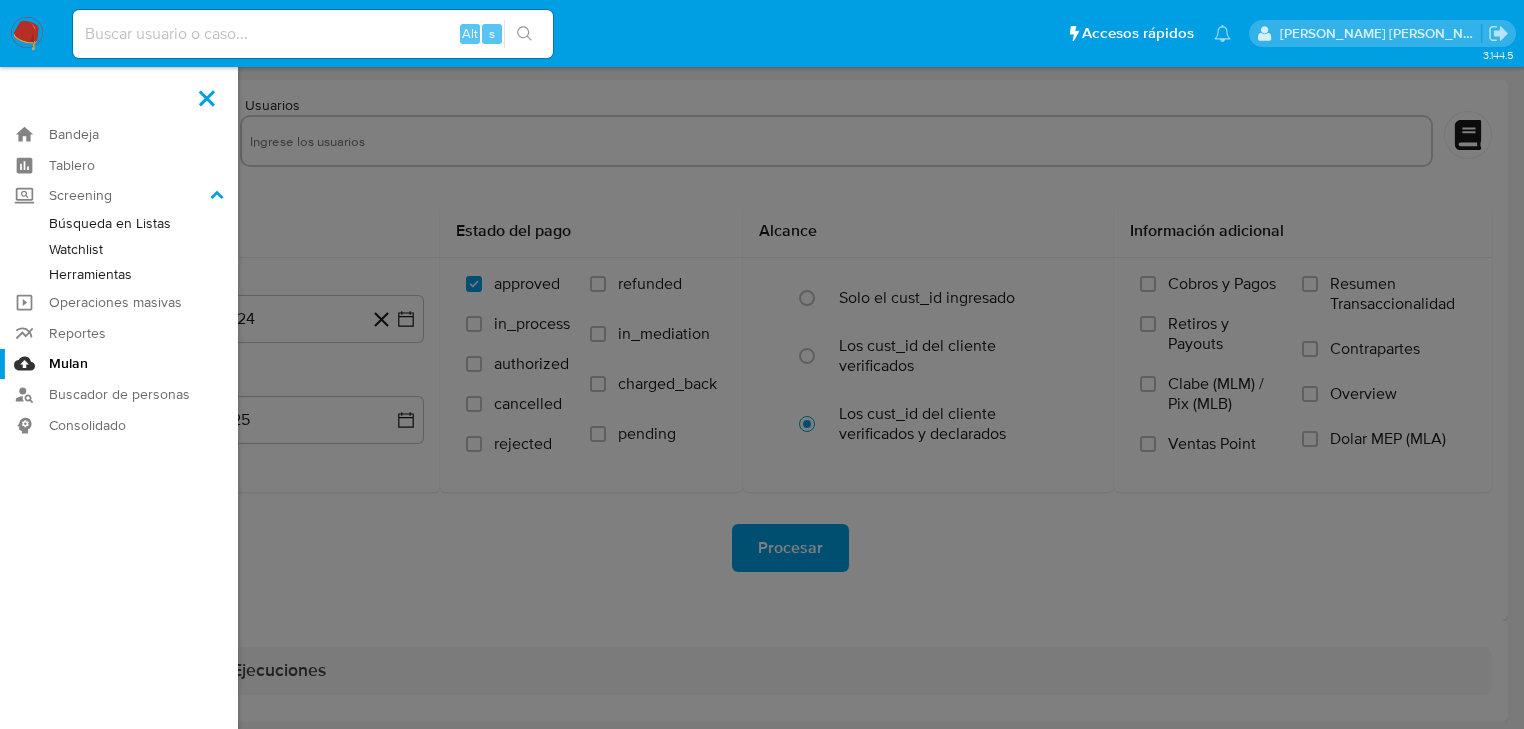 click on "Herramientas" at bounding box center (119, 274) 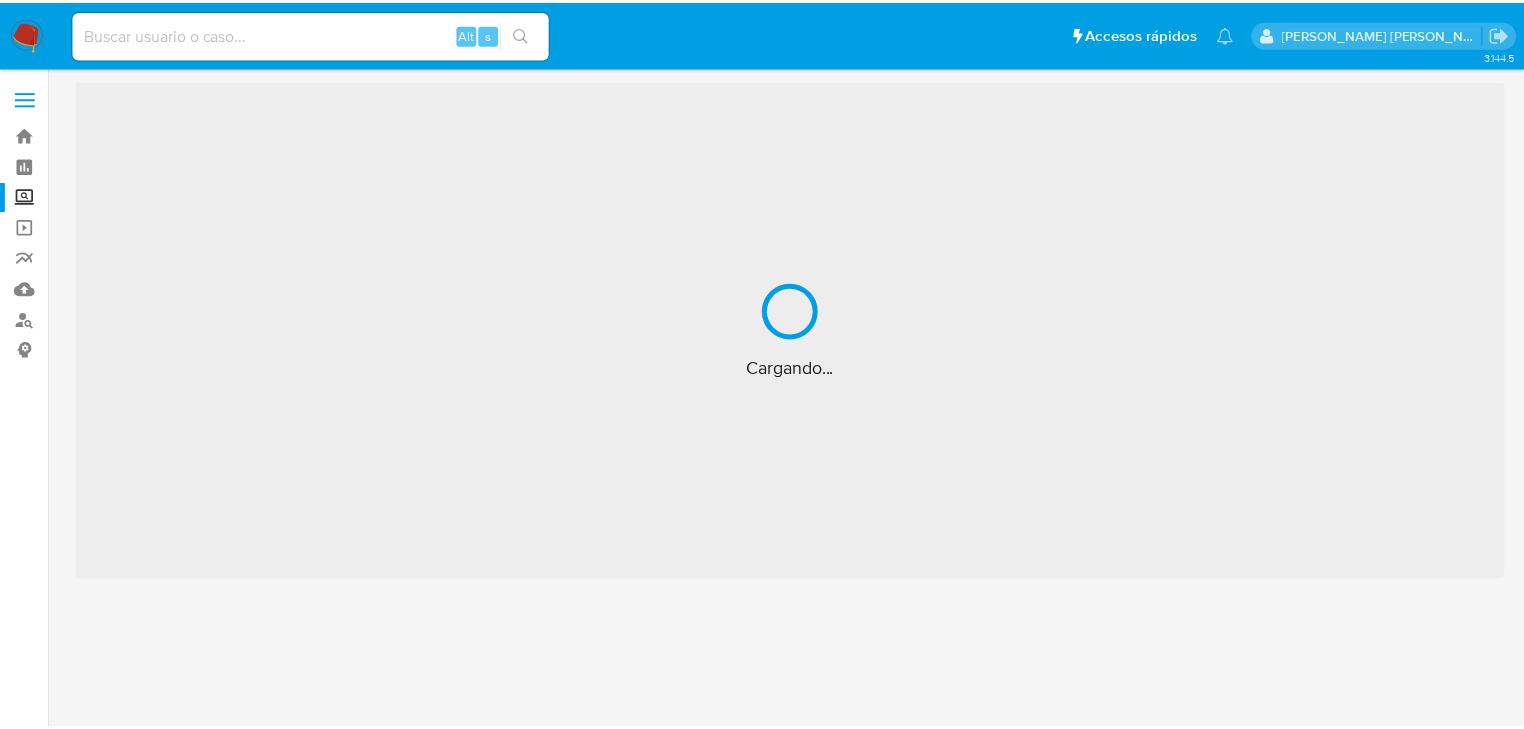 scroll, scrollTop: 0, scrollLeft: 0, axis: both 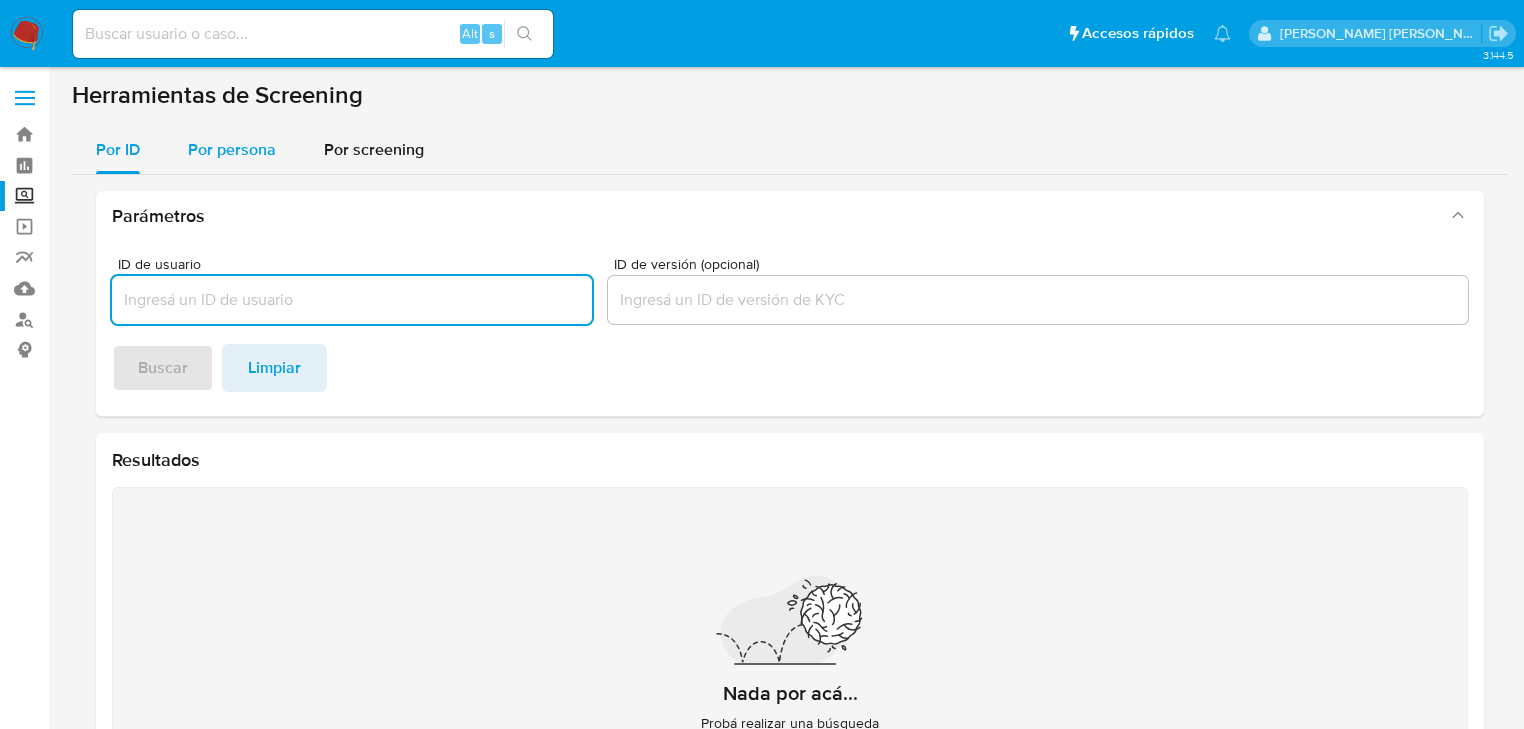 click on "Por persona" at bounding box center [232, 149] 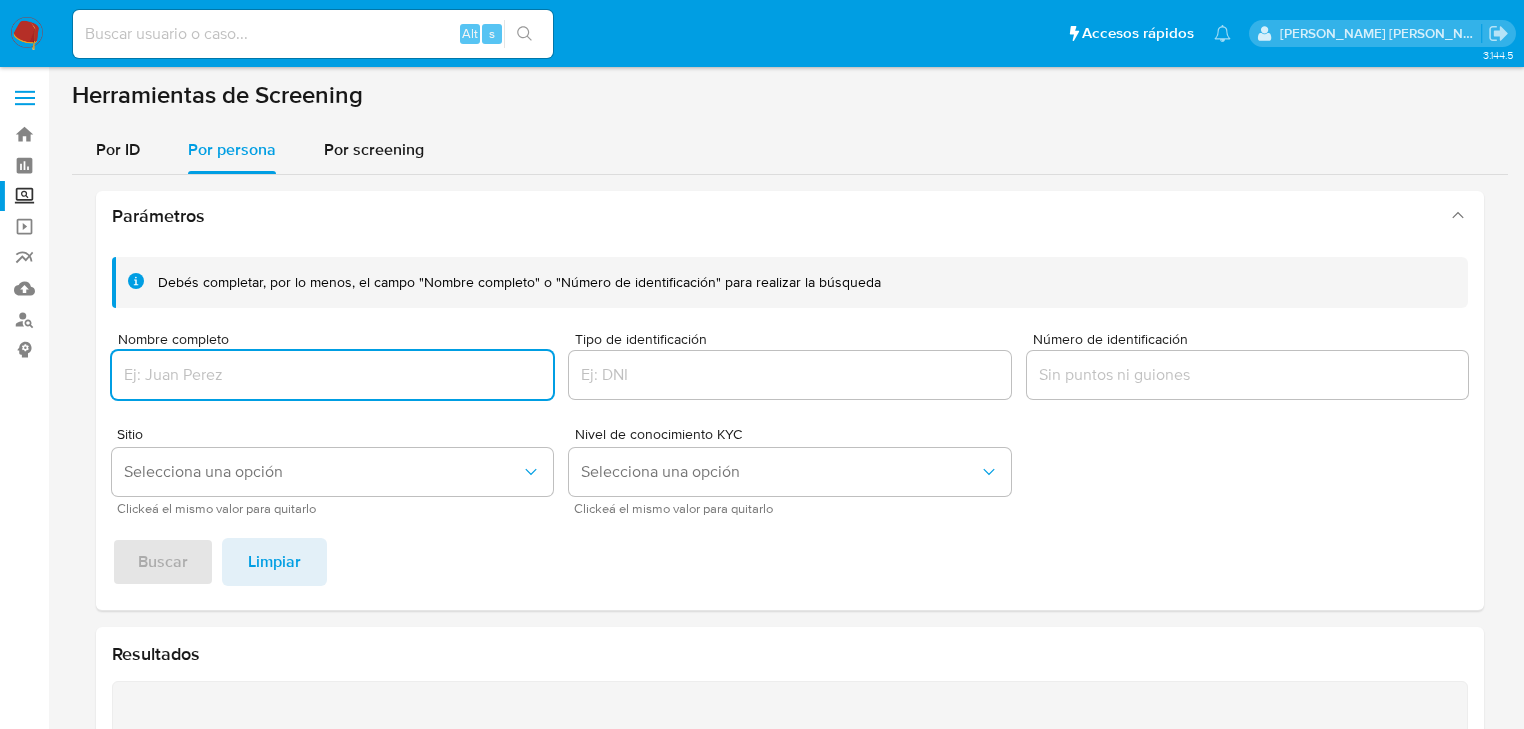 click at bounding box center [332, 375] 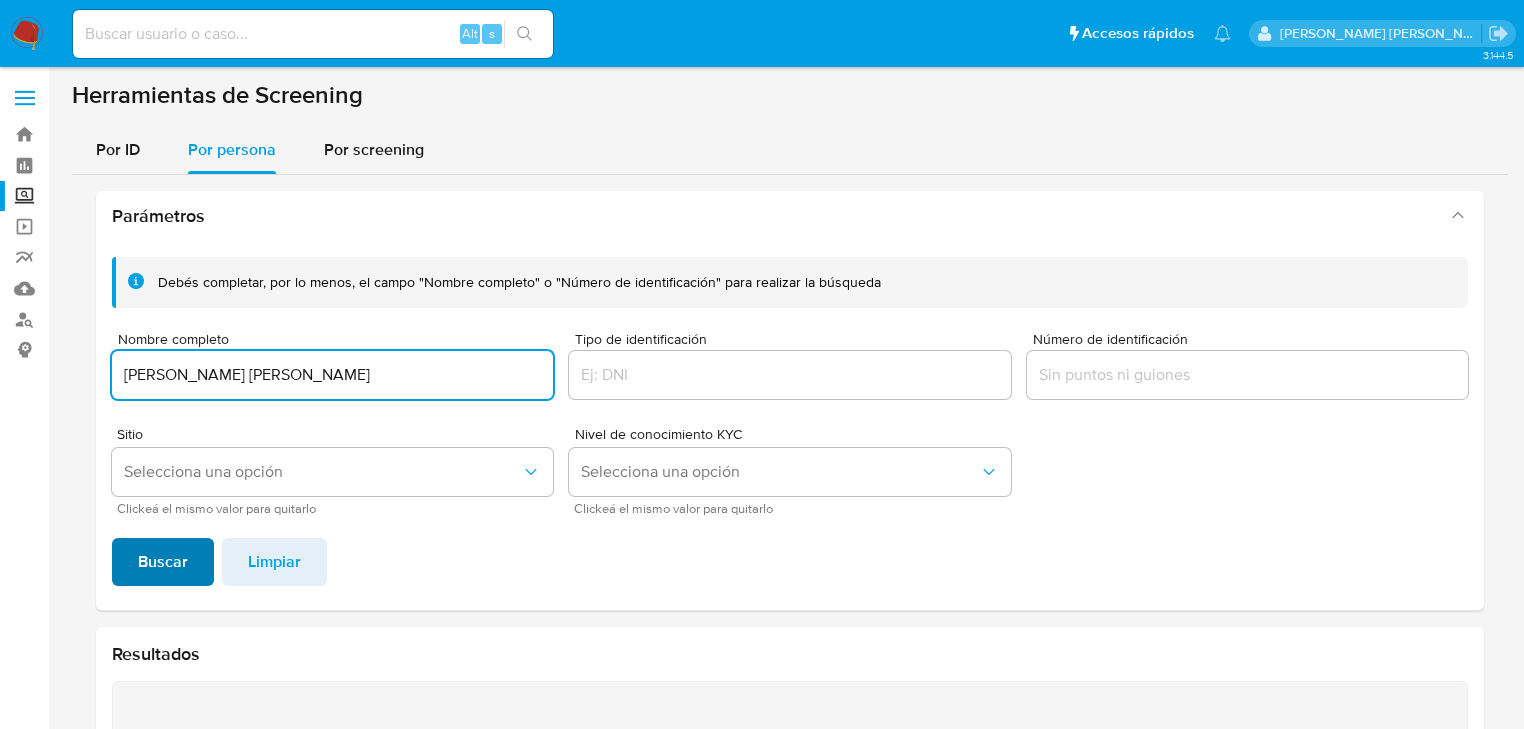 type on "[PERSON_NAME] [PERSON_NAME]" 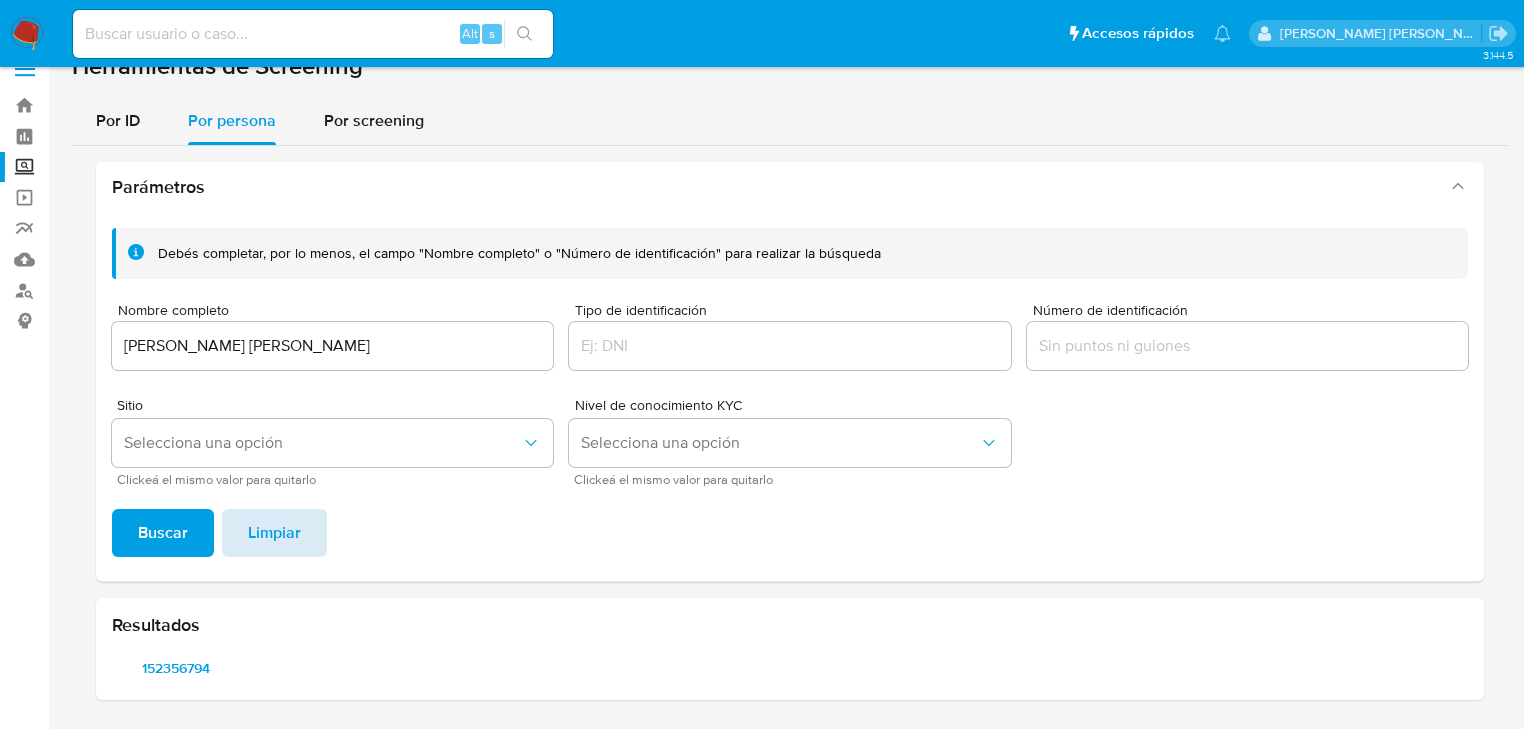 scroll, scrollTop: 28, scrollLeft: 0, axis: vertical 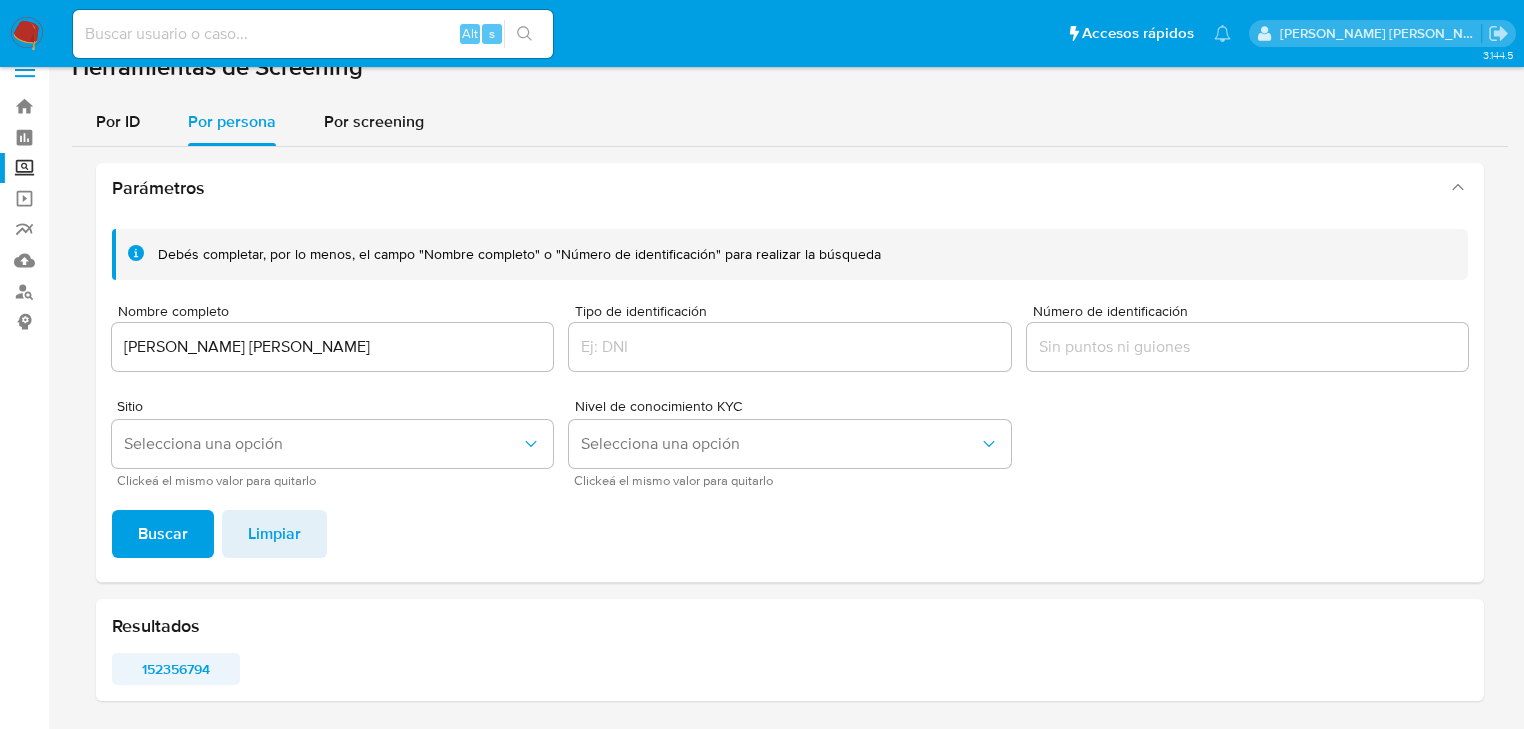 click on "152356794" at bounding box center [176, 669] 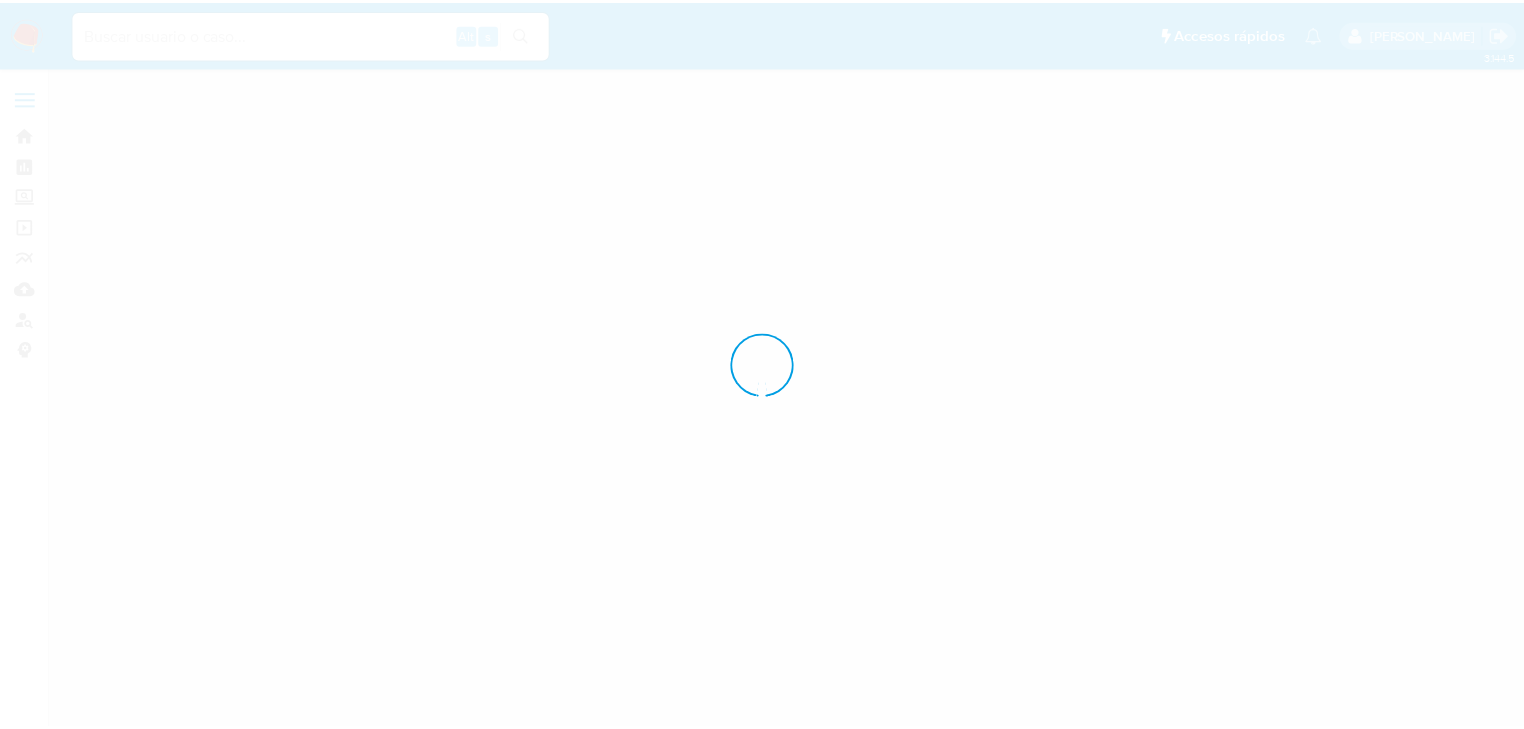 scroll, scrollTop: 0, scrollLeft: 0, axis: both 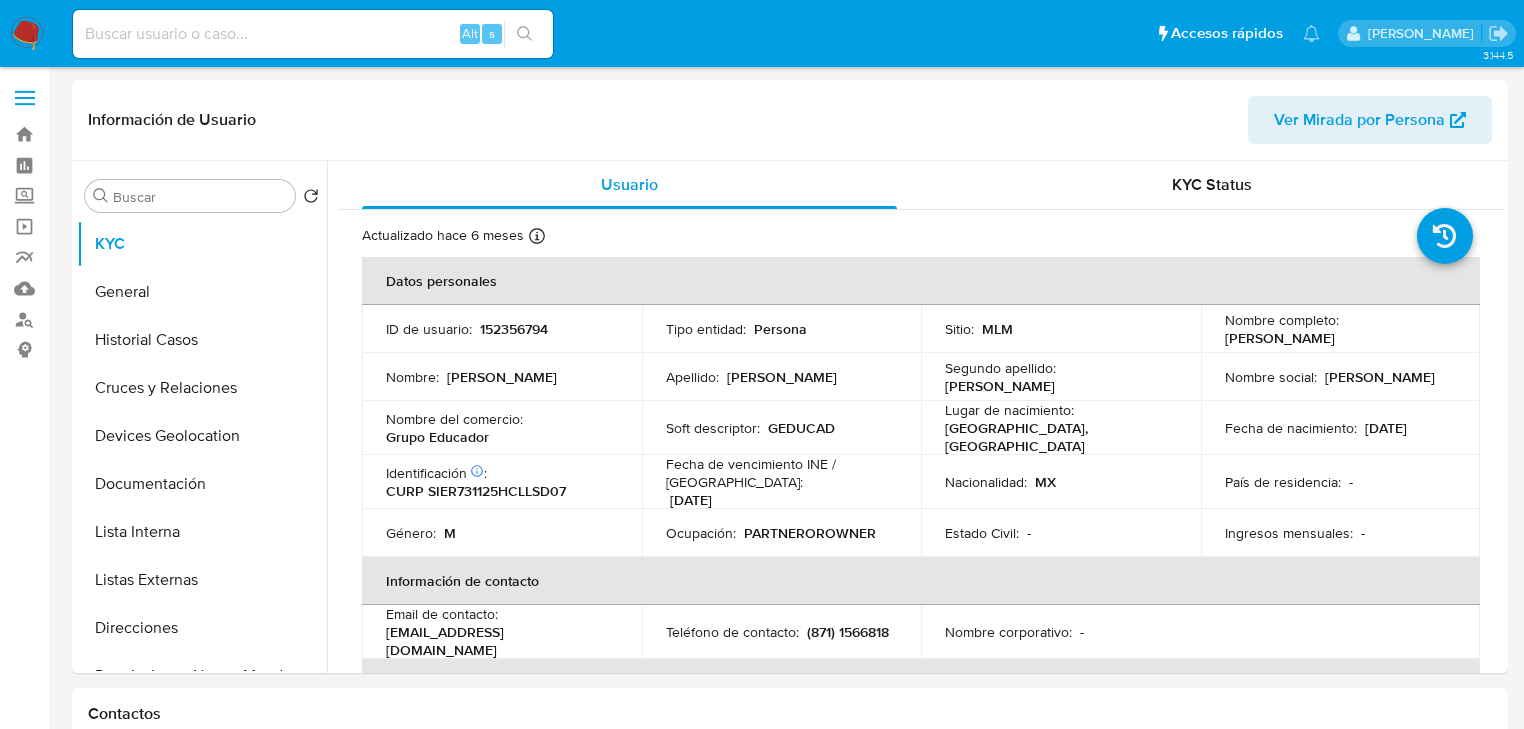 select on "10" 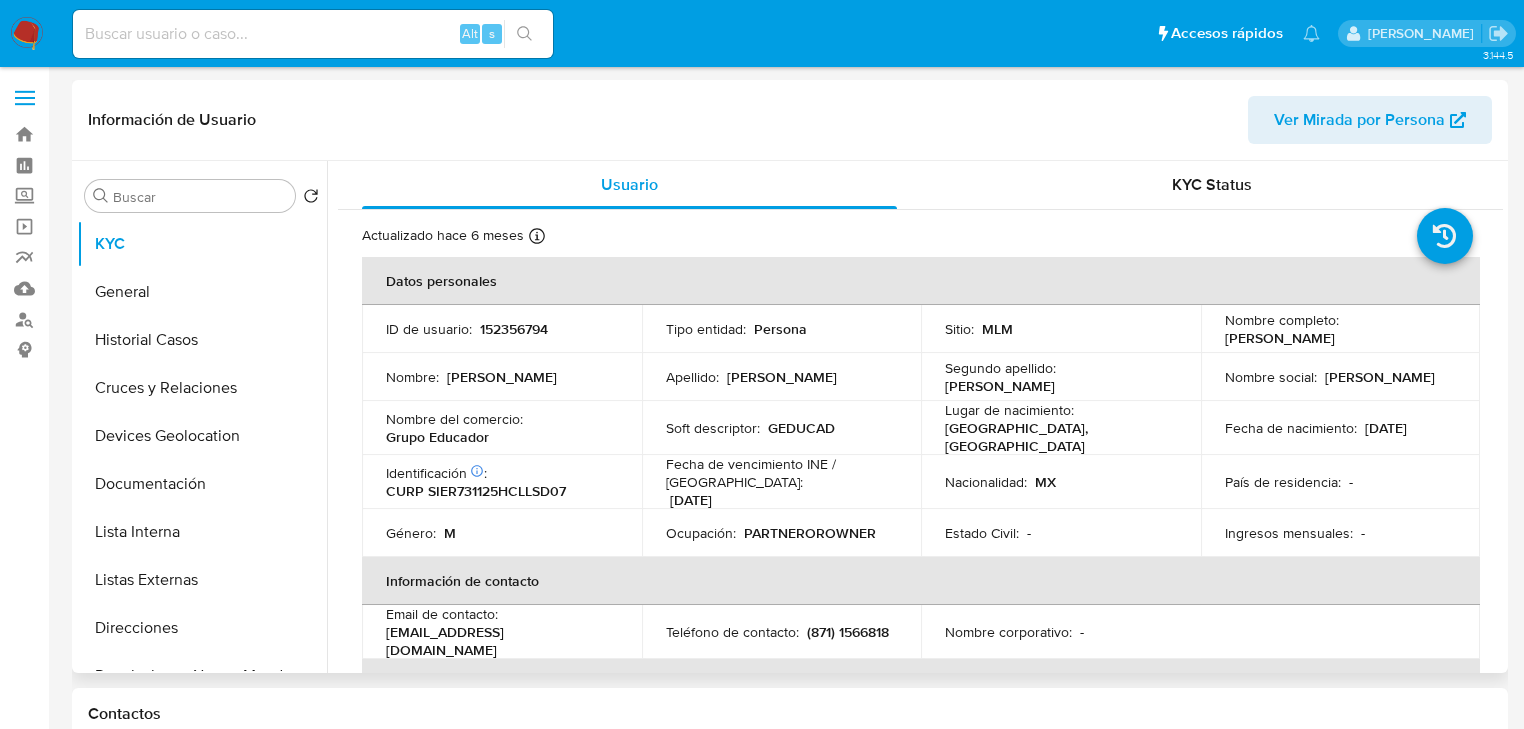 click on "Apellido :    [PERSON_NAME]" at bounding box center [782, 377] 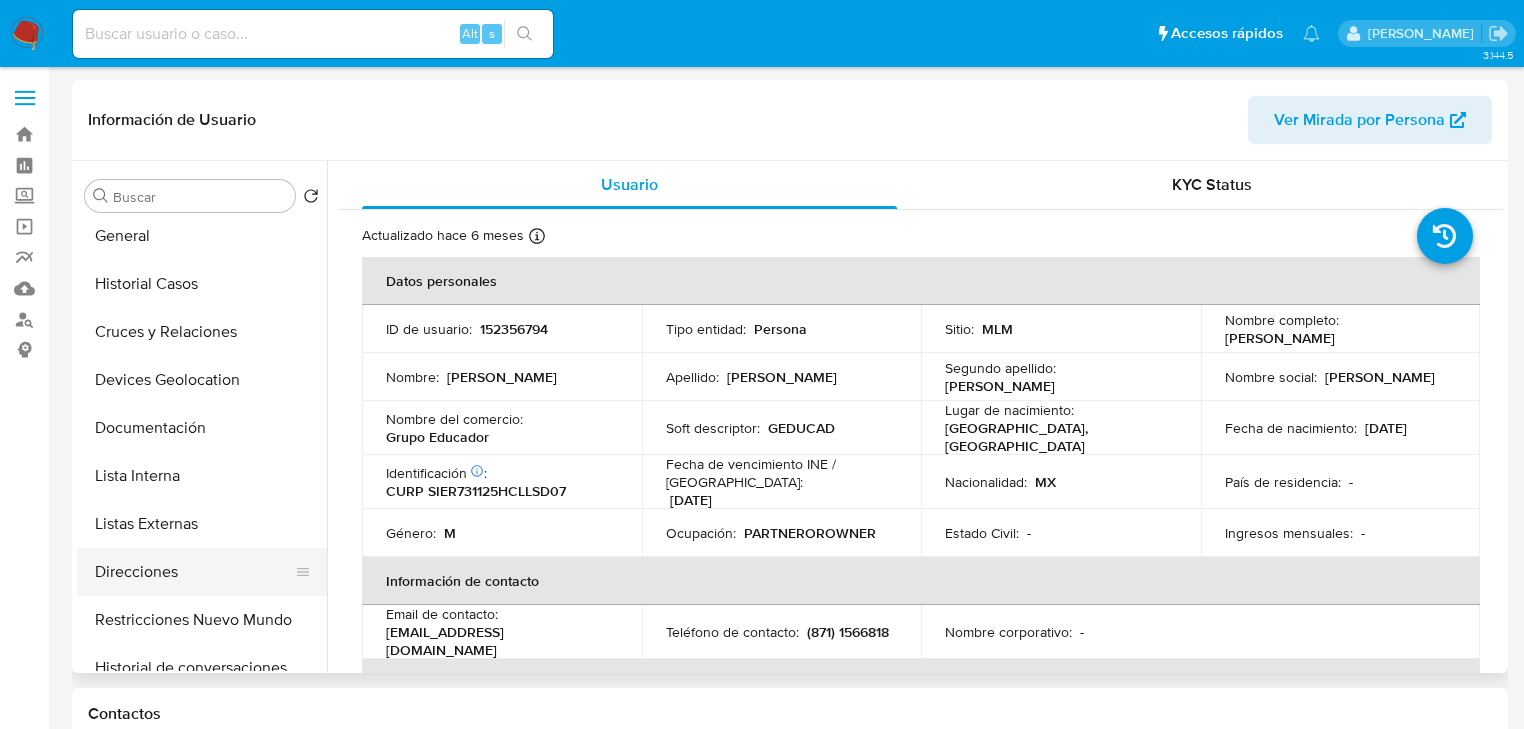 scroll, scrollTop: 80, scrollLeft: 0, axis: vertical 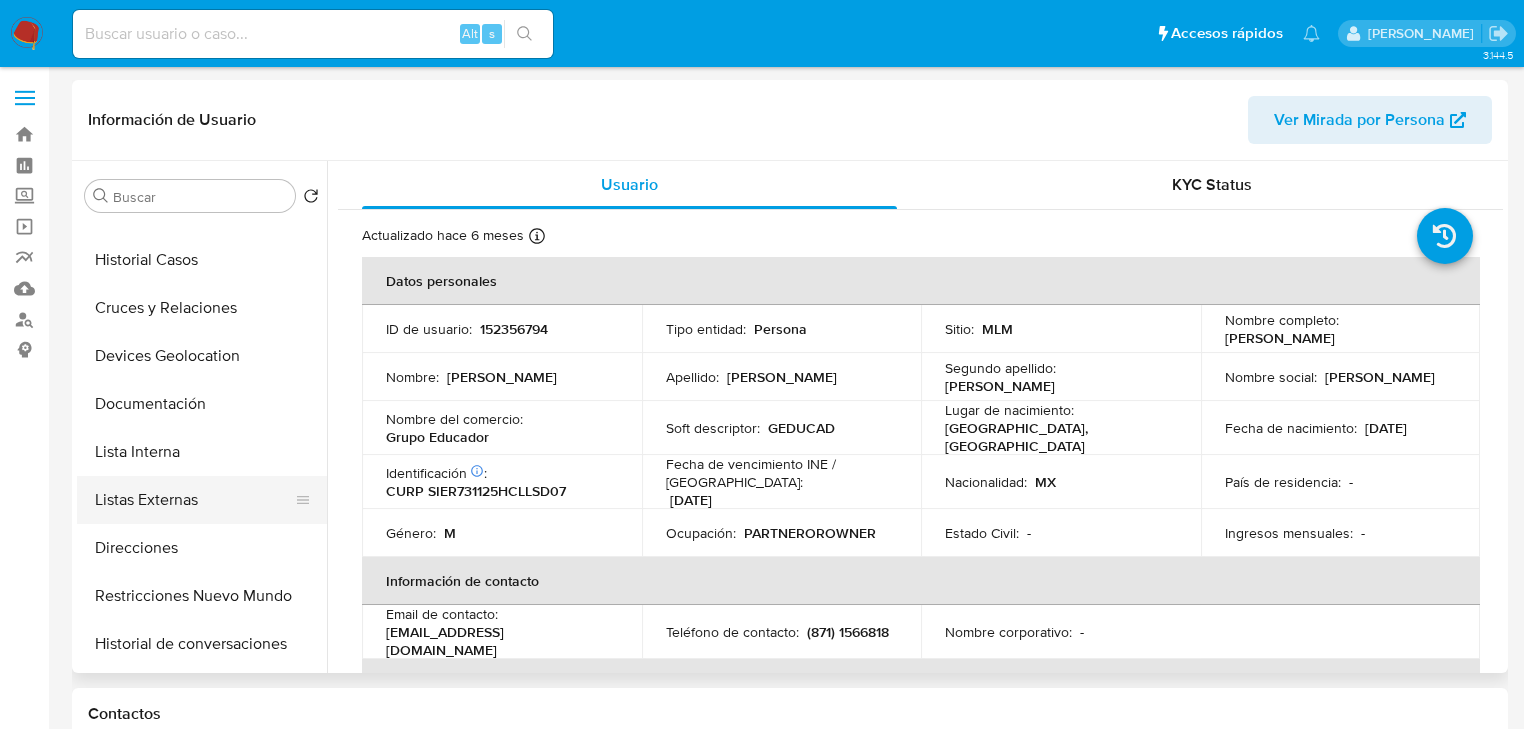 click on "Listas Externas" at bounding box center [194, 500] 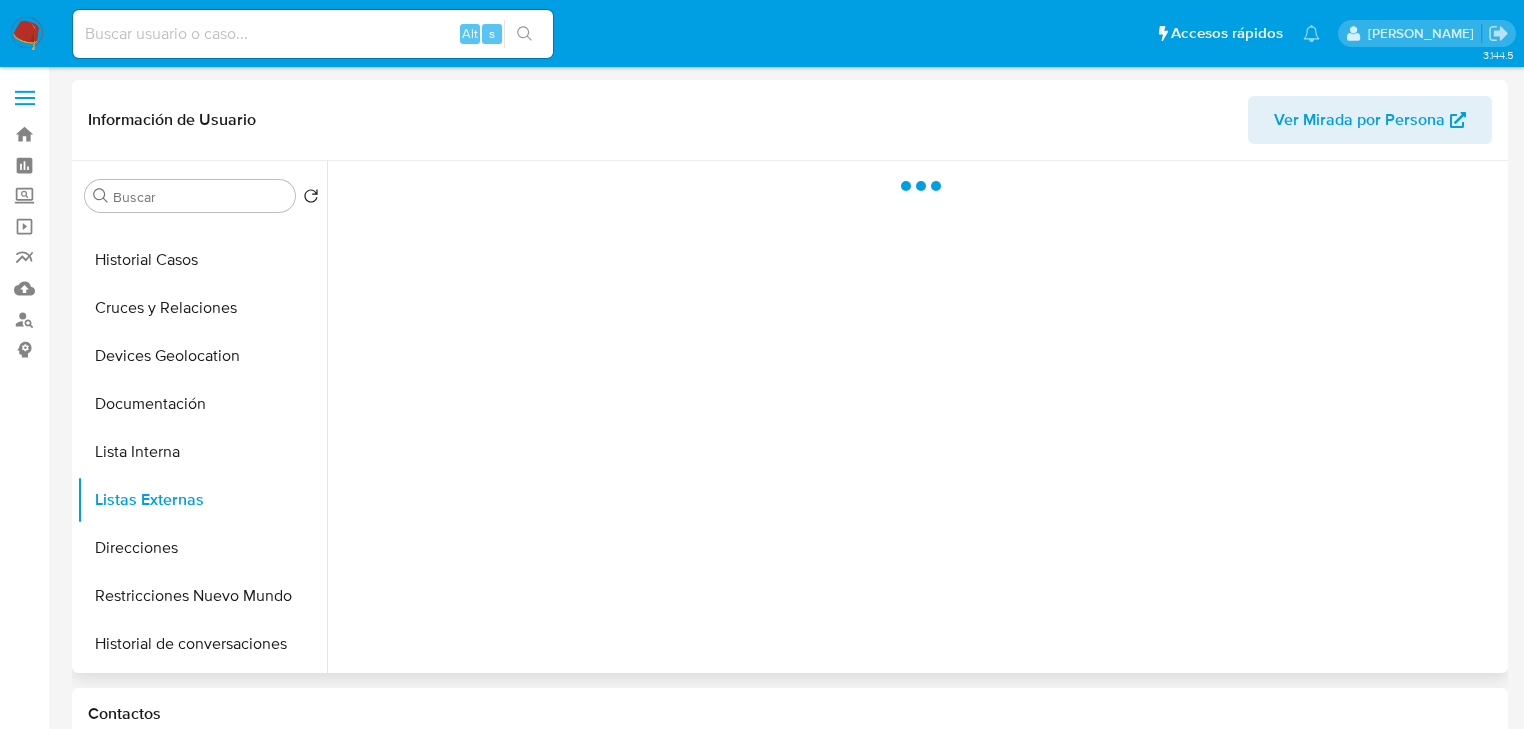 click at bounding box center [915, 417] 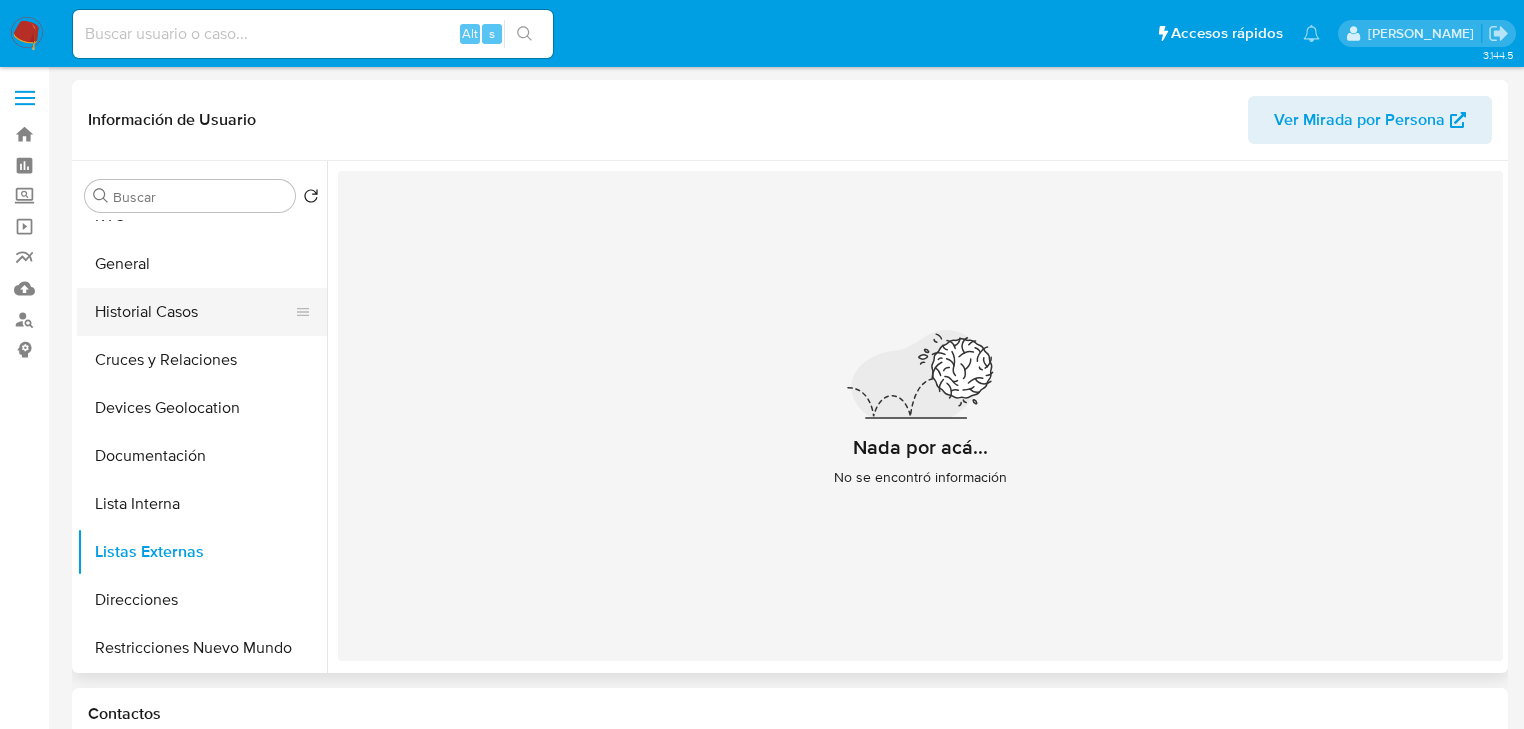 scroll, scrollTop: 0, scrollLeft: 0, axis: both 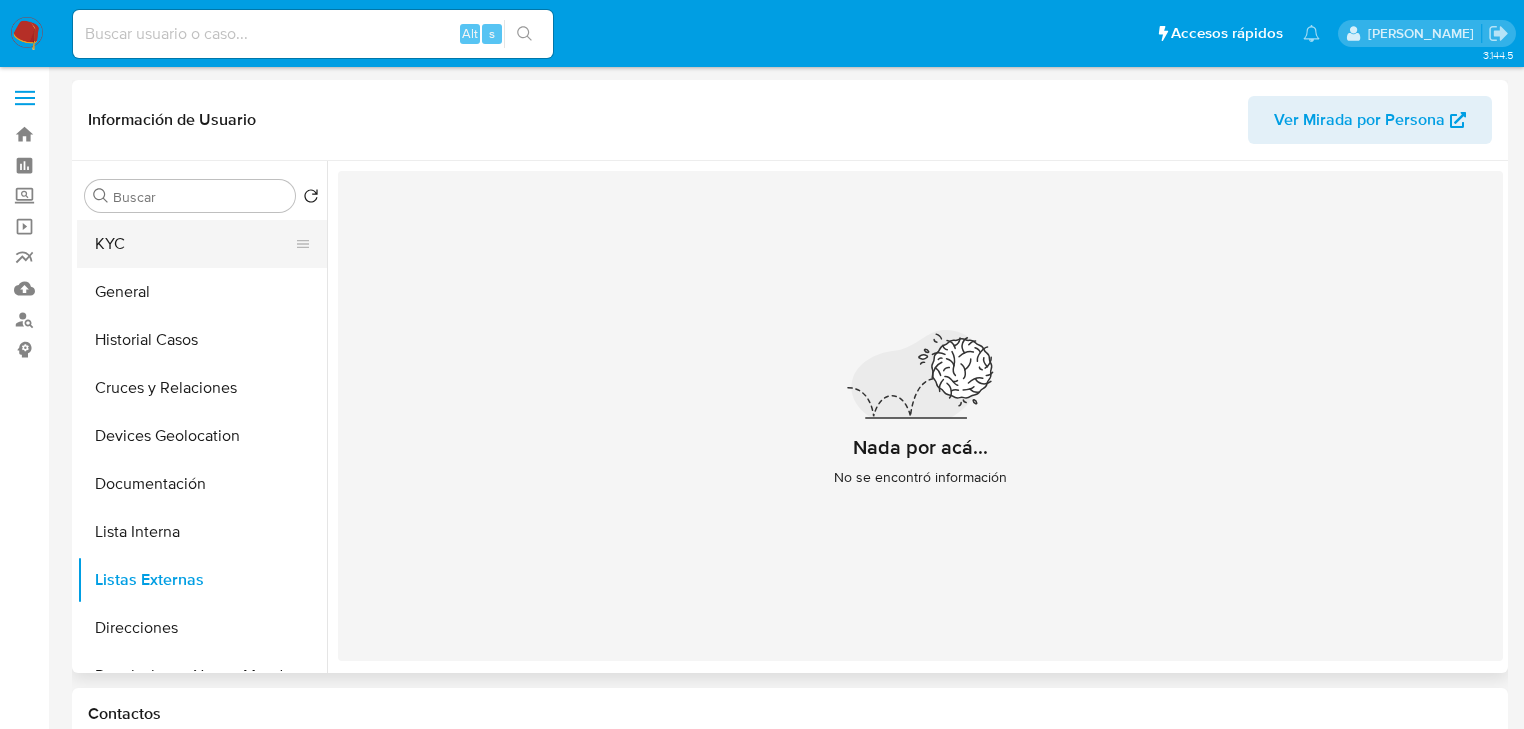 click on "KYC" at bounding box center [194, 244] 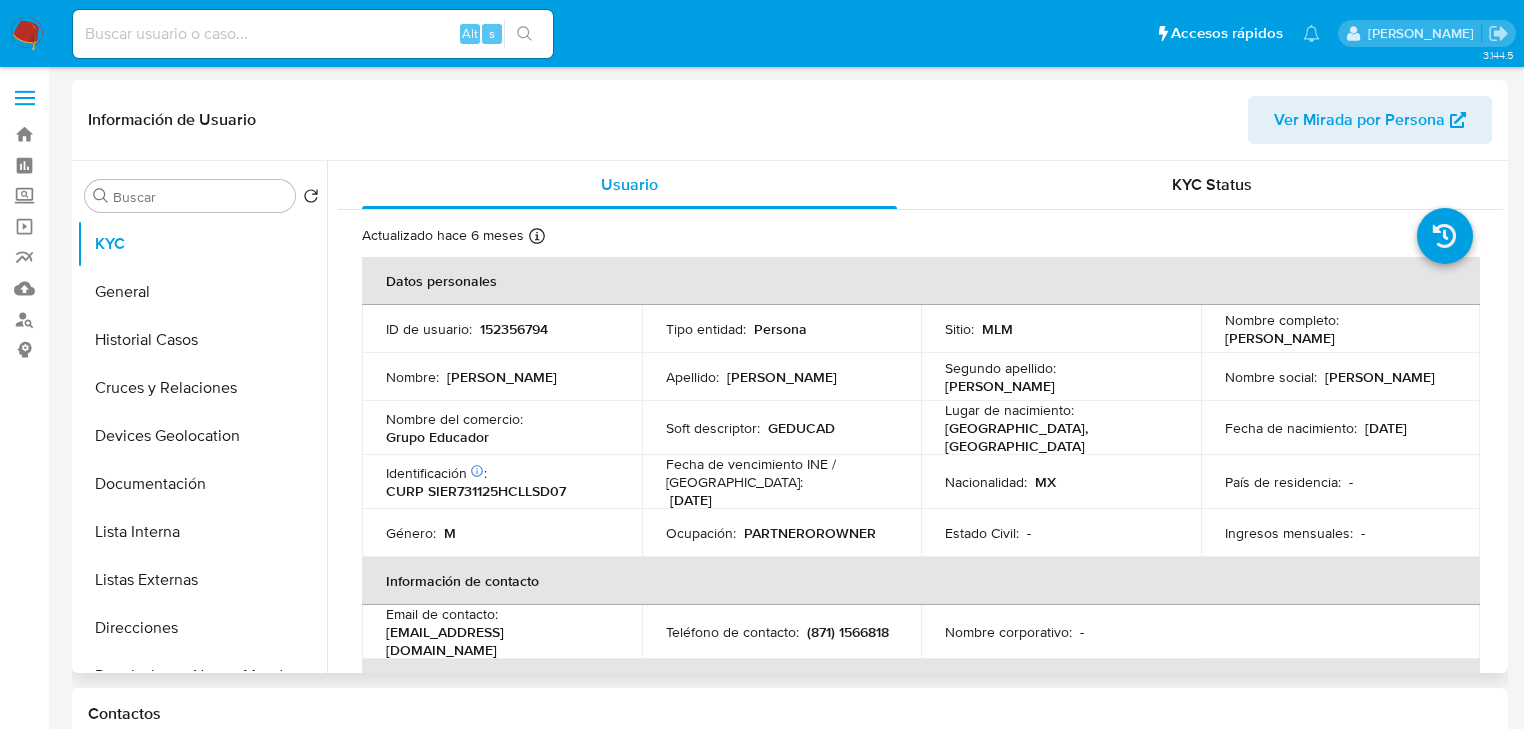 drag, startPoint x: 588, startPoint y: 423, endPoint x: 578, endPoint y: 408, distance: 18.027756 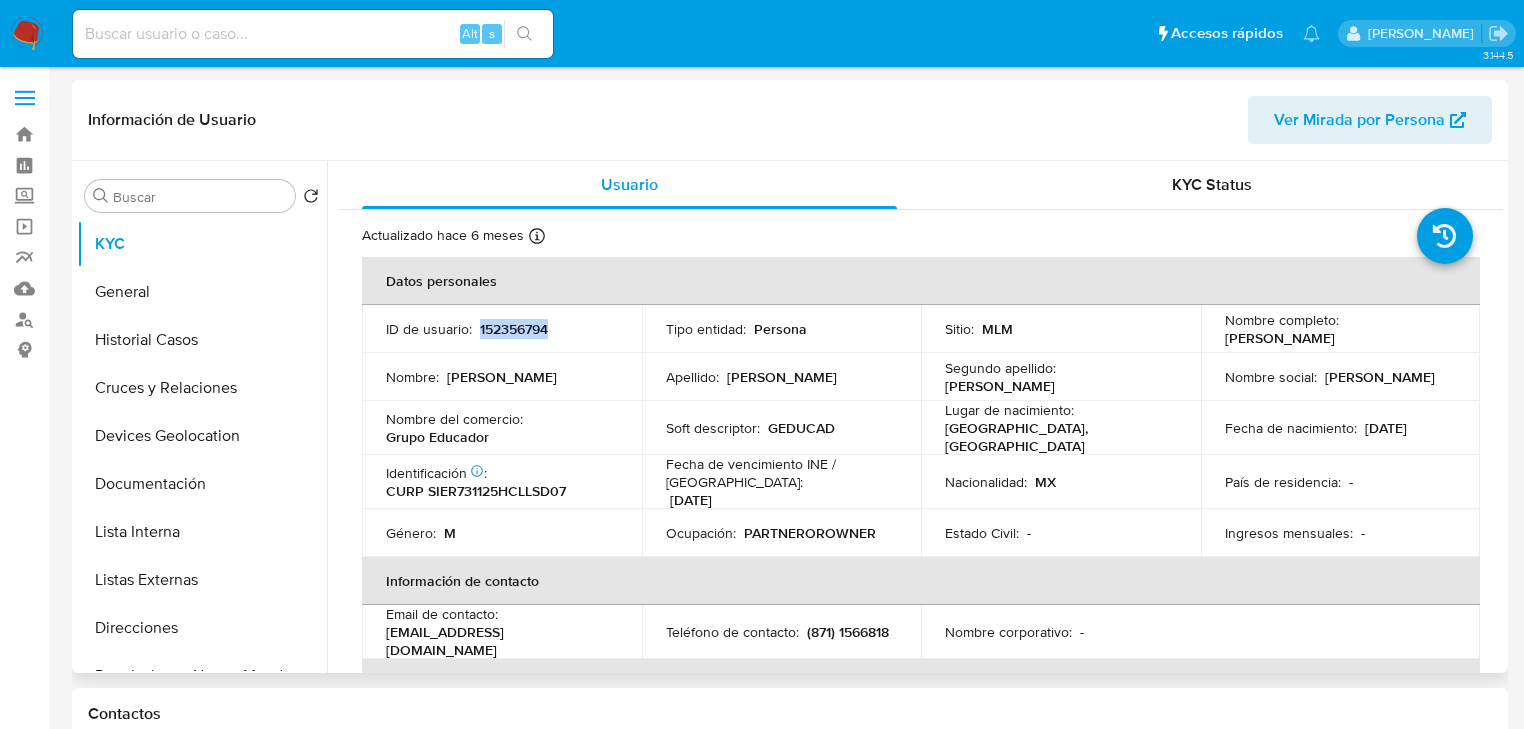 click on "152356794" at bounding box center [514, 329] 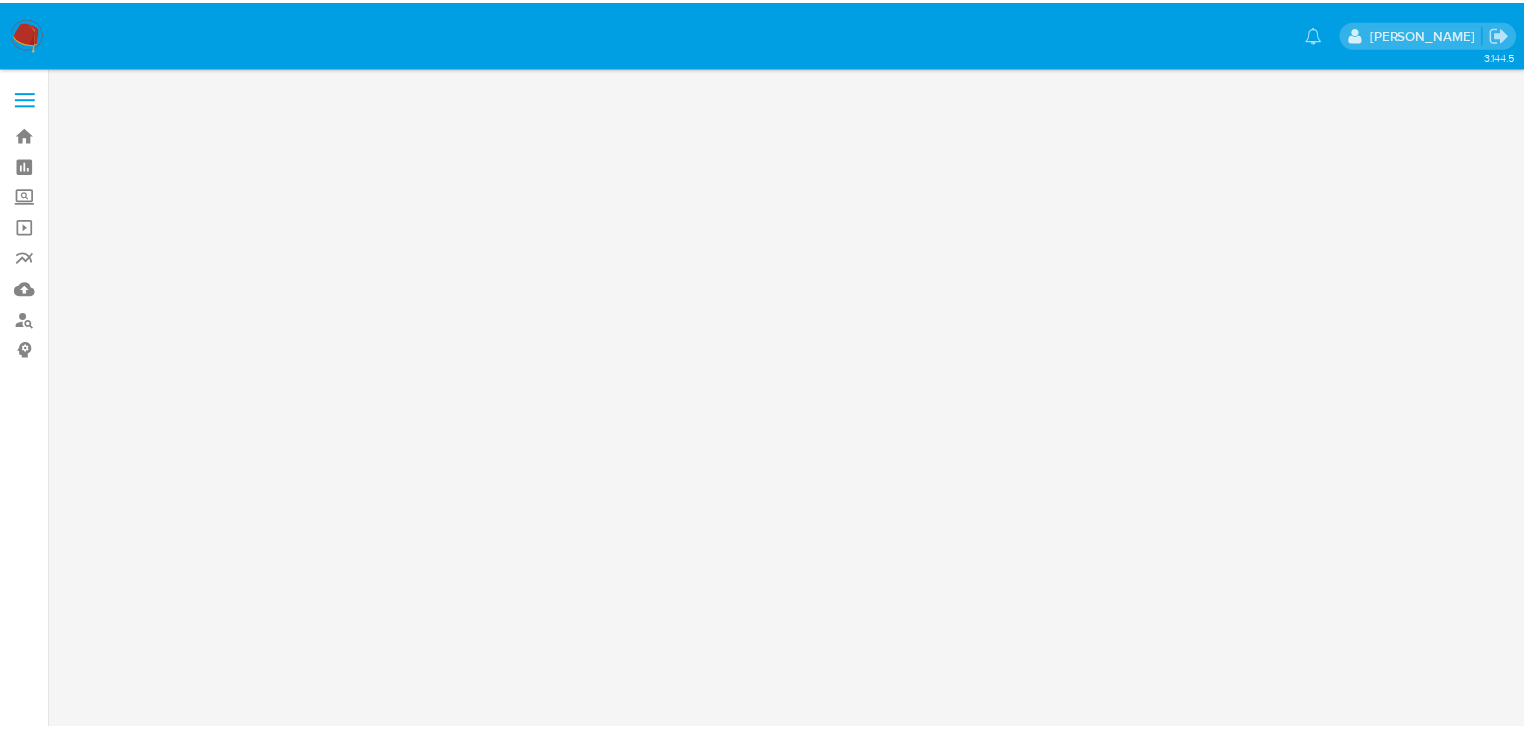 scroll, scrollTop: 0, scrollLeft: 0, axis: both 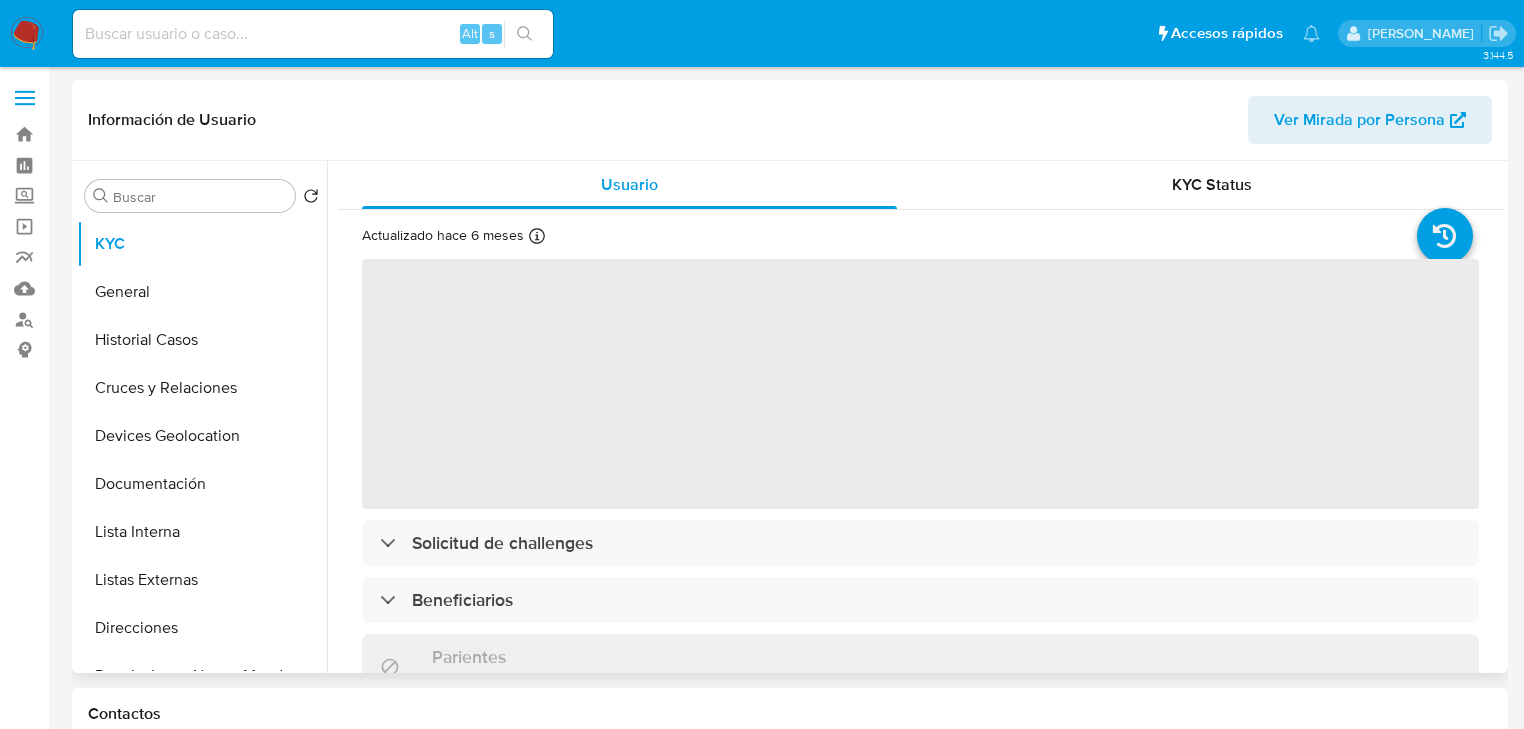 select on "10" 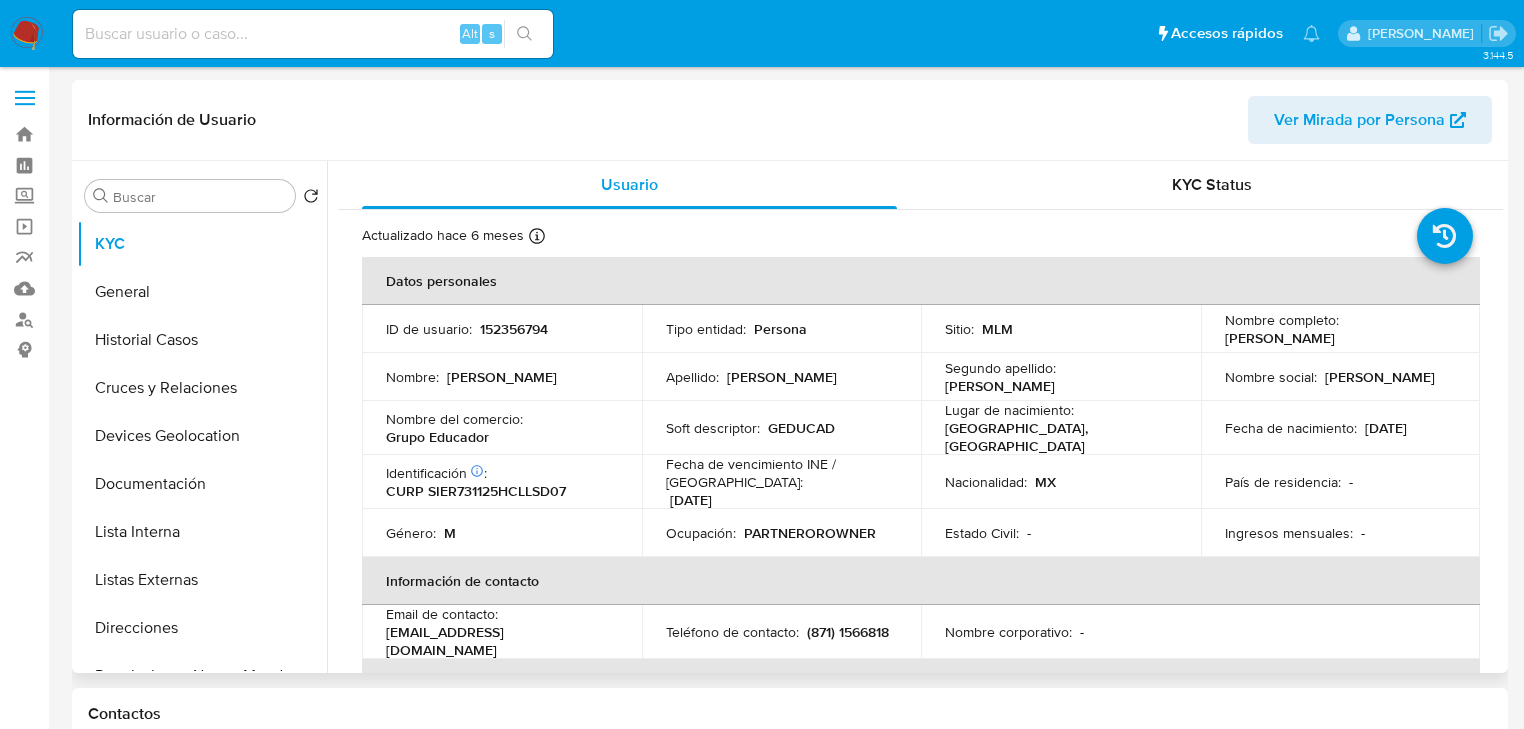click on "CURP SIER731125HCLLSD07" at bounding box center [476, 491] 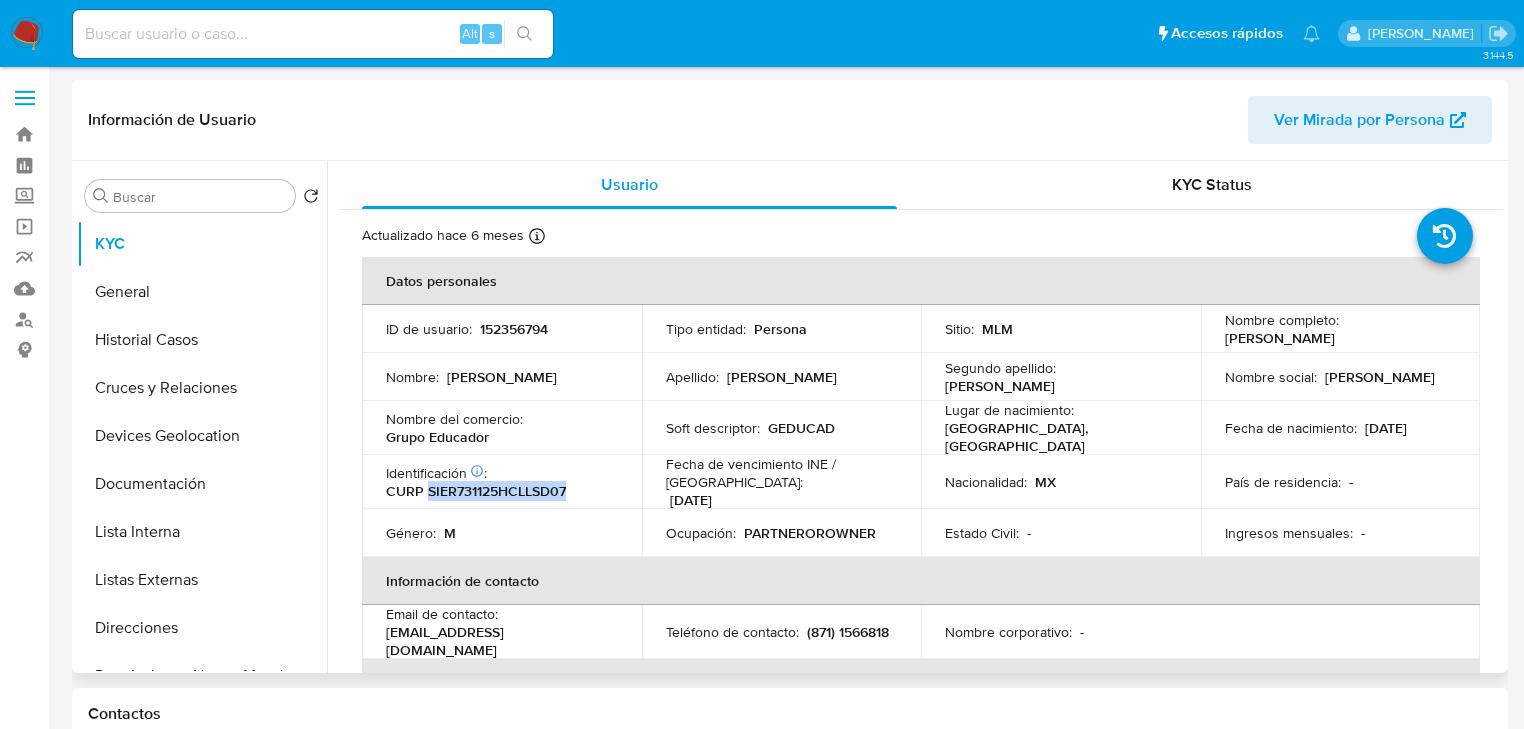 click on "CURP SIER731125HCLLSD07" at bounding box center [476, 491] 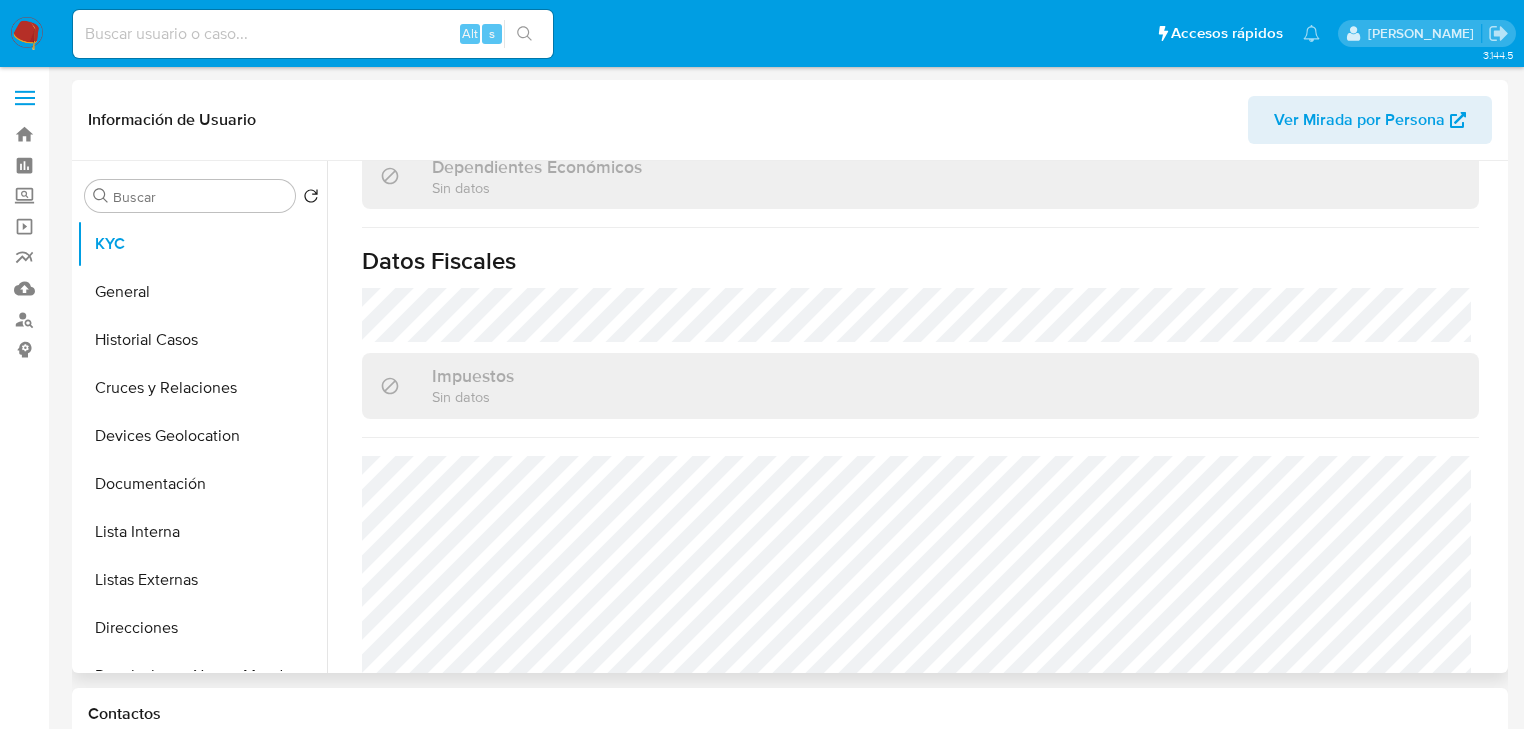 scroll, scrollTop: 1224, scrollLeft: 0, axis: vertical 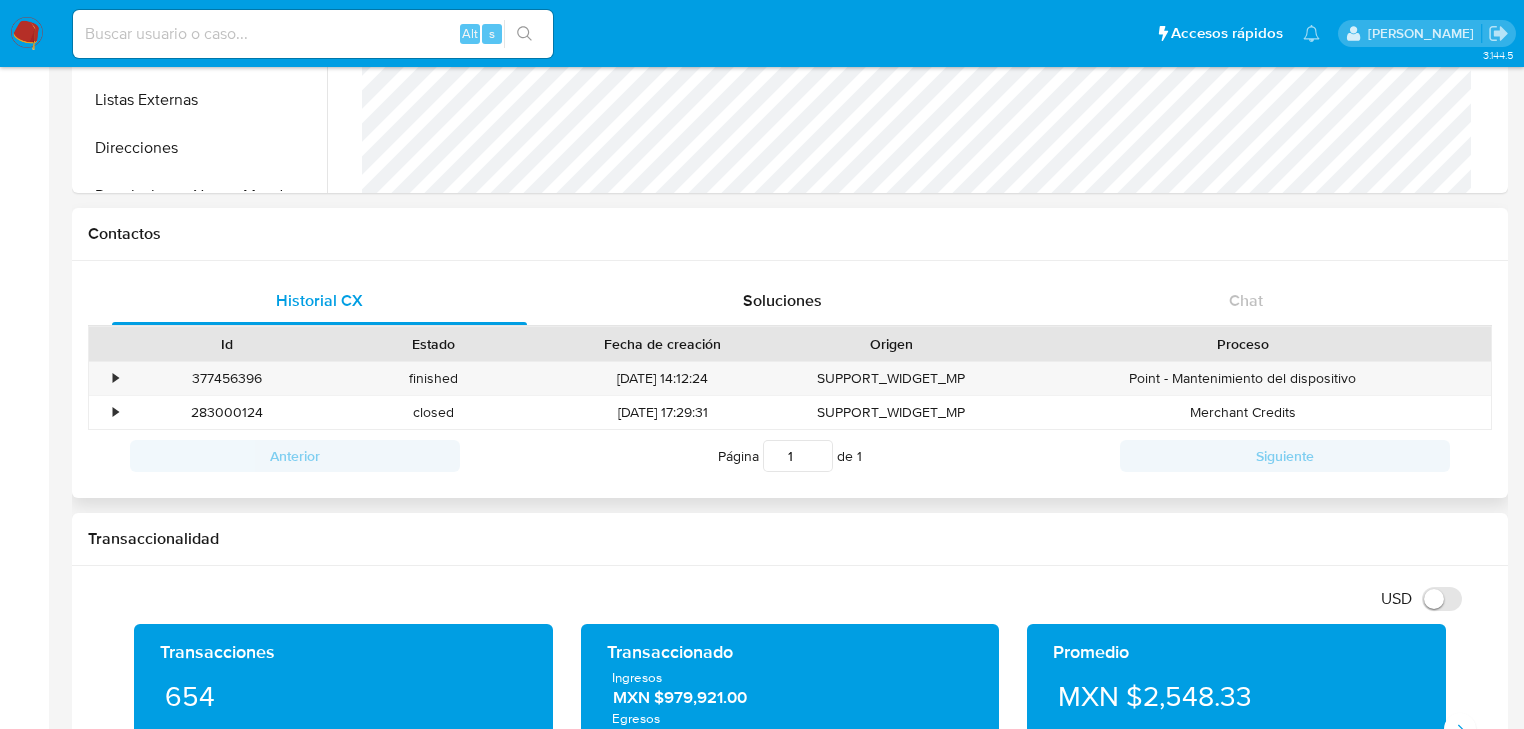 click on "Proceso" at bounding box center (1243, 344) 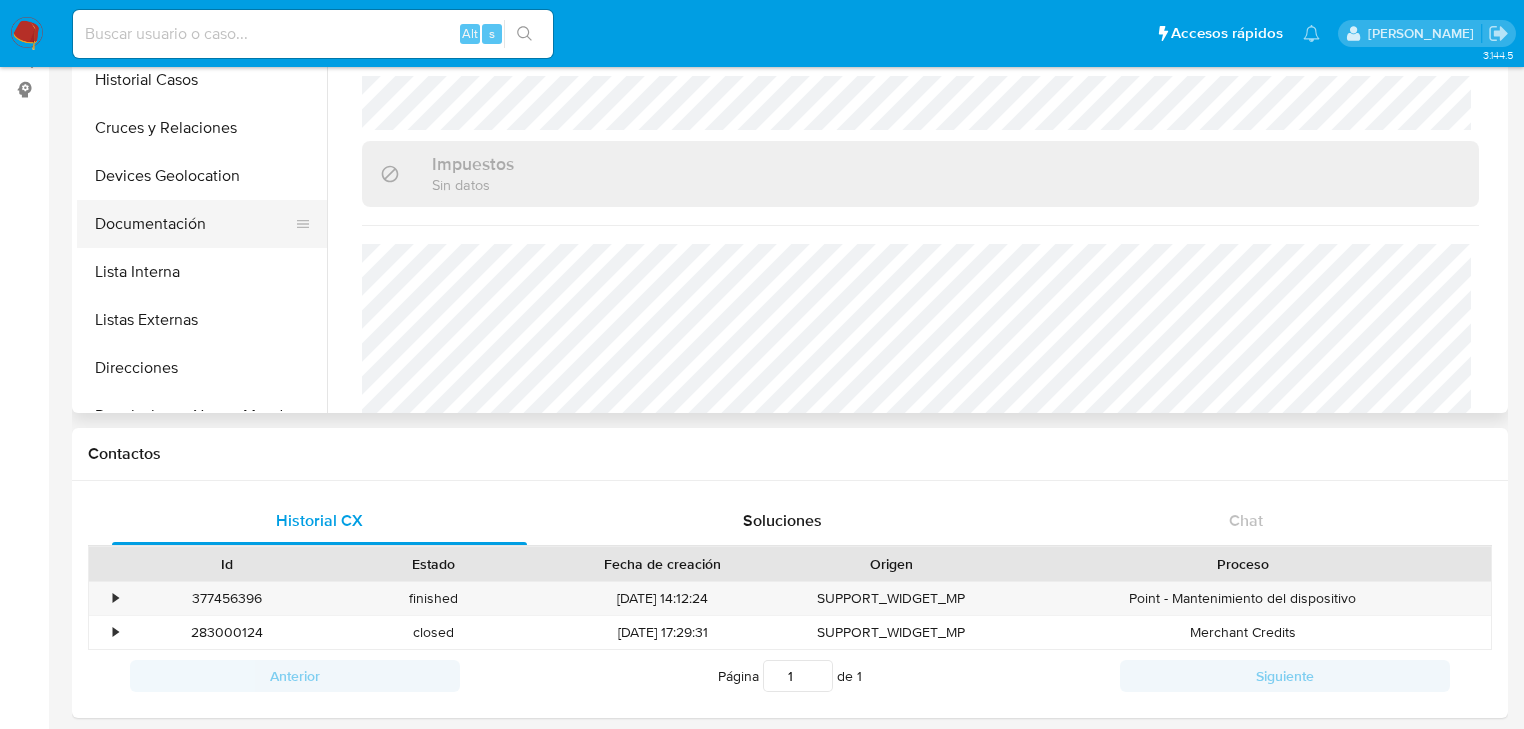scroll, scrollTop: 0, scrollLeft: 0, axis: both 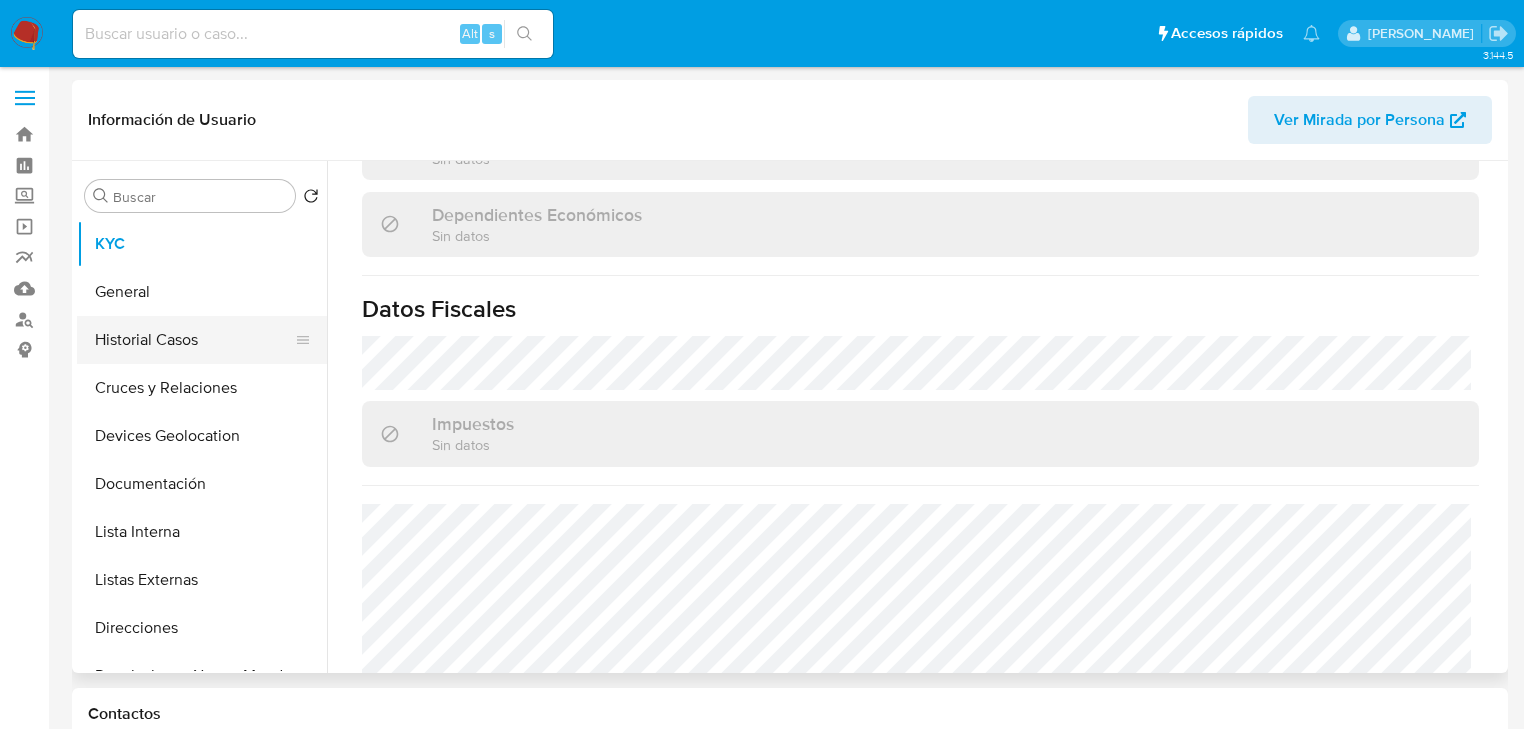 click on "Historial Casos" at bounding box center (194, 340) 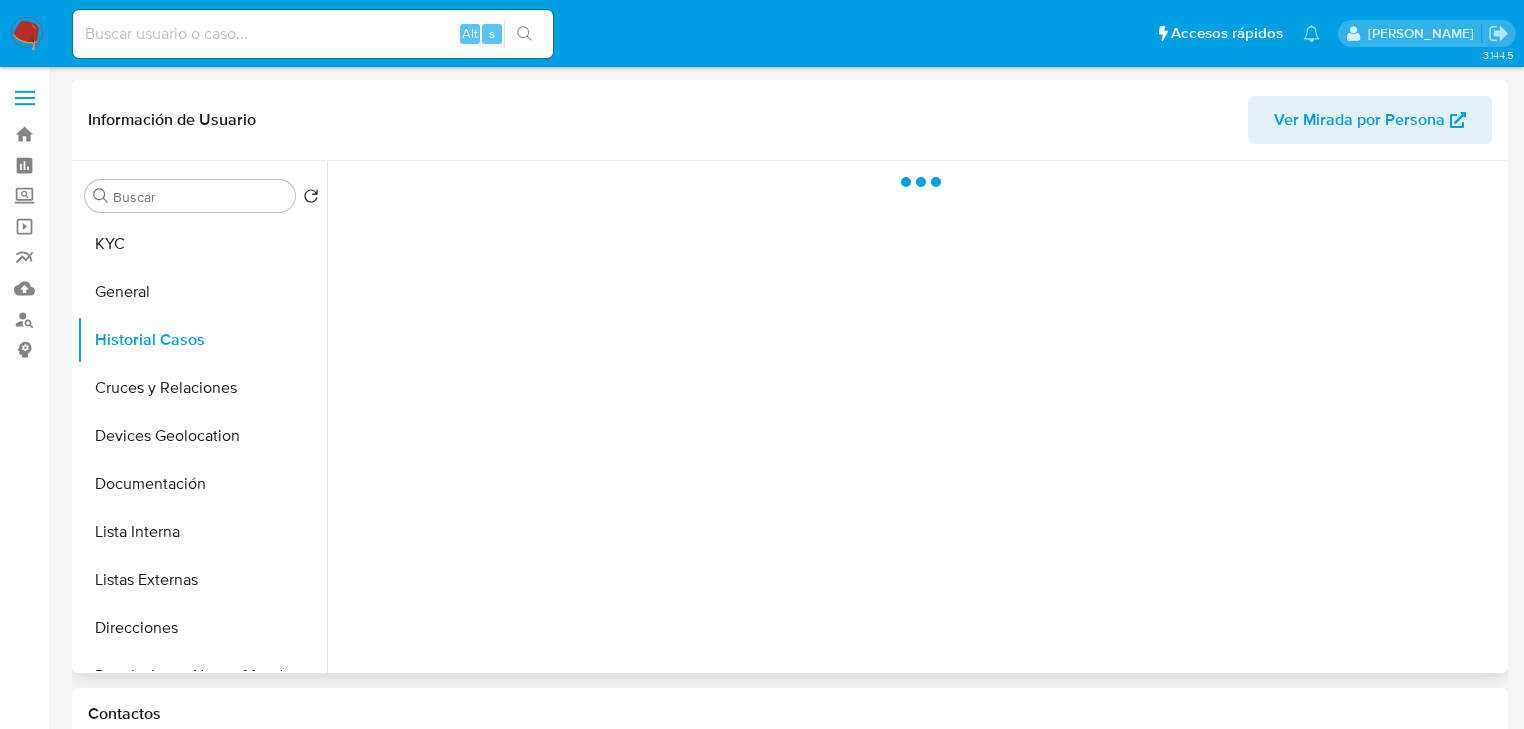 scroll, scrollTop: 0, scrollLeft: 0, axis: both 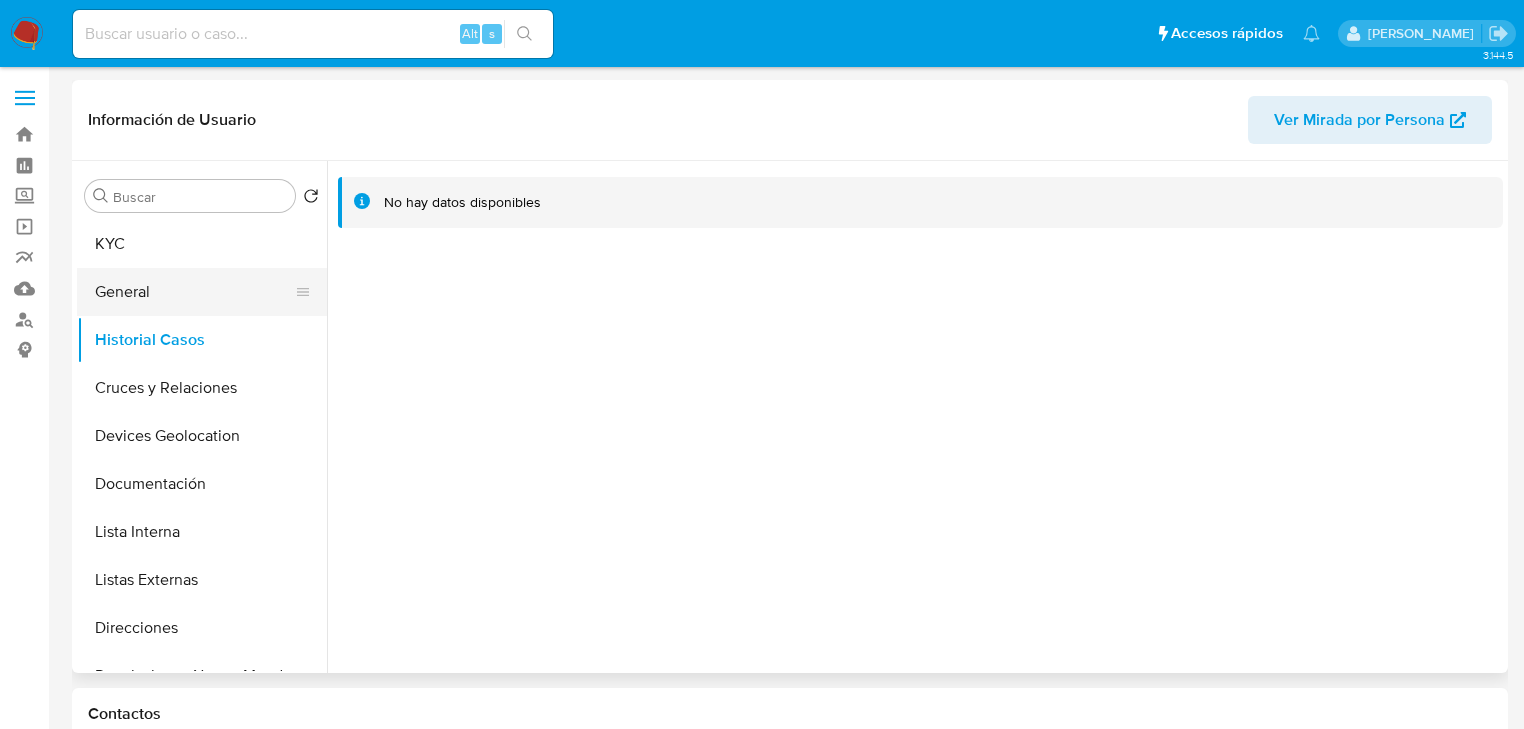 click on "General" at bounding box center [194, 292] 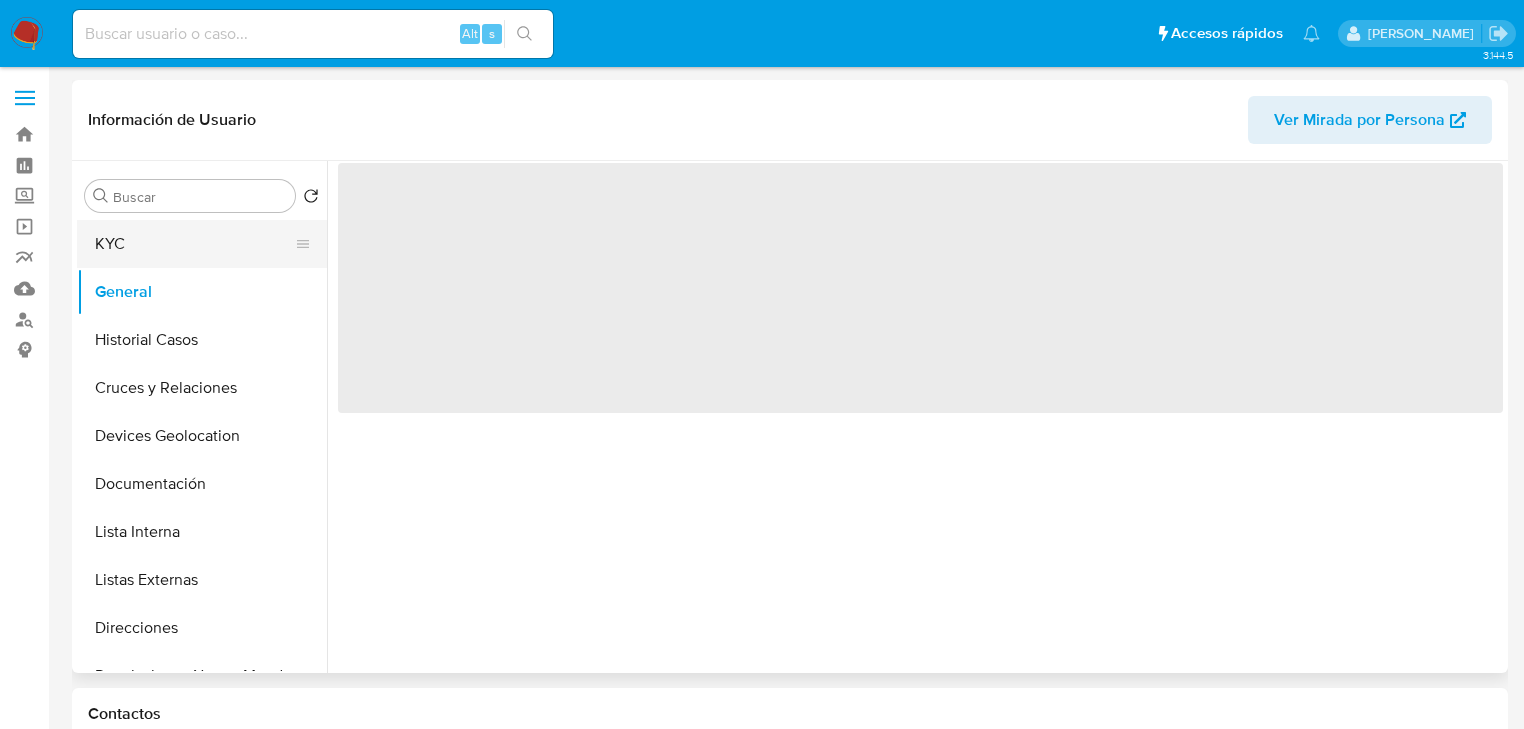 click on "KYC" at bounding box center (194, 244) 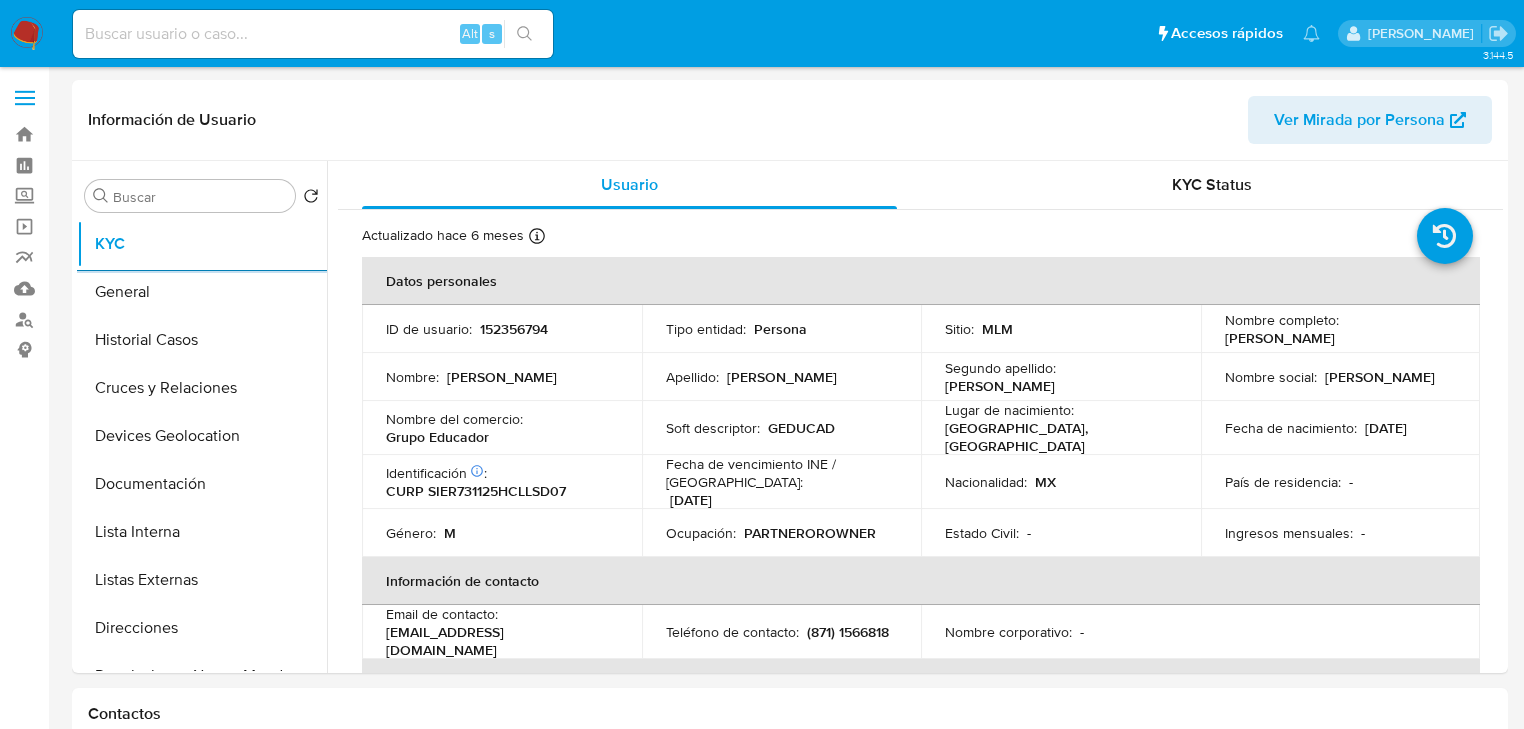 click at bounding box center [313, 34] 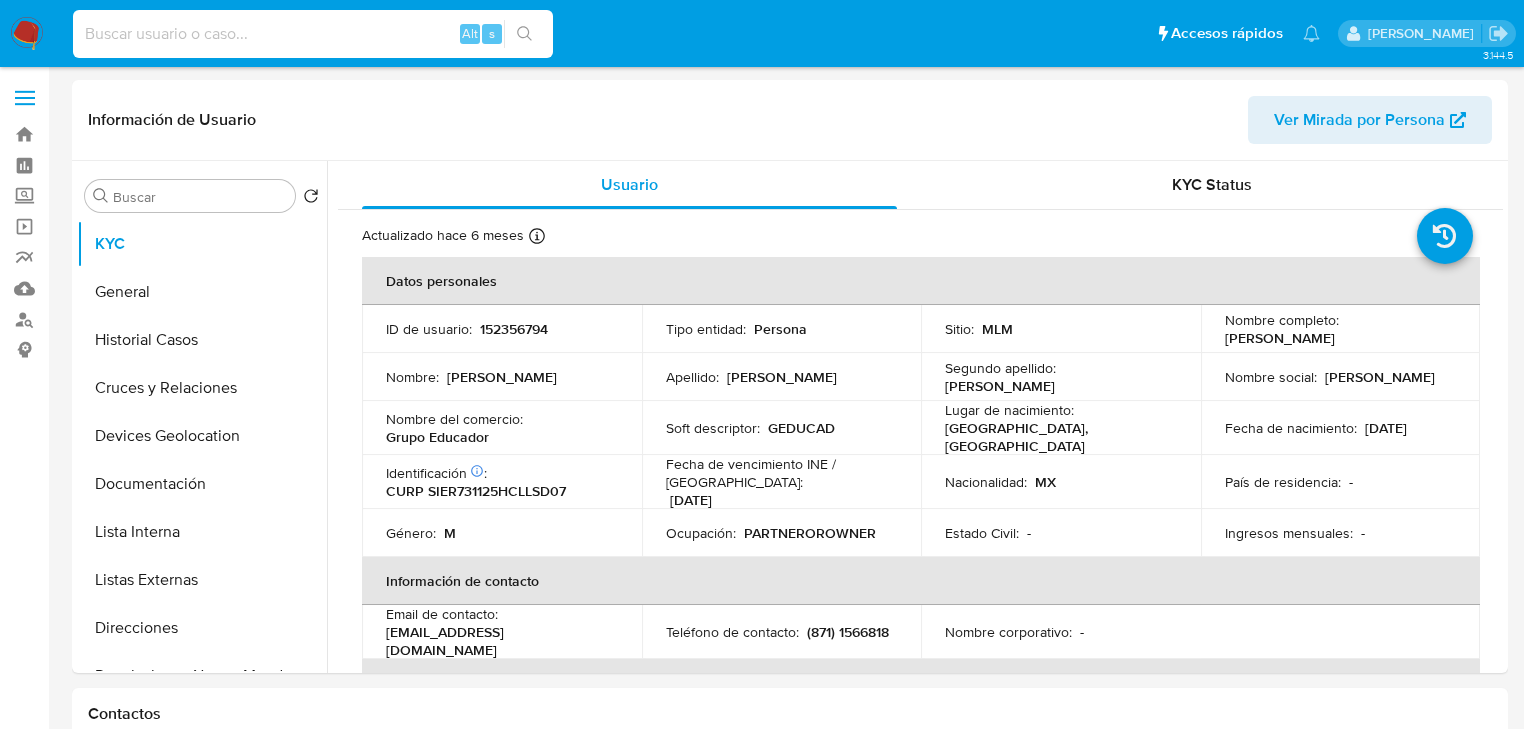 paste on "IFODGnY9IvfVjXpm8B5DAbnR" 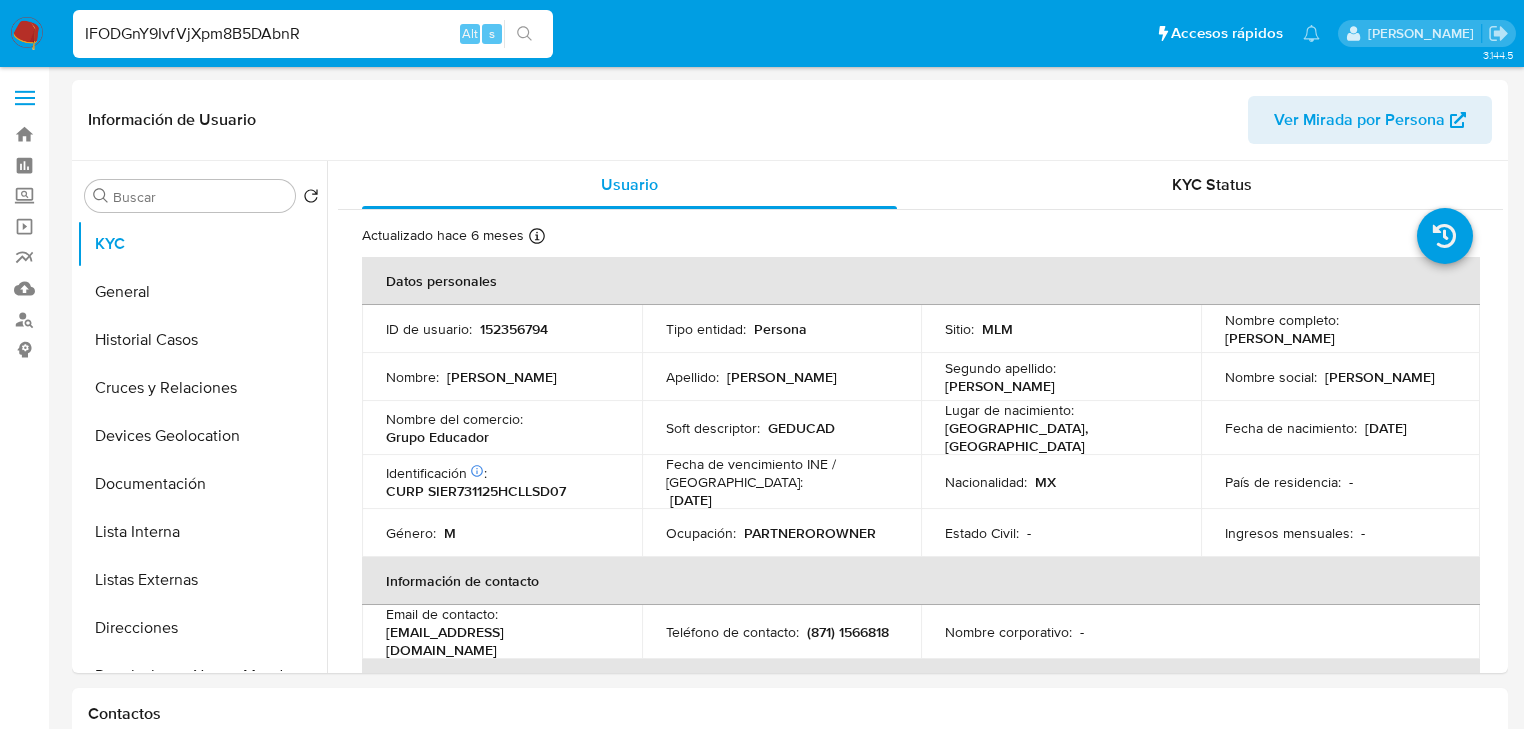 type on "IFODGnY9IvfVjXpm8B5DAbnR" 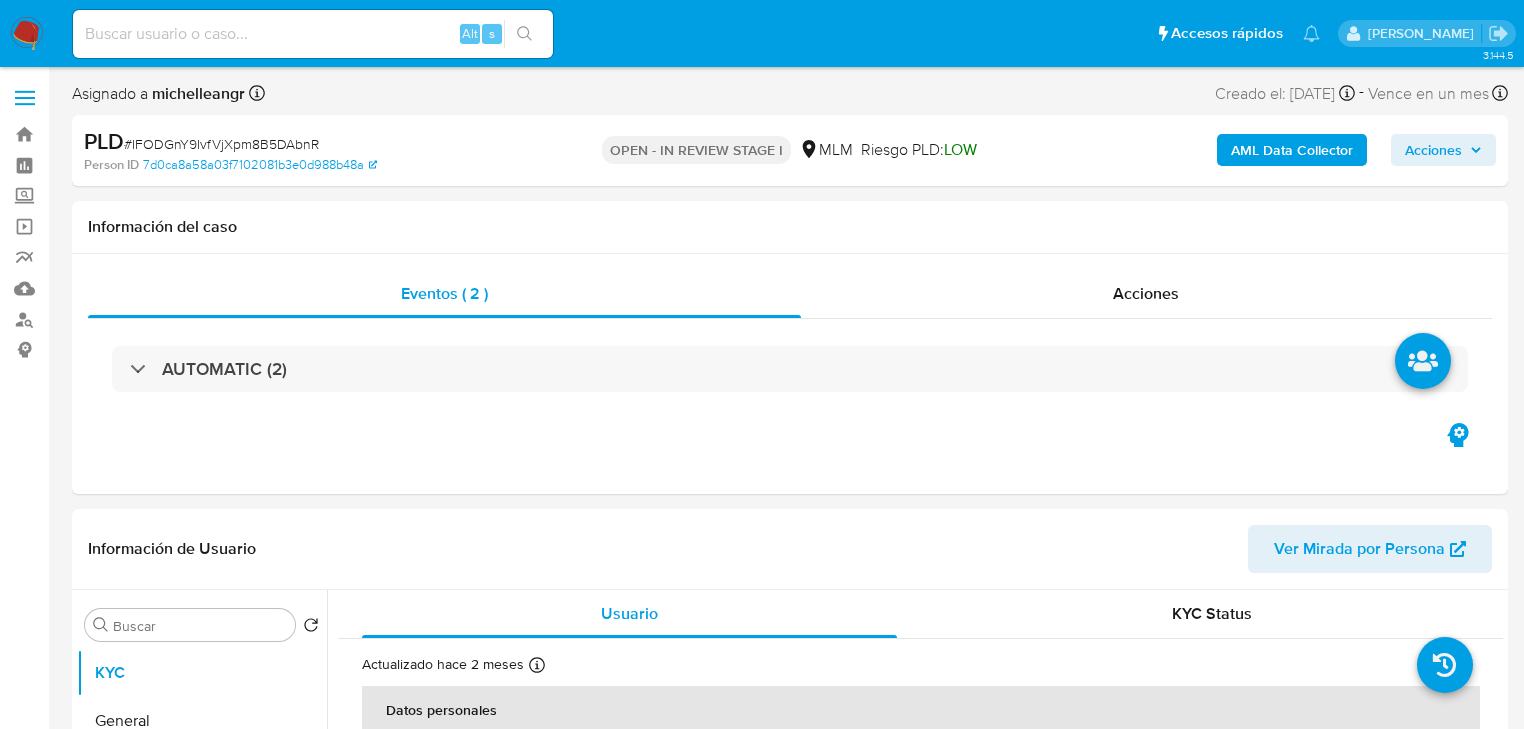 select on "10" 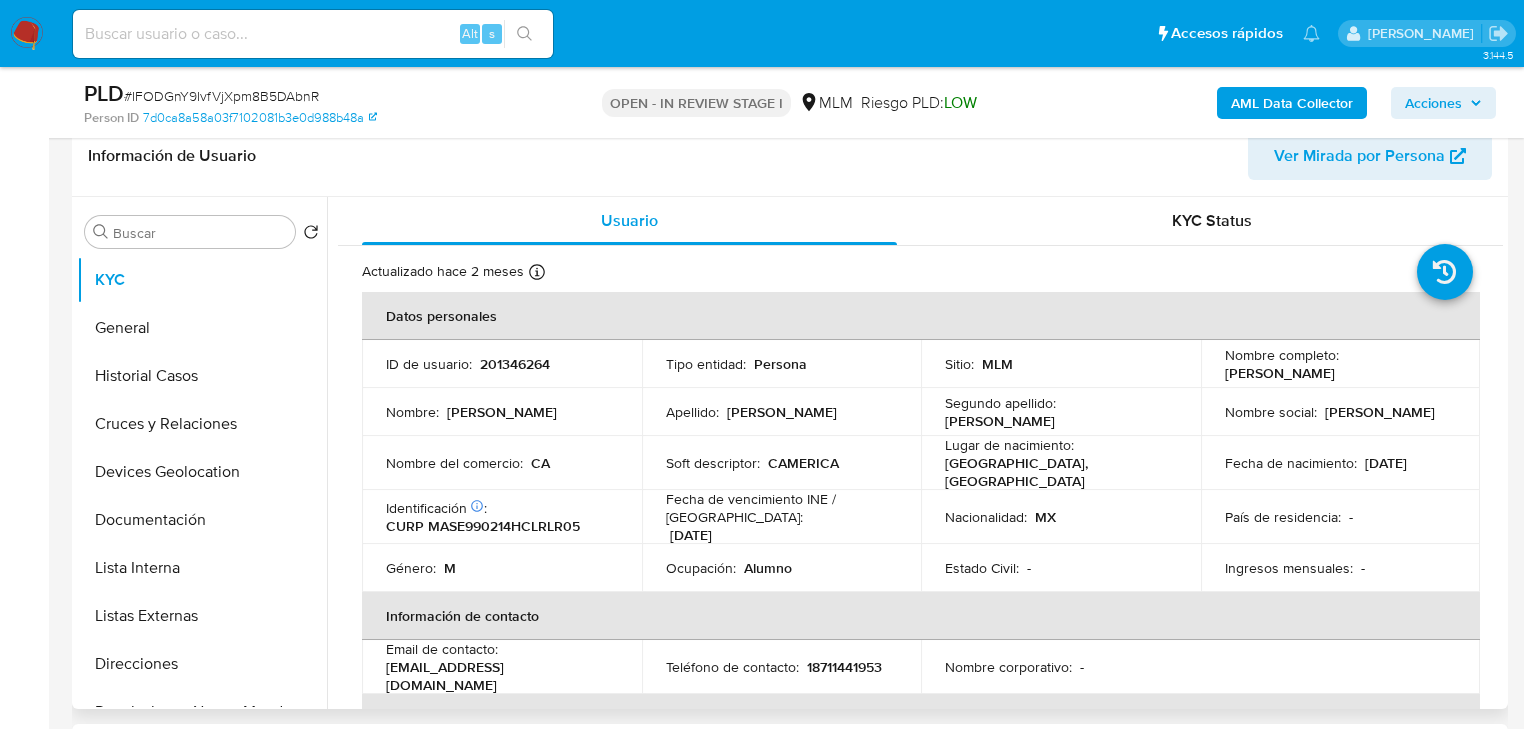 scroll, scrollTop: 400, scrollLeft: 0, axis: vertical 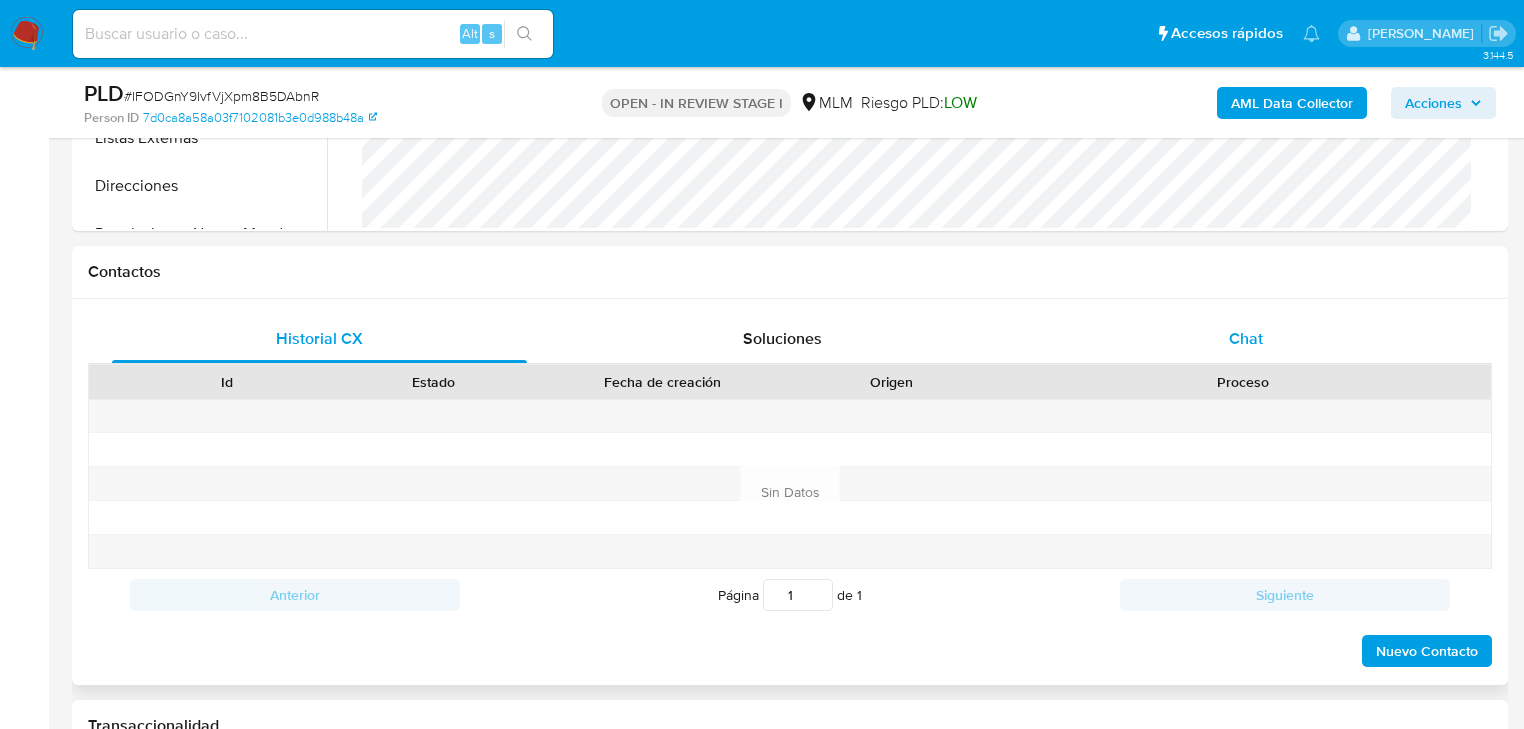 click on "Chat" at bounding box center (1246, 338) 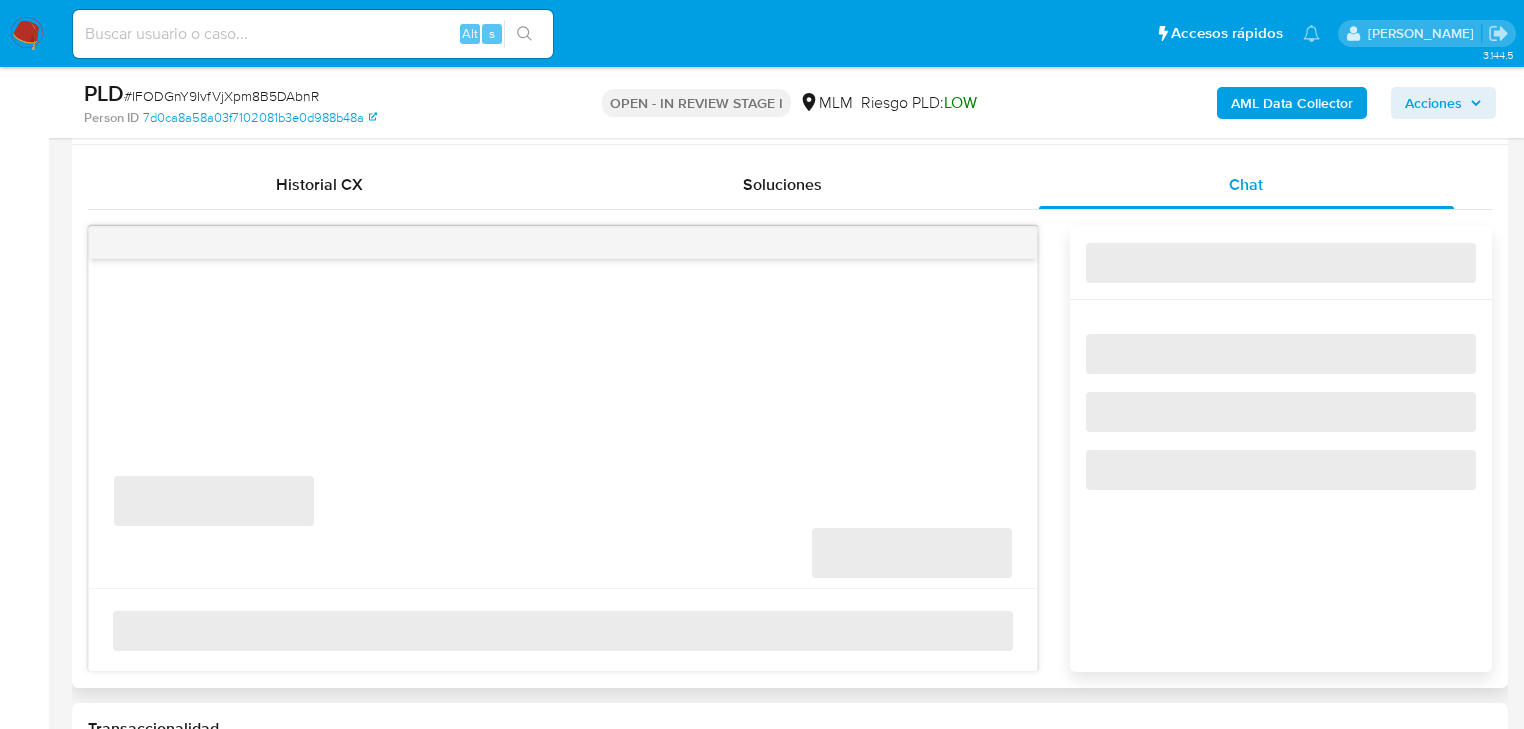 scroll, scrollTop: 1040, scrollLeft: 0, axis: vertical 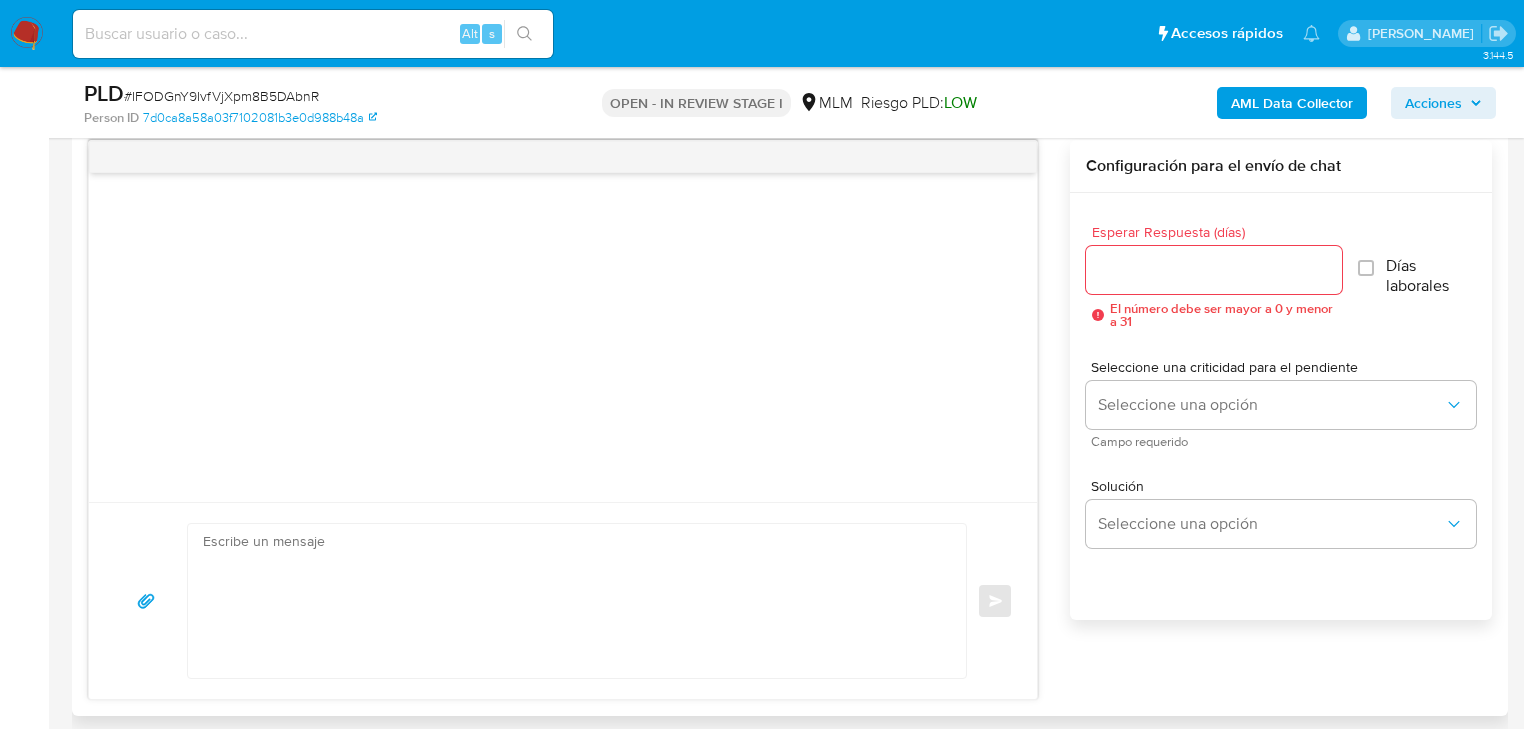 click at bounding box center [572, 601] 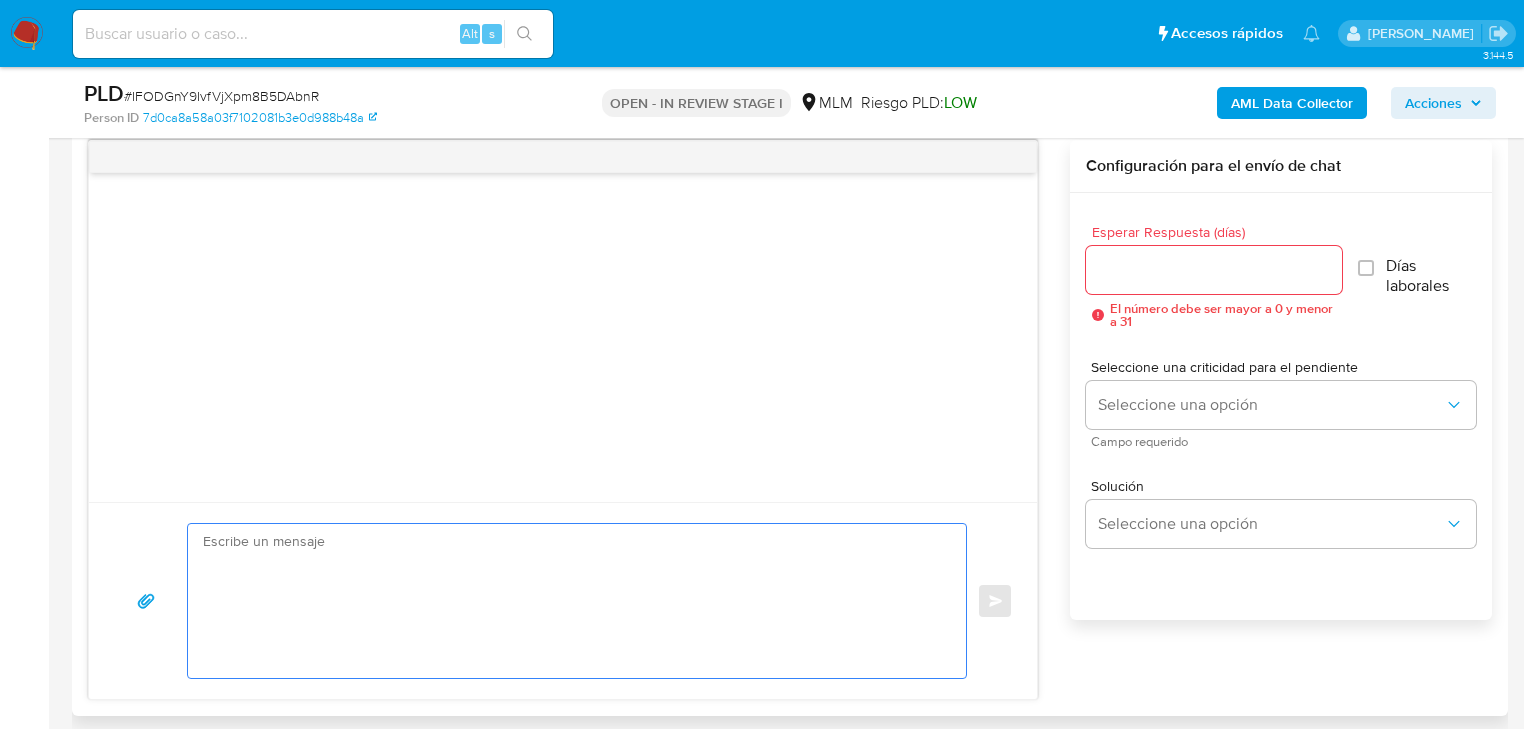 paste on "Estimado Marco Antonio,
Te comunicamos que se ha identificado un cambio en el uso habitual de tu cuenta, por lo que  de acuerdo con las políticas de control de Mercado Pago, al ser una entidad regulada debemos llevar a cabo un proceso de actualización de tu información y verificación para garantizar la seguridad de tu cuenta.
Por lo anterior, es necesario que nos compartas la siguiente información en un plazo no mayor a 5 días:
Tu actividad económica u ocupación principal, es necesario que nos compartas algún documento como soporte a tu respuesta, puede ser Facturas, Recibos de Nómina, de Honorarios, Comprobantes fiscales, si es una actividad informal, proporcionar giro económico del negocio, nombre comercial, redes sociales, sitio web y ubicación.
Identificamos cargos en terminal point, favor de indicar giro económico del negocio, nombre comercial, redes sociales o  página web.
Motivo de recepción de remesas emitidas por XXXXX desde Estados Unidos
Motivo de pago y/o relación con XXXXXXXXX
Moti..." 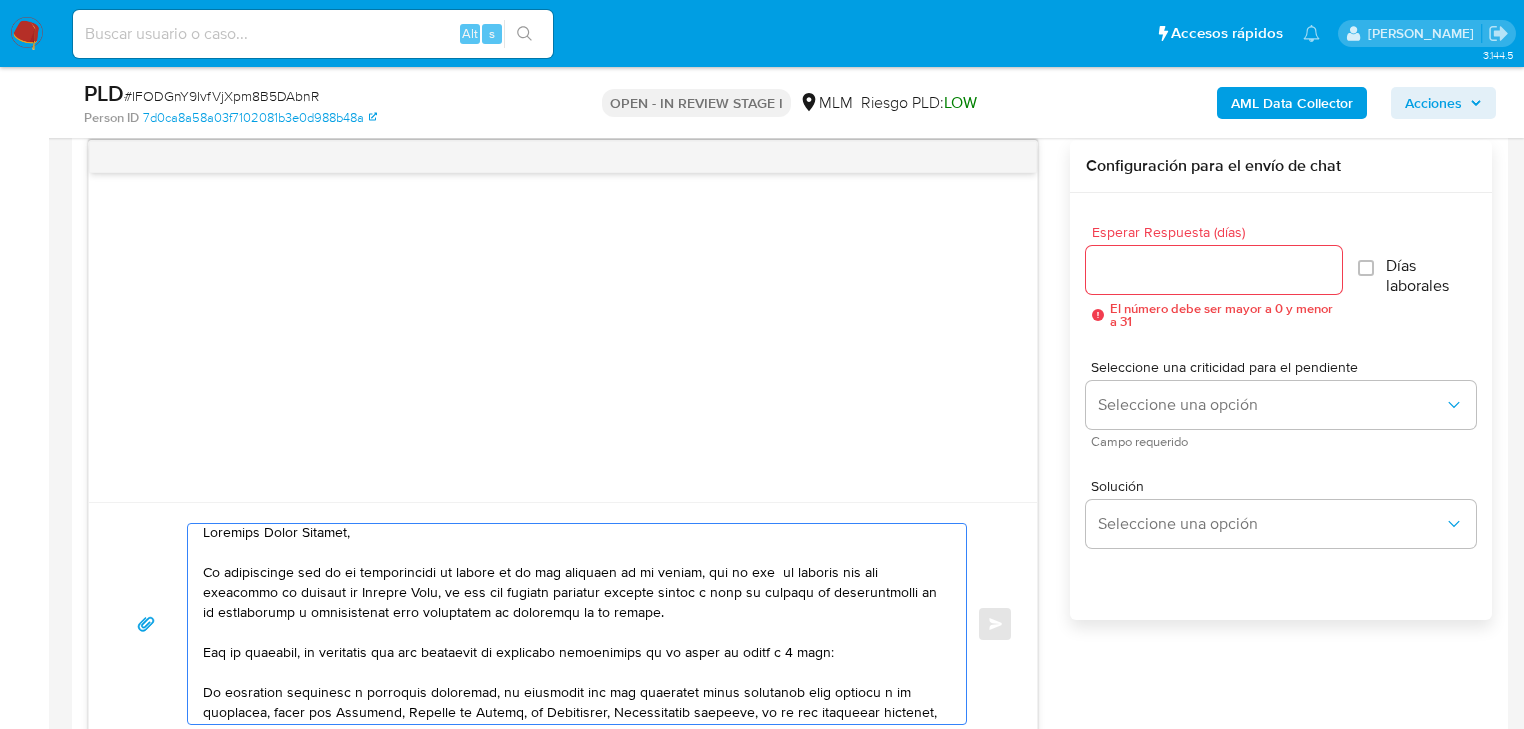 scroll, scrollTop: 0, scrollLeft: 0, axis: both 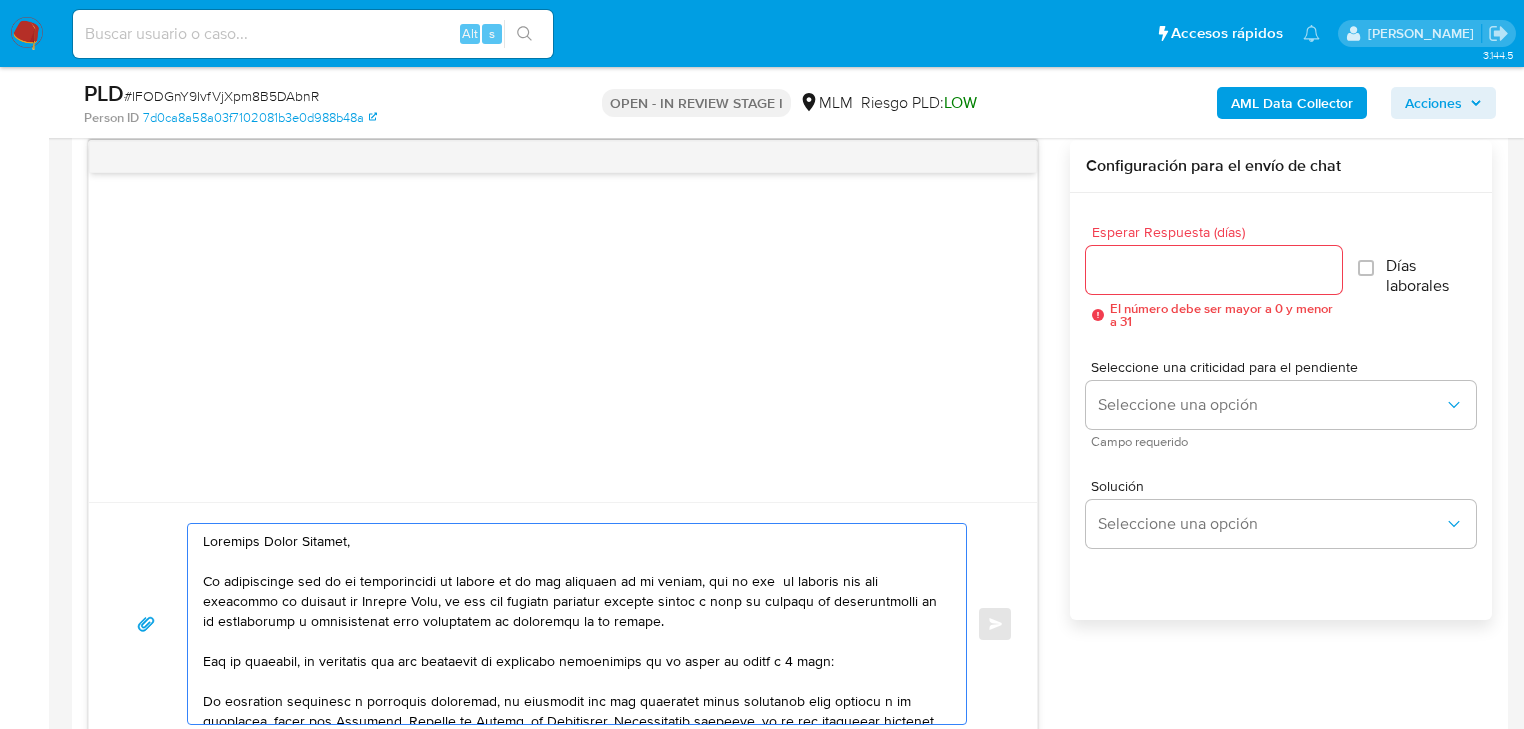 click at bounding box center (572, 624) 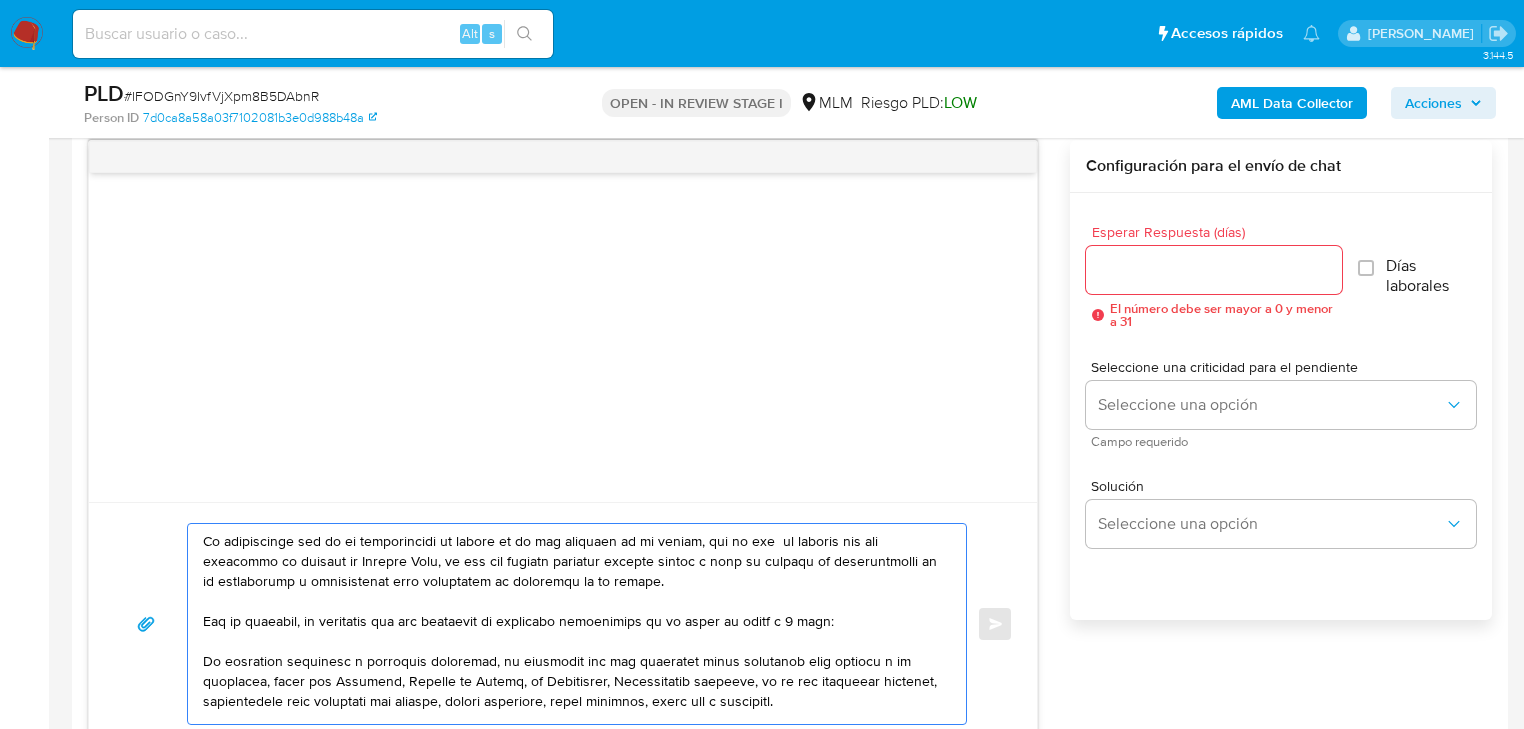 scroll, scrollTop: 80, scrollLeft: 0, axis: vertical 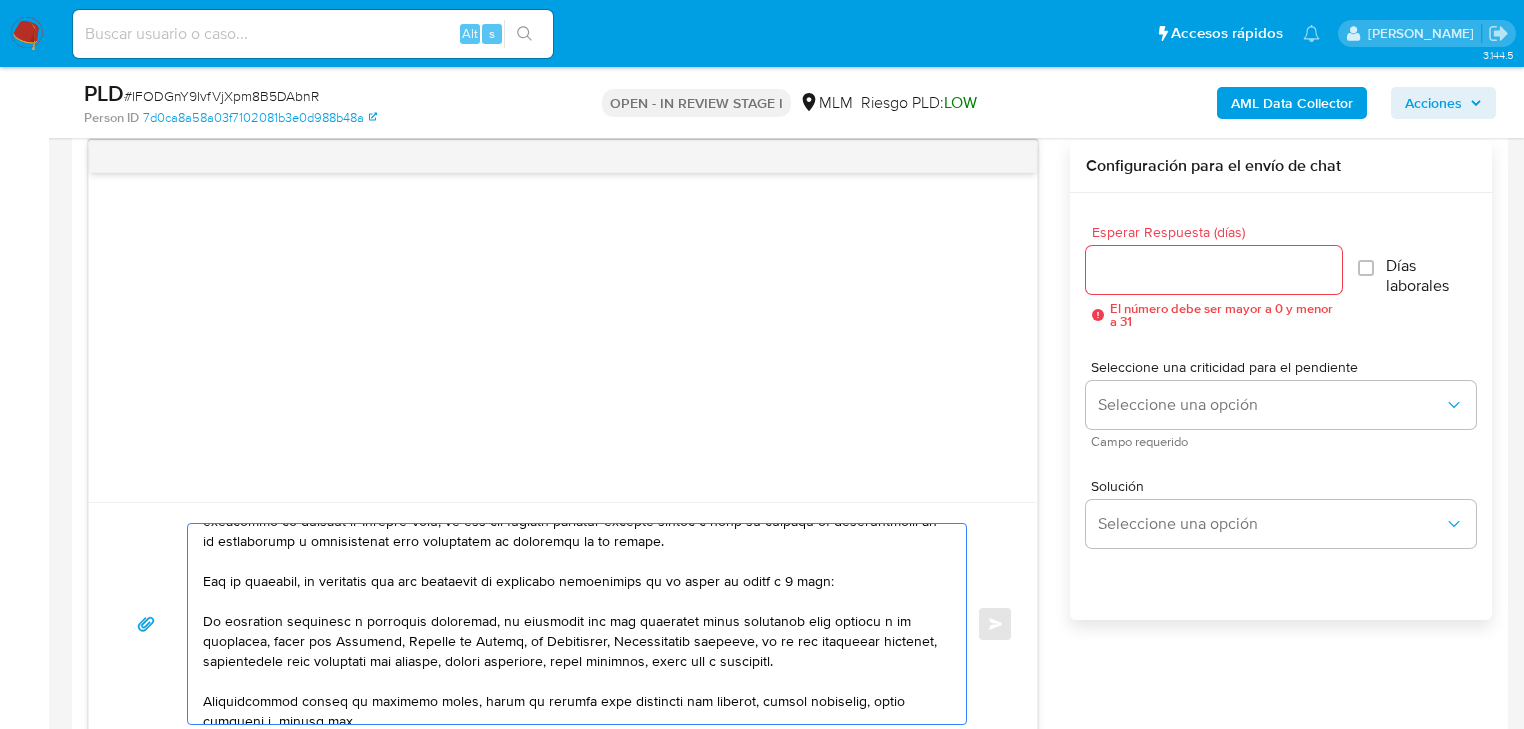 click at bounding box center [572, 624] 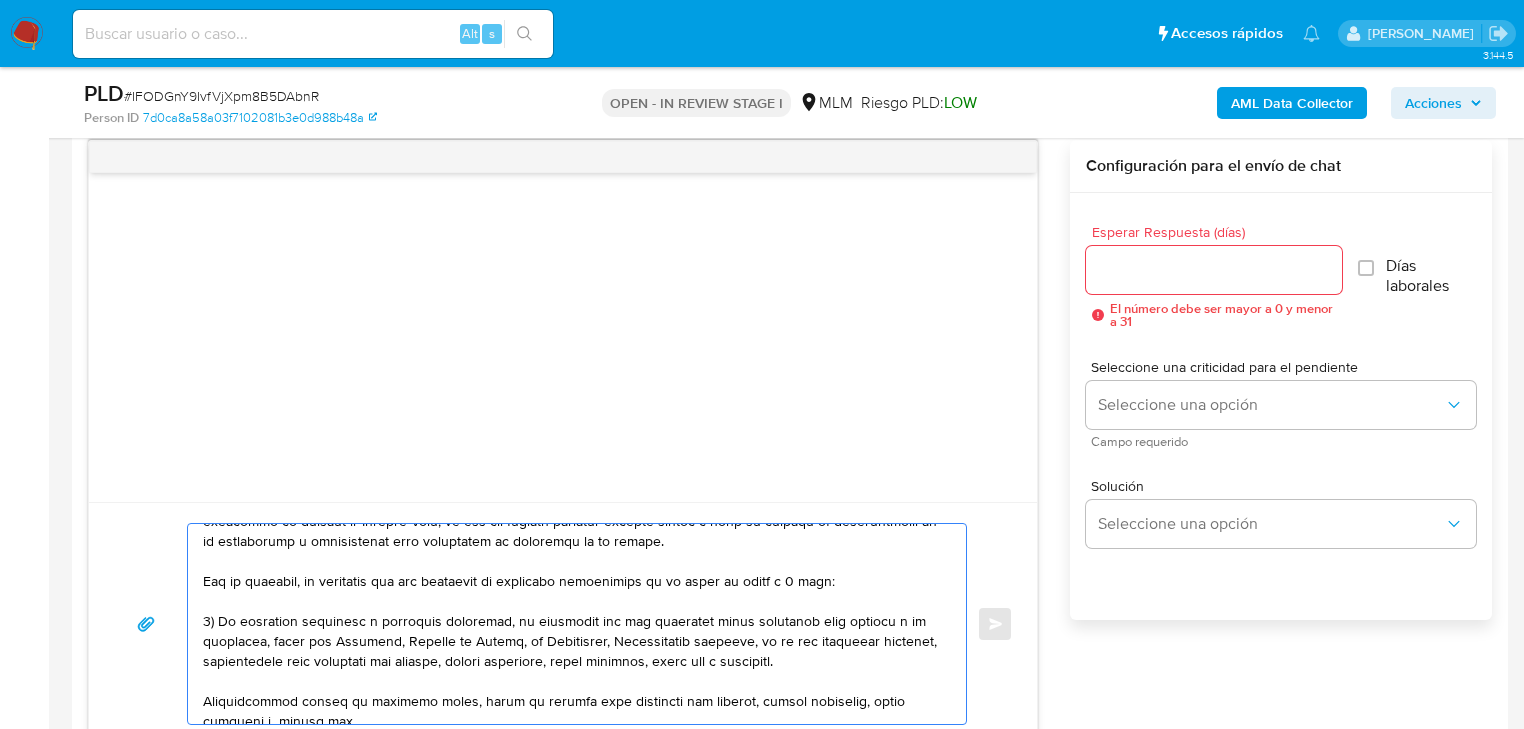scroll, scrollTop: 80, scrollLeft: 0, axis: vertical 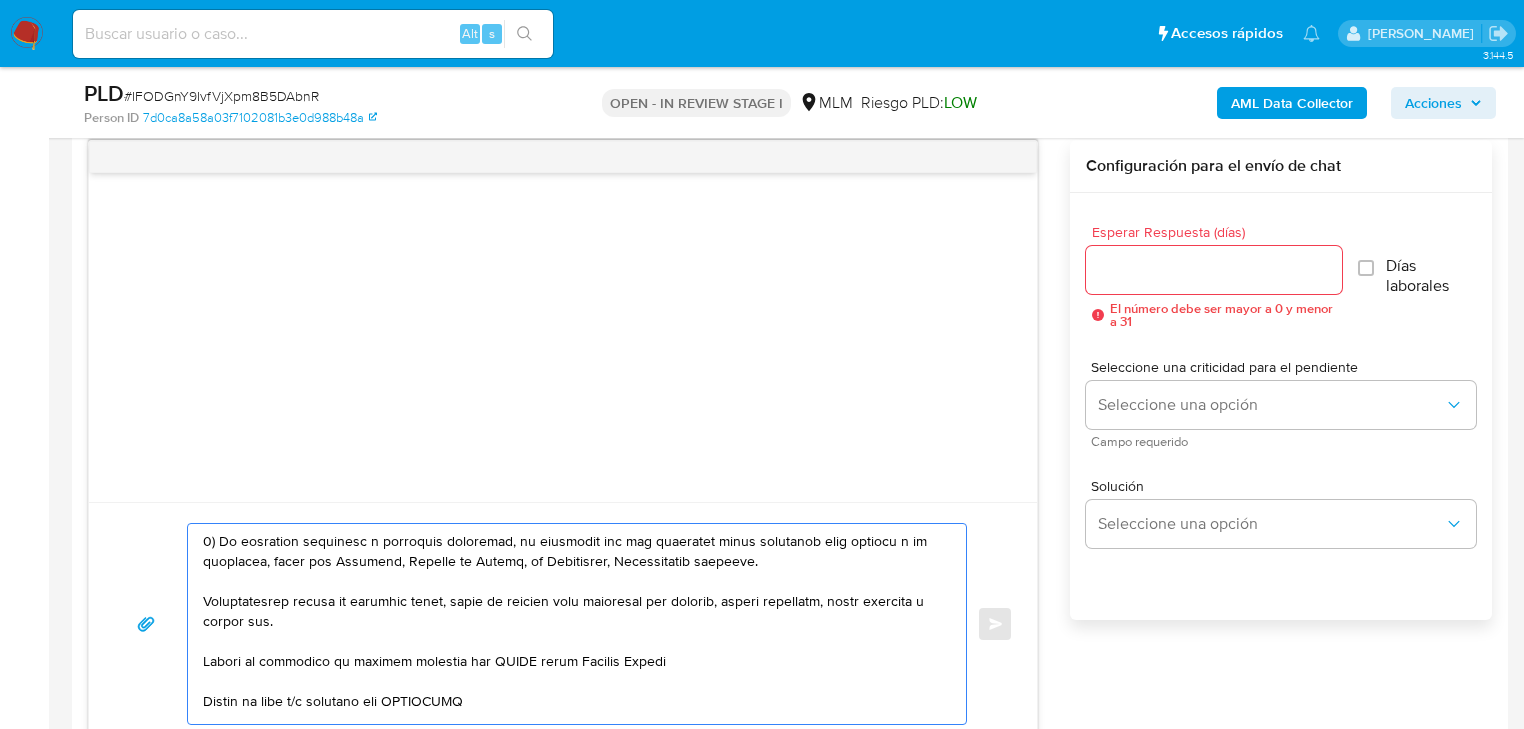 drag, startPoint x: 337, startPoint y: 636, endPoint x: 183, endPoint y: 600, distance: 158.15182 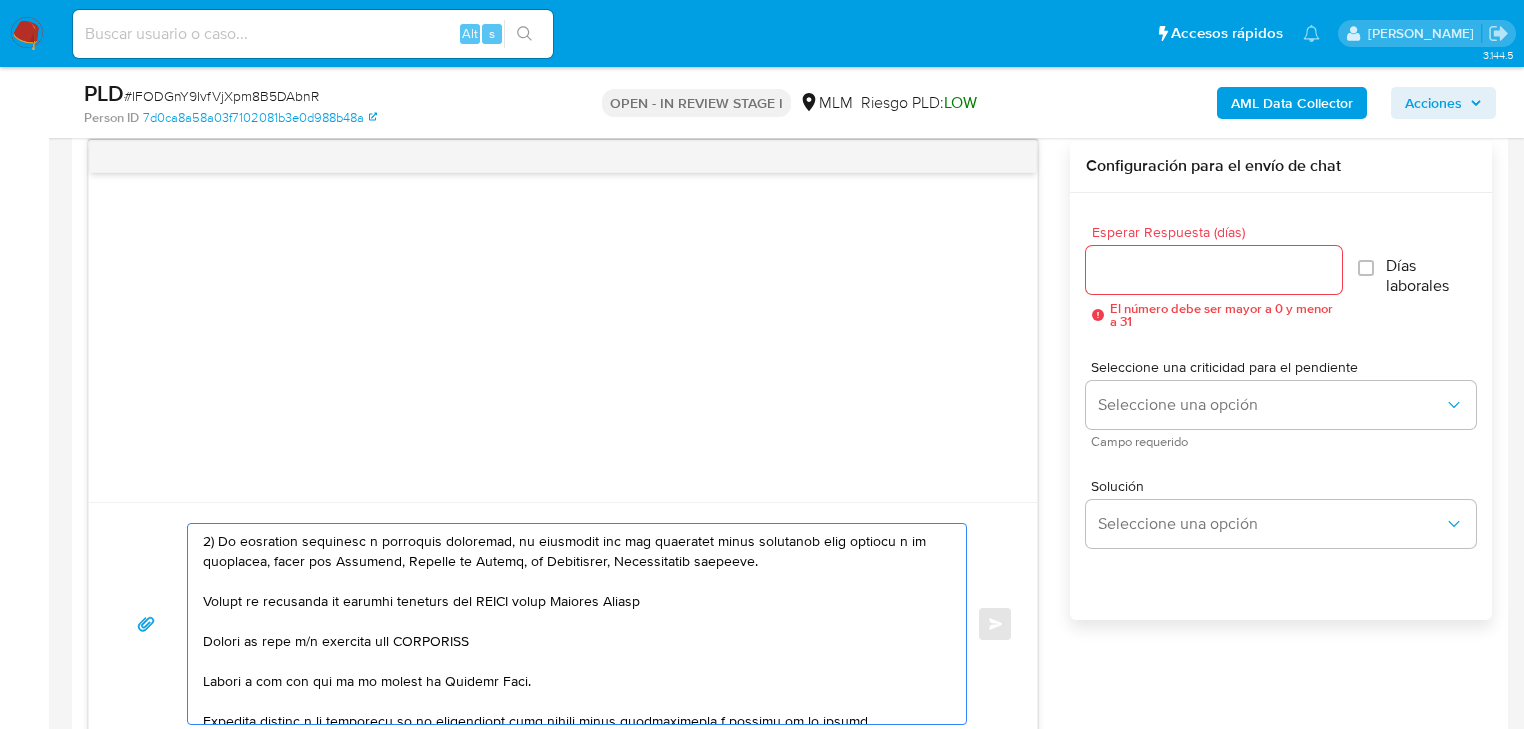 click at bounding box center [572, 624] 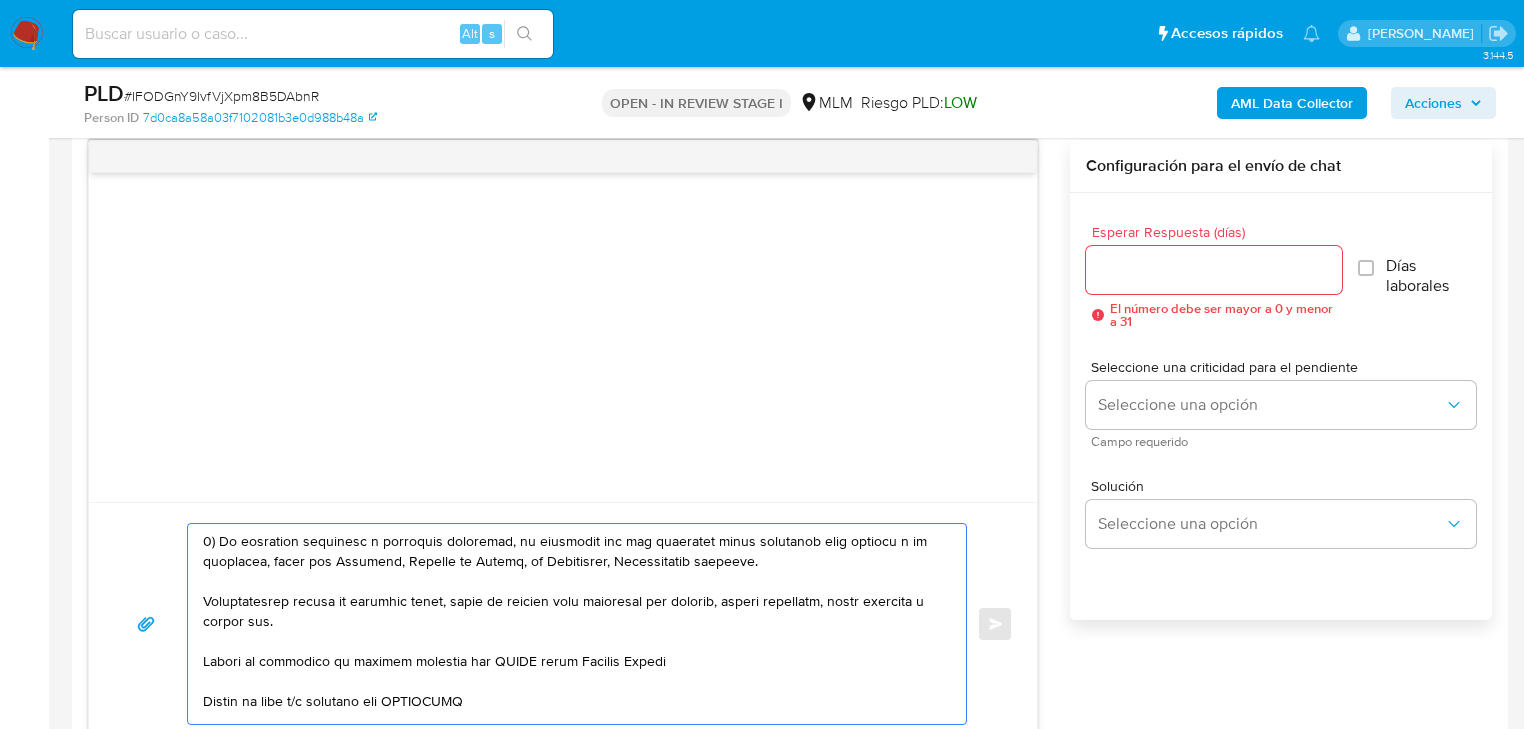 click at bounding box center [572, 624] 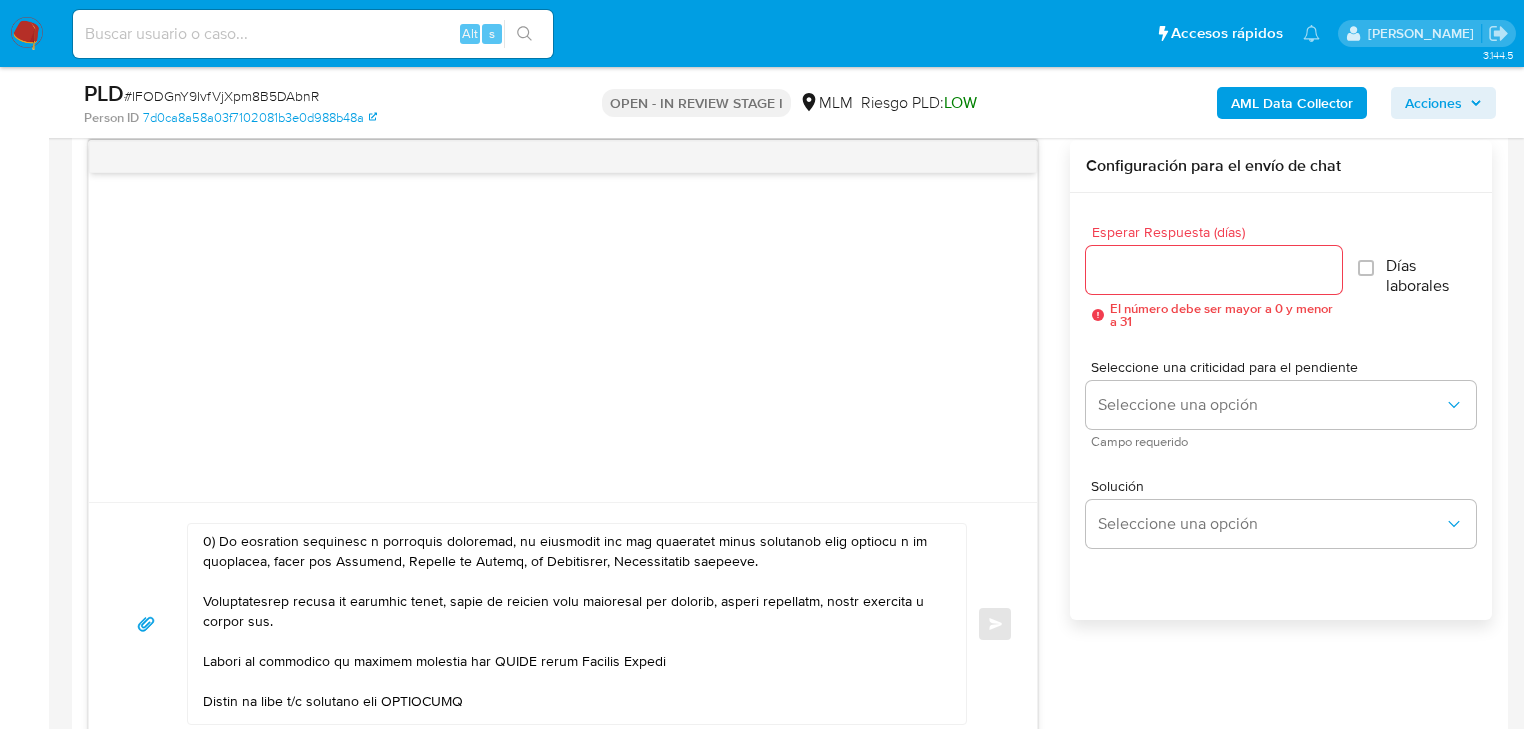 click at bounding box center [572, 624] 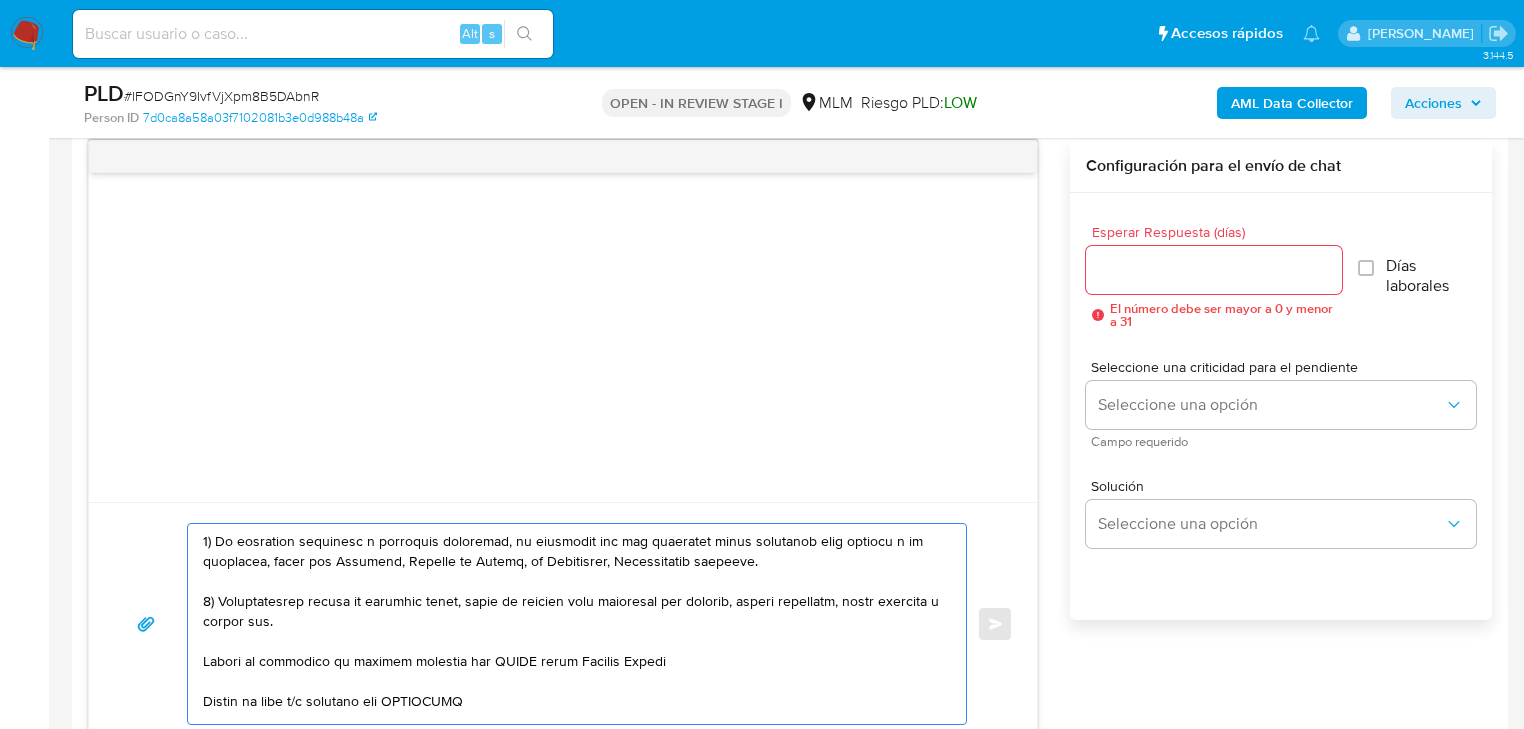 drag, startPoint x: 371, startPoint y: 620, endPoint x: 421, endPoint y: 594, distance: 56.35601 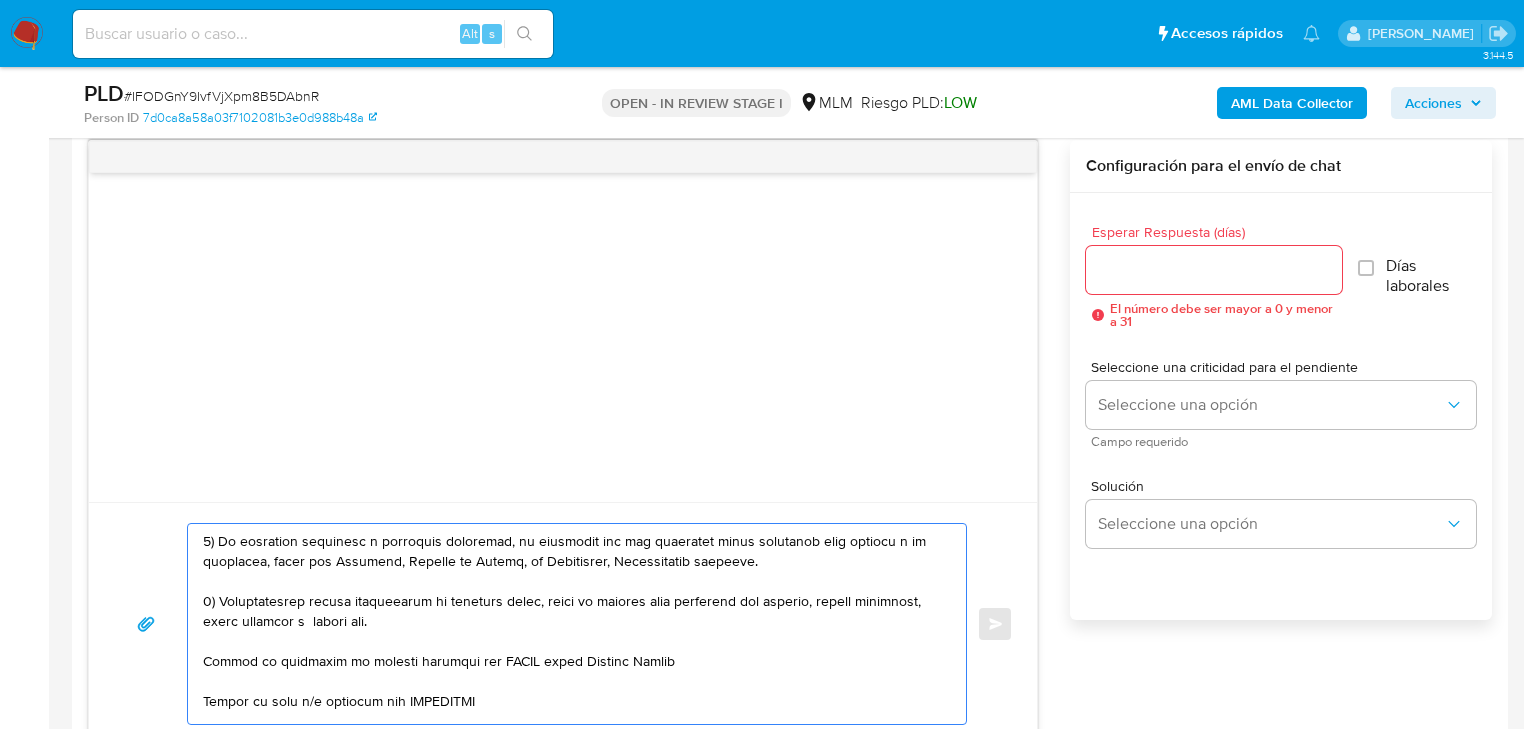 drag, startPoint x: 524, startPoint y: 599, endPoint x: 497, endPoint y: 600, distance: 27.018513 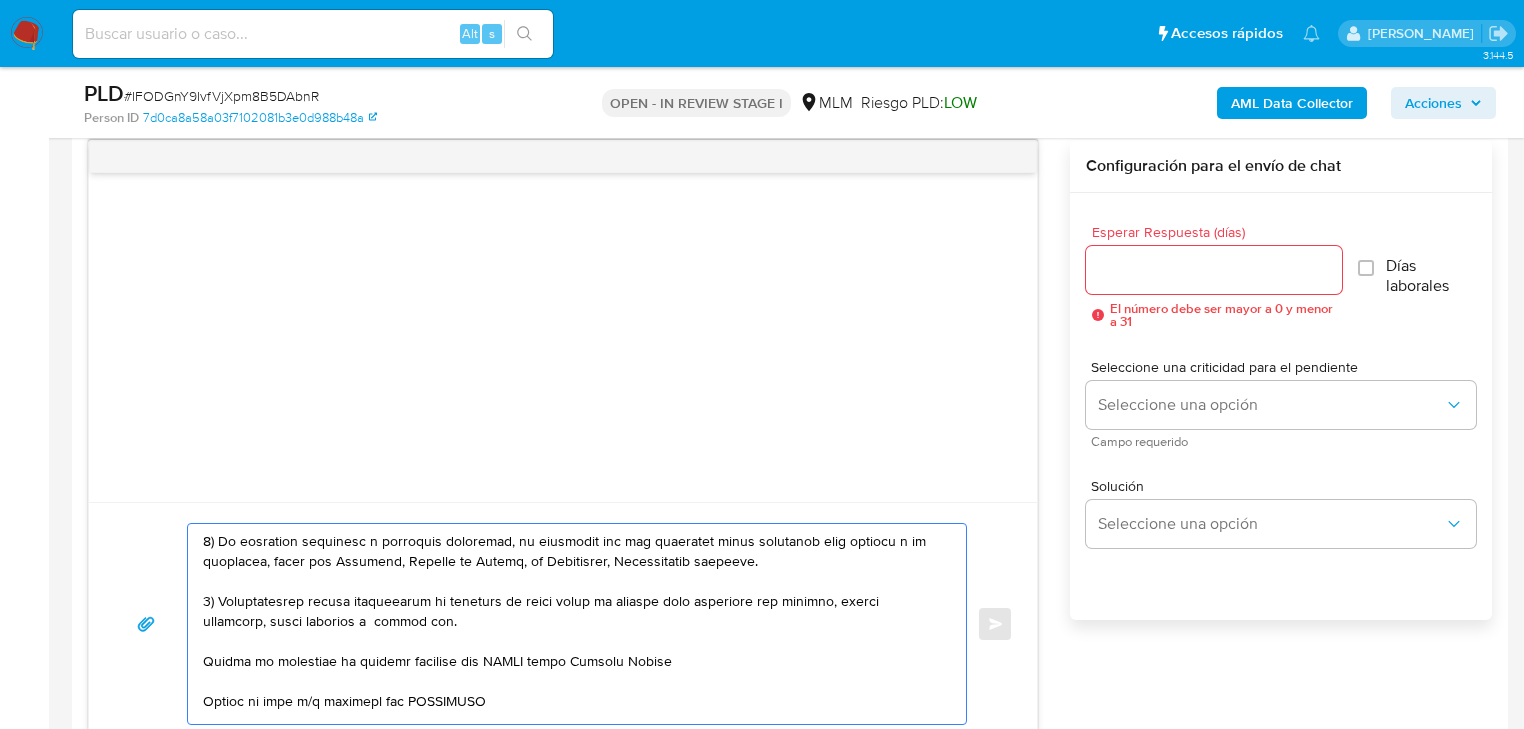 click at bounding box center [572, 624] 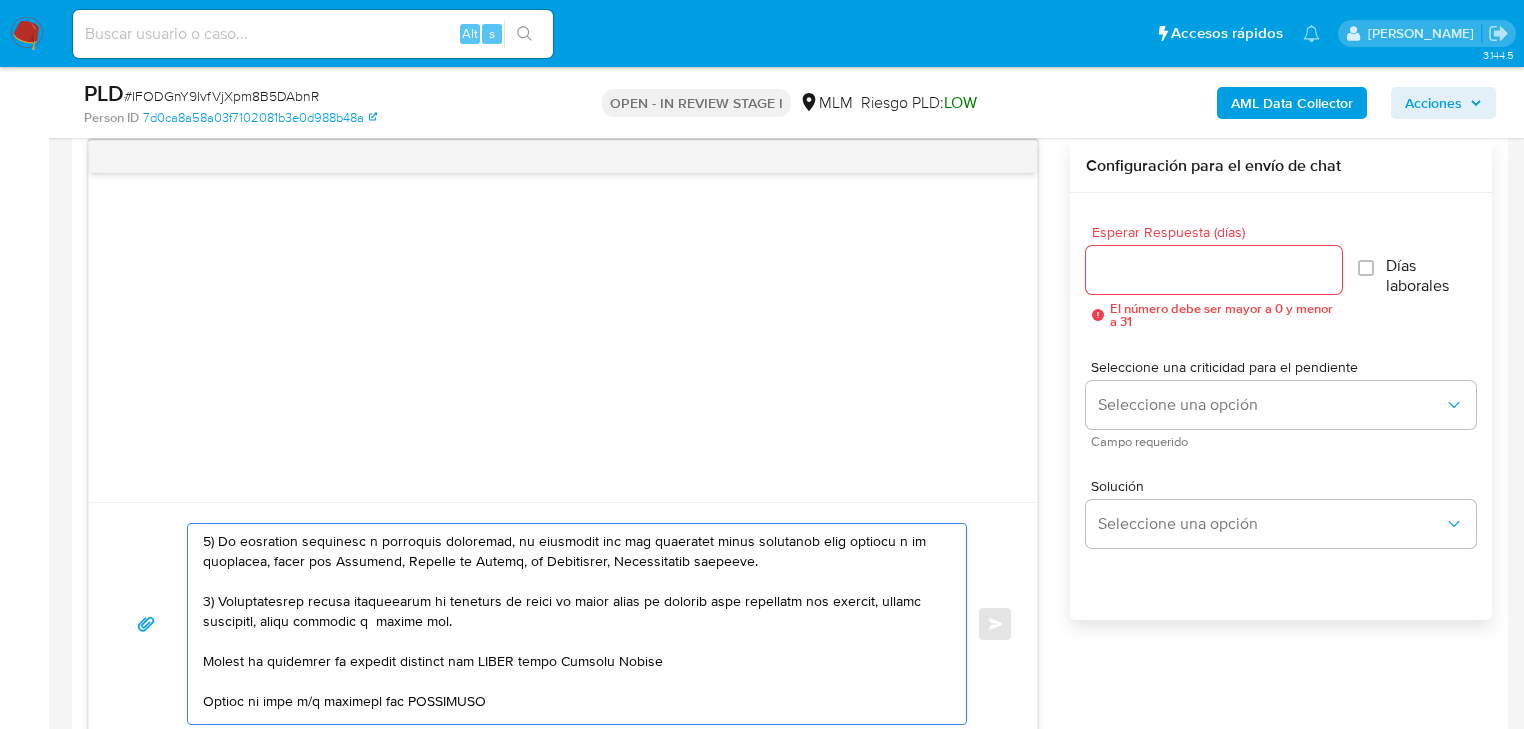 drag, startPoint x: 613, startPoint y: 601, endPoint x: 620, endPoint y: 610, distance: 11.401754 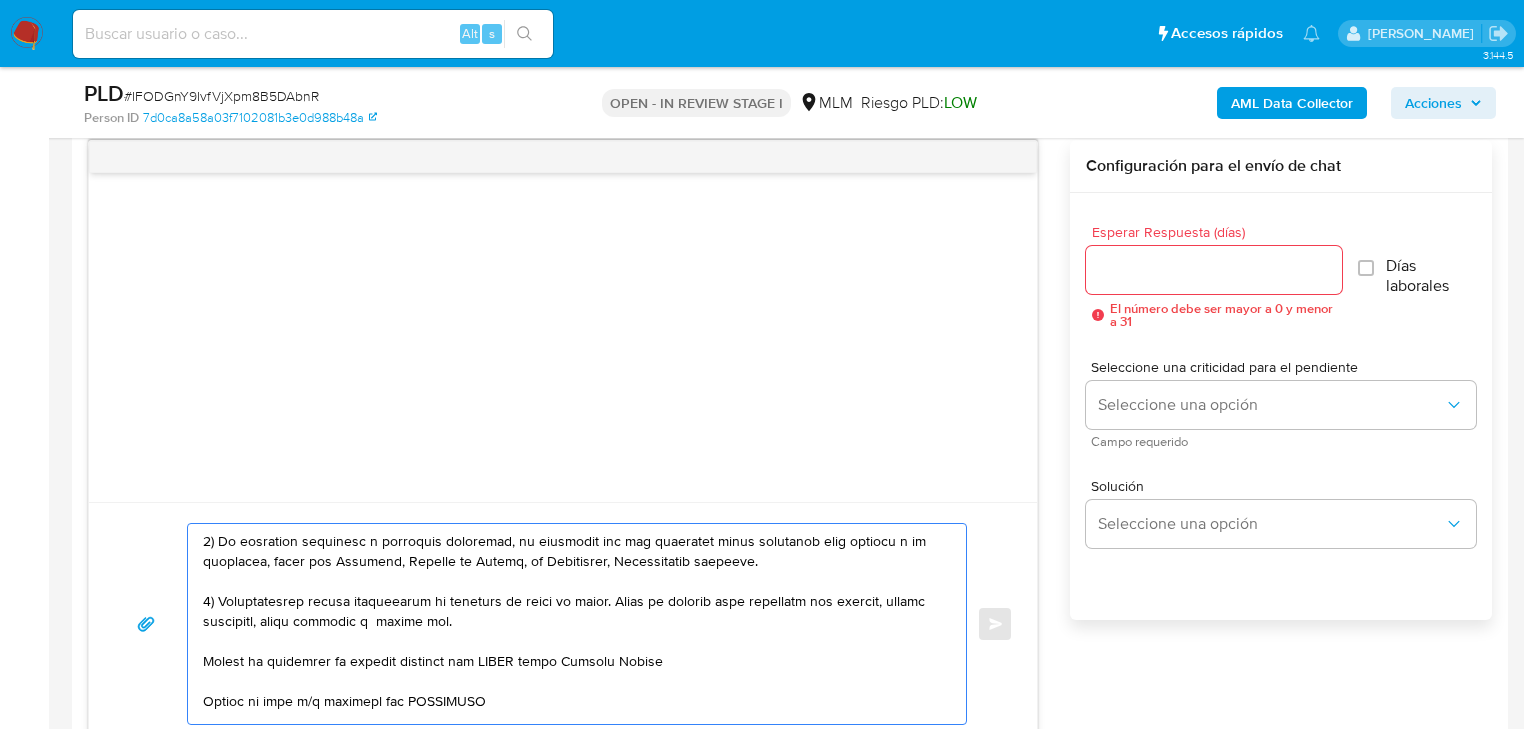 click at bounding box center [572, 624] 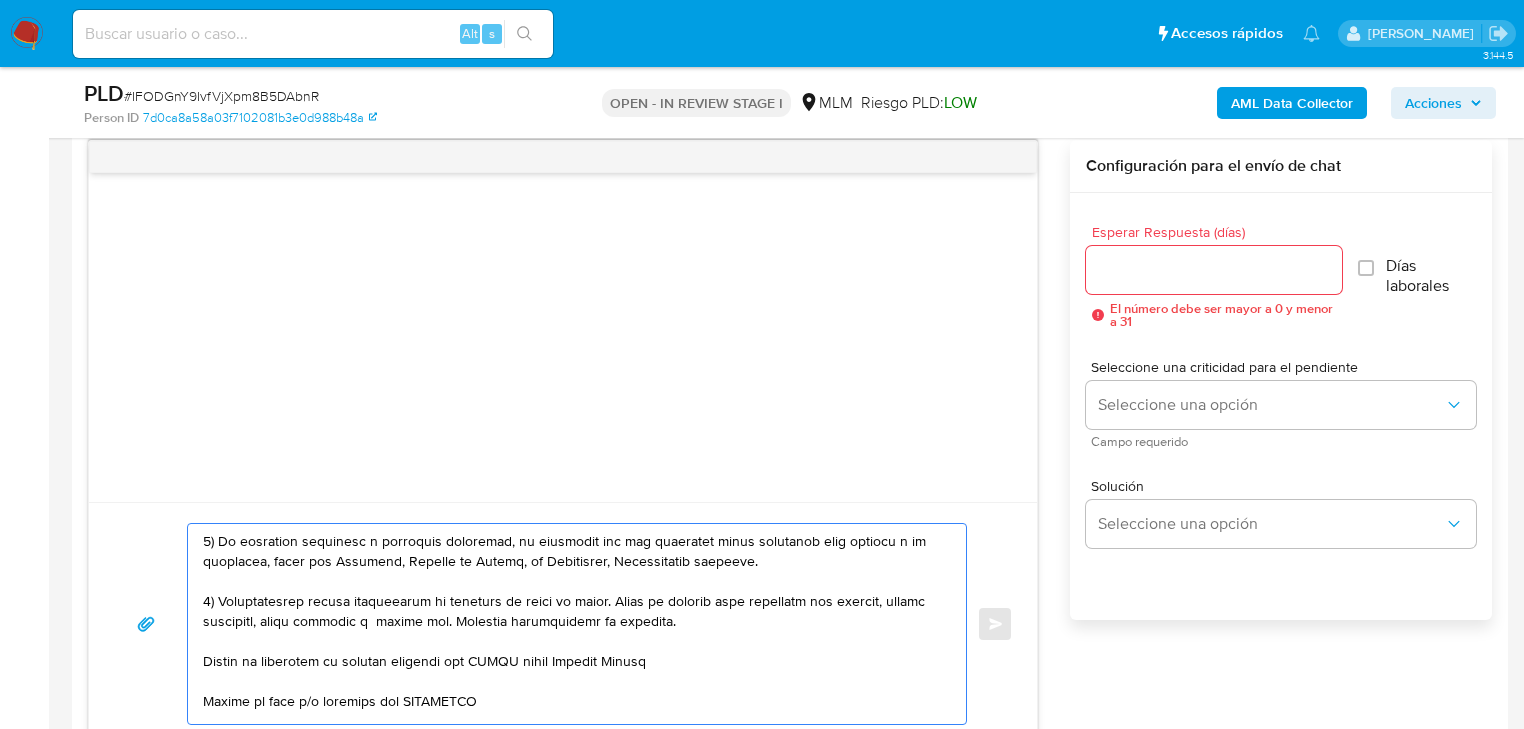 drag, startPoint x: 678, startPoint y: 664, endPoint x: 233, endPoint y: 637, distance: 445.81836 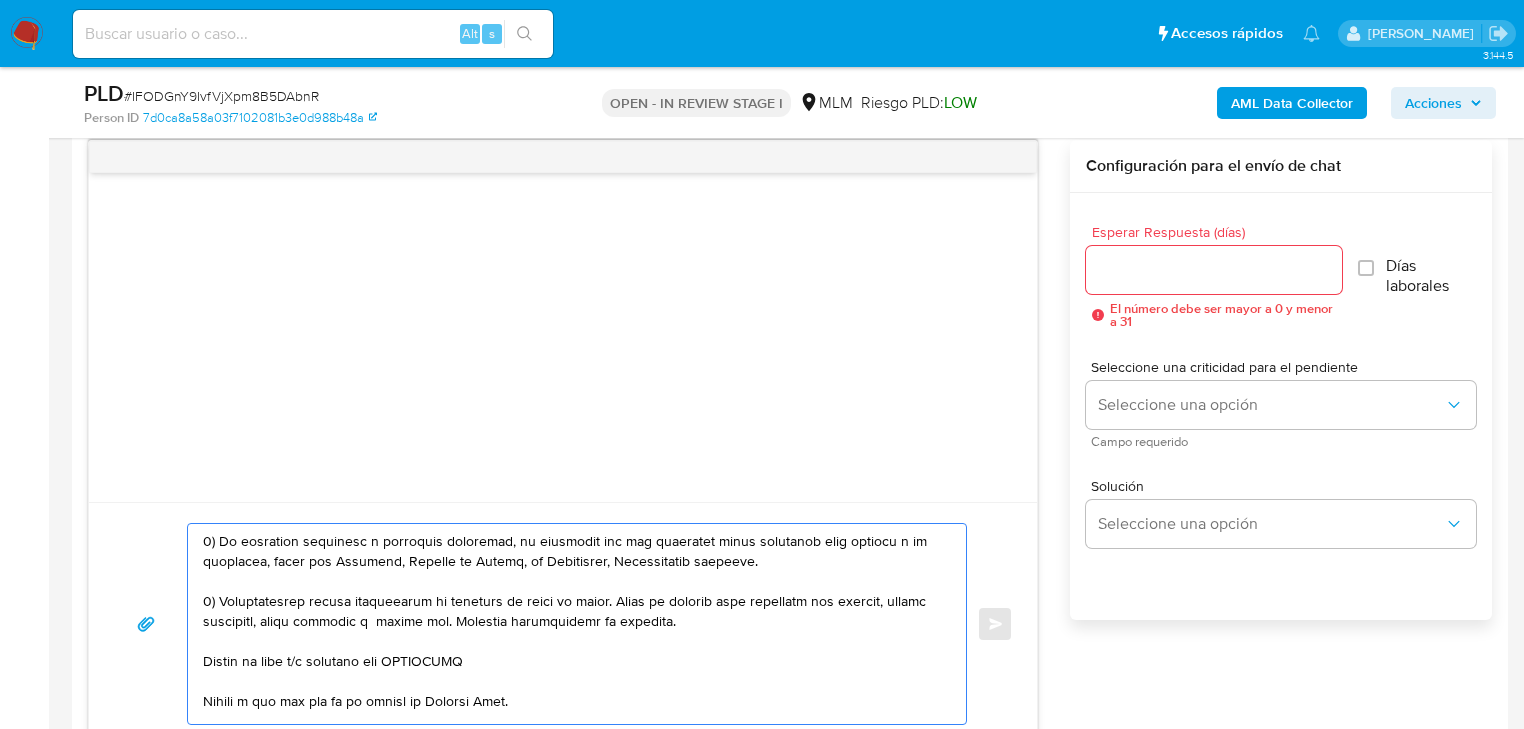 click at bounding box center [572, 624] 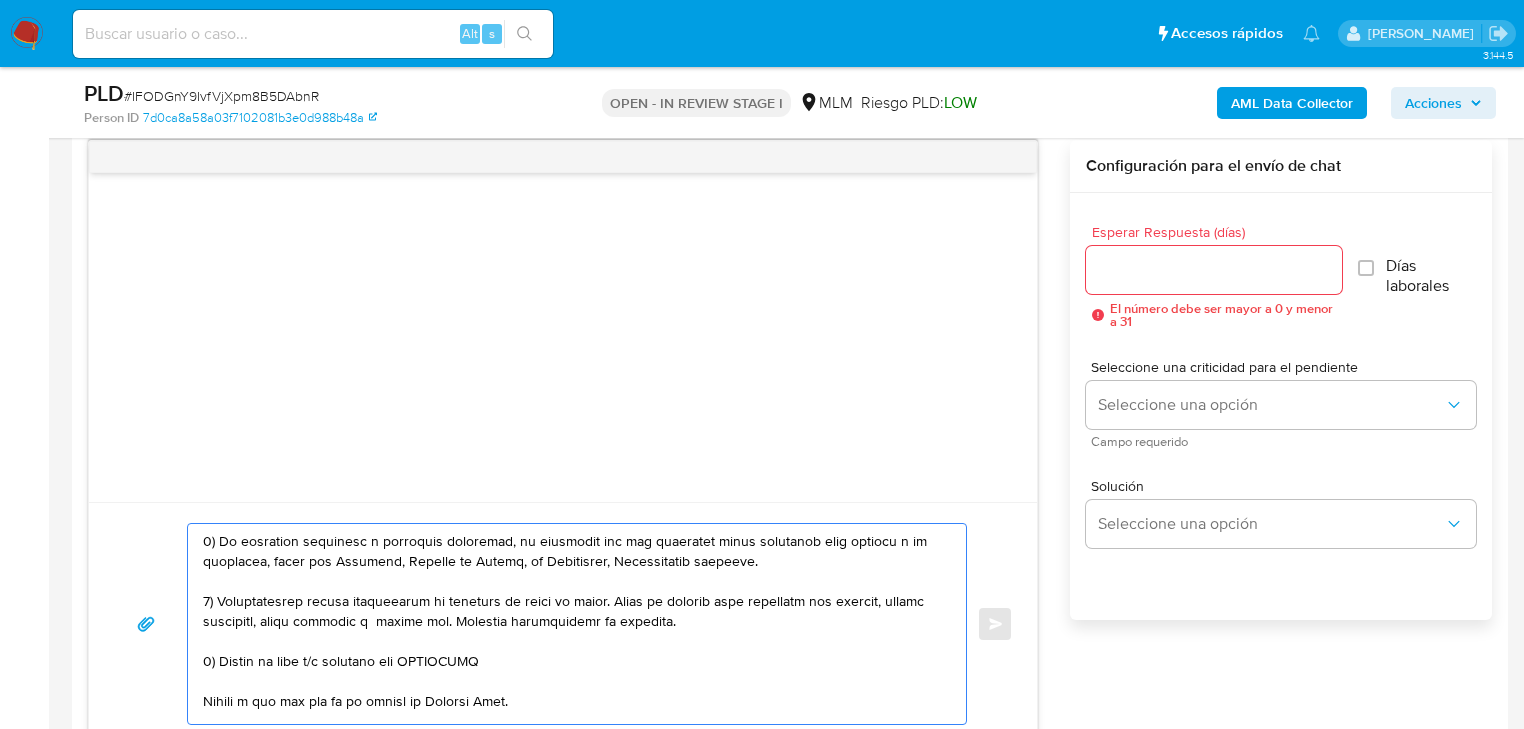 click at bounding box center (572, 624) 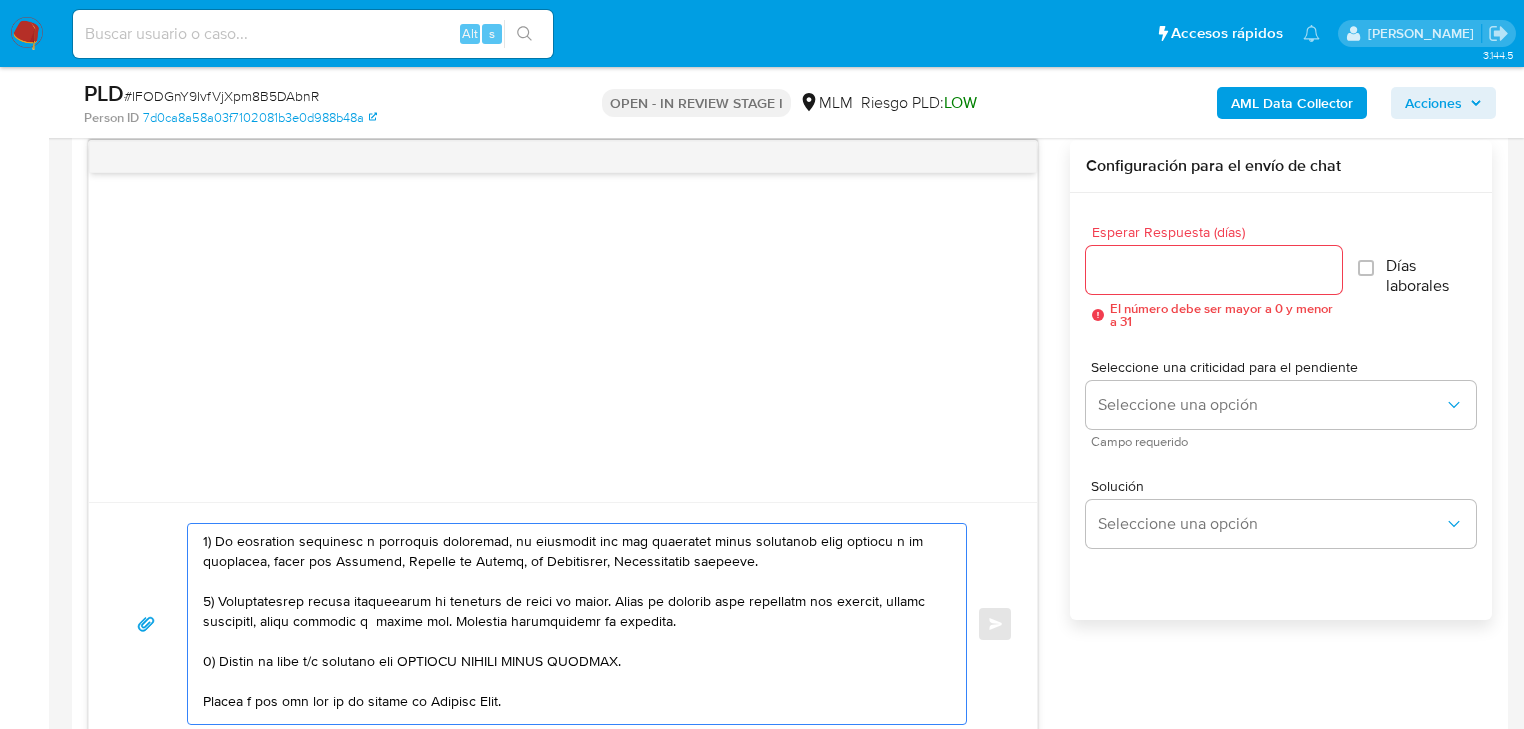 drag, startPoint x: 256, startPoint y: 692, endPoint x: 260, endPoint y: 679, distance: 13.601471 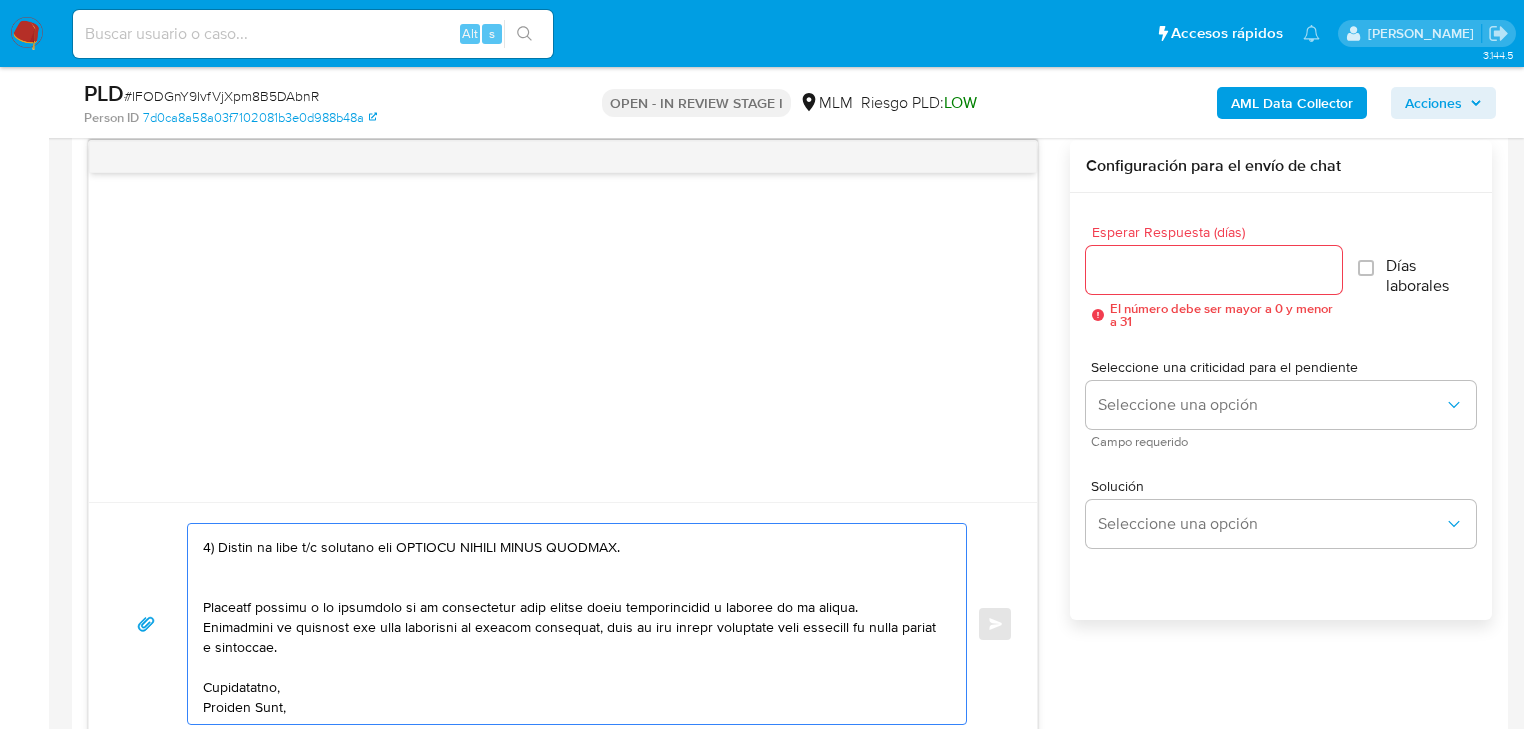 scroll, scrollTop: 294, scrollLeft: 0, axis: vertical 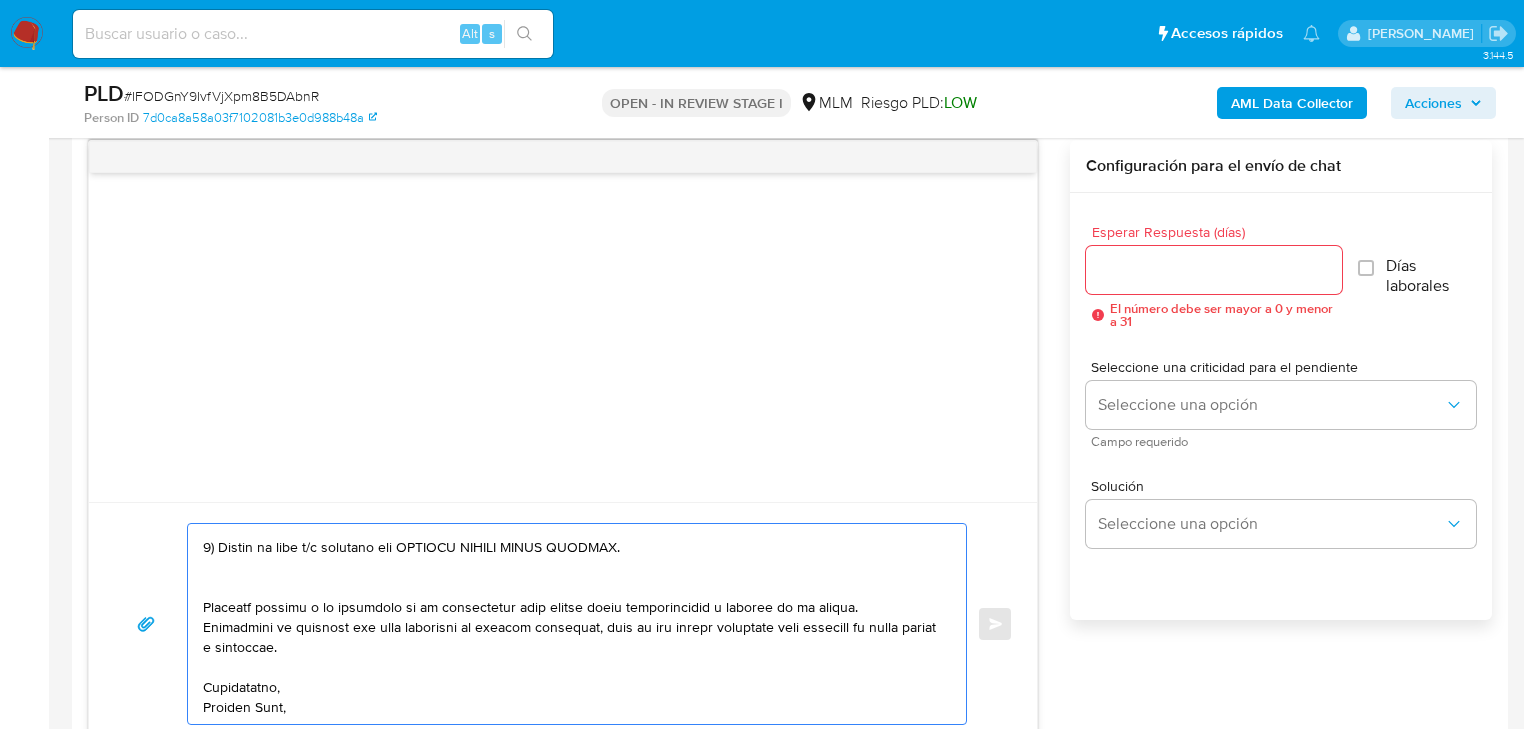 click at bounding box center [572, 624] 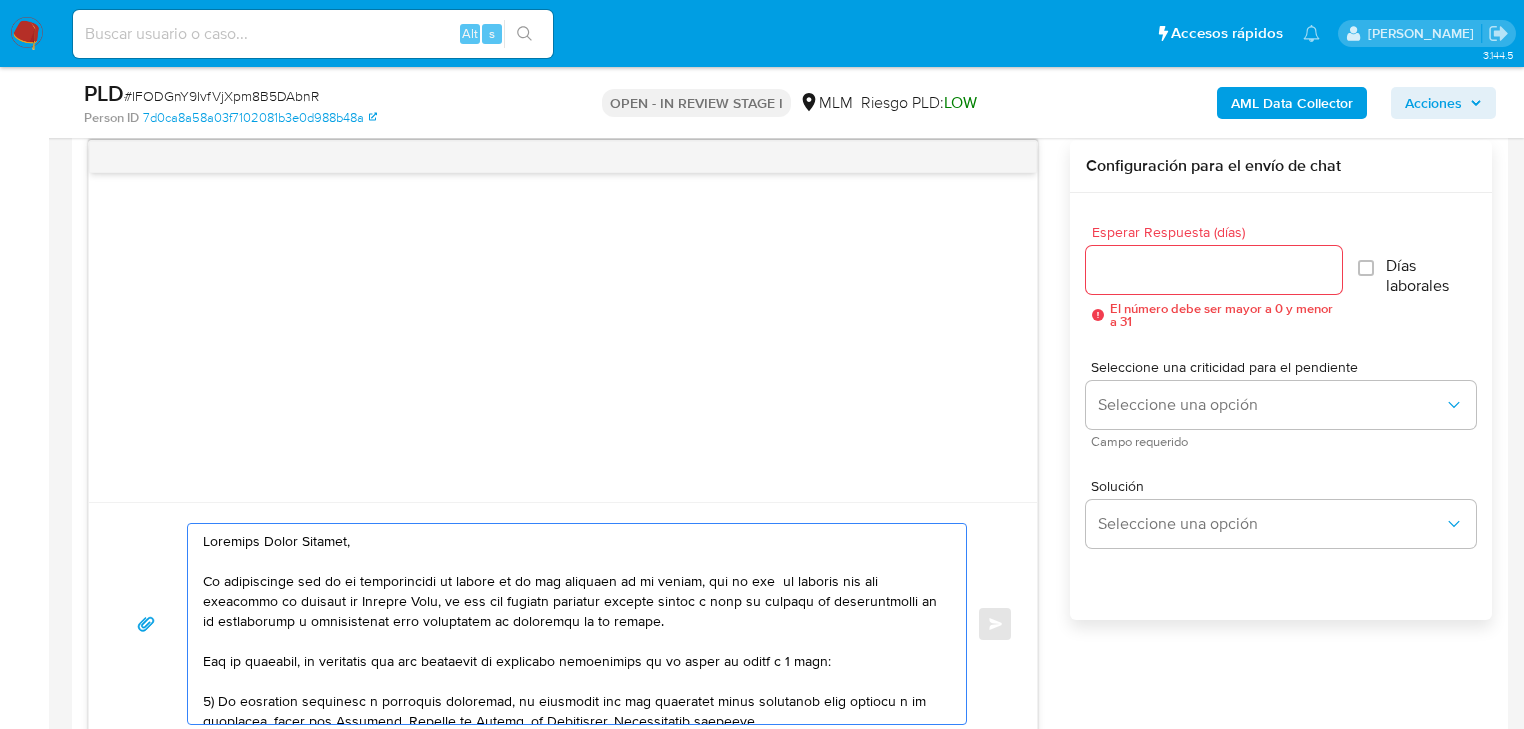 scroll, scrollTop: 0, scrollLeft: 0, axis: both 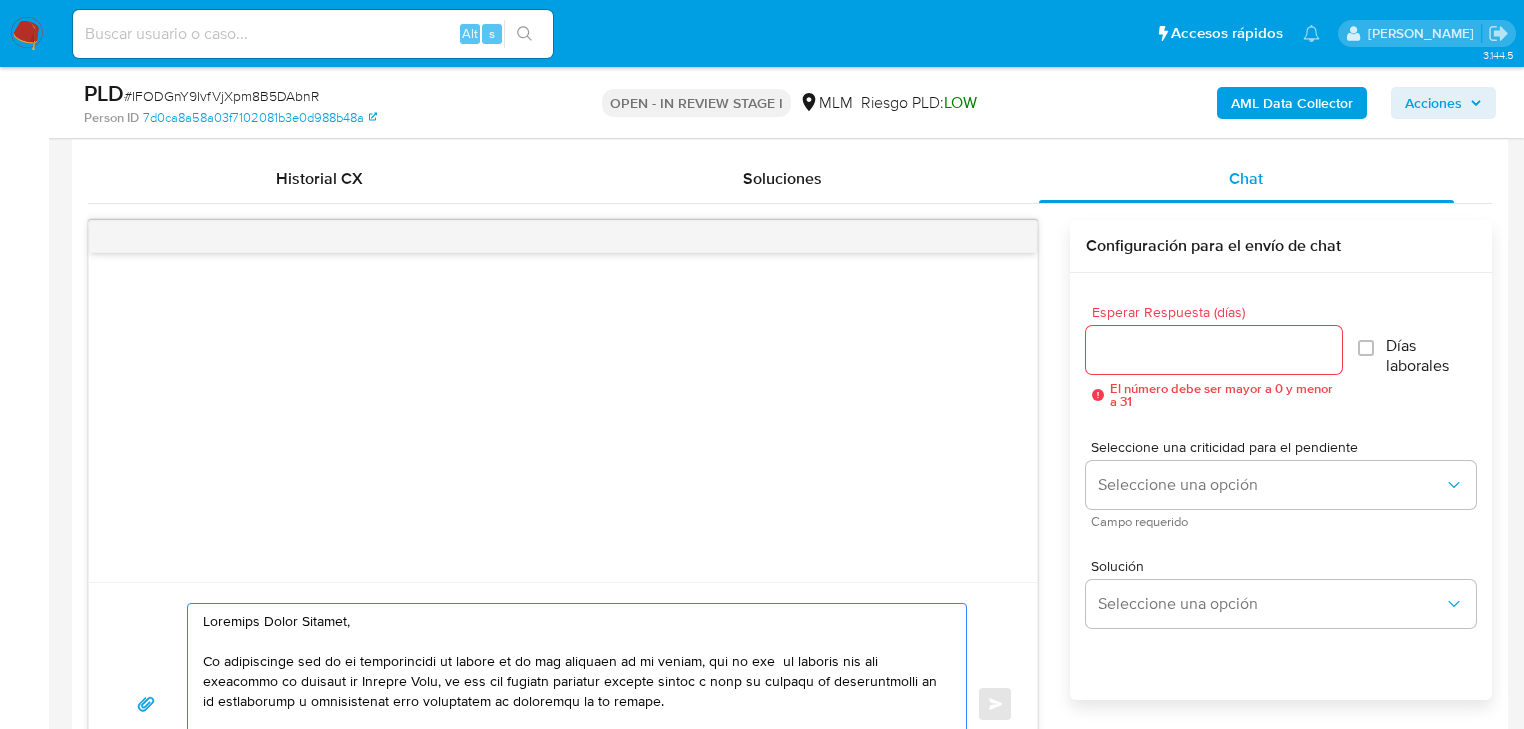 type on "Estimado Erick Alberto,
Te comunicamos que se ha identificado un cambio en el uso habitual de tu cuenta, por lo que  de acuerdo con las políticas de control de Mercado Pago, al ser una entidad regulada debemos llevar a cabo un proceso de actualización de tu información y verificación para garantizar la seguridad de tu cuenta.
Por lo anterior, es necesario que nos compartas la siguiente información en un plazo no mayor a 5 días:
1) Tu actividad económica u ocupación principal, es necesario que nos compartas algún documento como soporte a tu respuesta, puede ser Facturas, Recibos de Nómina, de Honorarios, Comprobantes fiscales.
2) Identificamos cargos recurrentes en terminal de punto de venta. Favor de indicar giro económico del negocio, nombre comercial, redes sociales o  página web. Adjuntar comprobantes de ingresos.
3) Motivo de pago y/o relación con RODOLFO ULISES SILVA ESPARZA.
Quedamos atentos a la recepción de la información para evitar algún inconveniente o bloqueo en tu cuenta.
Lamentamos el..." 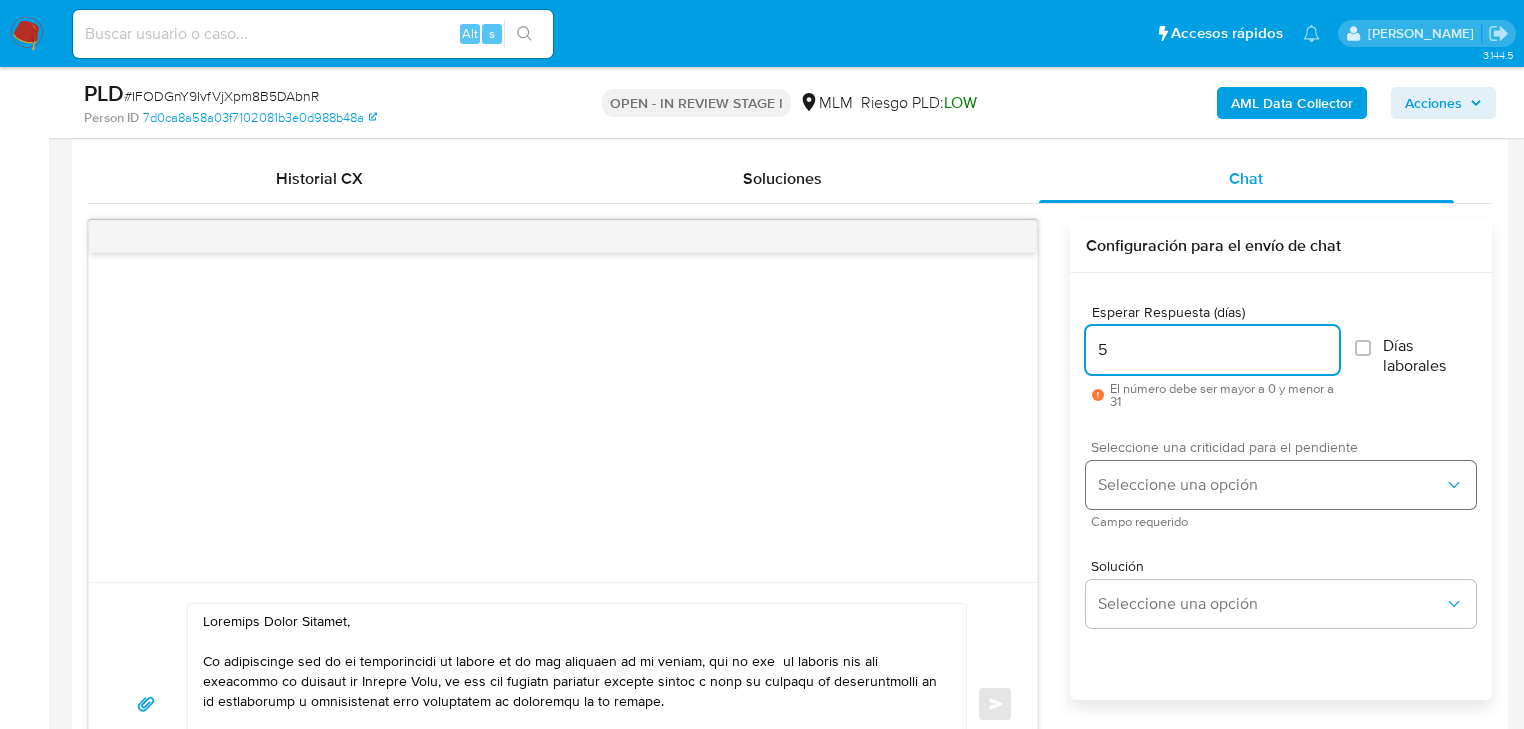 type on "5" 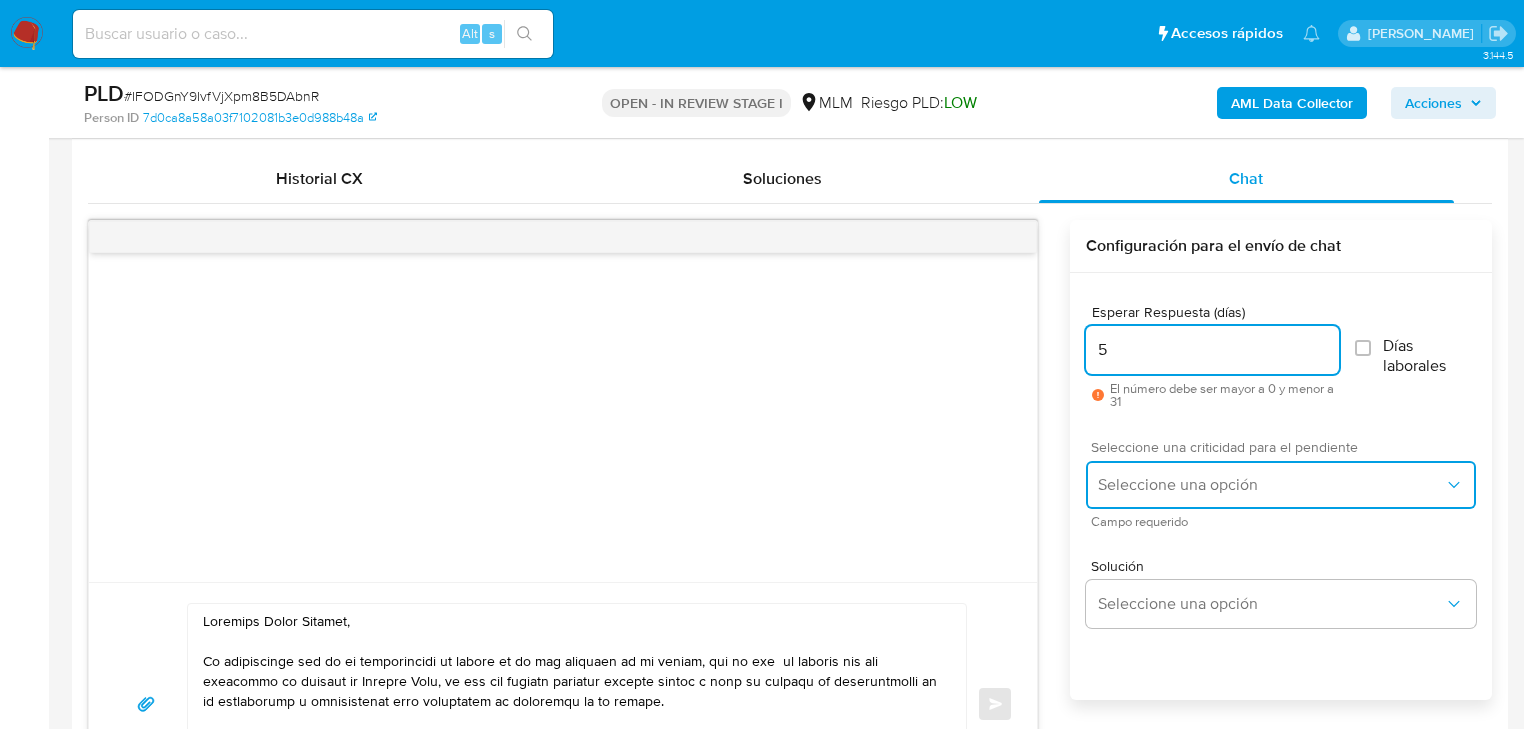 click on "Seleccione una opción" at bounding box center (1271, 485) 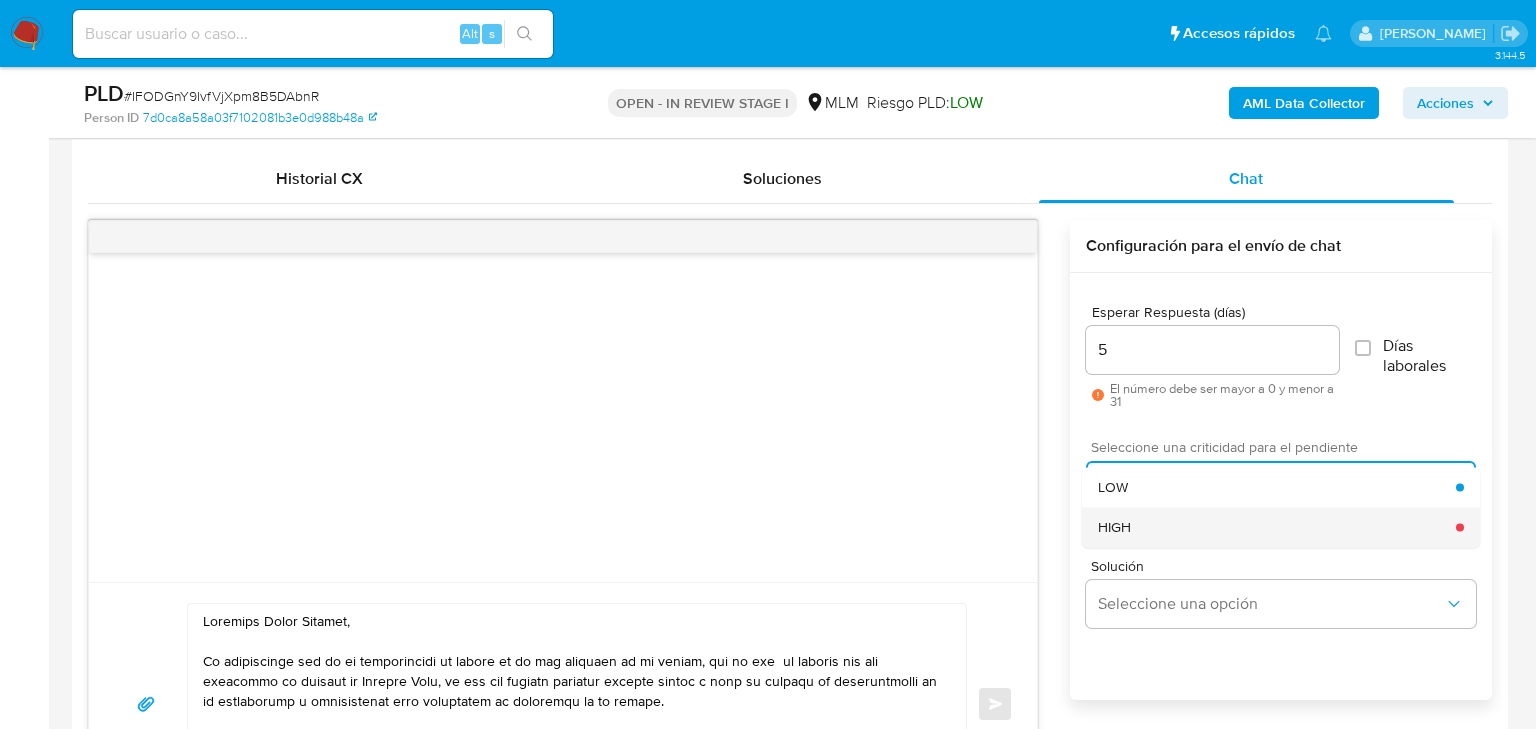 click on "HIGH" at bounding box center [1277, 527] 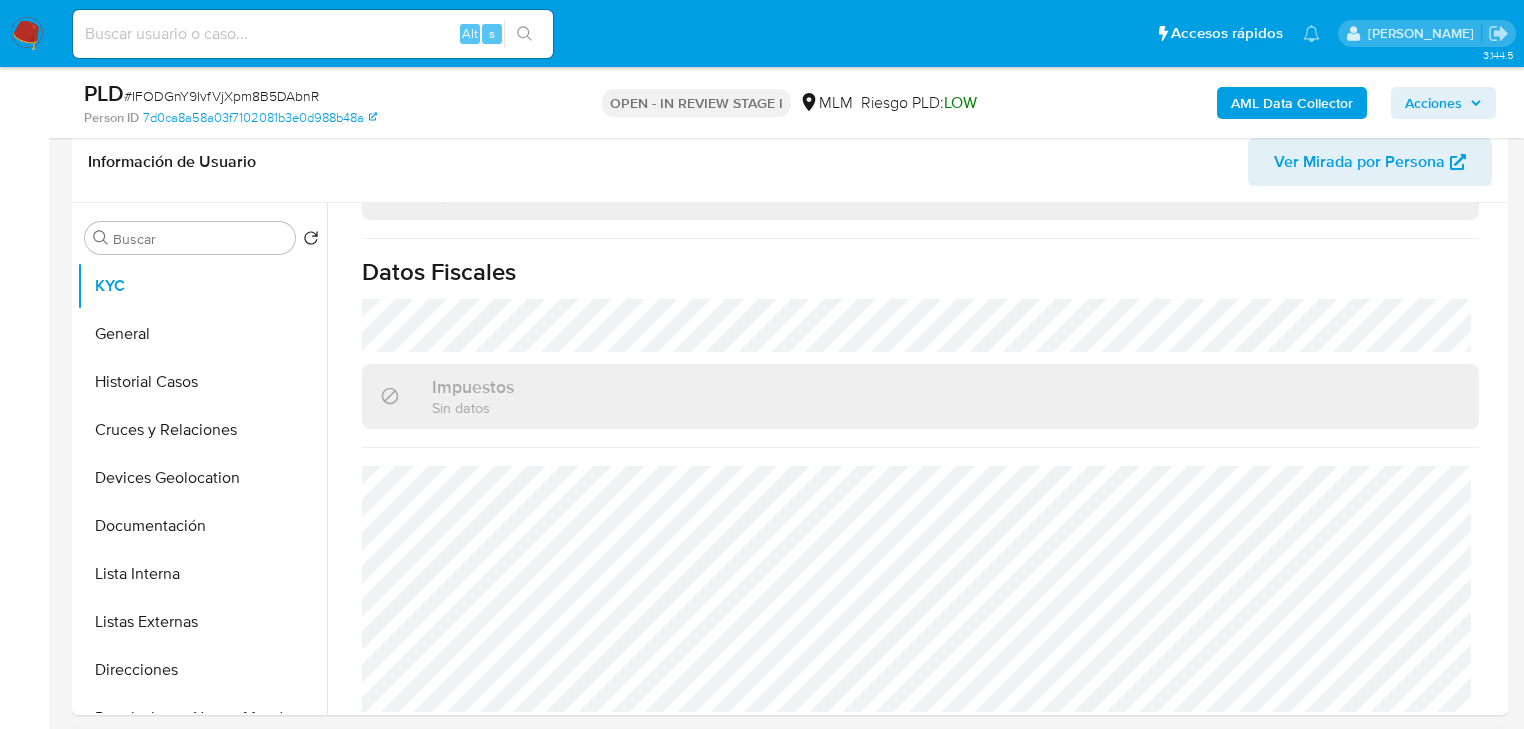 scroll, scrollTop: 160, scrollLeft: 0, axis: vertical 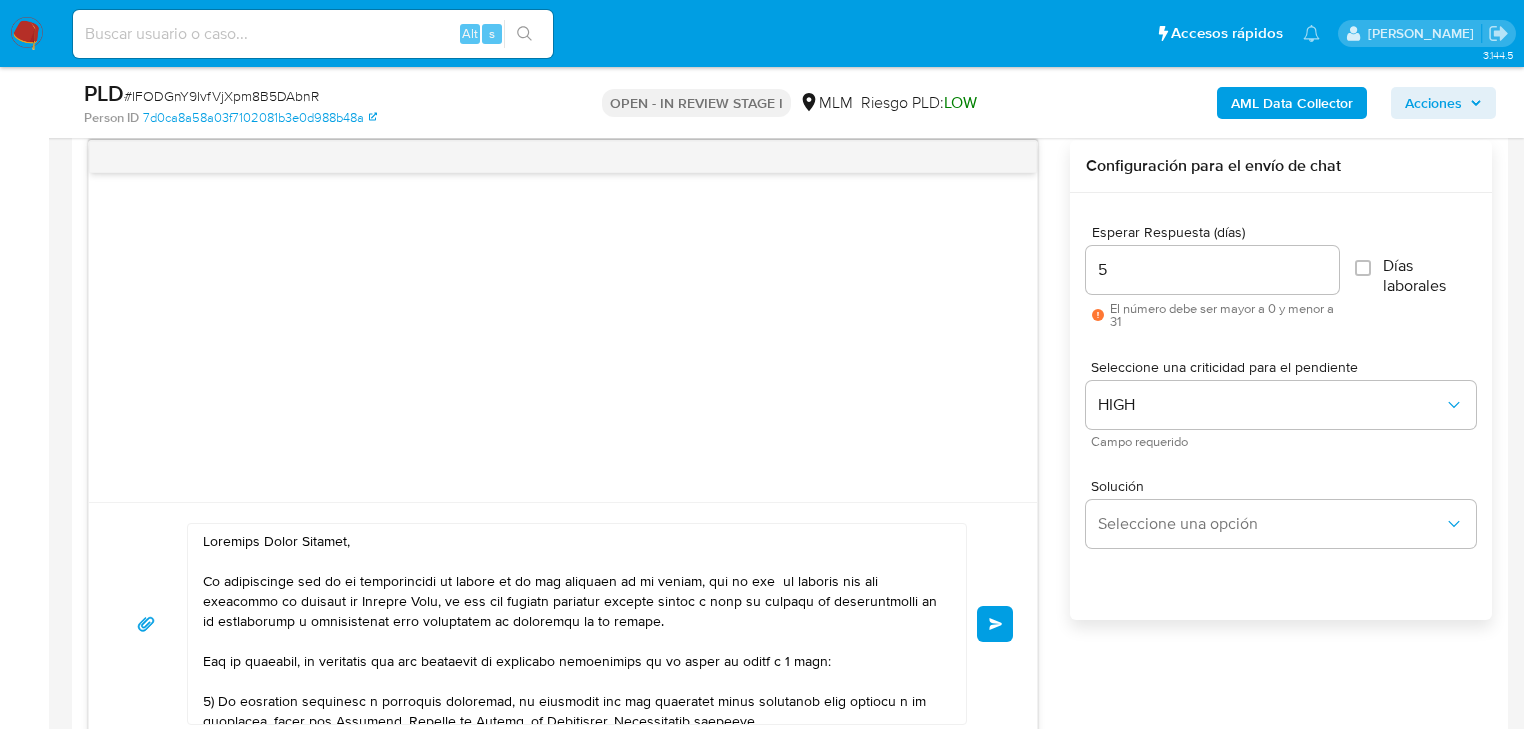 click on "Enviar" at bounding box center [995, 624] 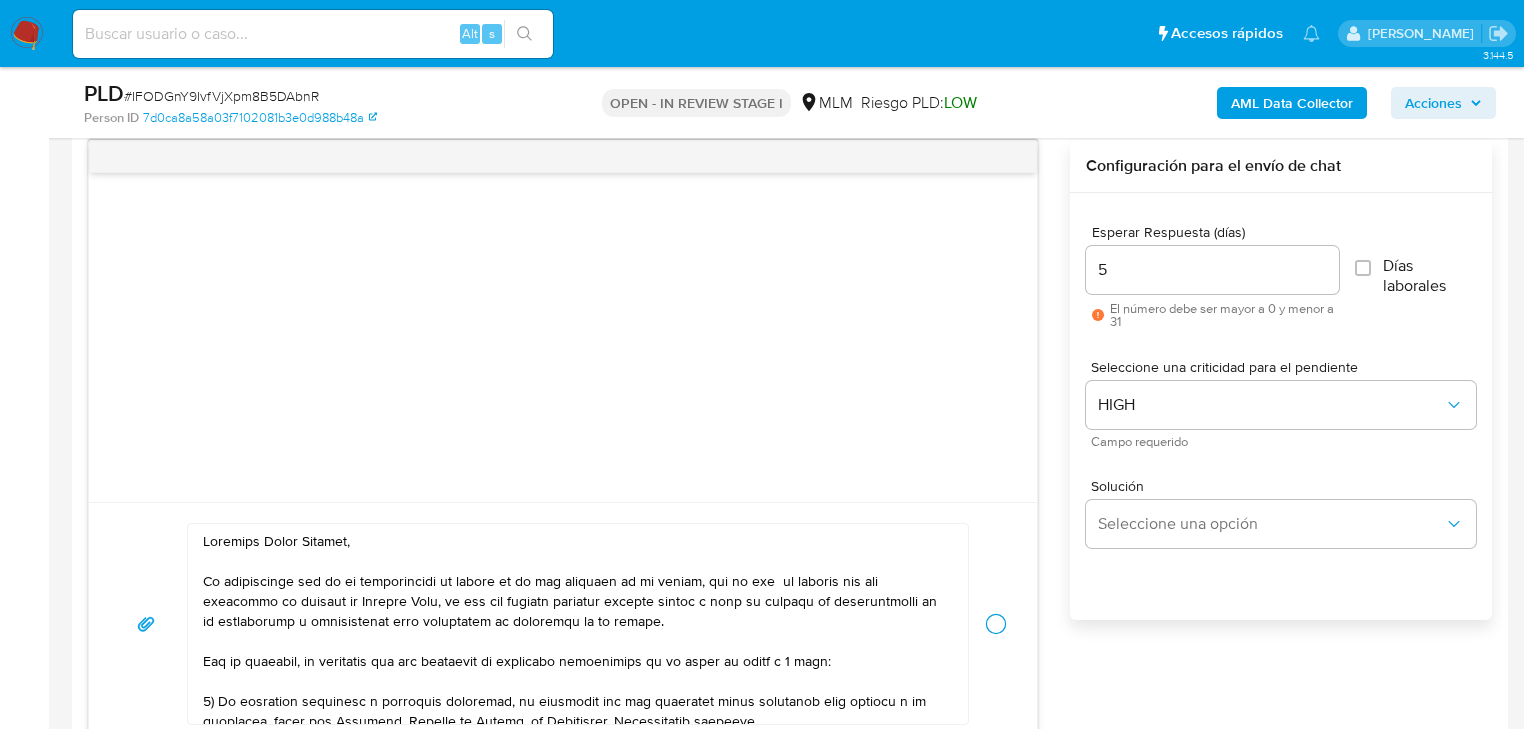 type 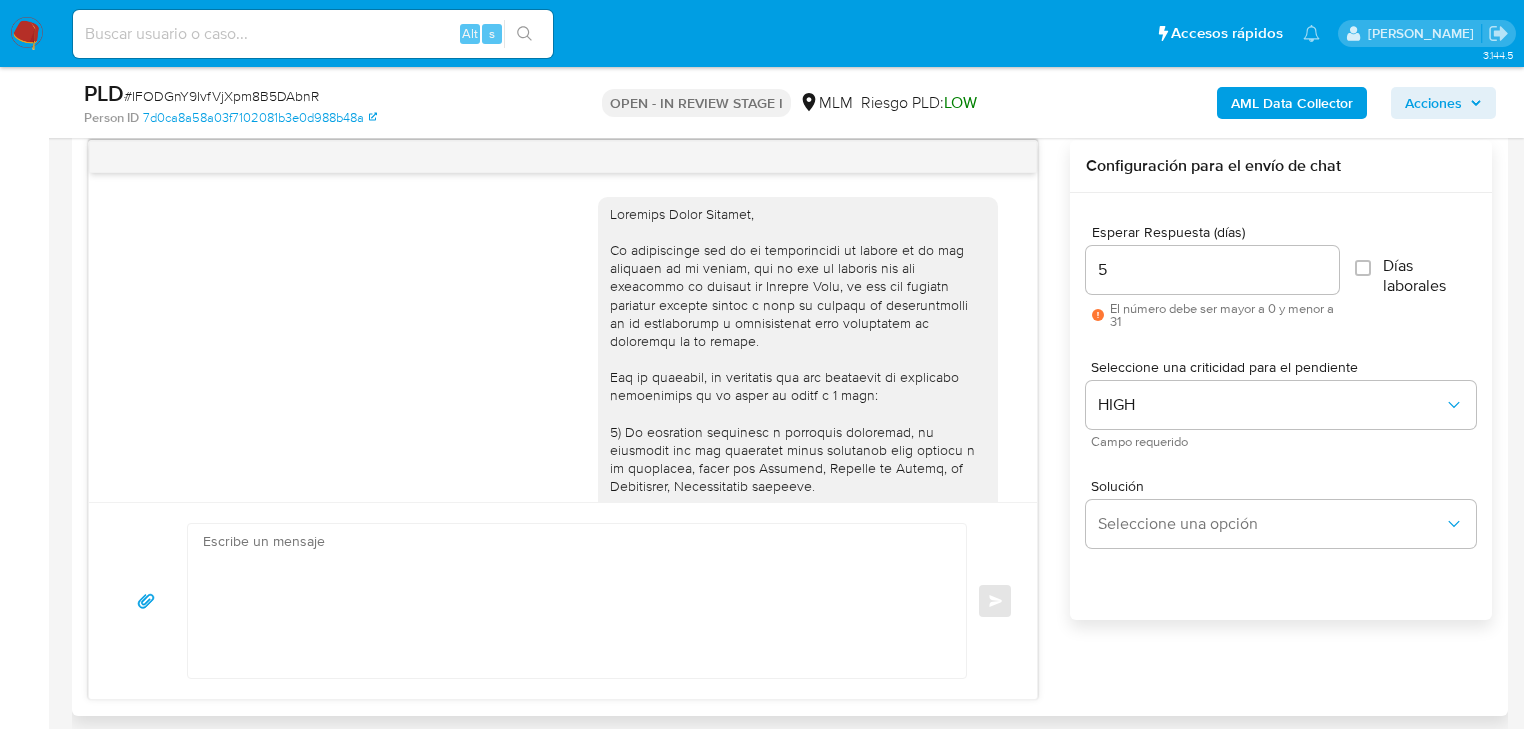 scroll, scrollTop: 368, scrollLeft: 0, axis: vertical 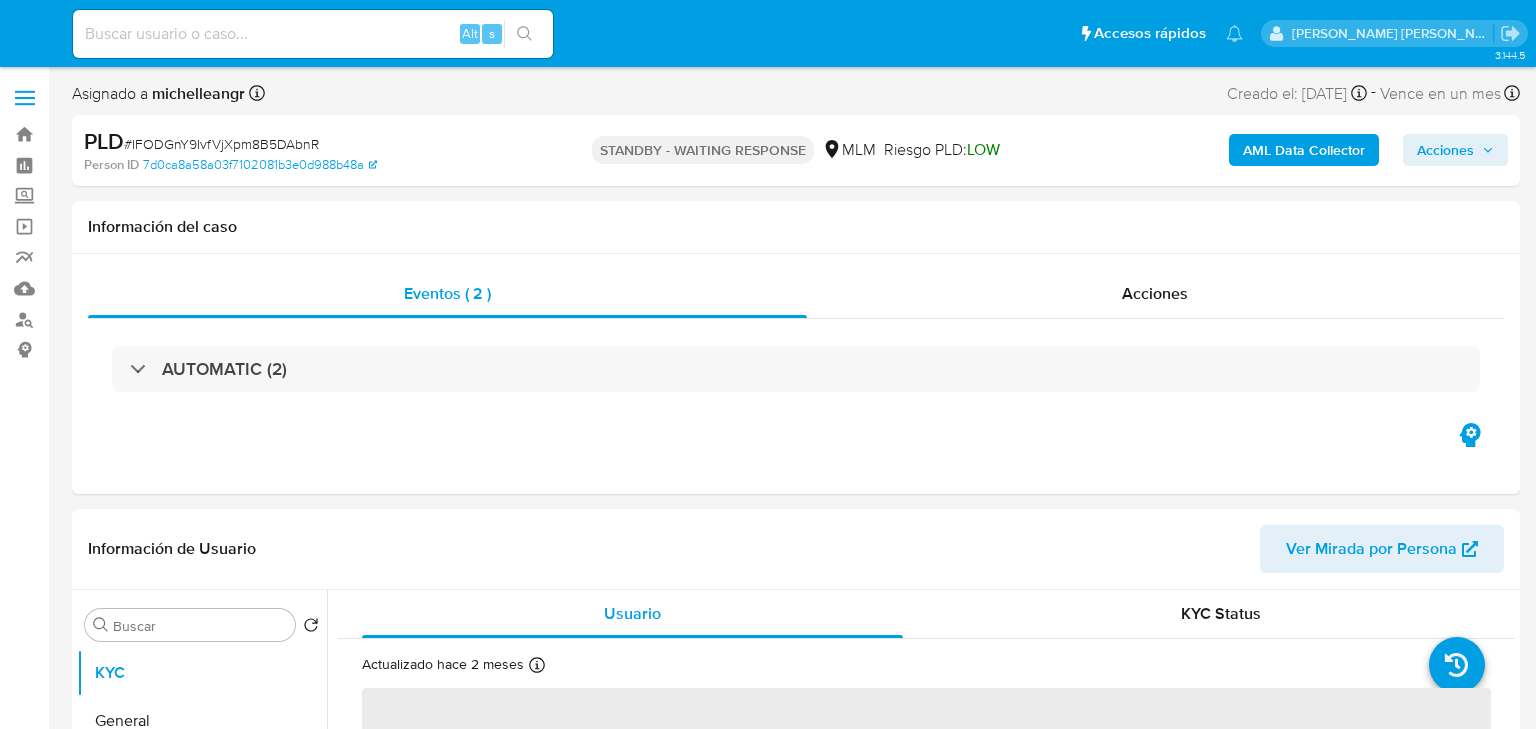 select on "10" 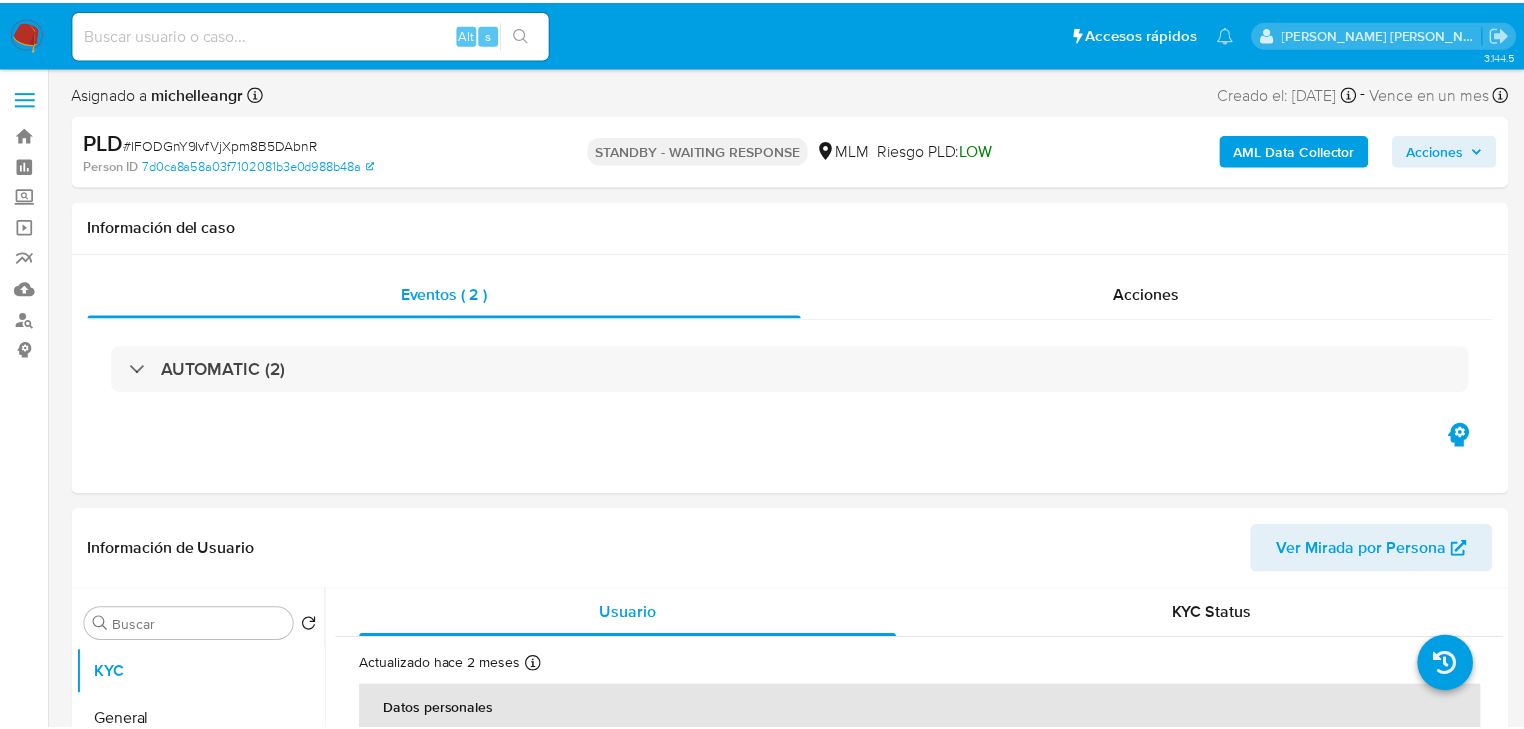 scroll, scrollTop: 0, scrollLeft: 0, axis: both 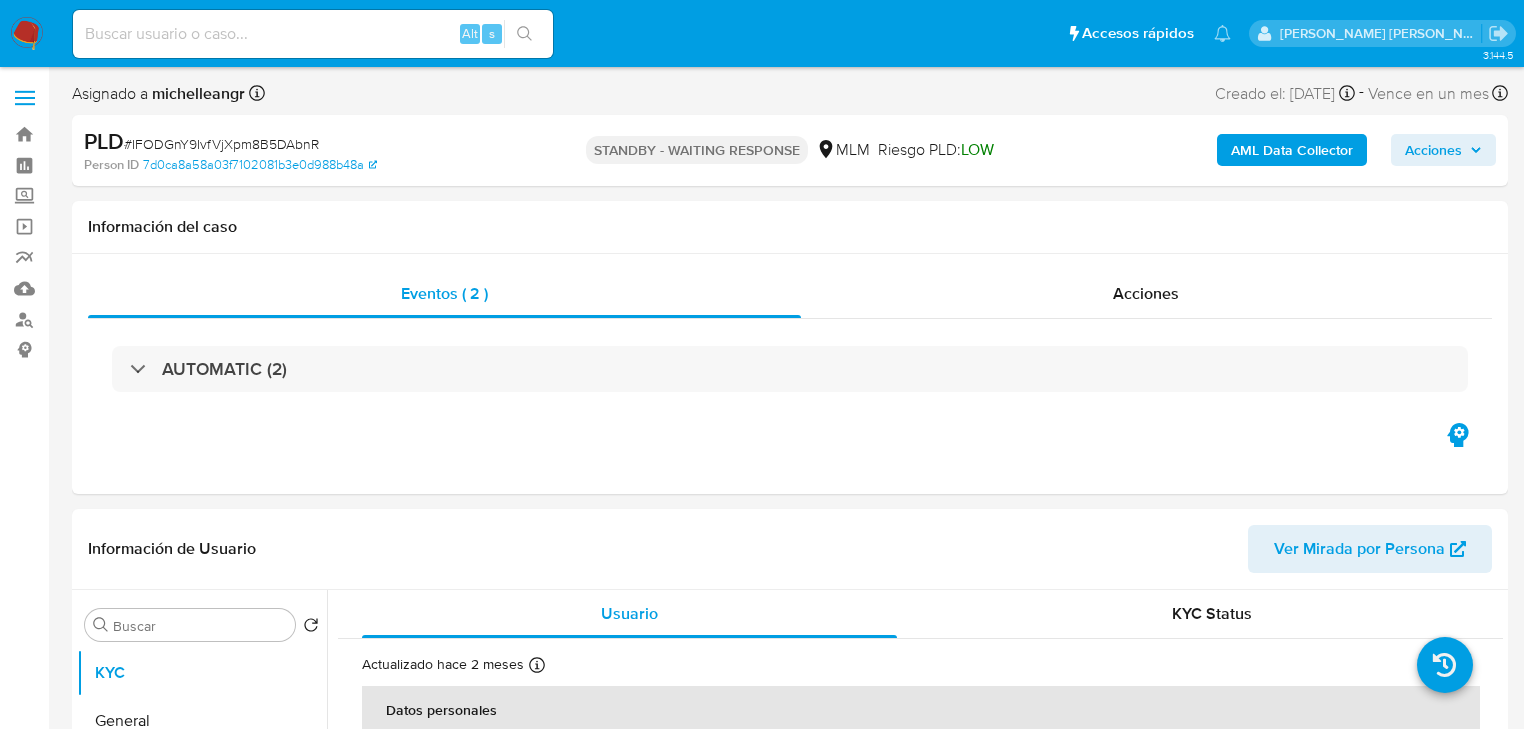 click at bounding box center [313, 34] 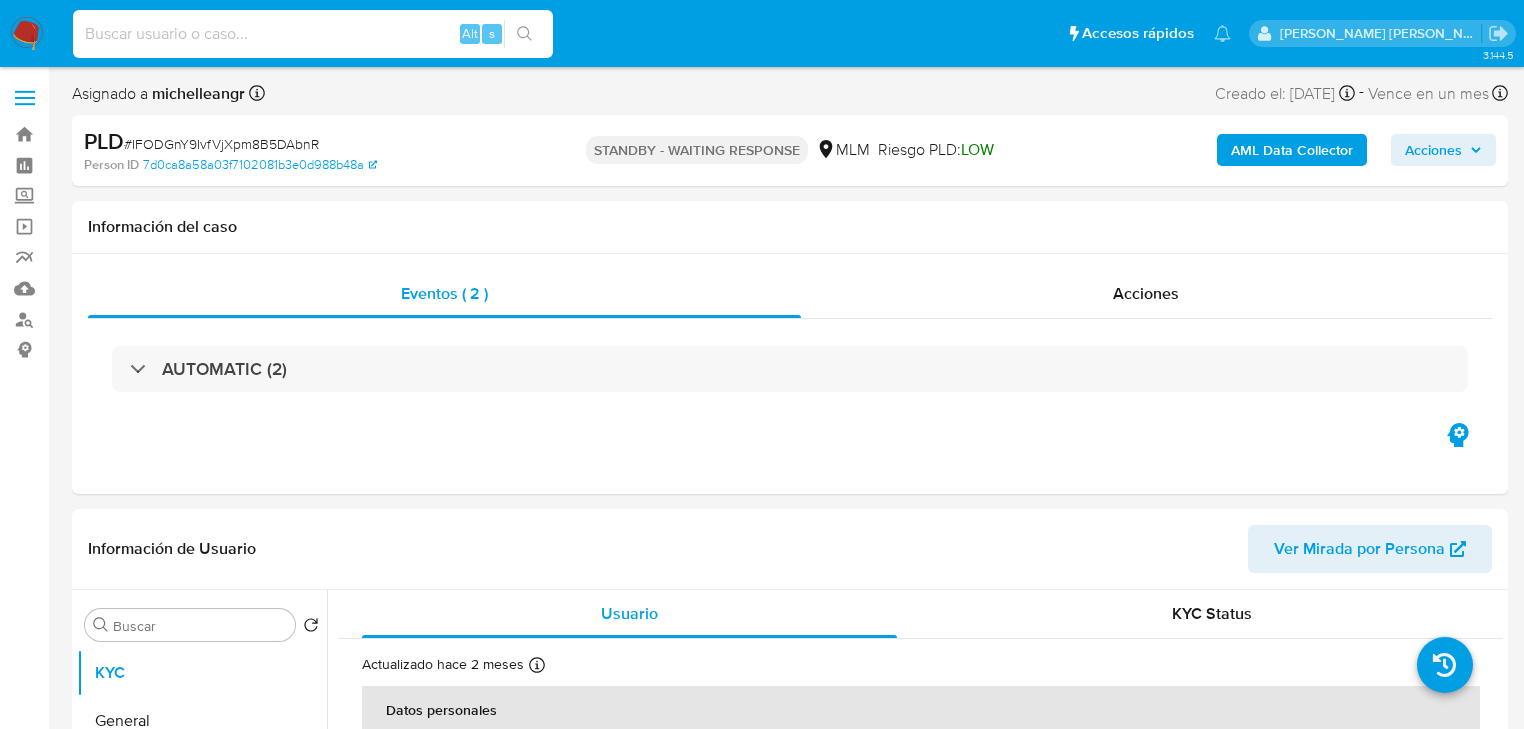 paste on "EvCcXEvvtBfgJMJtINn38i5N" 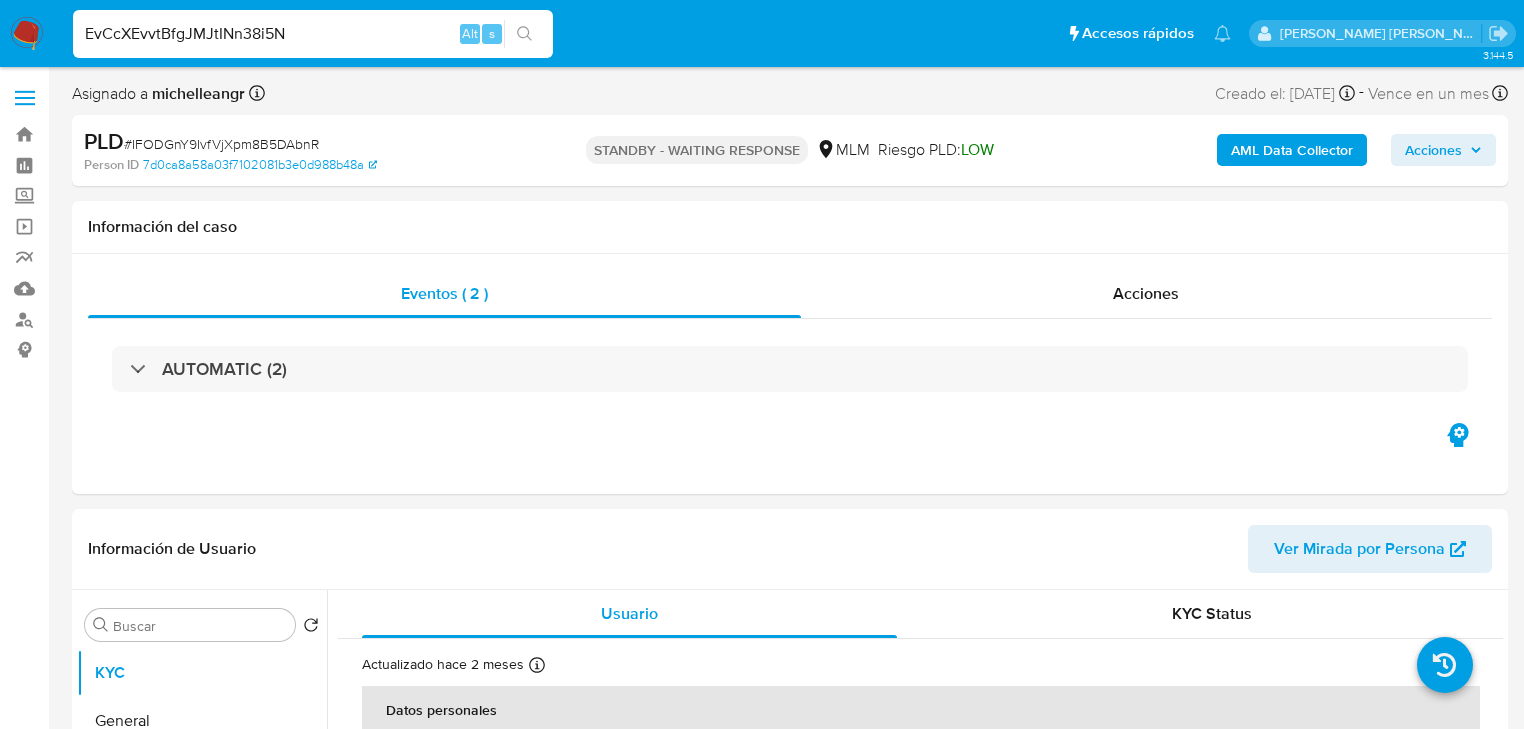 type on "EvCcXEvvtBfgJMJtINn38i5N" 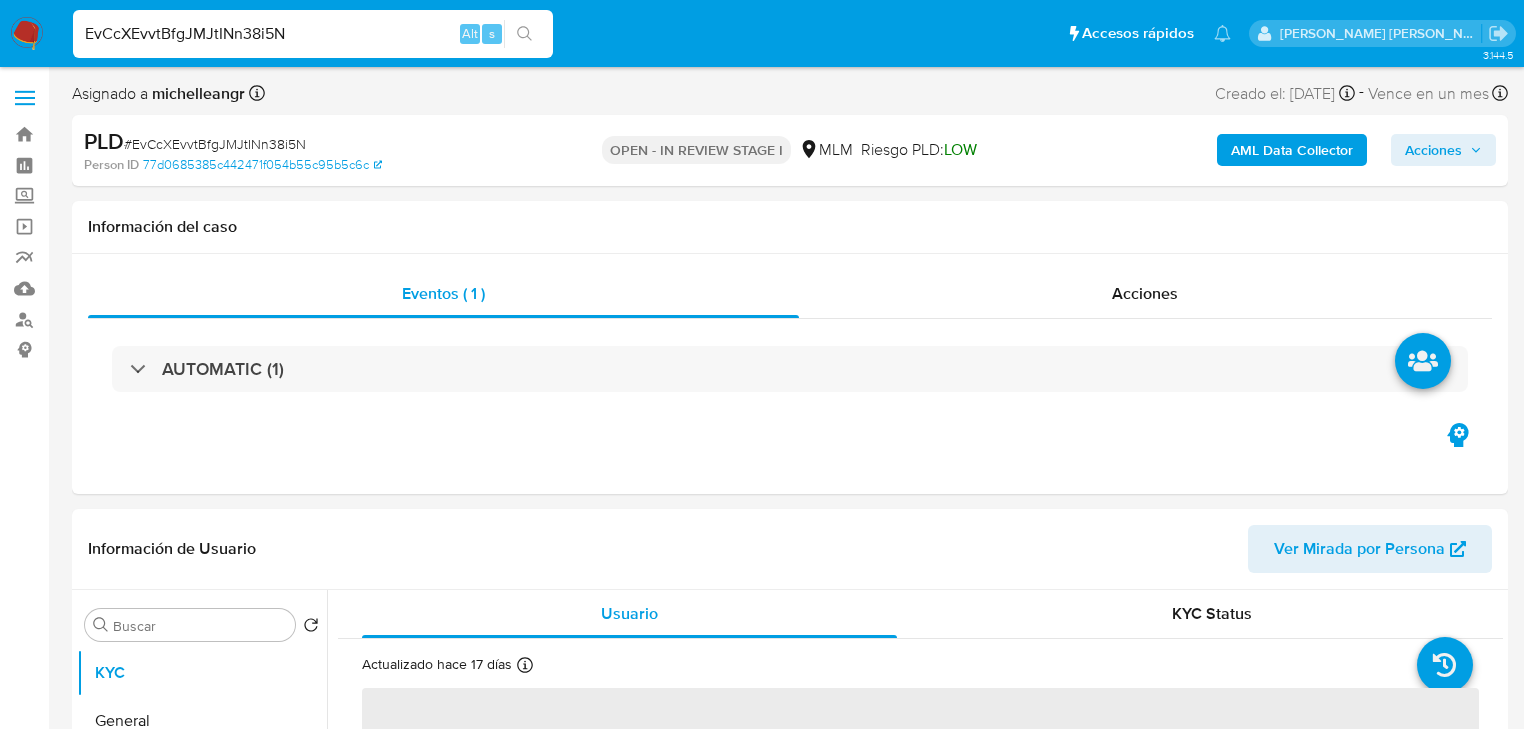 select on "10" 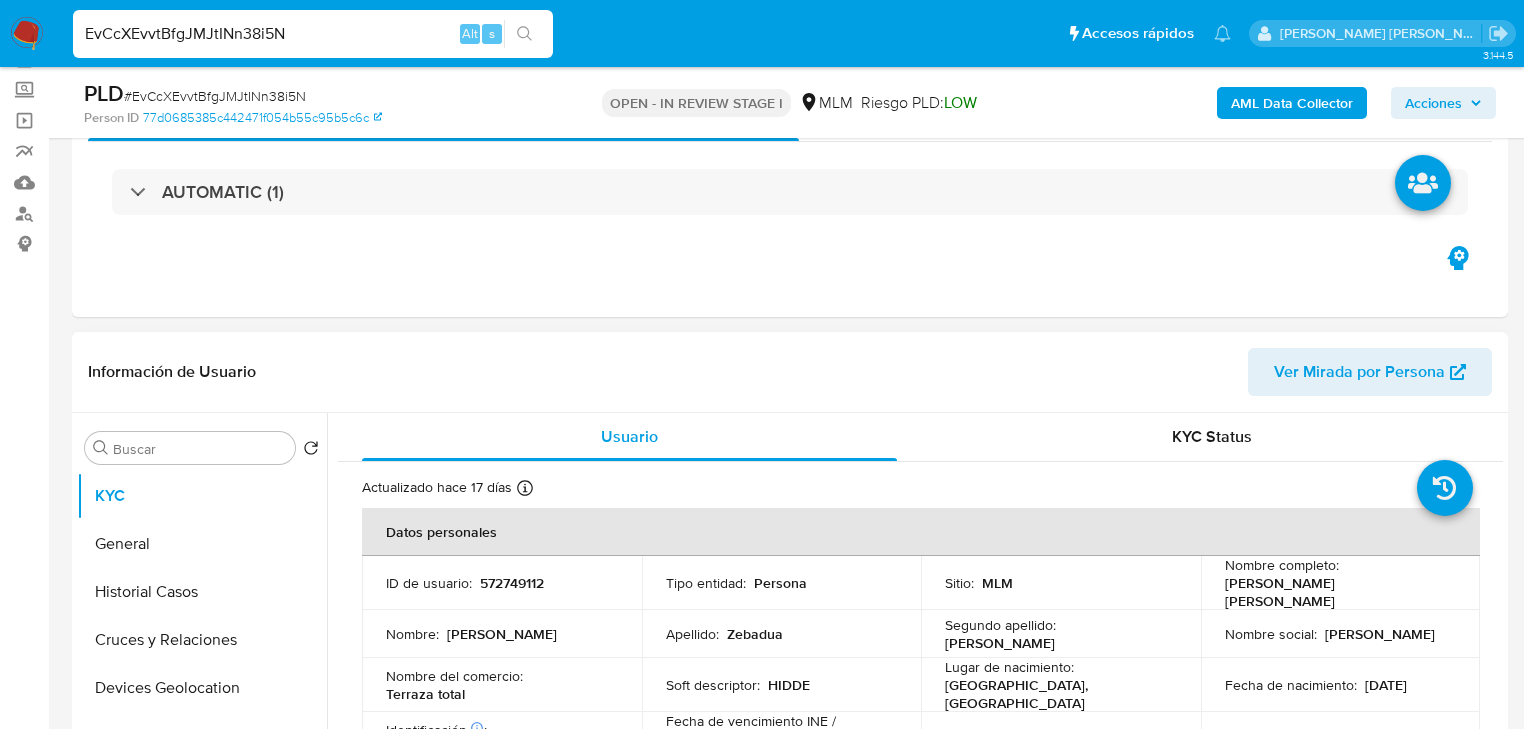 scroll, scrollTop: 320, scrollLeft: 0, axis: vertical 